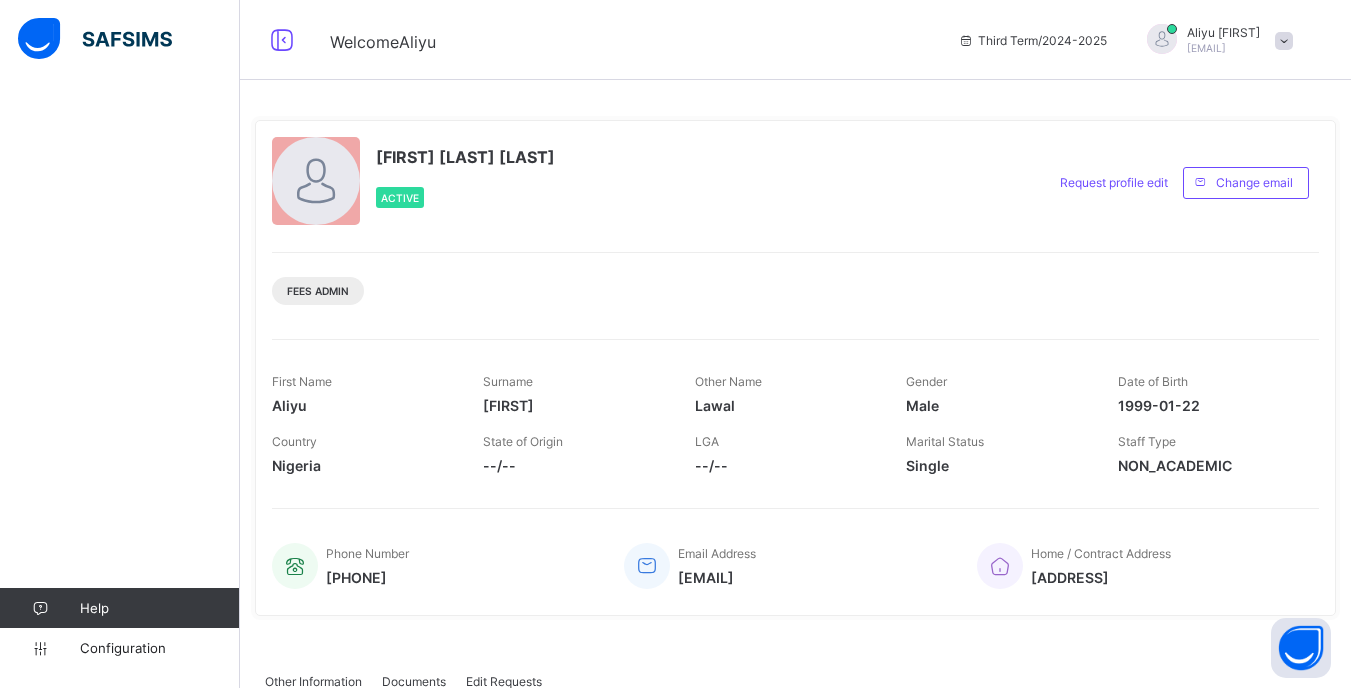 scroll, scrollTop: 0, scrollLeft: 0, axis: both 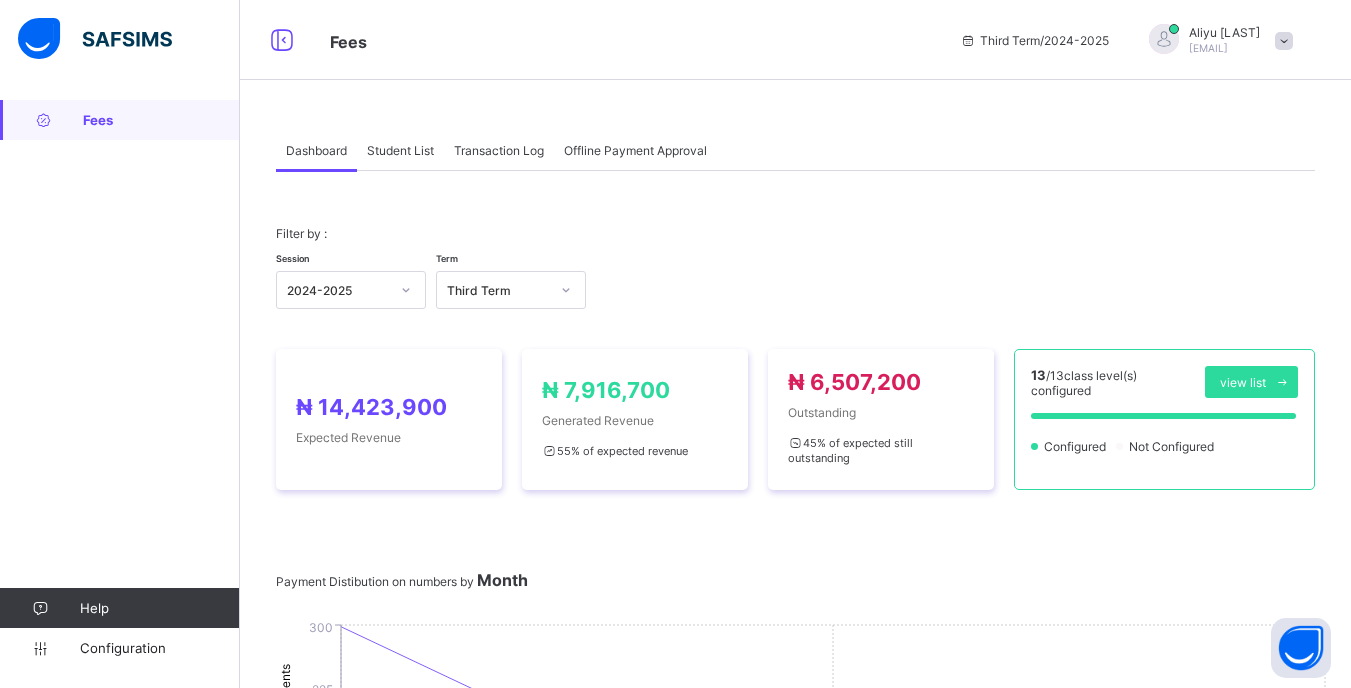 click on "Filter by : Session [YEAR]-[YEAR] Term Third Term   Expected Revenue   Generated Revenue % of expected revenue   Outstanding % of expected still outstanding / class level(s) configured   view list Configured Not Configured Payment Distibution on numbers by   Month No. of payments June July August Months Payment Breakdown on paid and outstanding by   Class Level PRE NUR Nur 1 Nur 2 Pry 1 Pry 2 Pry 3 Pry 4 Pry 5 JSS 1 JSS 2 JSS 3 SS 1 SS 2 paid outstanding  ×  Fees Configuration Status Below are the list of class levels and their configuration status   PRE NUR   PRE NURSERY  Configured   Nur 1   Nursery One Configured   Nur 2   Nursery Two Configured   Pry 1   Primary One Configured   Pry 2   Primary Two Configured   Pry 3   Primary Three Configured   Pry 4   Primary Four Configured   Pry 5   Primary Five Configured   JSS 1   Junior Secondary School One Configured   JSS 2   Configured   JSS 3" at bounding box center (795, 1000) 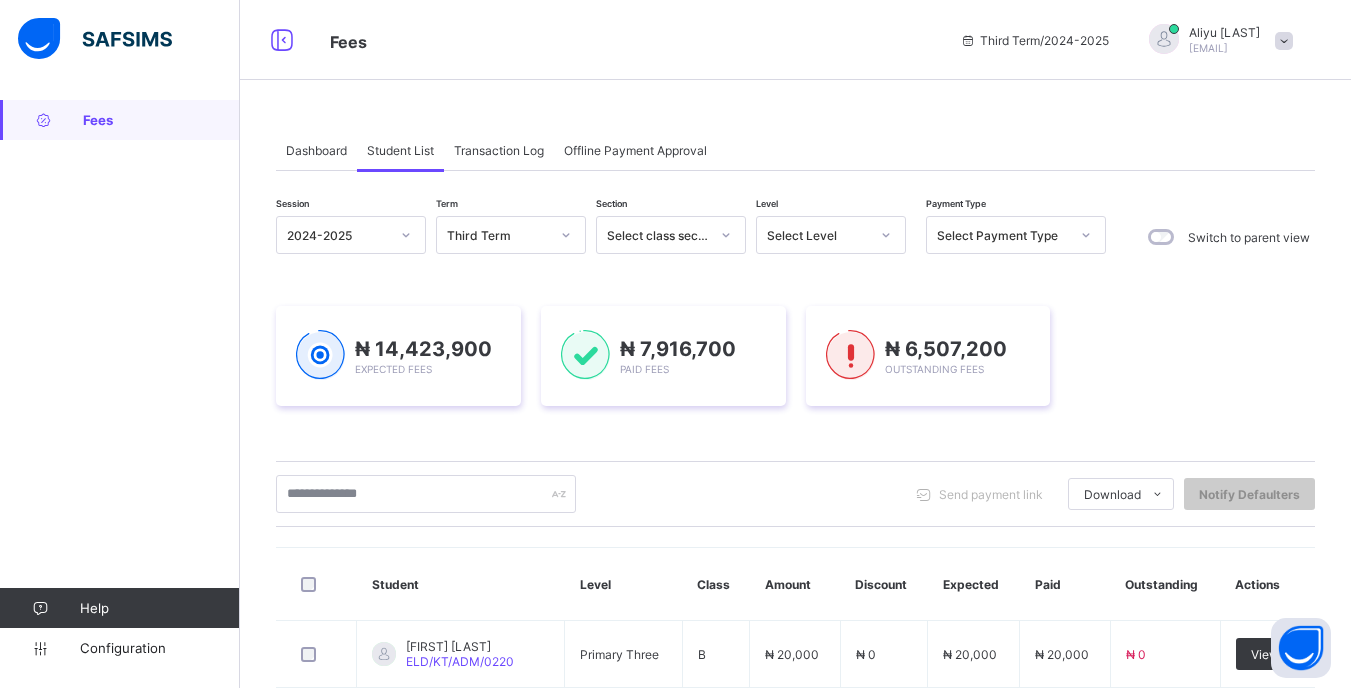 click on "Select Level" at bounding box center (818, 235) 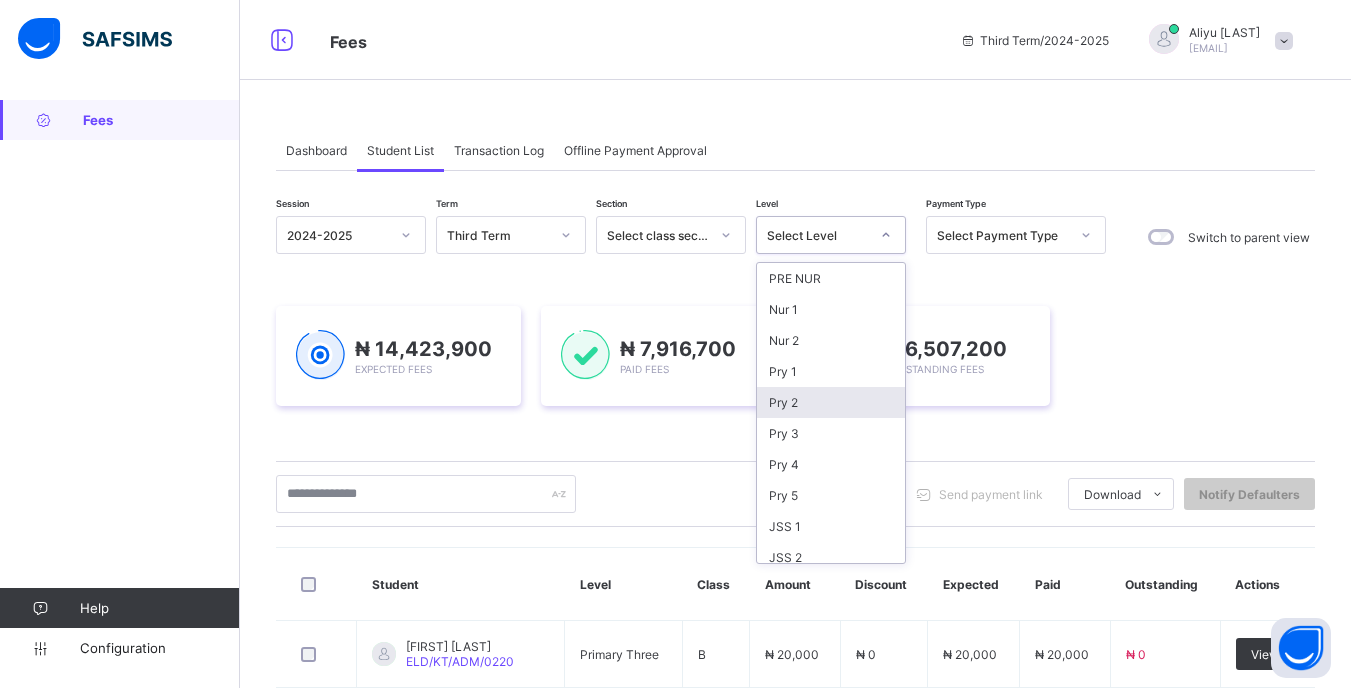 click on "Pry 2" at bounding box center [831, 402] 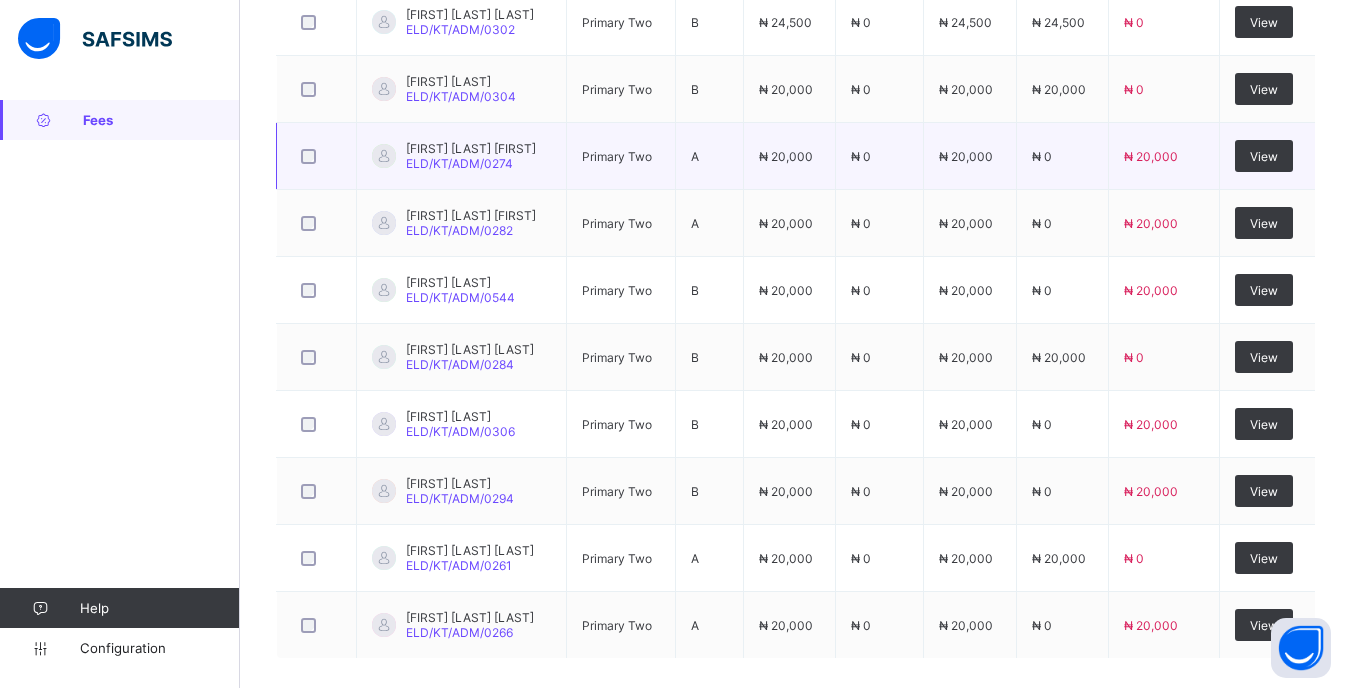 scroll, scrollTop: 800, scrollLeft: 0, axis: vertical 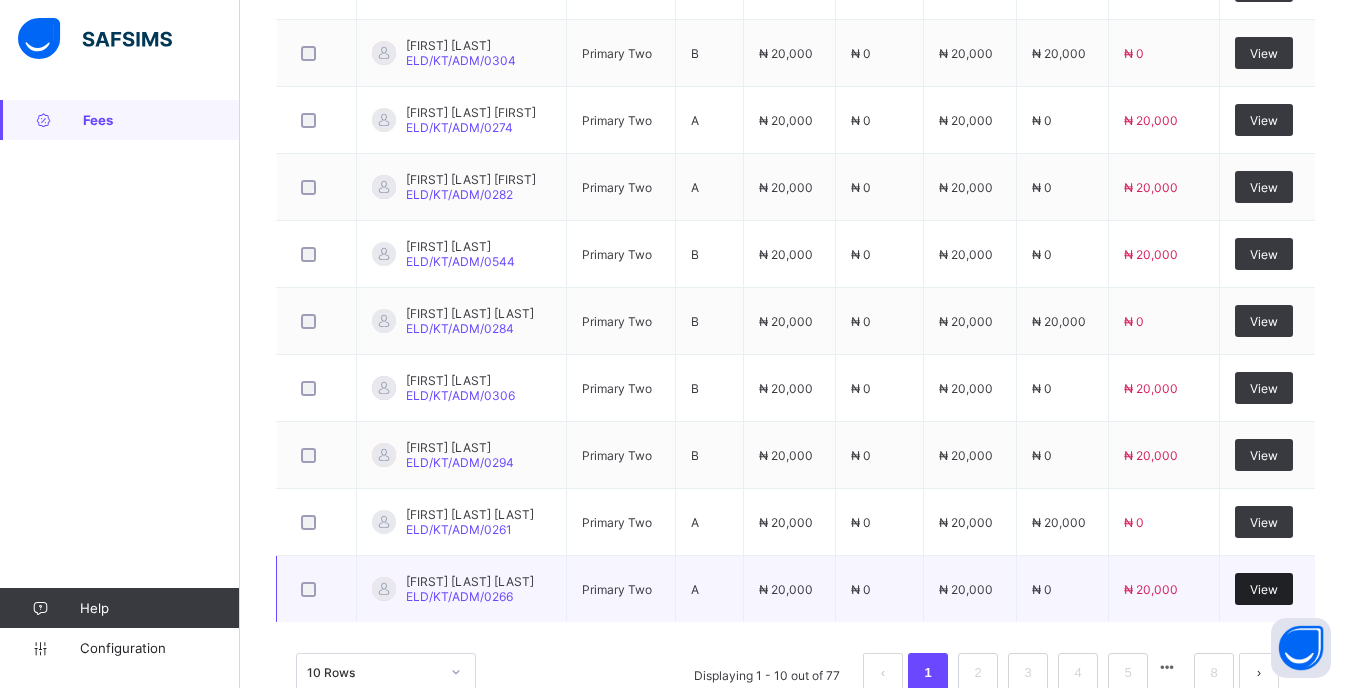 click on "View" at bounding box center (1264, 589) 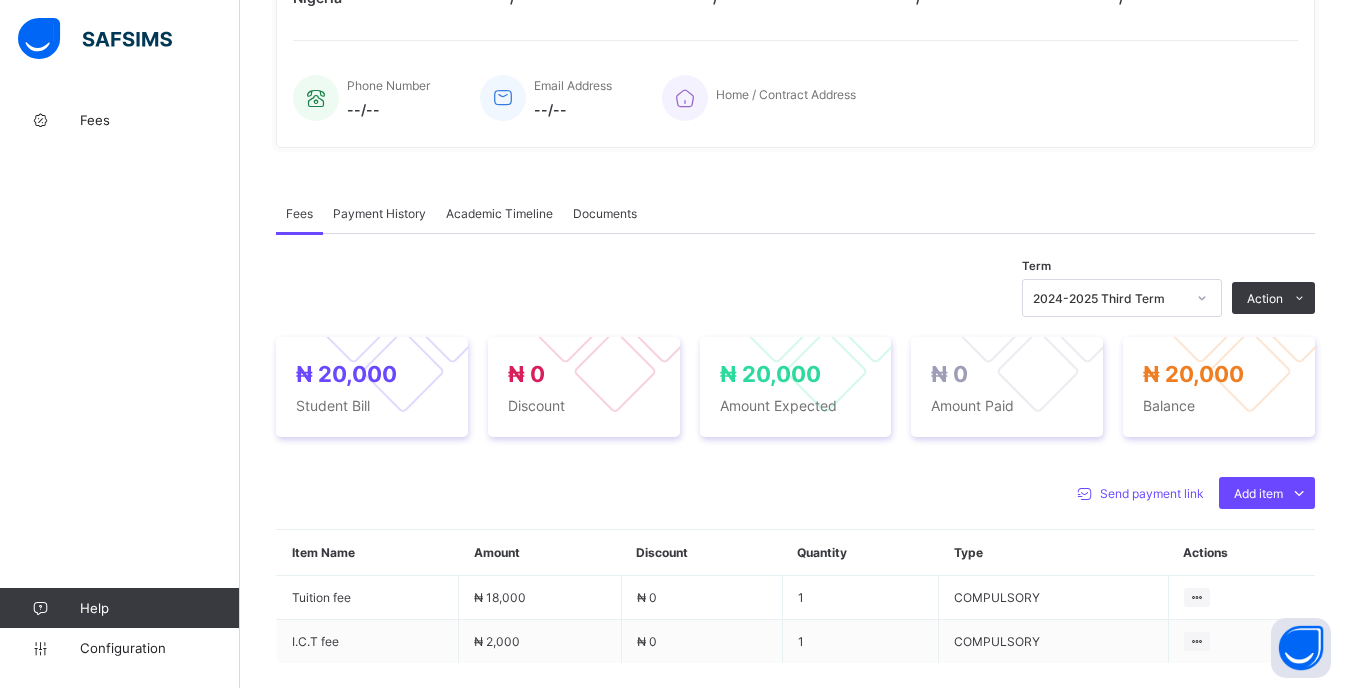 scroll, scrollTop: 427, scrollLeft: 0, axis: vertical 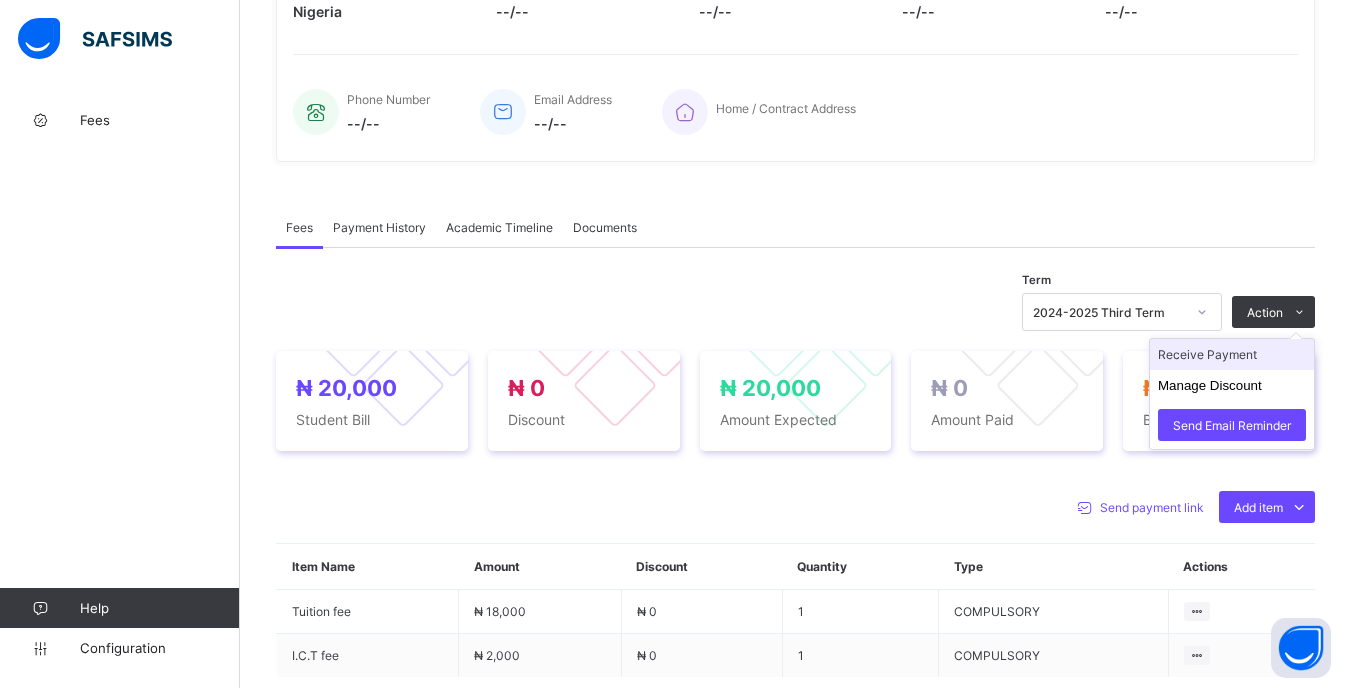 click on "Receive Payment" at bounding box center [1232, 354] 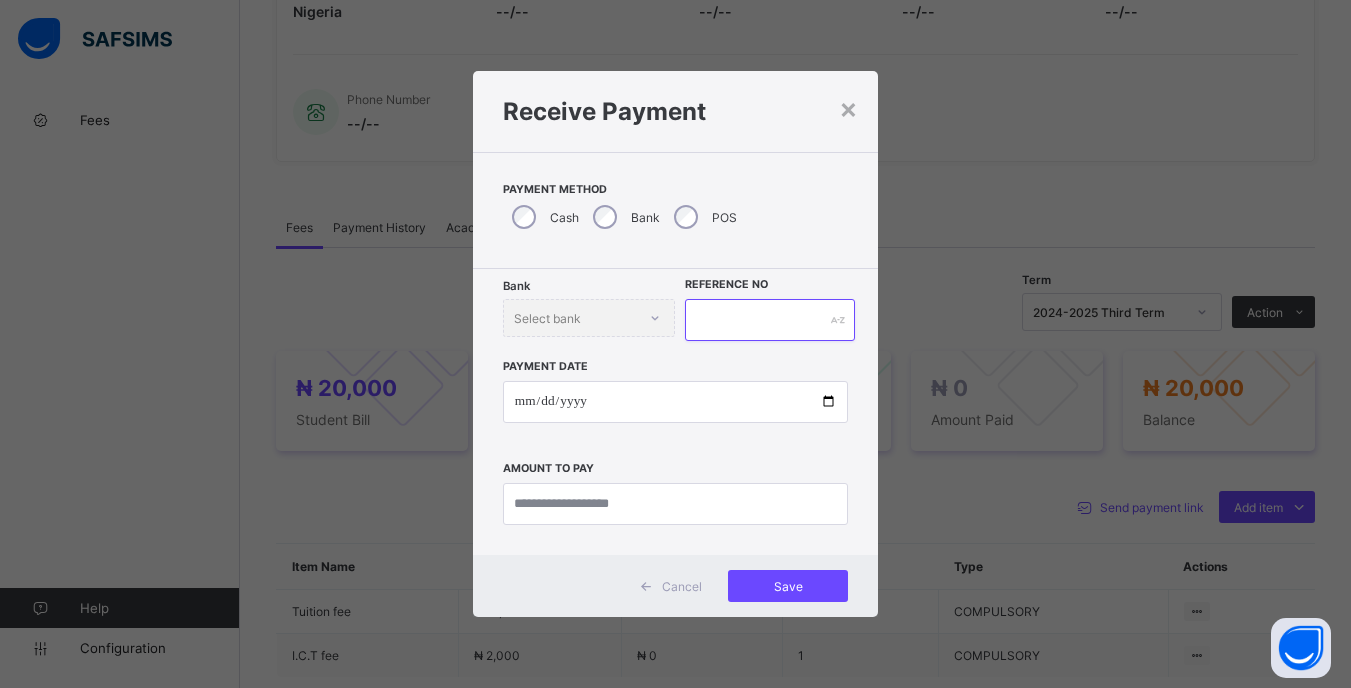 click at bounding box center (769, 320) 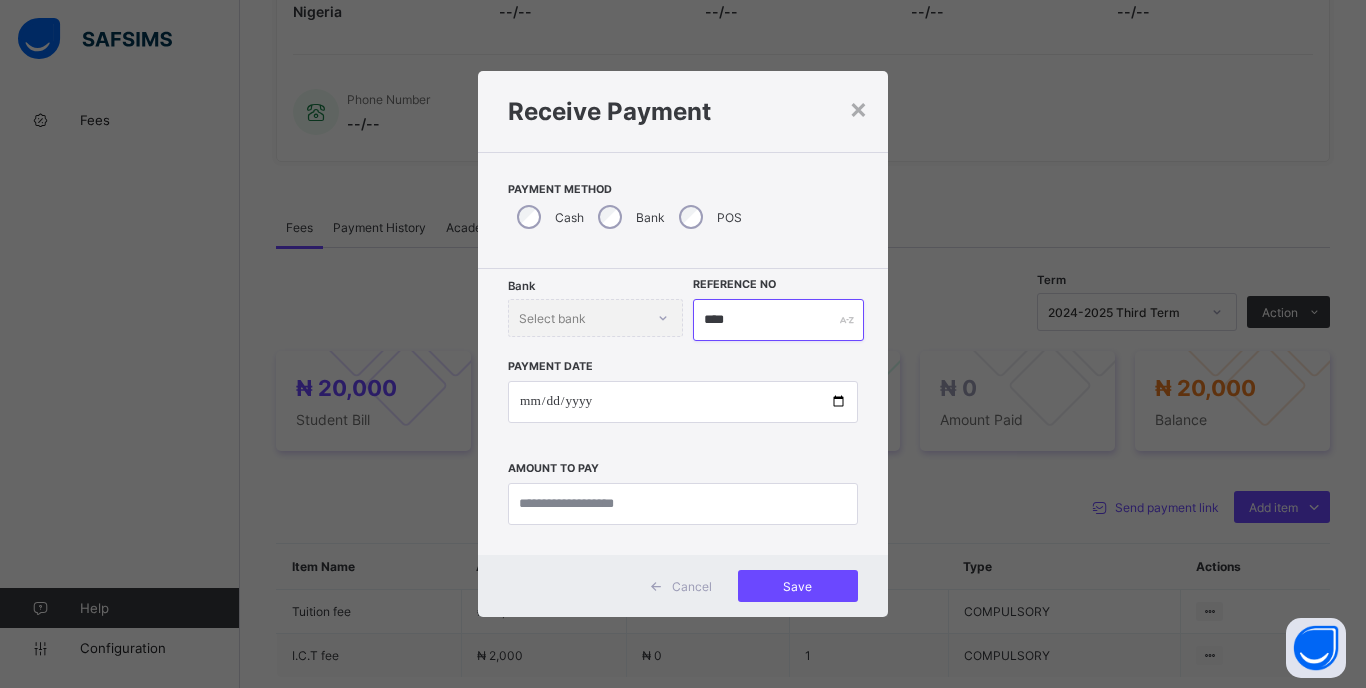 type on "****" 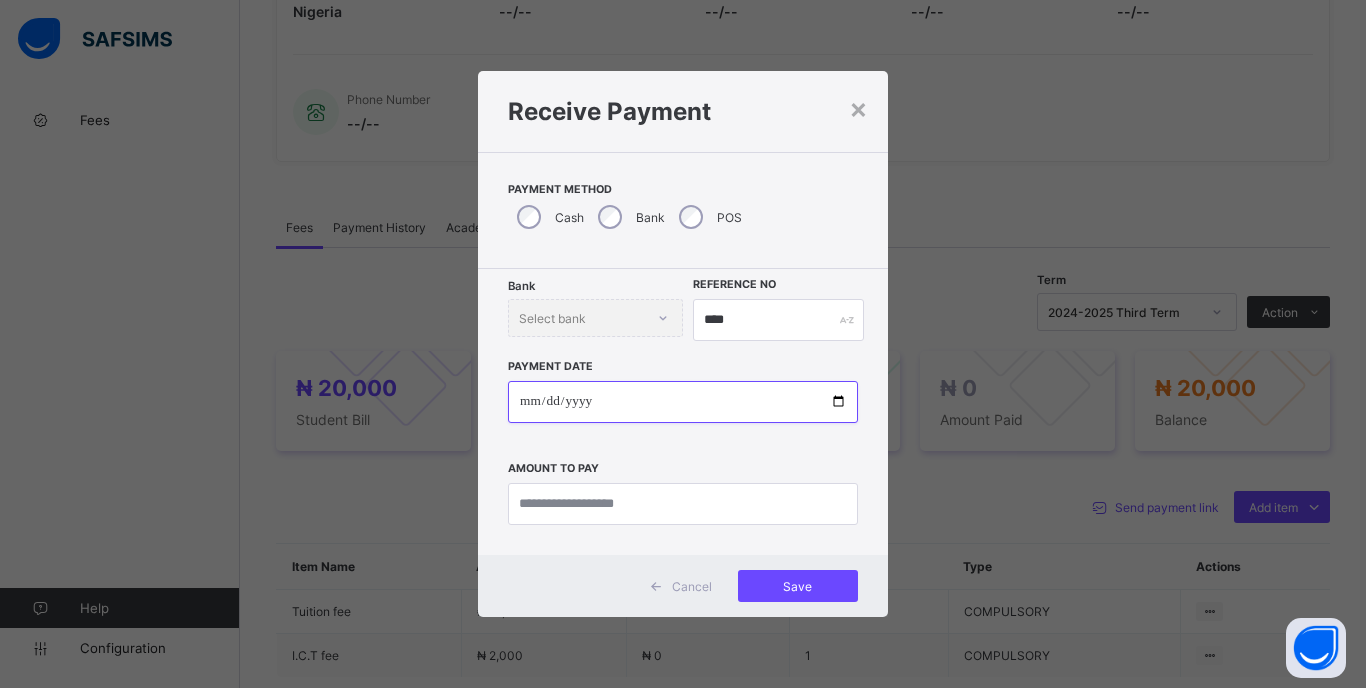 click at bounding box center [683, 402] 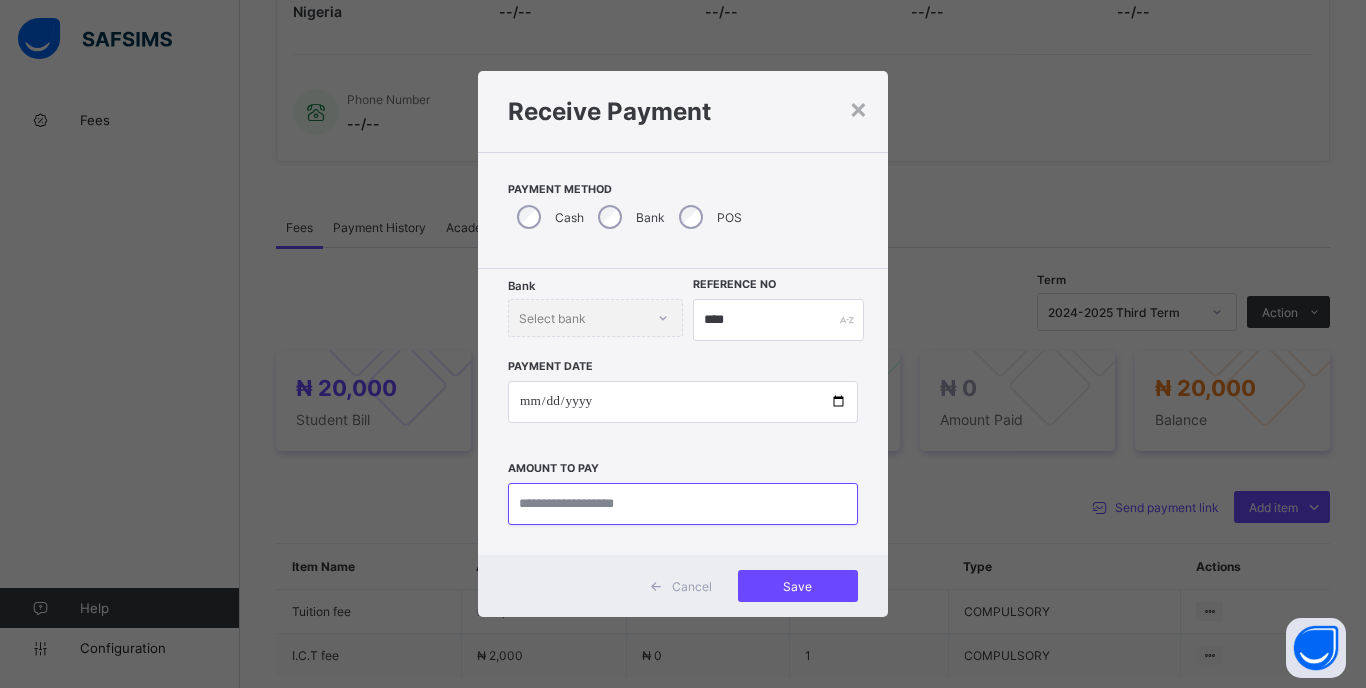 click at bounding box center (683, 504) 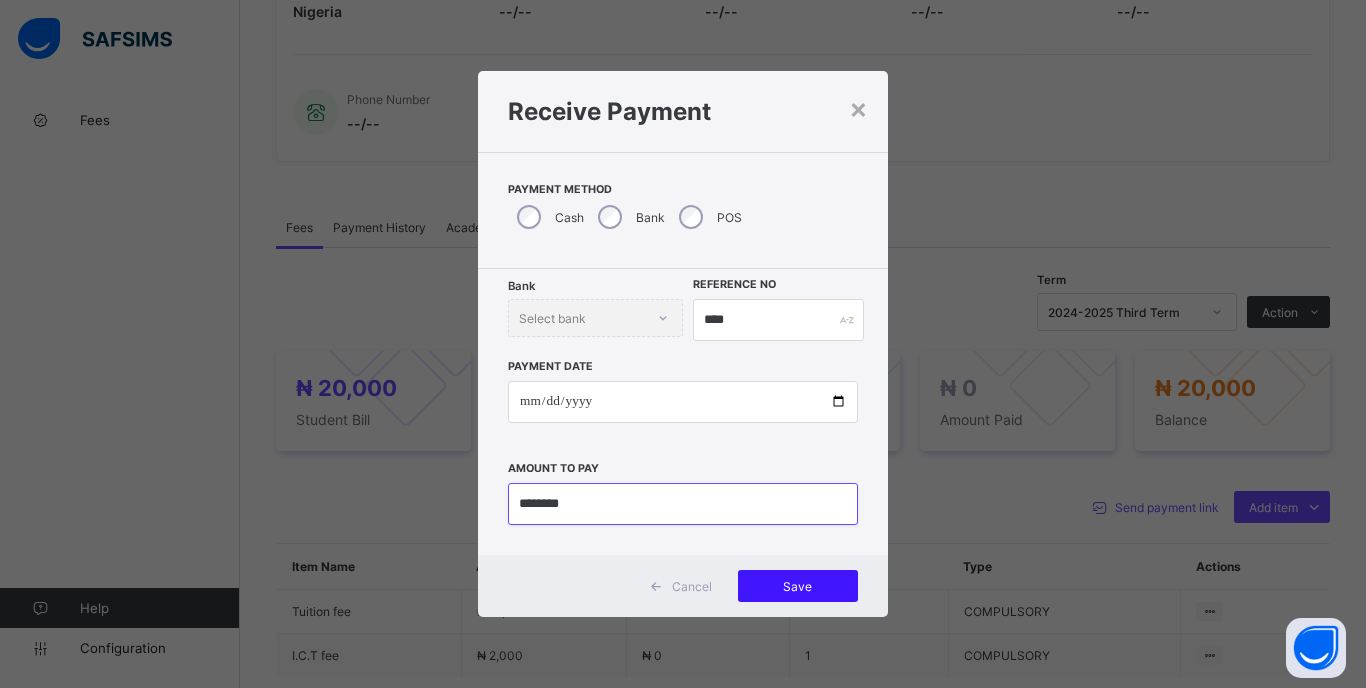 type on "********" 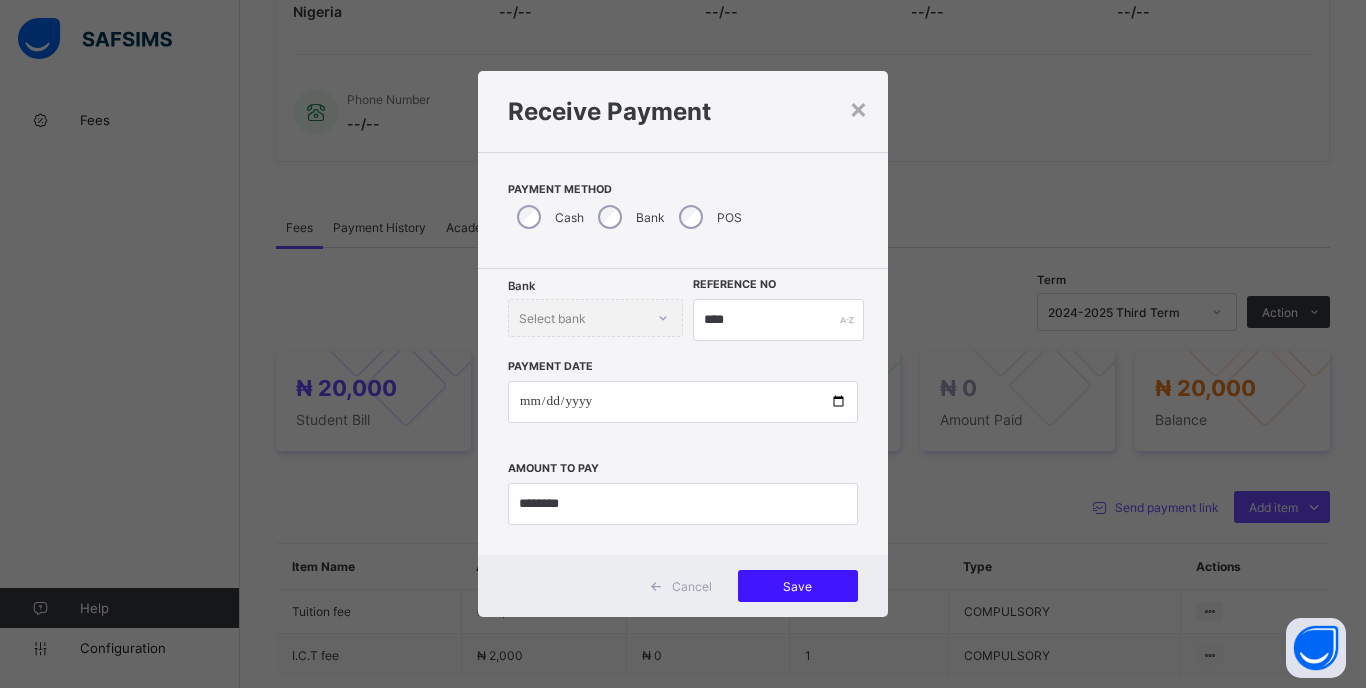 click on "Save" at bounding box center [798, 586] 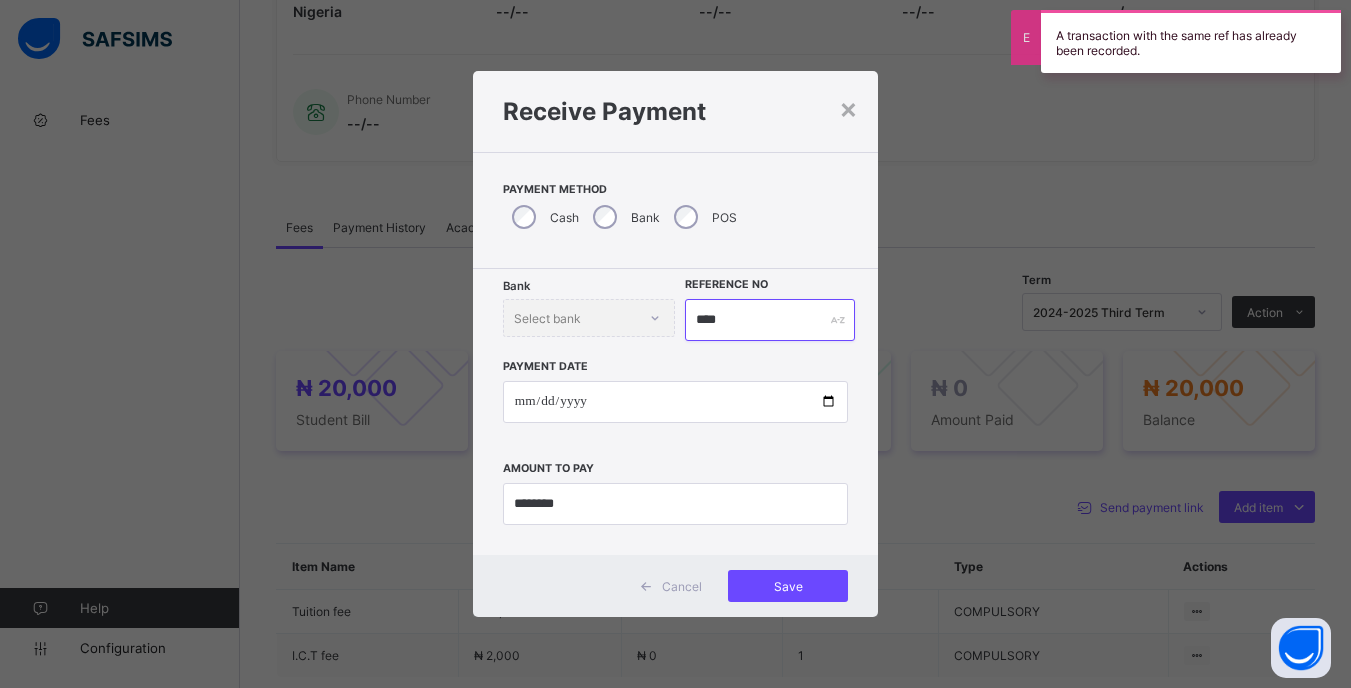 click on "****" at bounding box center (769, 320) 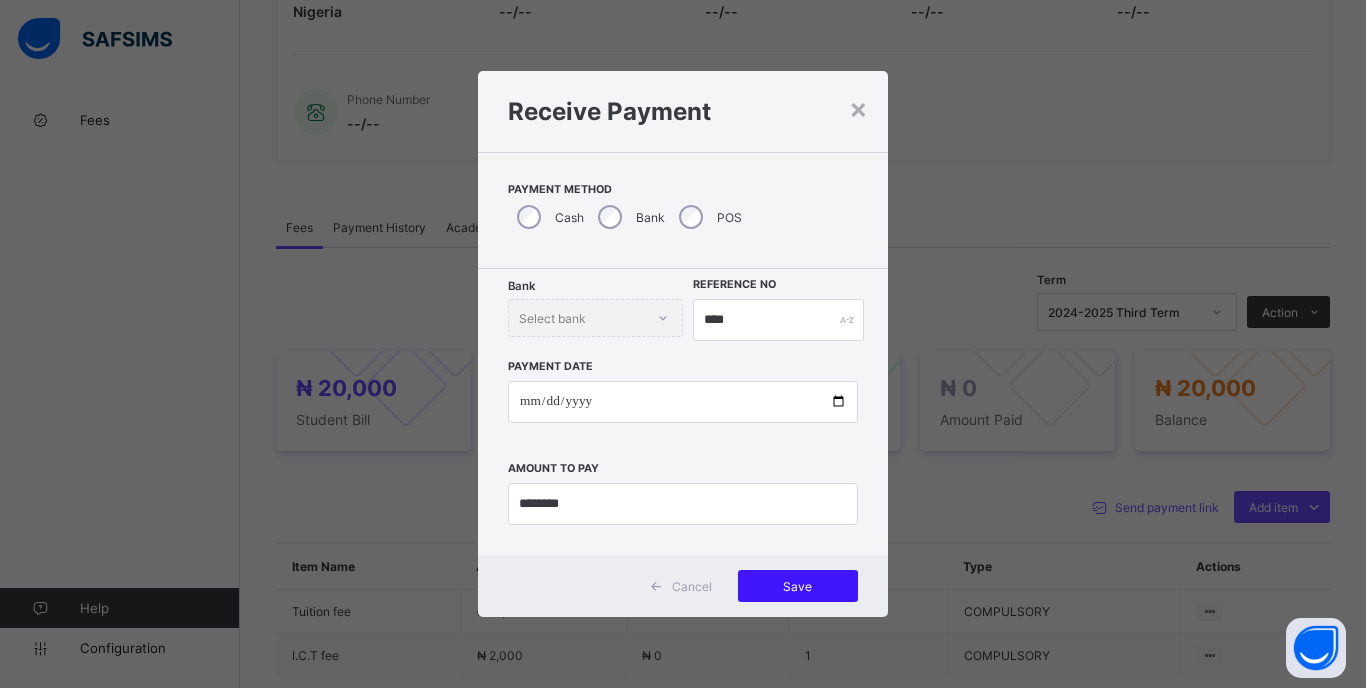 click on "Save" at bounding box center [798, 586] 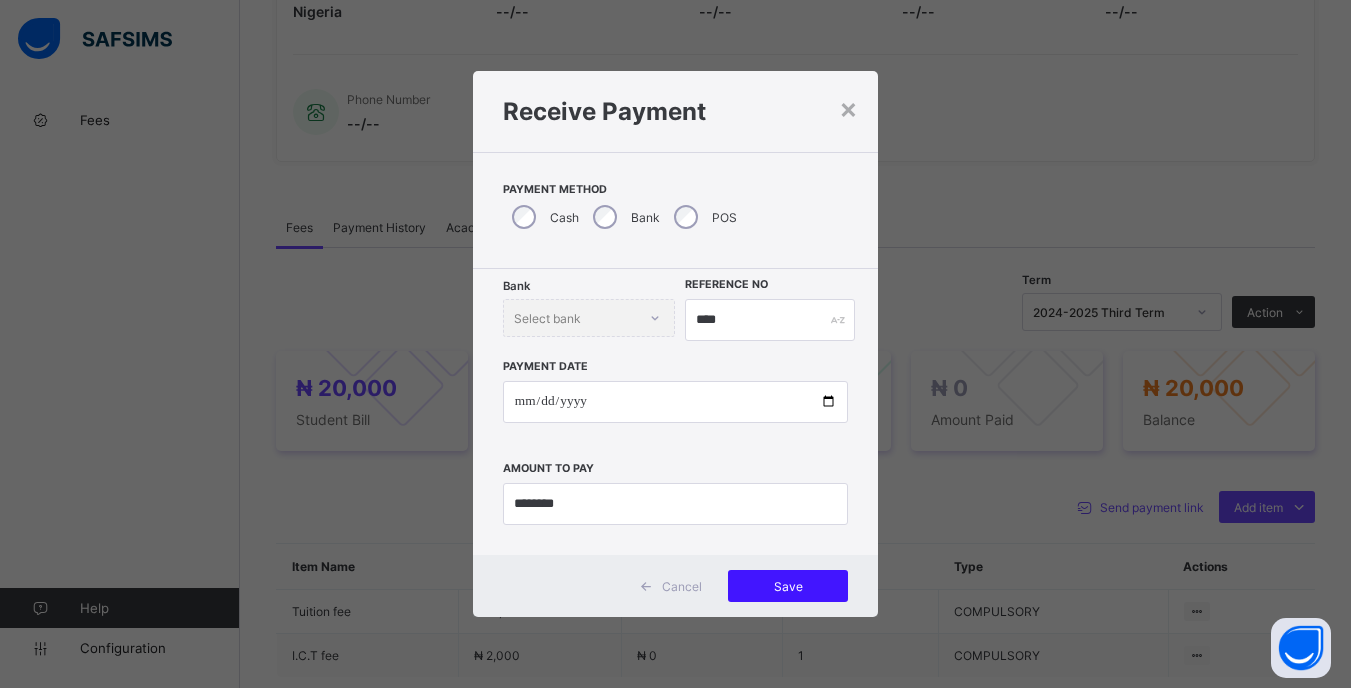 click on "Save" at bounding box center [788, 586] 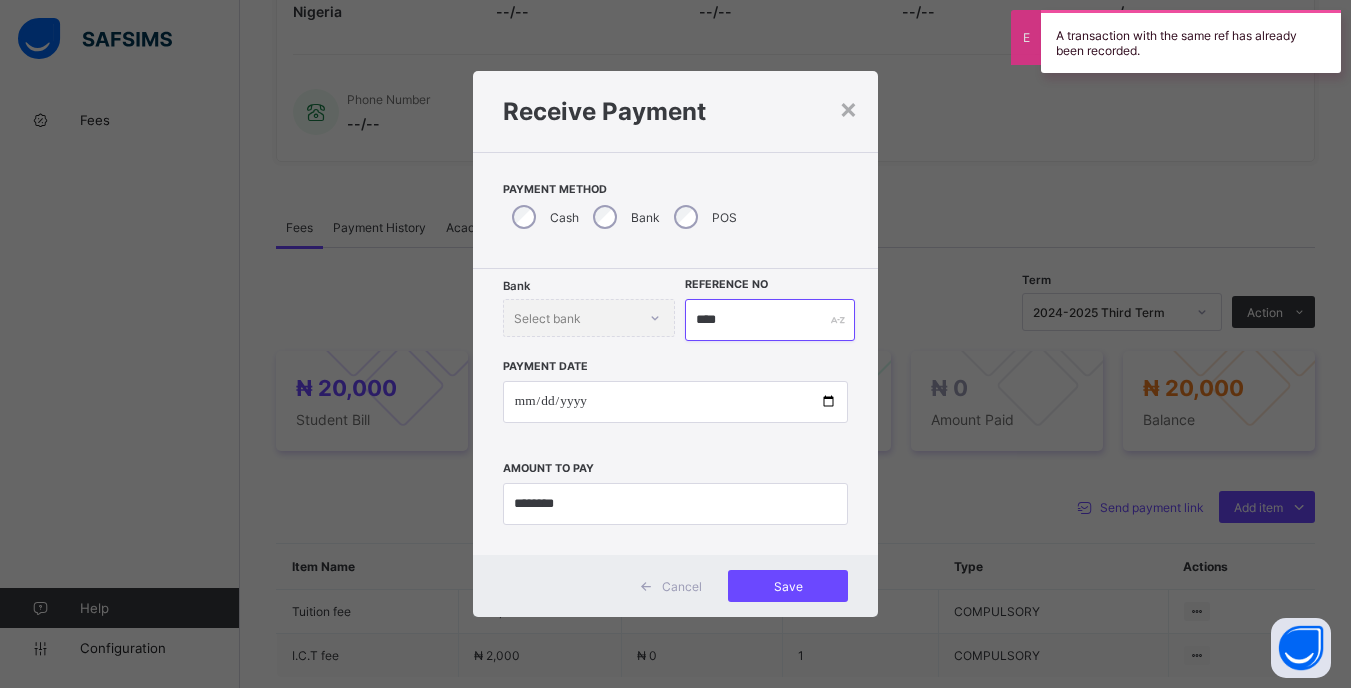 click on "****" at bounding box center [769, 320] 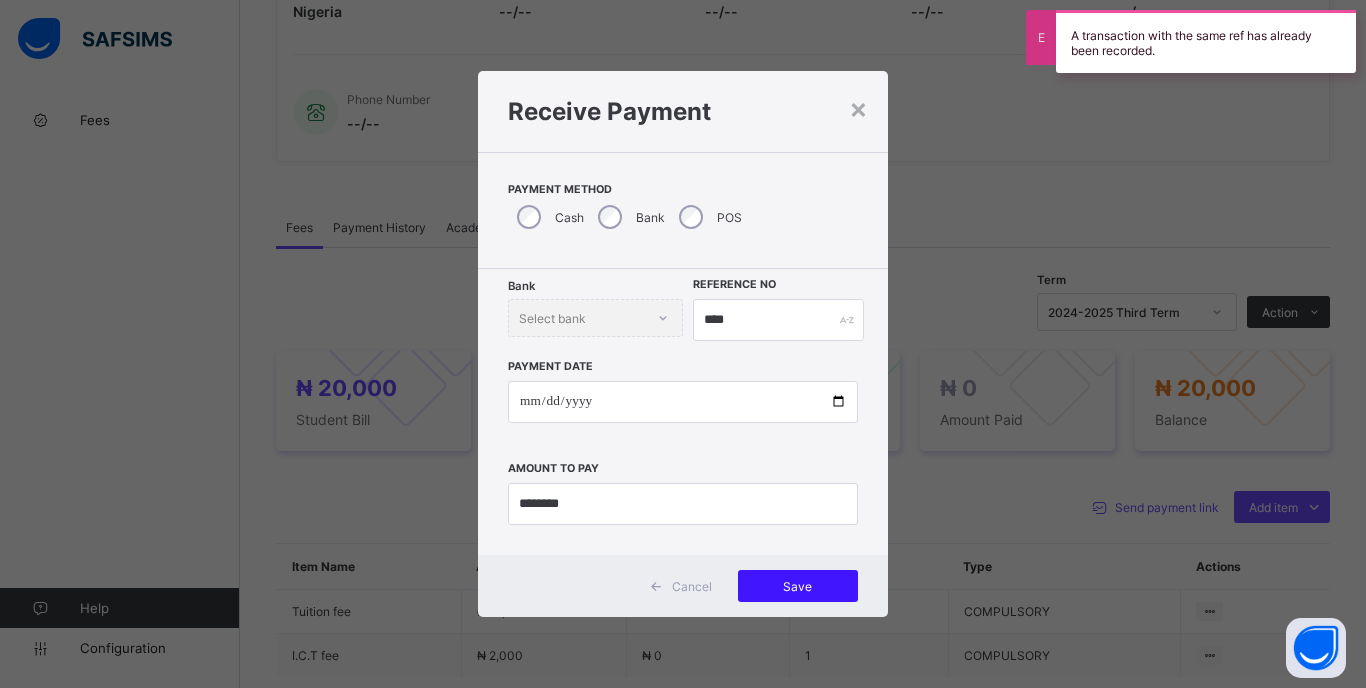 click on "Save" at bounding box center [798, 586] 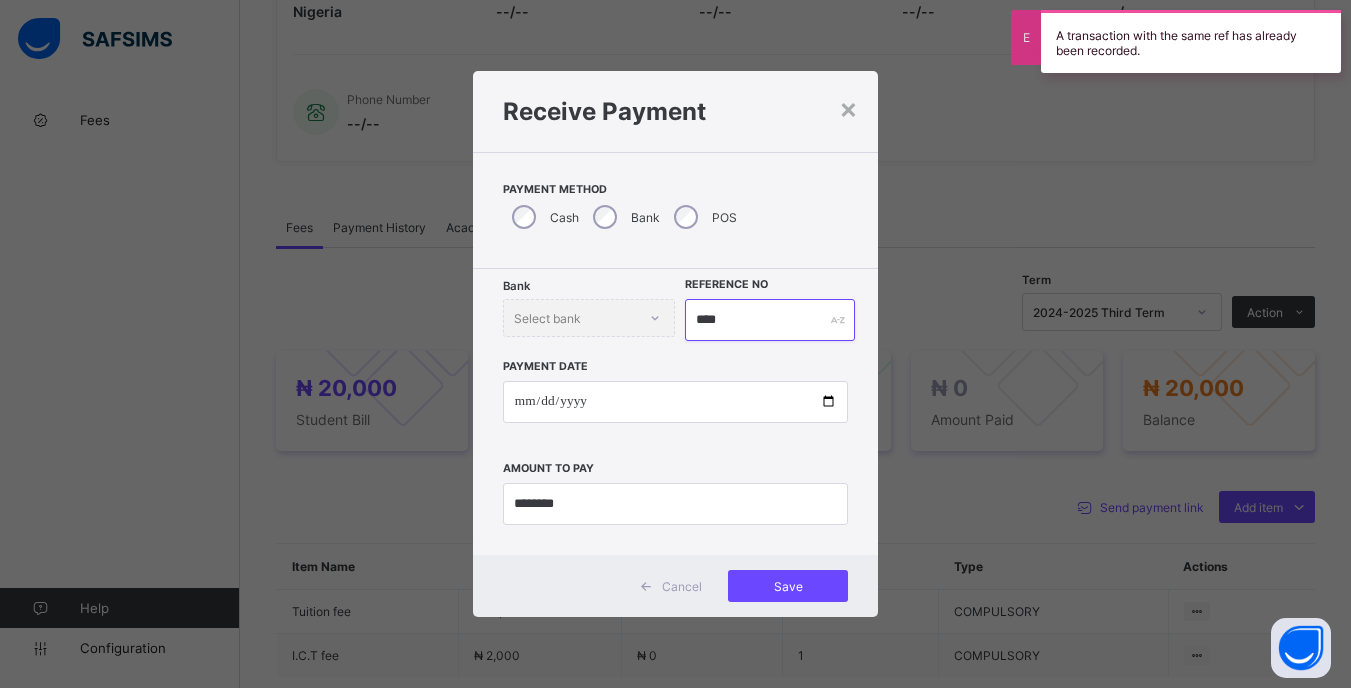 click on "****" at bounding box center (769, 320) 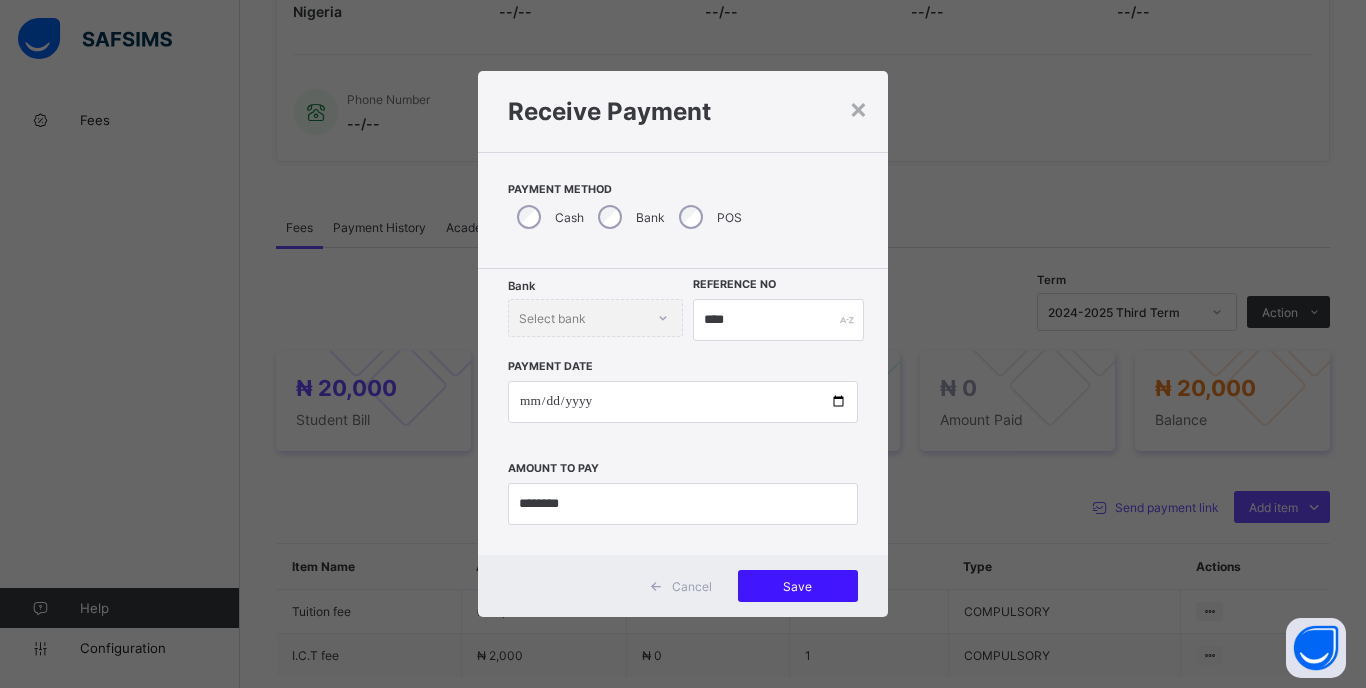 click on "Save" at bounding box center [798, 586] 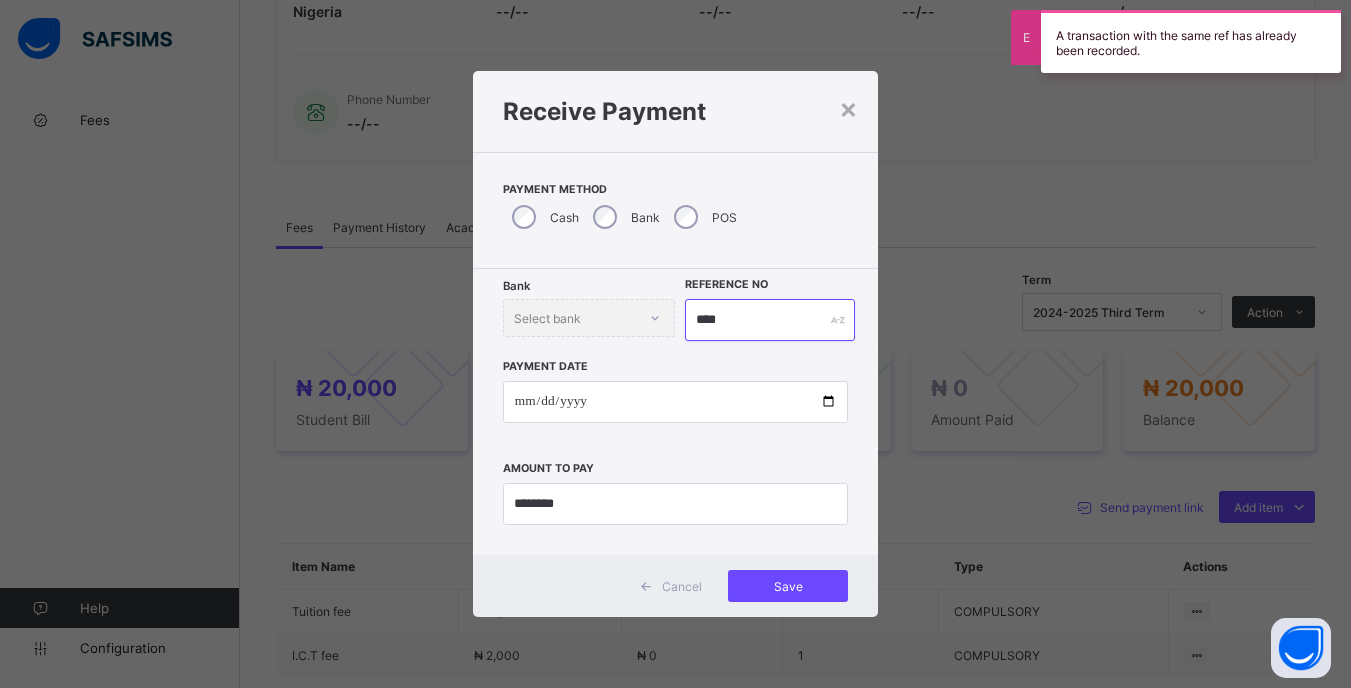 click on "****" at bounding box center [769, 320] 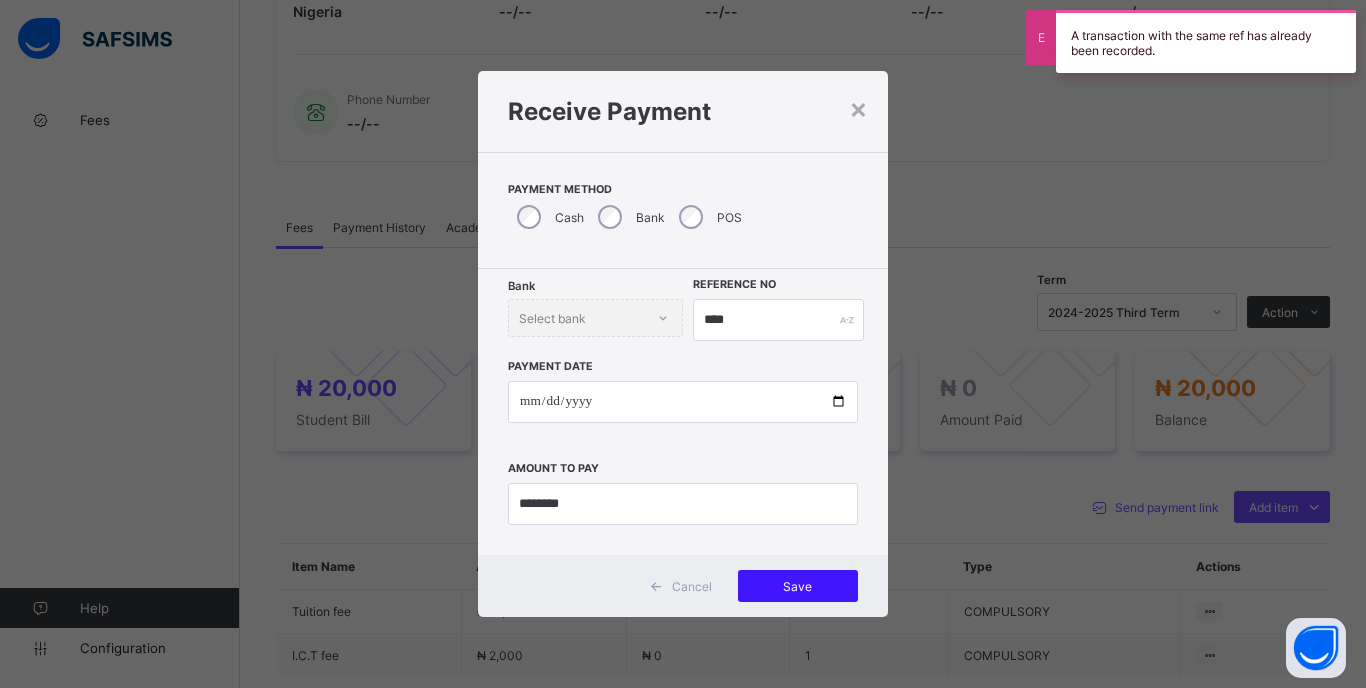click on "Save" at bounding box center (798, 586) 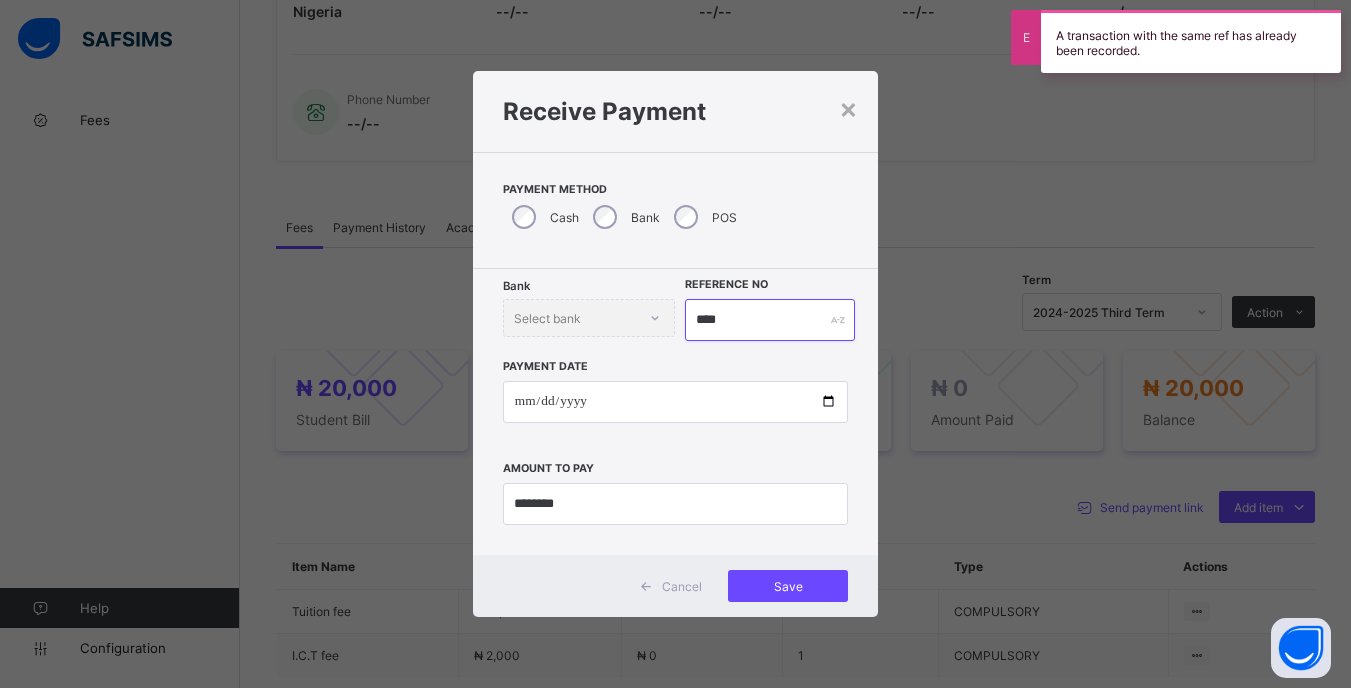 click on "****" at bounding box center [769, 320] 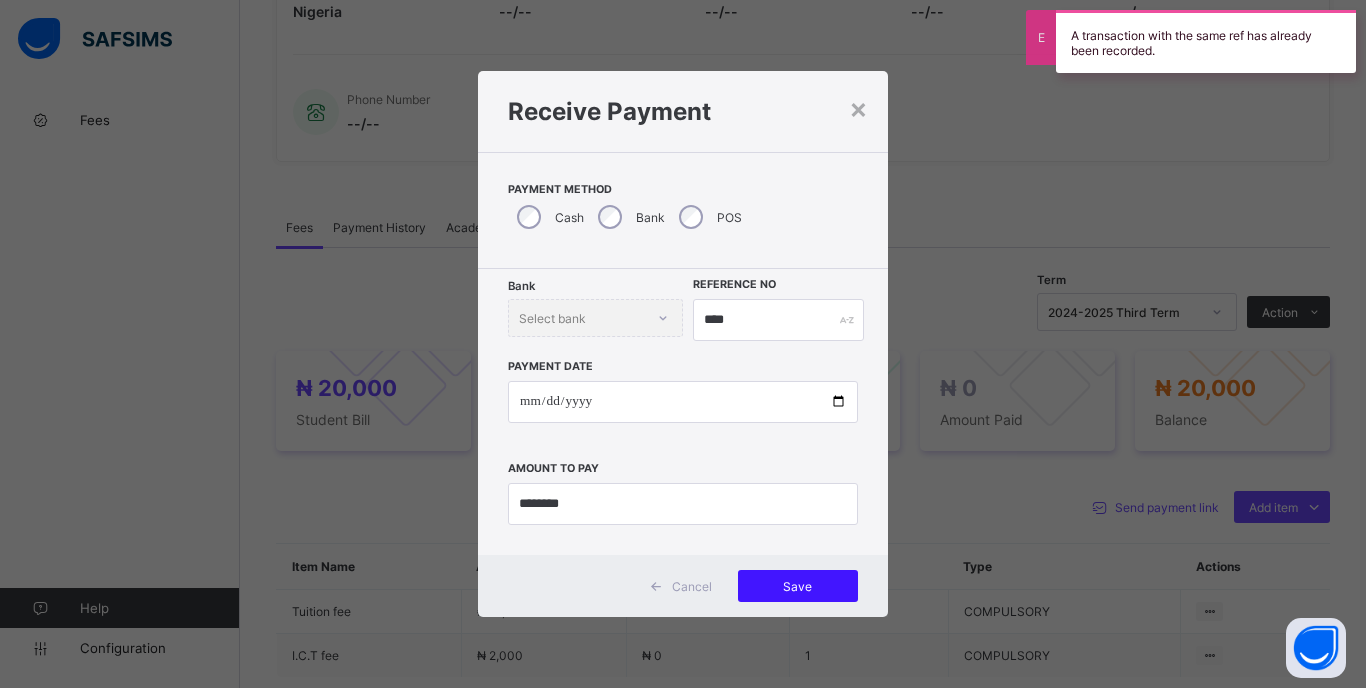 click on "Save" at bounding box center [798, 586] 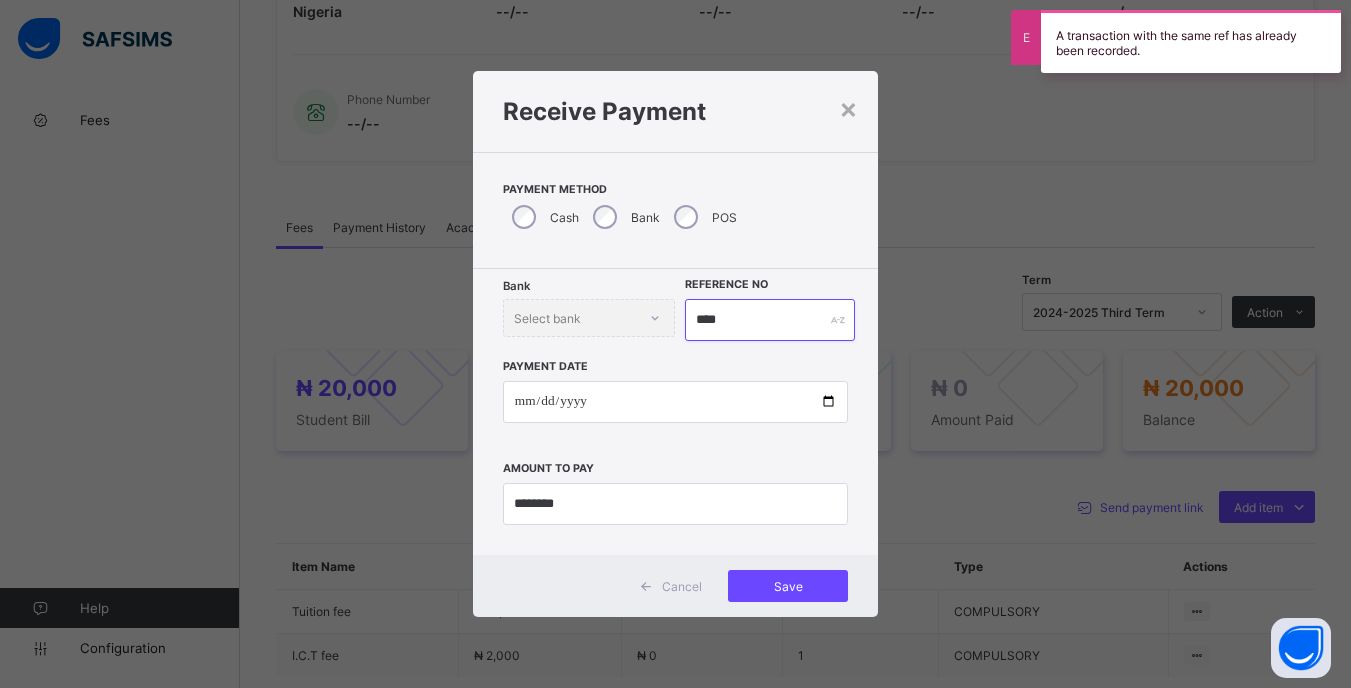 click on "****" at bounding box center [769, 320] 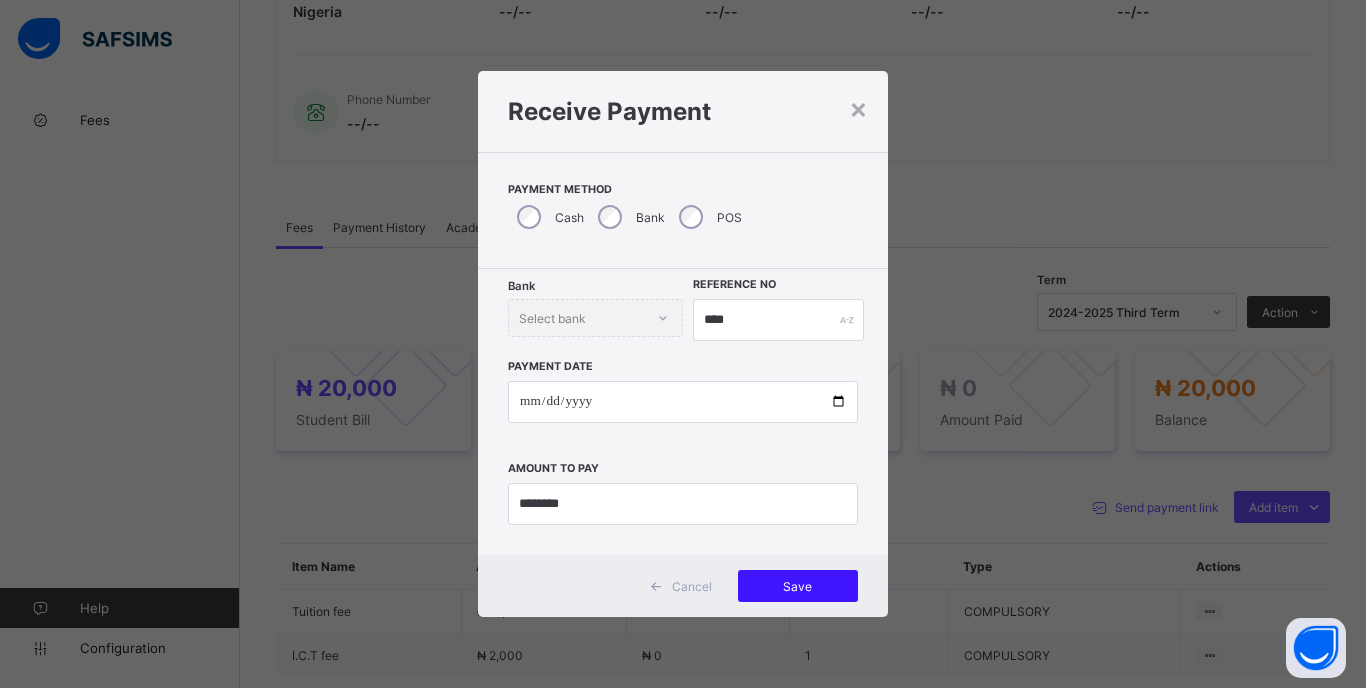 click on "Save" at bounding box center (798, 586) 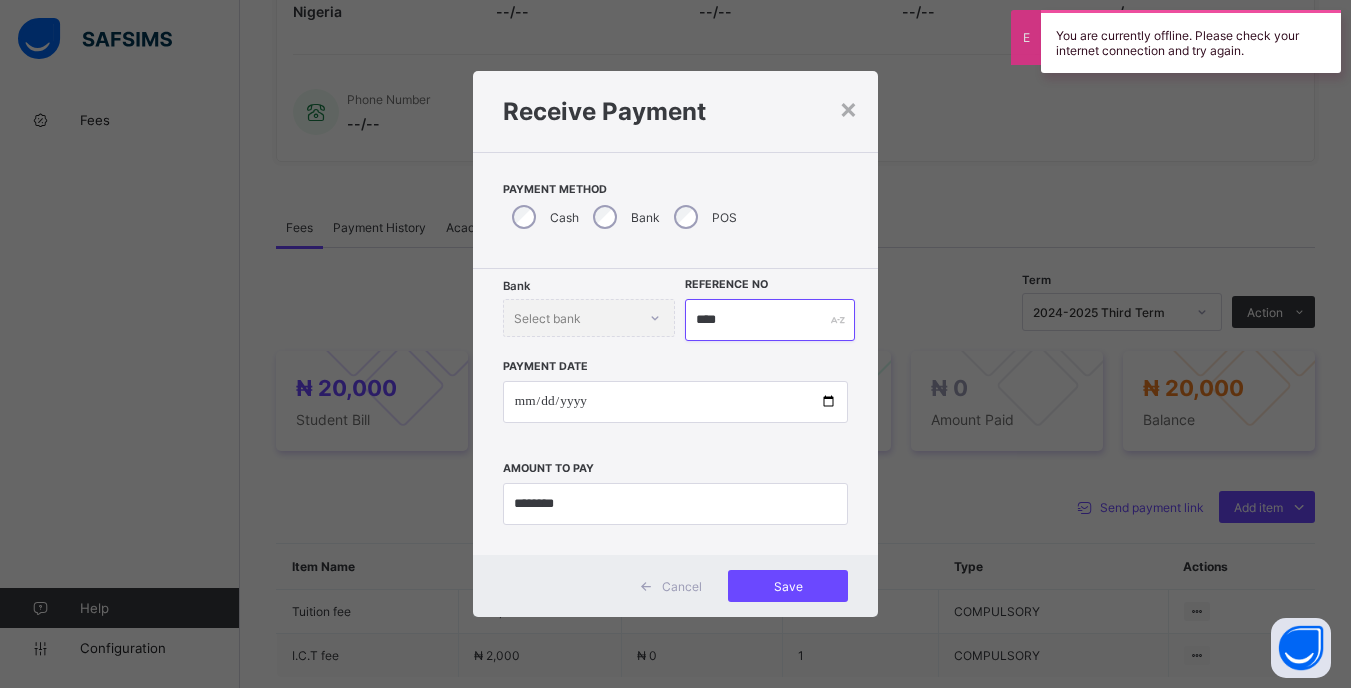 click on "****" at bounding box center [769, 320] 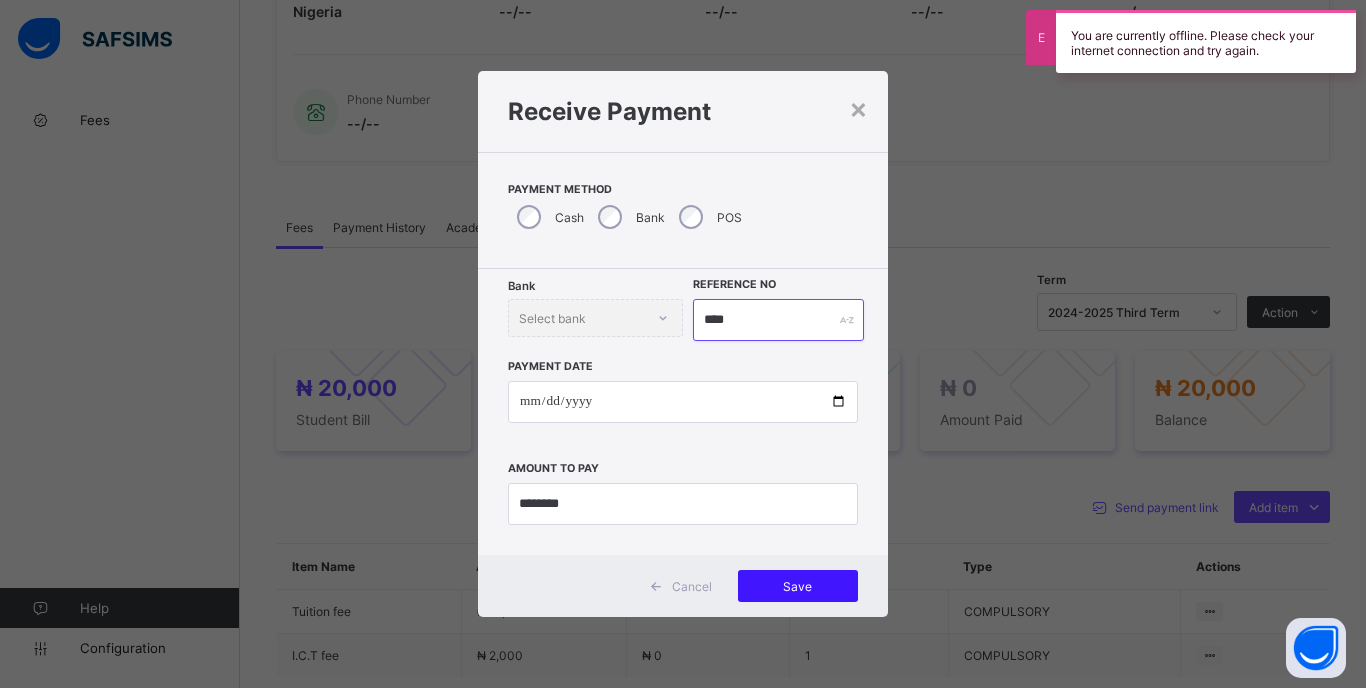 type on "****" 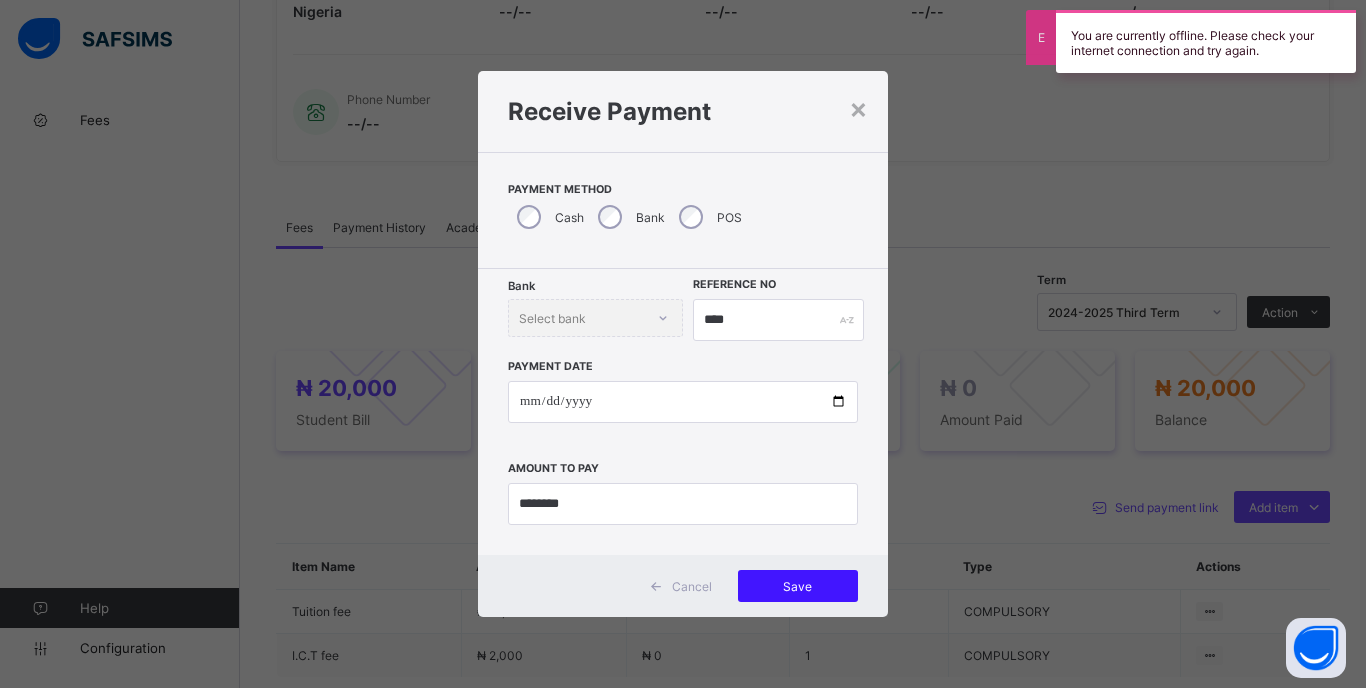 click on "Save" at bounding box center [798, 586] 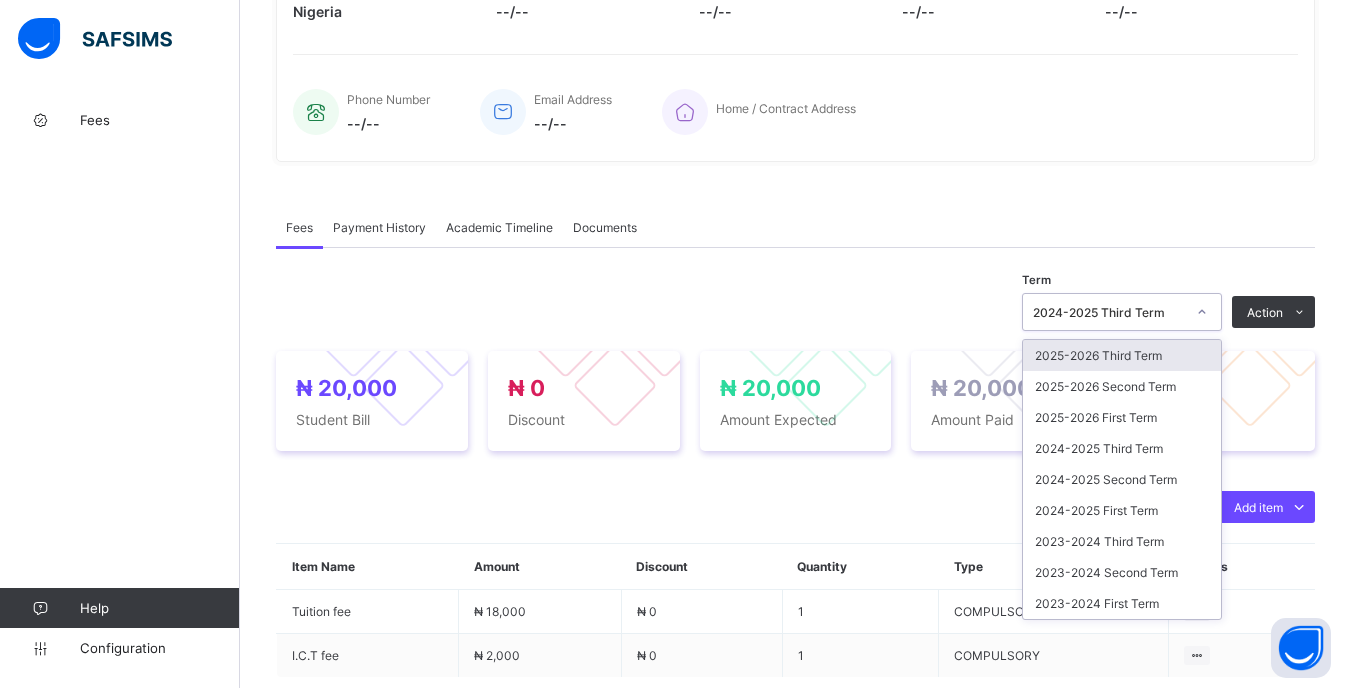 click at bounding box center (1202, 312) 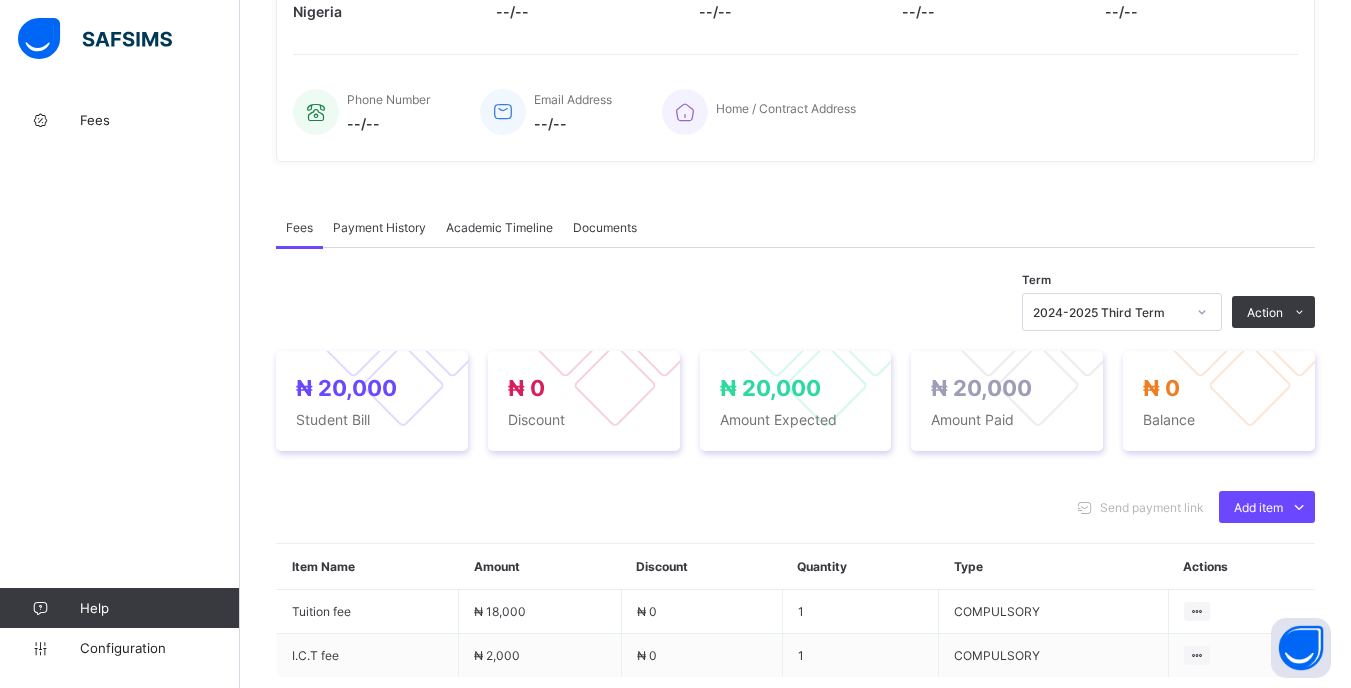 click at bounding box center [1202, 312] 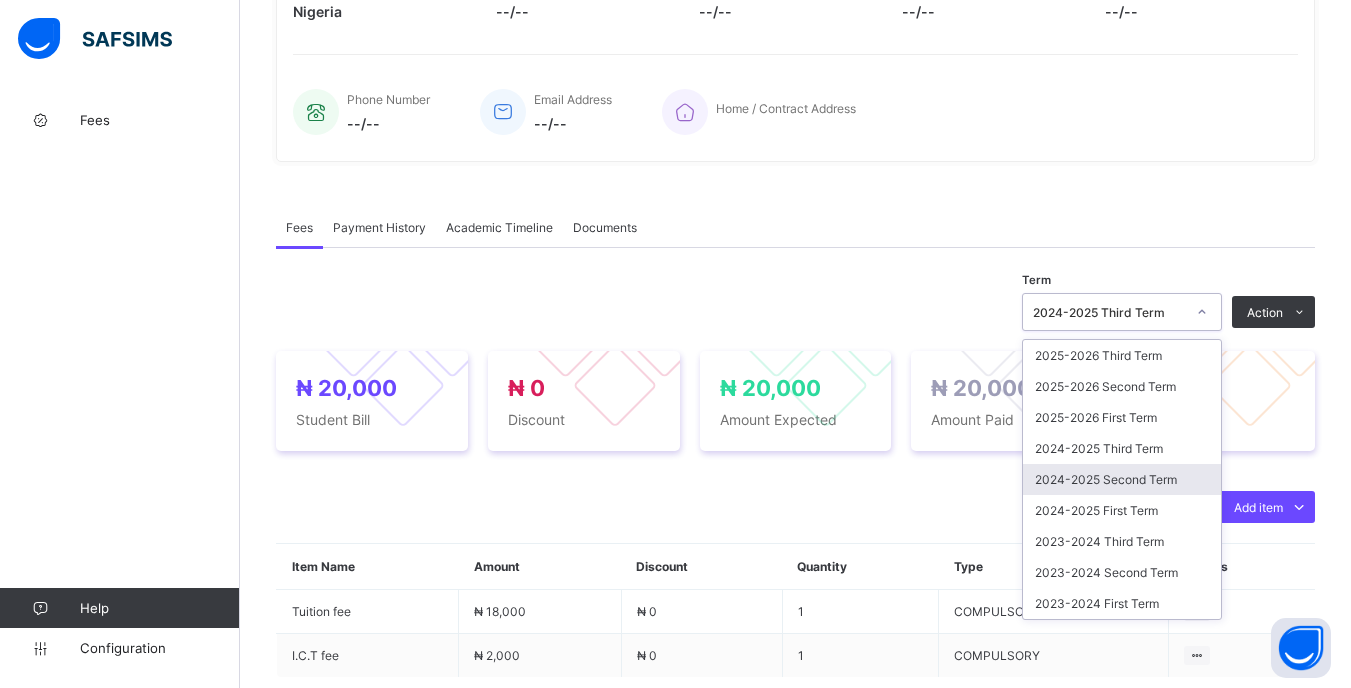 click on "2024-2025 Second Term" at bounding box center [1122, 479] 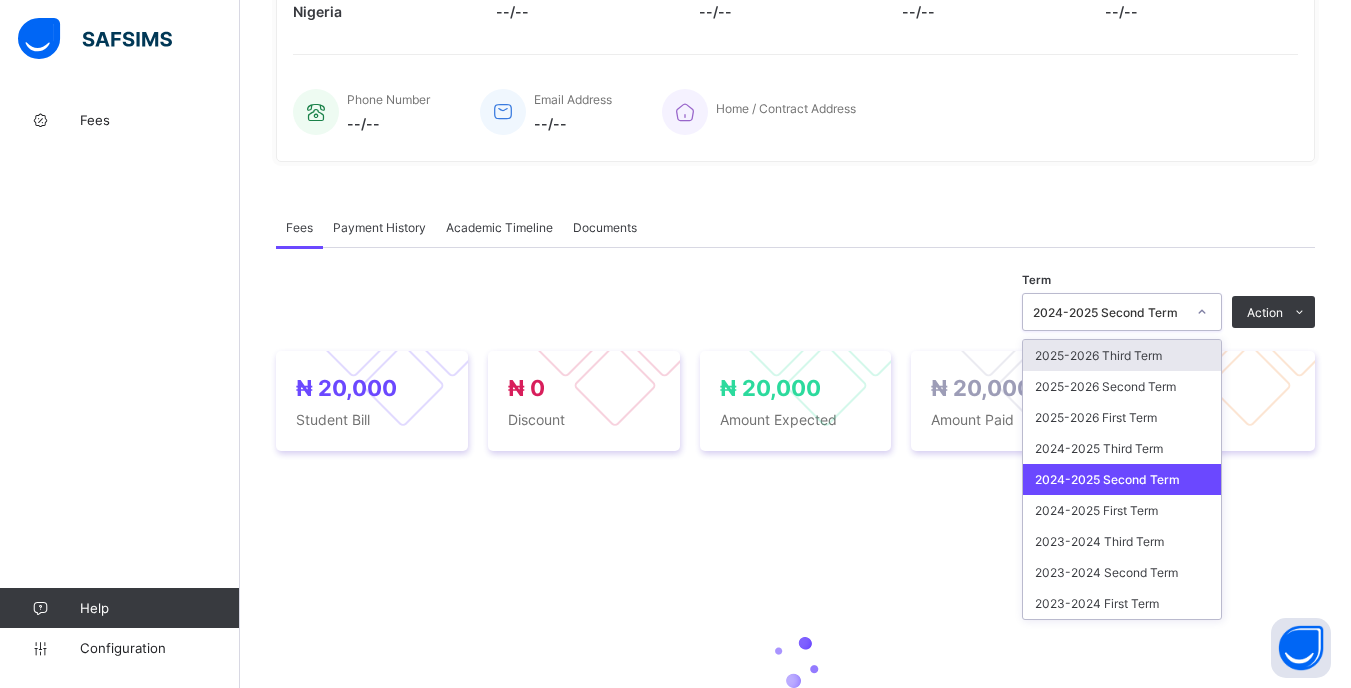 click on "2024-2025 Second Term" at bounding box center [1109, 312] 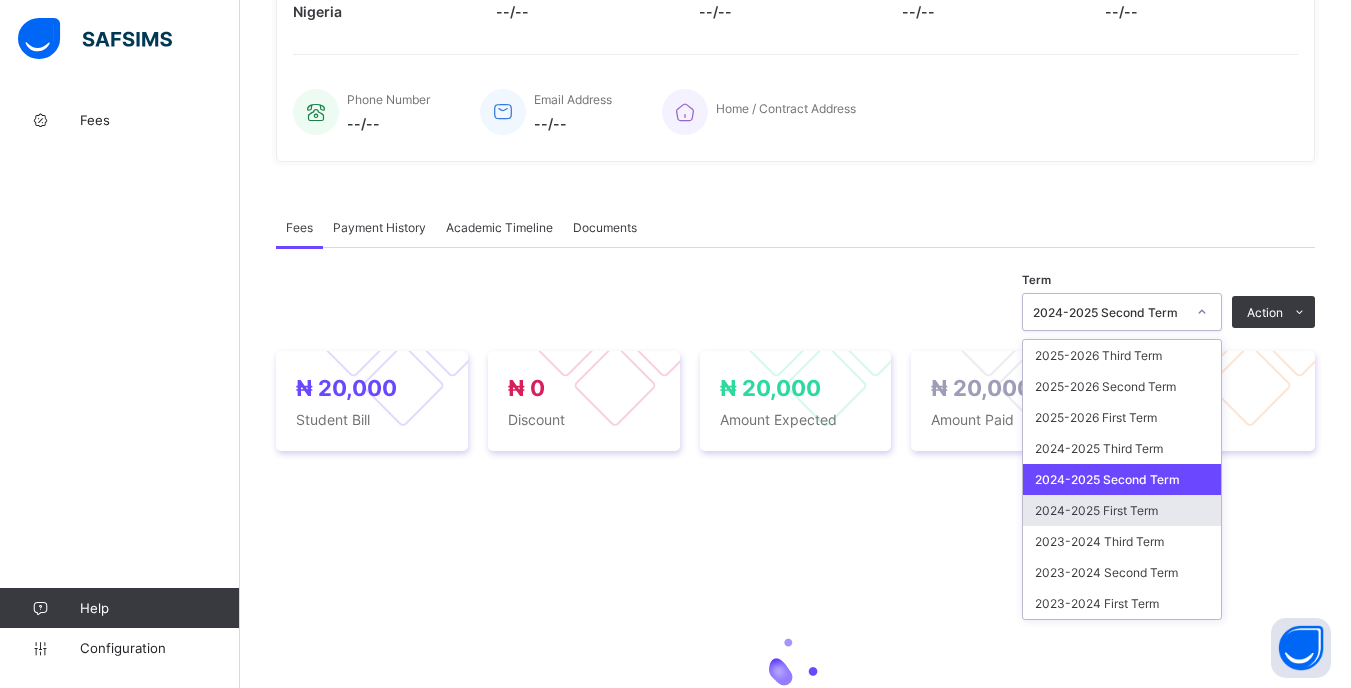 click on "2024-2025 First Term" at bounding box center (1122, 510) 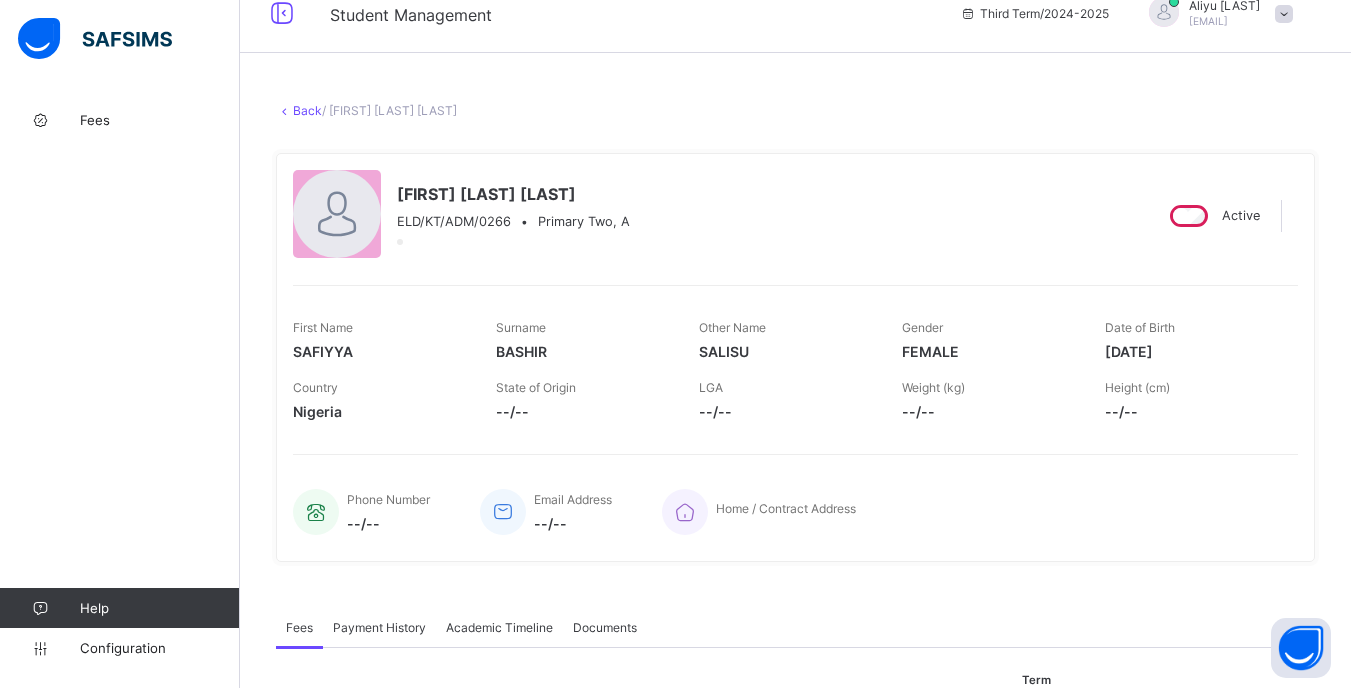 scroll, scrollTop: 0, scrollLeft: 0, axis: both 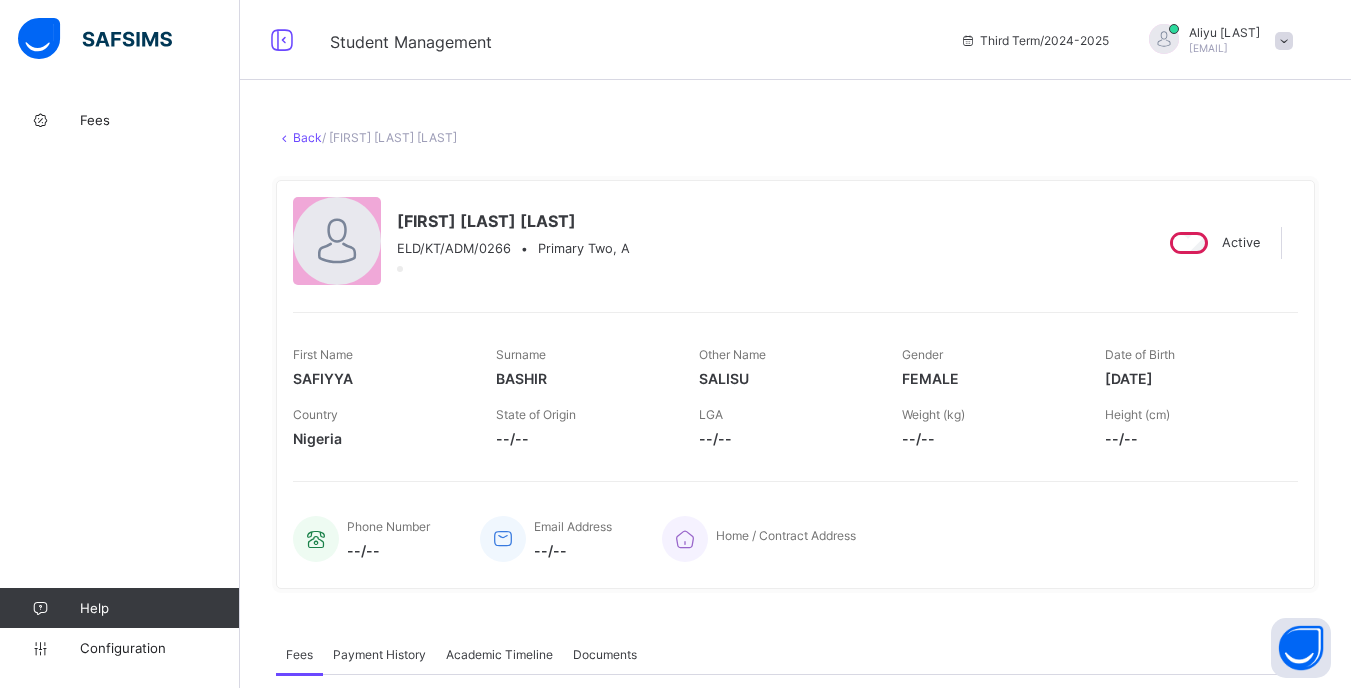 click on "Back" at bounding box center (307, 137) 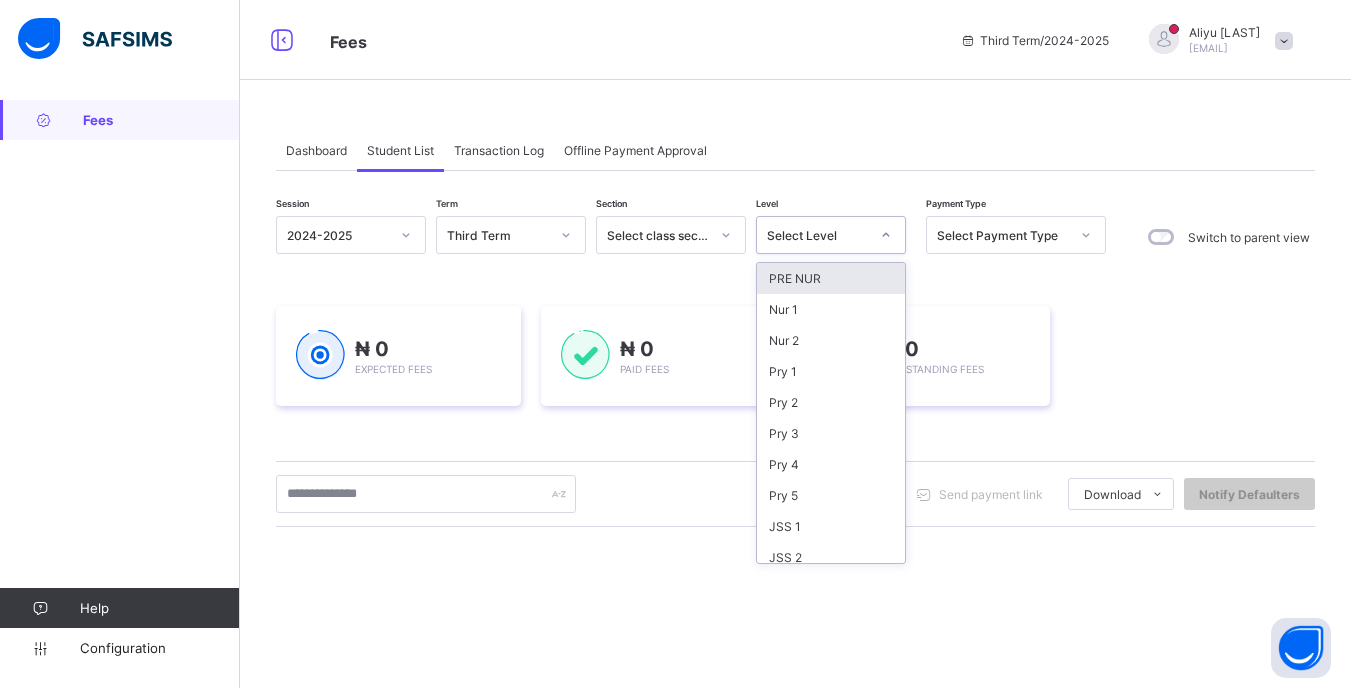 click on "Select Level" at bounding box center [818, 235] 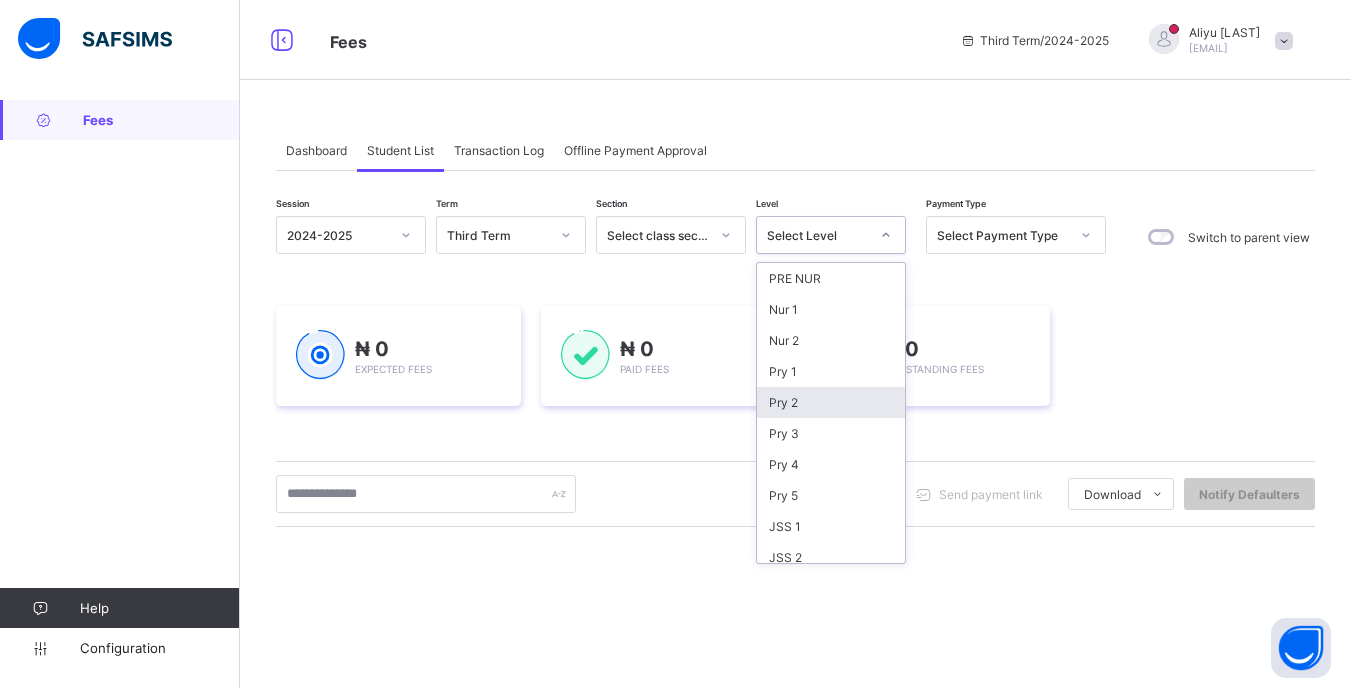 click on "Pry 2" at bounding box center (831, 402) 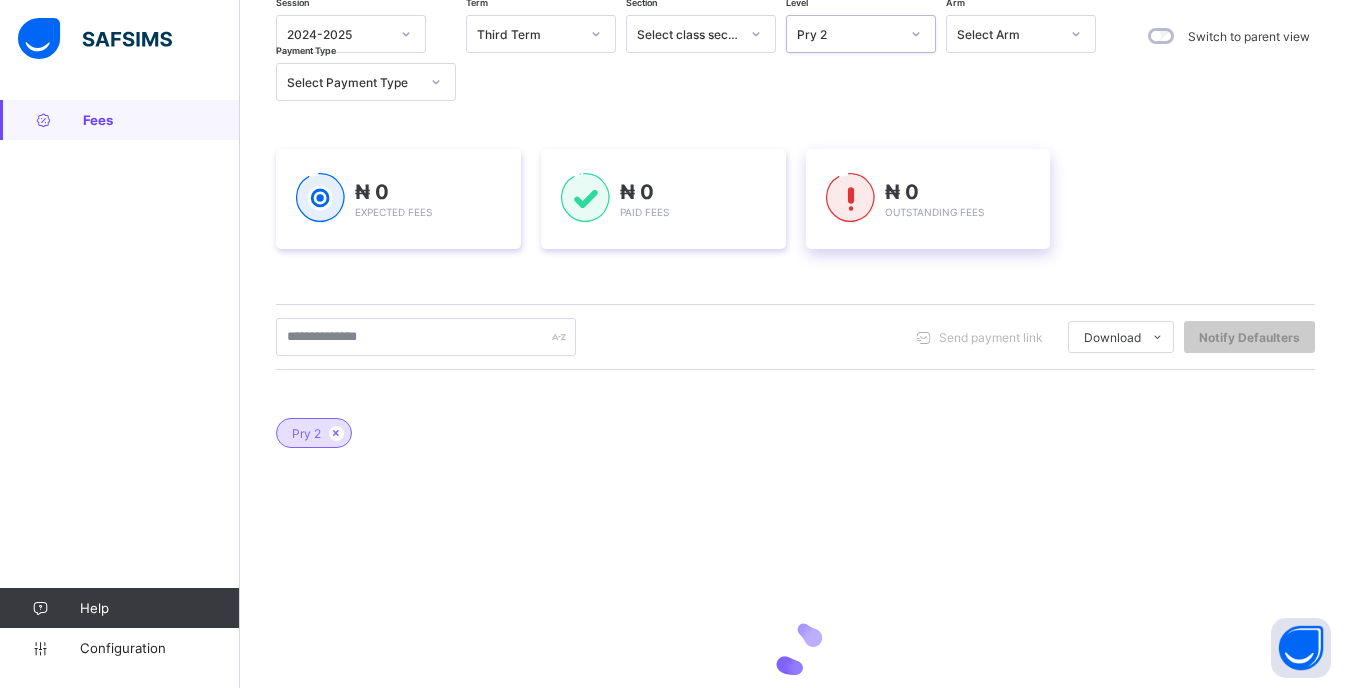 scroll, scrollTop: 300, scrollLeft: 0, axis: vertical 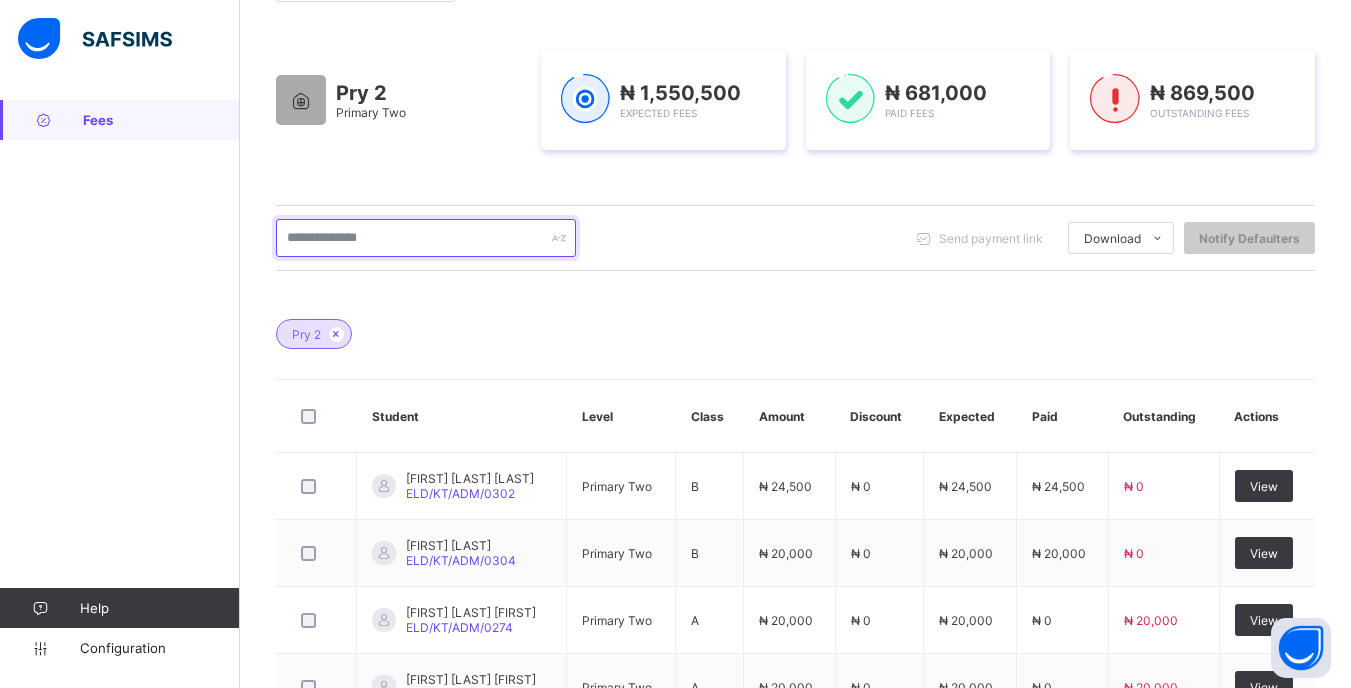 click at bounding box center [426, 238] 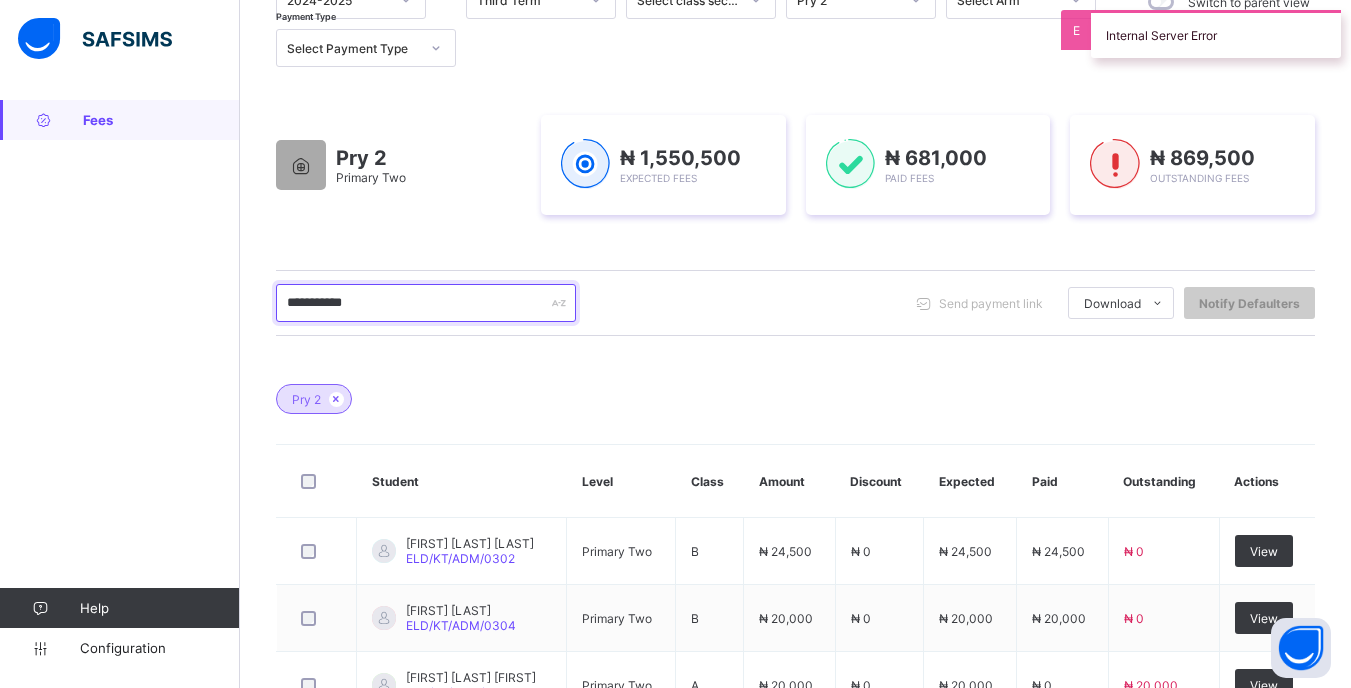 scroll, scrollTop: 200, scrollLeft: 0, axis: vertical 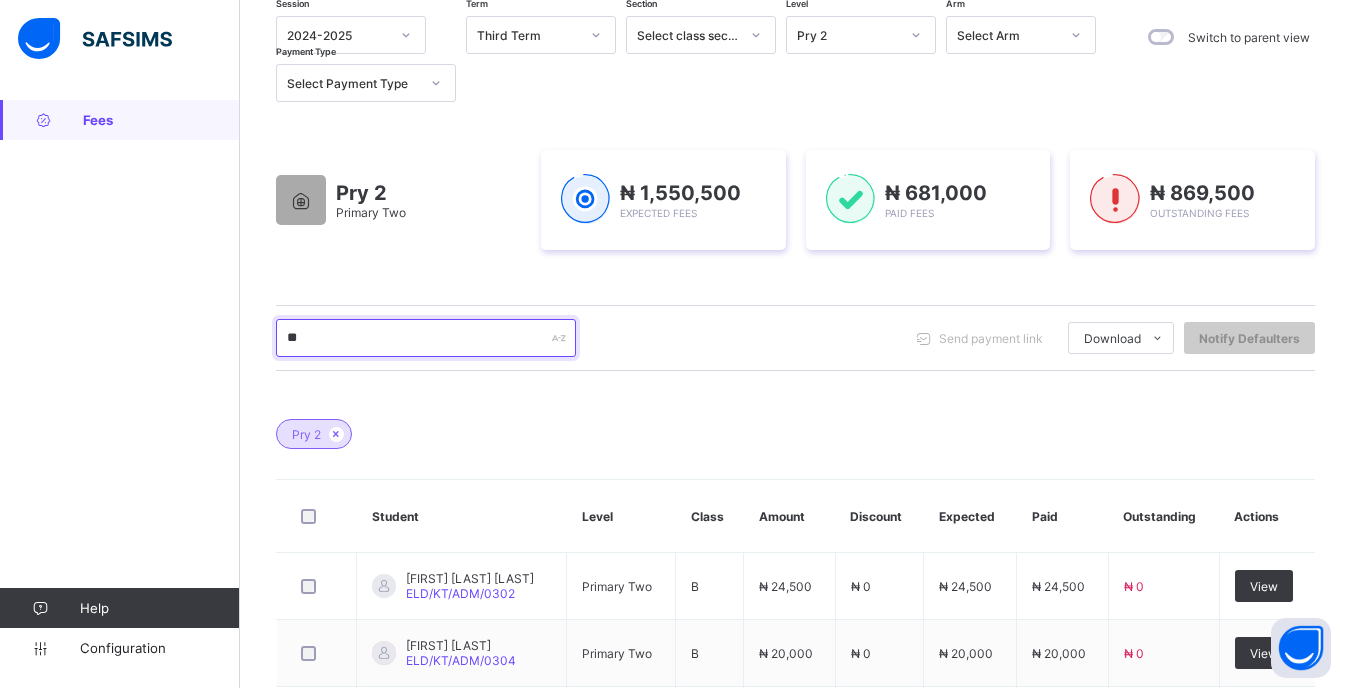 type on "*" 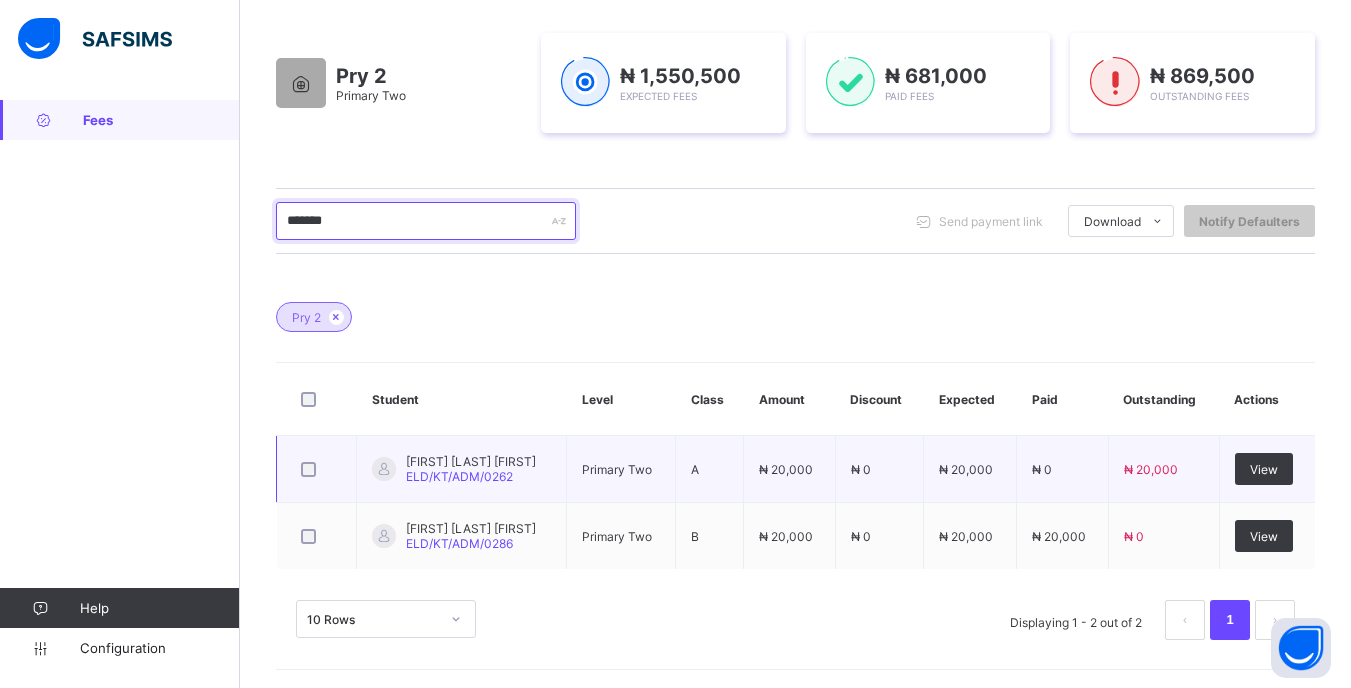 scroll, scrollTop: 319, scrollLeft: 0, axis: vertical 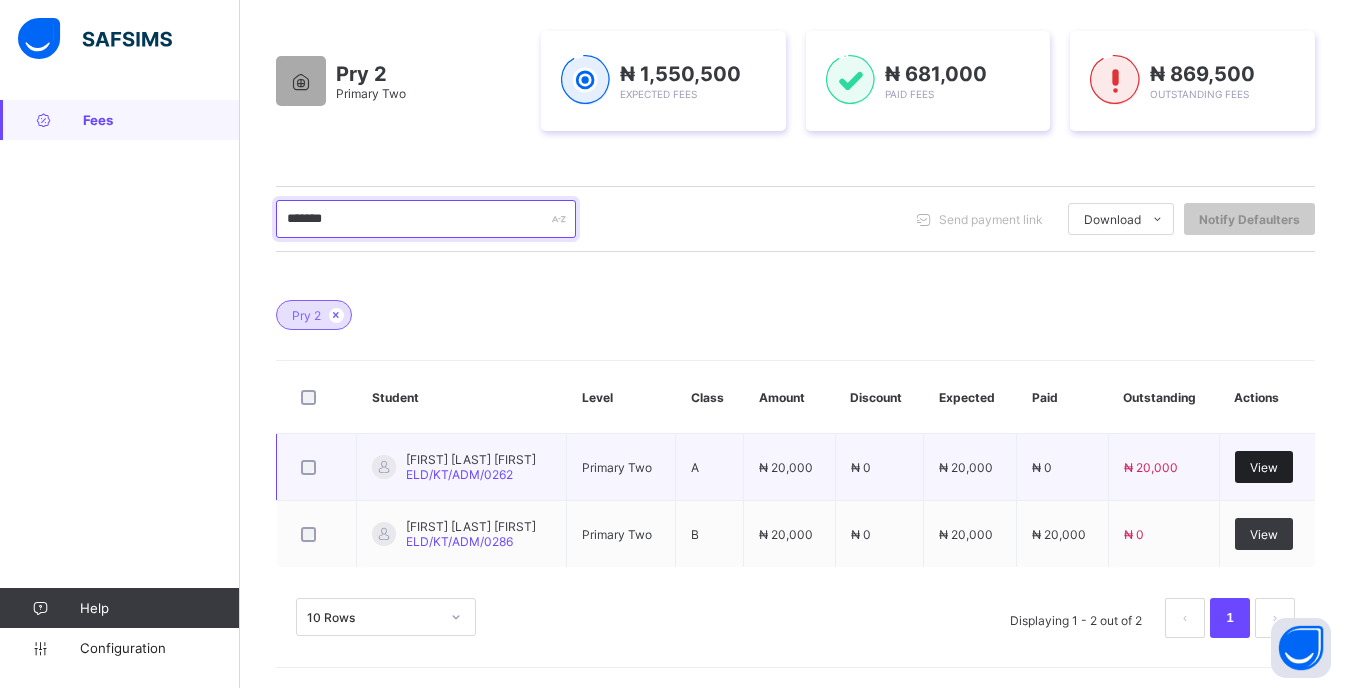 type on "*******" 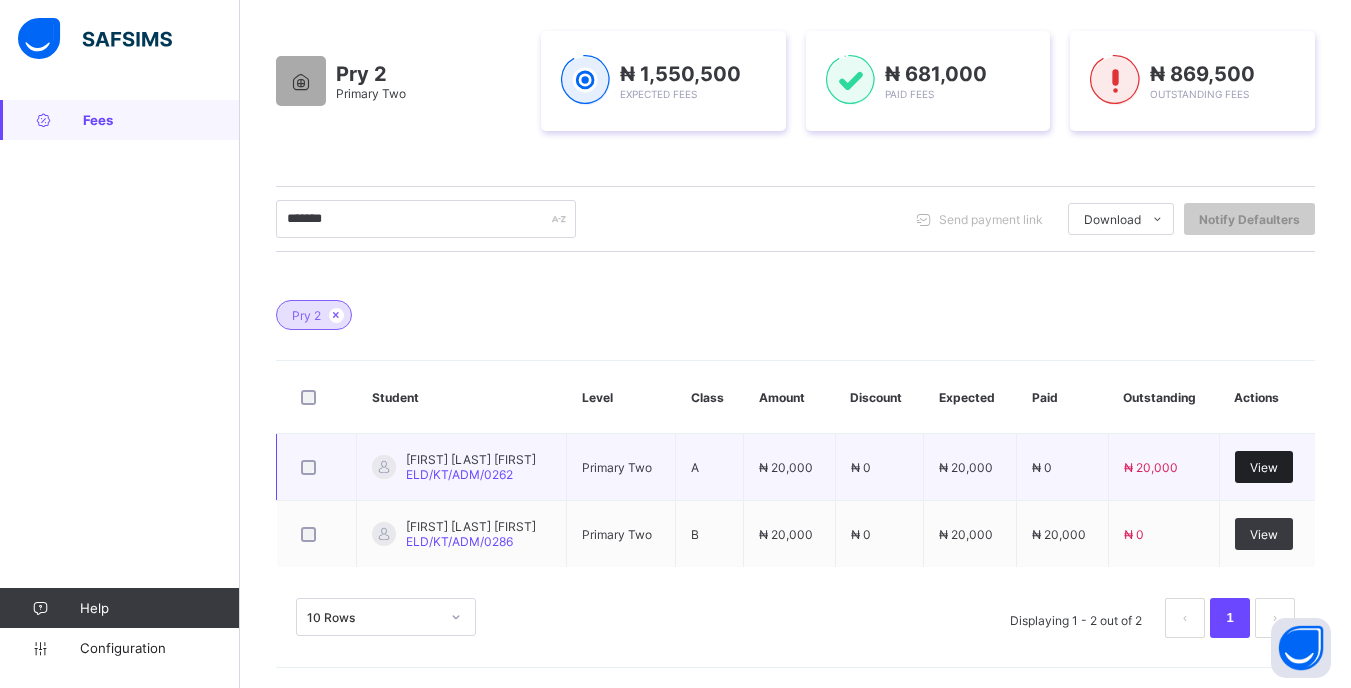 click on "View" at bounding box center (1264, 467) 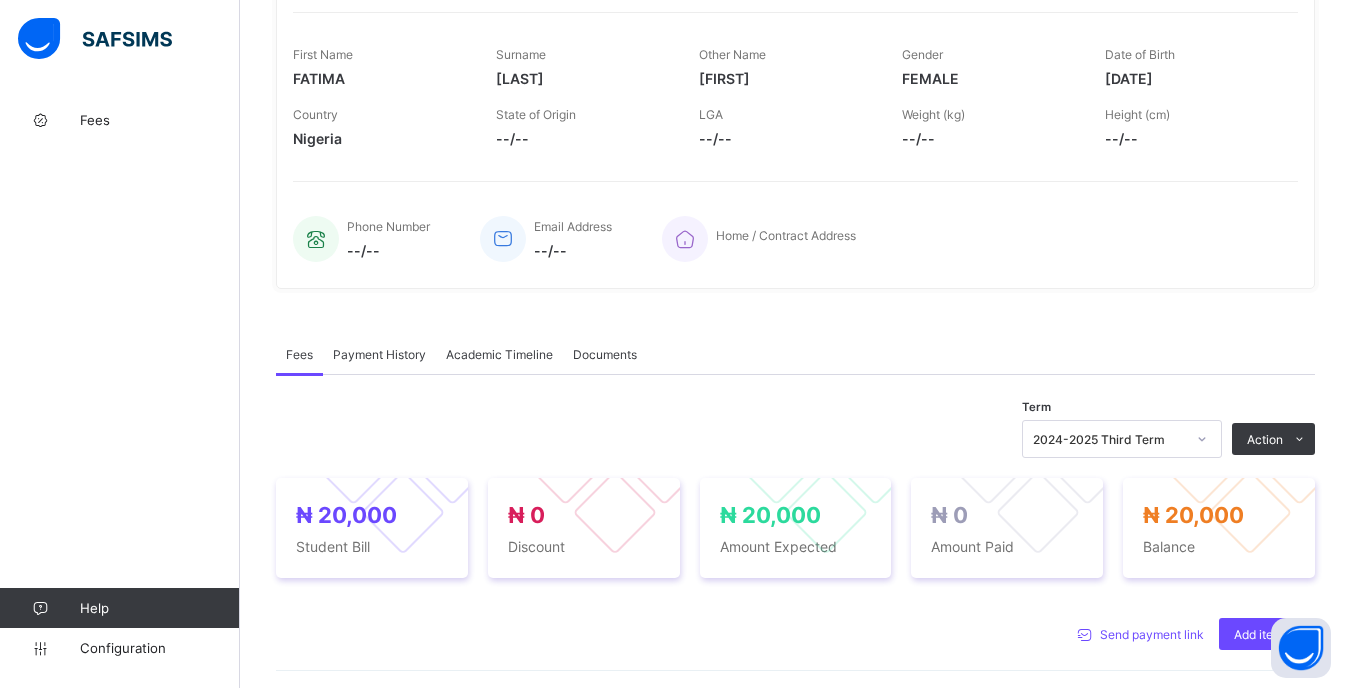 scroll, scrollTop: 600, scrollLeft: 0, axis: vertical 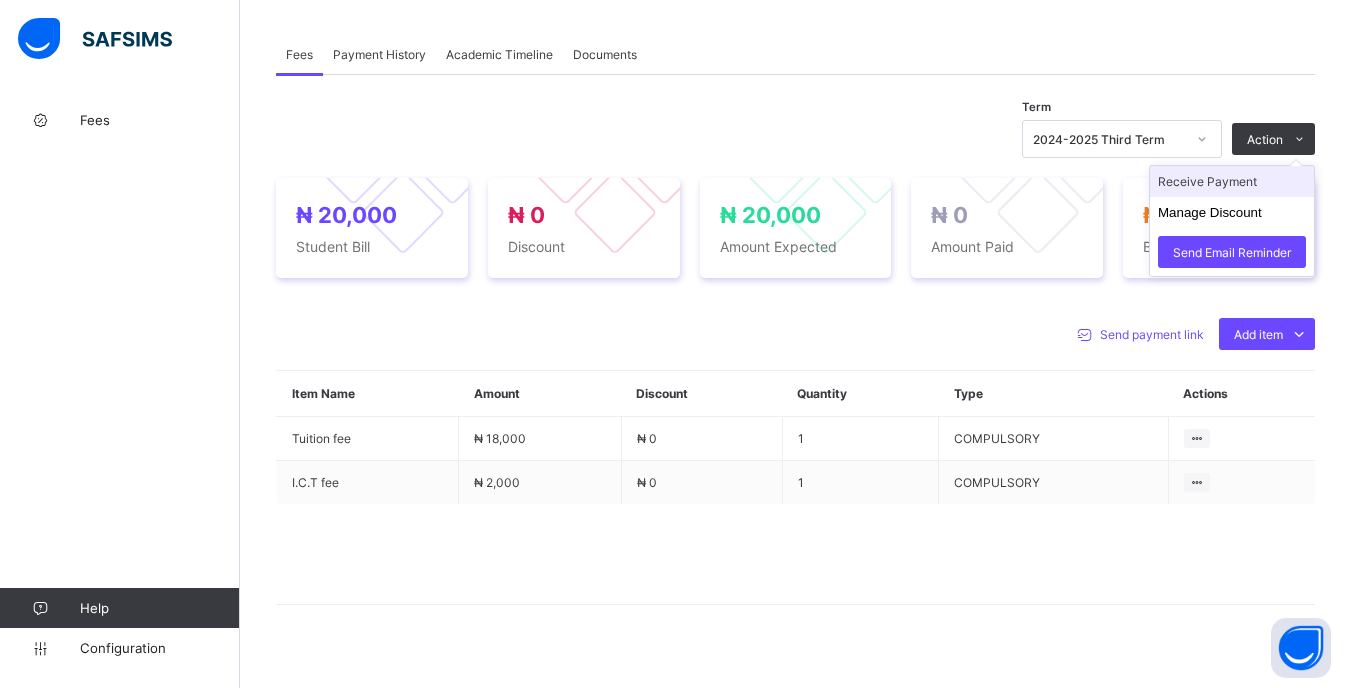 click on "Receive Payment" at bounding box center (1232, 181) 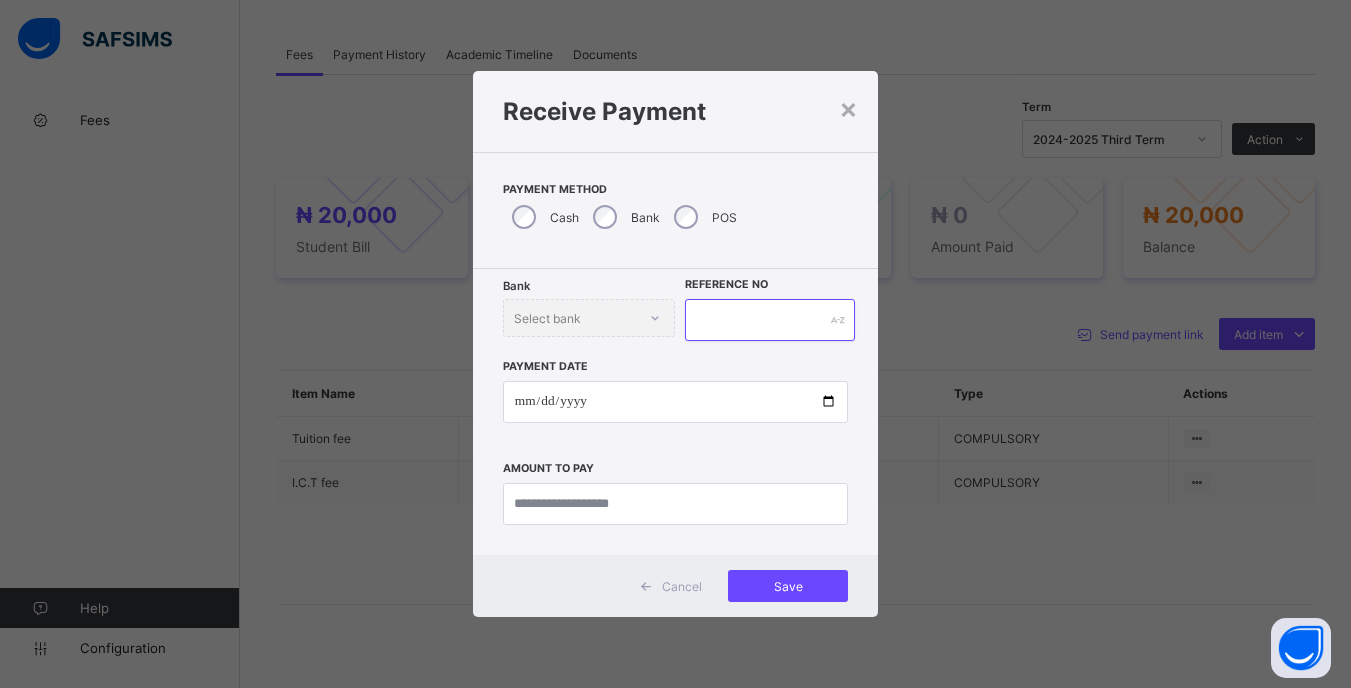 click at bounding box center (769, 320) 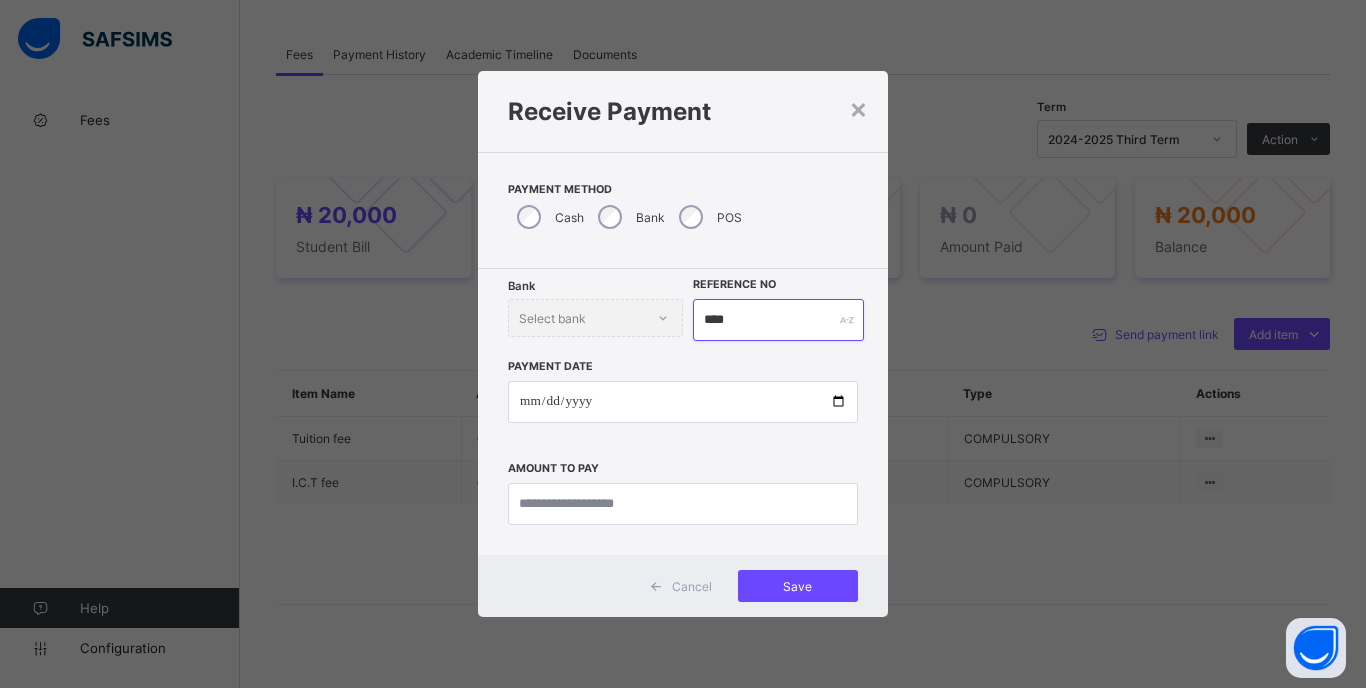 type on "****" 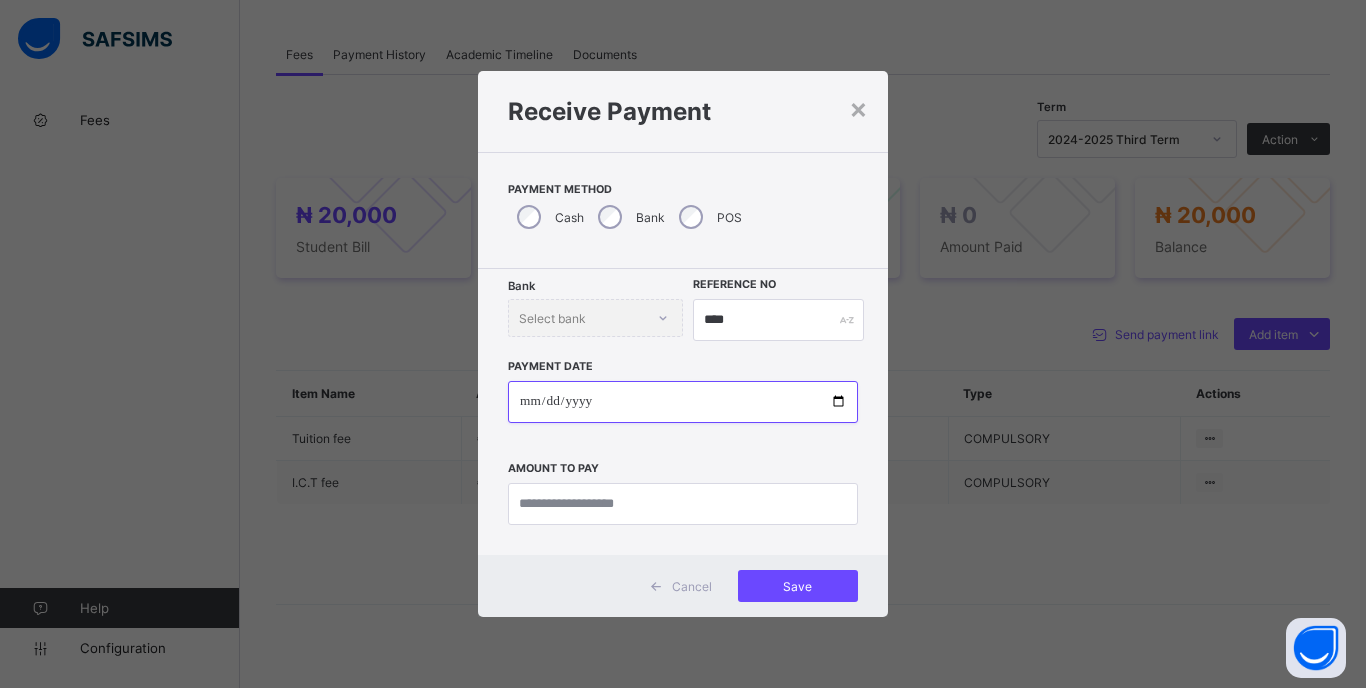 click at bounding box center [683, 402] 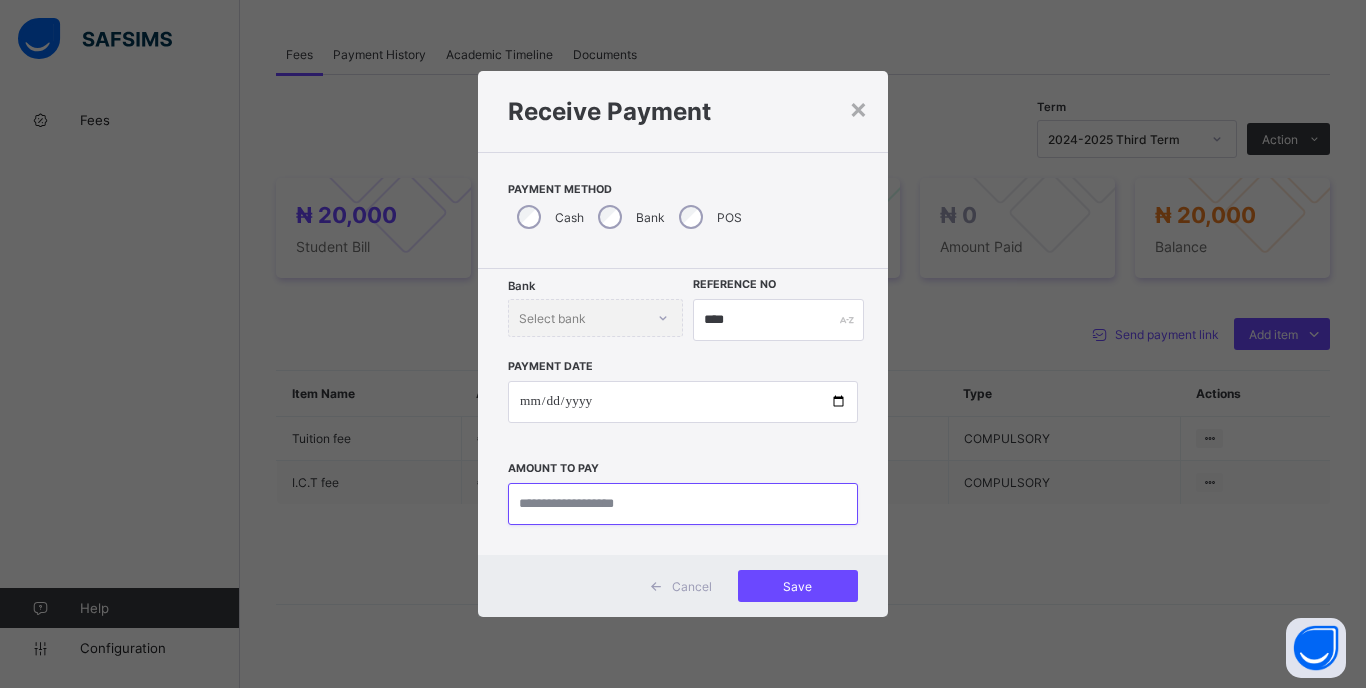 click at bounding box center [683, 504] 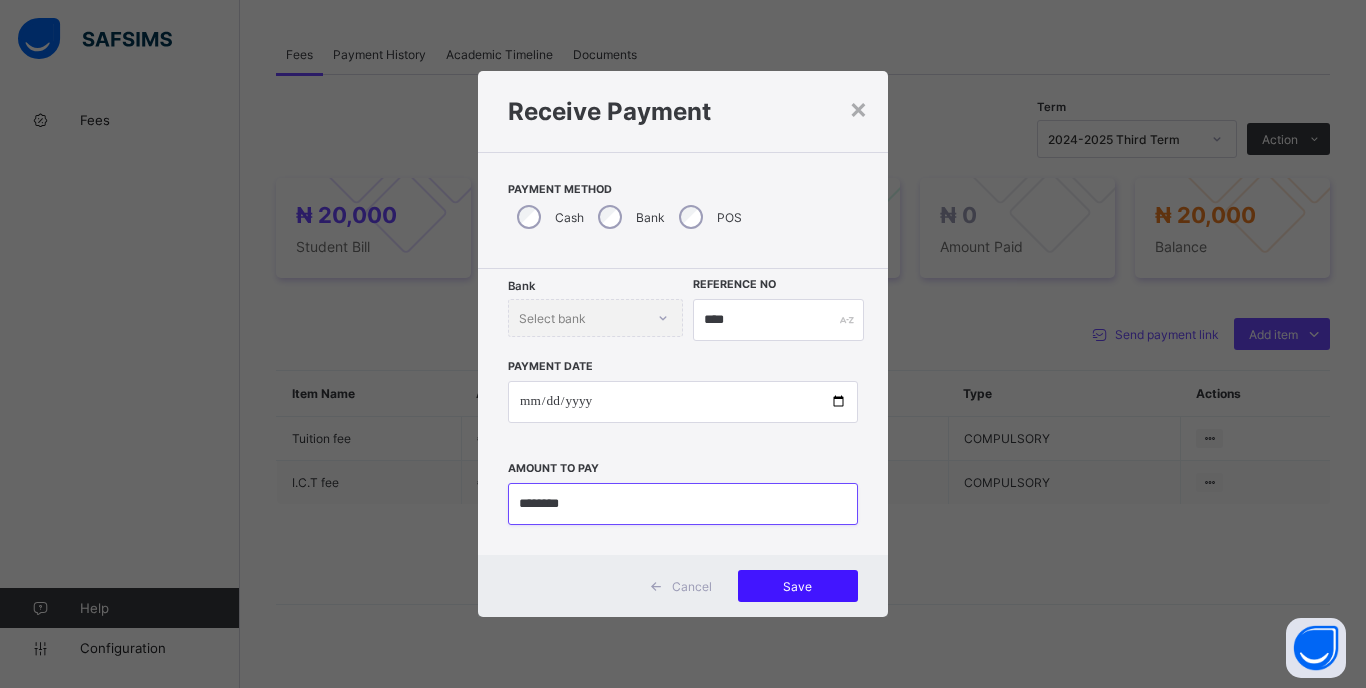 type on "********" 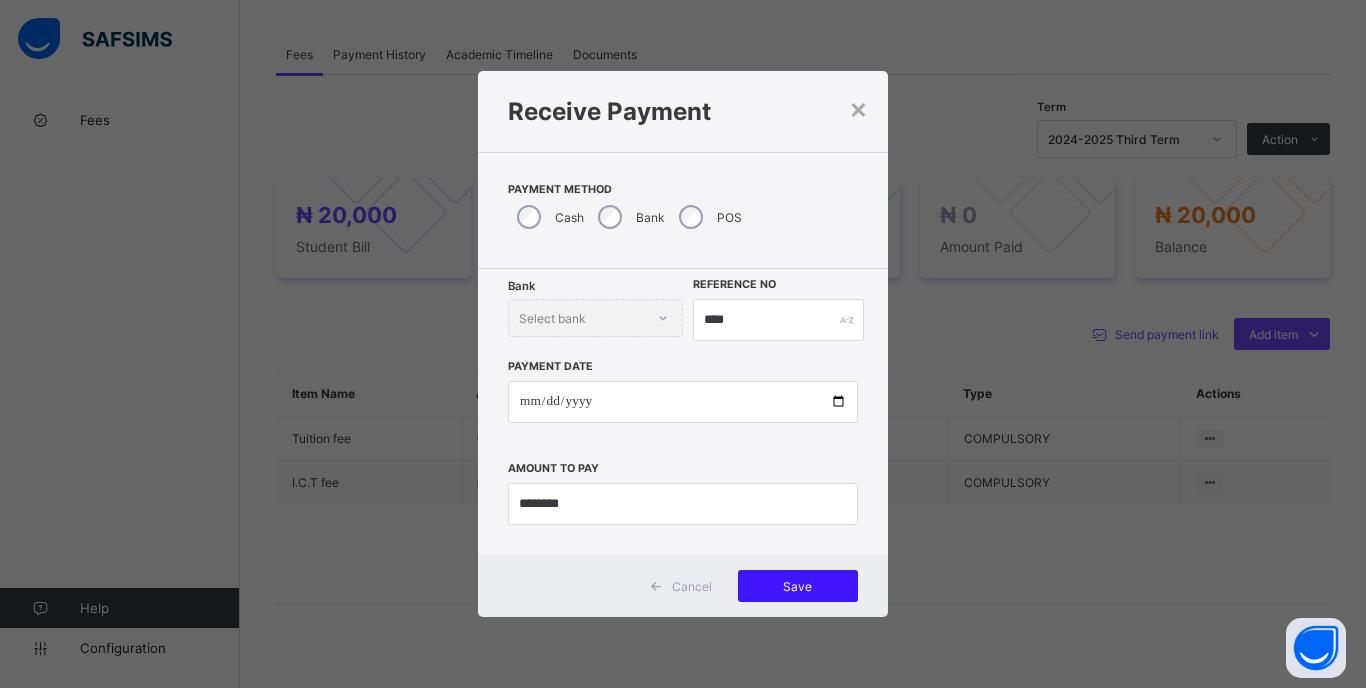 click on "Save" at bounding box center [798, 586] 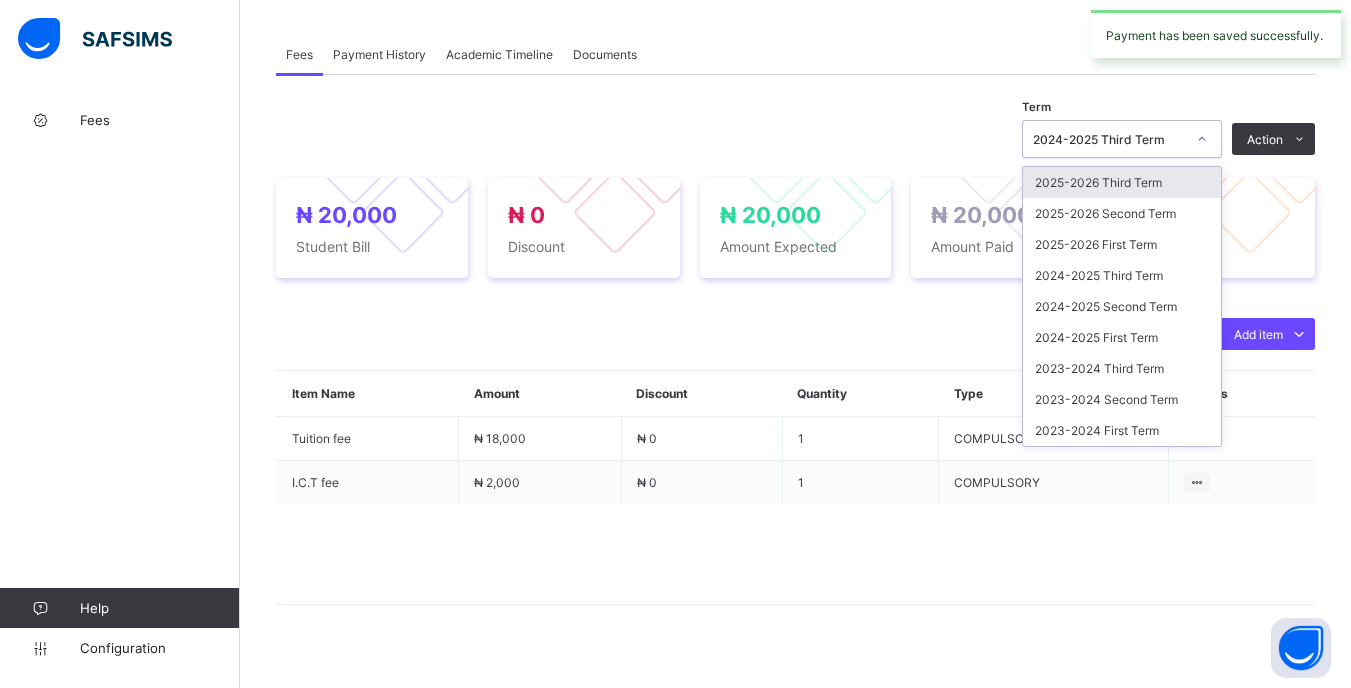 click 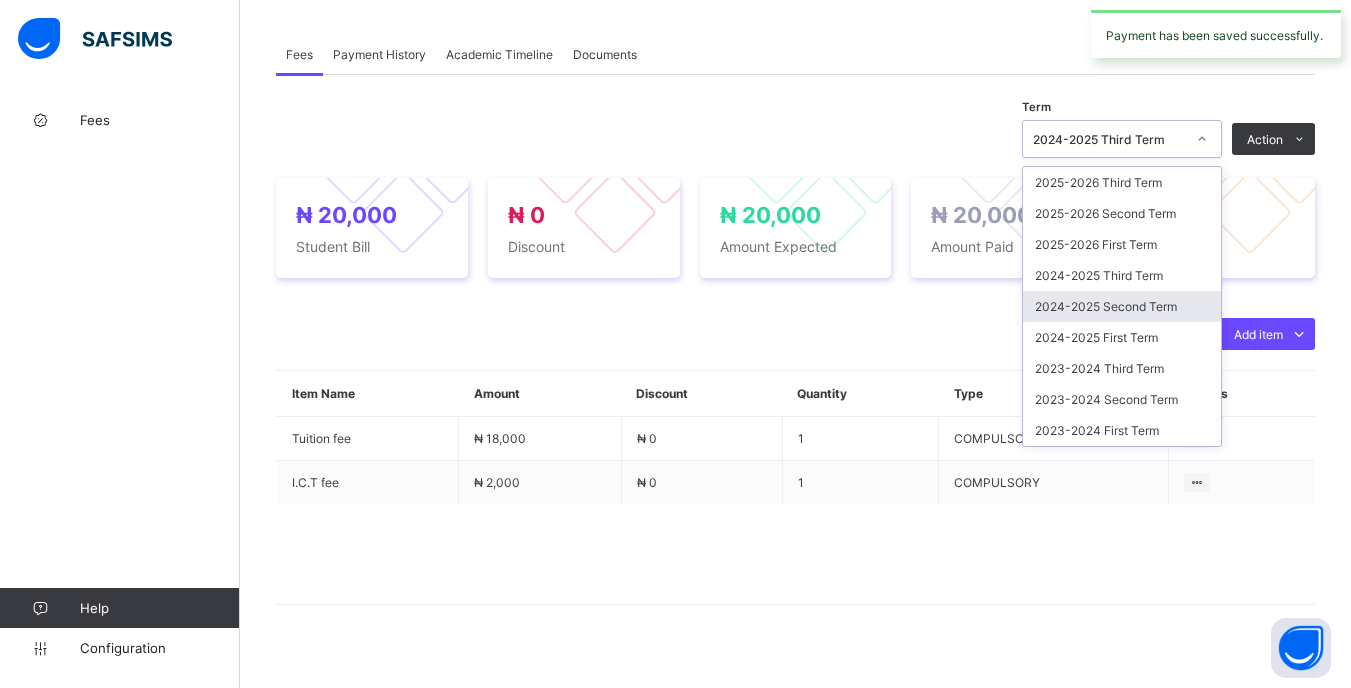 click on "2024-2025 Second Term" at bounding box center (1122, 306) 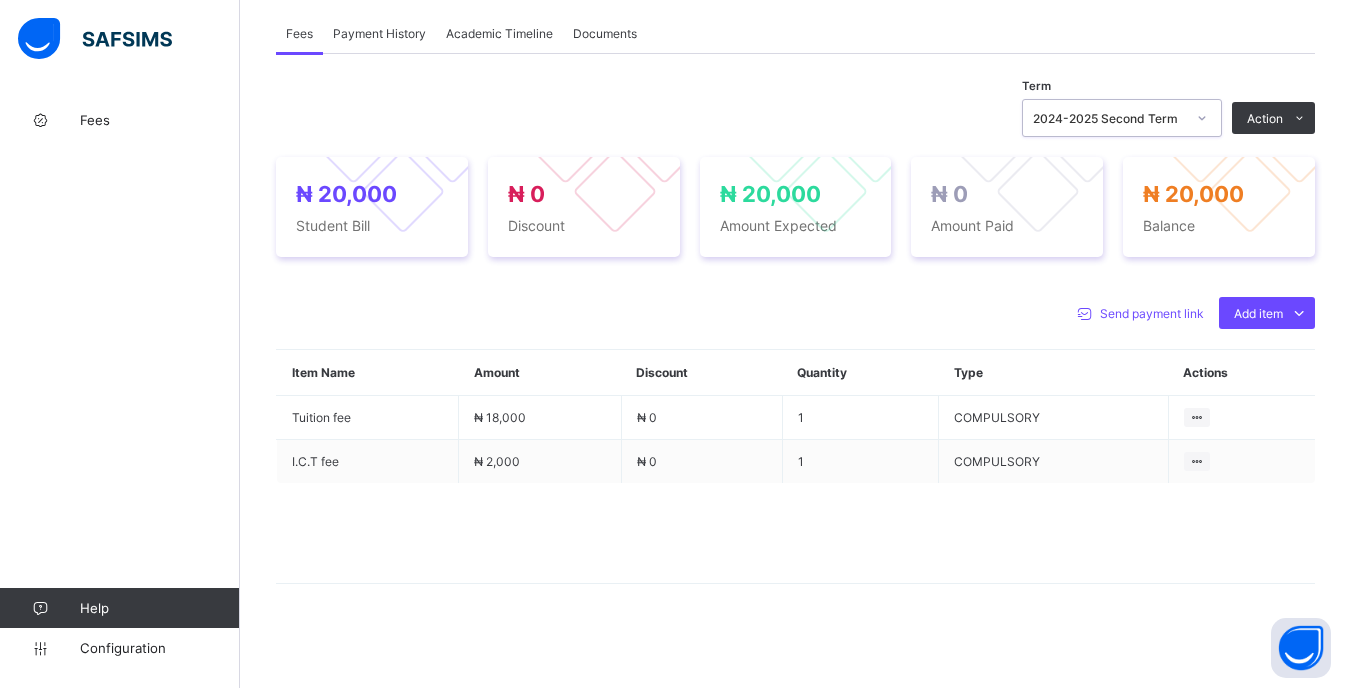 scroll, scrollTop: 627, scrollLeft: 0, axis: vertical 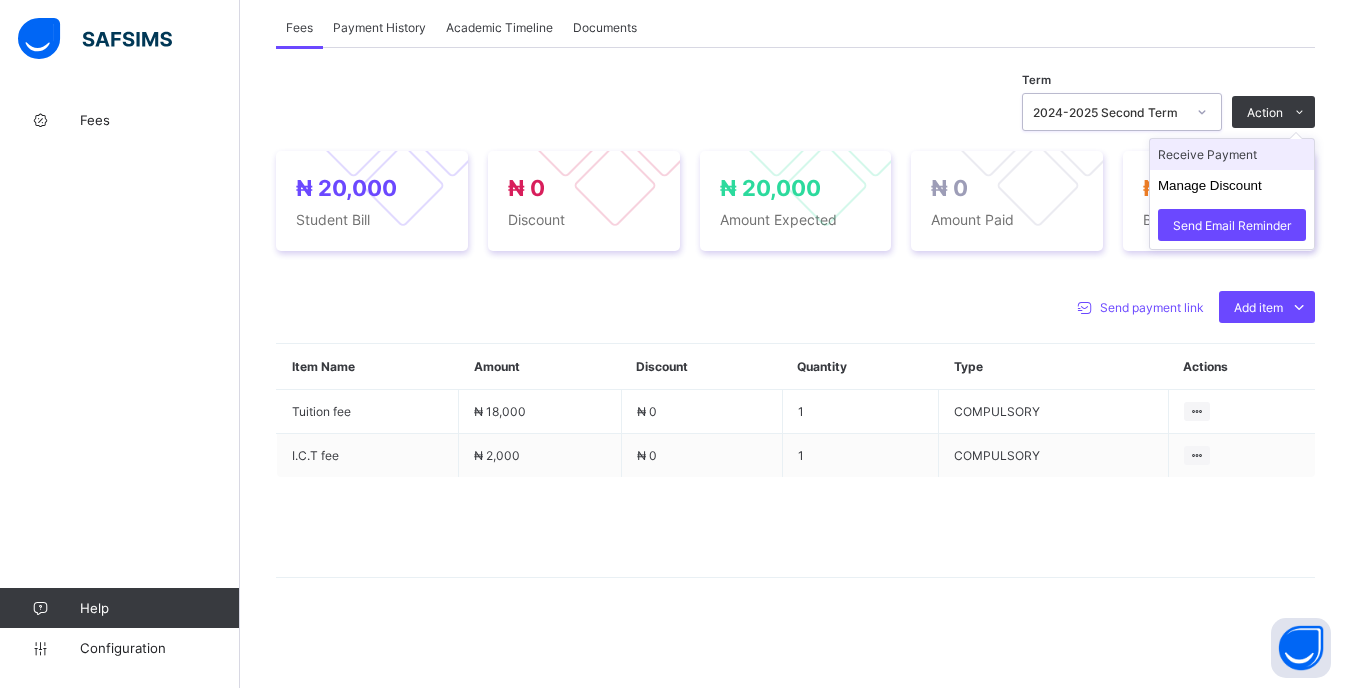 click on "Receive Payment" at bounding box center (1232, 154) 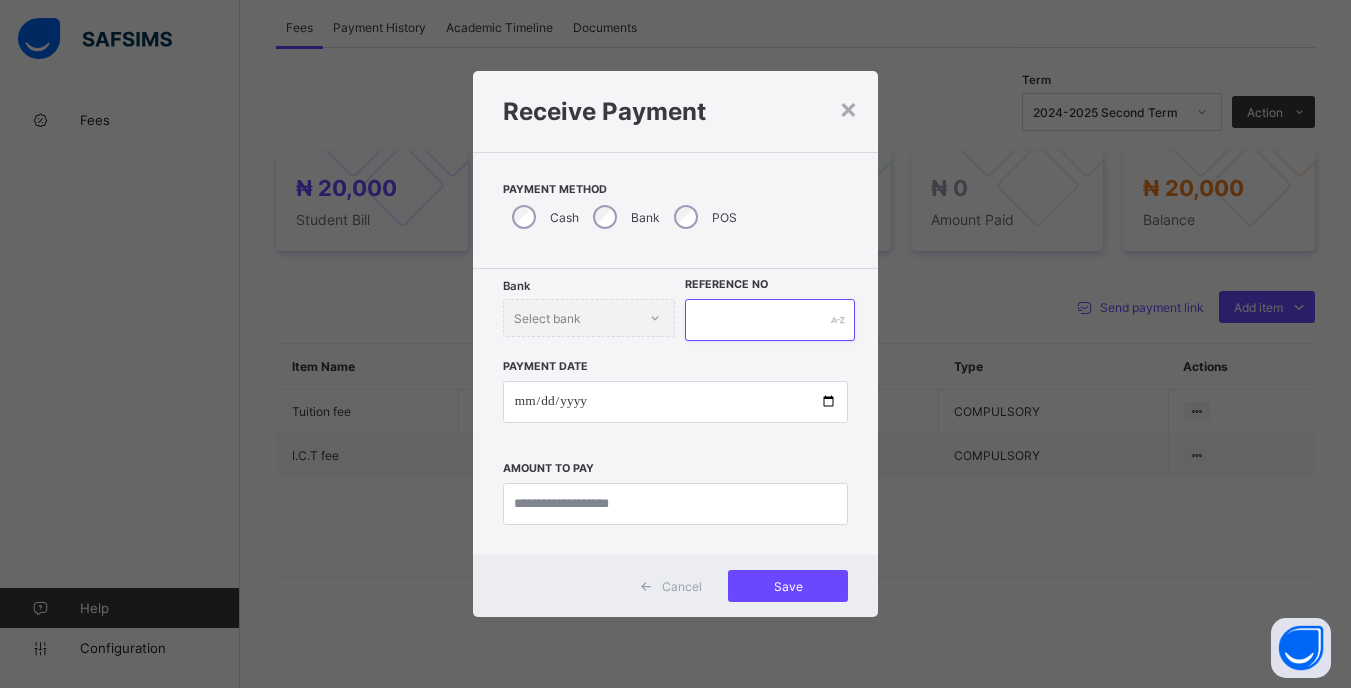 click at bounding box center [769, 320] 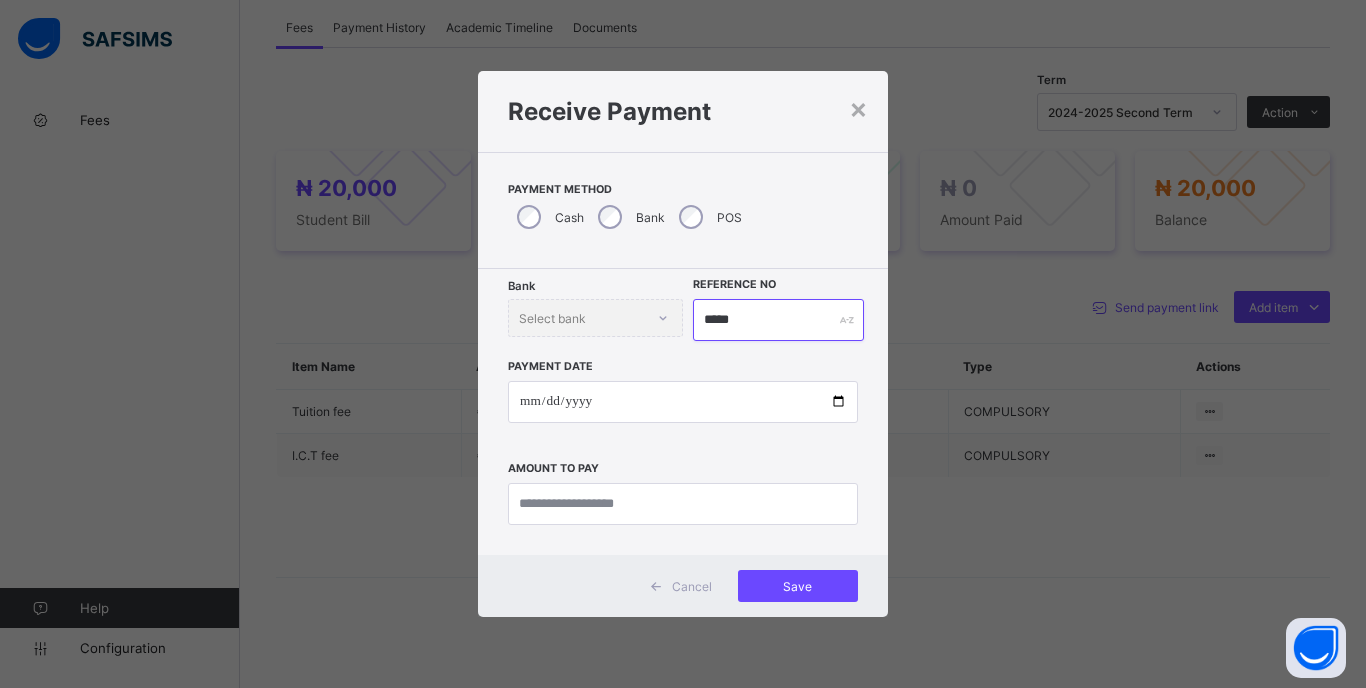 type on "*****" 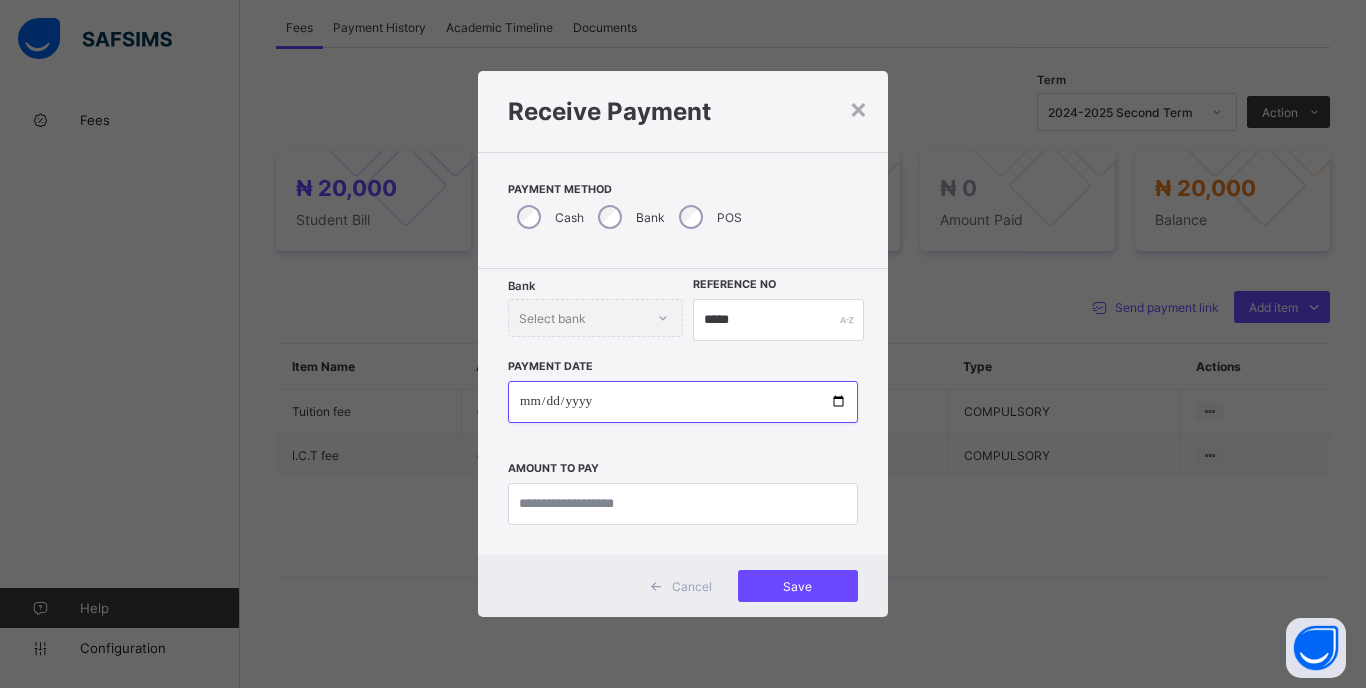 click at bounding box center [683, 402] 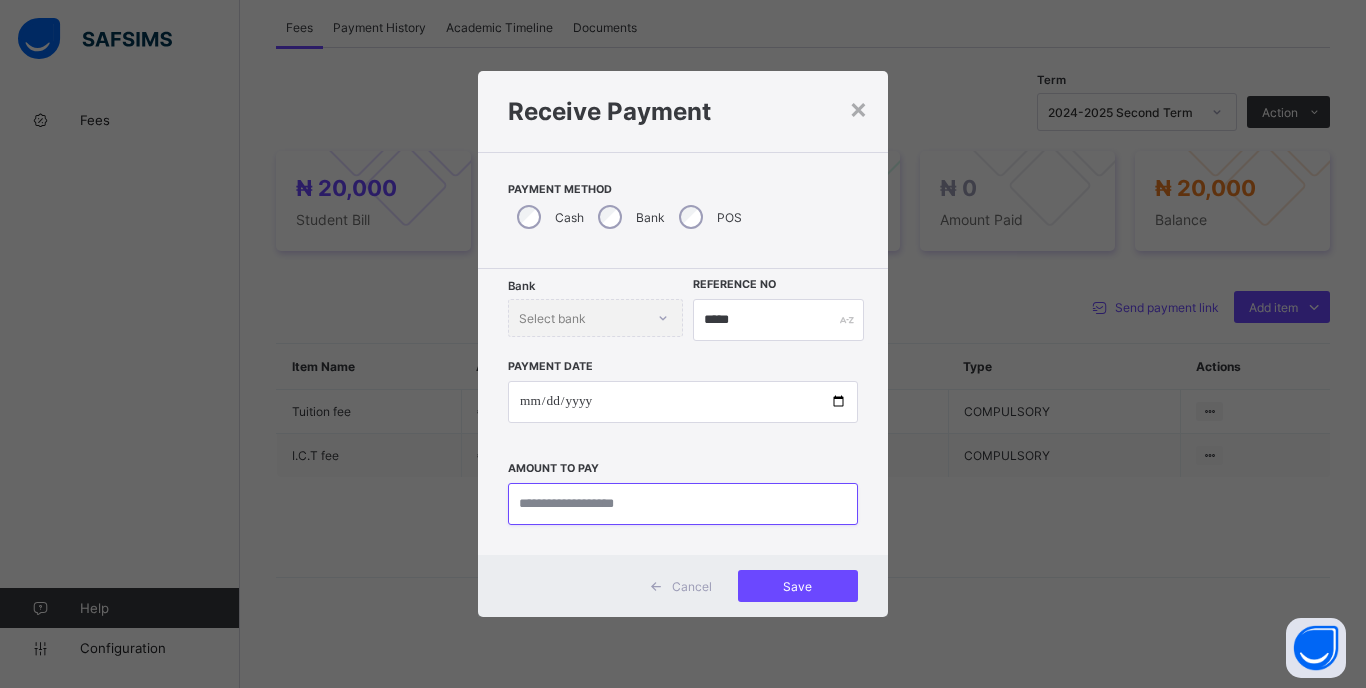 click at bounding box center [683, 504] 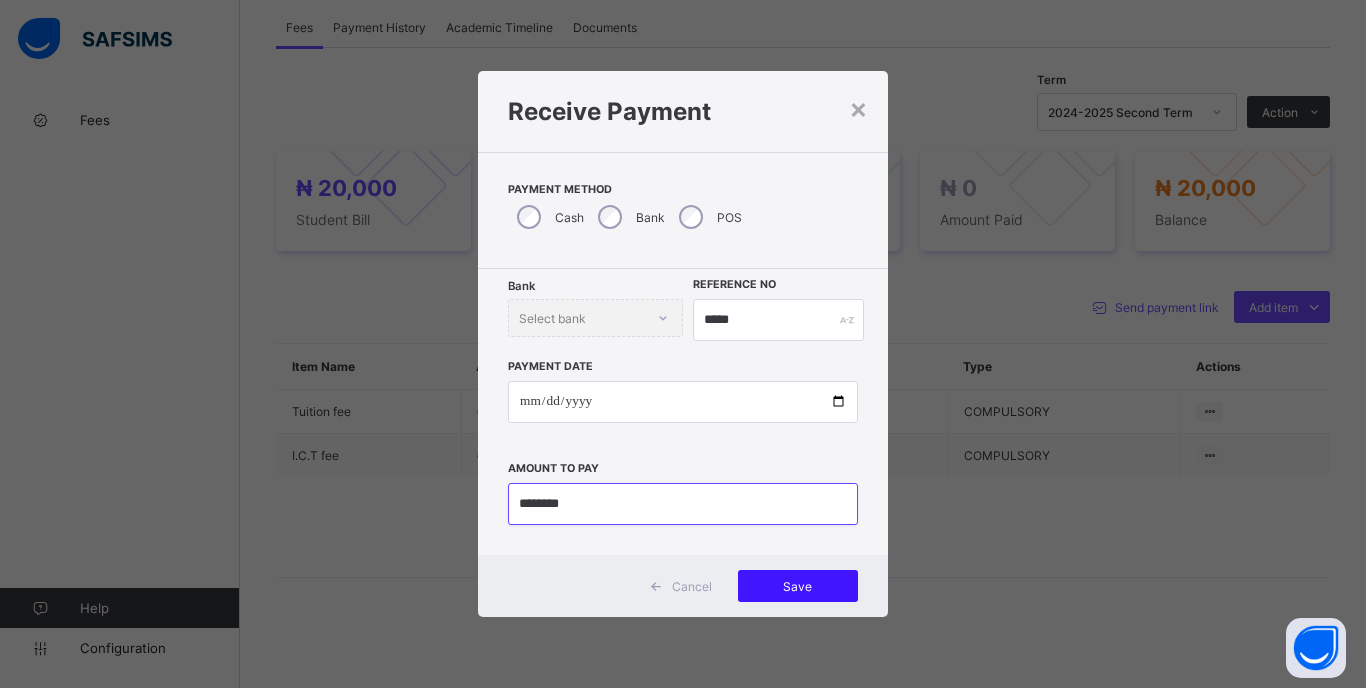 type on "********" 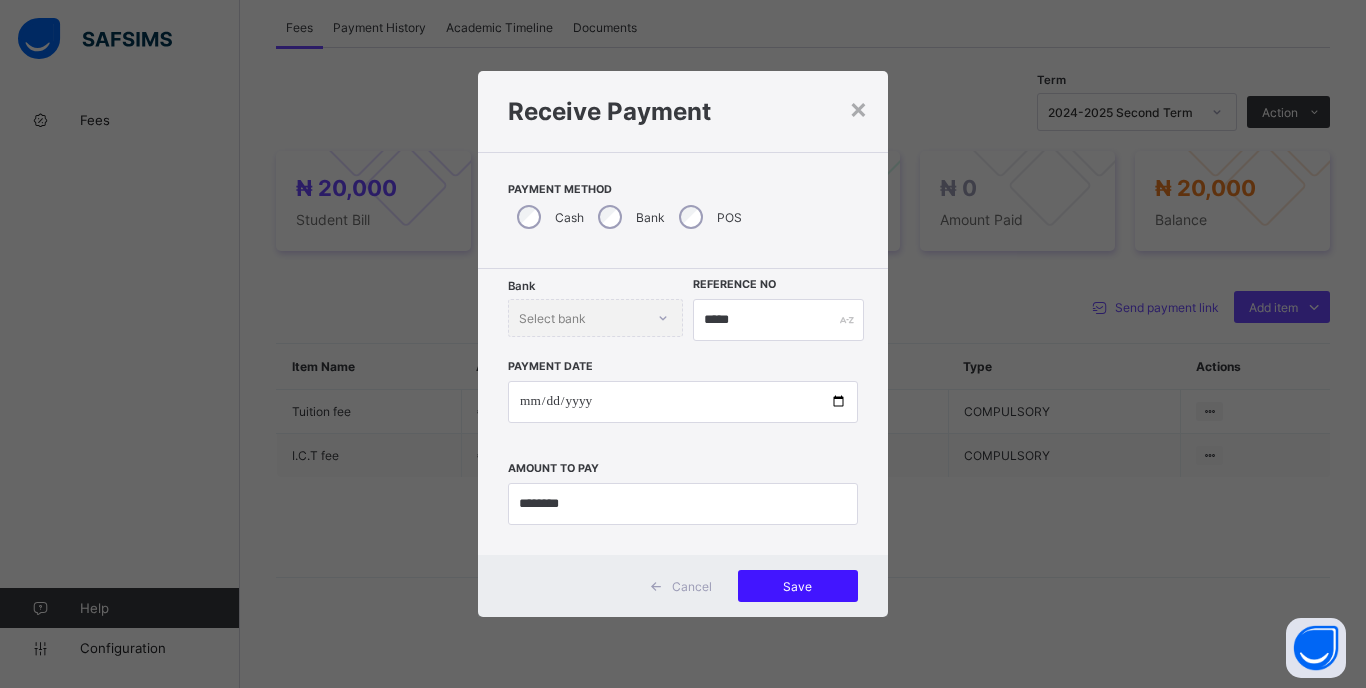 click on "Save" at bounding box center [798, 586] 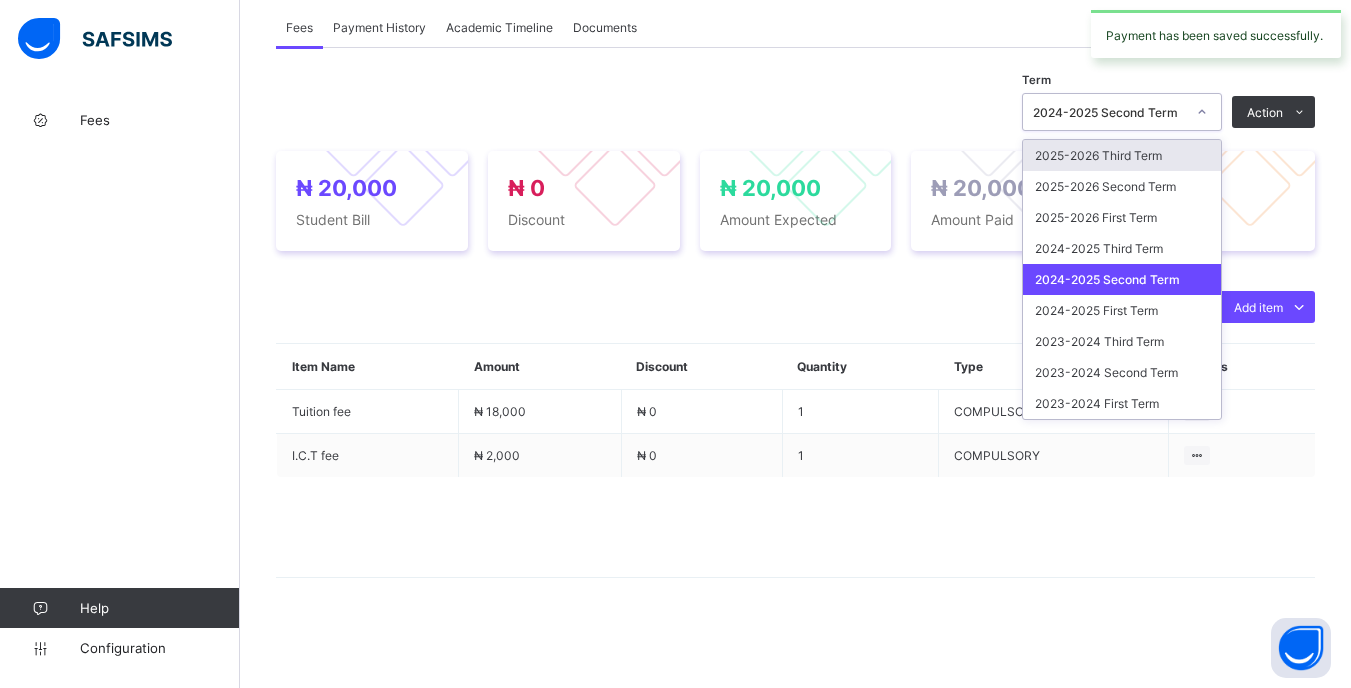 click on "2024-2025 Second Term" at bounding box center (1109, 112) 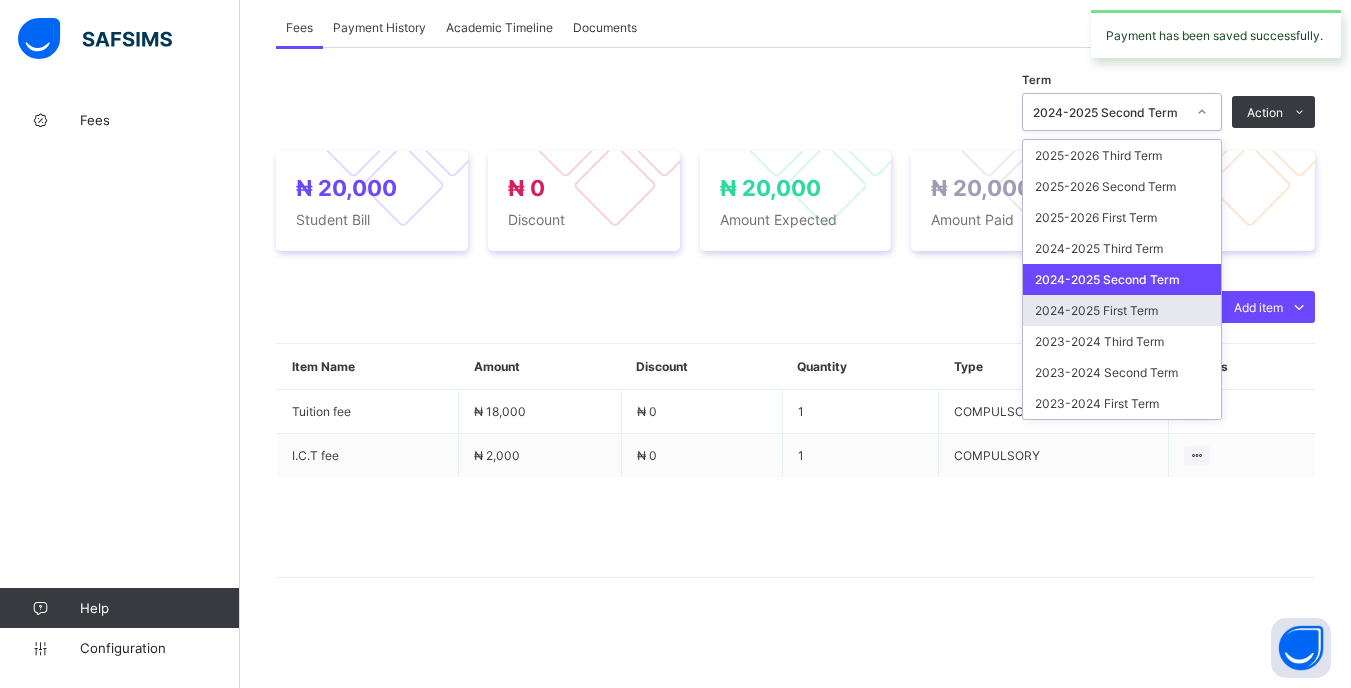 click on "2024-2025 First Term" at bounding box center [1122, 310] 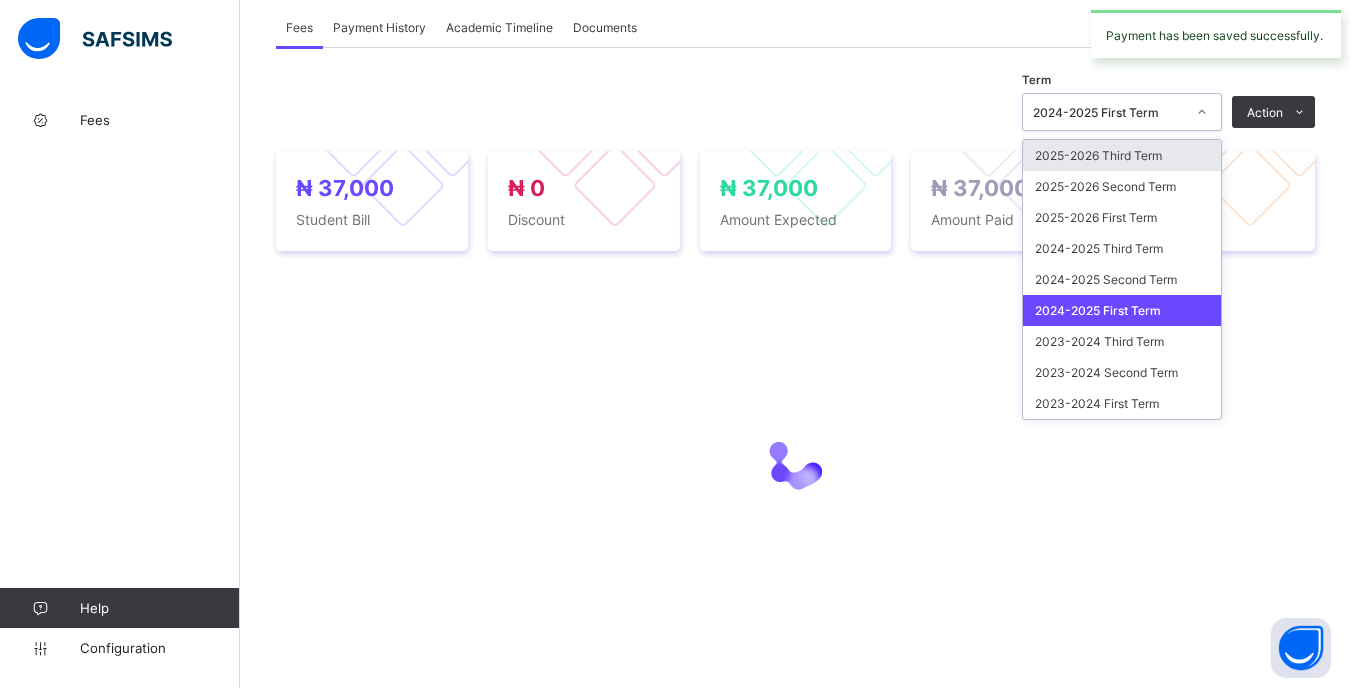 click on "2024-2025 First Term" at bounding box center (1109, 112) 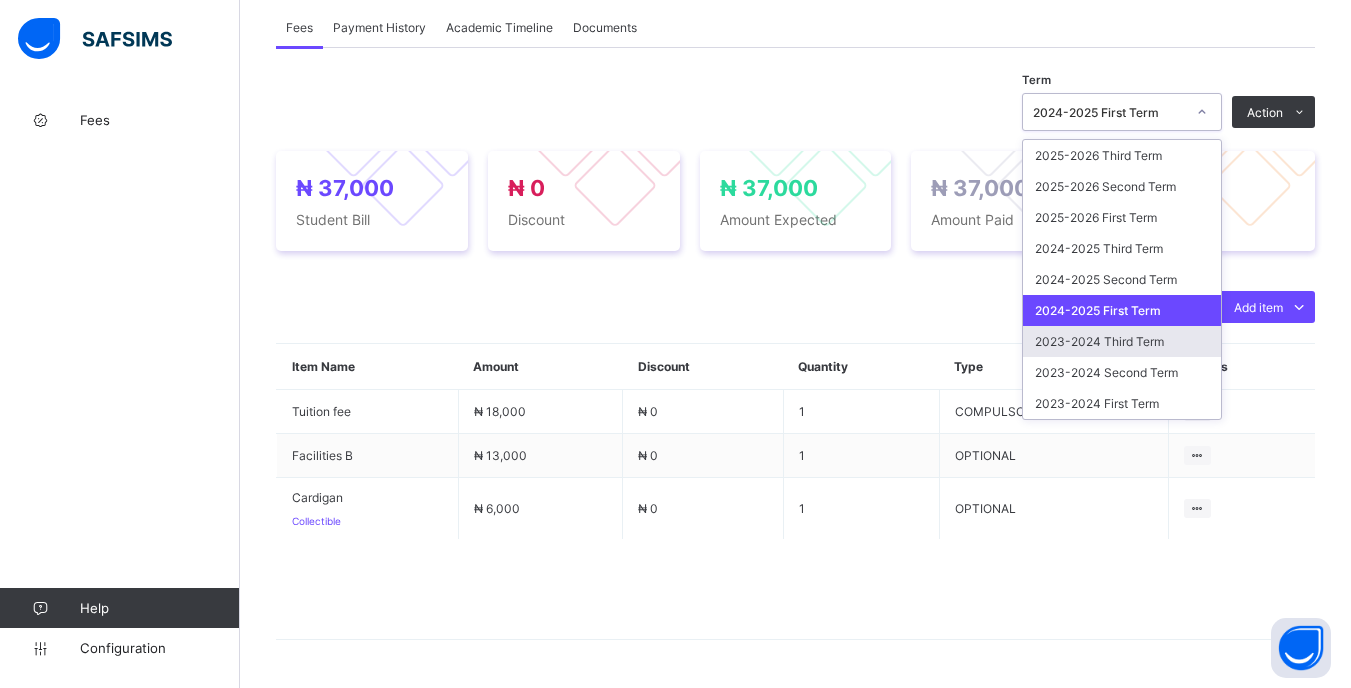 click on "2023-2024 Third Term" at bounding box center [1122, 341] 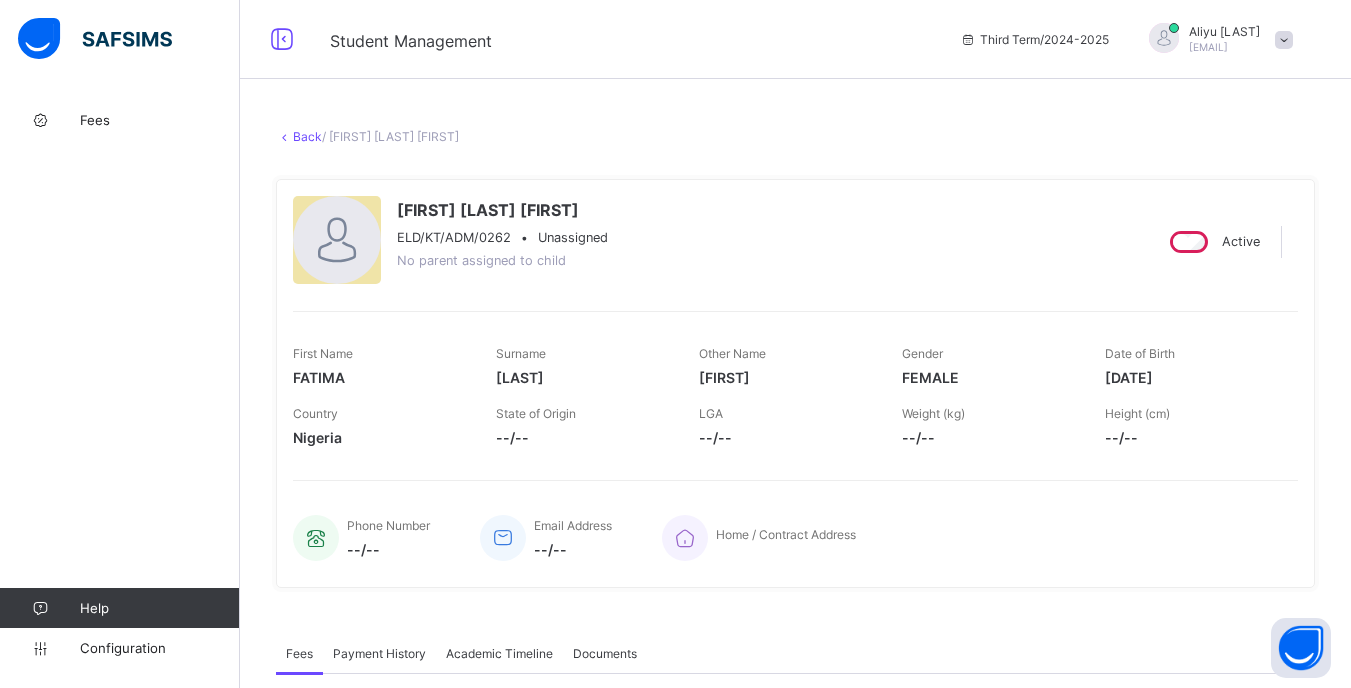 scroll, scrollTop: 0, scrollLeft: 0, axis: both 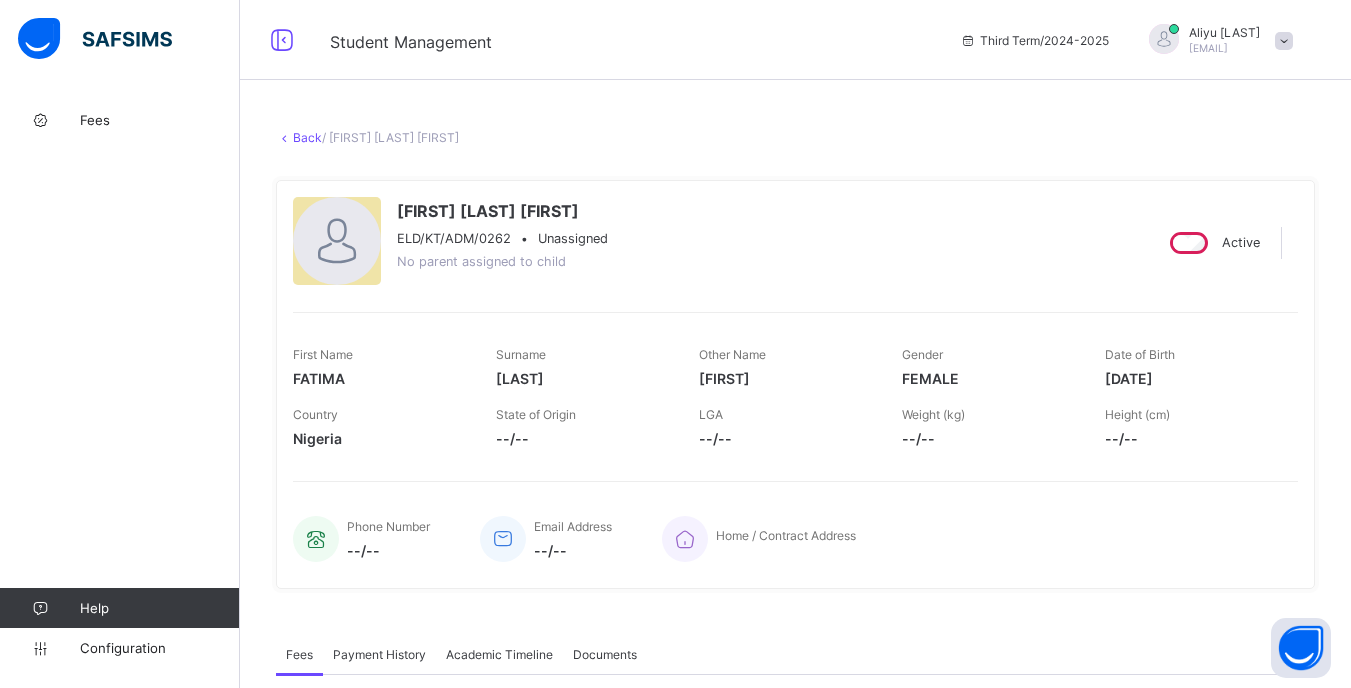 click on "Back" at bounding box center (307, 137) 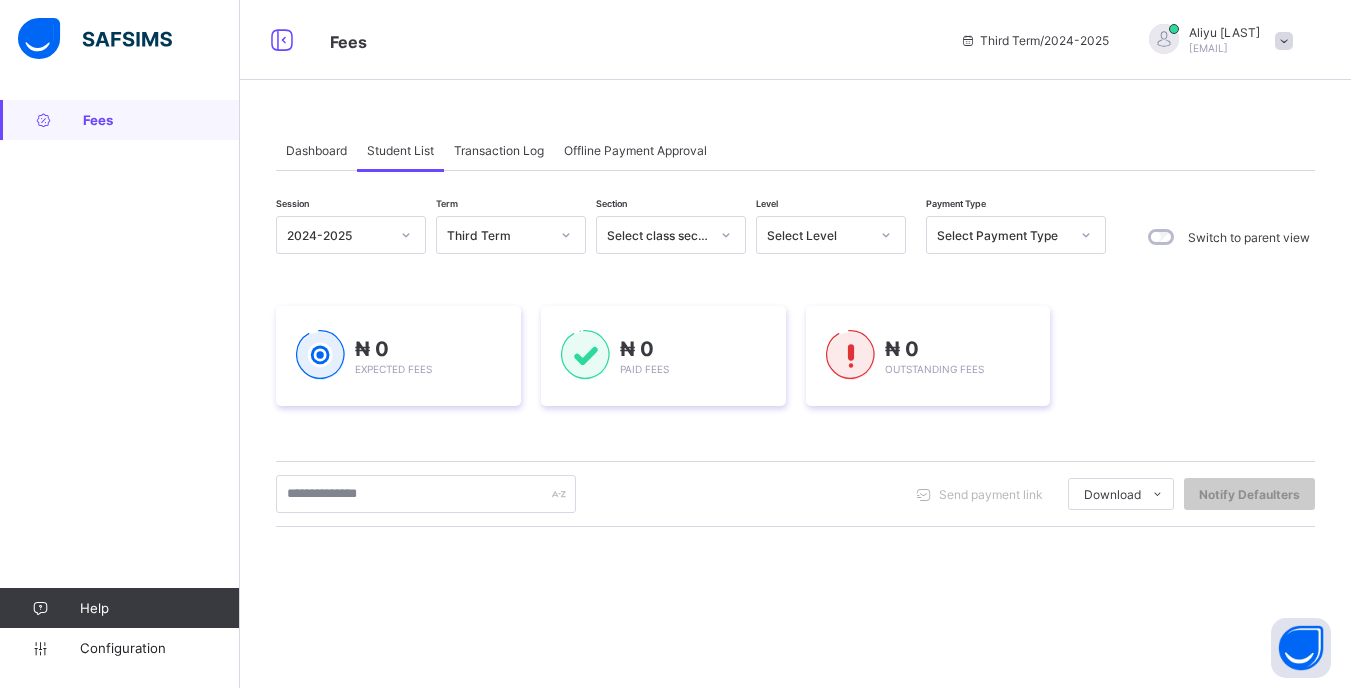 click at bounding box center [886, 235] 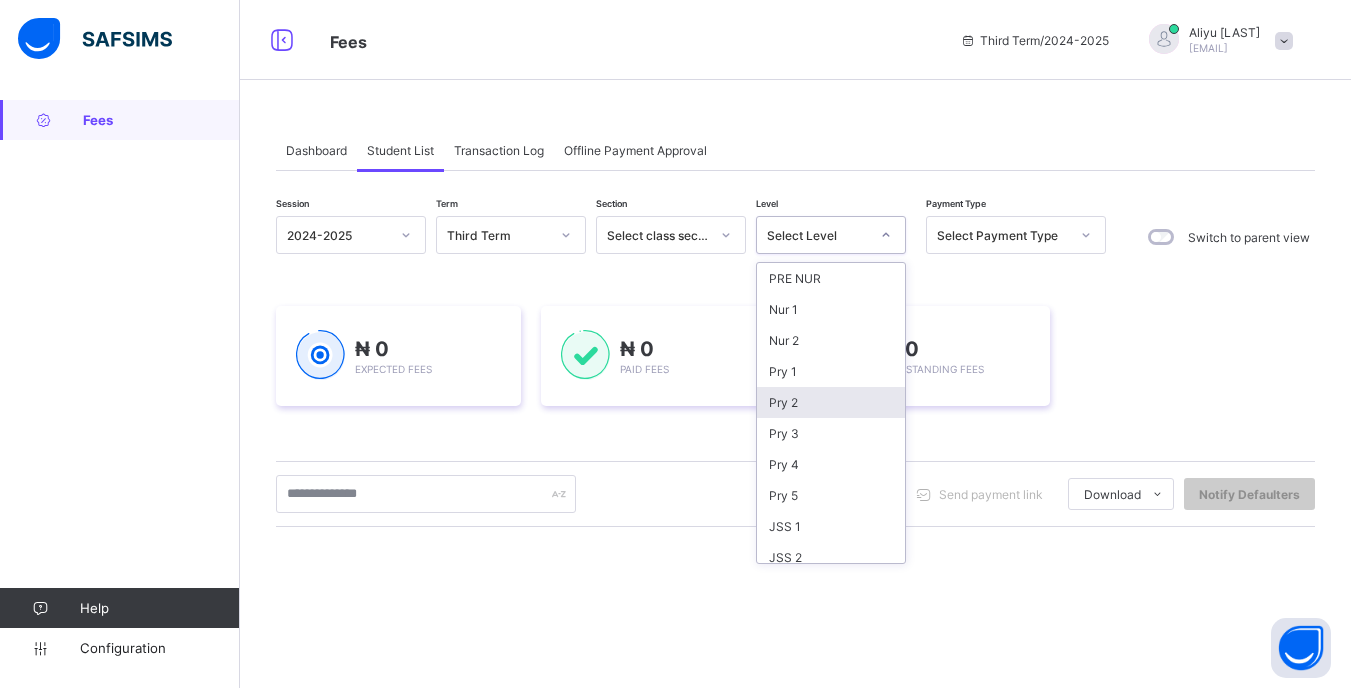 click on "Pry 2" at bounding box center (831, 402) 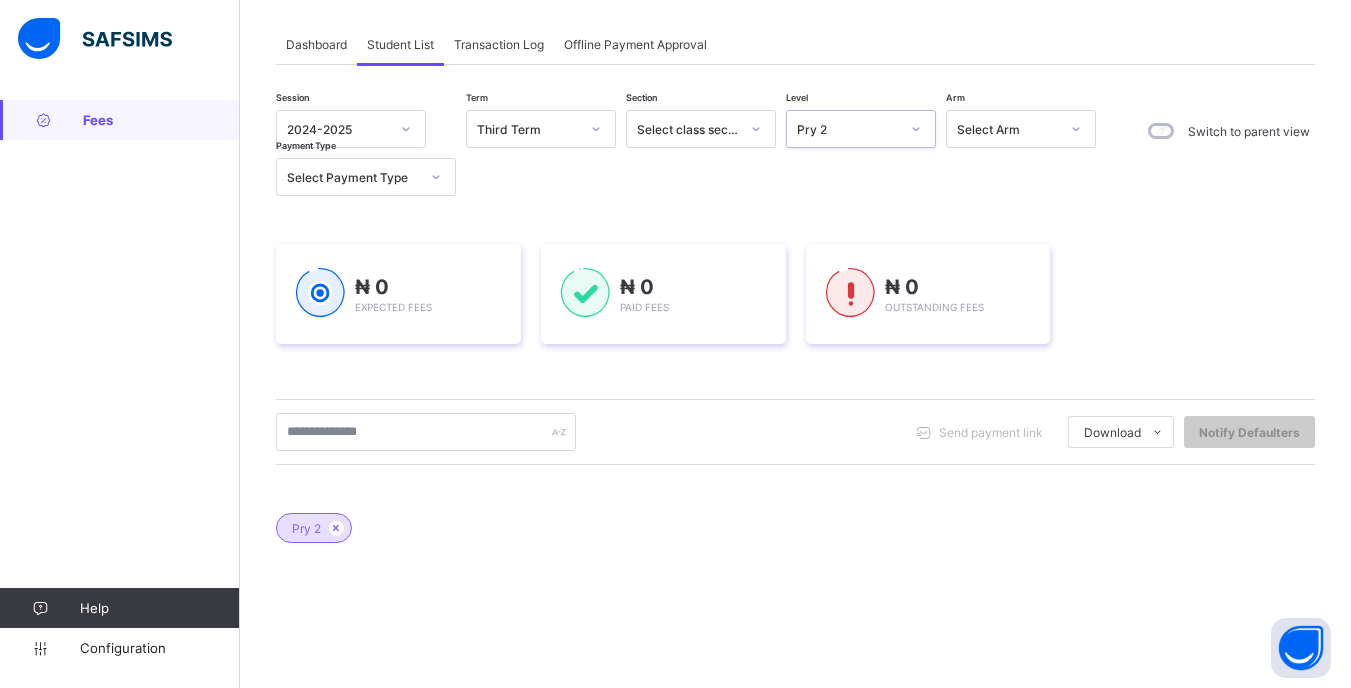 scroll, scrollTop: 300, scrollLeft: 0, axis: vertical 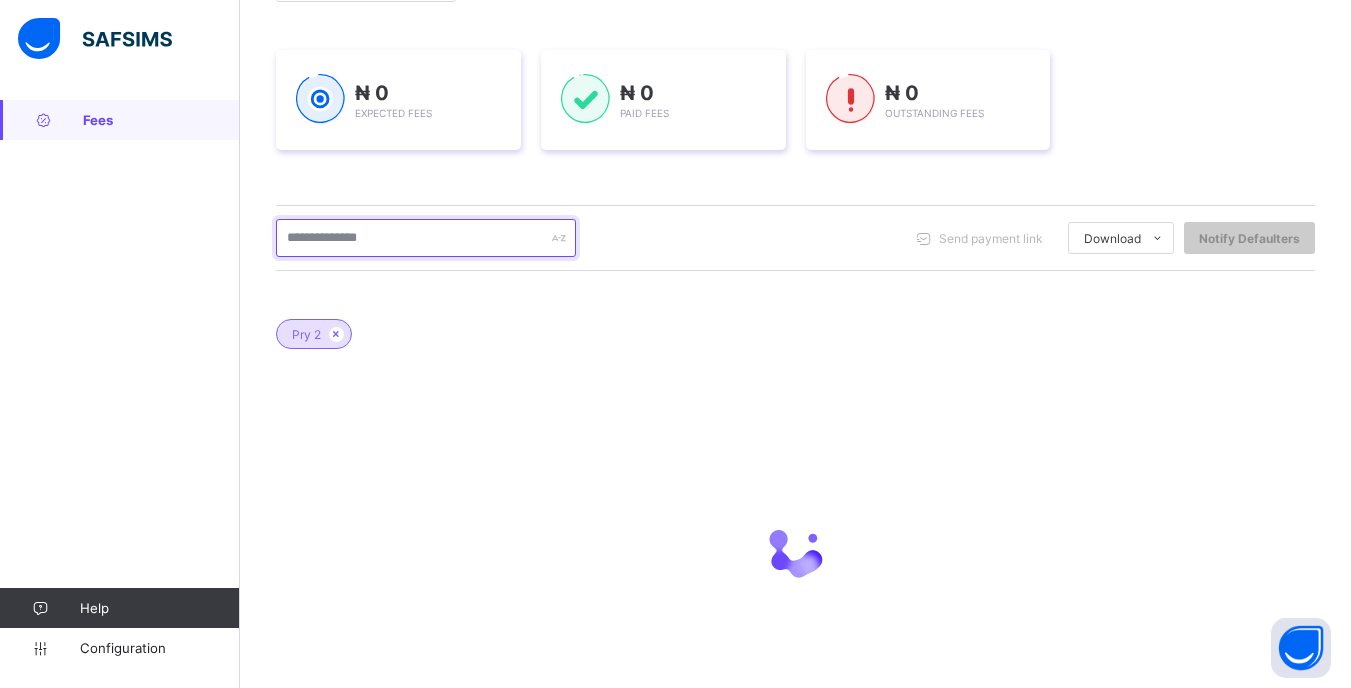 click at bounding box center (426, 238) 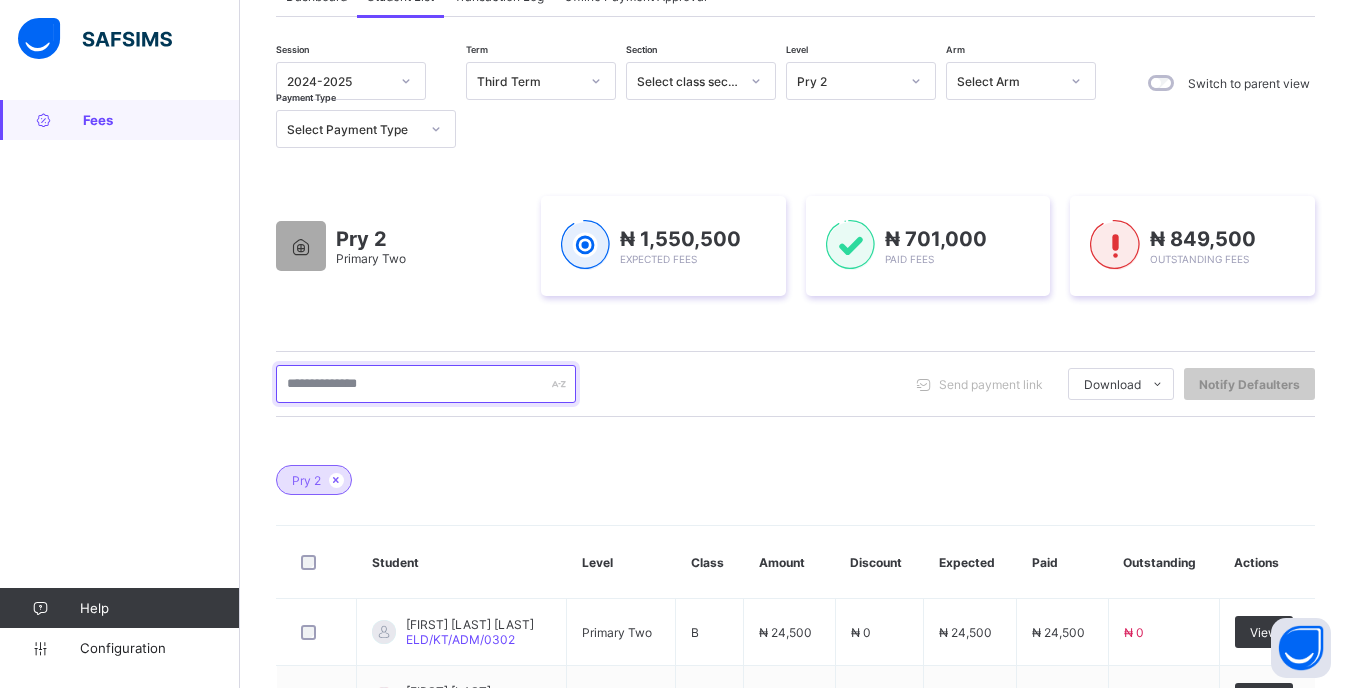 scroll, scrollTop: 0, scrollLeft: 0, axis: both 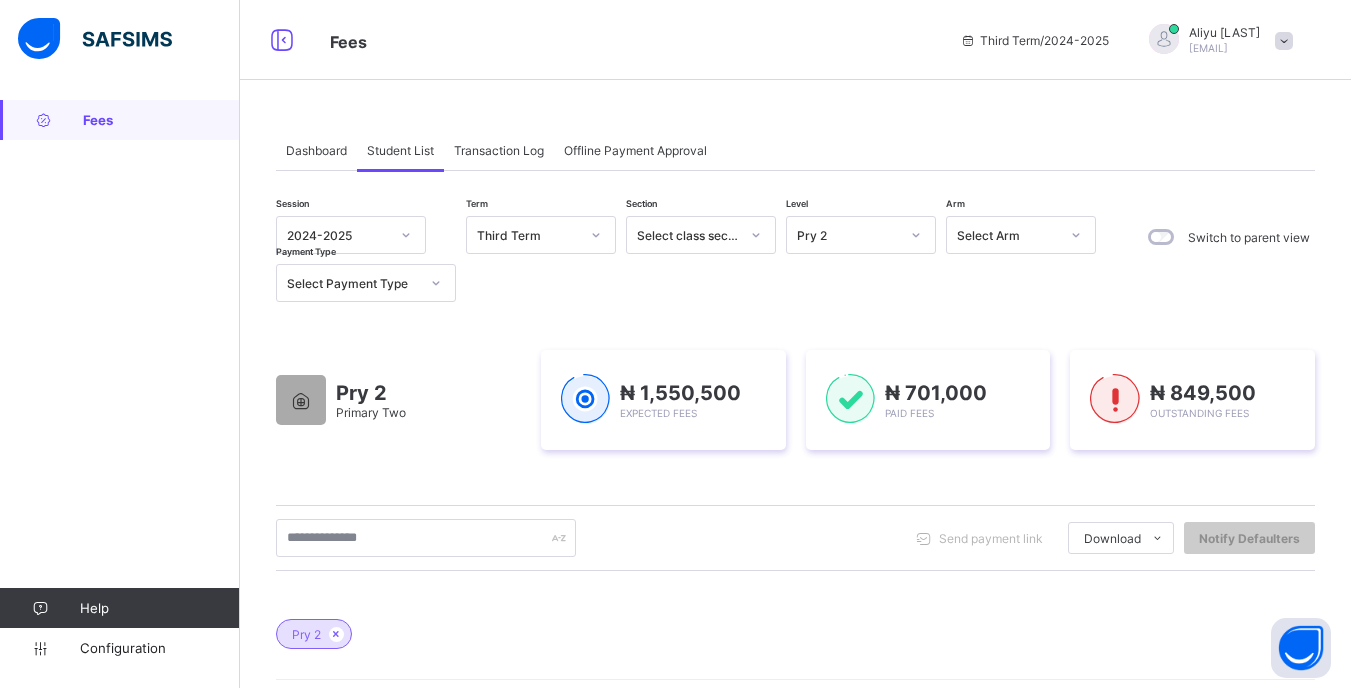 click on "Pry 2" at bounding box center [861, 235] 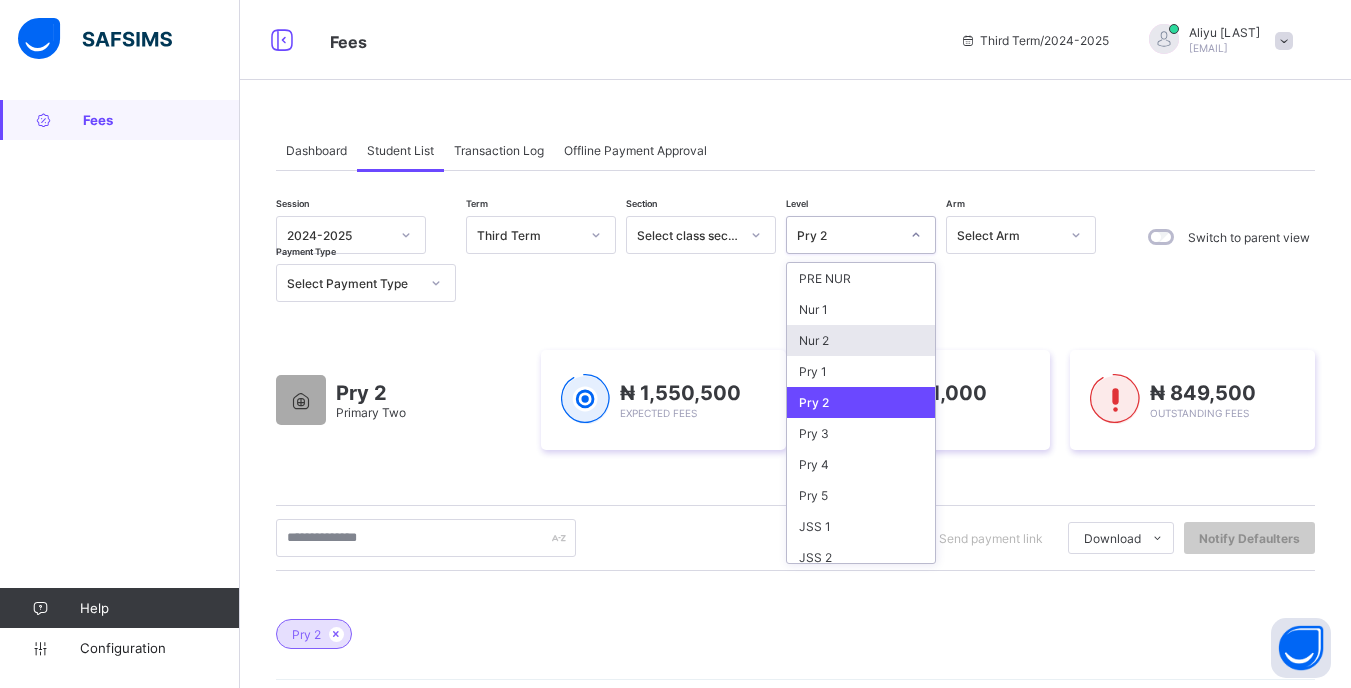 click on "Nur 2" at bounding box center (861, 340) 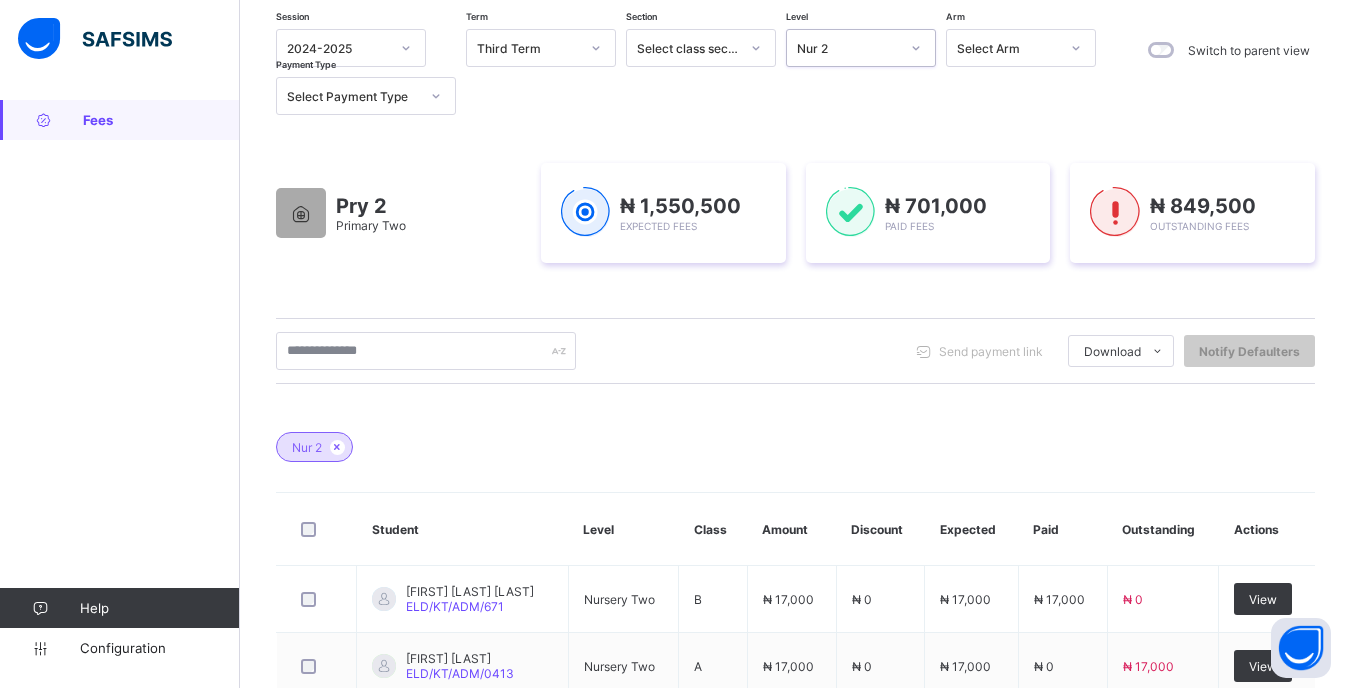 scroll, scrollTop: 300, scrollLeft: 0, axis: vertical 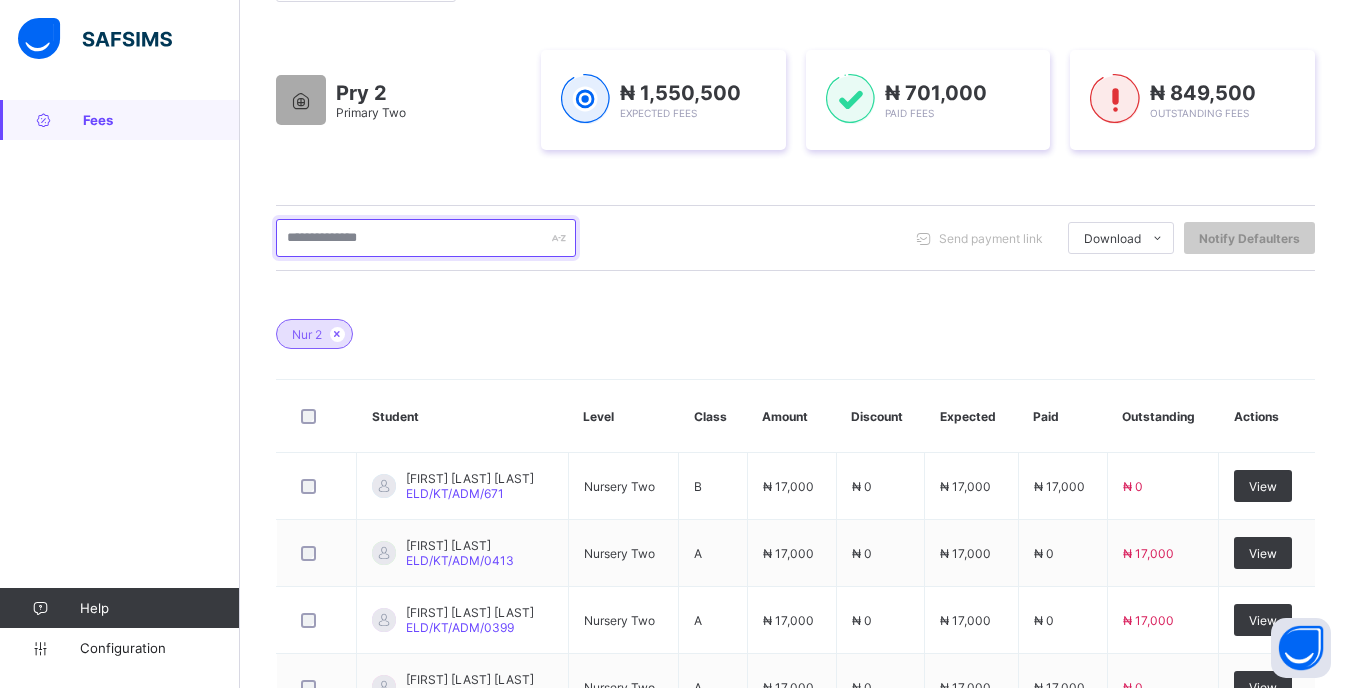 click at bounding box center [426, 238] 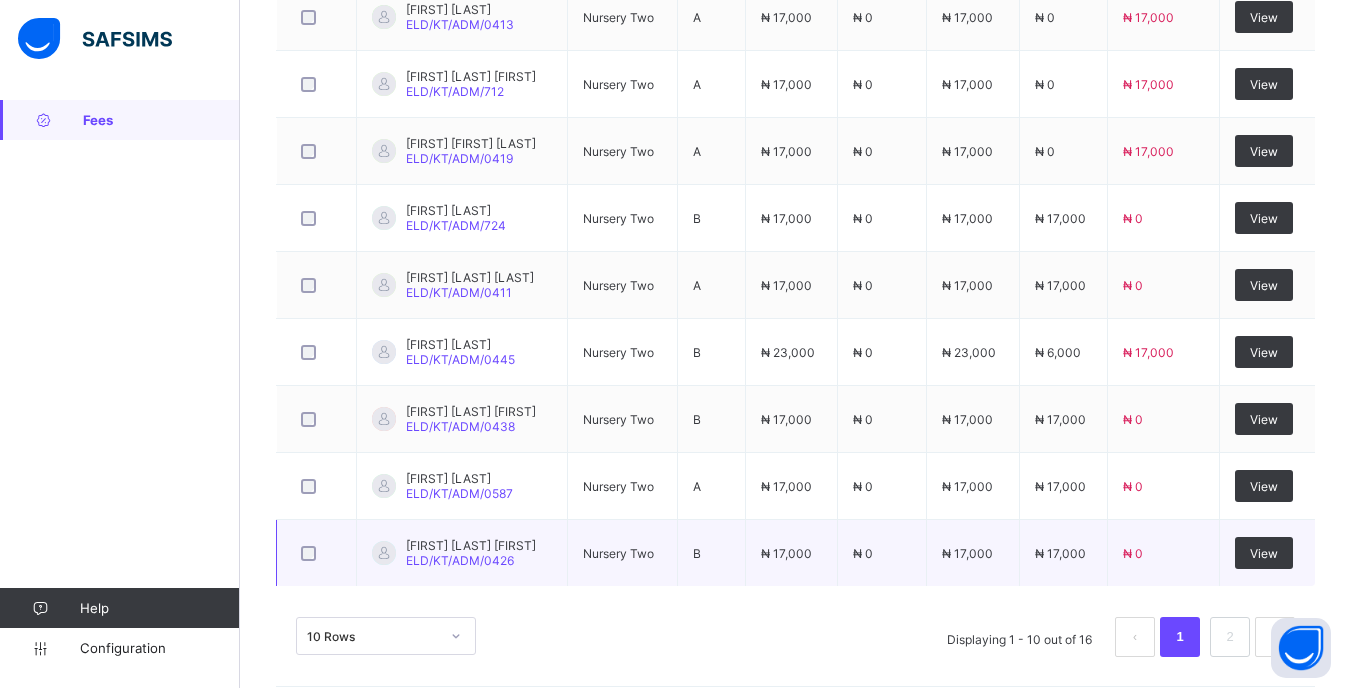 scroll, scrollTop: 855, scrollLeft: 0, axis: vertical 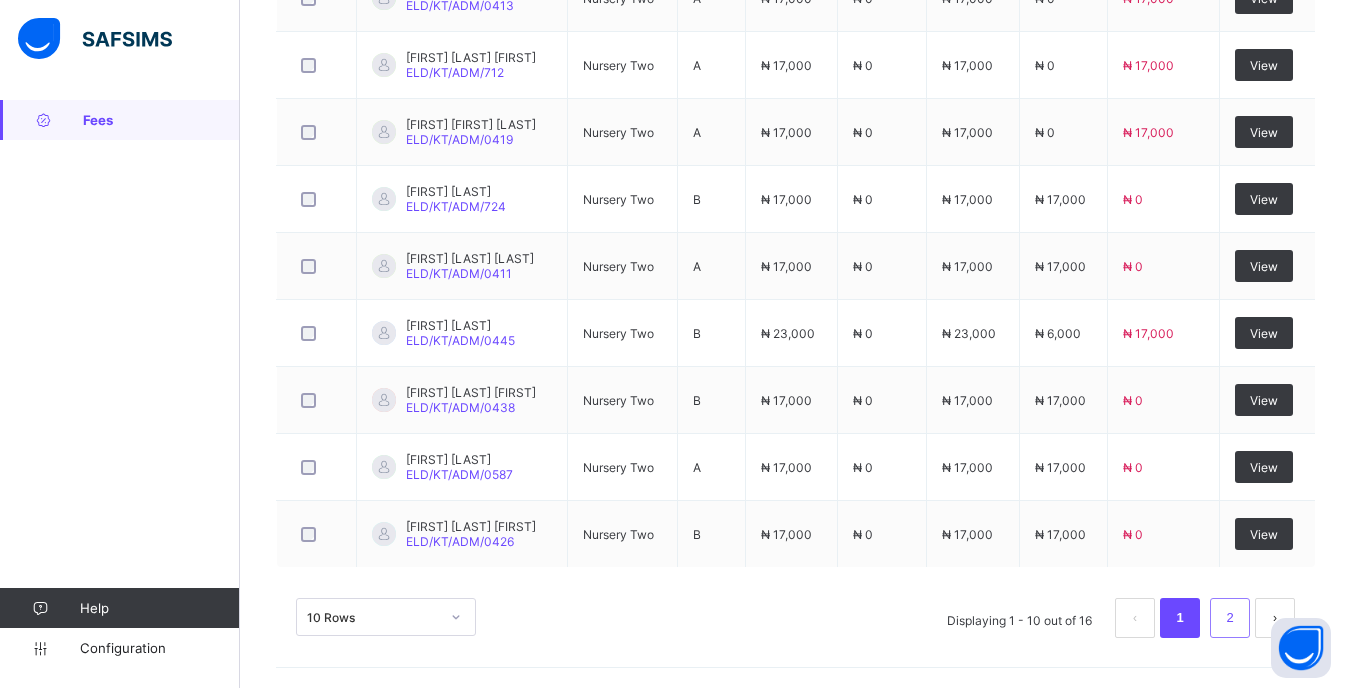 click on "2" at bounding box center [1229, 618] 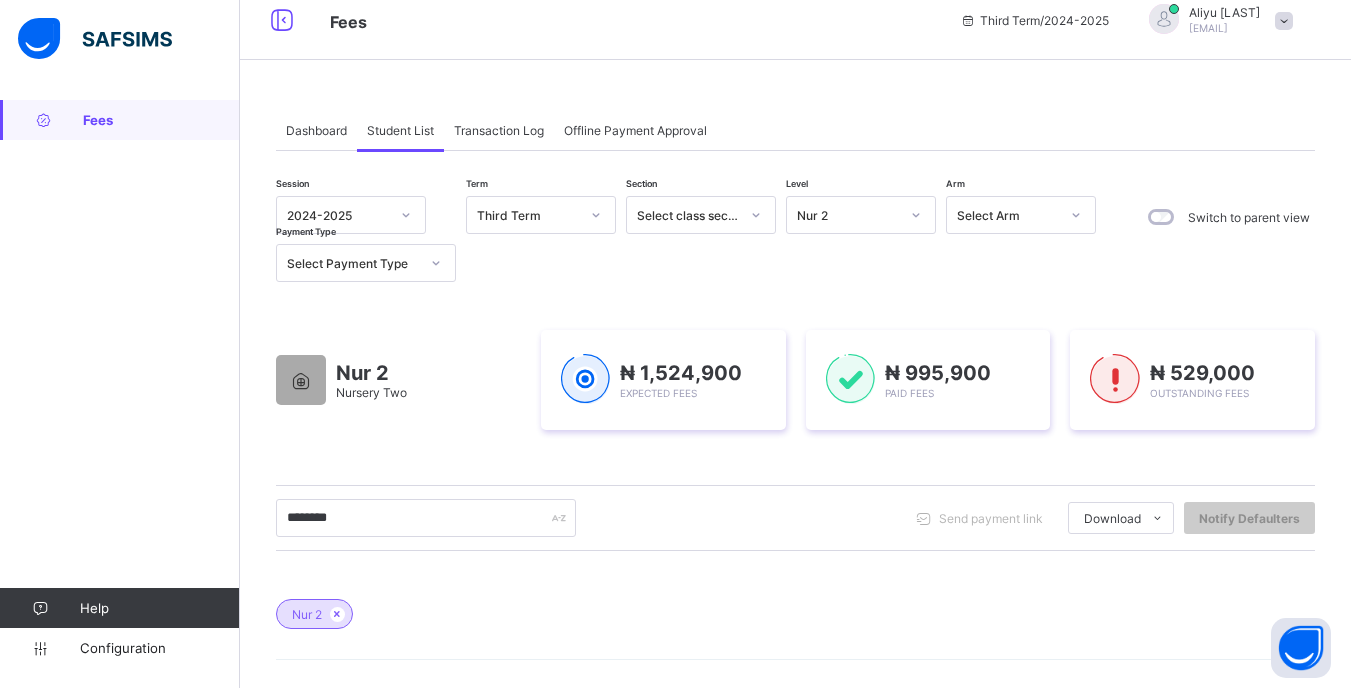 scroll, scrollTop: 0, scrollLeft: 0, axis: both 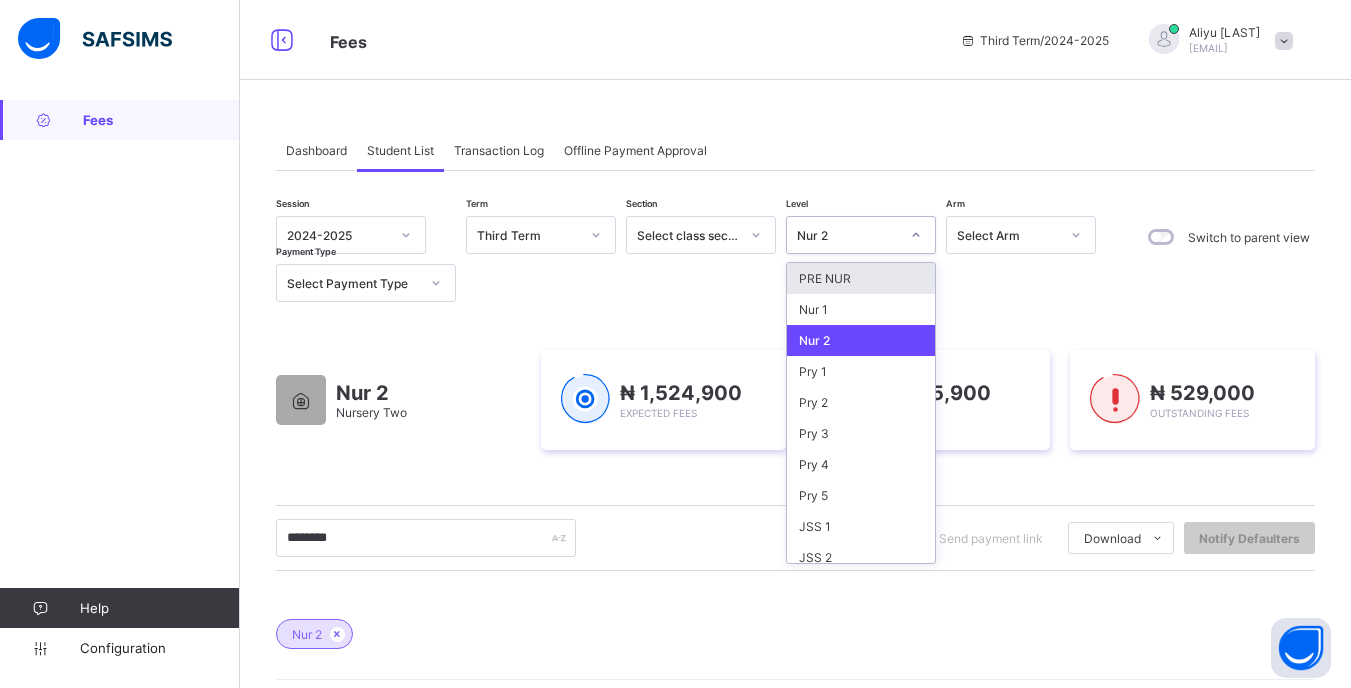 click 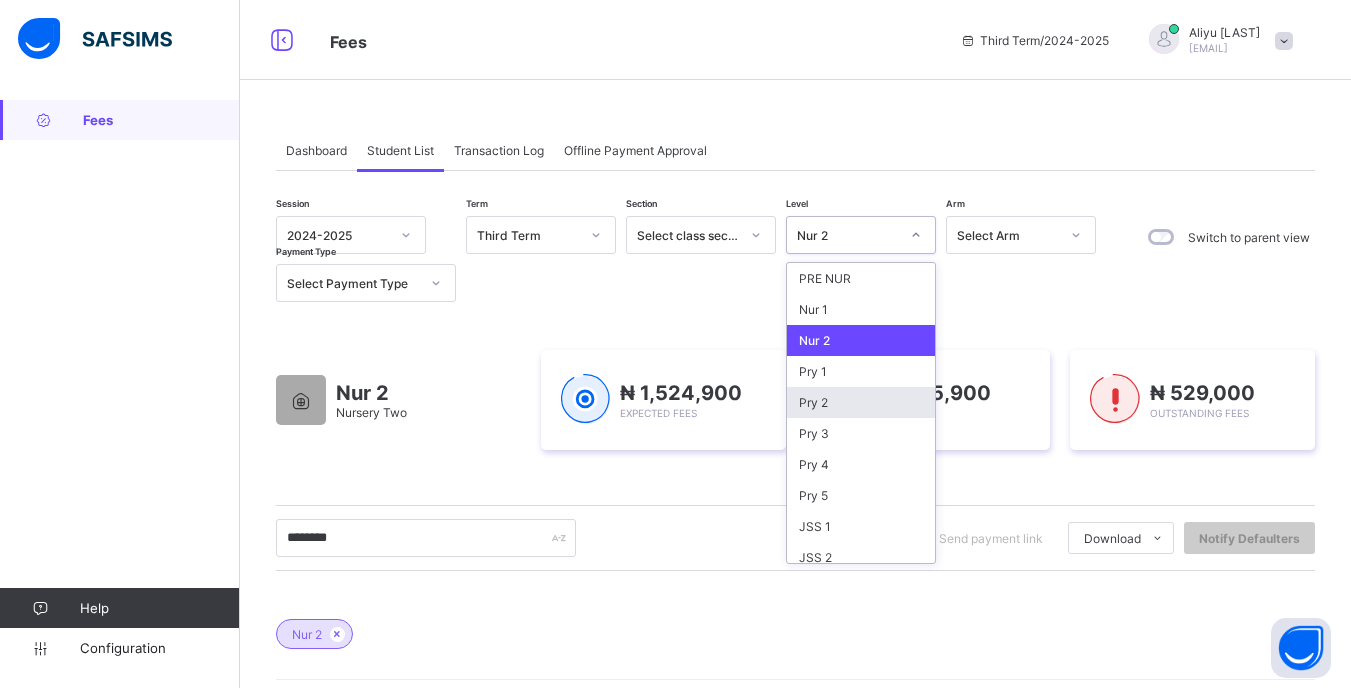 click on "Pry 2" at bounding box center [861, 402] 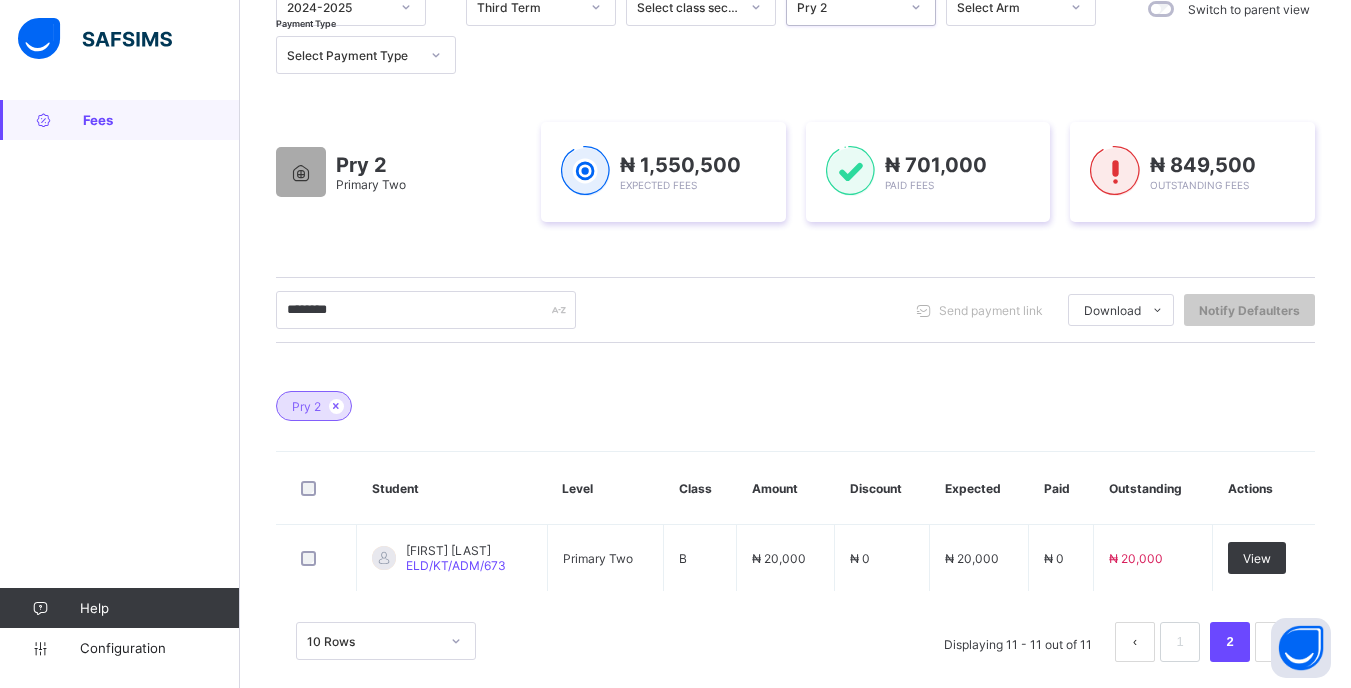scroll, scrollTop: 252, scrollLeft: 0, axis: vertical 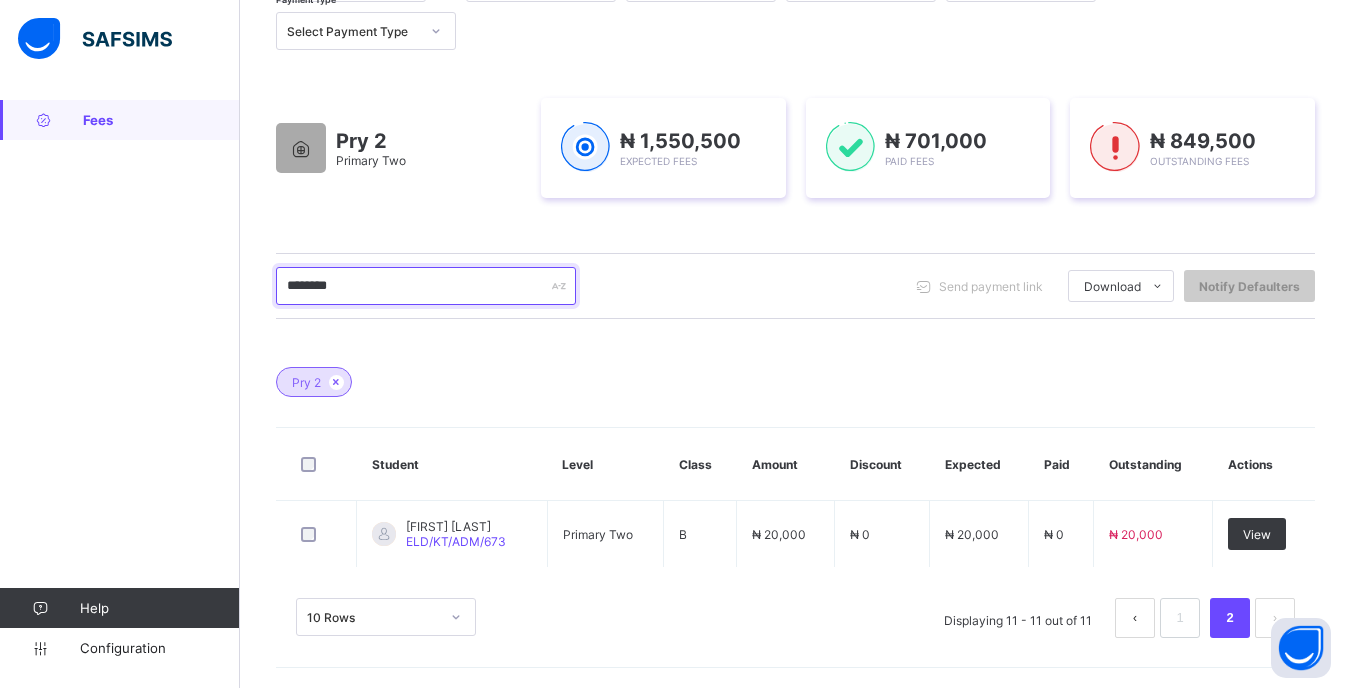 click on "********" at bounding box center [426, 286] 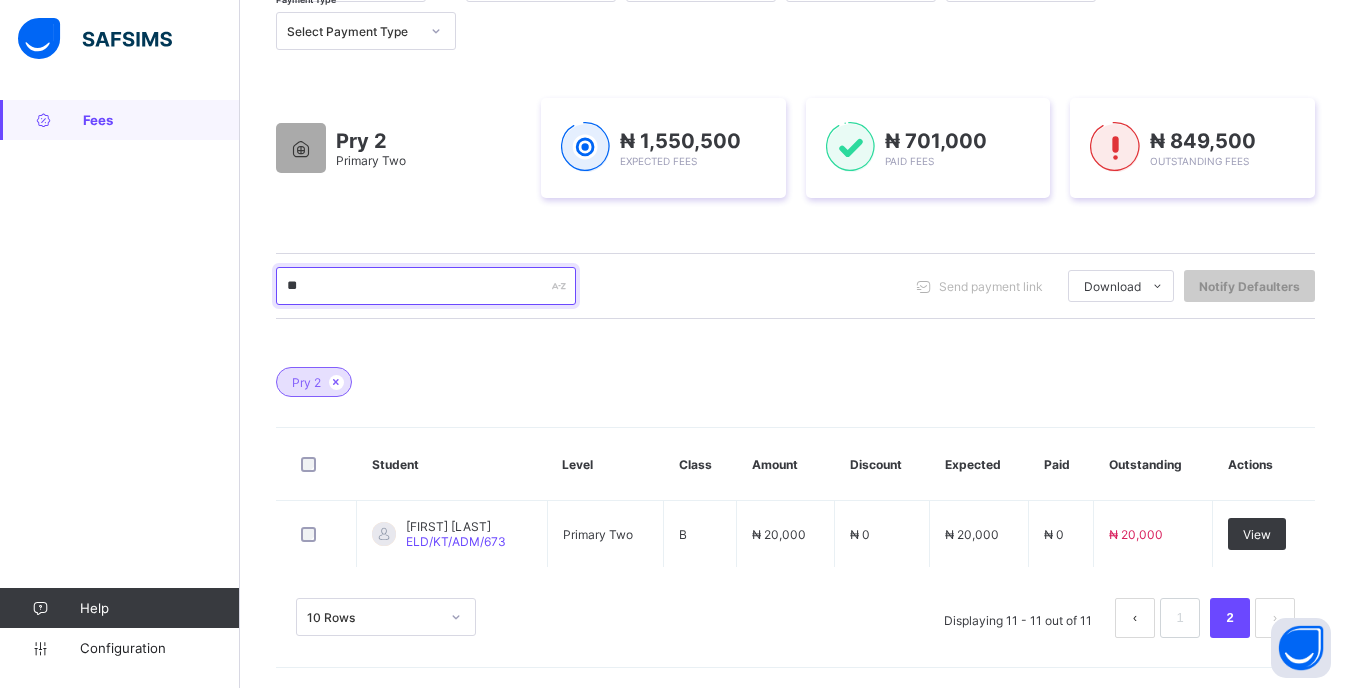type on "*" 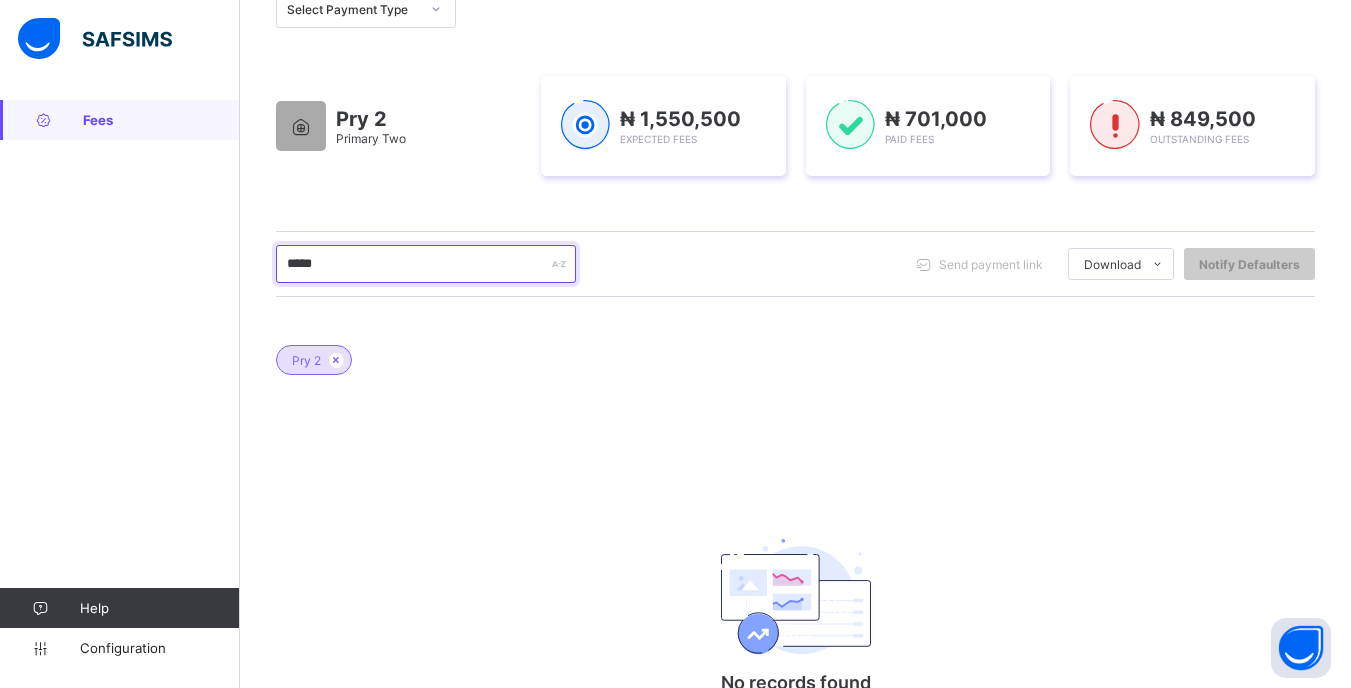scroll, scrollTop: 395, scrollLeft: 0, axis: vertical 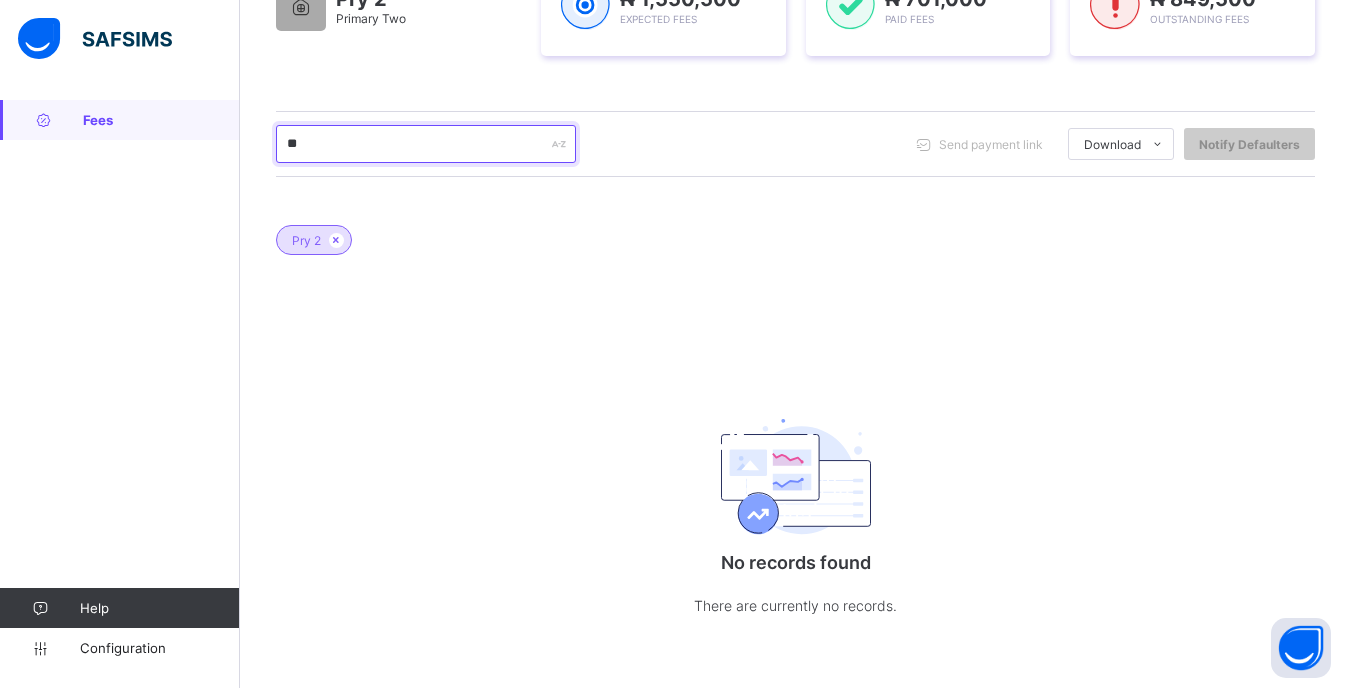 type on "*" 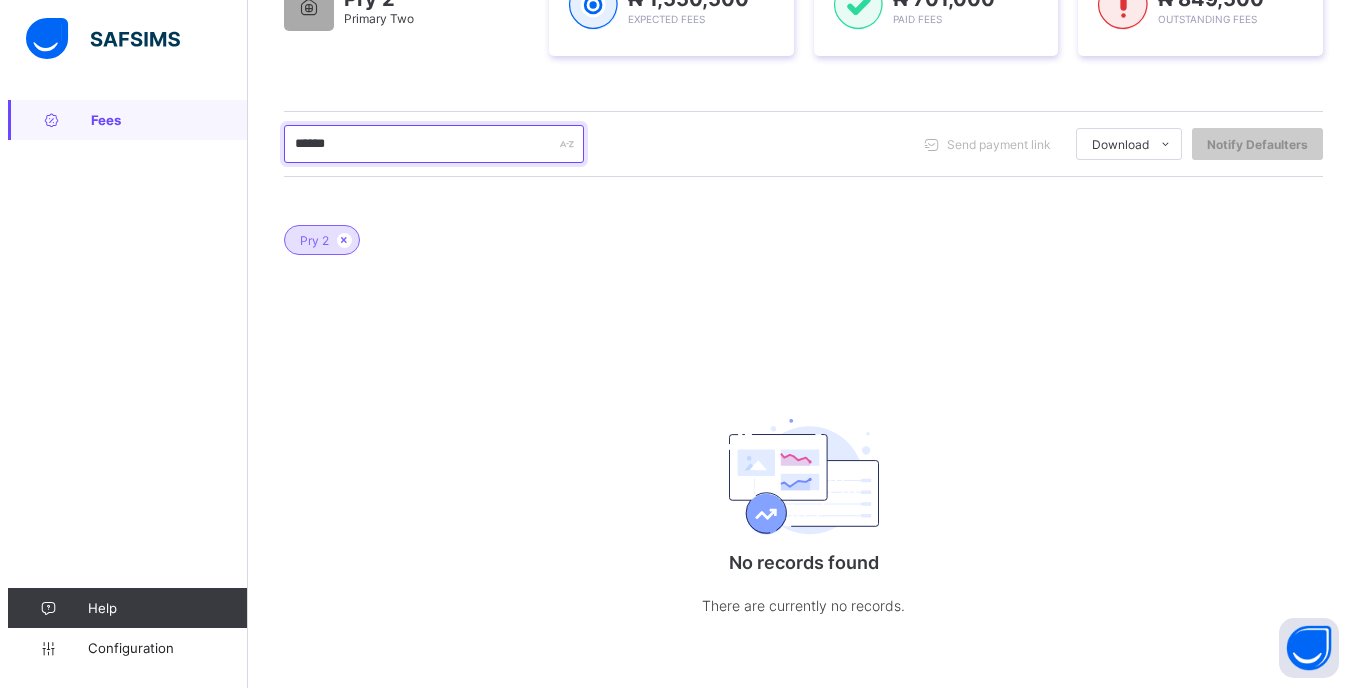 scroll, scrollTop: 0, scrollLeft: 0, axis: both 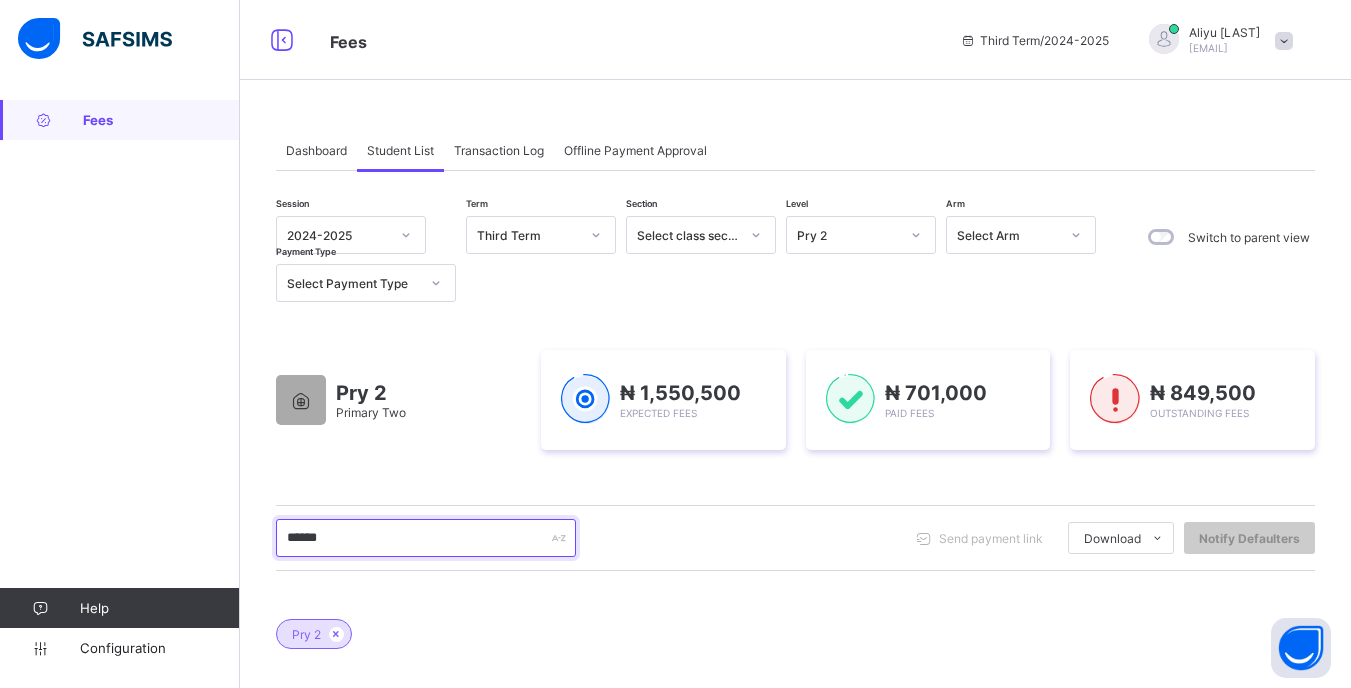 type on "******" 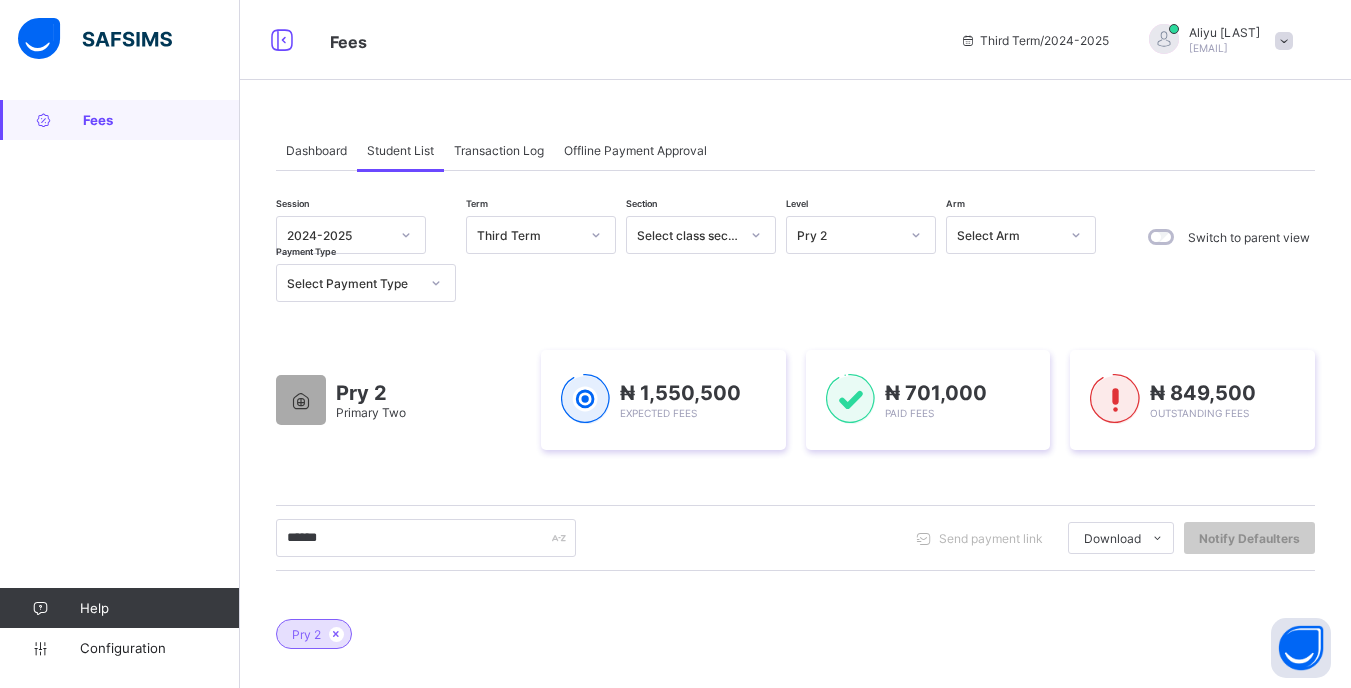 click at bounding box center (1284, 41) 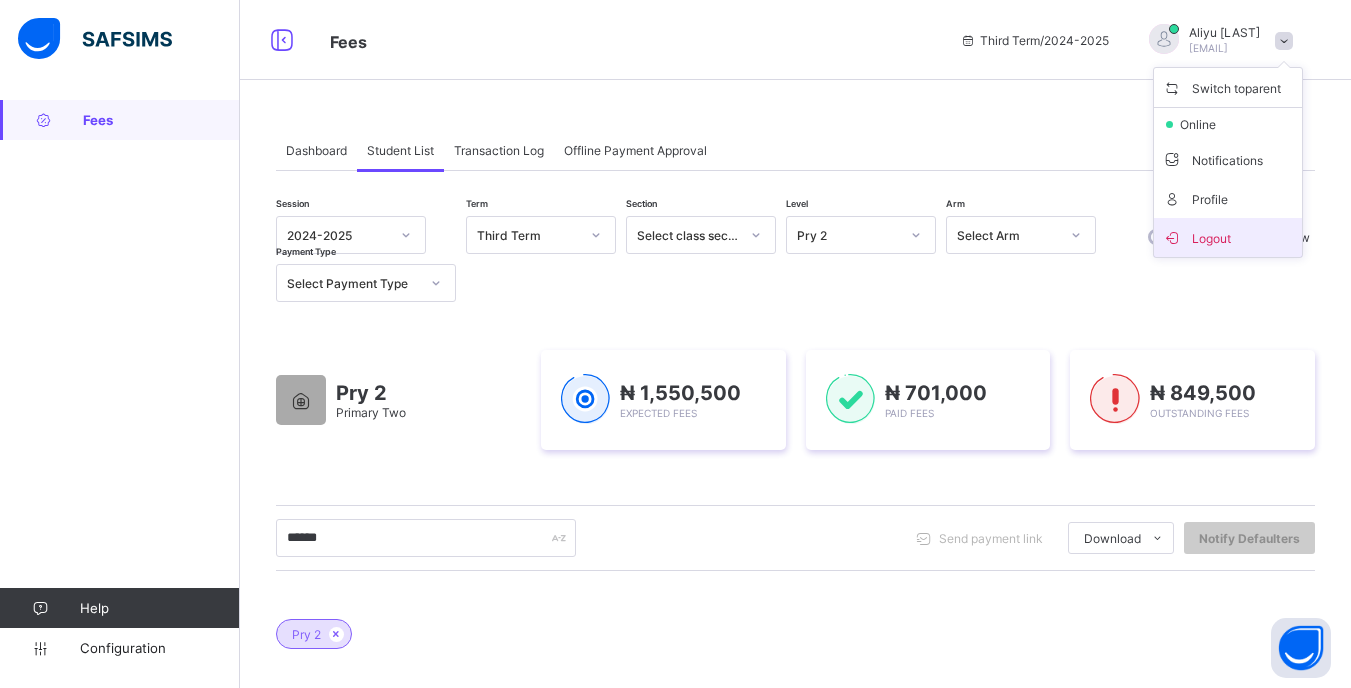 click on "Logout" at bounding box center [1228, 237] 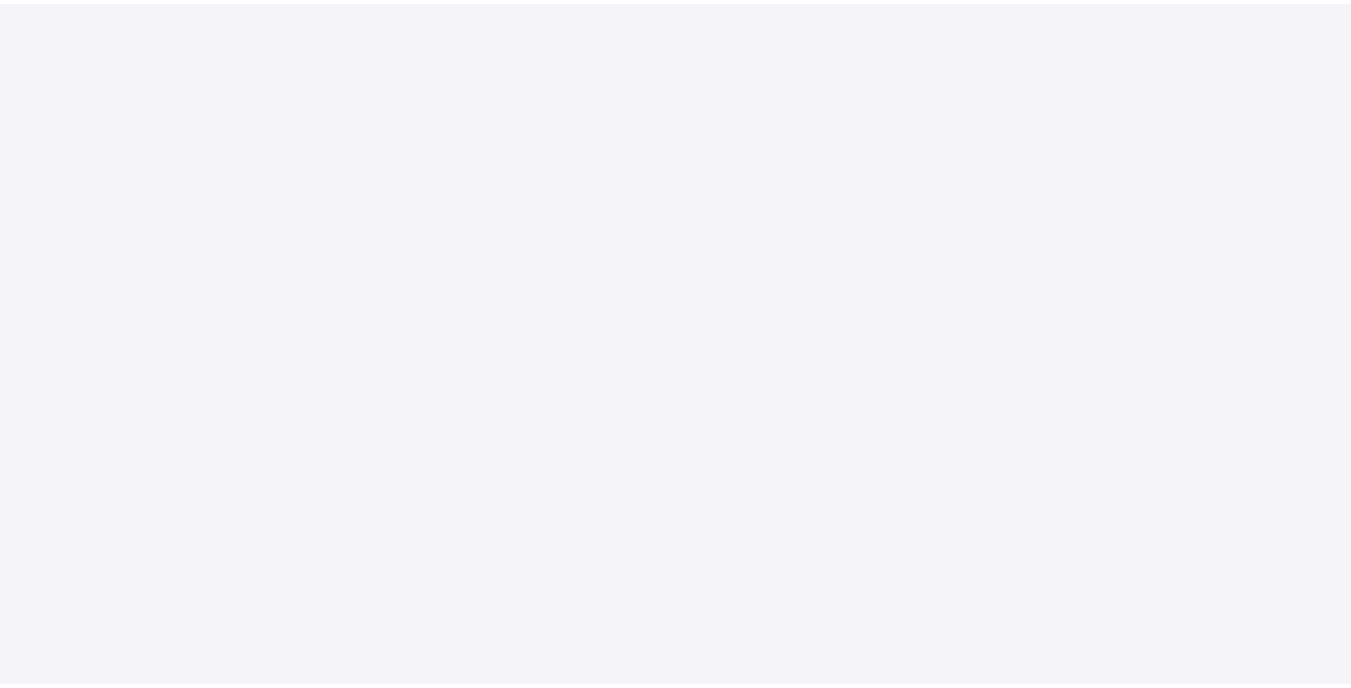scroll, scrollTop: 0, scrollLeft: 0, axis: both 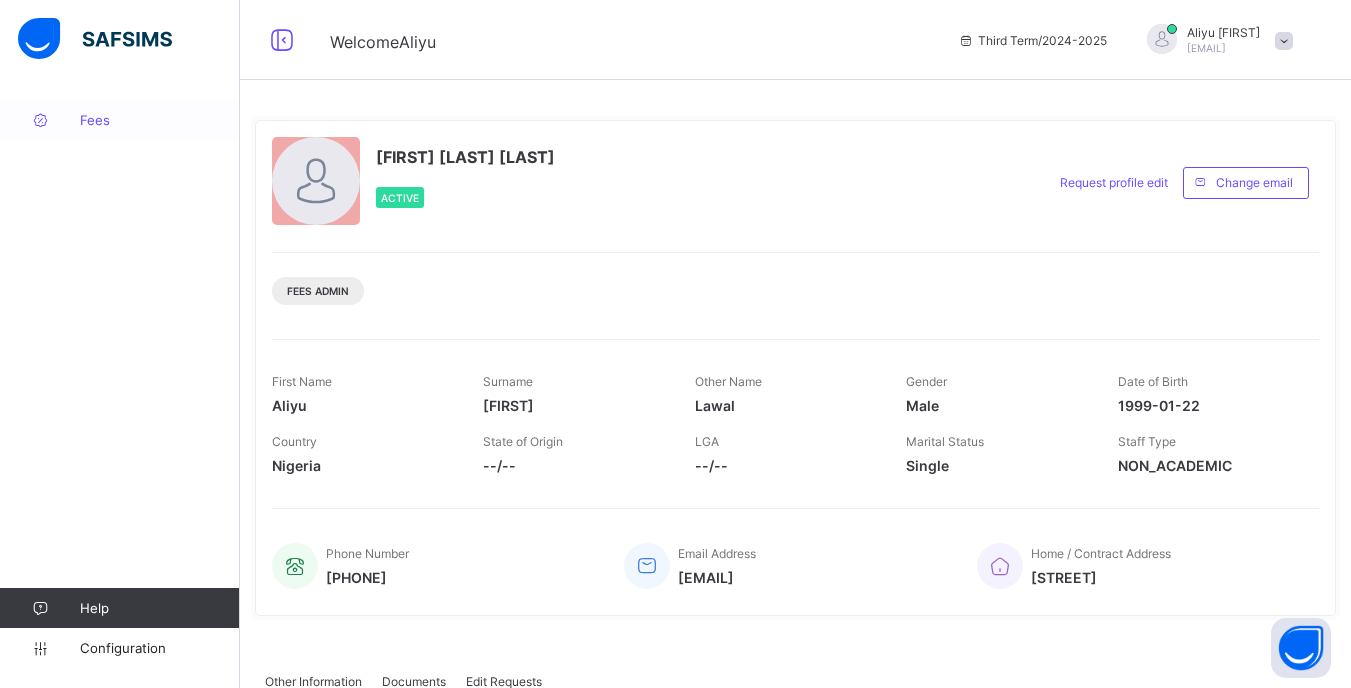 click on "Fees" at bounding box center [120, 120] 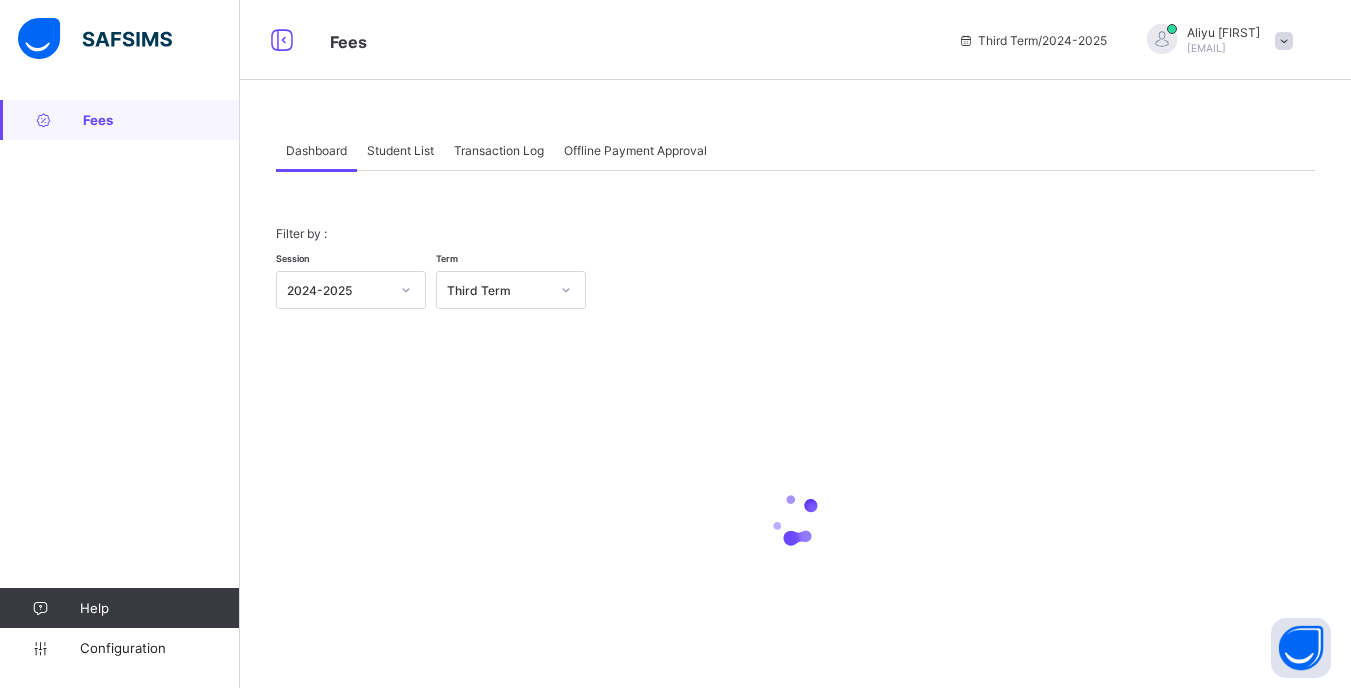click on "Student List" at bounding box center [400, 150] 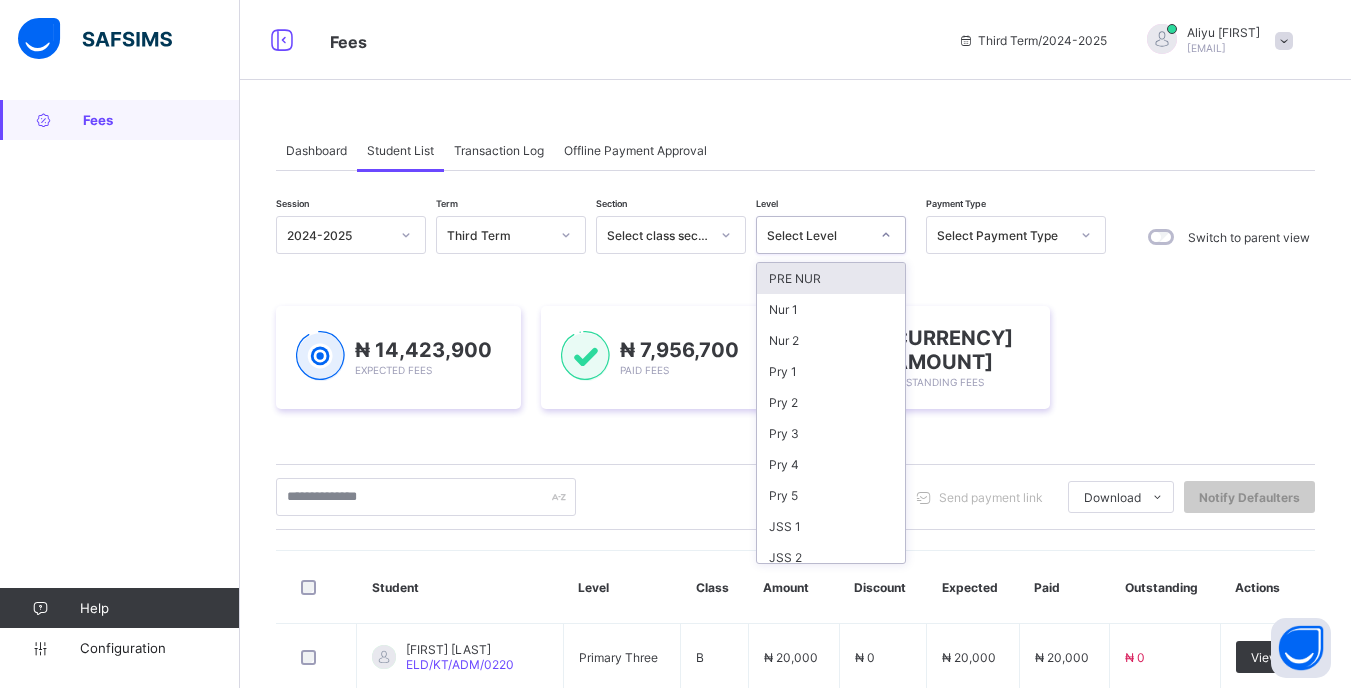 click at bounding box center [886, 235] 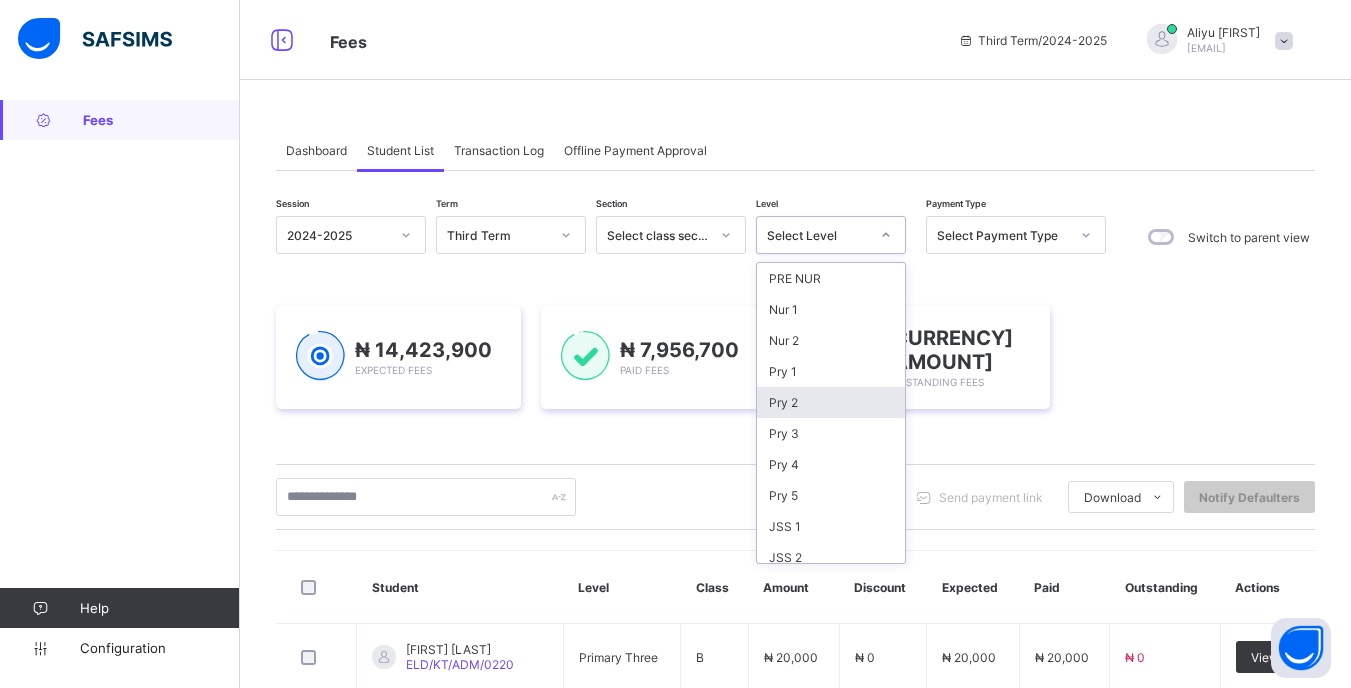 click on "Pry 2" at bounding box center [831, 402] 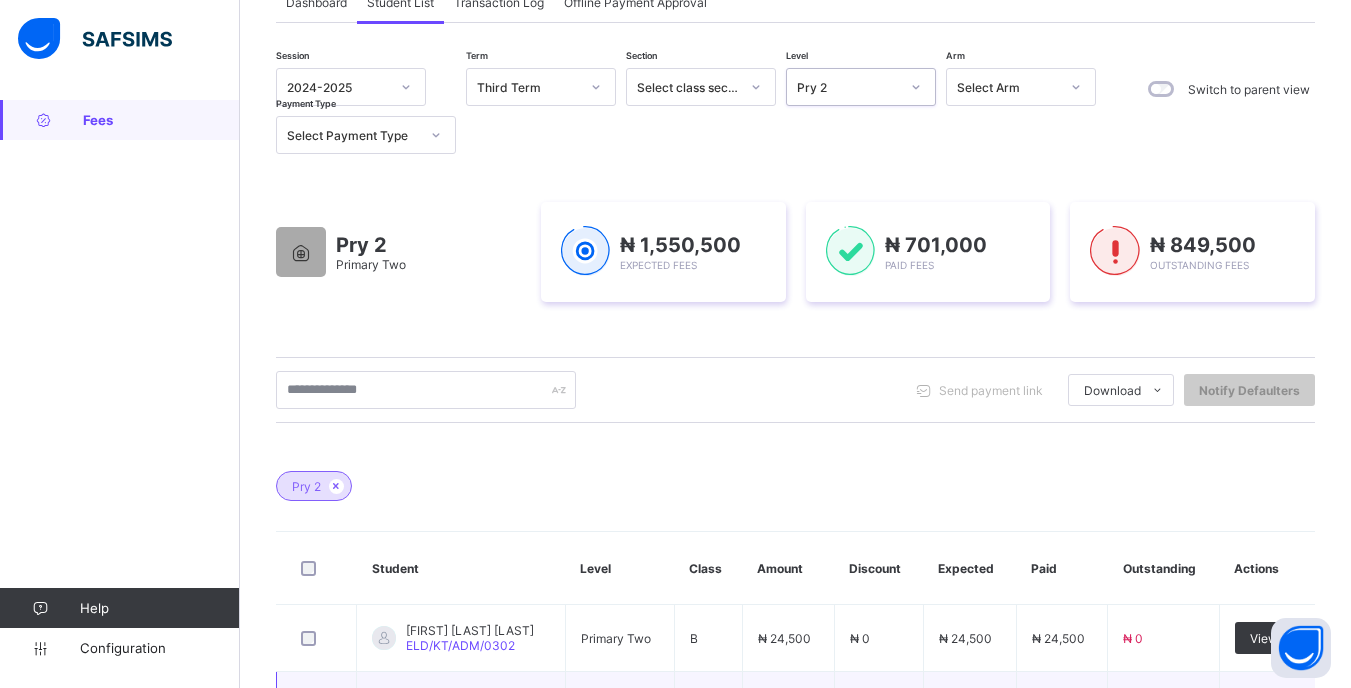 scroll, scrollTop: 100, scrollLeft: 0, axis: vertical 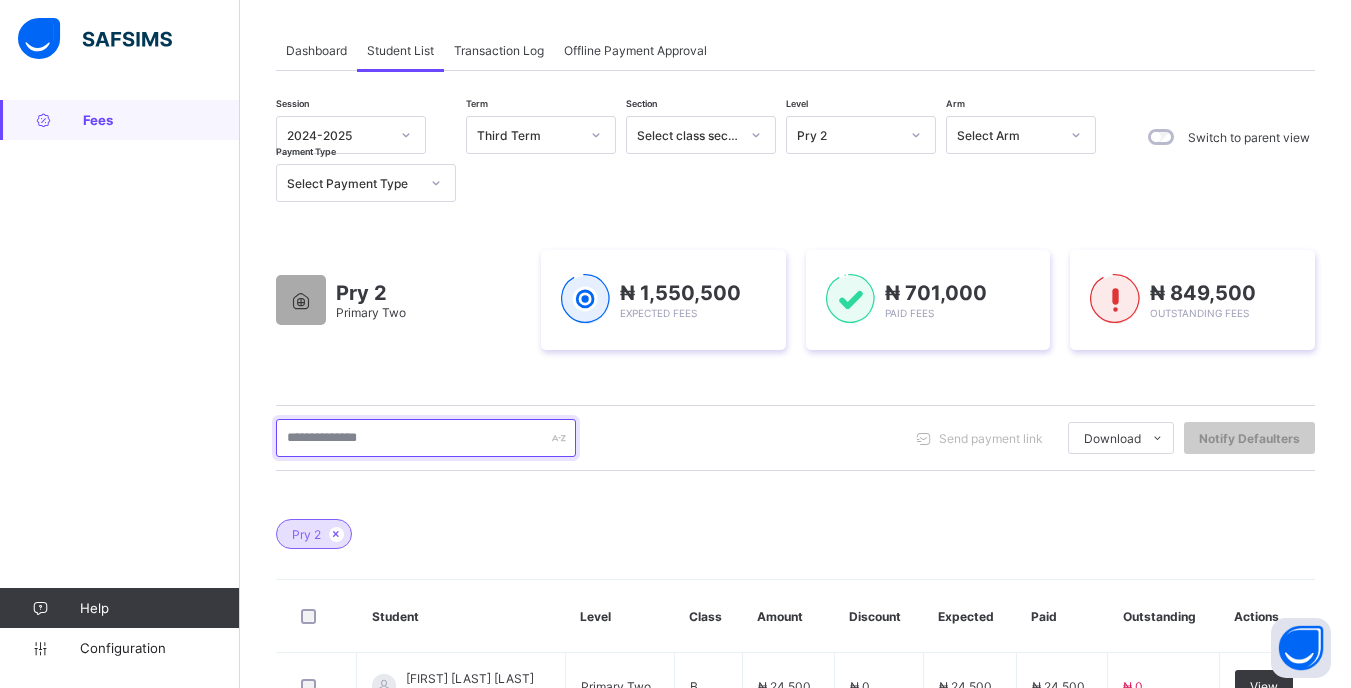 click at bounding box center [426, 438] 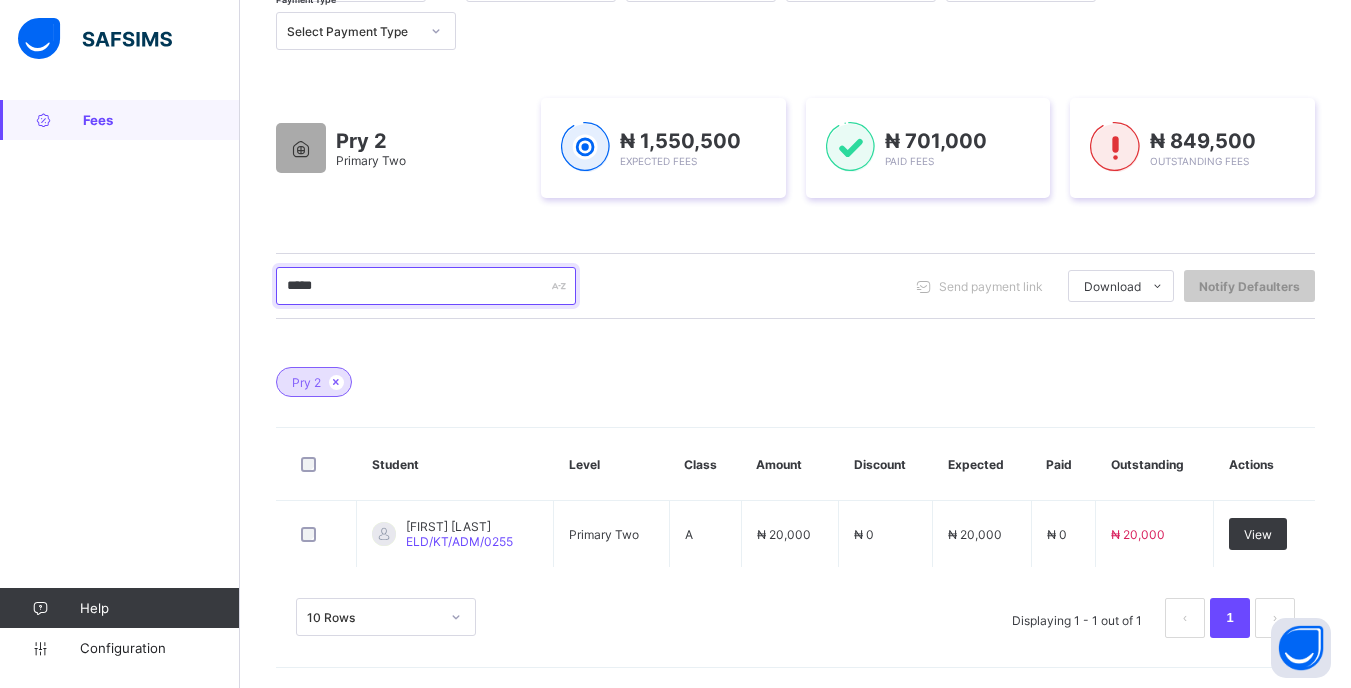 scroll, scrollTop: 252, scrollLeft: 0, axis: vertical 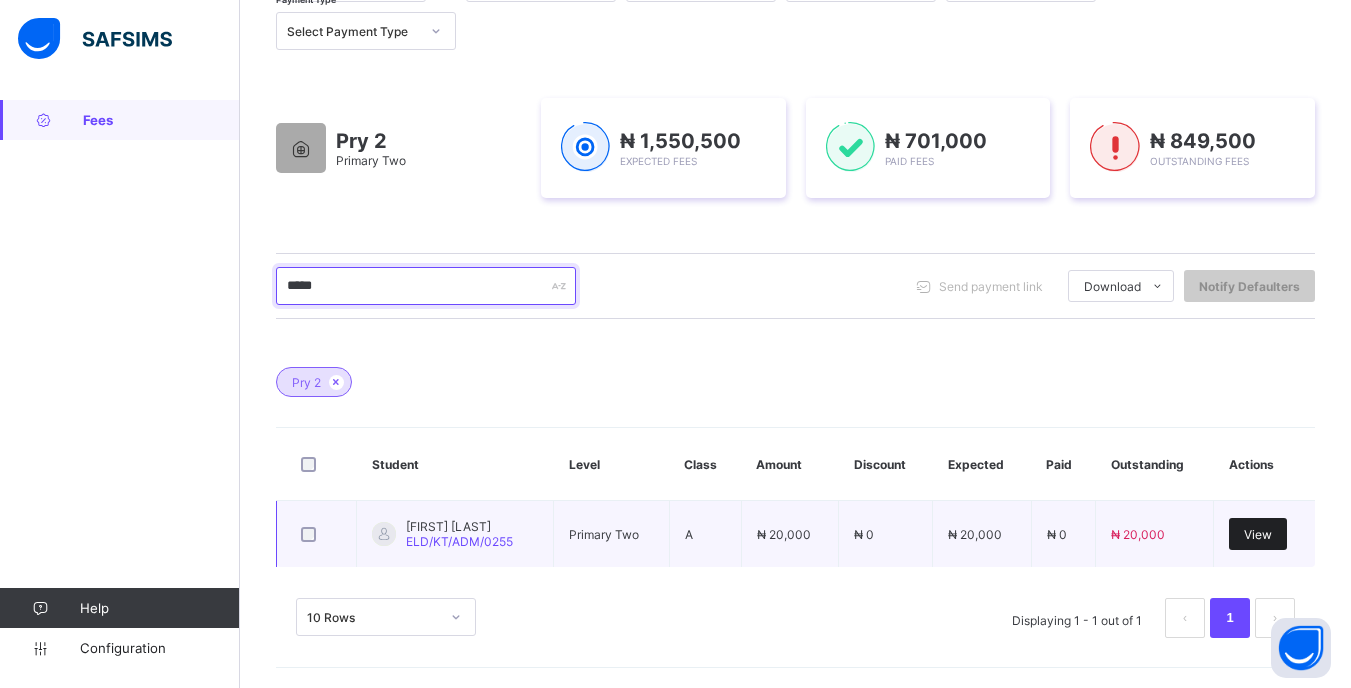 type on "*****" 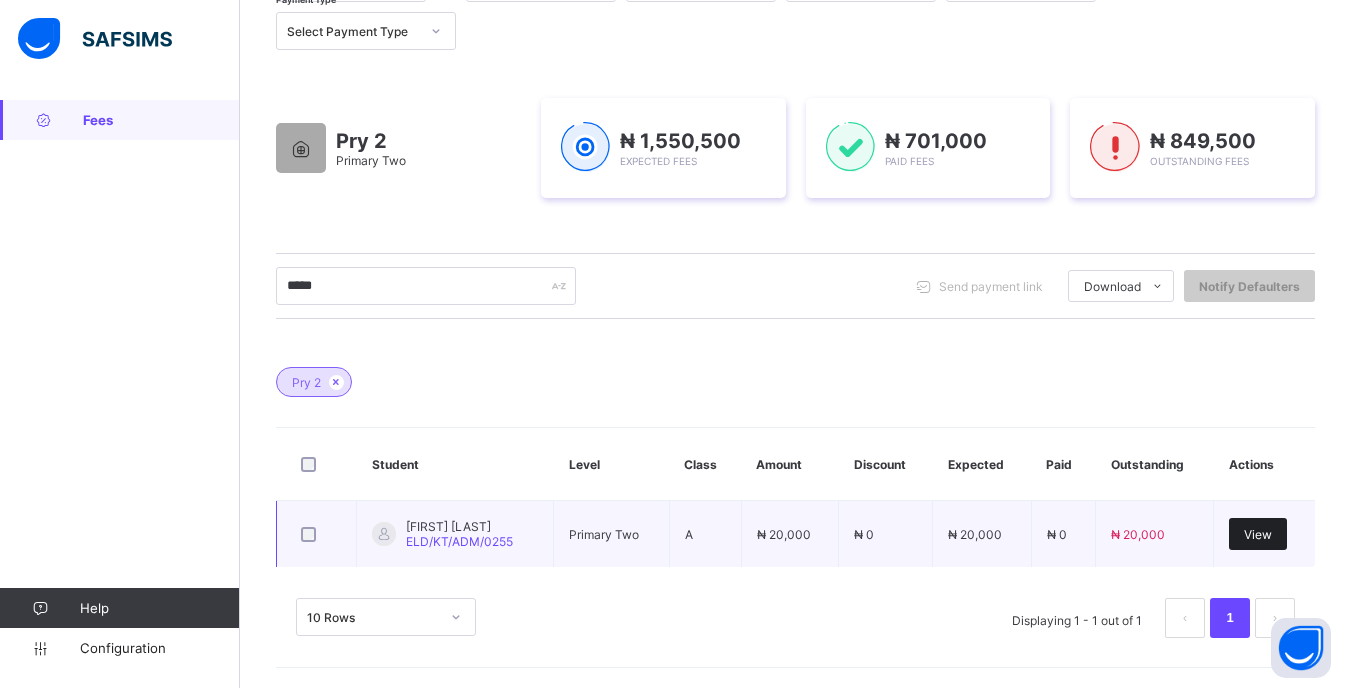 click on "View" at bounding box center (1258, 534) 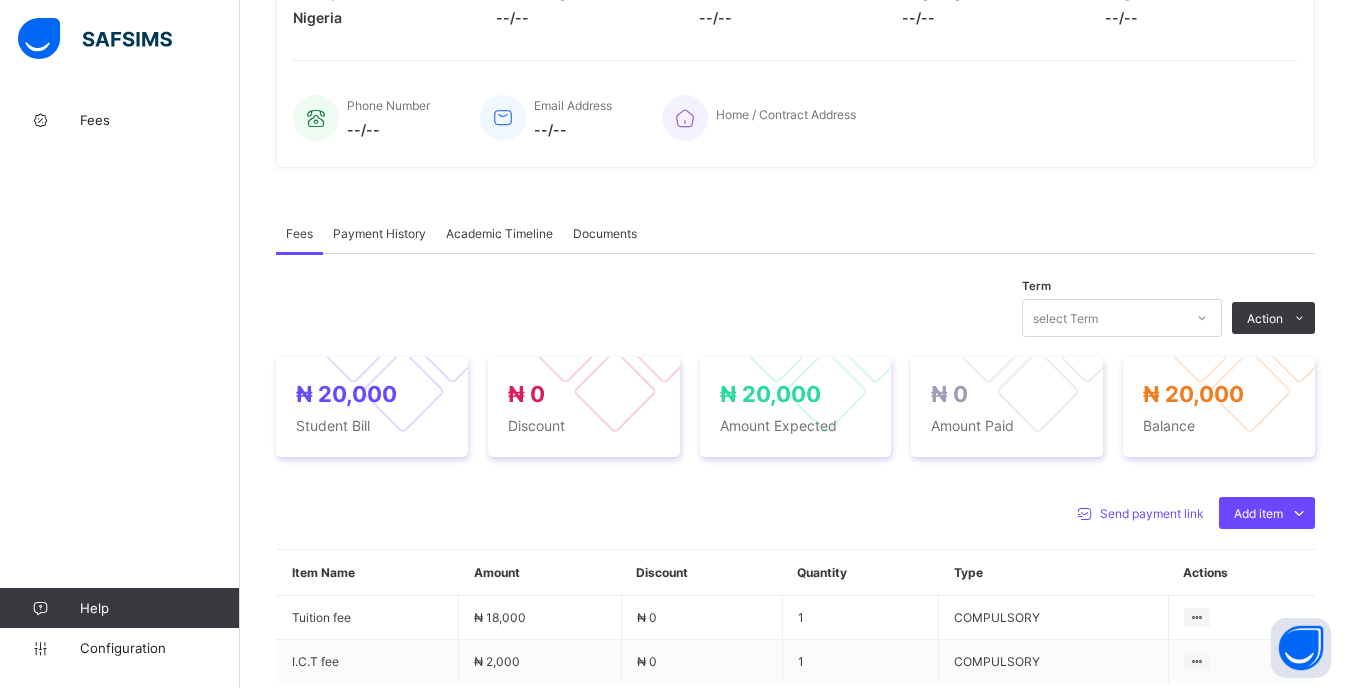 scroll, scrollTop: 452, scrollLeft: 0, axis: vertical 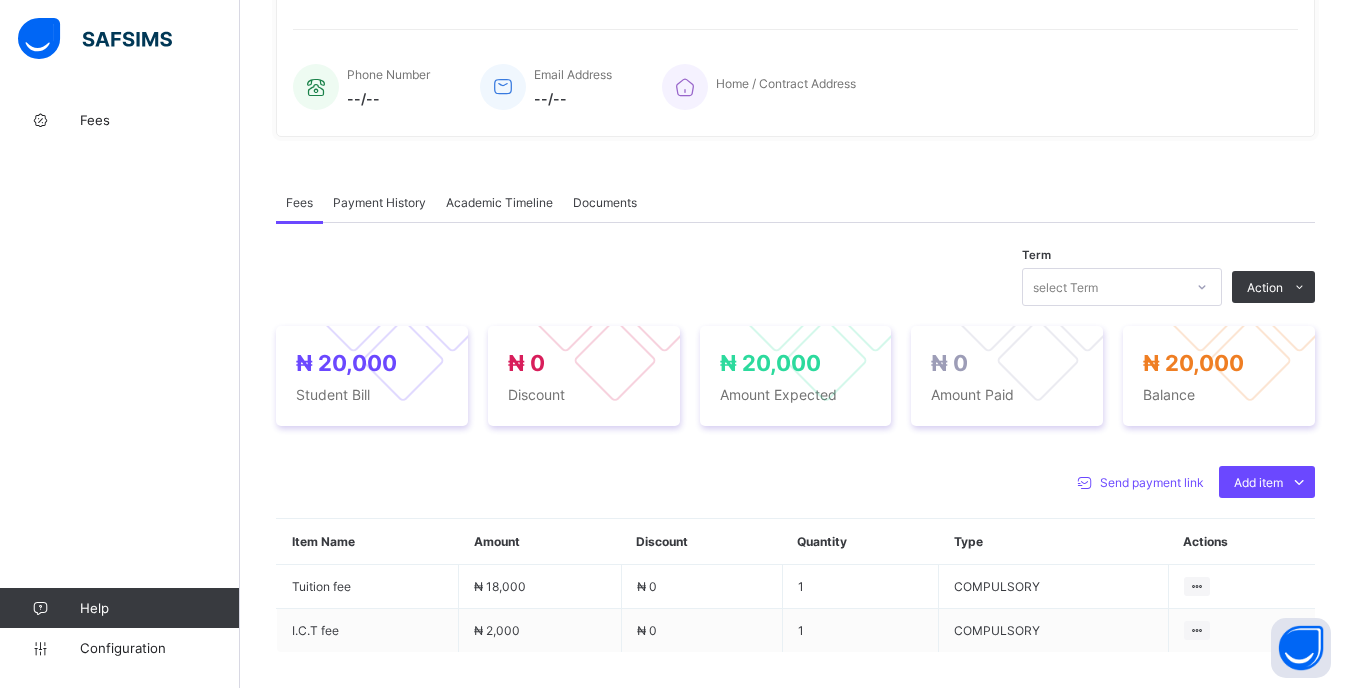 click 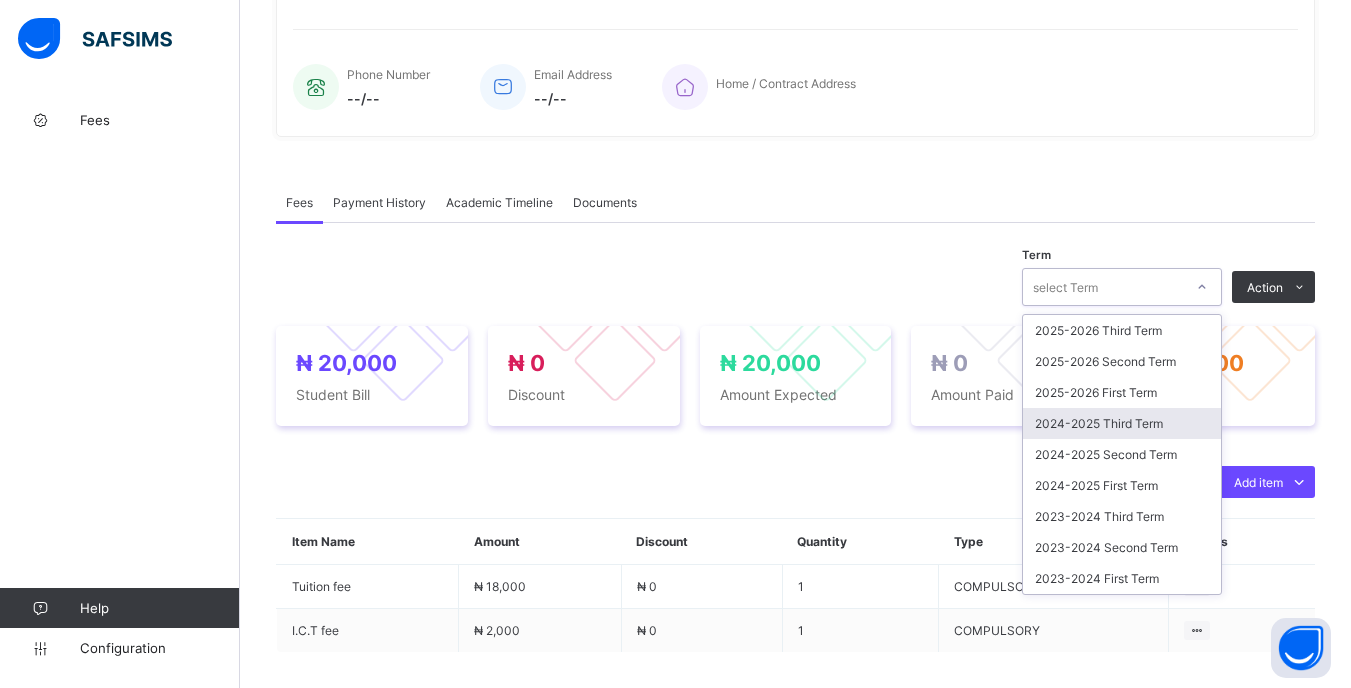 click on "2024-2025 Third Term" at bounding box center (1122, 423) 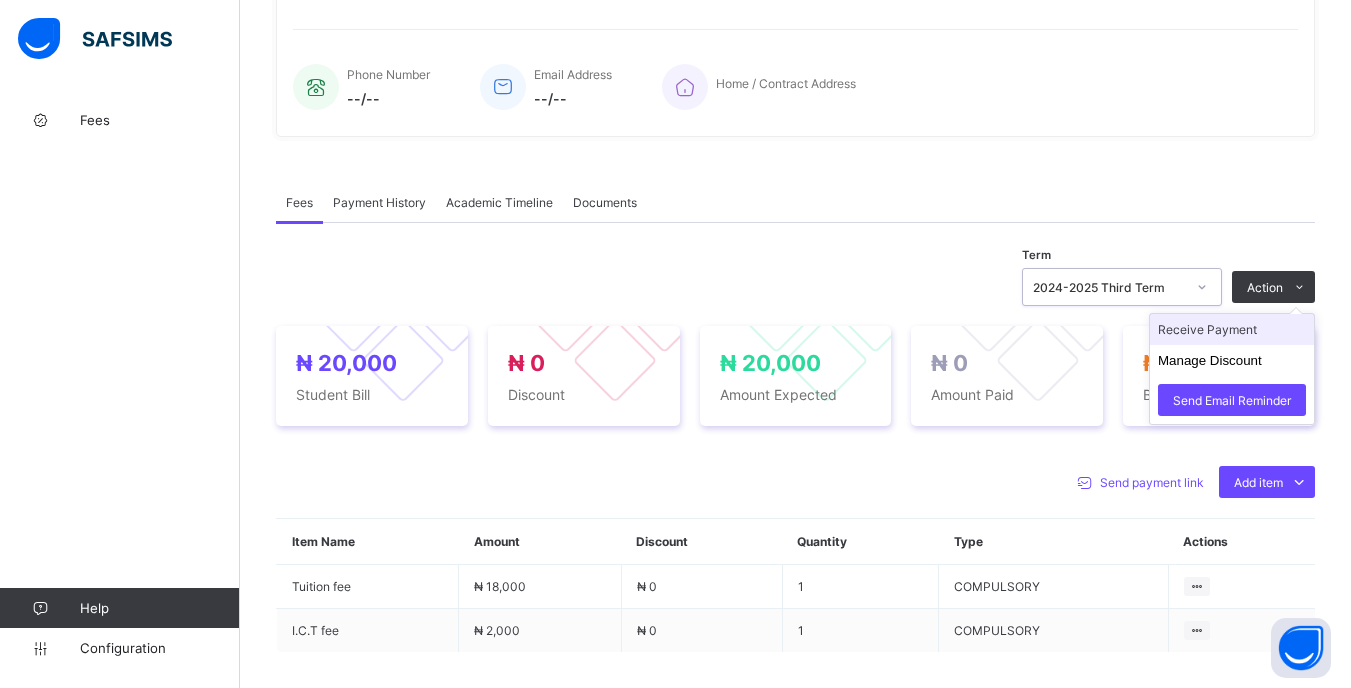 click on "Receive Payment" at bounding box center (1232, 329) 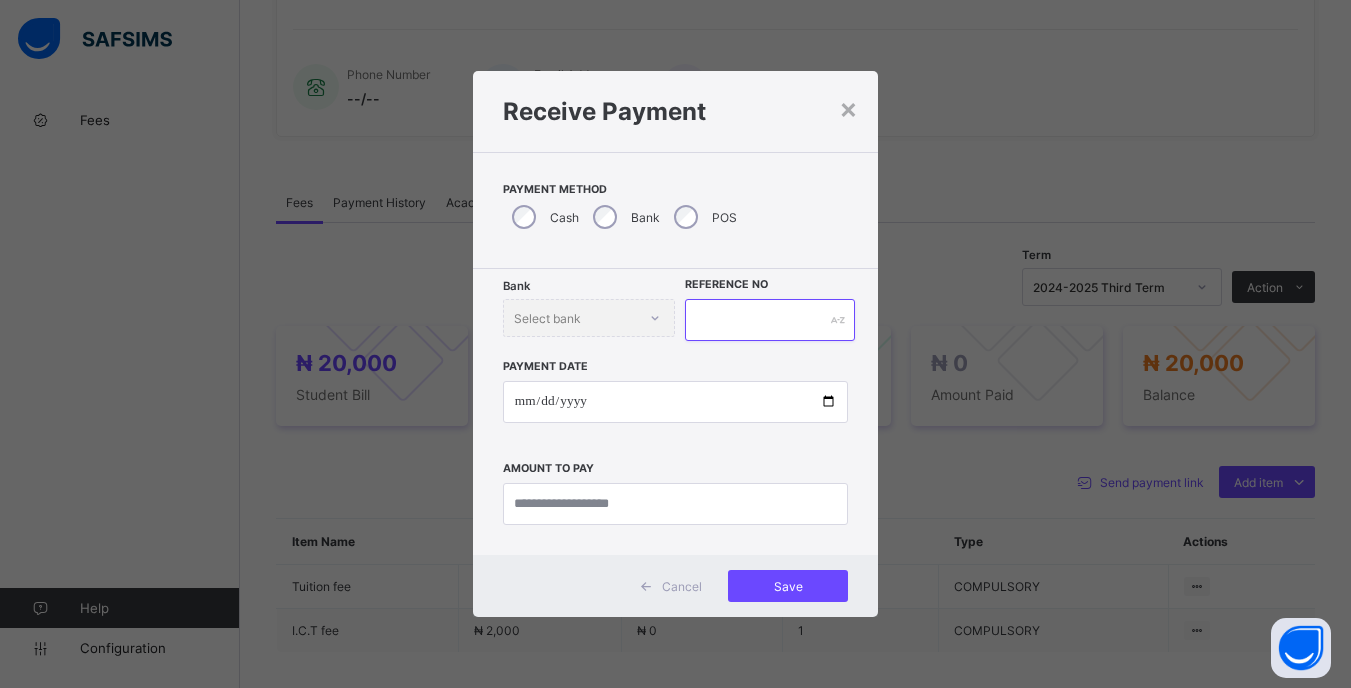 click at bounding box center (769, 320) 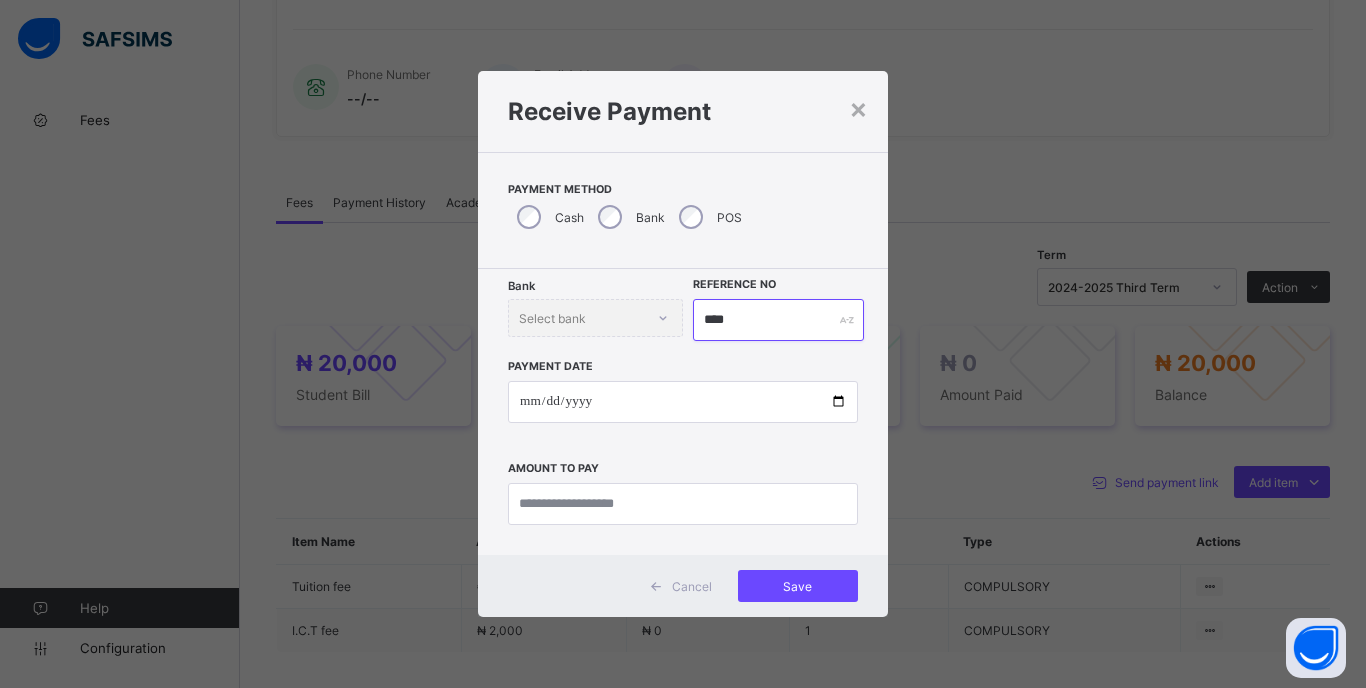 type on "****" 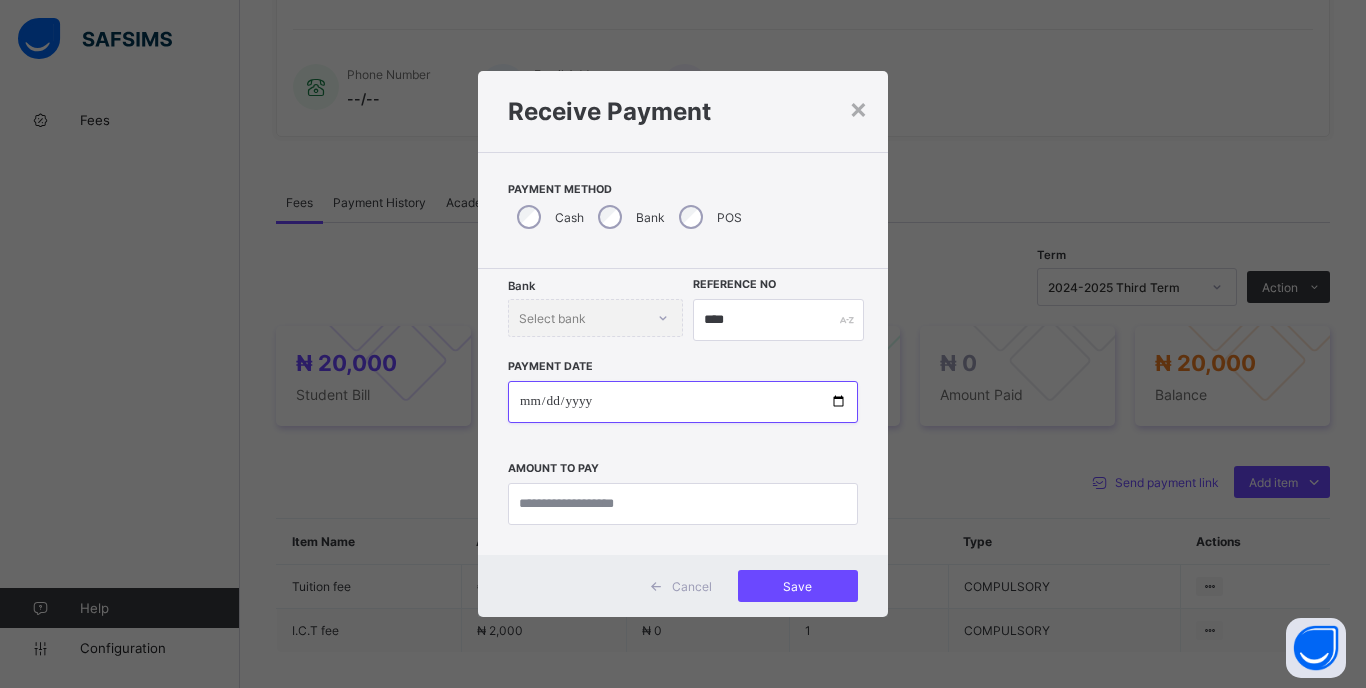 click at bounding box center (683, 402) 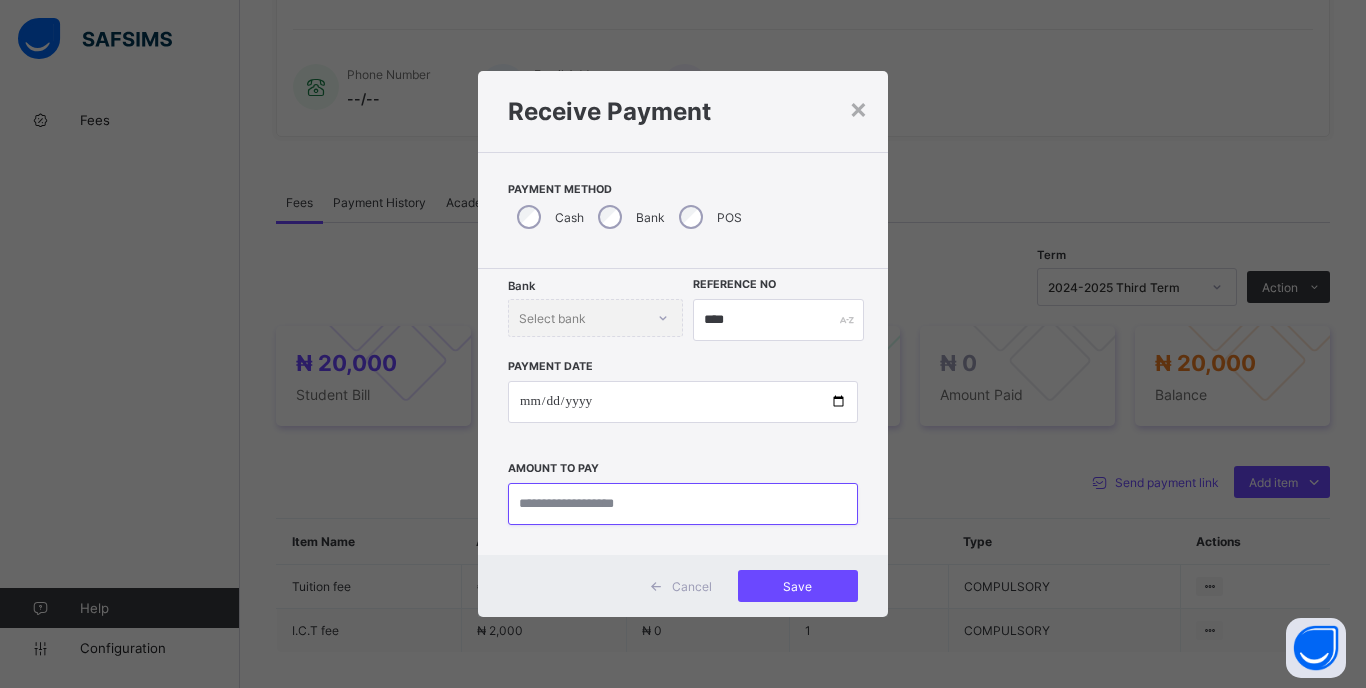 click at bounding box center [683, 504] 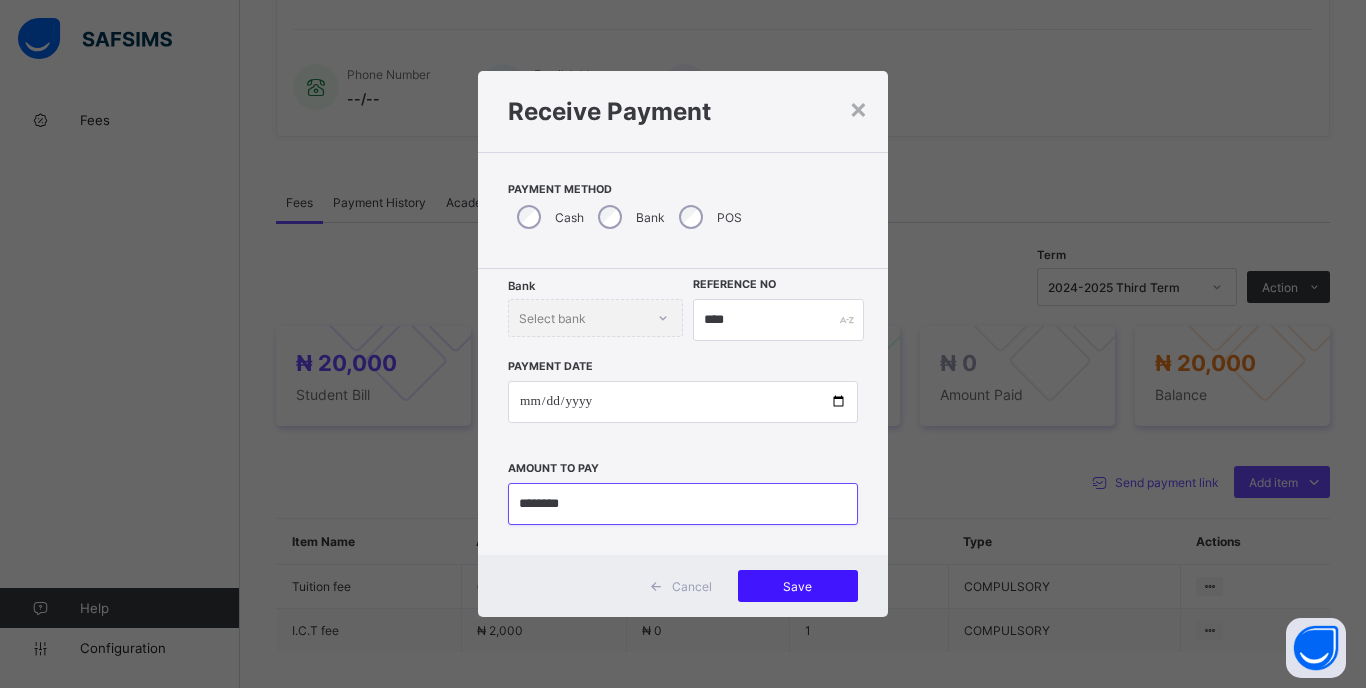 type on "********" 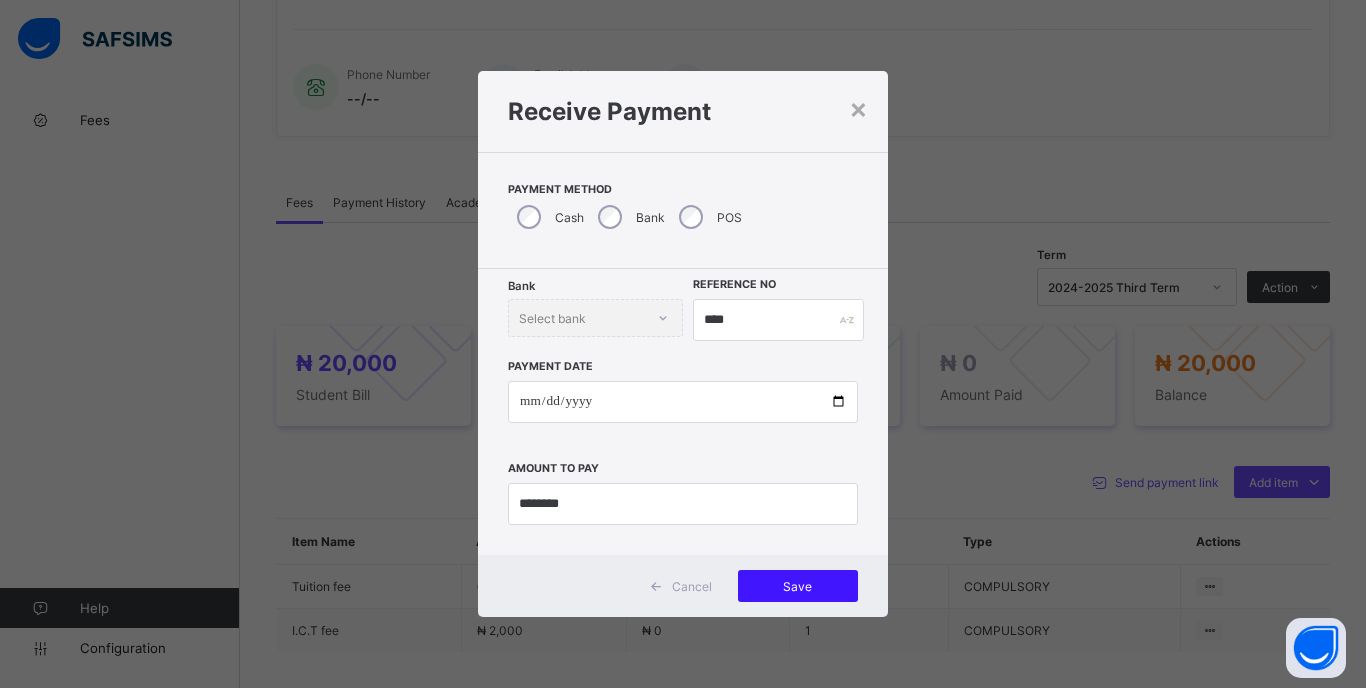 click on "Save" at bounding box center (798, 586) 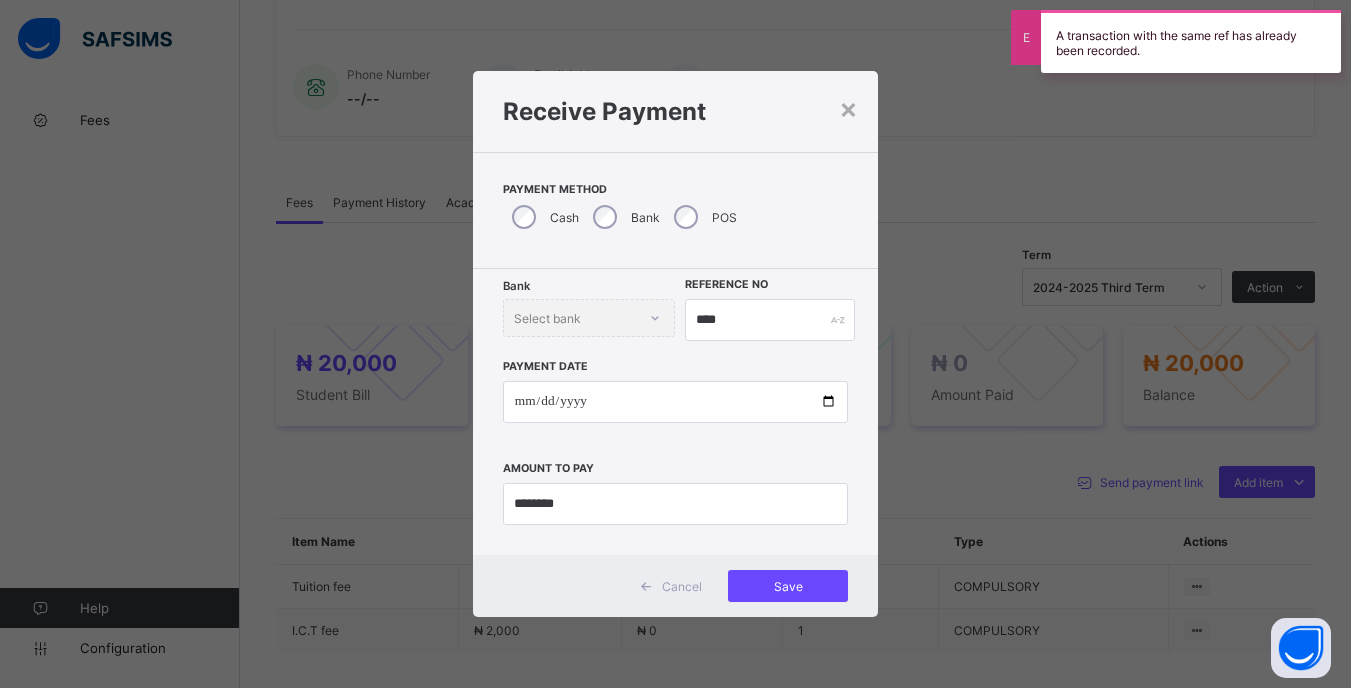 click on "**********" at bounding box center [675, 412] 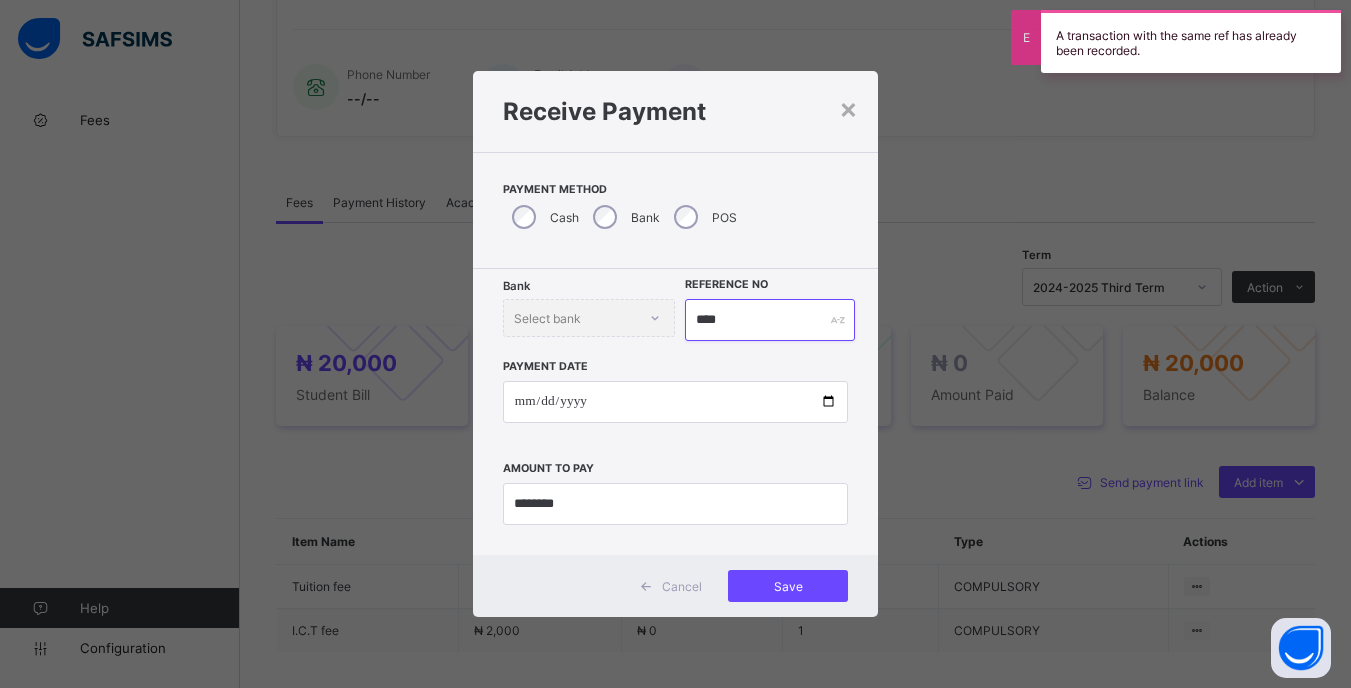 click on "****" at bounding box center [769, 320] 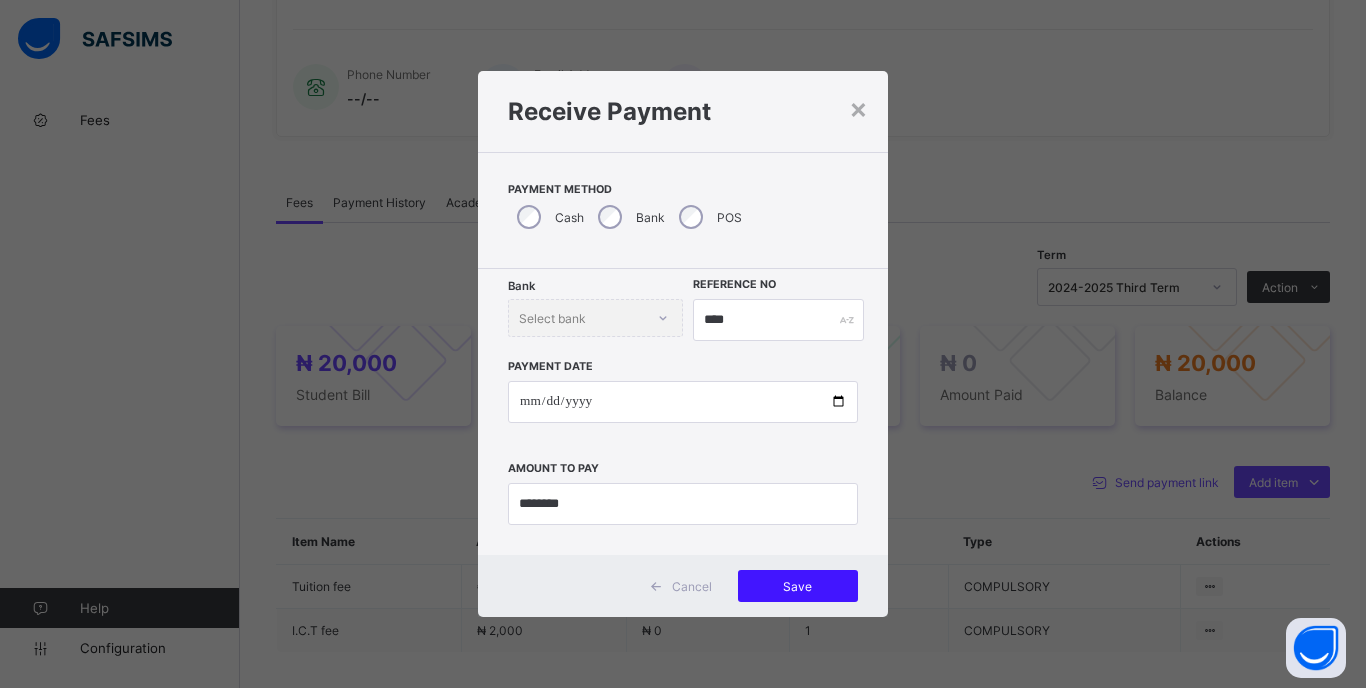 click on "Save" at bounding box center [798, 586] 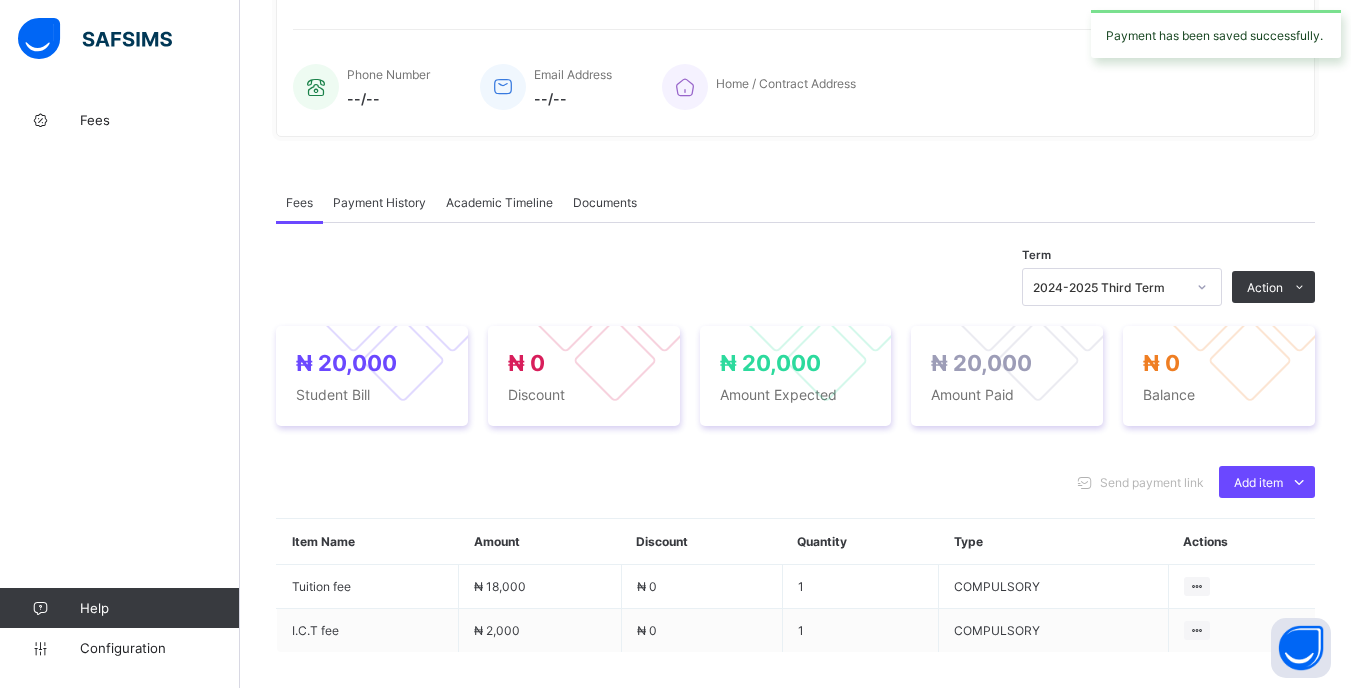 click 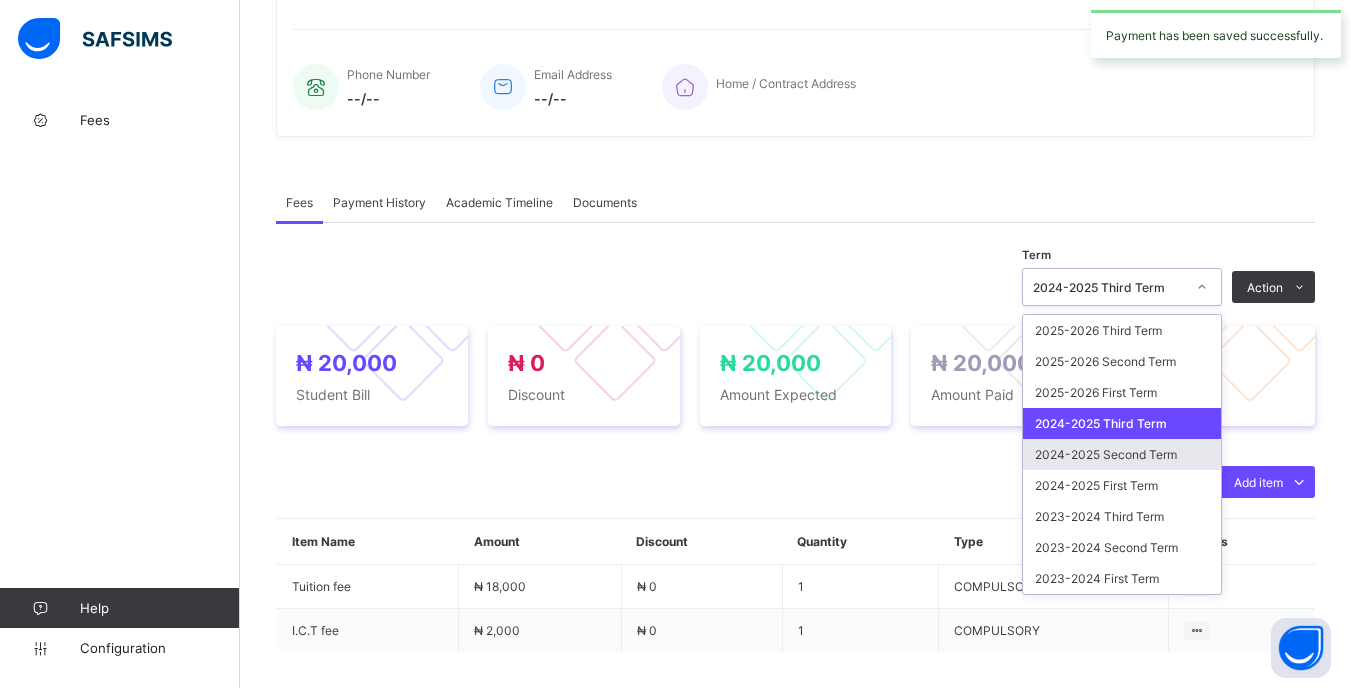 click on "2024-2025 Second Term" at bounding box center (1122, 454) 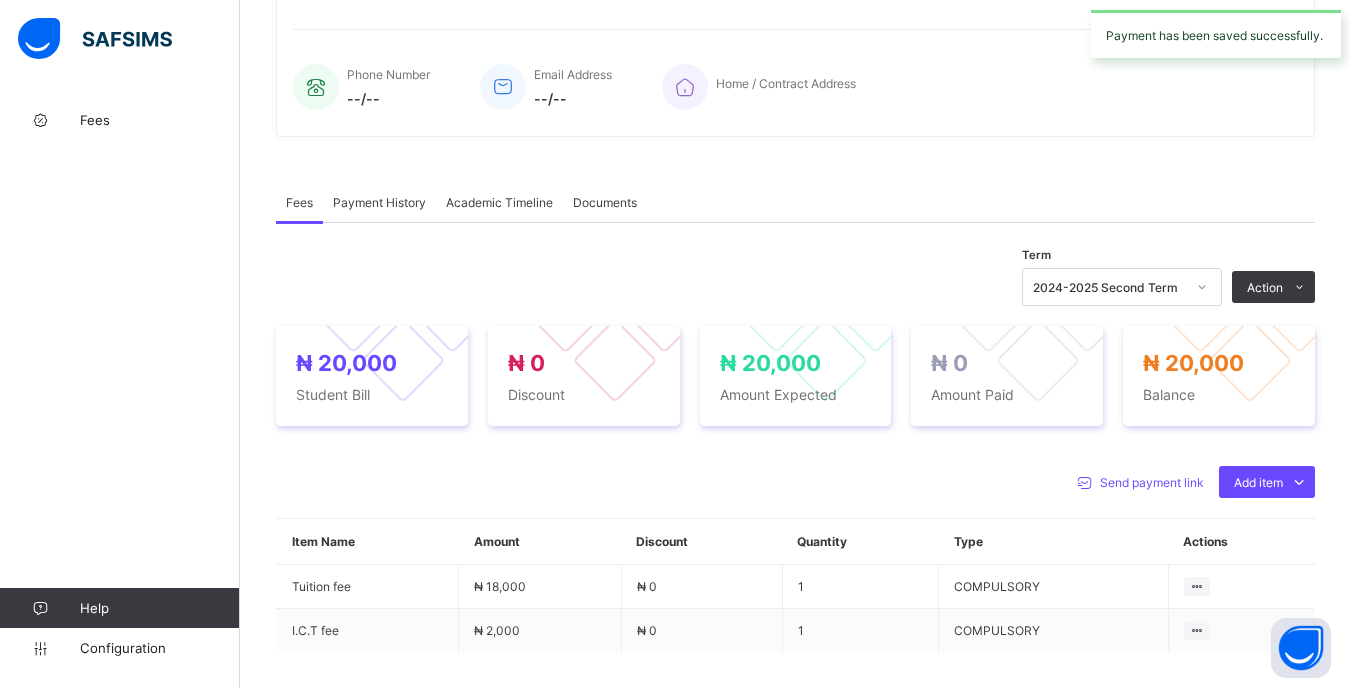 drag, startPoint x: 1272, startPoint y: 328, endPoint x: 1018, endPoint y: 369, distance: 257.28778 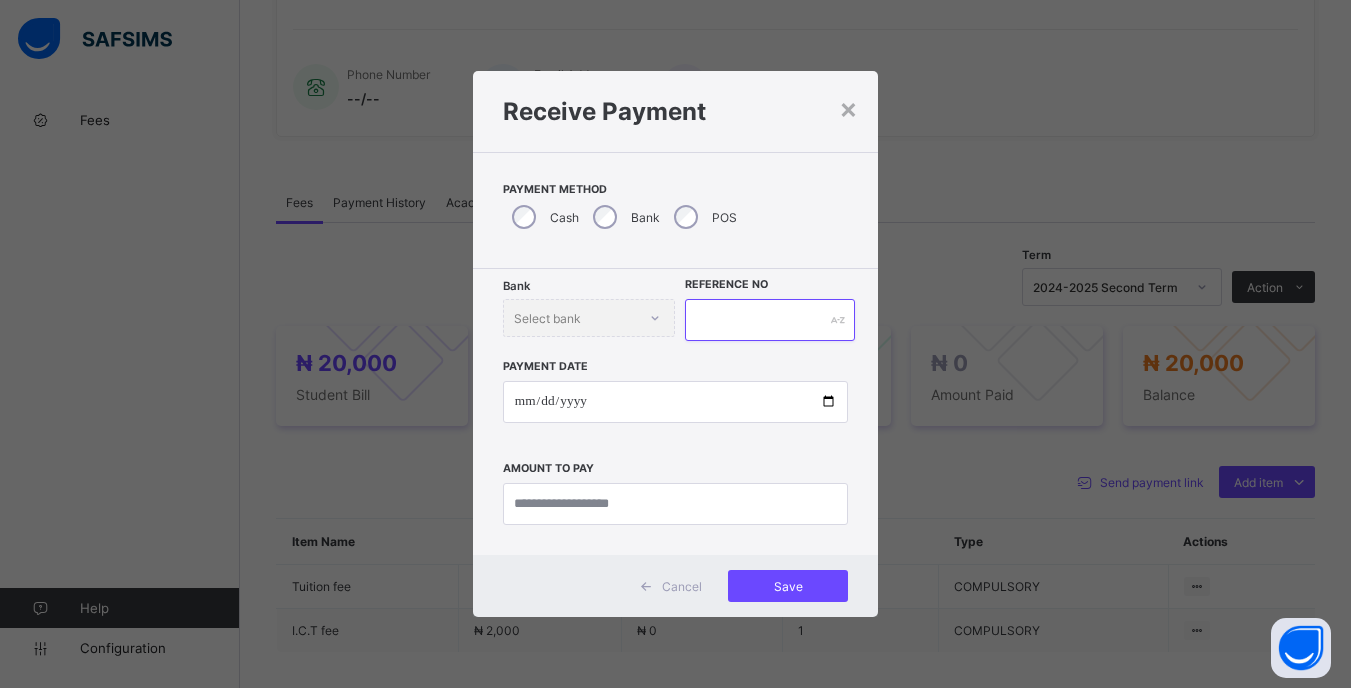 click at bounding box center [769, 320] 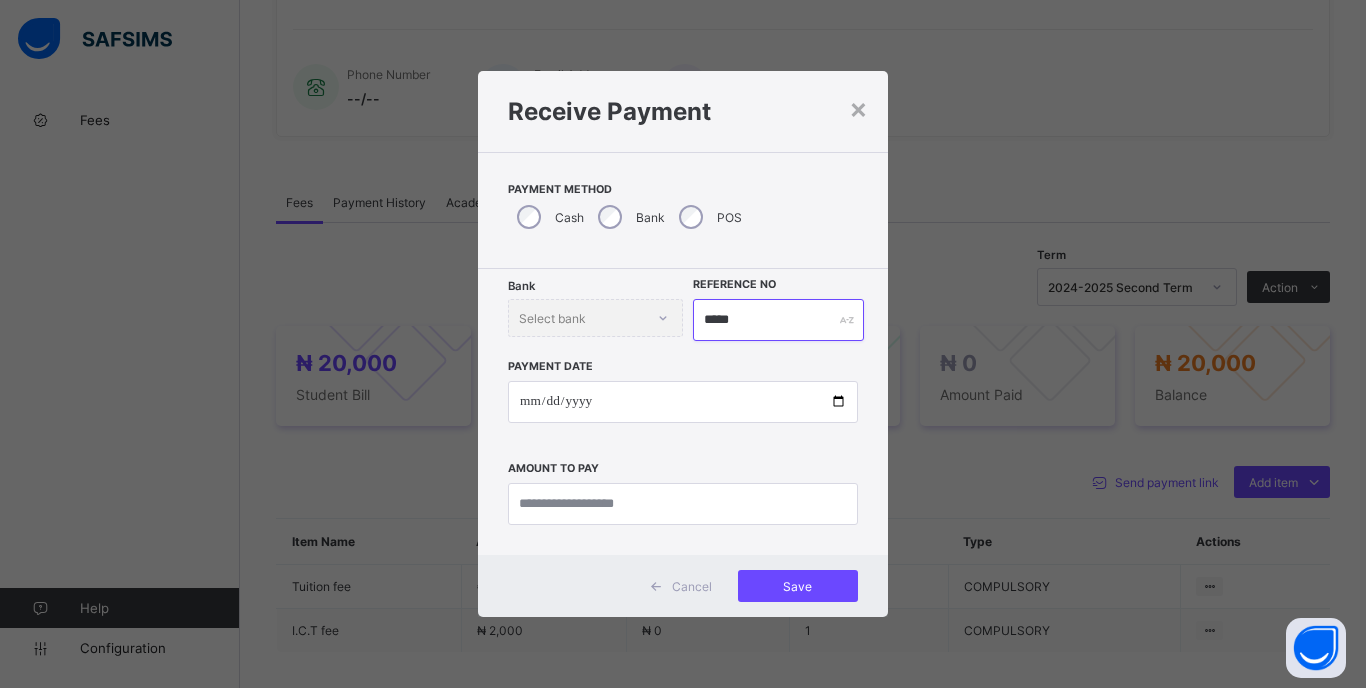 type on "*****" 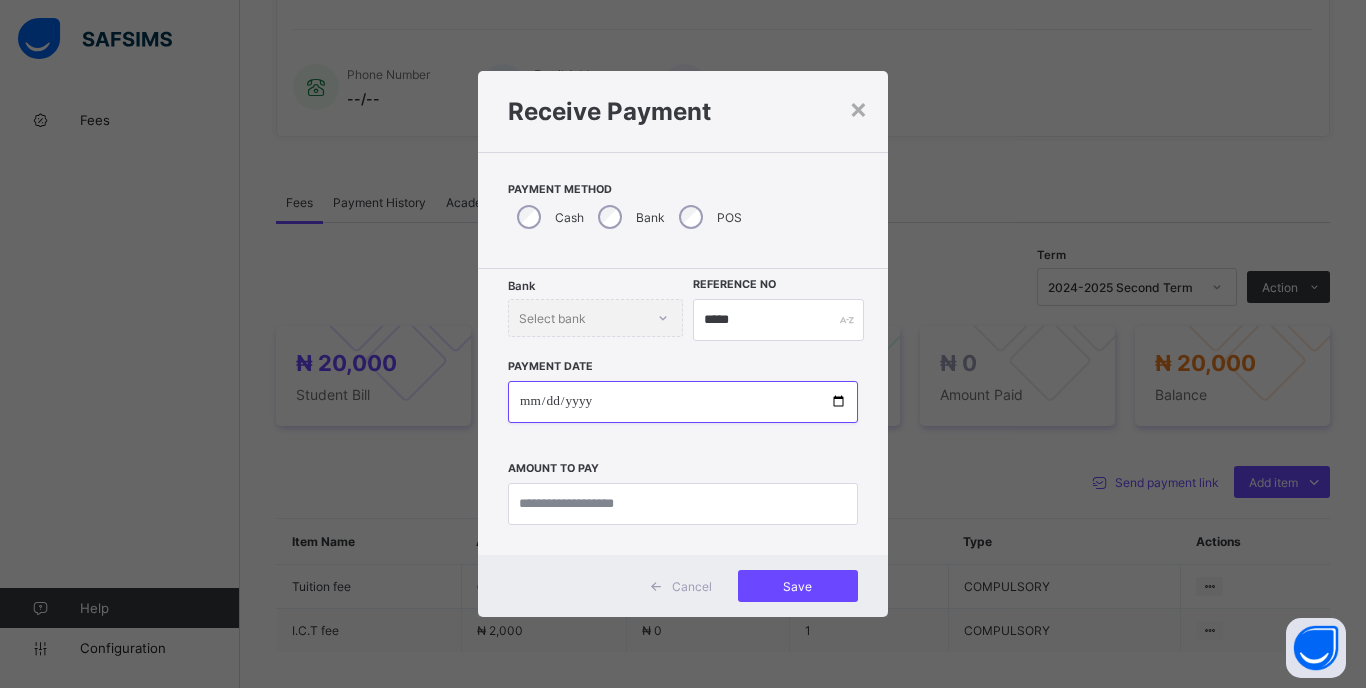 click at bounding box center [683, 402] 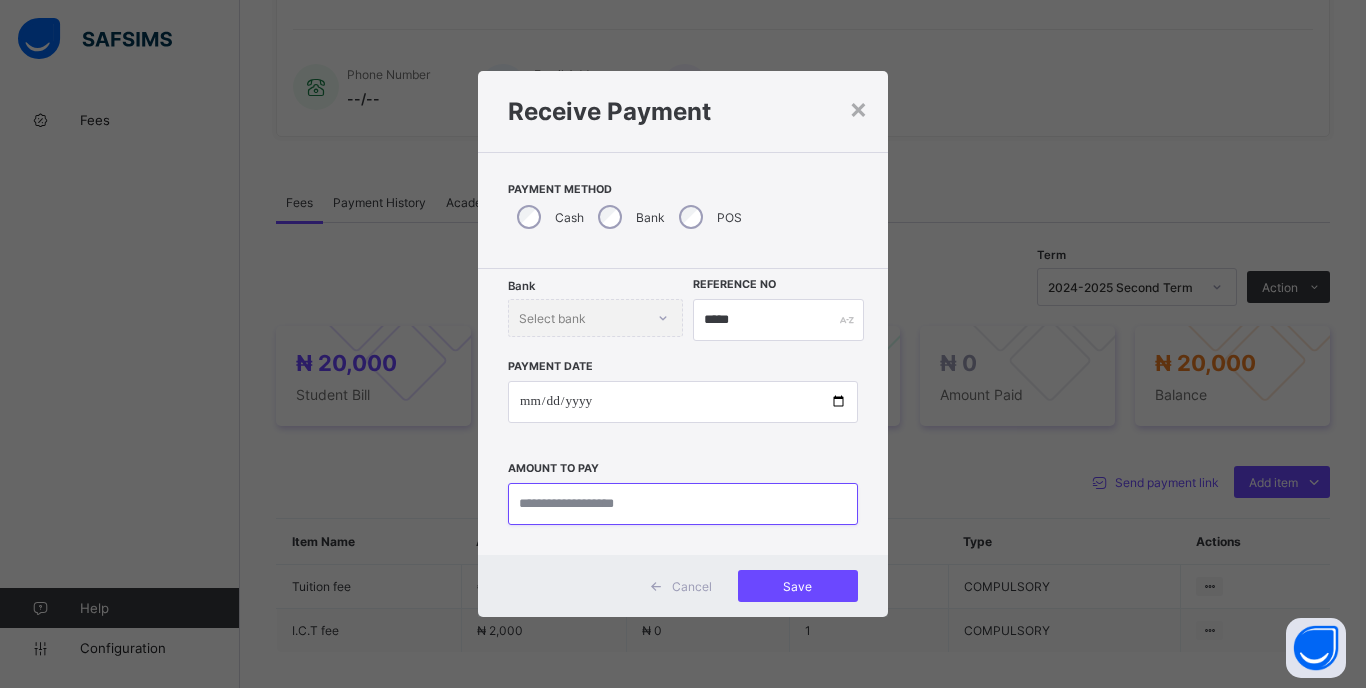 click at bounding box center [683, 504] 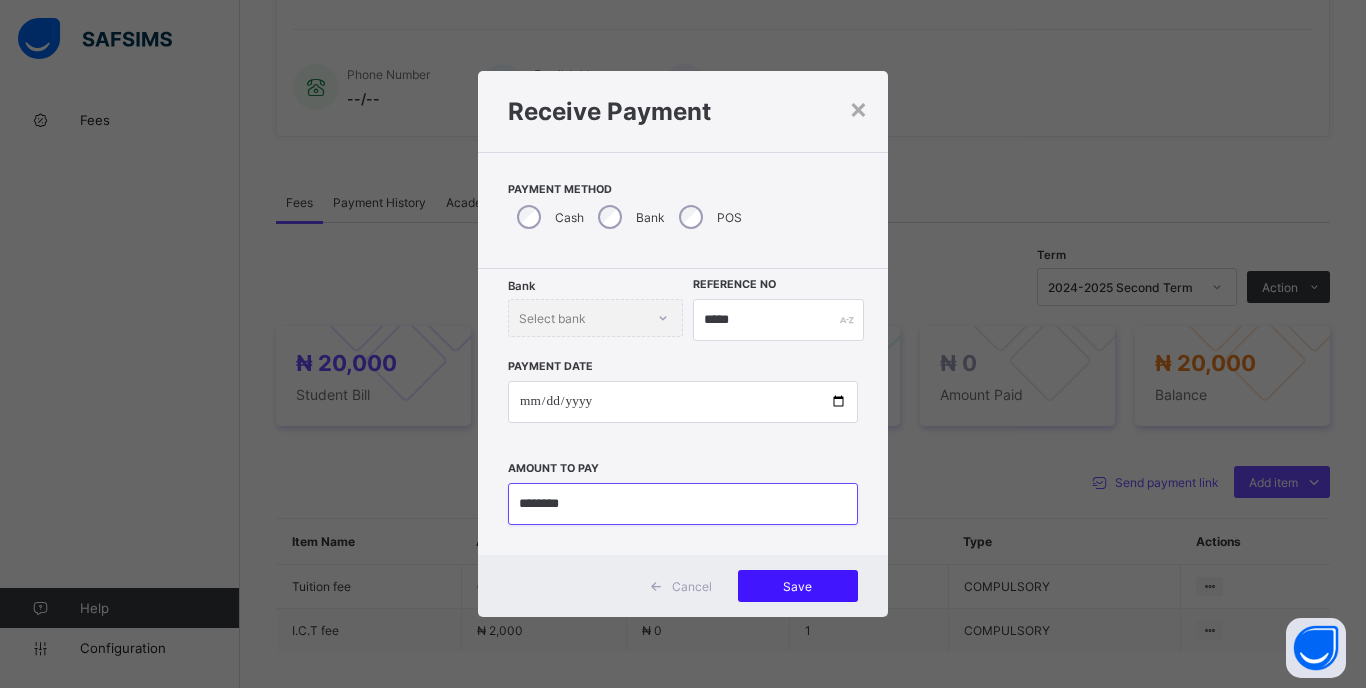 type on "********" 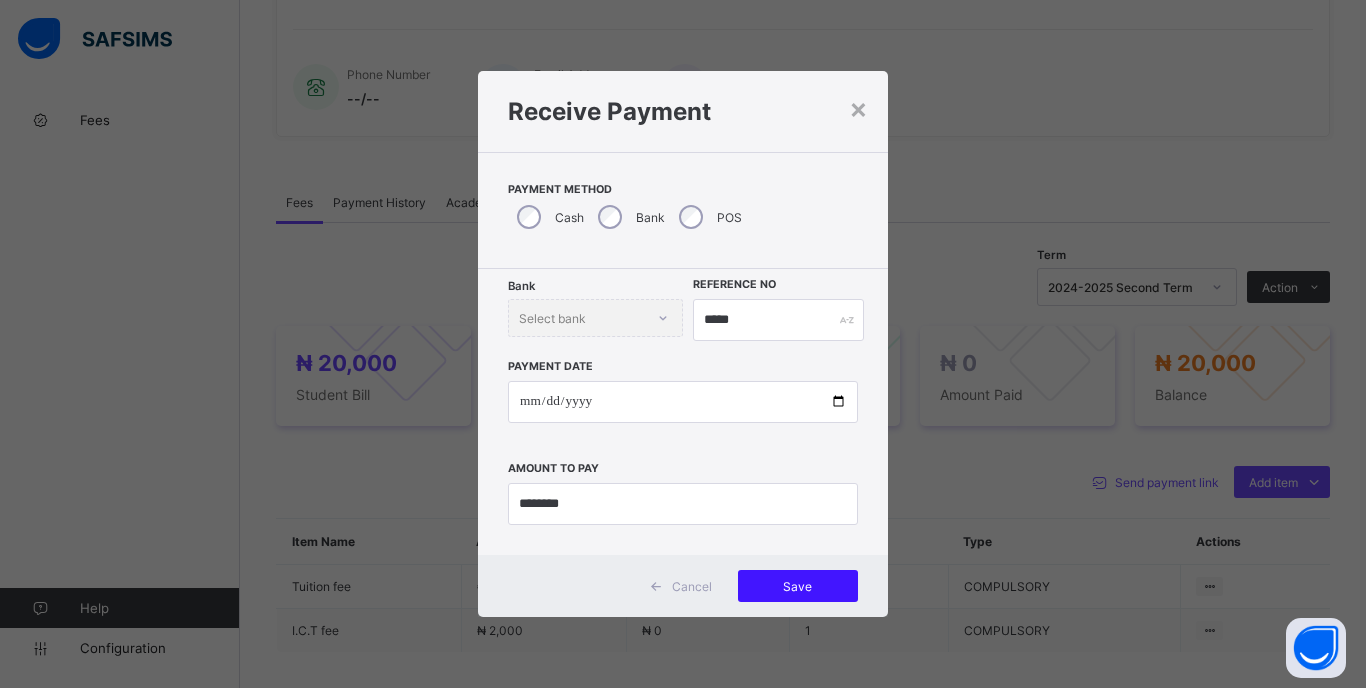 click on "Save" at bounding box center (798, 586) 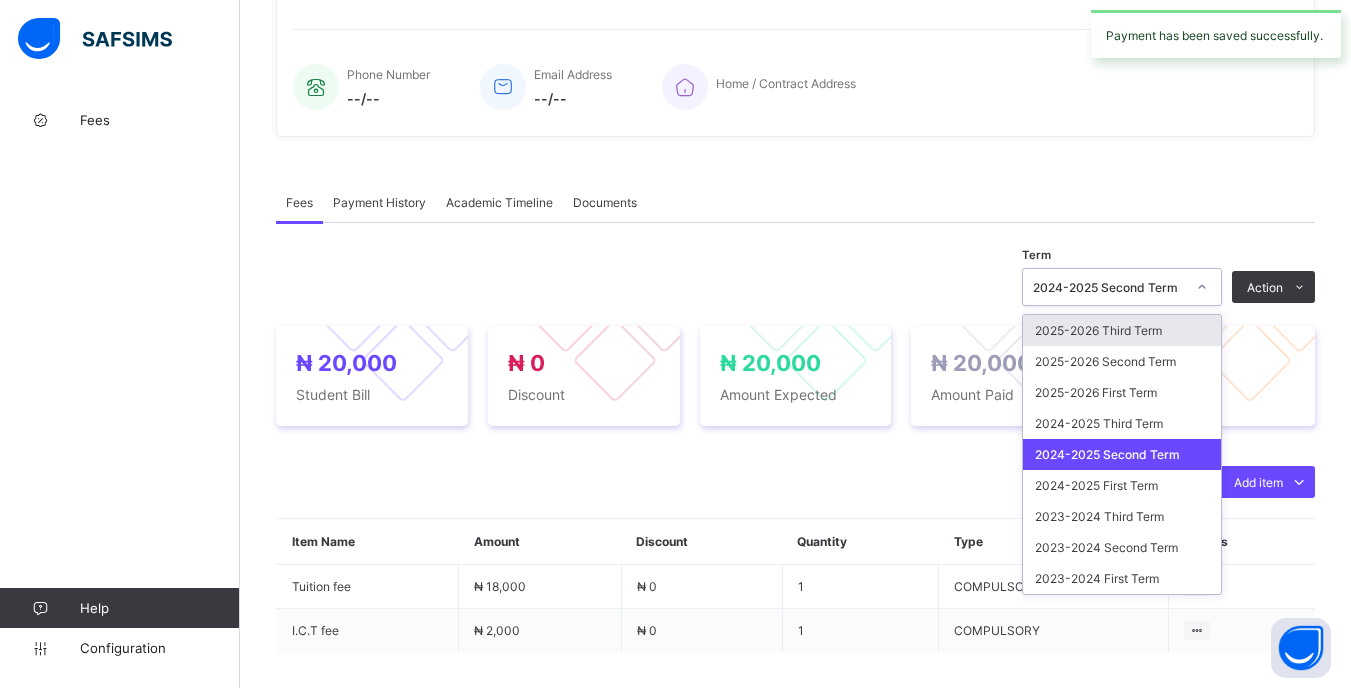drag, startPoint x: 1205, startPoint y: 283, endPoint x: 1200, endPoint y: 292, distance: 10.29563 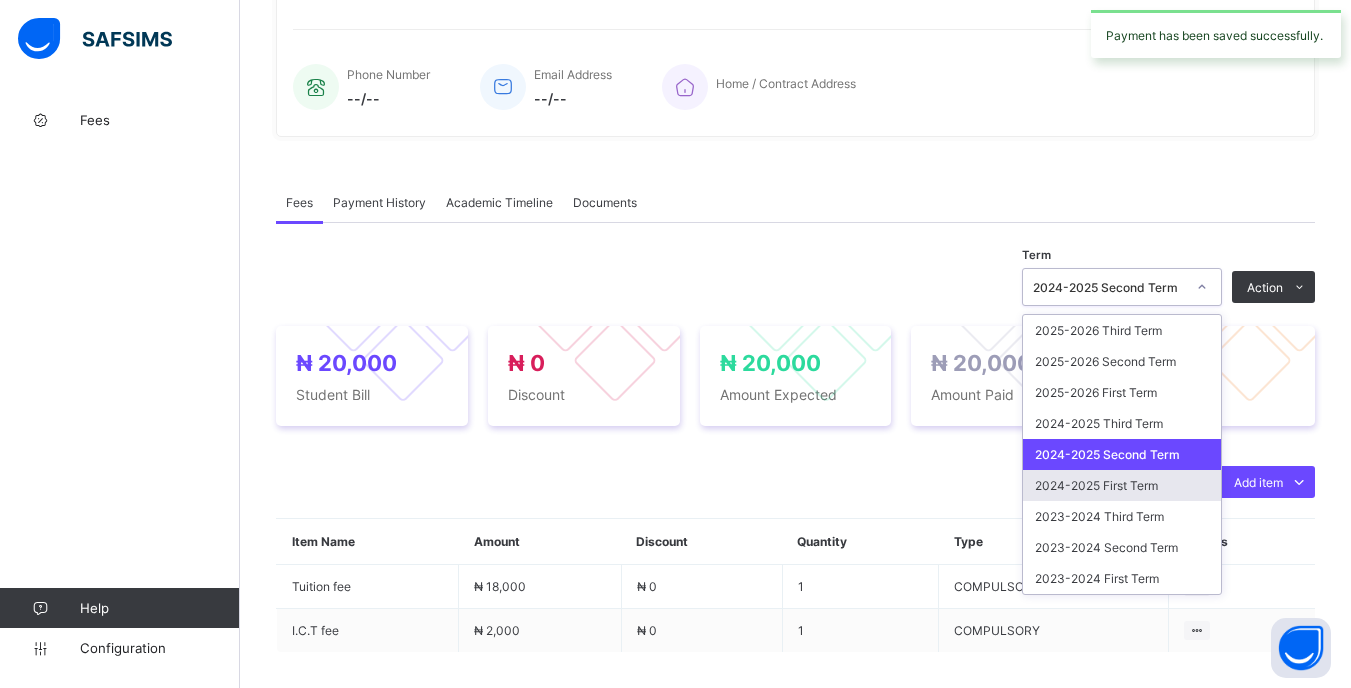click on "2024-2025 First Term" at bounding box center [1122, 485] 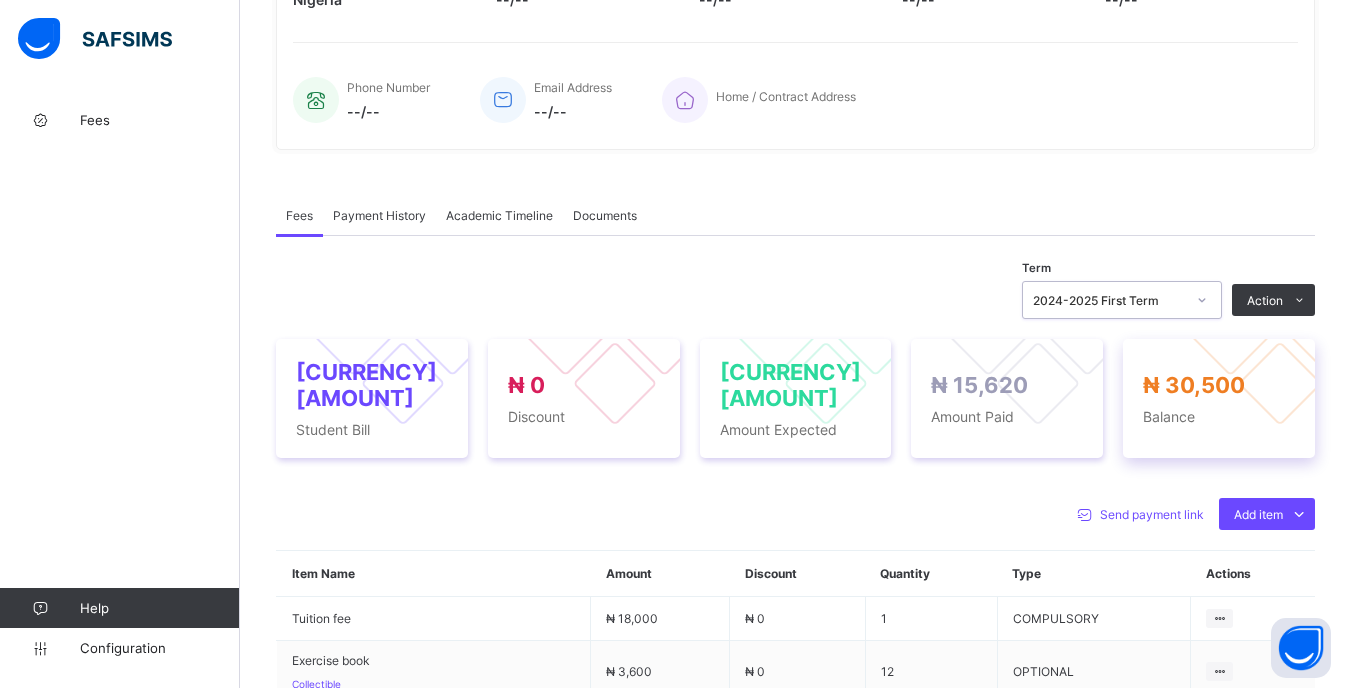 scroll, scrollTop: 452, scrollLeft: 0, axis: vertical 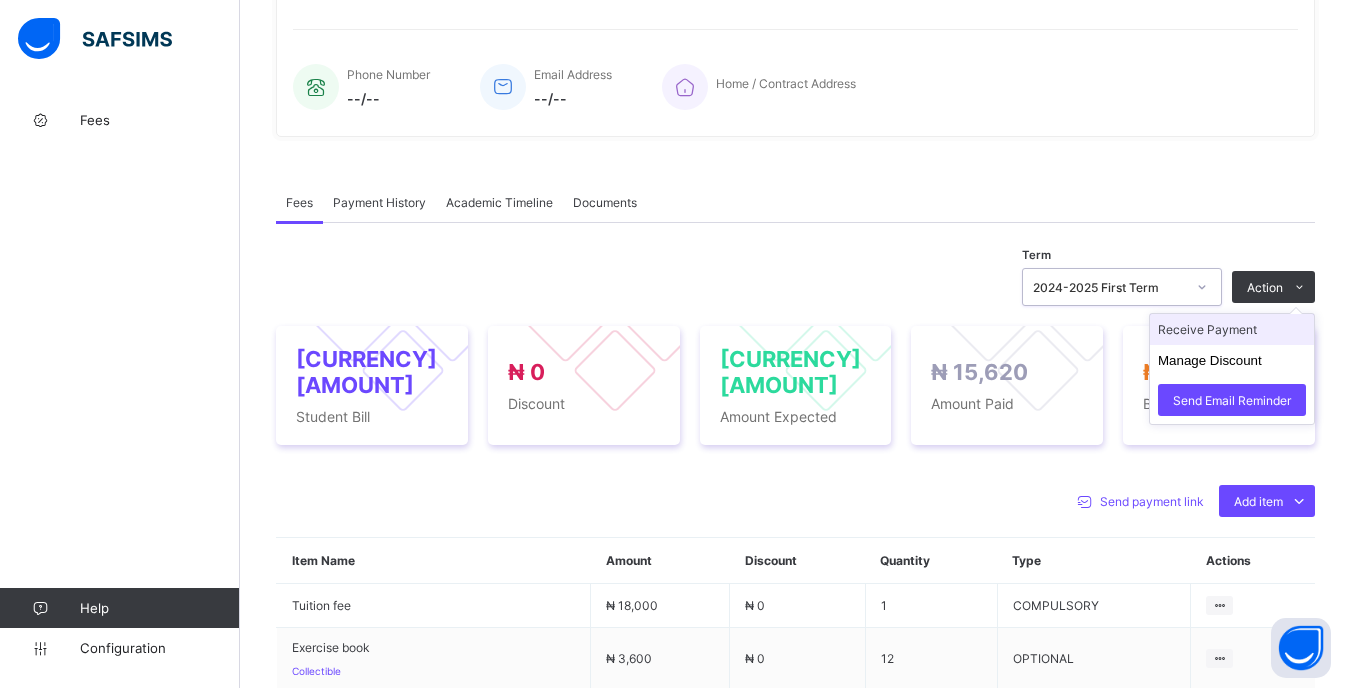 click on "Receive Payment" at bounding box center (1232, 329) 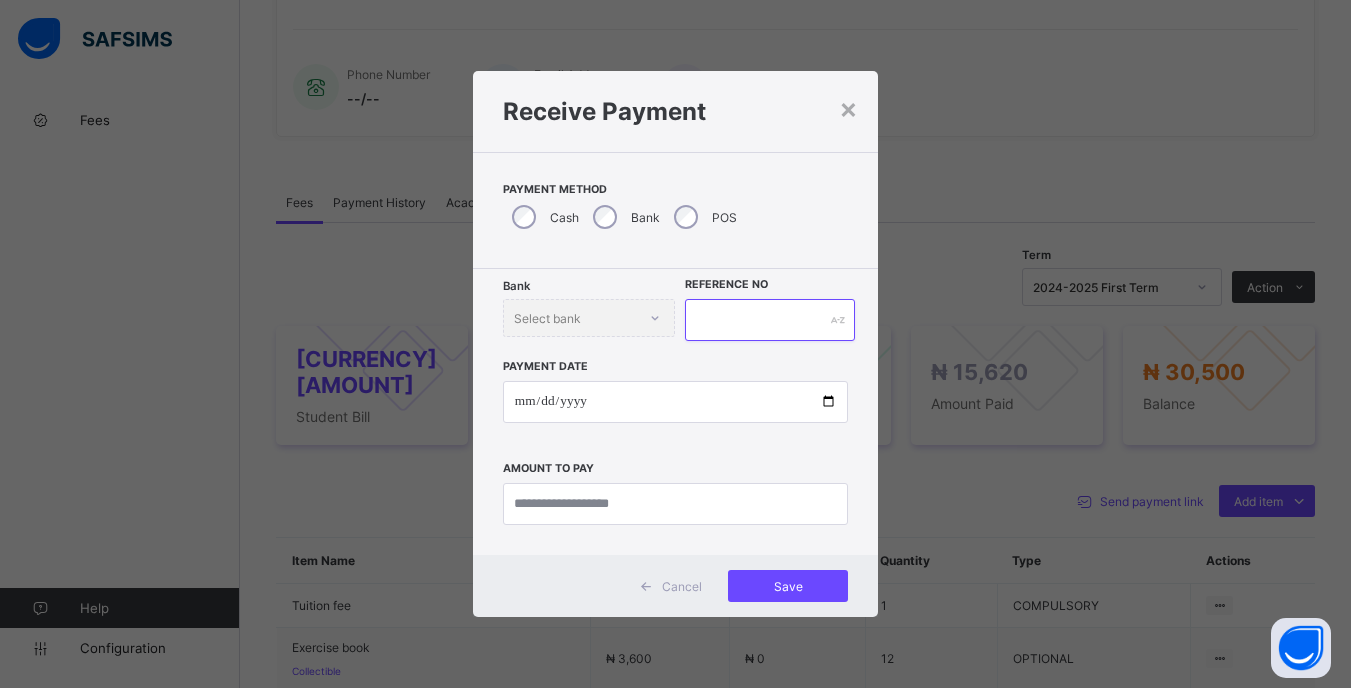 click at bounding box center (769, 320) 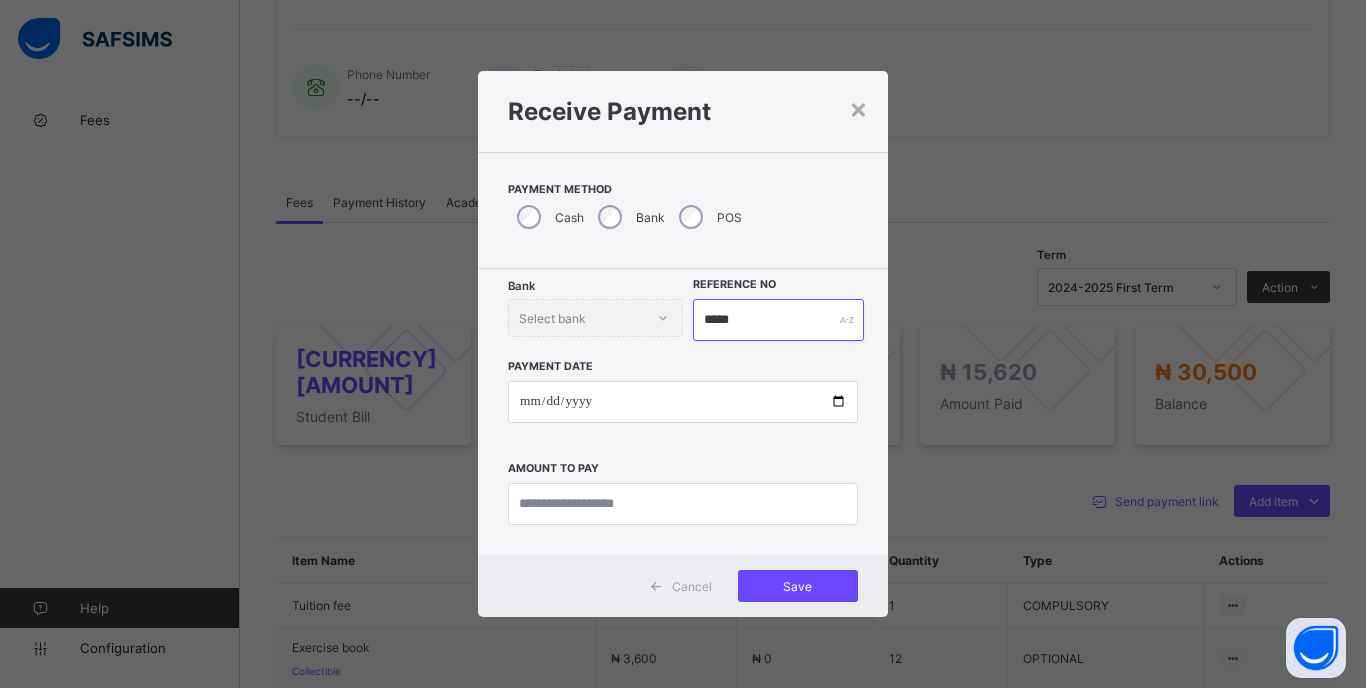 type on "*****" 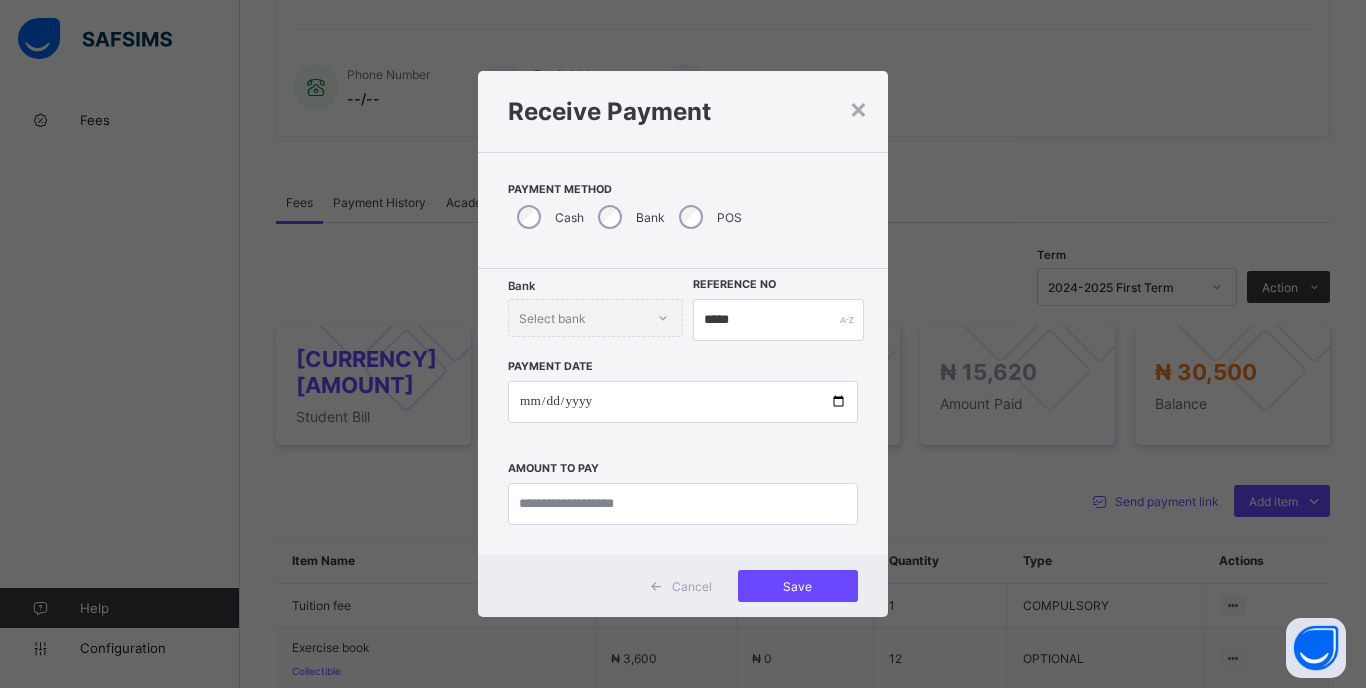 click on "Bank Select bank Reference No ***** Payment Date Amount to pay" at bounding box center [683, 412] 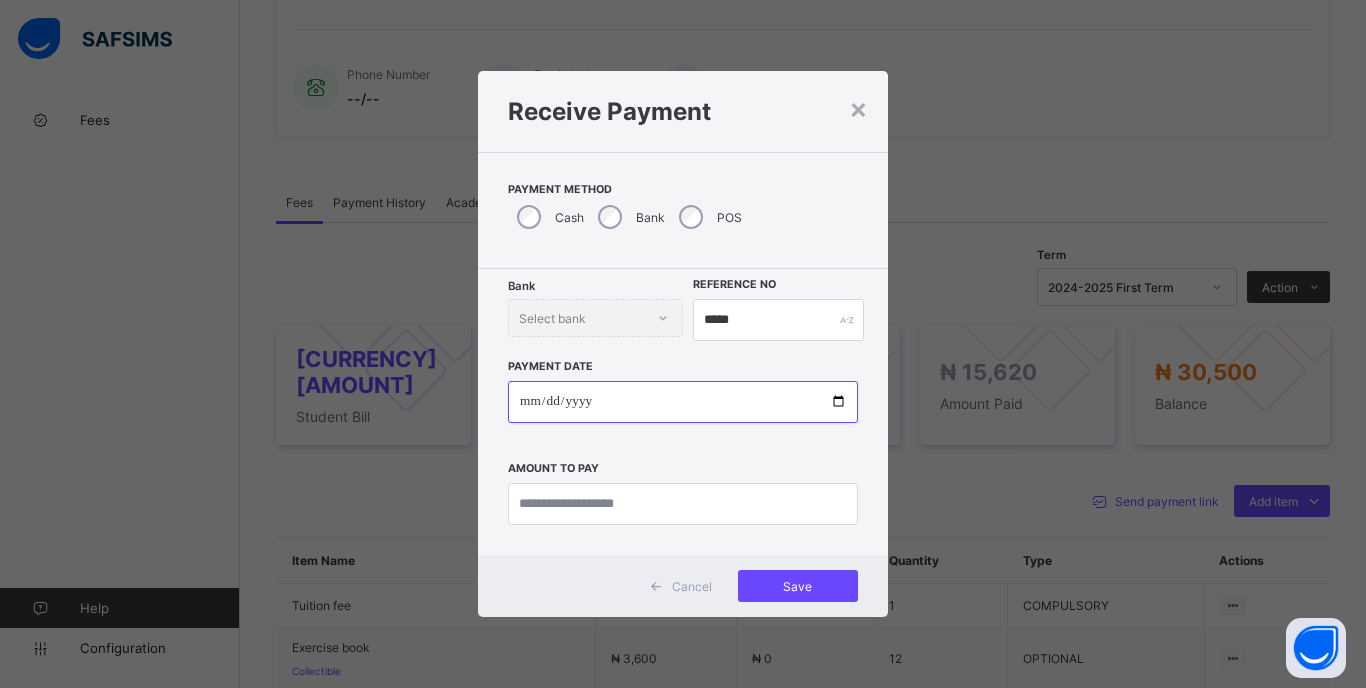 click at bounding box center [683, 402] 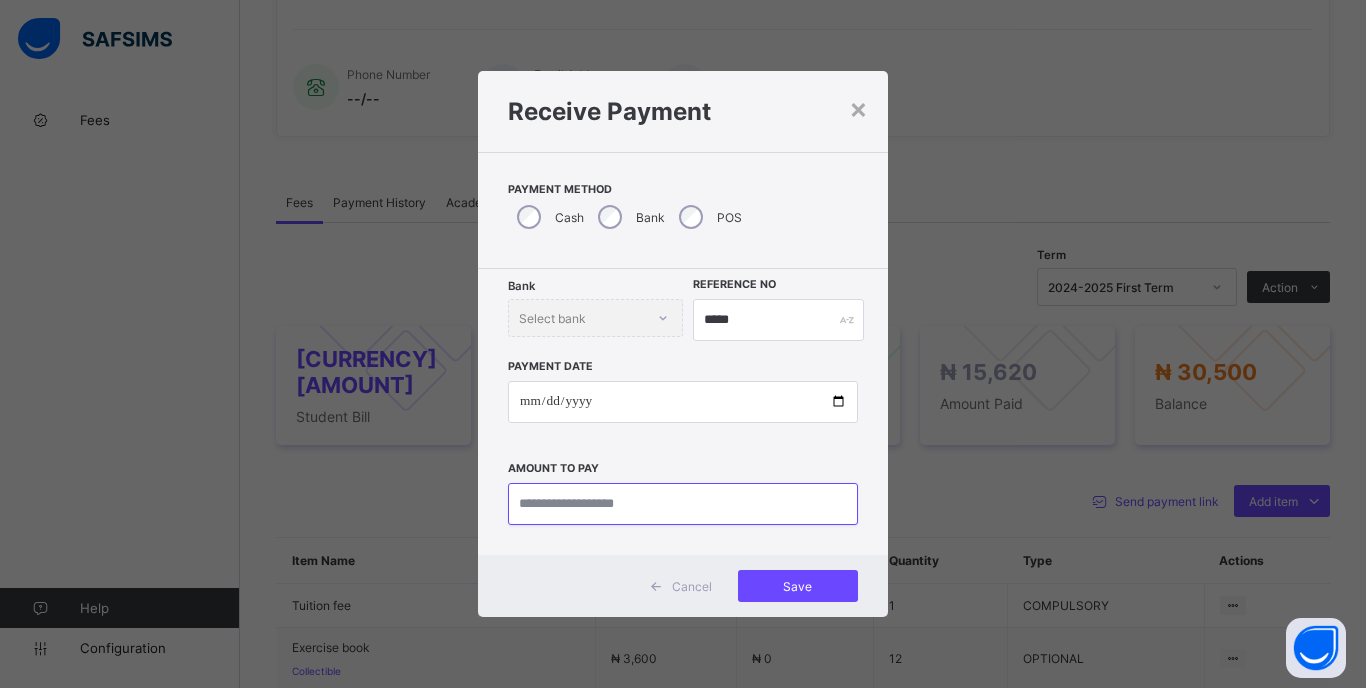 click at bounding box center (683, 504) 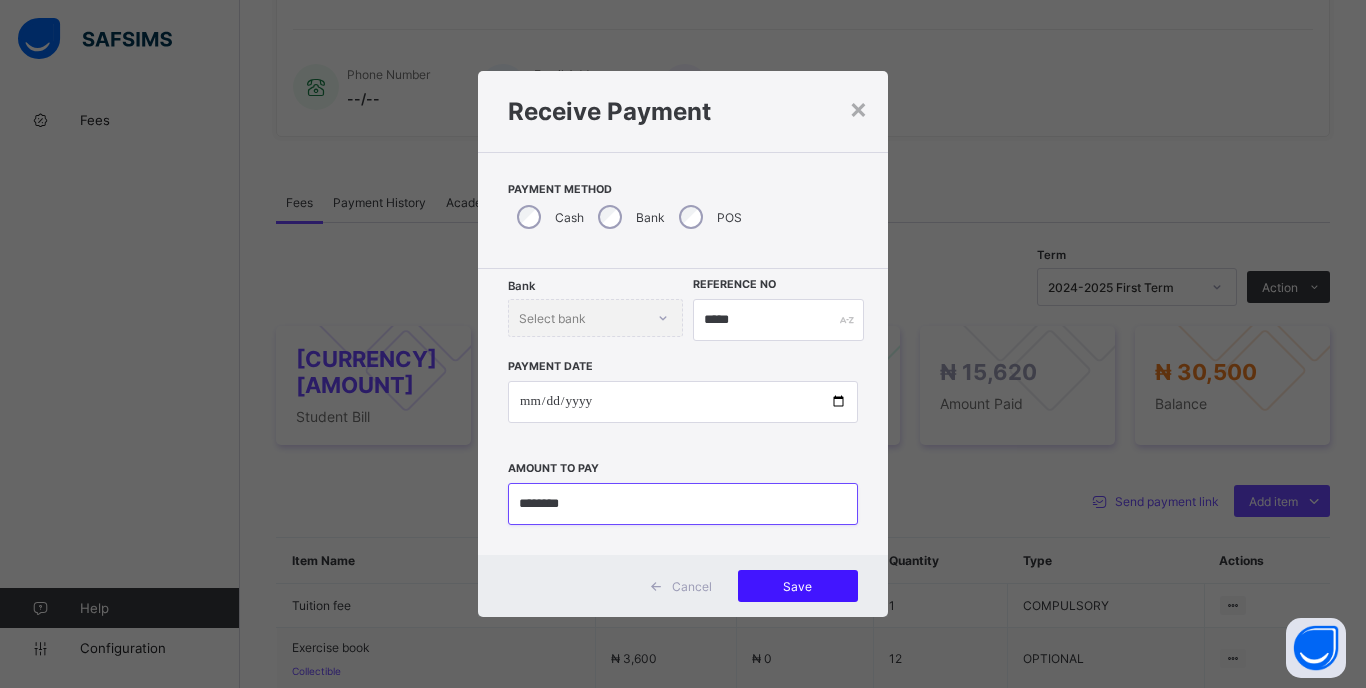 type on "********" 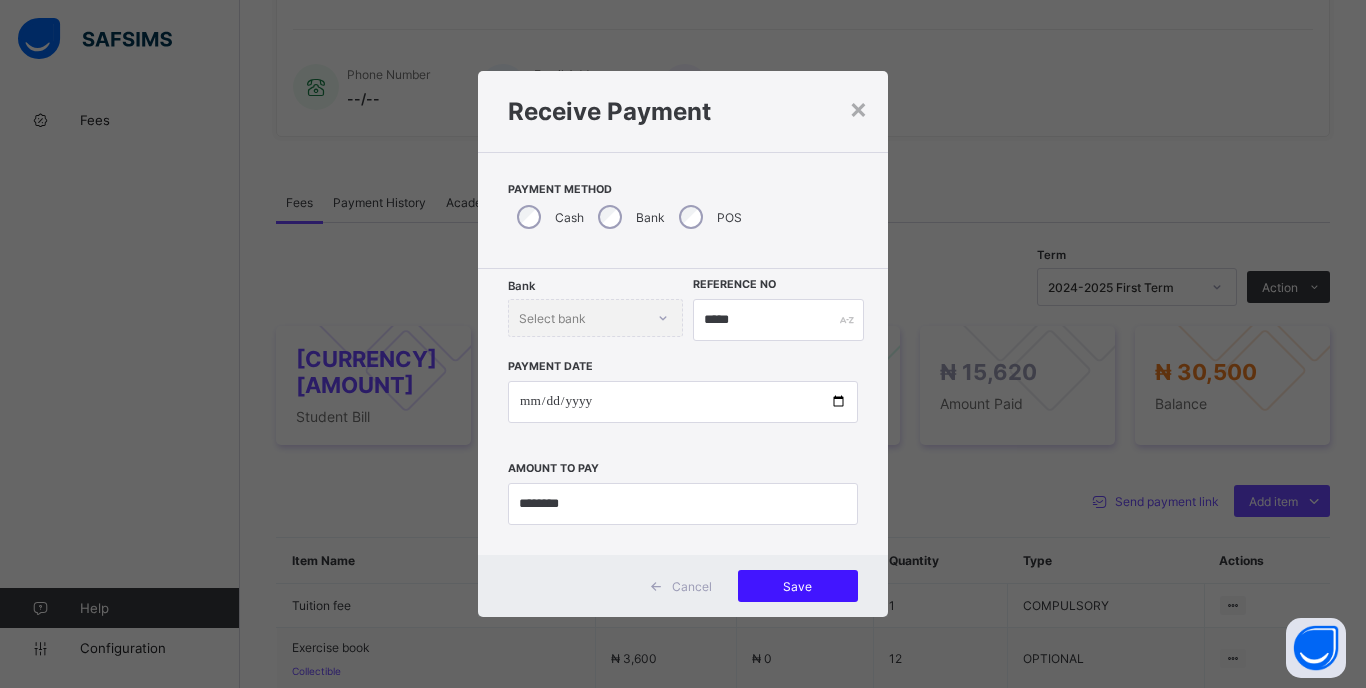 click on "Save" at bounding box center (798, 586) 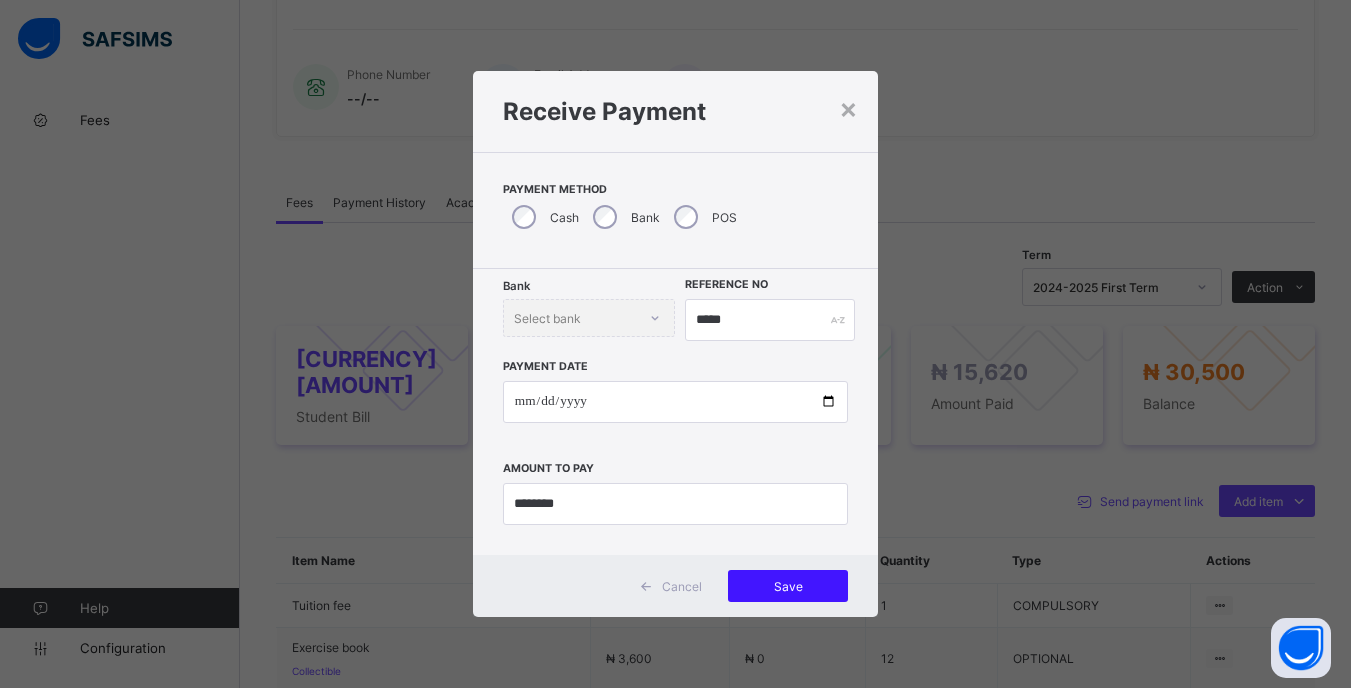click on "Save" at bounding box center (788, 586) 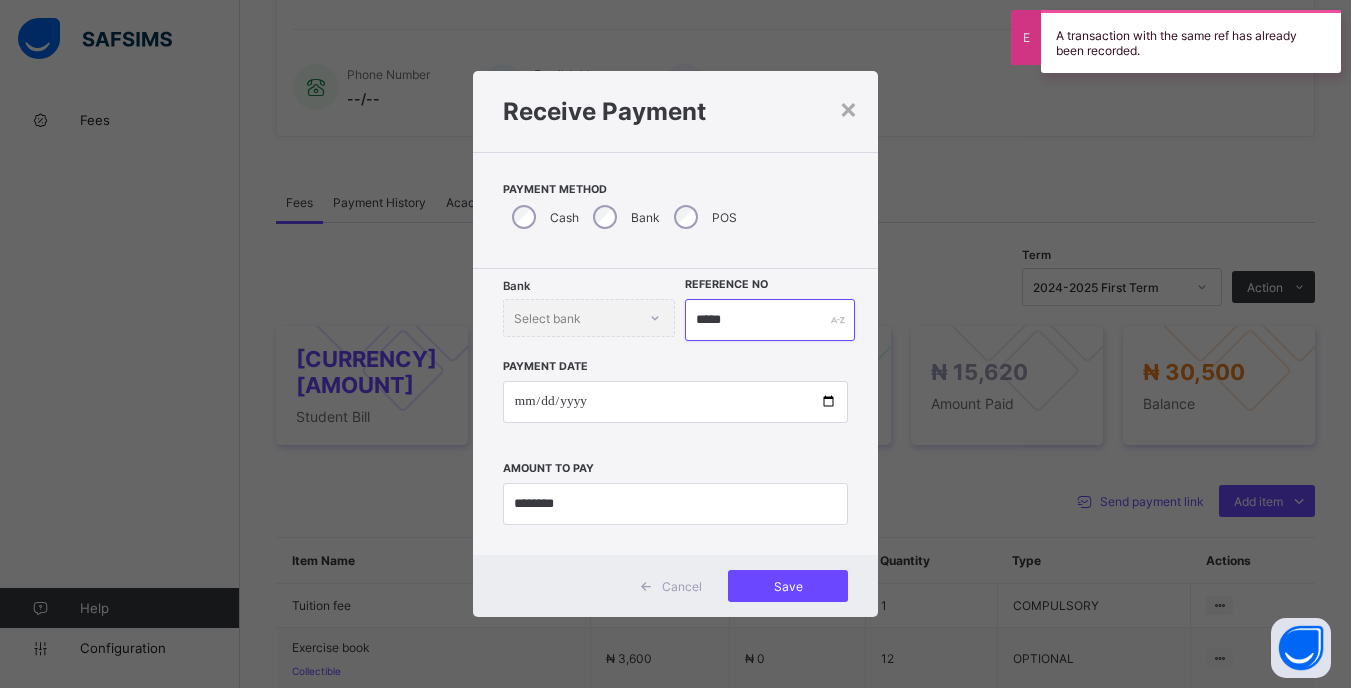 click on "*****" at bounding box center (769, 320) 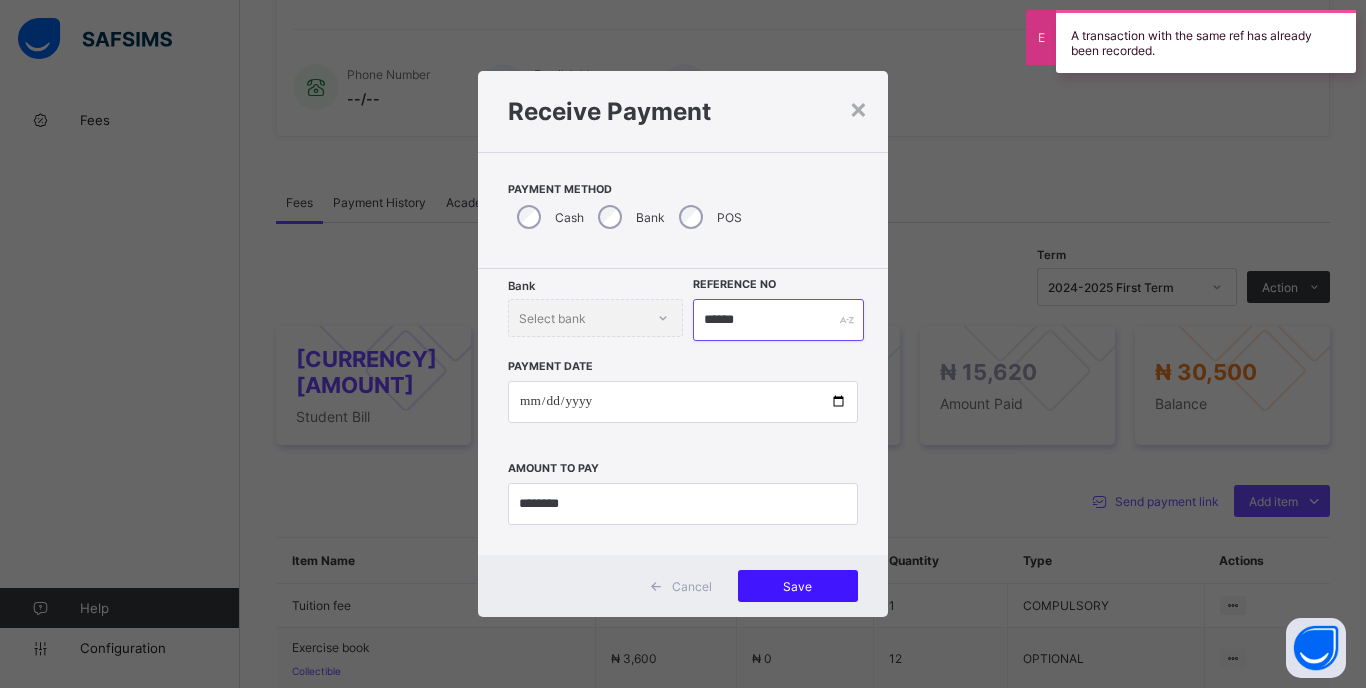 type on "******" 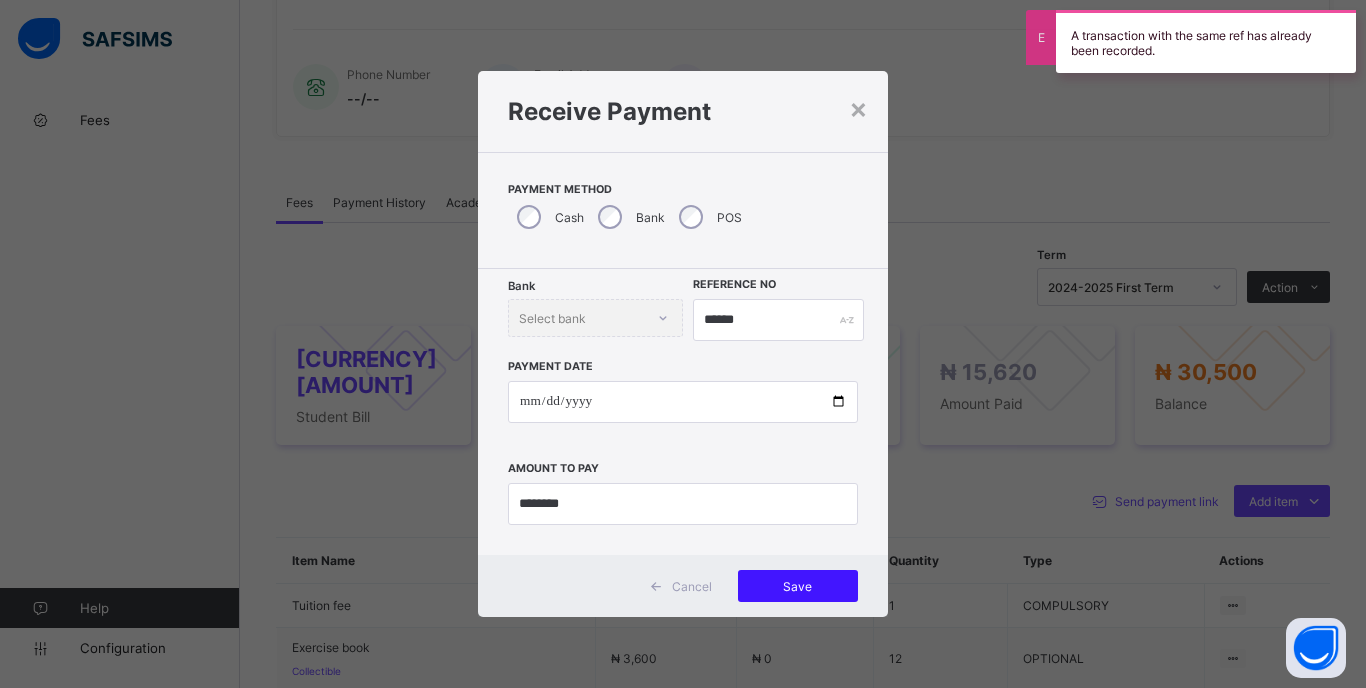 click on "Save" at bounding box center (798, 586) 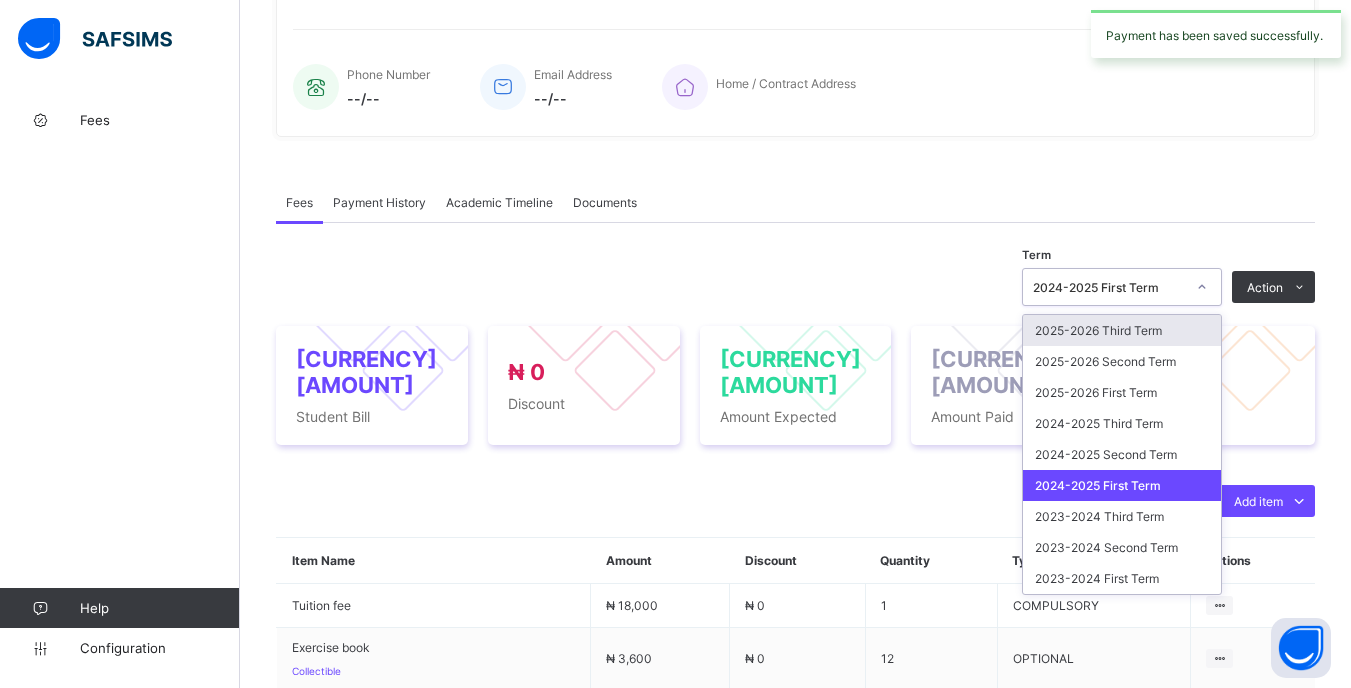 click 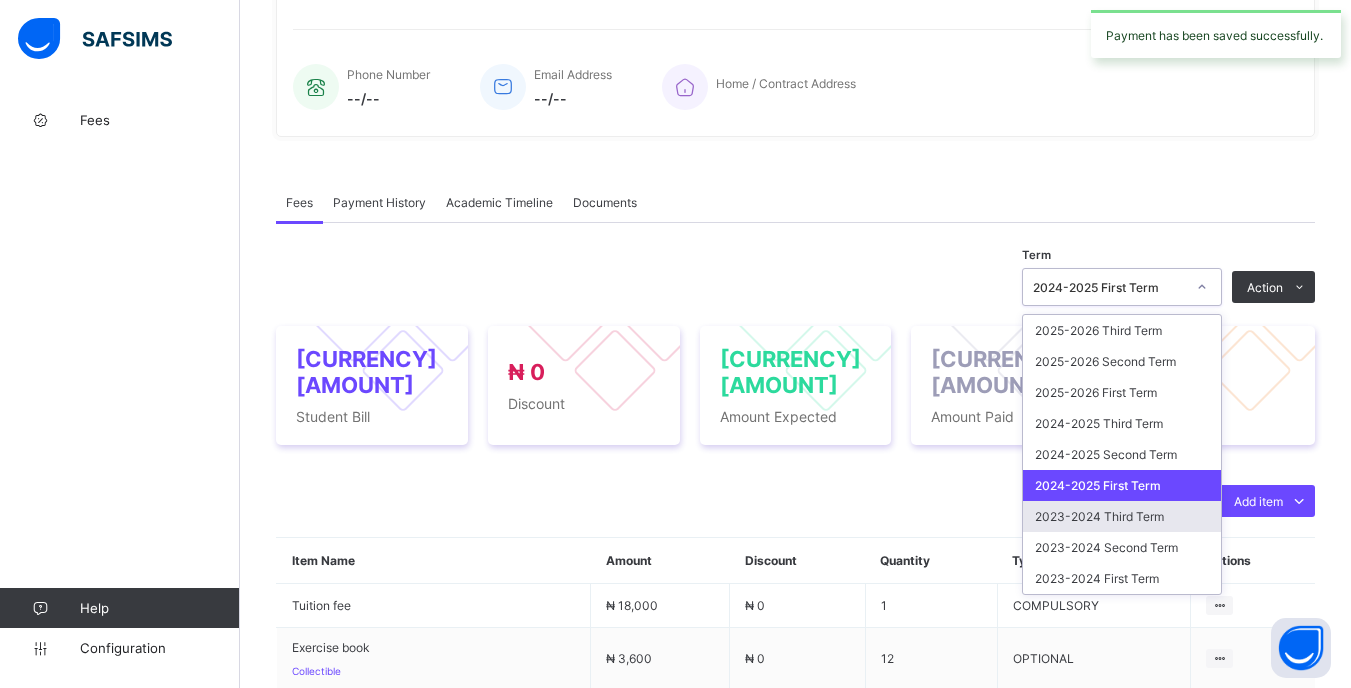 click on "2023-2024 Third Term" at bounding box center (1122, 516) 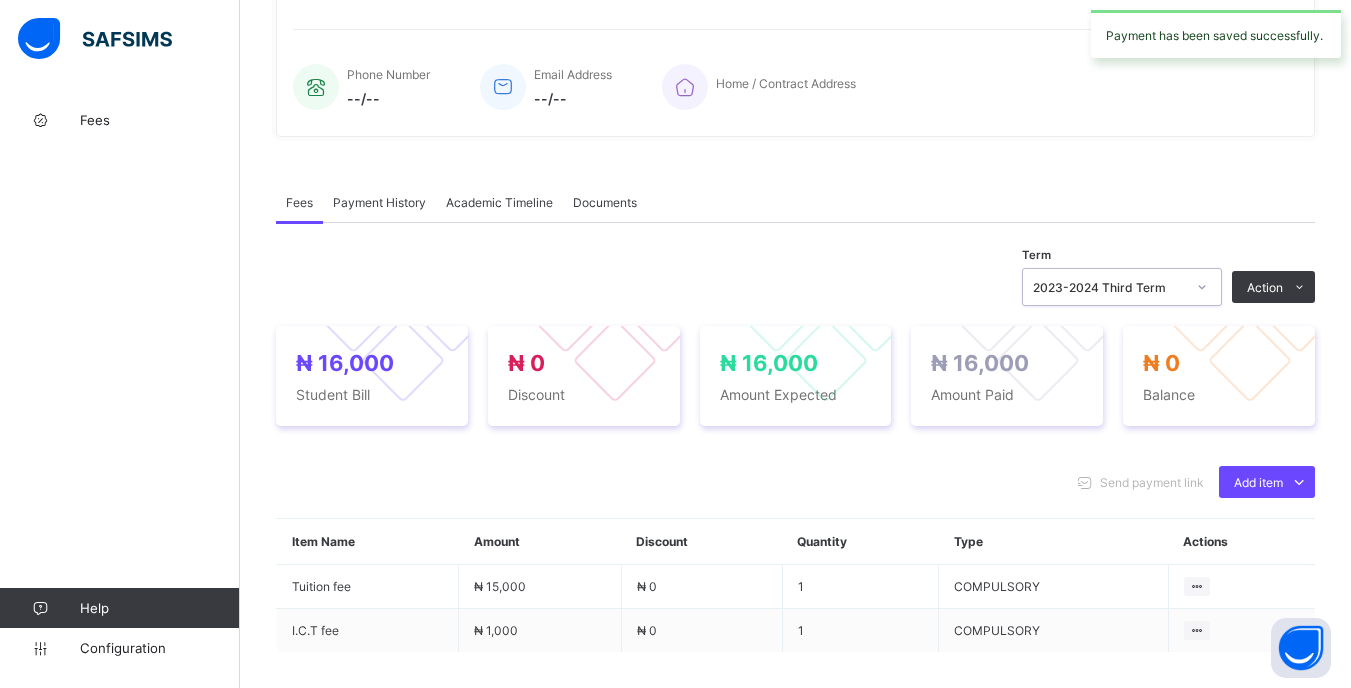click on "2023-2024 Third Term" at bounding box center [1109, 287] 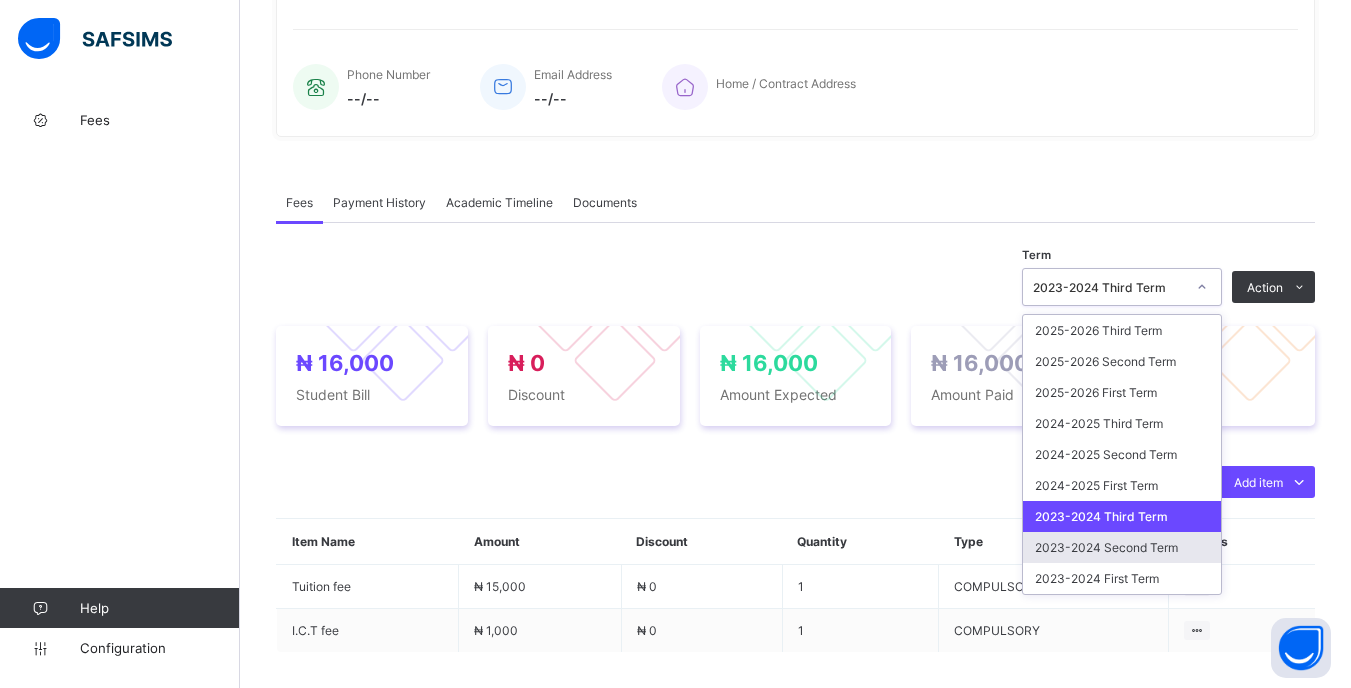 click on "2023-2024 Second Term" at bounding box center [1122, 547] 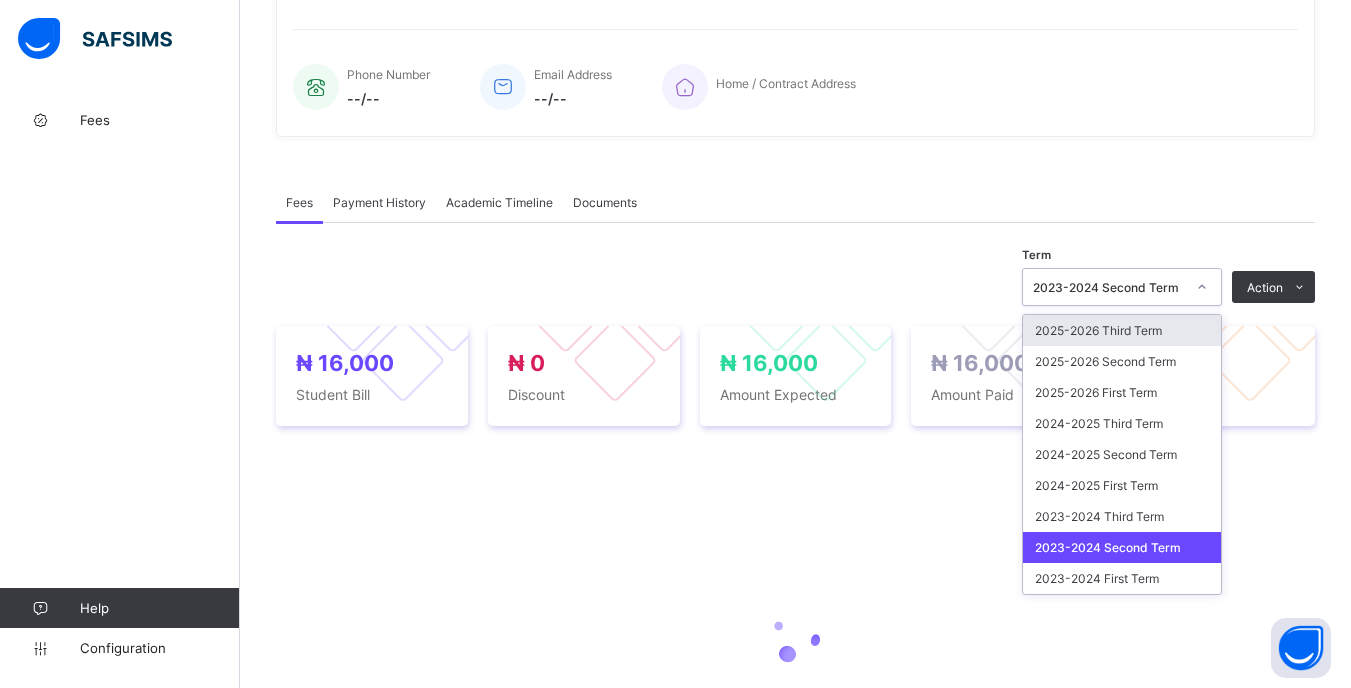 click 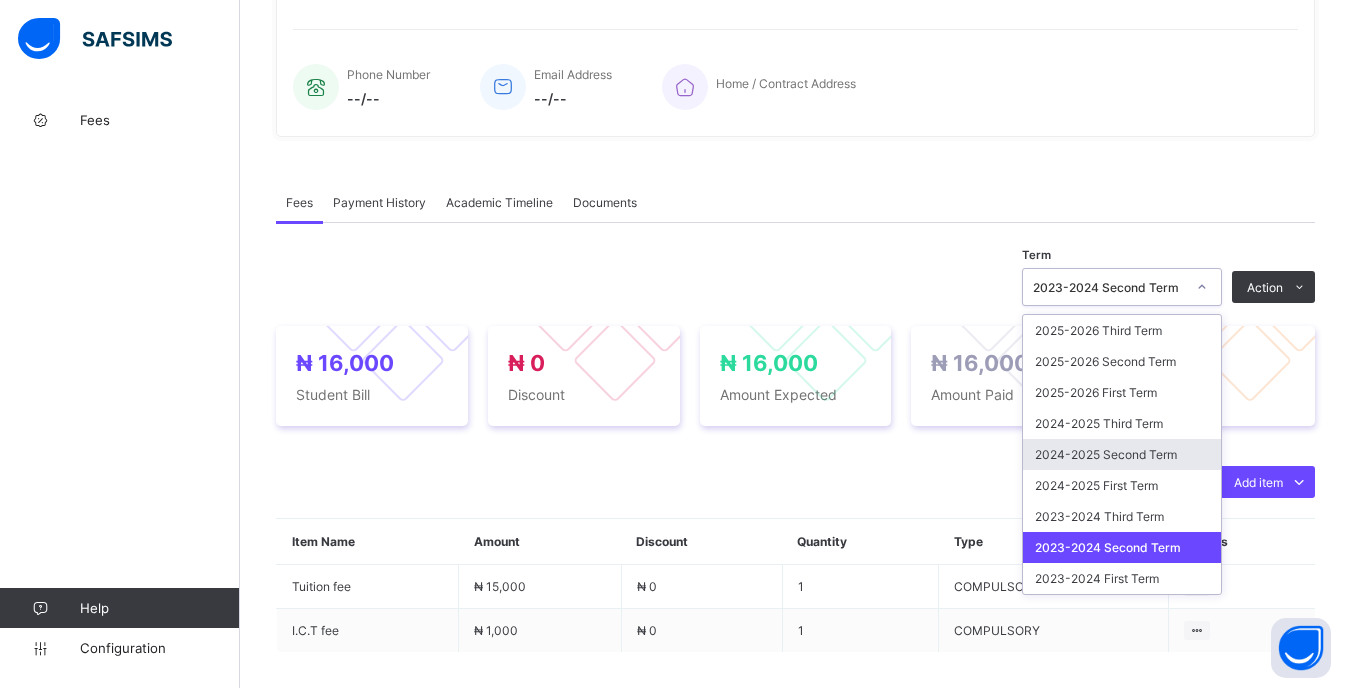 click on "2024-2025 Second Term" at bounding box center [1122, 454] 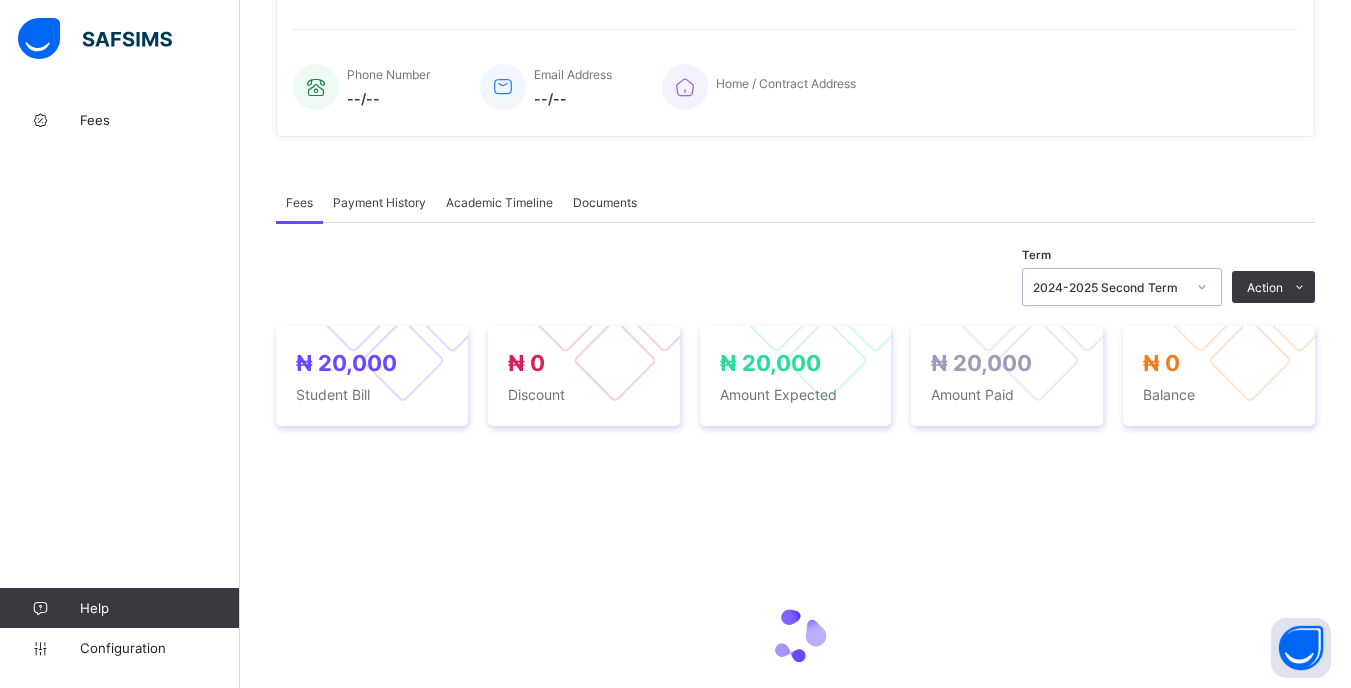 click at bounding box center [1202, 287] 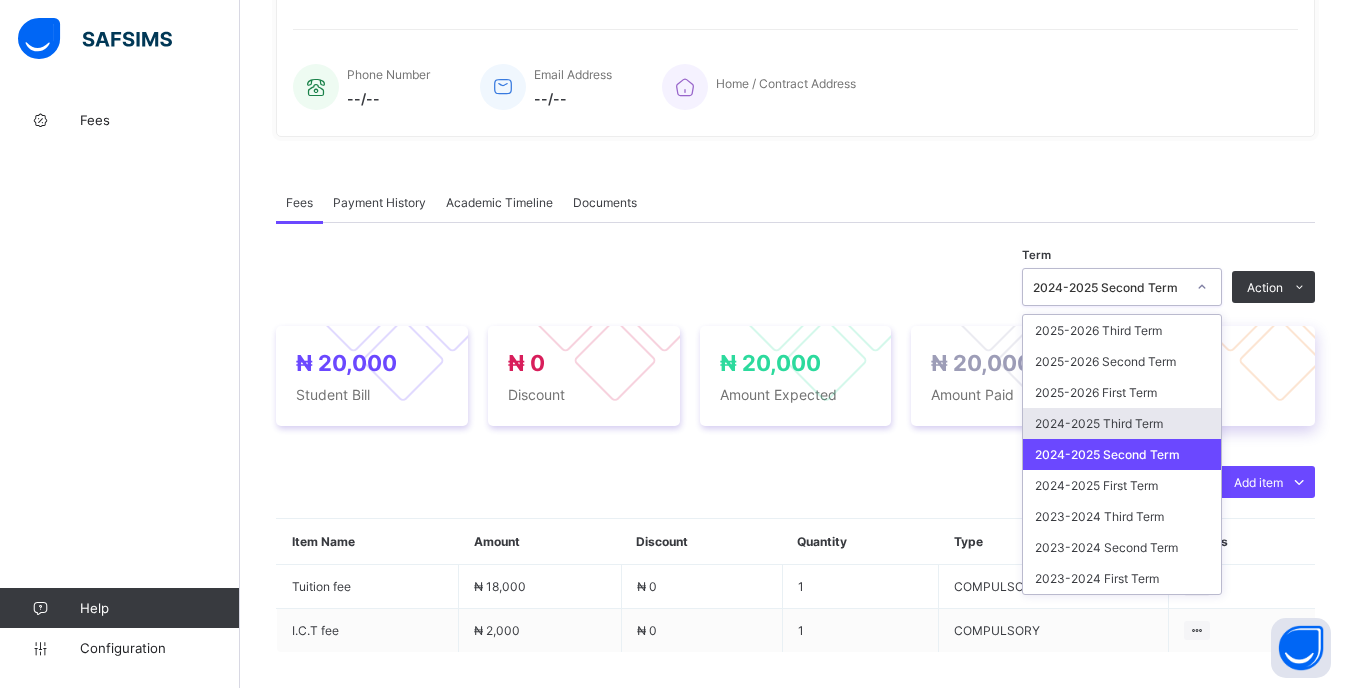 click on "2024-2025 Third Term" at bounding box center (1122, 423) 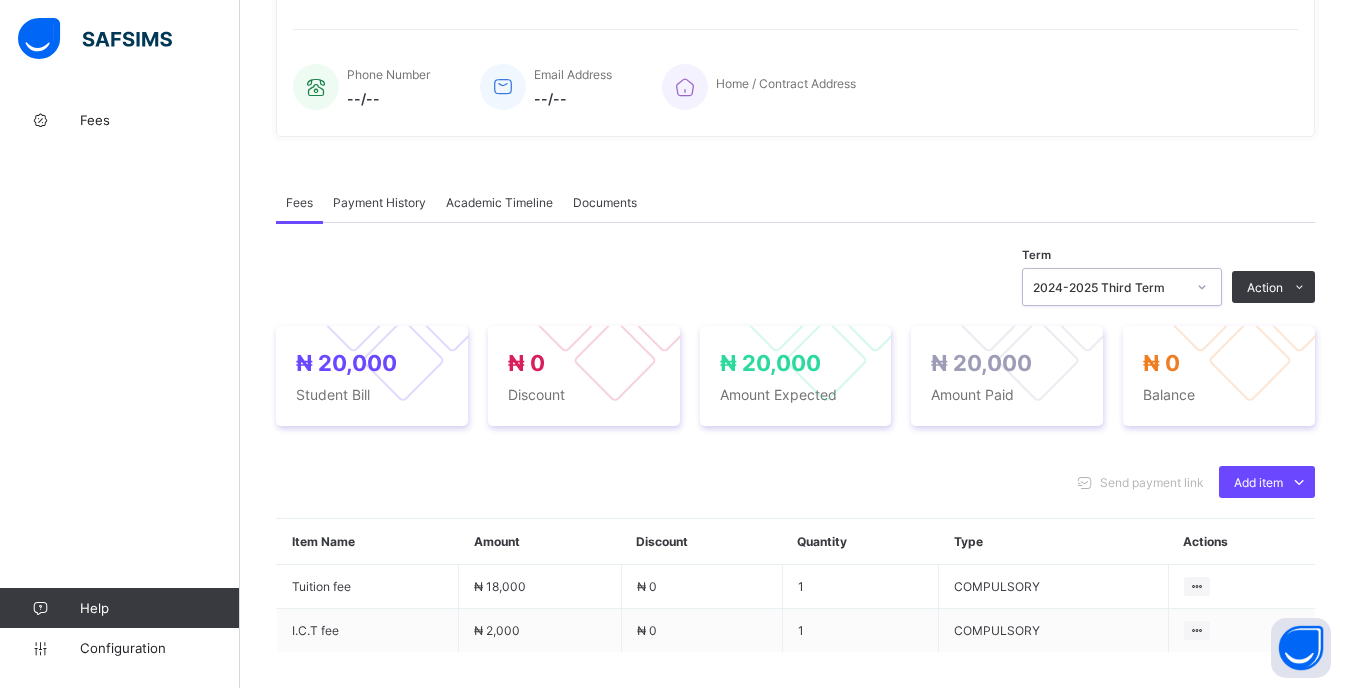 click on "2024-2025 Third Term" at bounding box center (1109, 287) 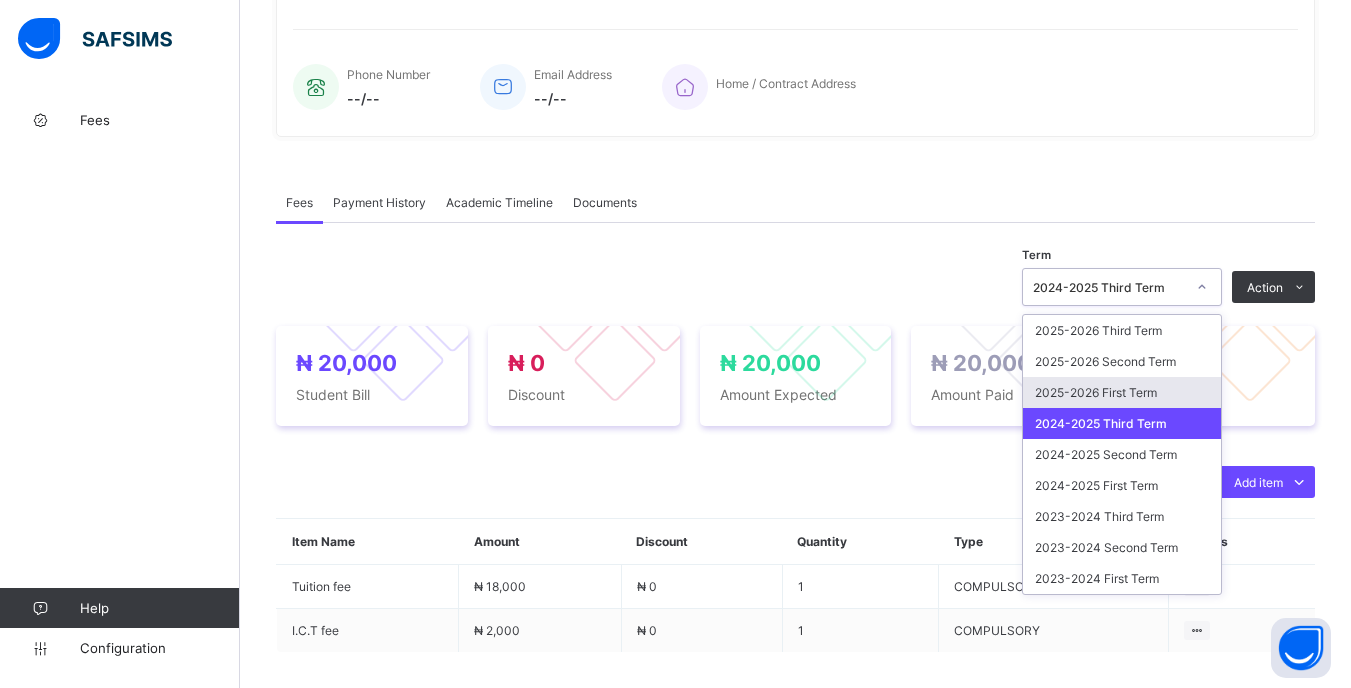 click on "2025-2026 First Term" at bounding box center [1122, 392] 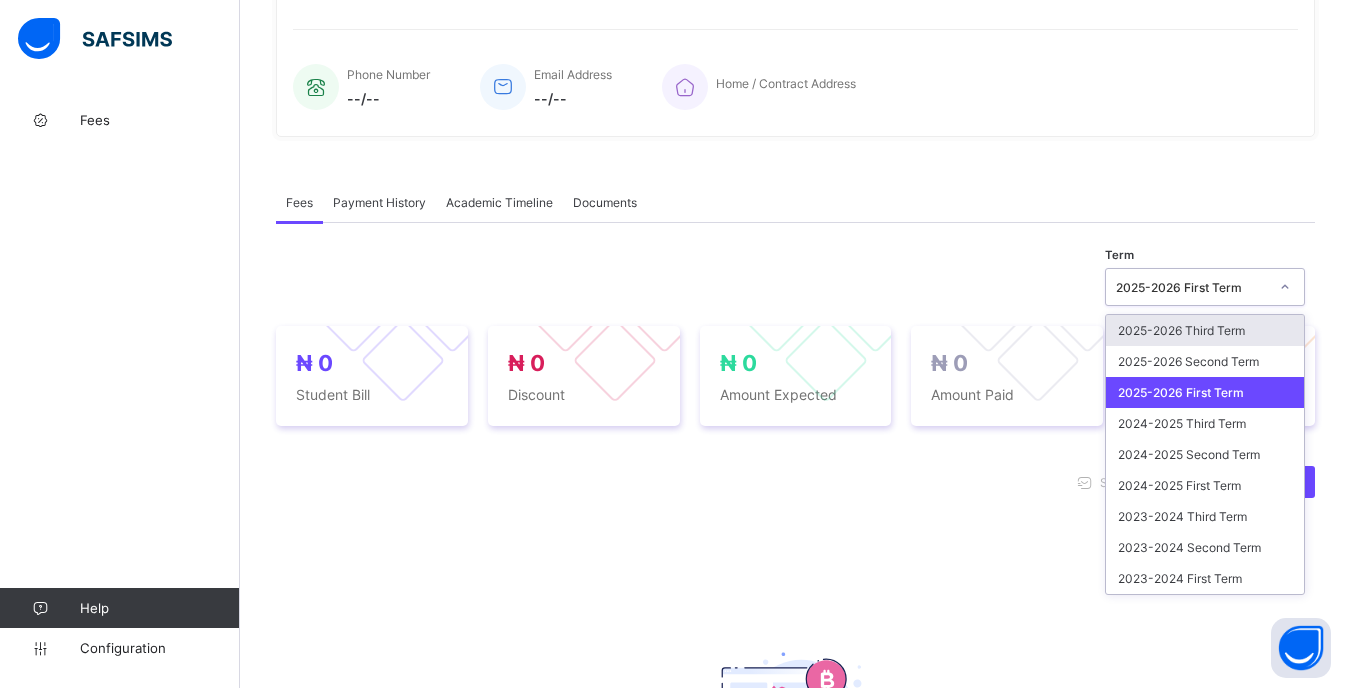 click on "2025-2026 First Term" at bounding box center [1192, 287] 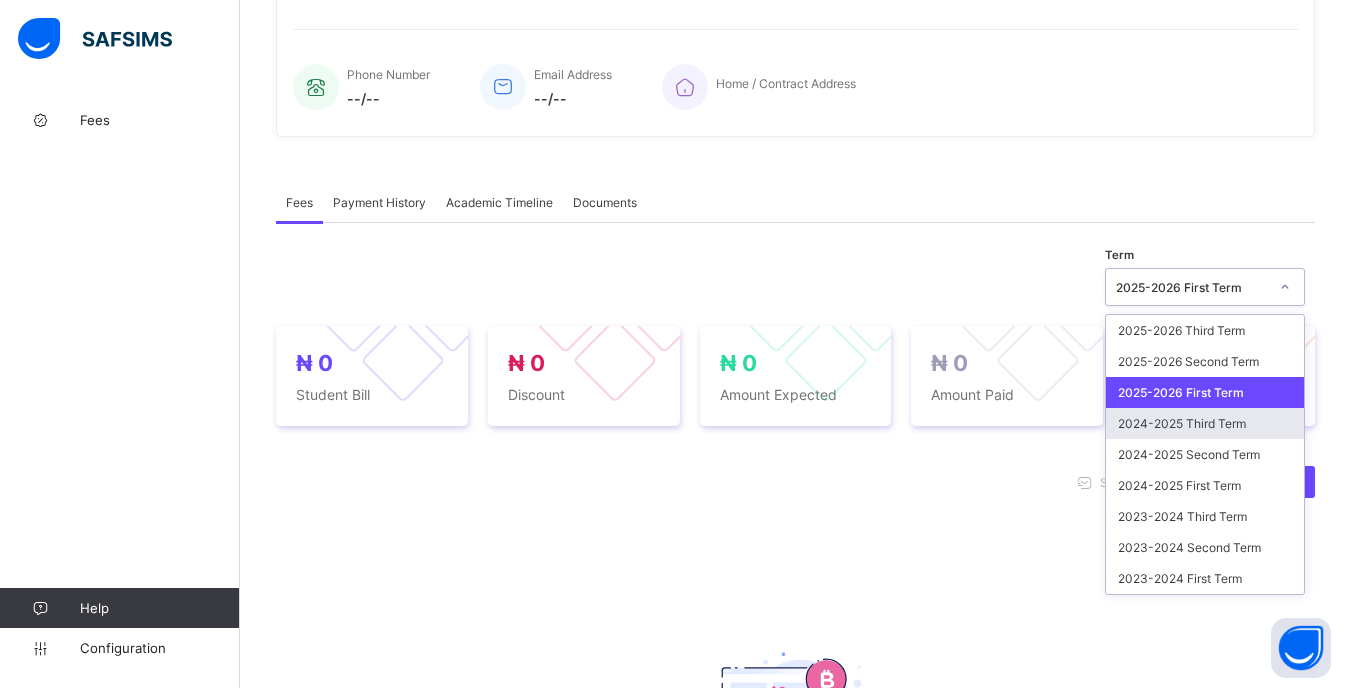 click on "2024-2025 Third Term" at bounding box center [1205, 423] 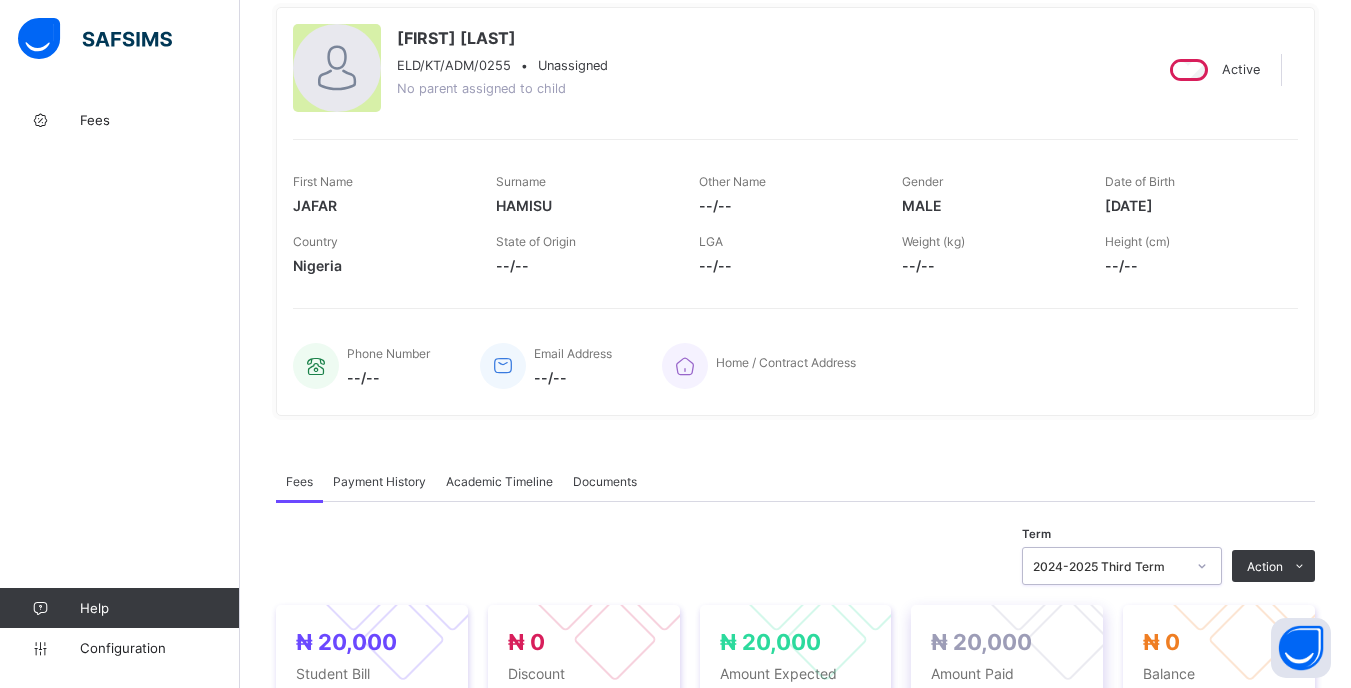 scroll, scrollTop: 0, scrollLeft: 0, axis: both 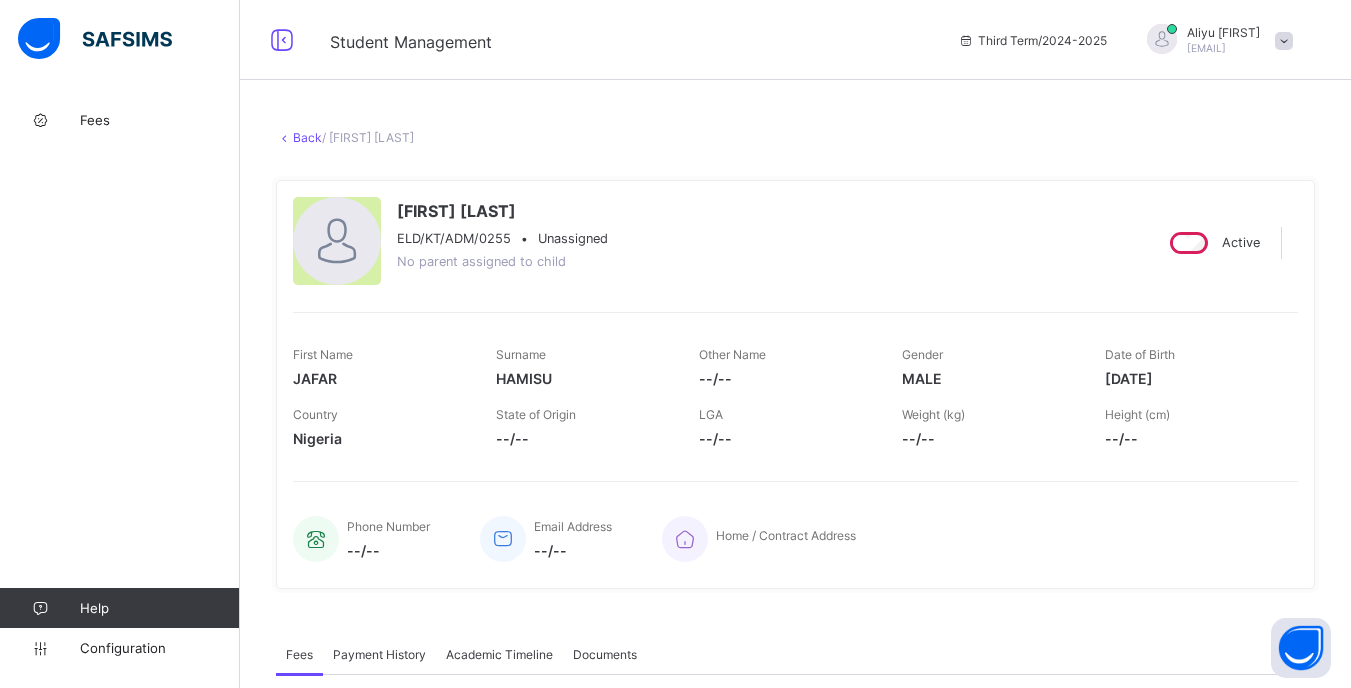 click on "Back" at bounding box center (307, 137) 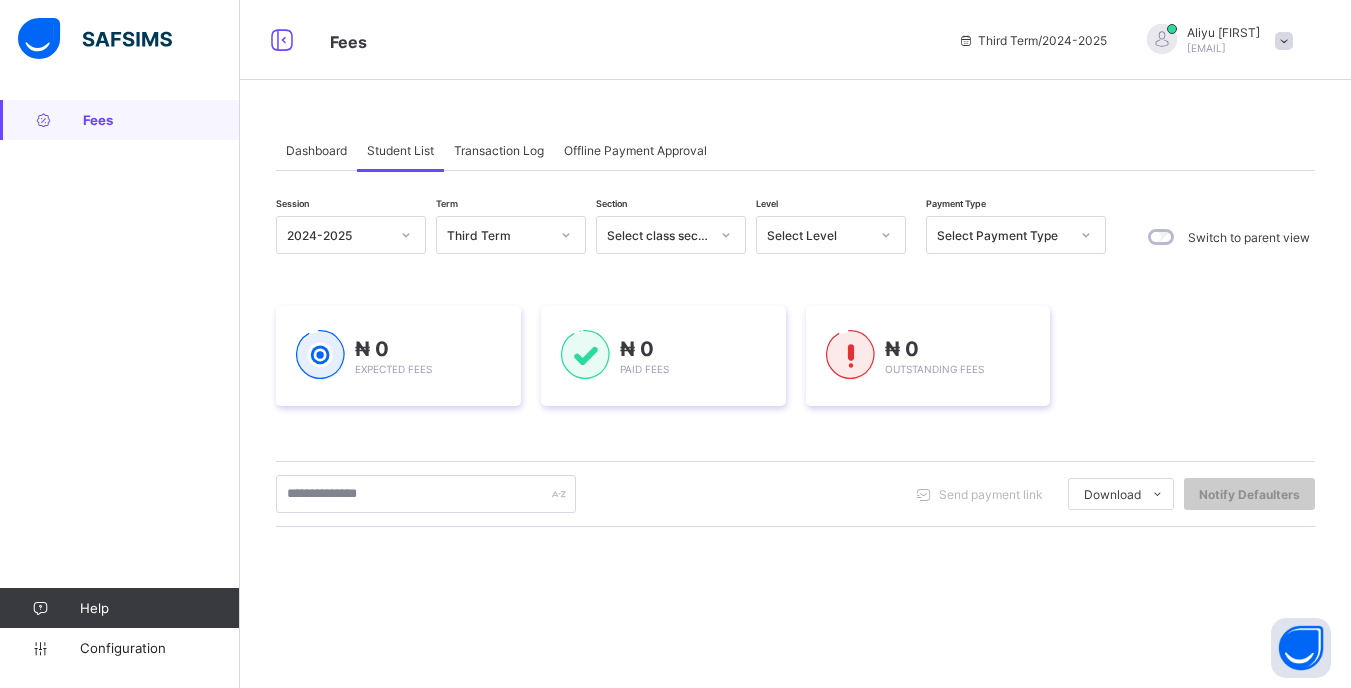 click at bounding box center (886, 235) 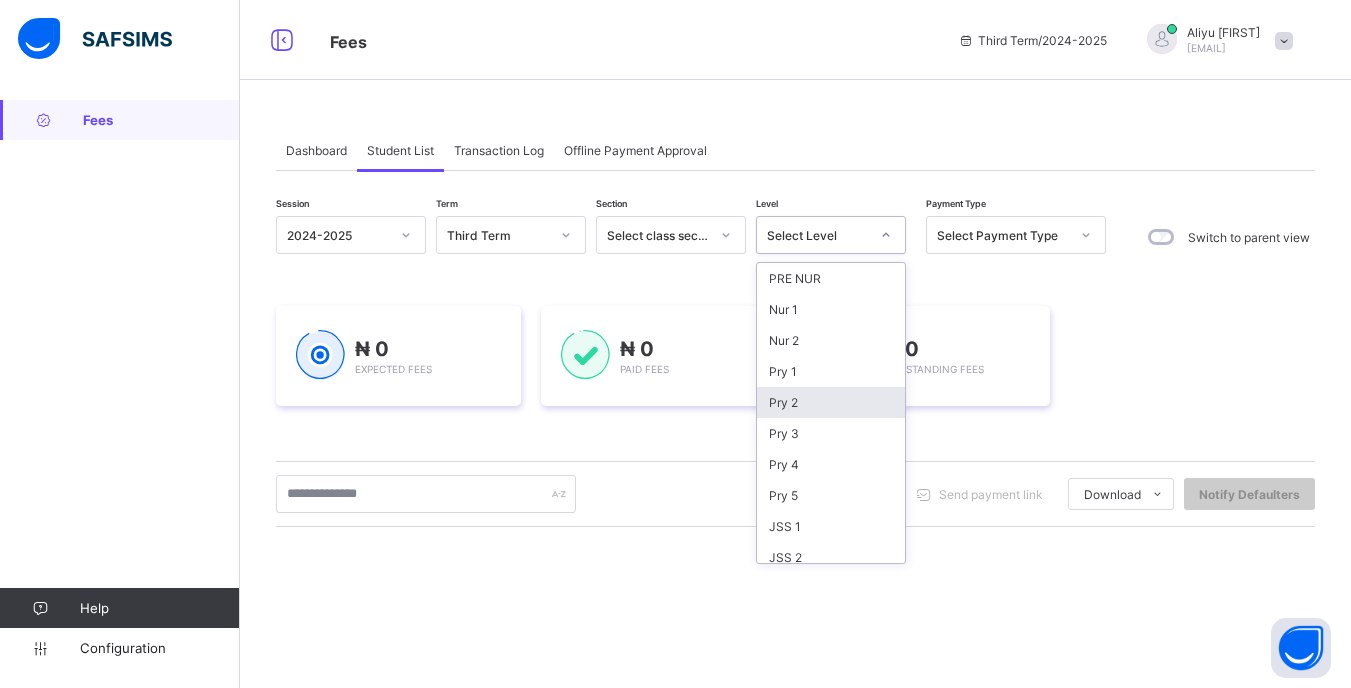 click on "Pry 2" at bounding box center [831, 402] 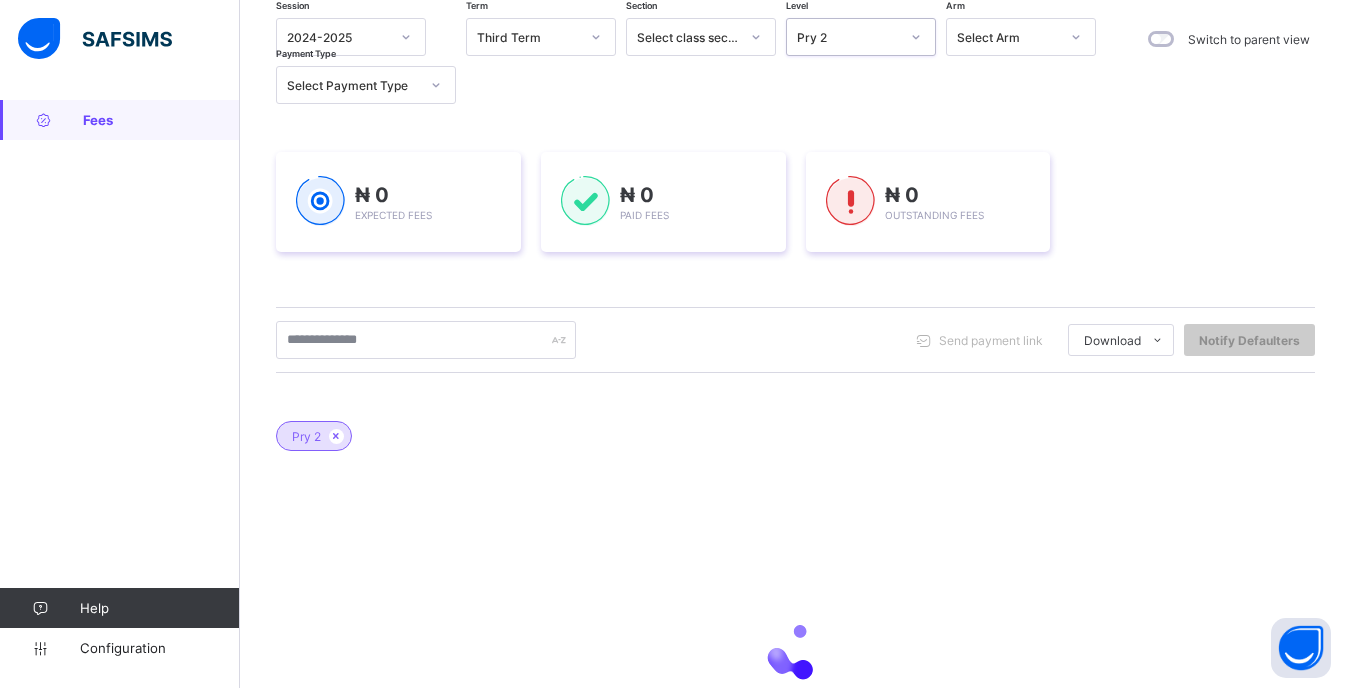 scroll, scrollTop: 200, scrollLeft: 0, axis: vertical 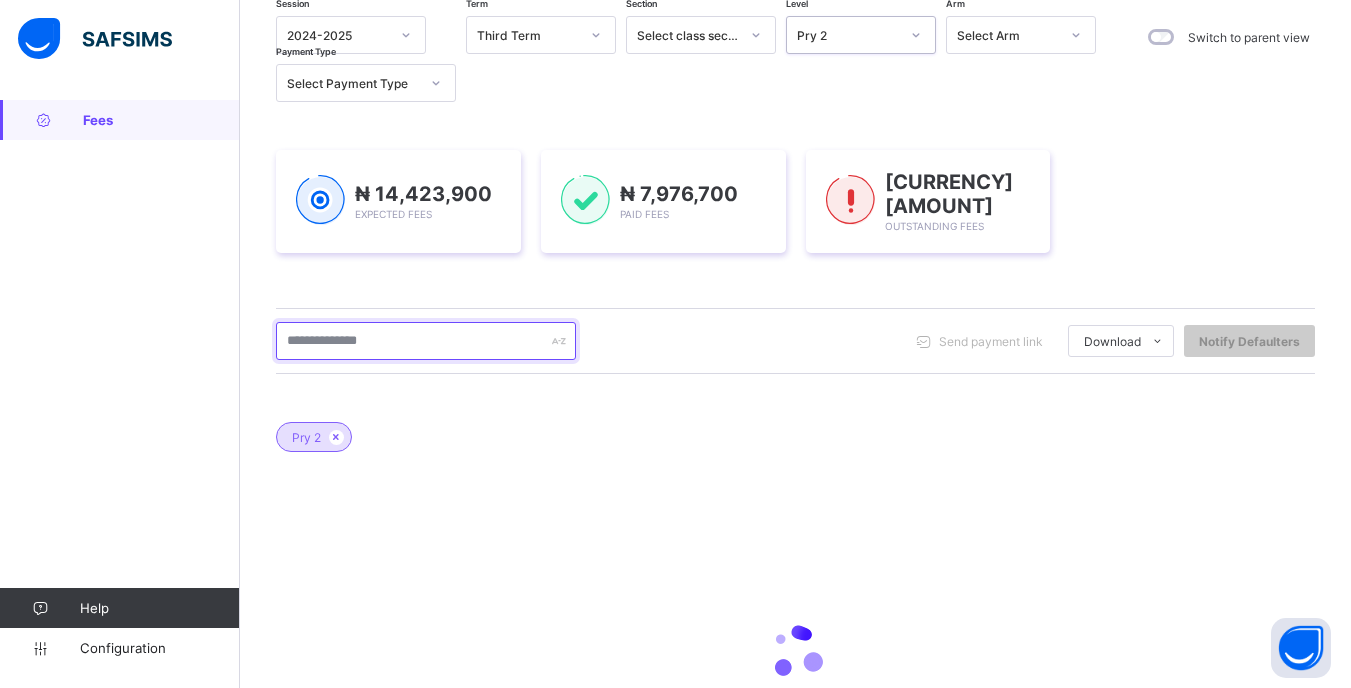 click at bounding box center [426, 341] 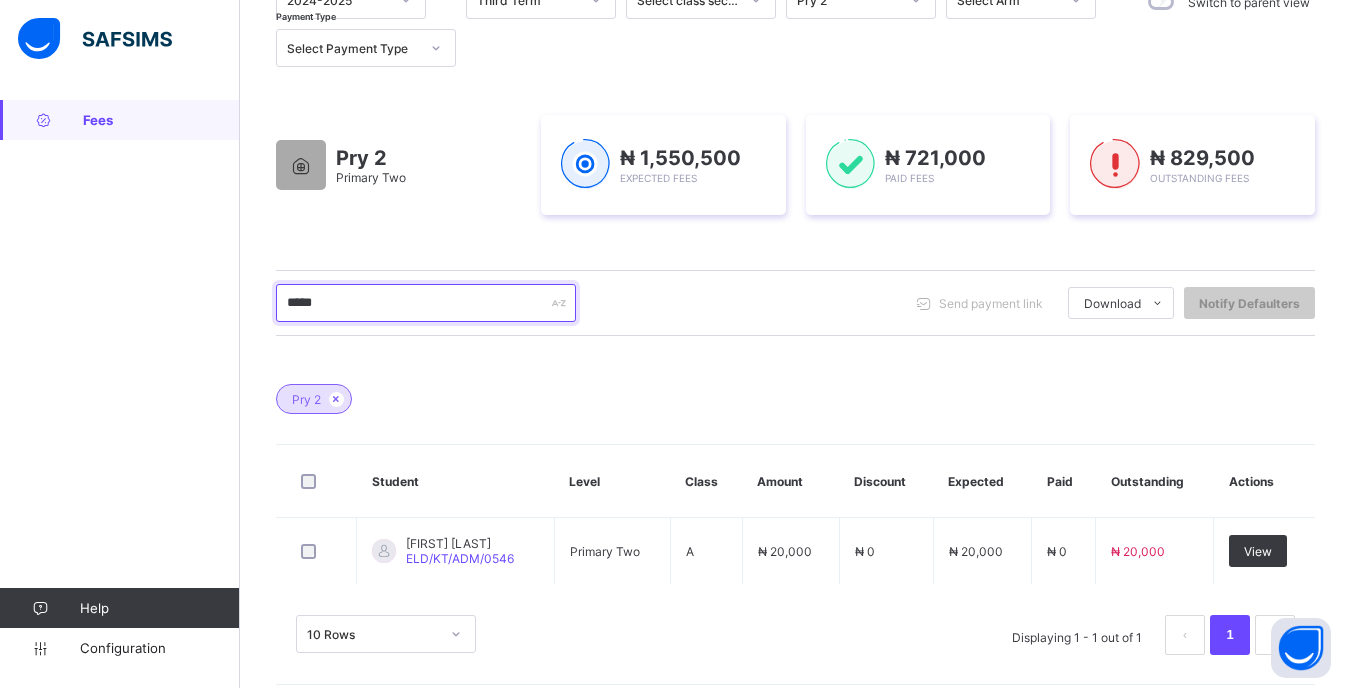 scroll, scrollTop: 252, scrollLeft: 0, axis: vertical 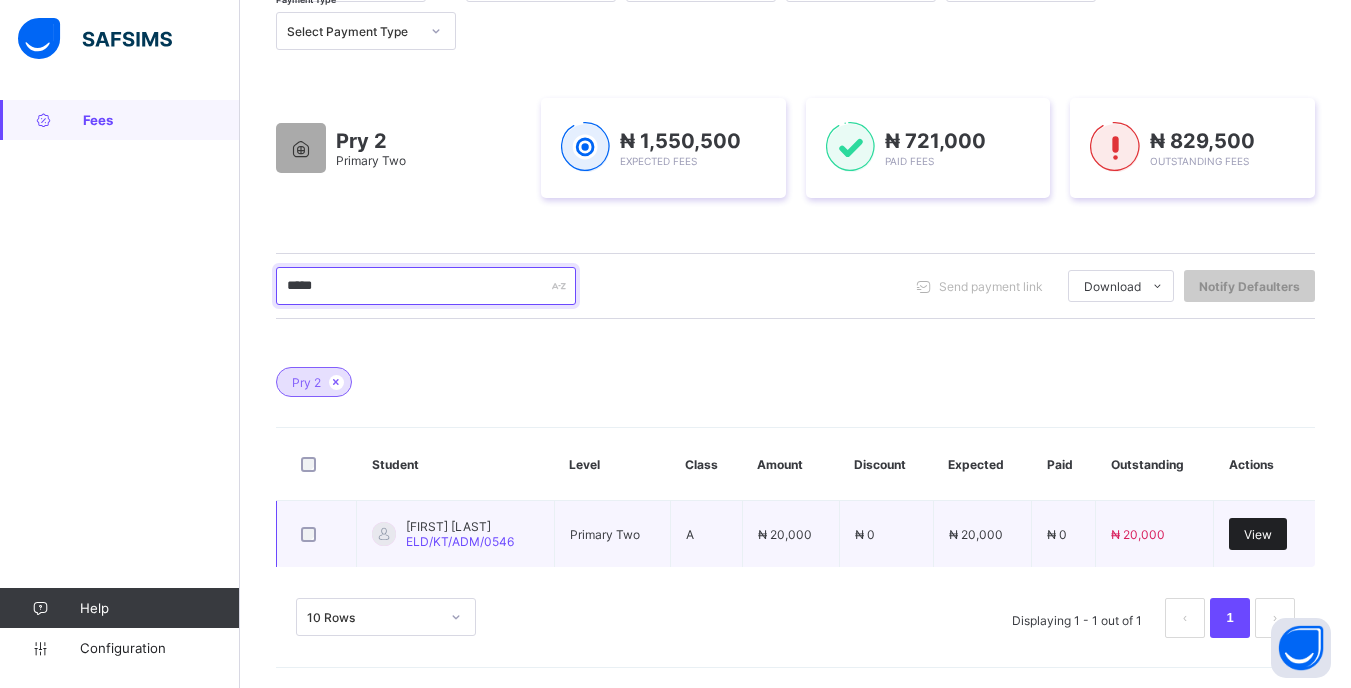 type on "*****" 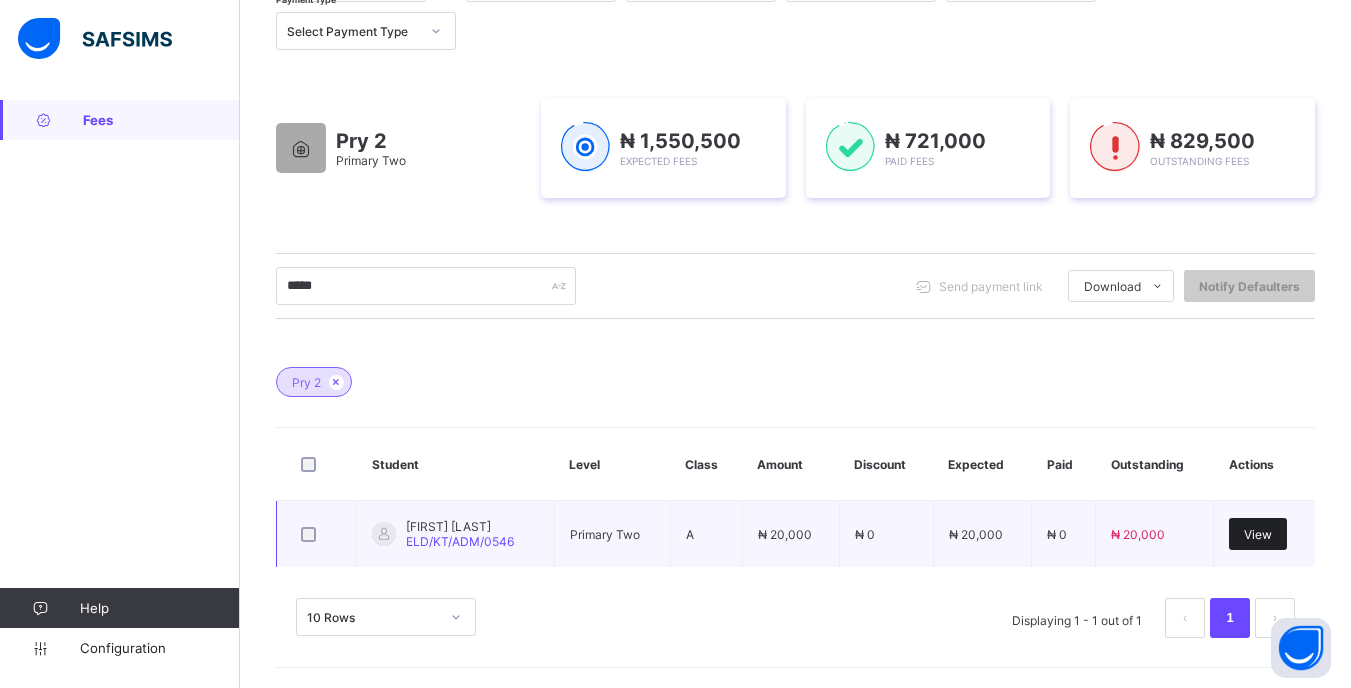click on "View" at bounding box center (1258, 534) 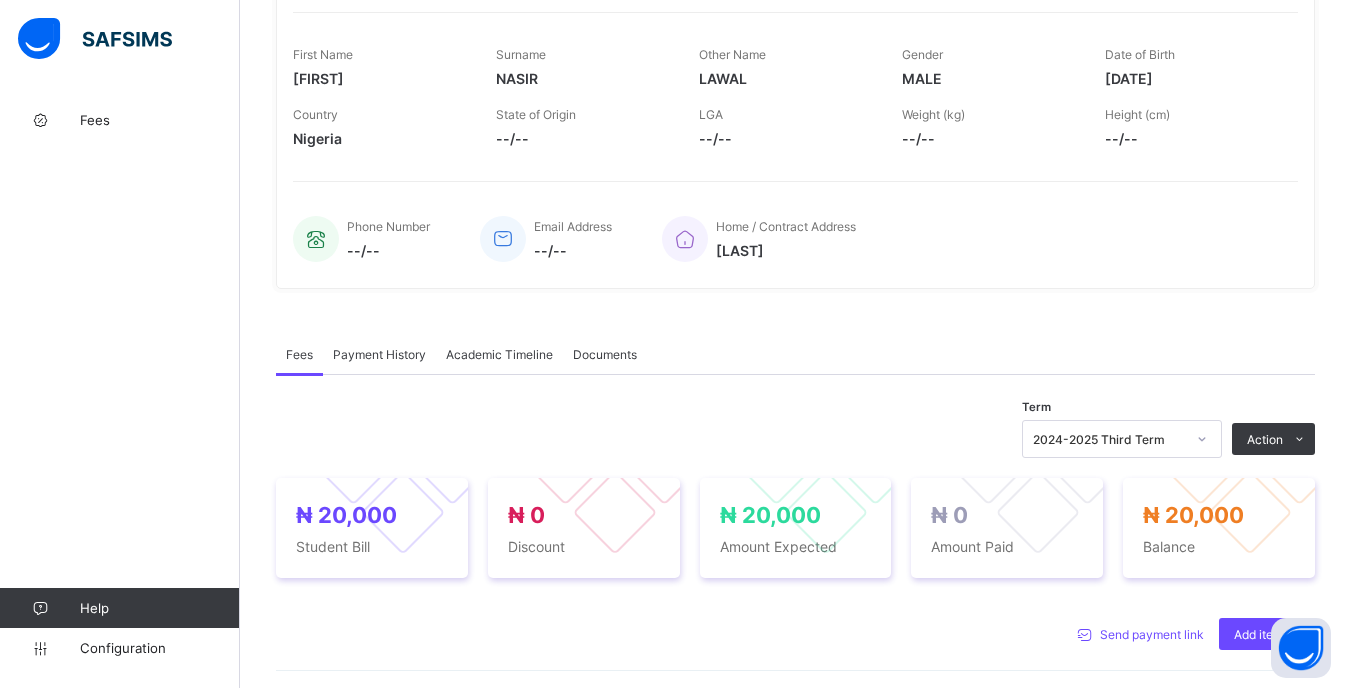 scroll, scrollTop: 500, scrollLeft: 0, axis: vertical 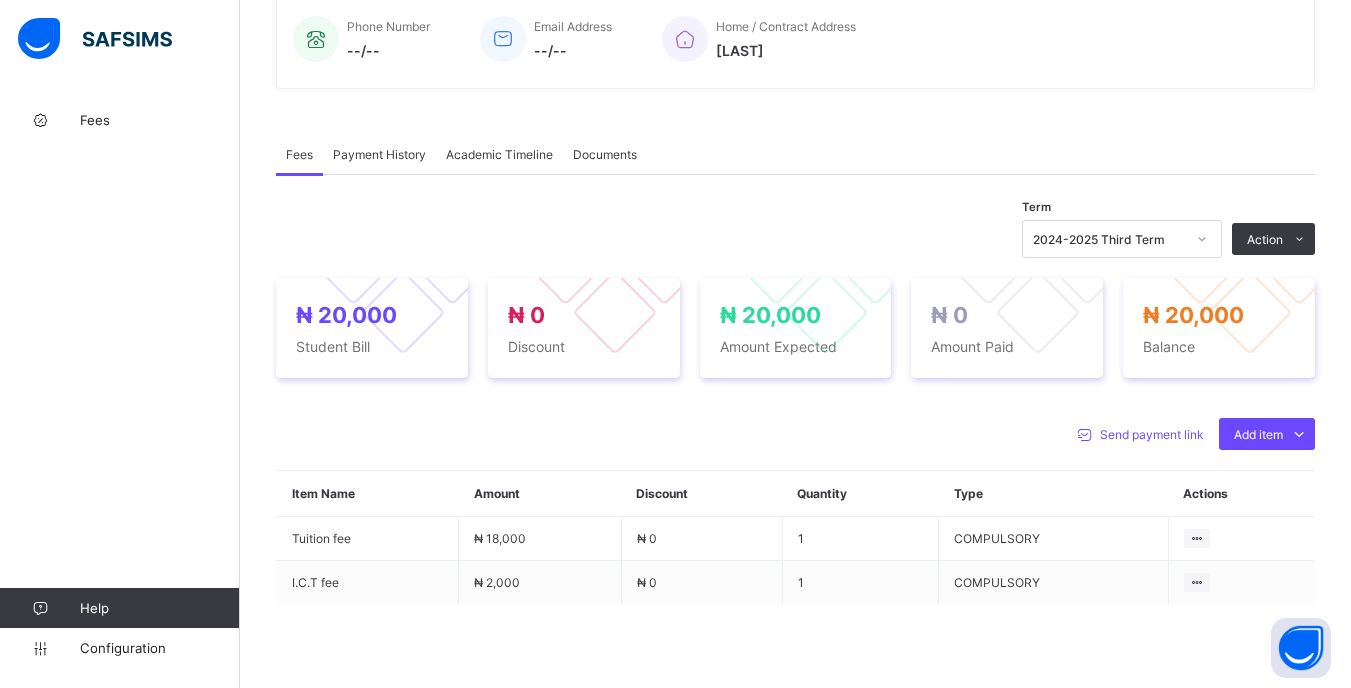 click on "Receive Payment" at bounding box center [0, 0] 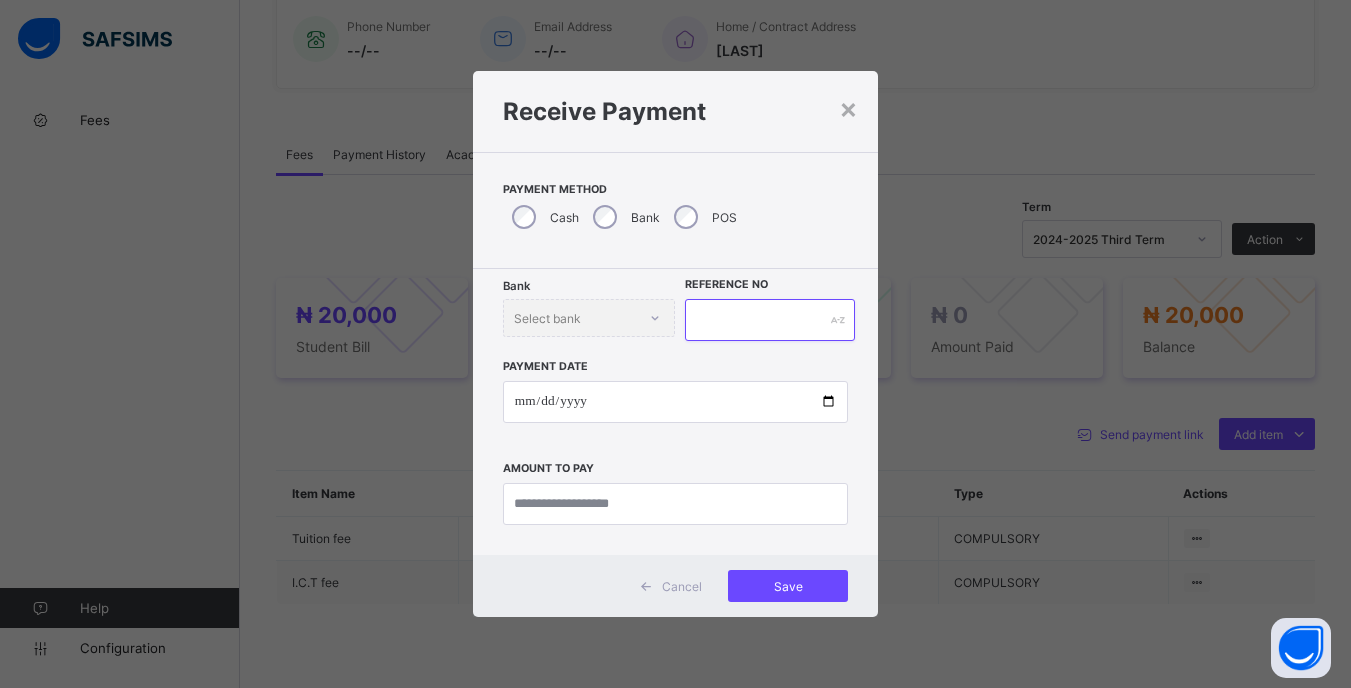click at bounding box center (769, 320) 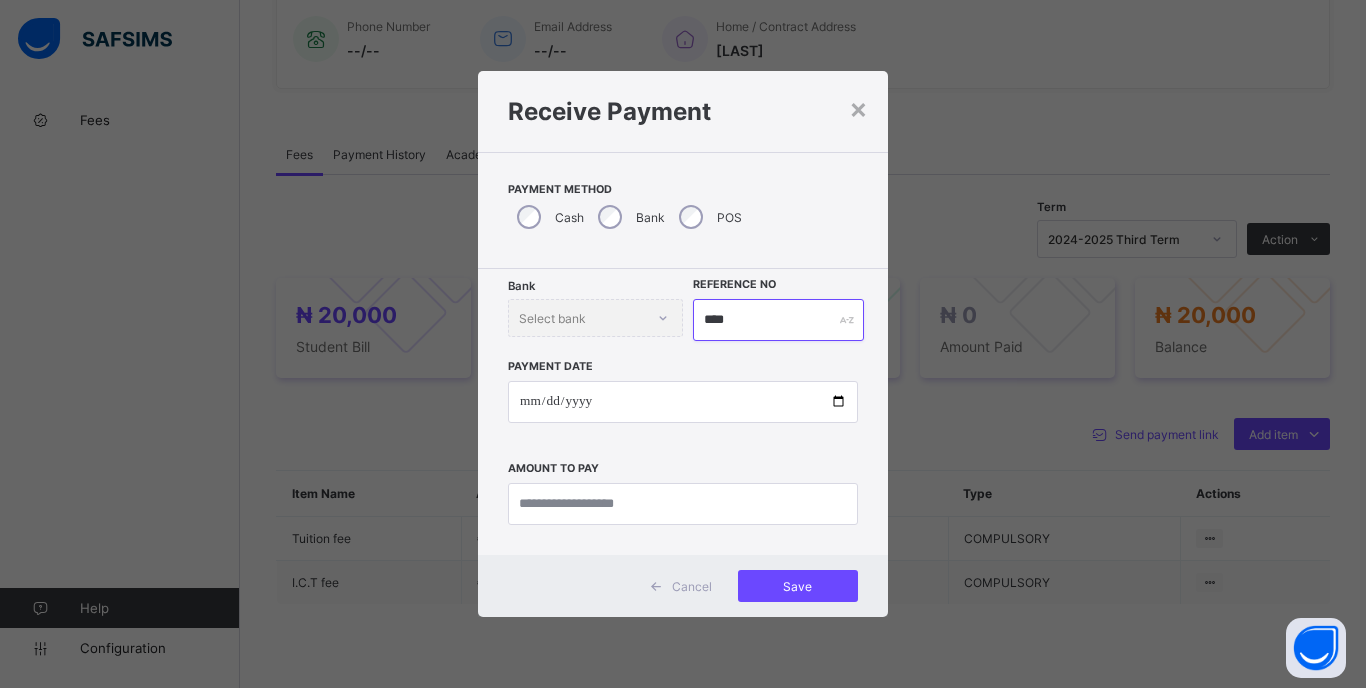 type on "****" 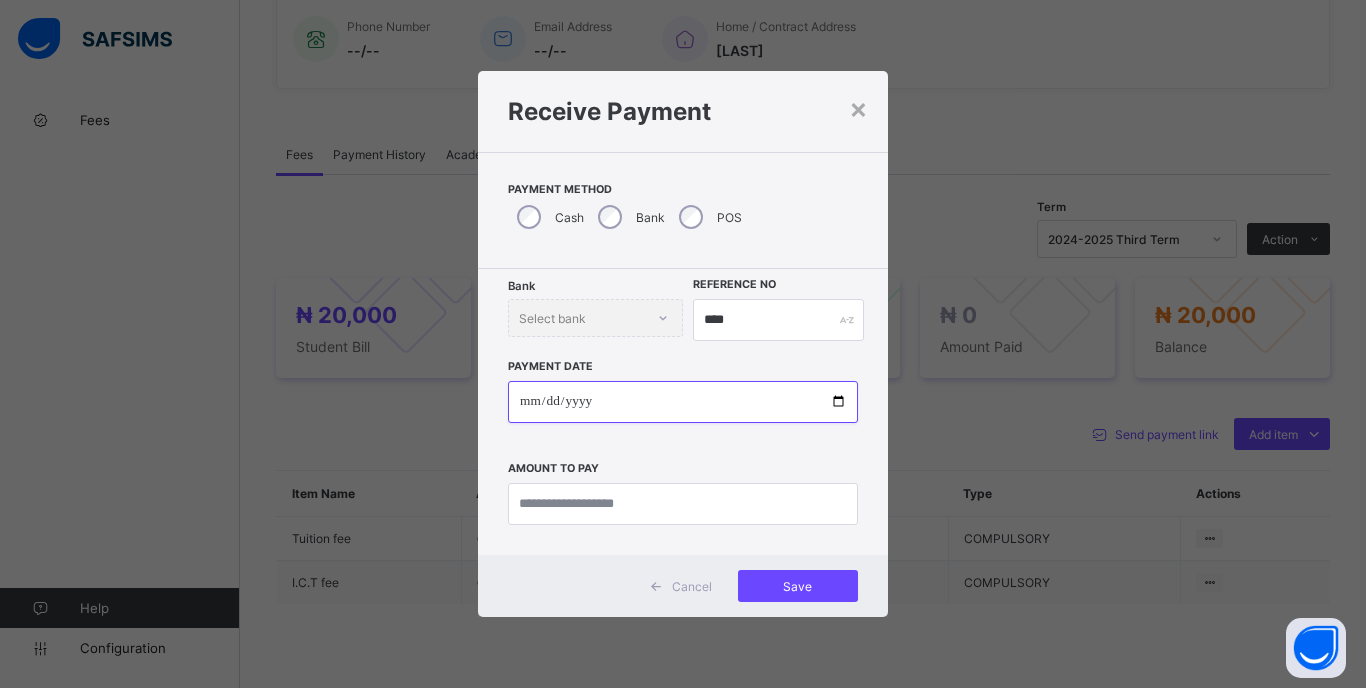 click at bounding box center [683, 402] 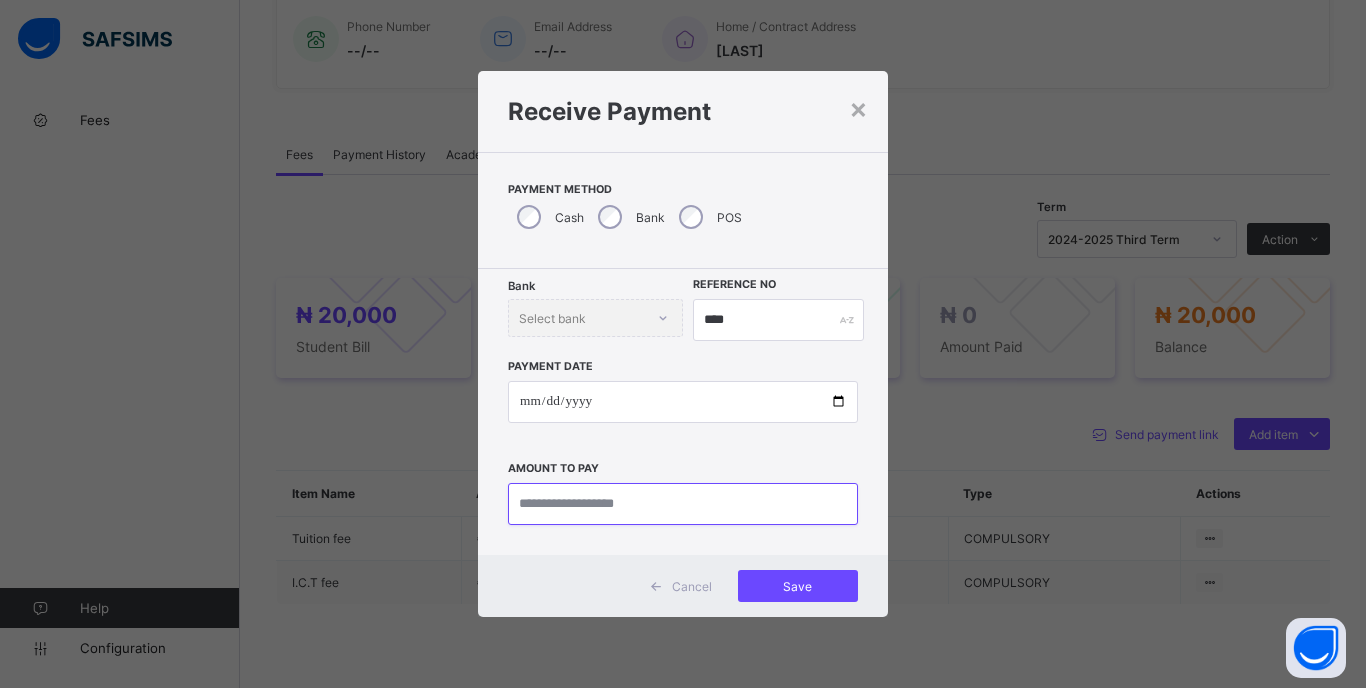 click at bounding box center [683, 504] 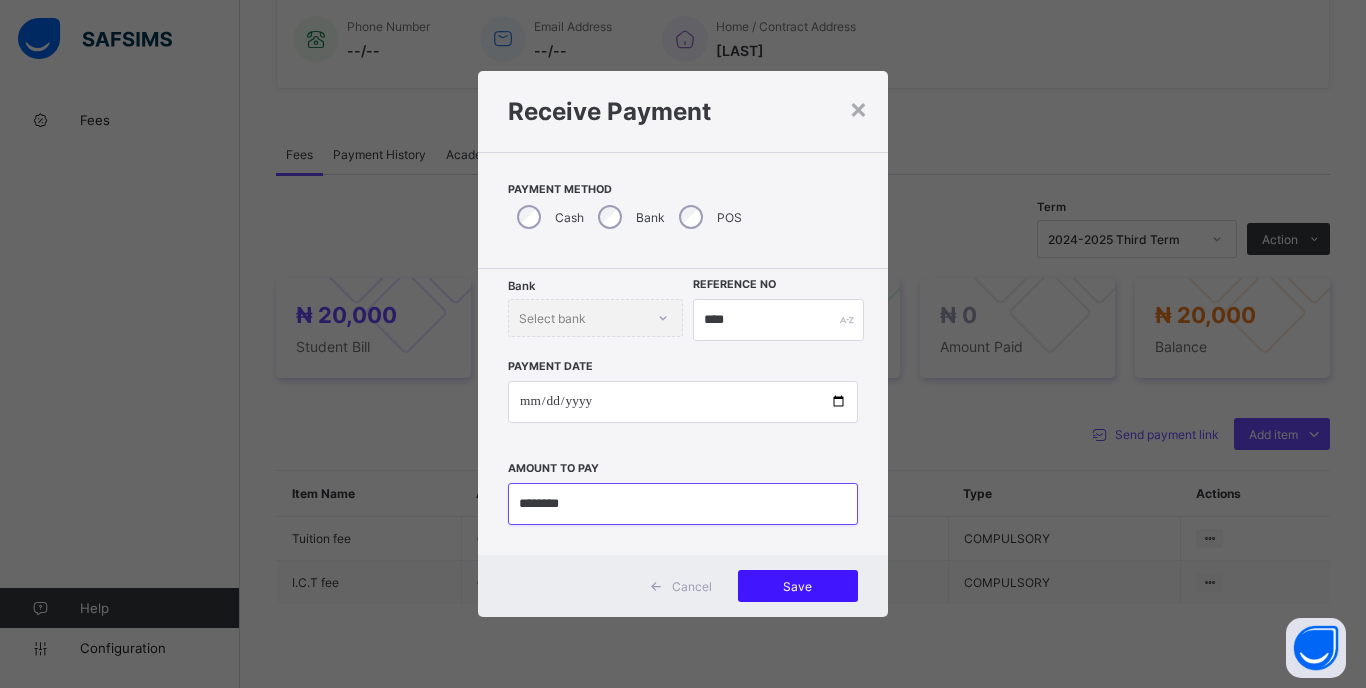 type on "********" 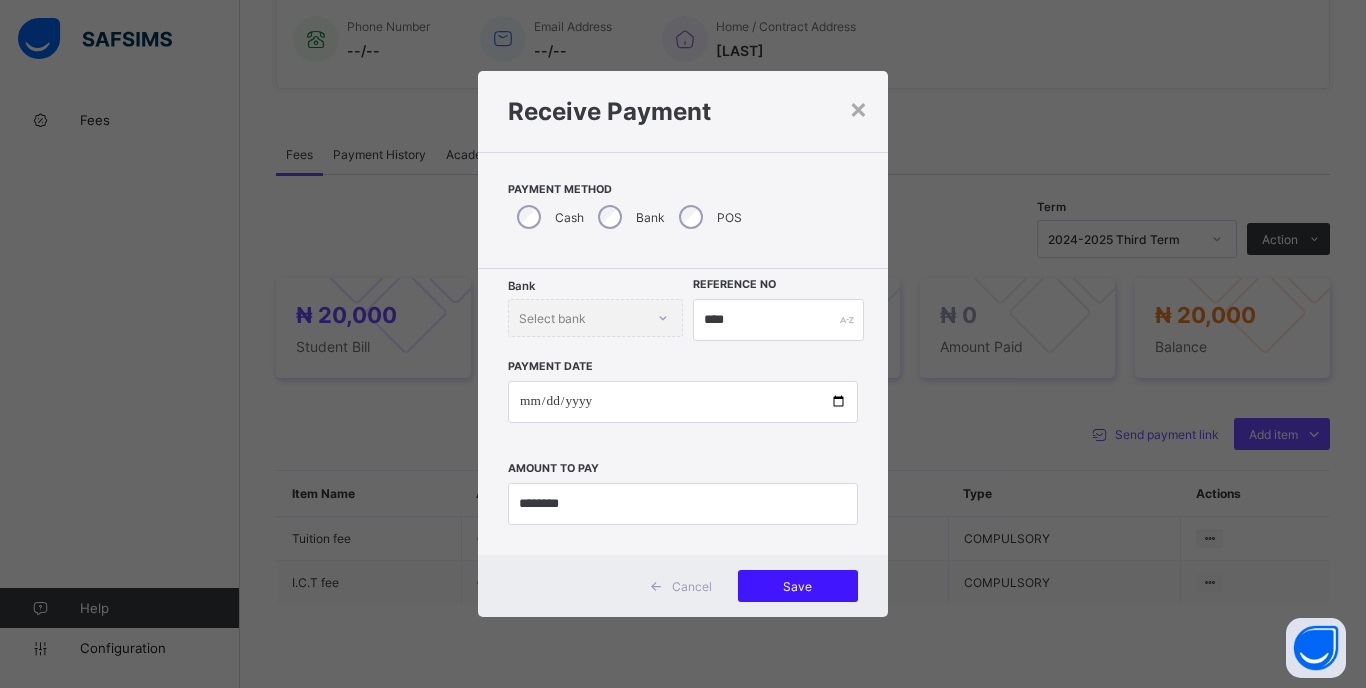 click on "Save" at bounding box center (798, 586) 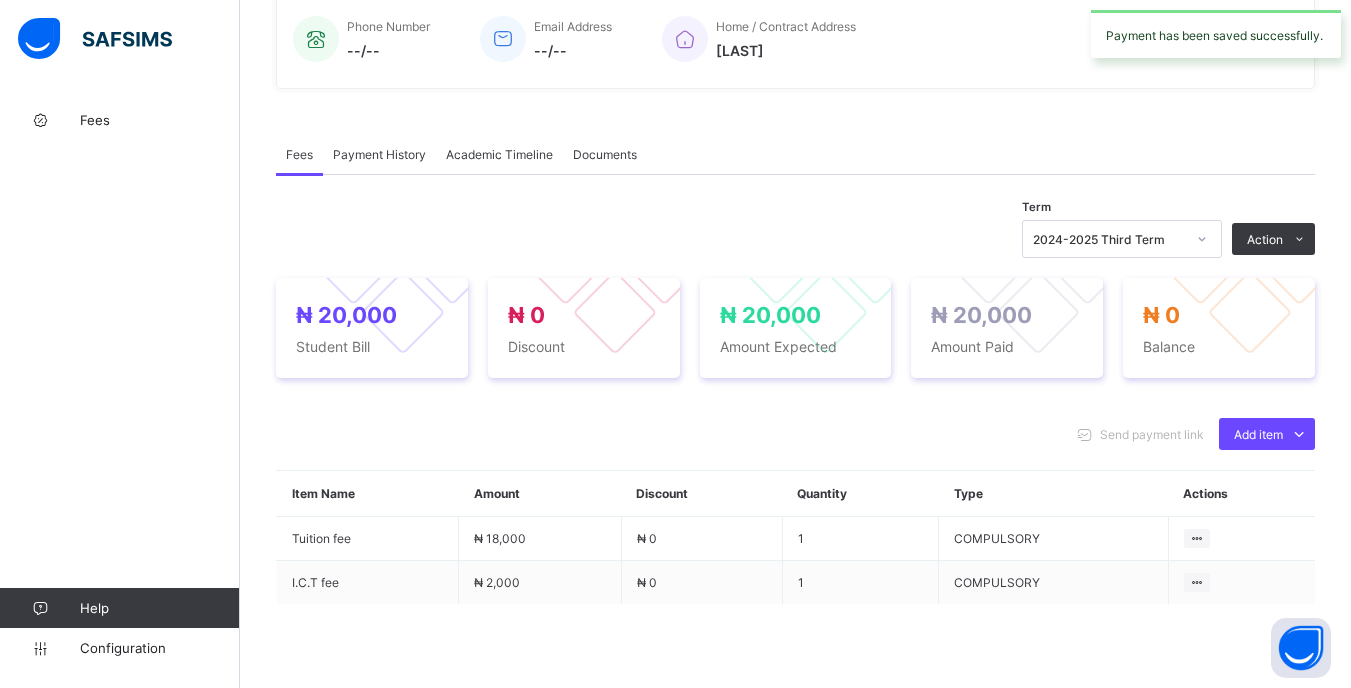 click at bounding box center (1202, 239) 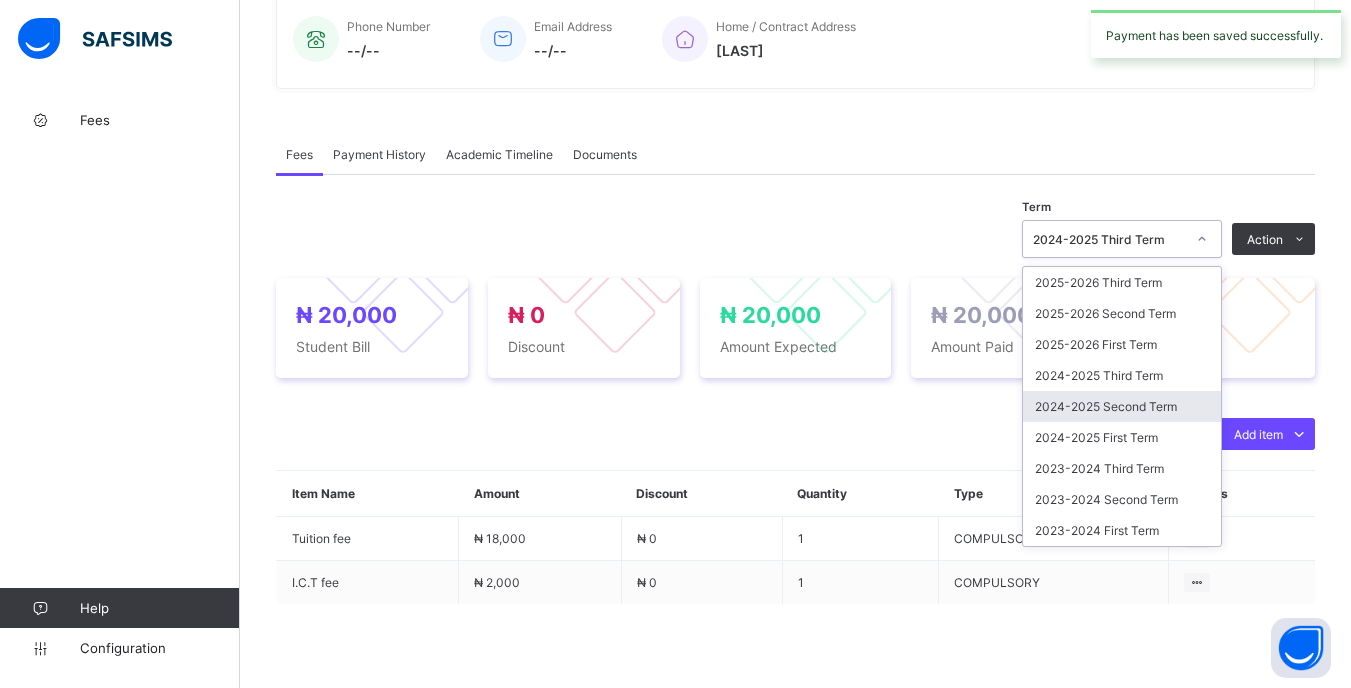 click on "2024-2025 Second Term" at bounding box center (1122, 406) 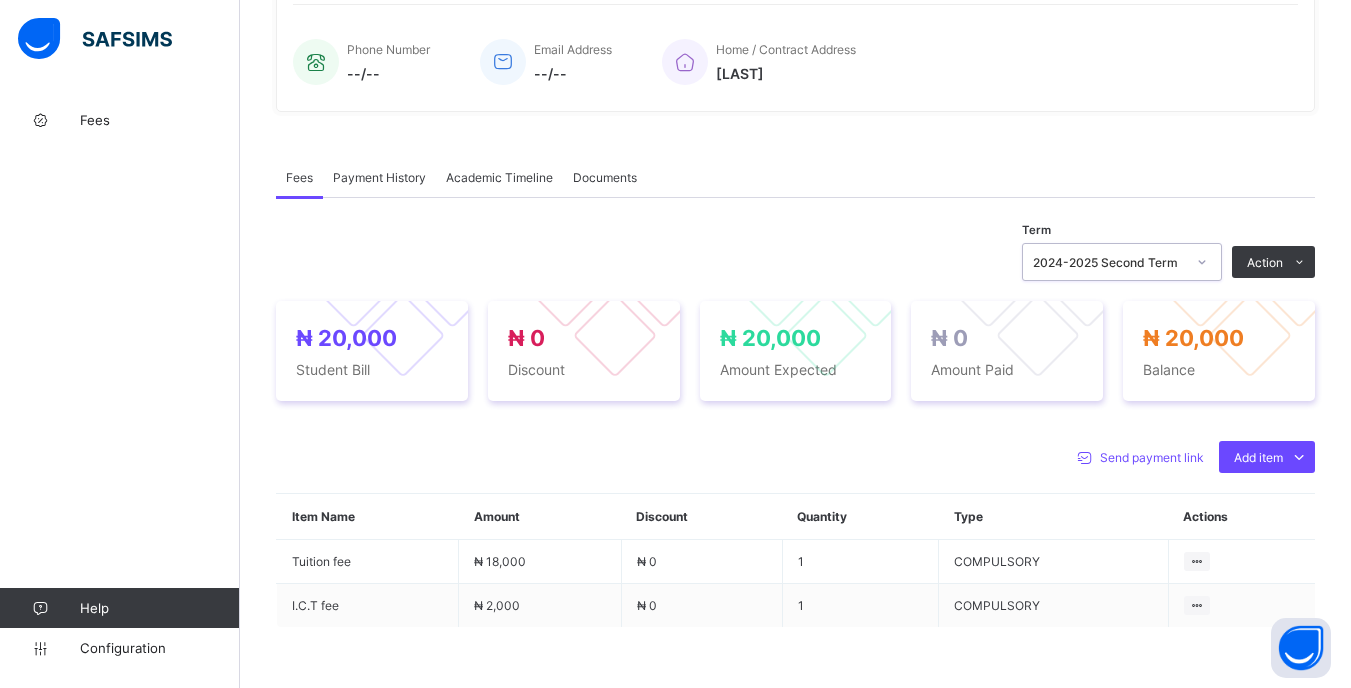scroll, scrollTop: 500, scrollLeft: 0, axis: vertical 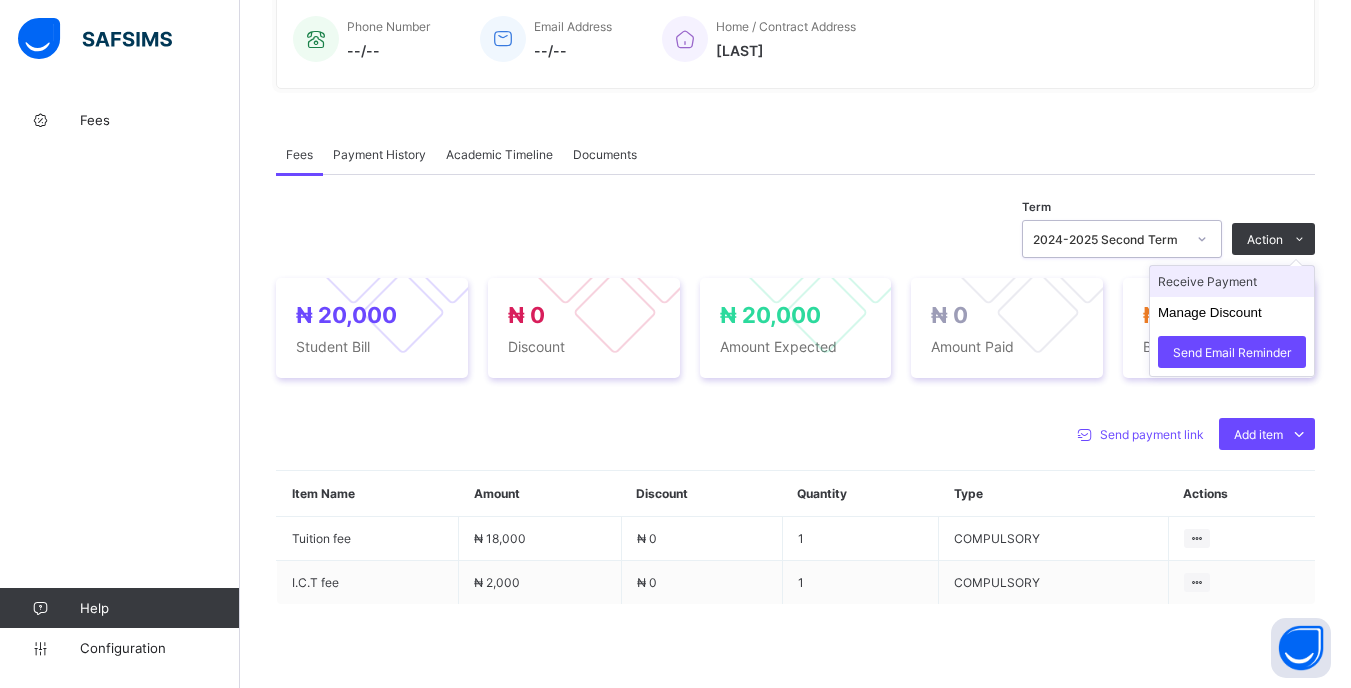 click on "Receive Payment" at bounding box center [1232, 281] 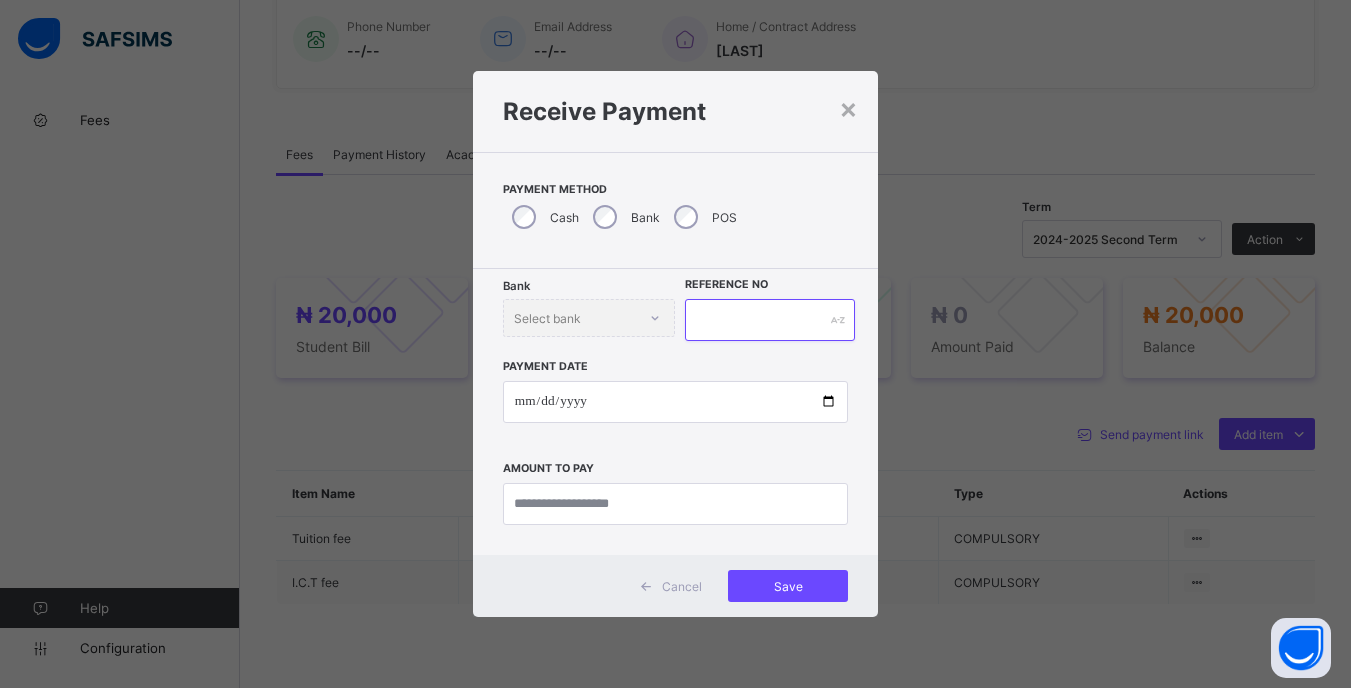 click at bounding box center (769, 320) 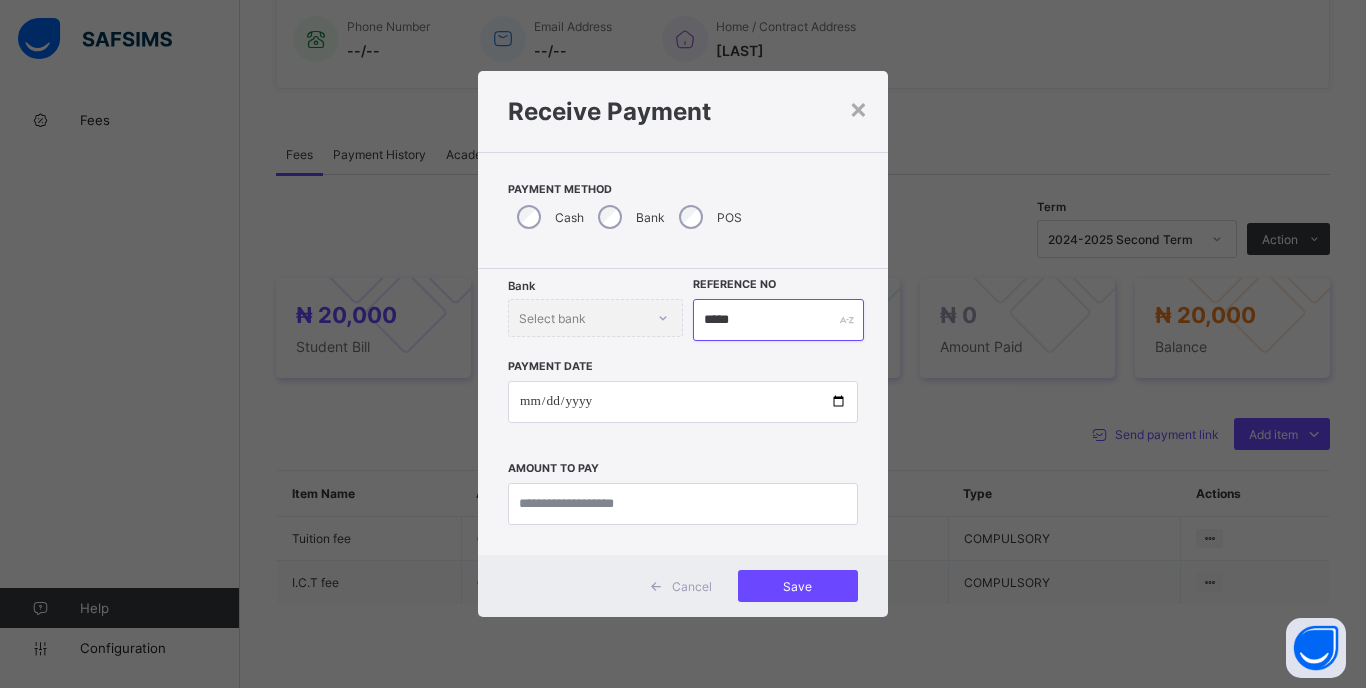 type on "*****" 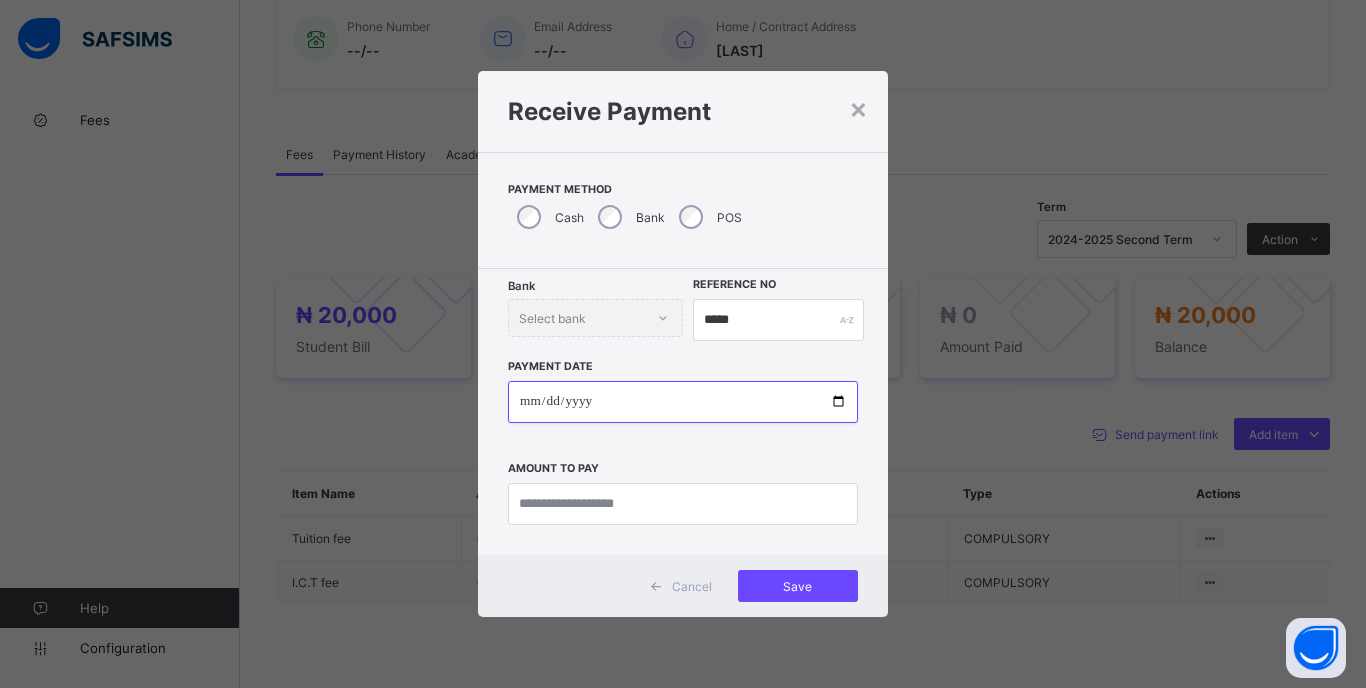 click at bounding box center (683, 402) 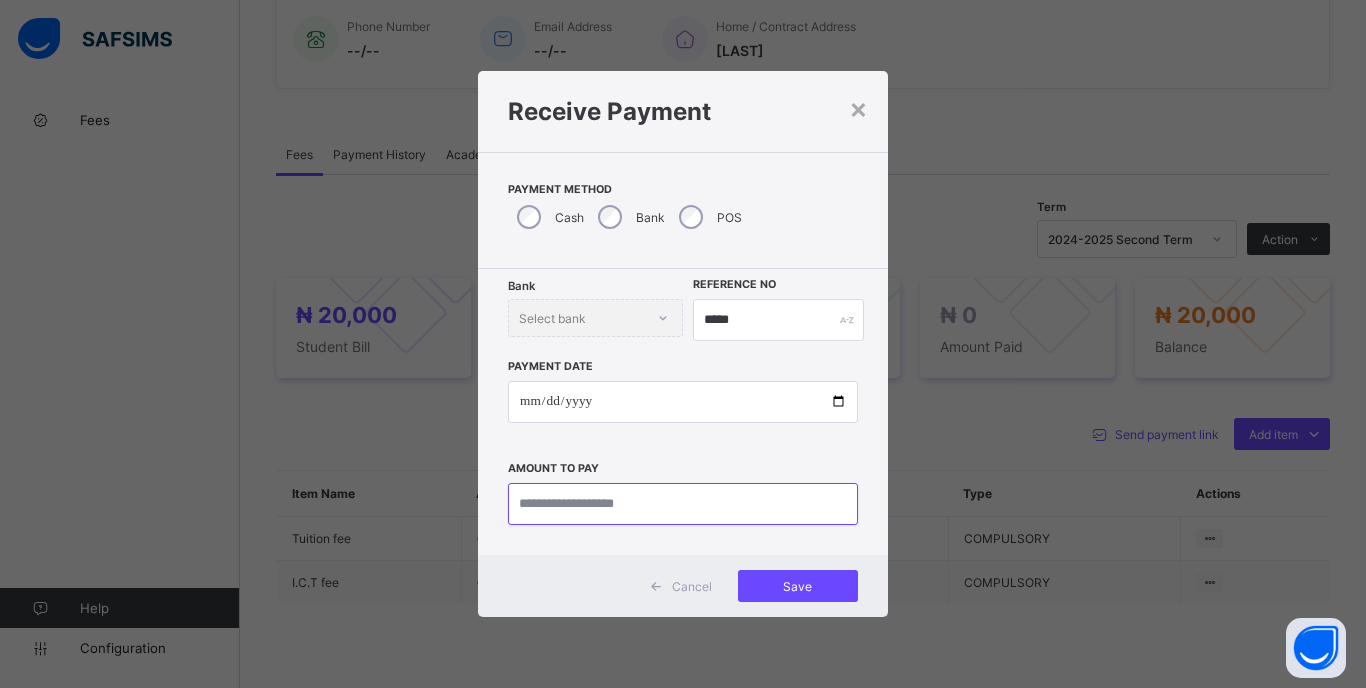 click at bounding box center (683, 504) 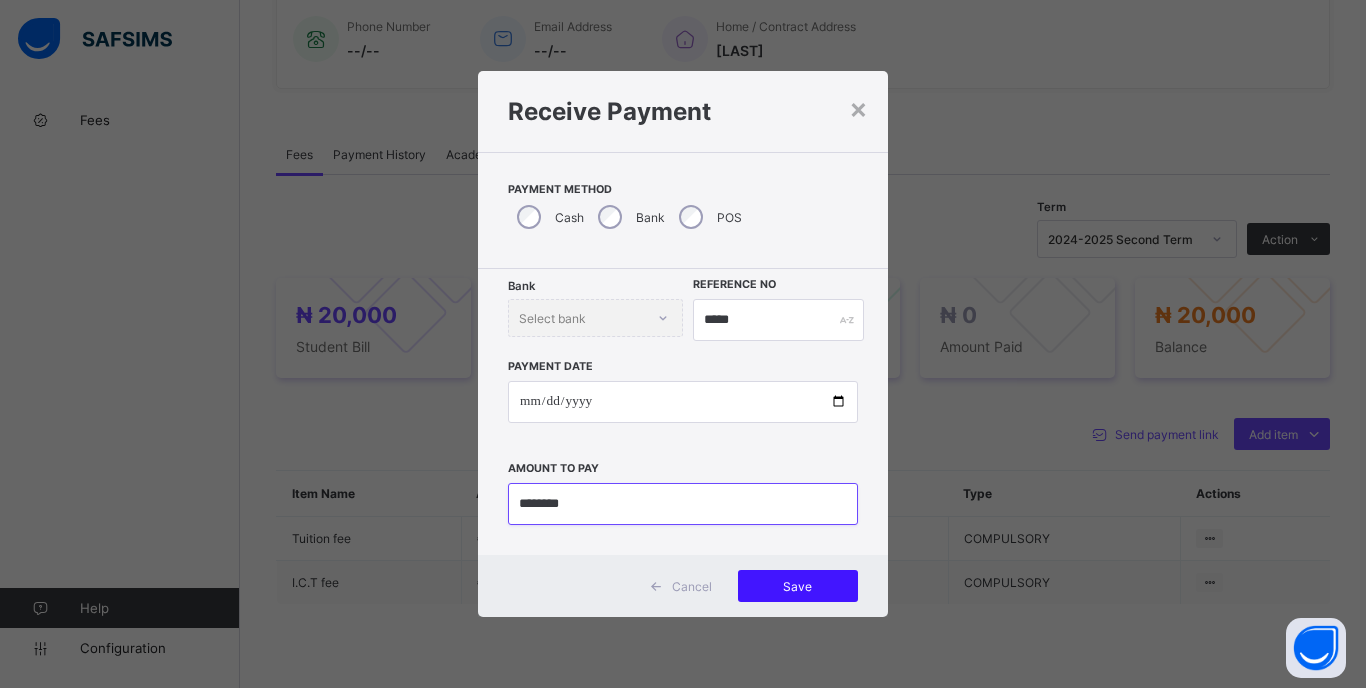 type on "********" 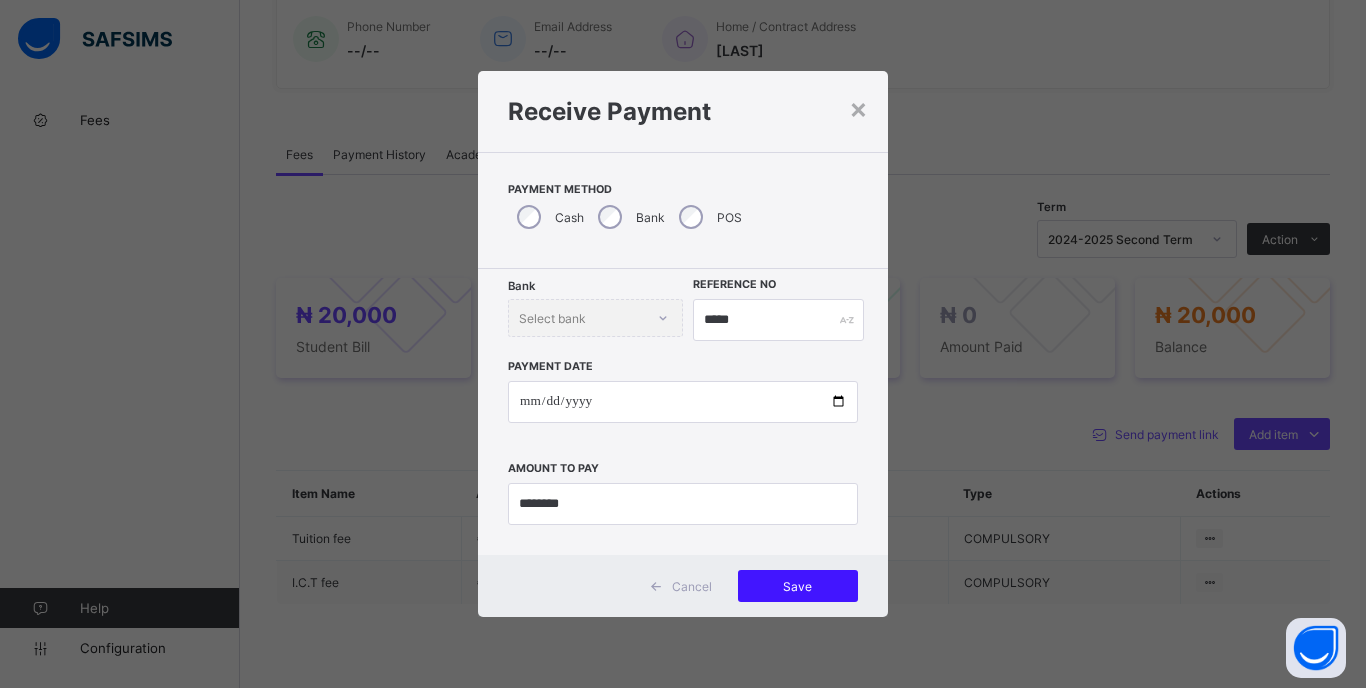 click on "Save" at bounding box center [798, 586] 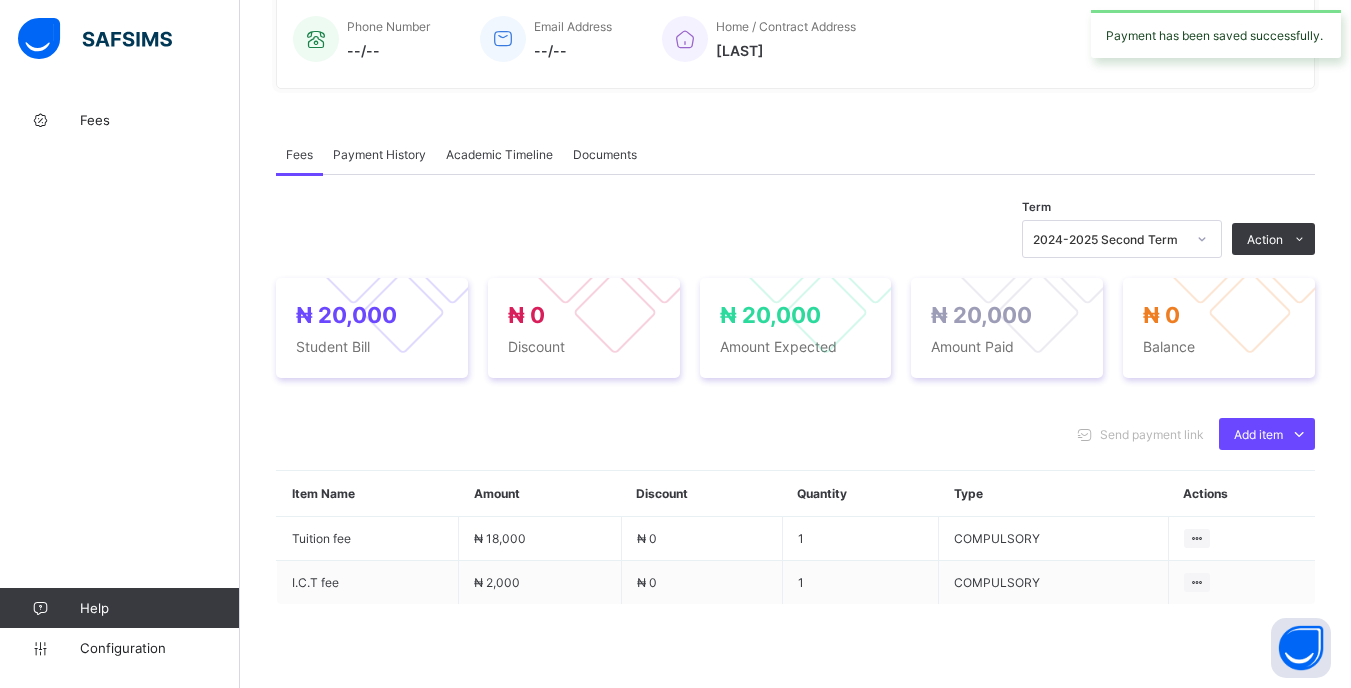 click 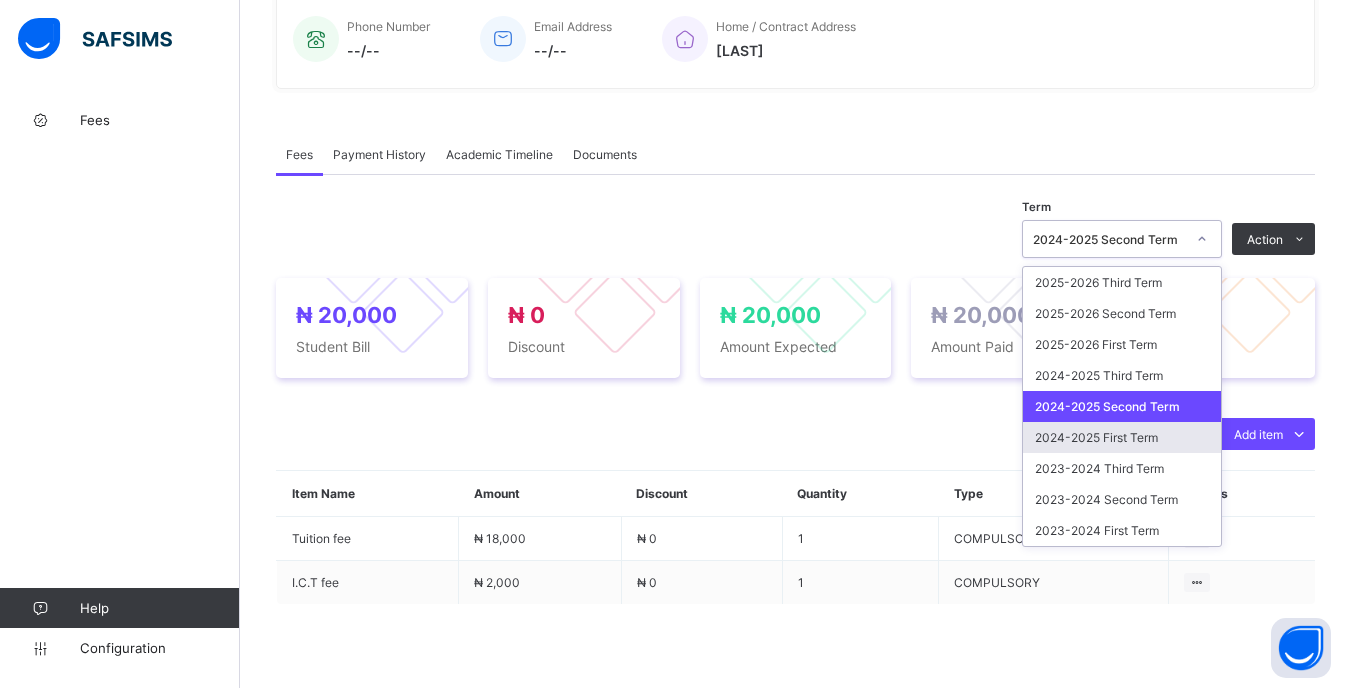 click on "2024-2025 First Term" at bounding box center [1122, 437] 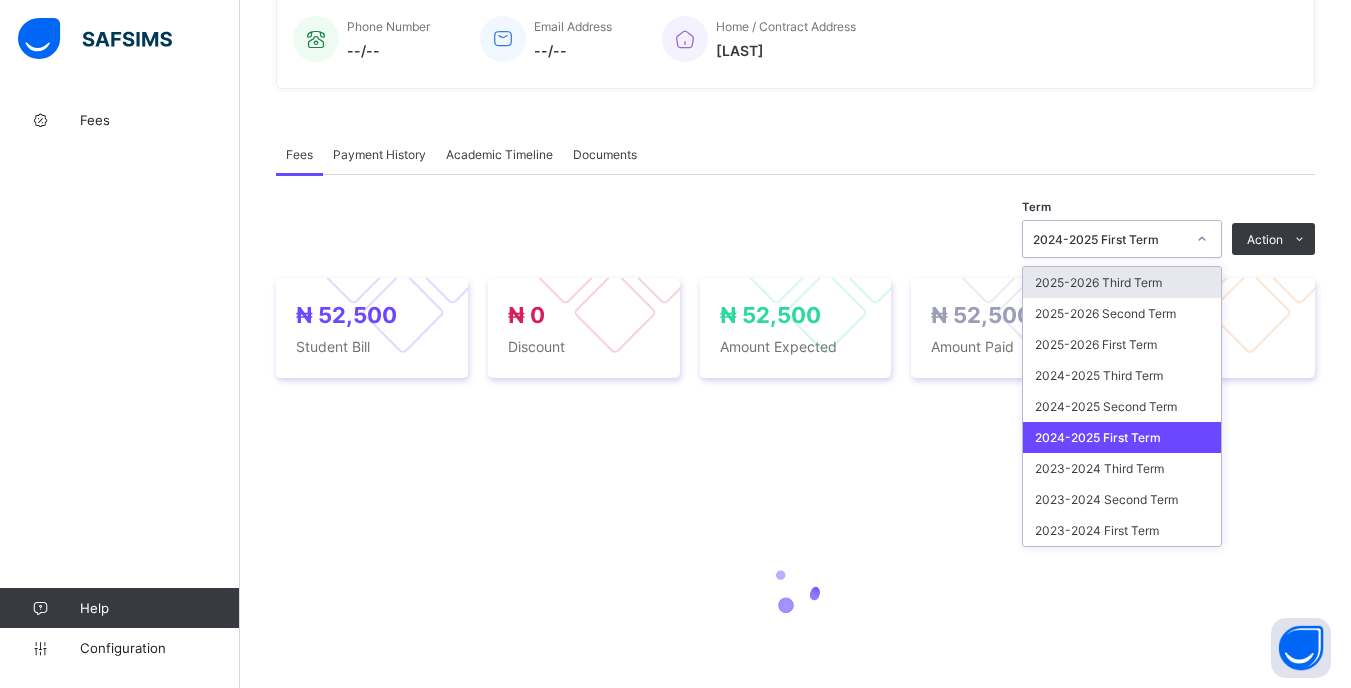 click at bounding box center (1202, 239) 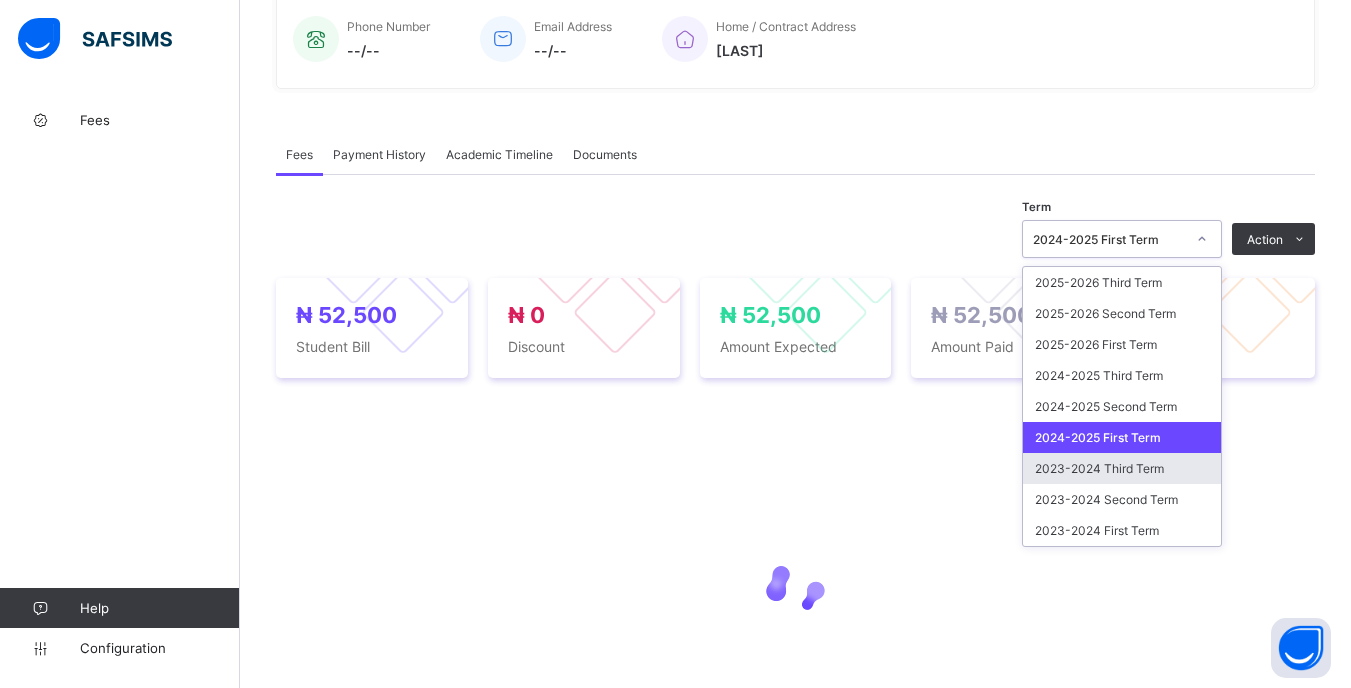 drag, startPoint x: 1177, startPoint y: 465, endPoint x: 1169, endPoint y: 441, distance: 25.298222 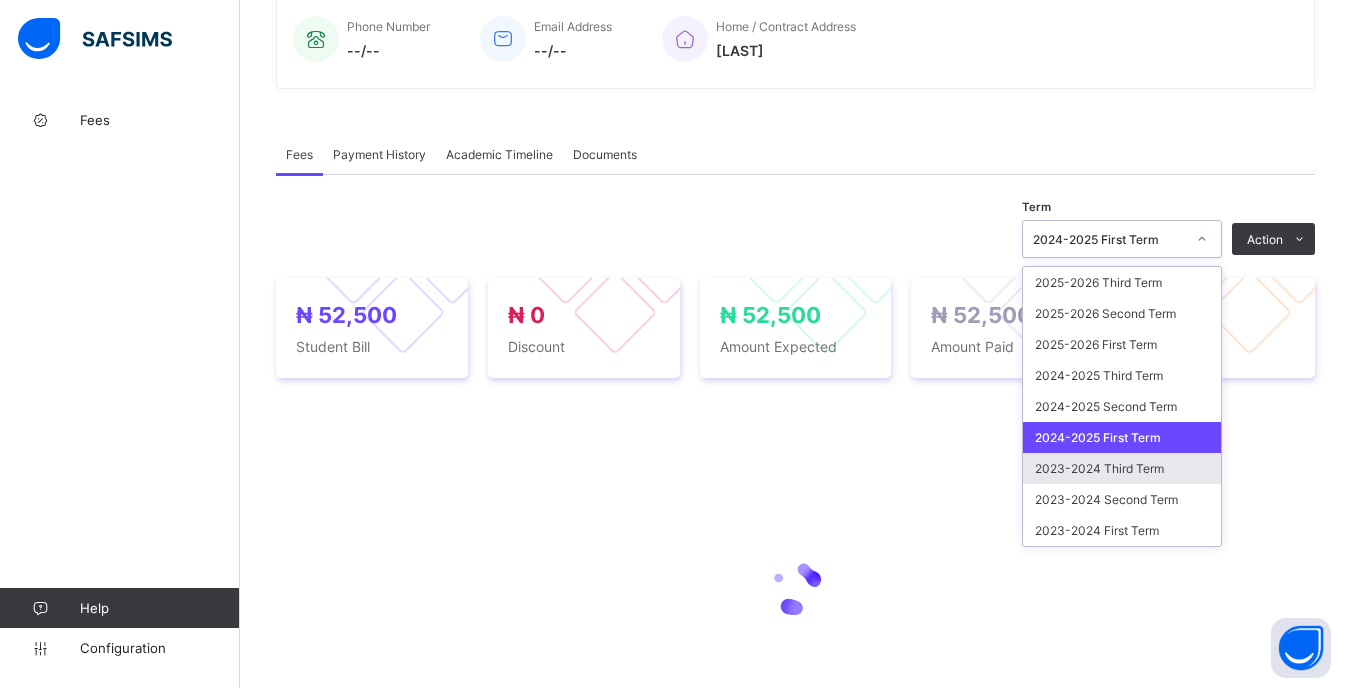 click on "2023-2024 Third Term" at bounding box center [1122, 468] 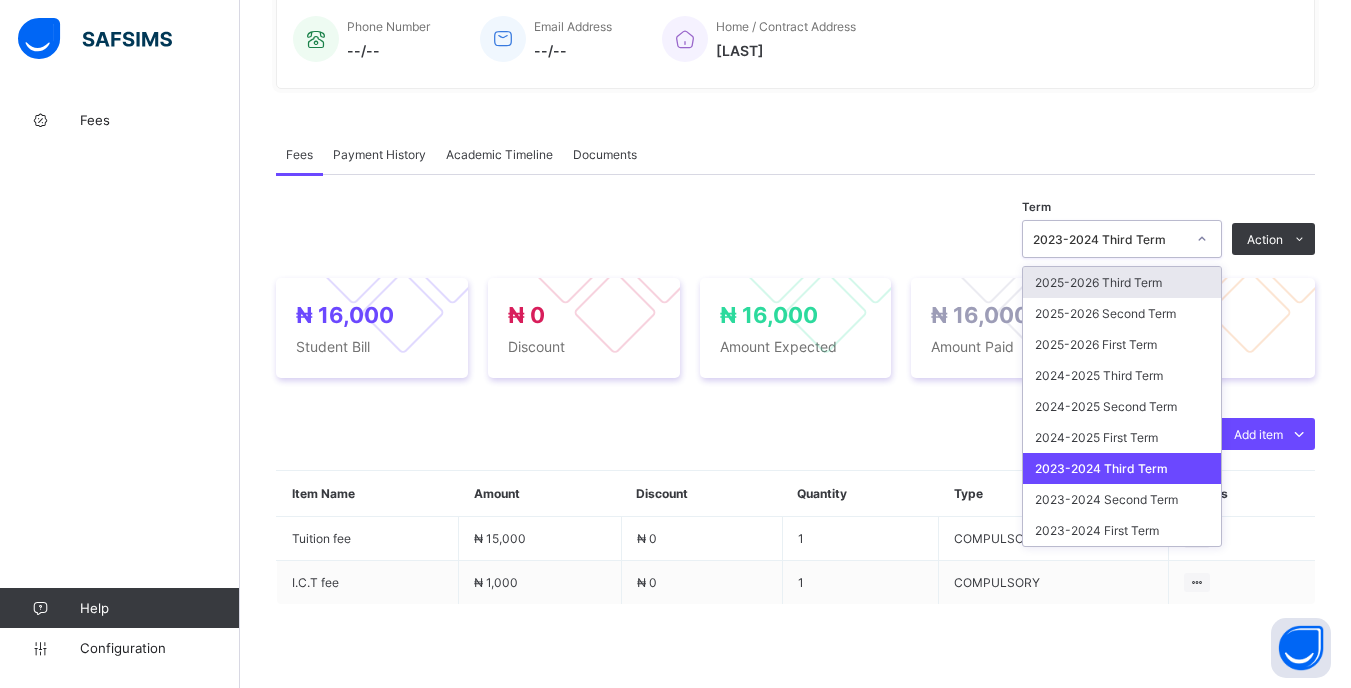 click at bounding box center [1202, 239] 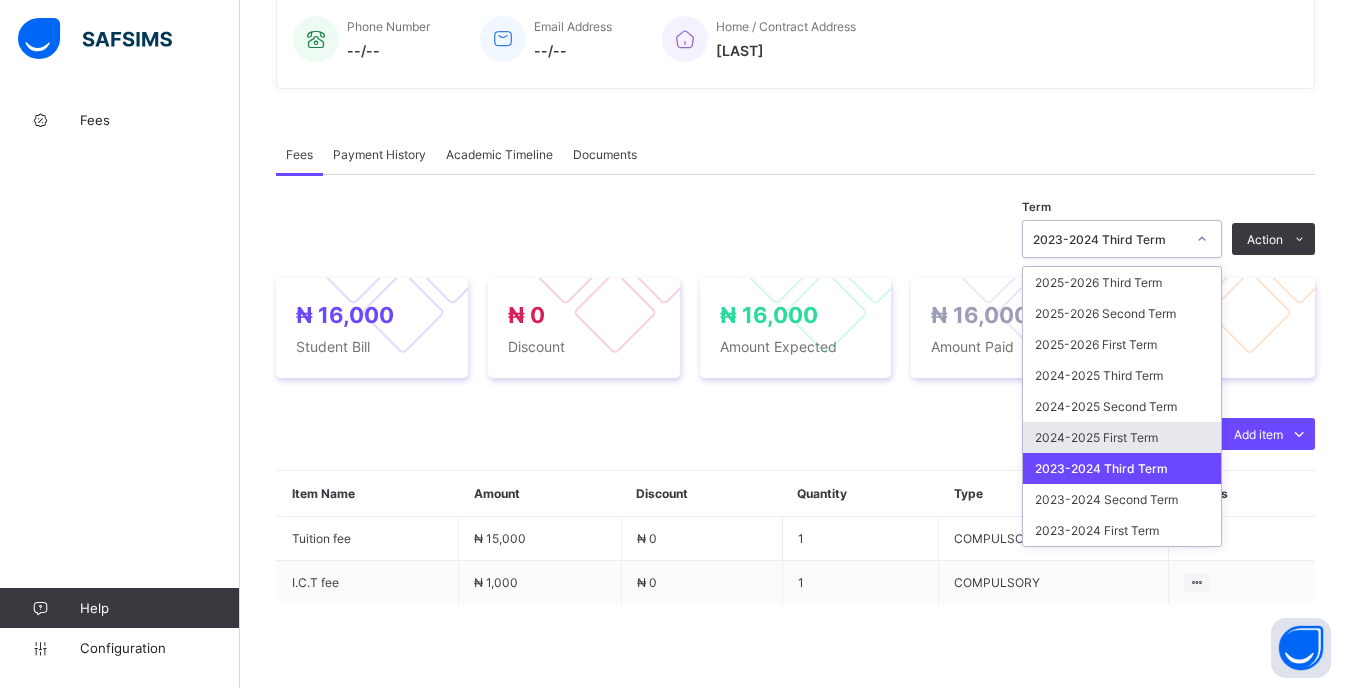 click on "2024-2025 First Term" at bounding box center [1122, 437] 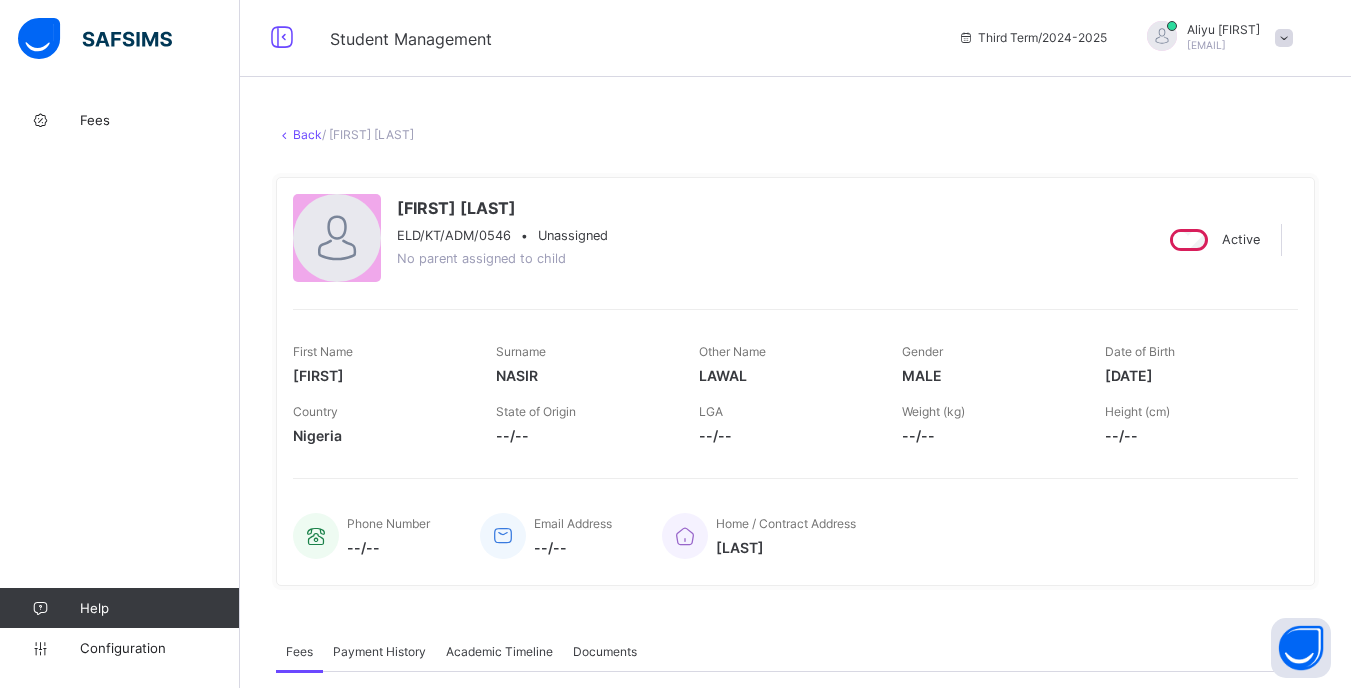 scroll, scrollTop: 0, scrollLeft: 0, axis: both 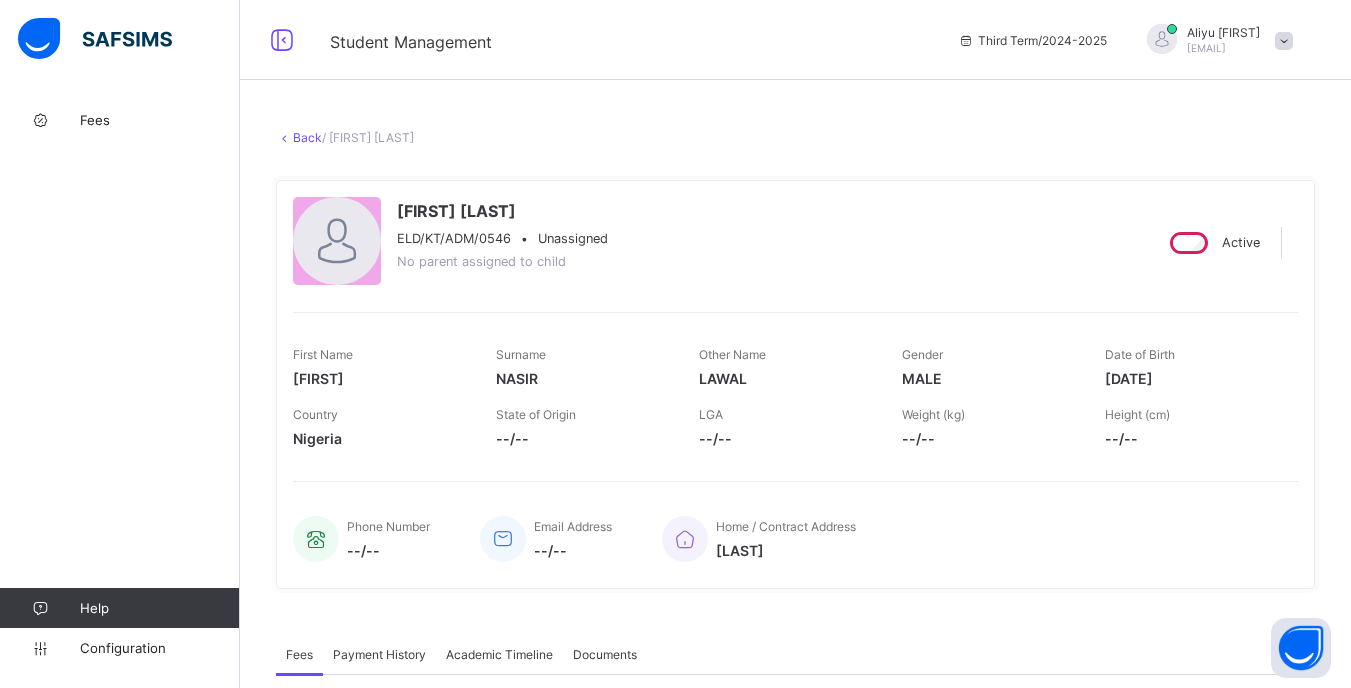 click on "Back" at bounding box center (307, 137) 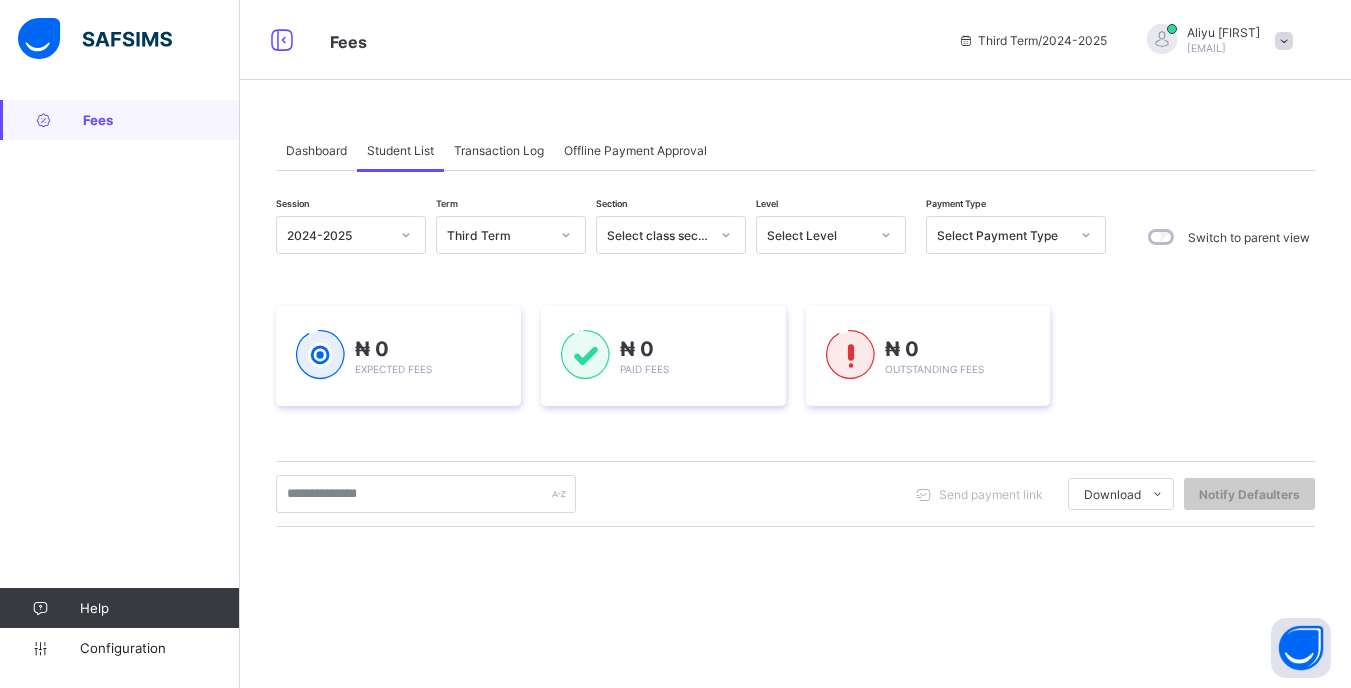 click 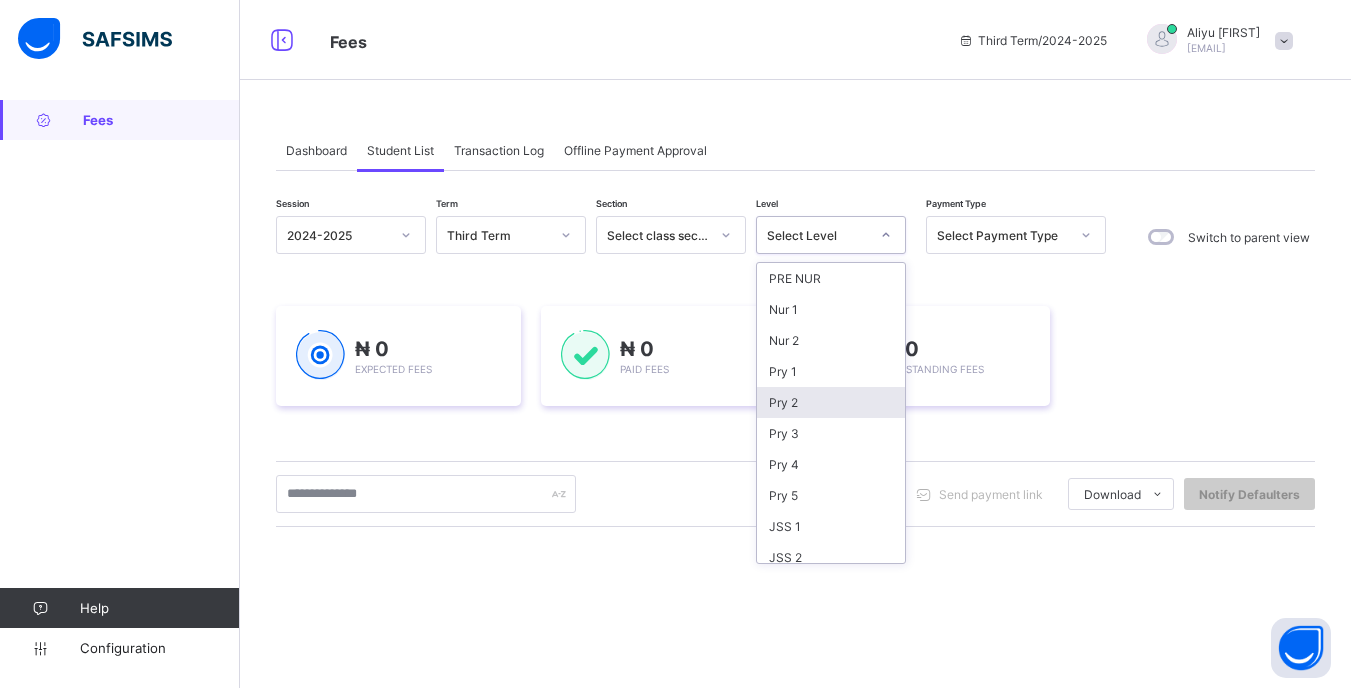 click on "Pry 2" at bounding box center [831, 402] 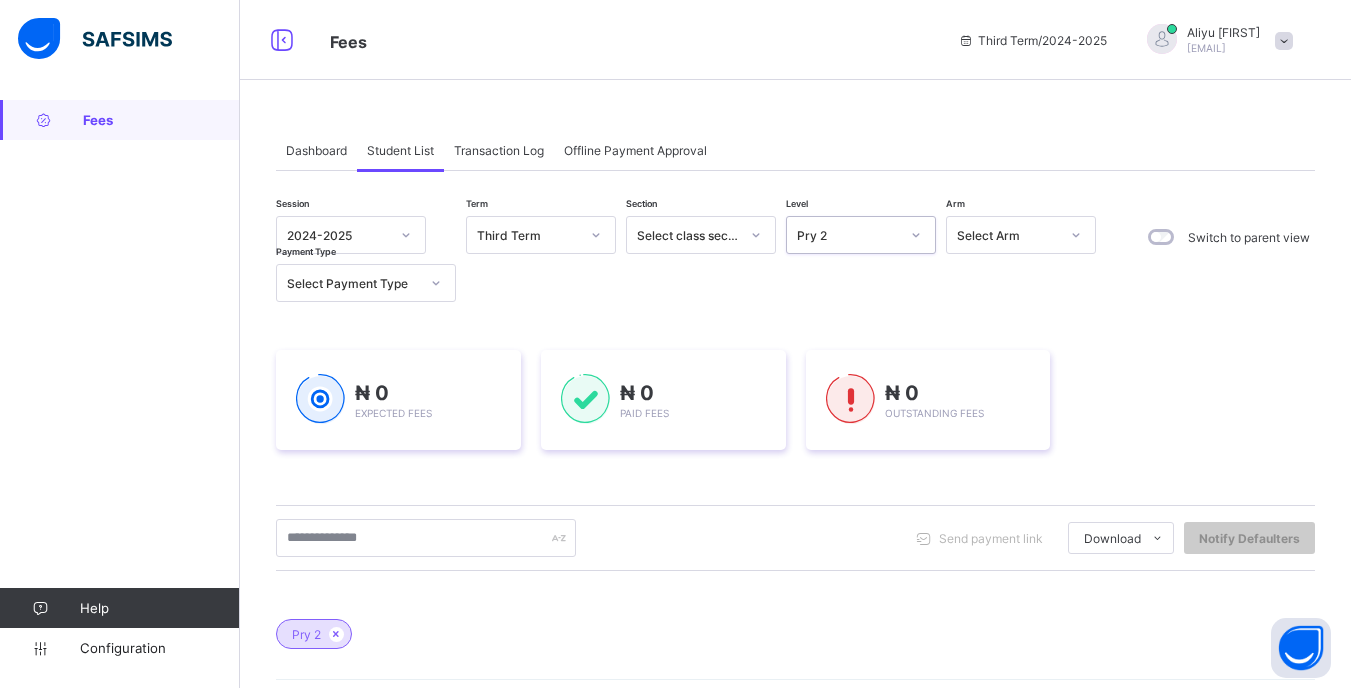 scroll, scrollTop: 200, scrollLeft: 0, axis: vertical 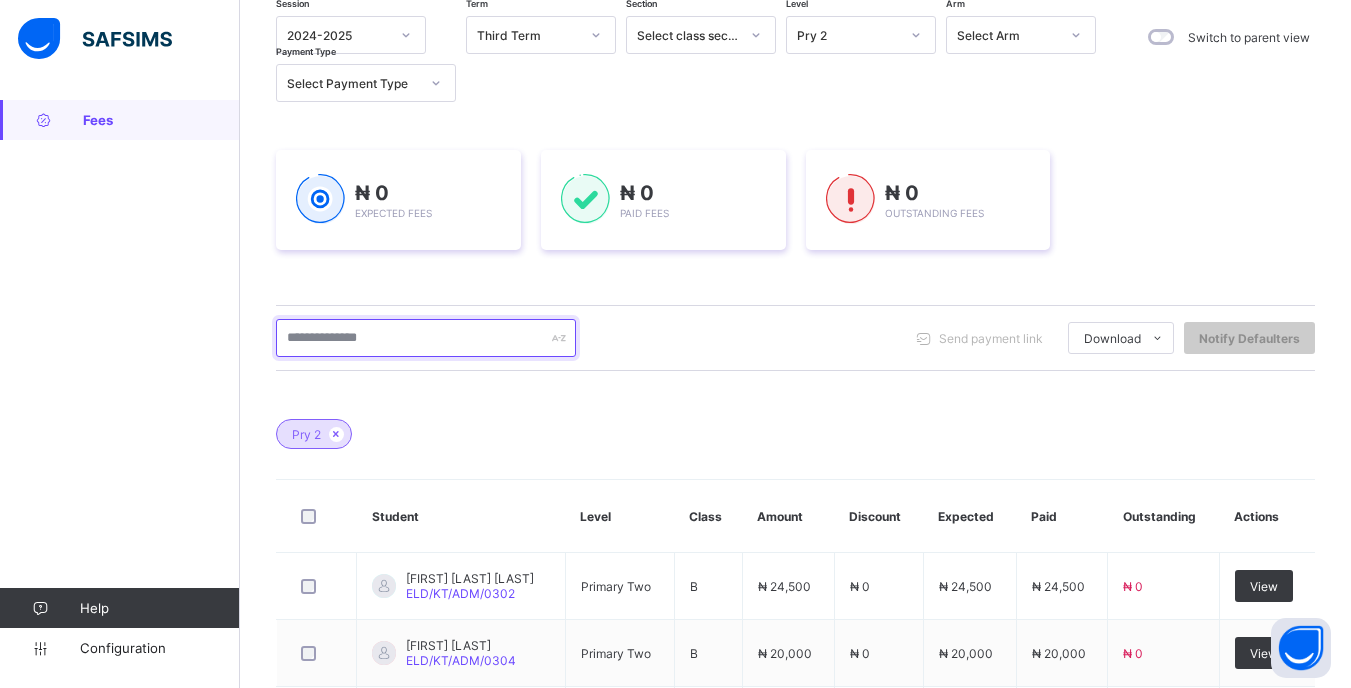 click at bounding box center [426, 338] 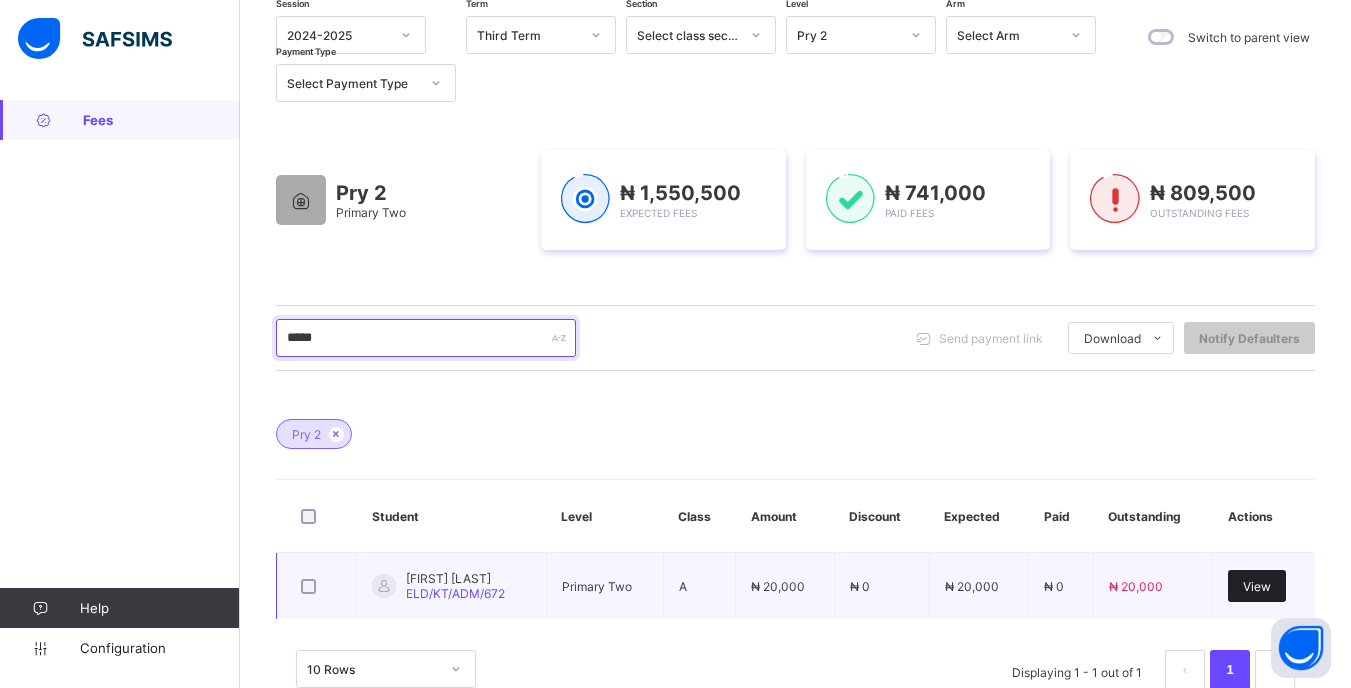 type on "*****" 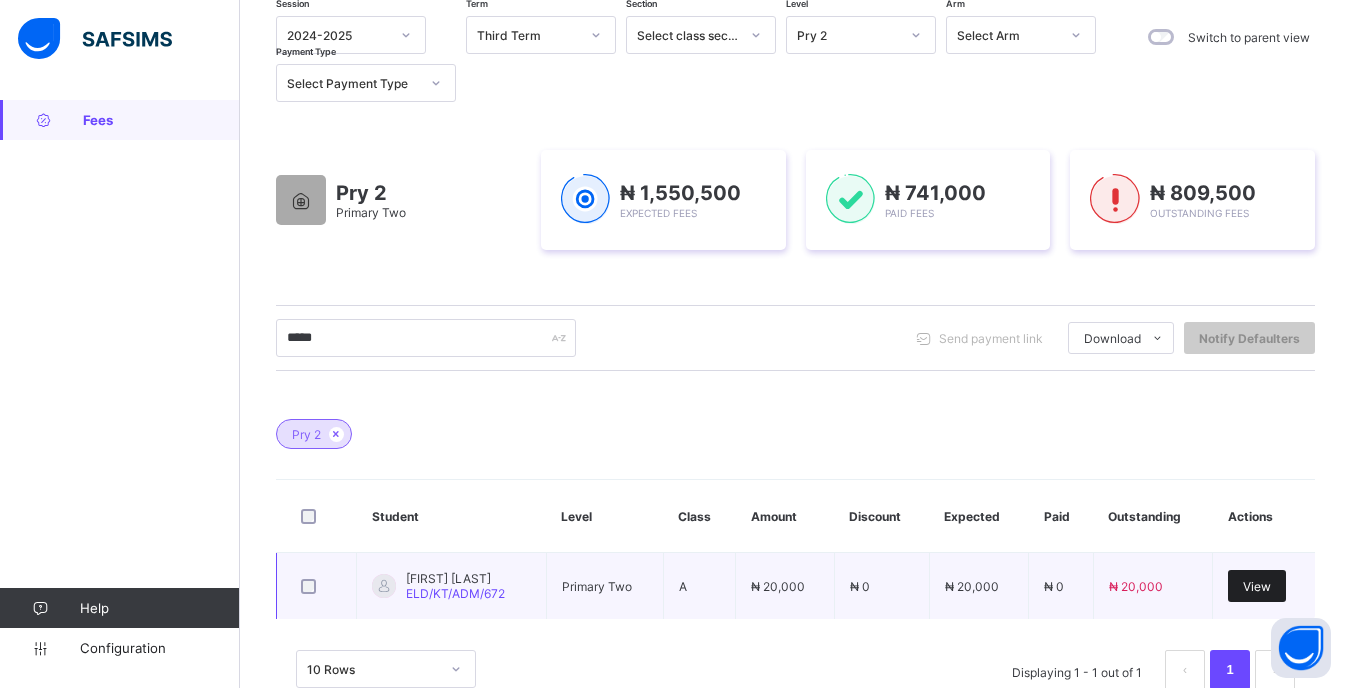 click on "View" at bounding box center (1257, 586) 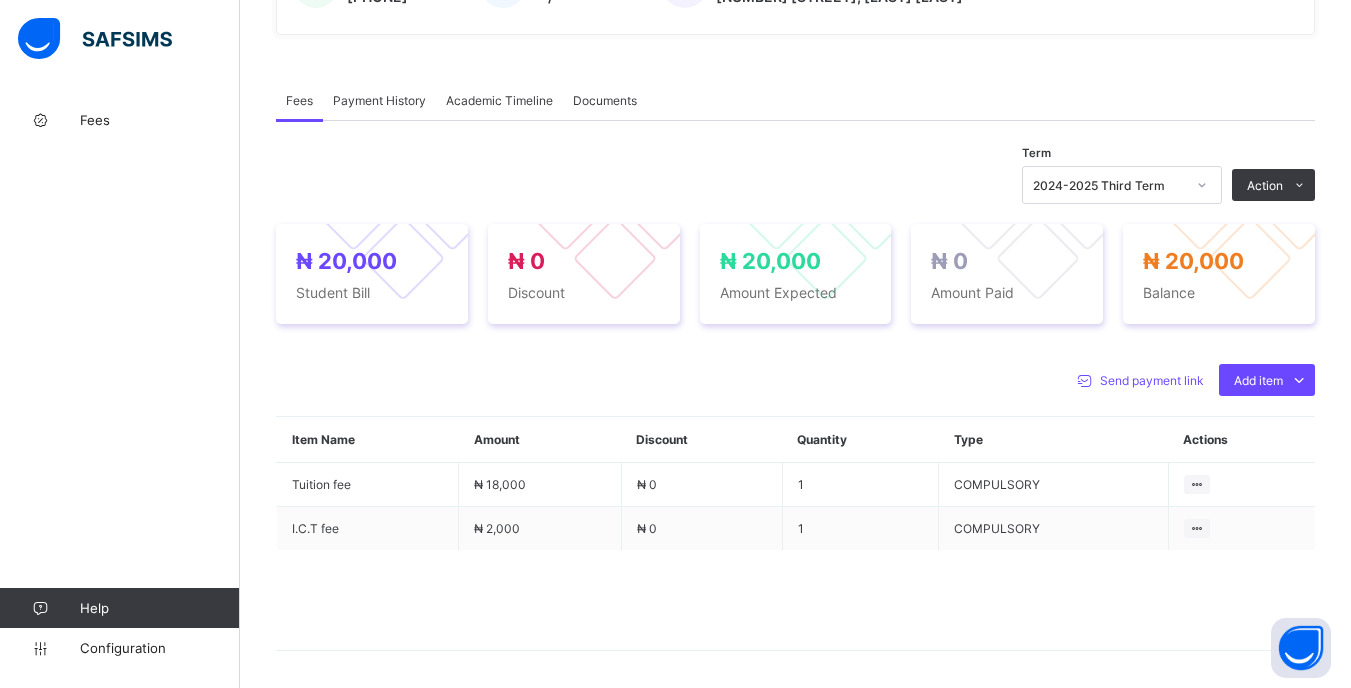 scroll, scrollTop: 600, scrollLeft: 0, axis: vertical 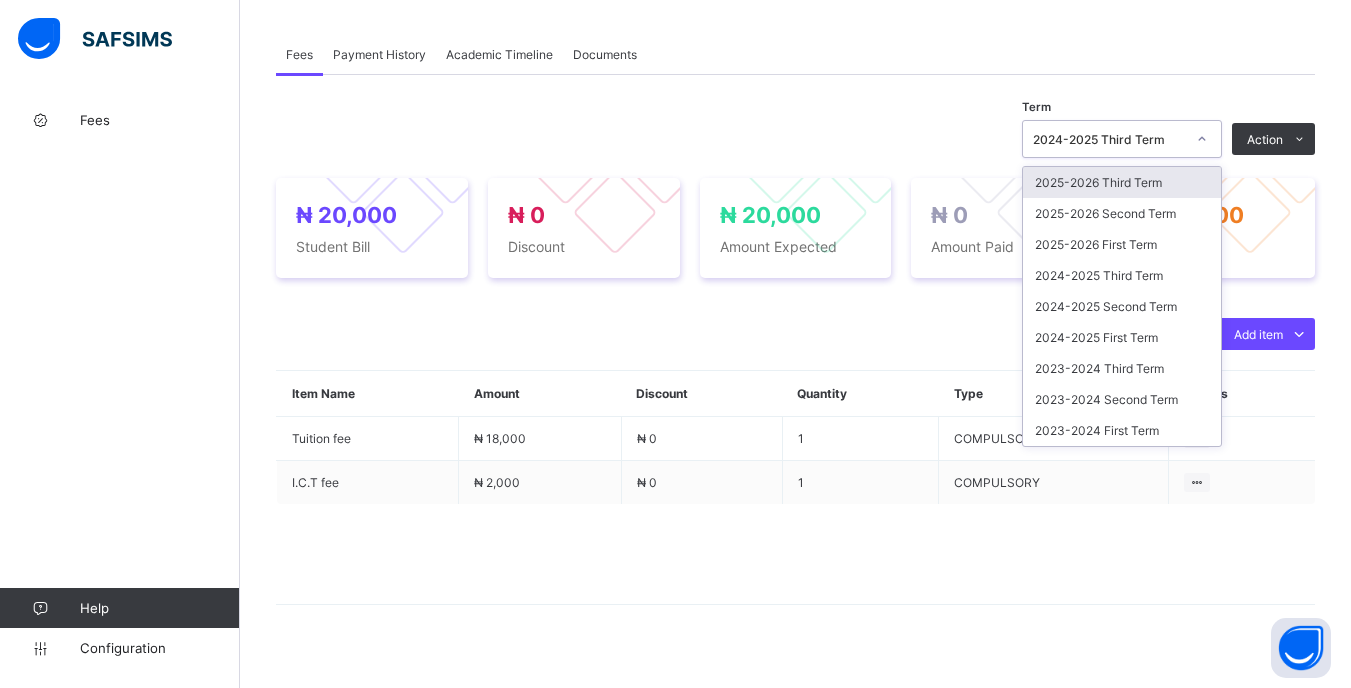 click at bounding box center [1202, 139] 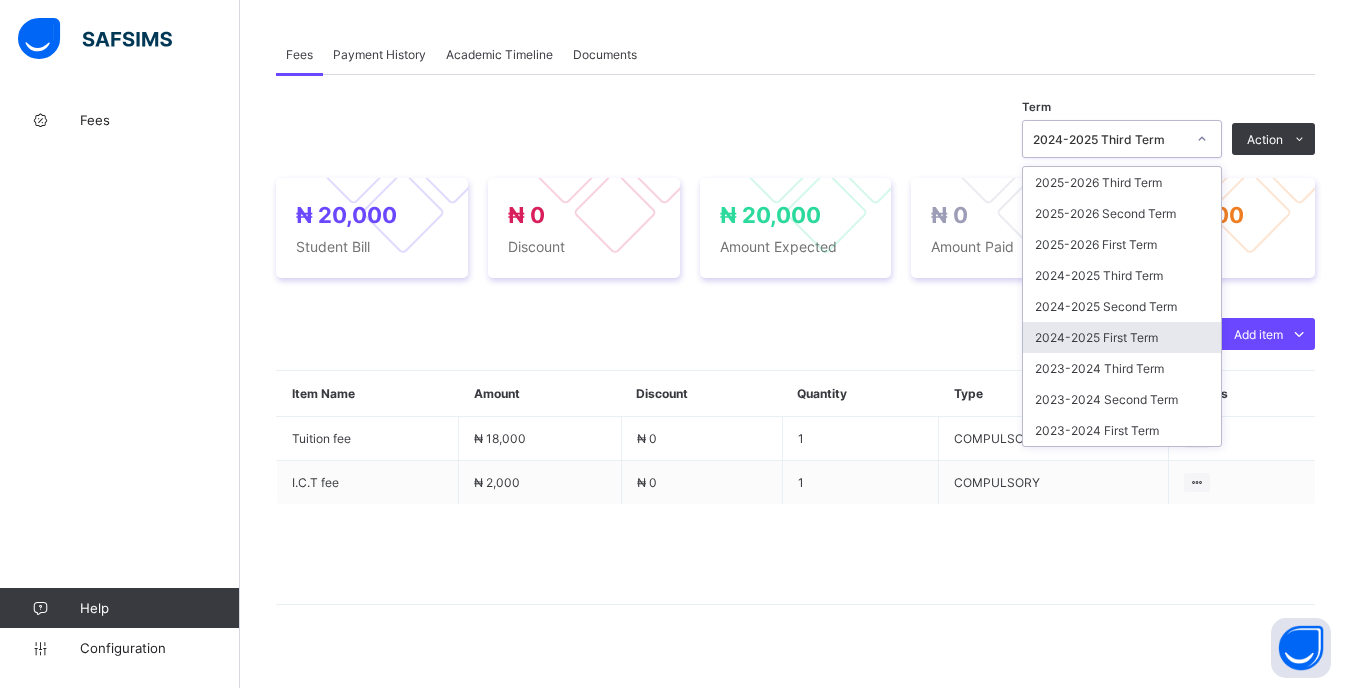 click on "2024-2025 First Term" at bounding box center (1122, 337) 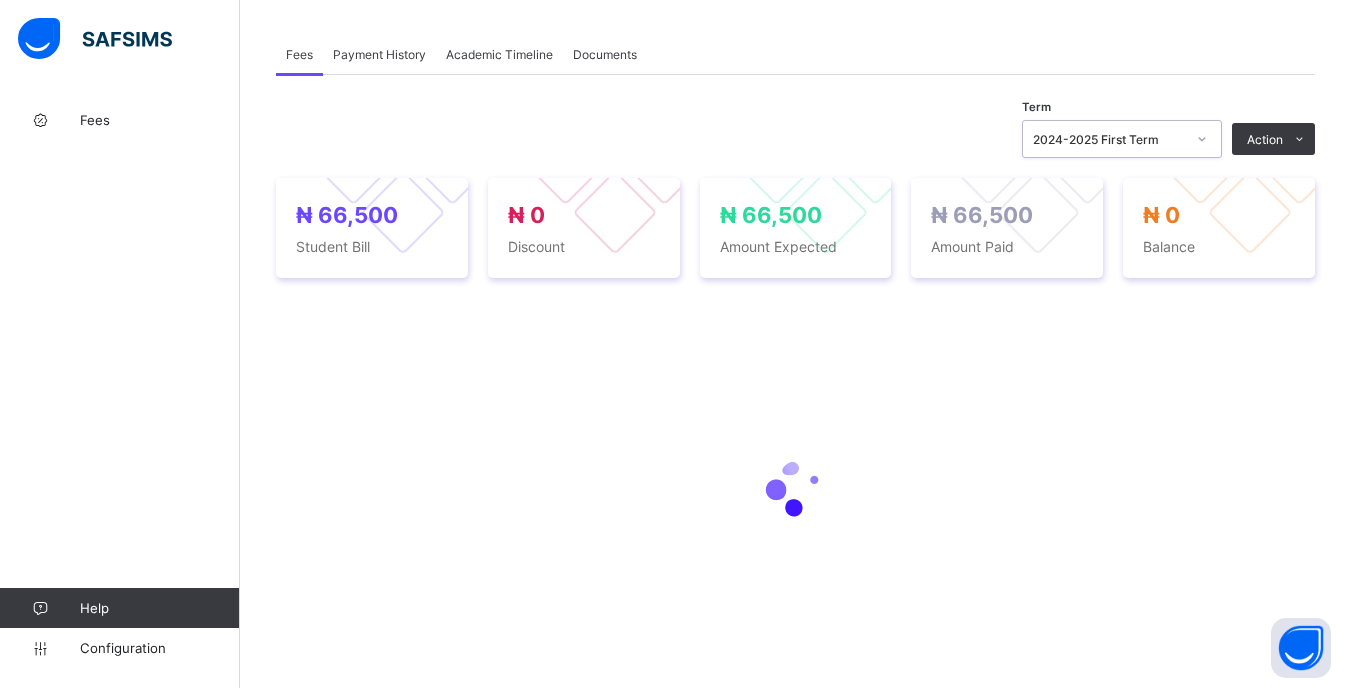 click on "2024-2025 First Term" at bounding box center [1109, 139] 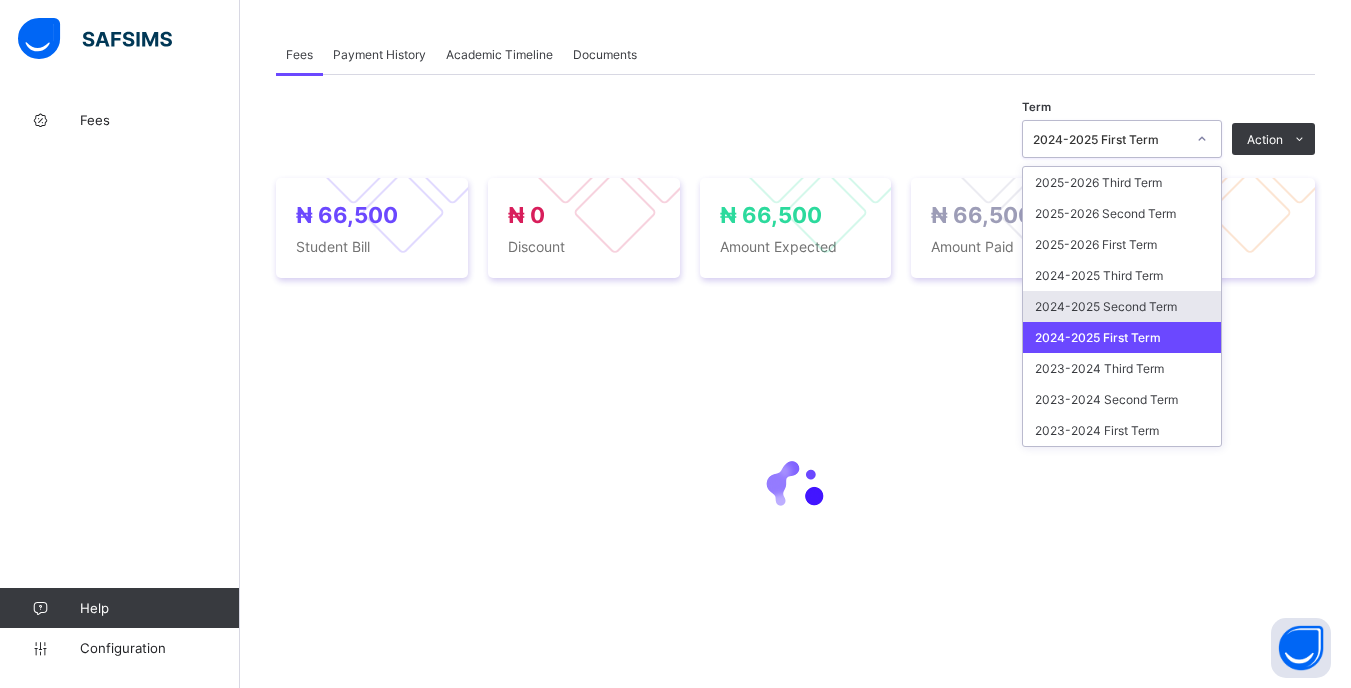 click on "2024-2025 Second Term" at bounding box center [1122, 306] 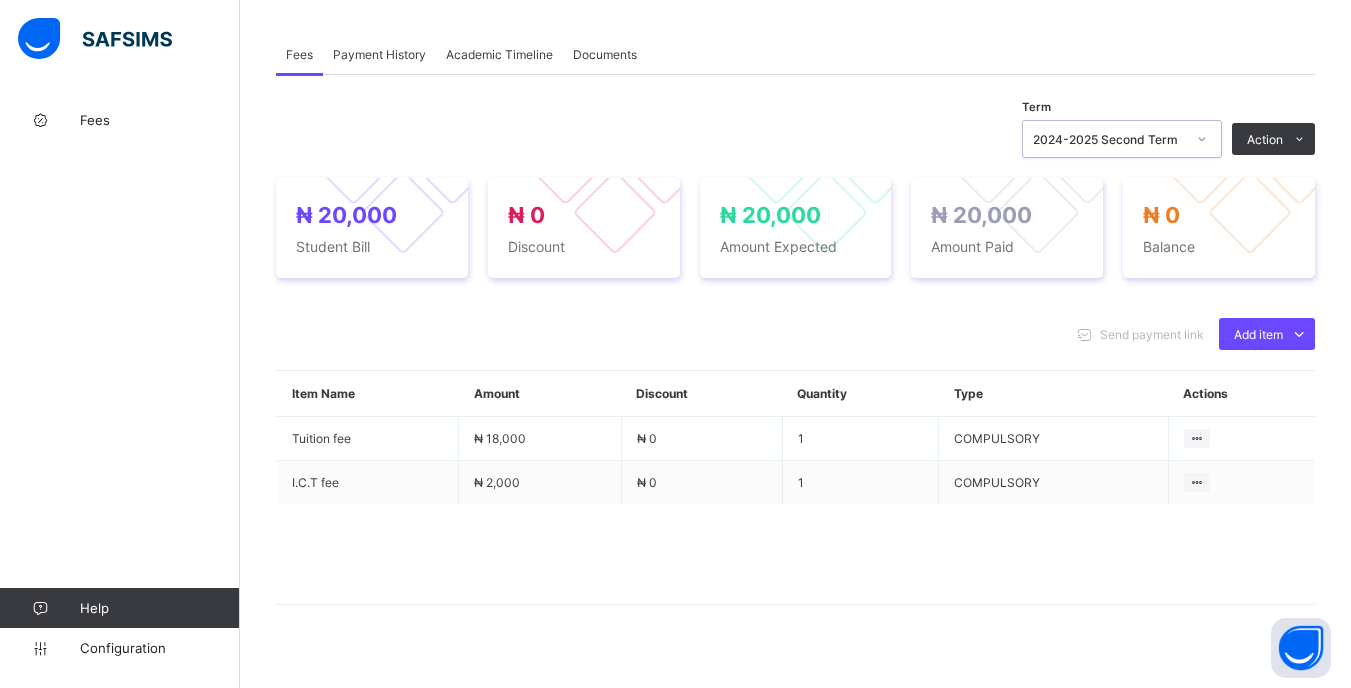 click at bounding box center [1202, 139] 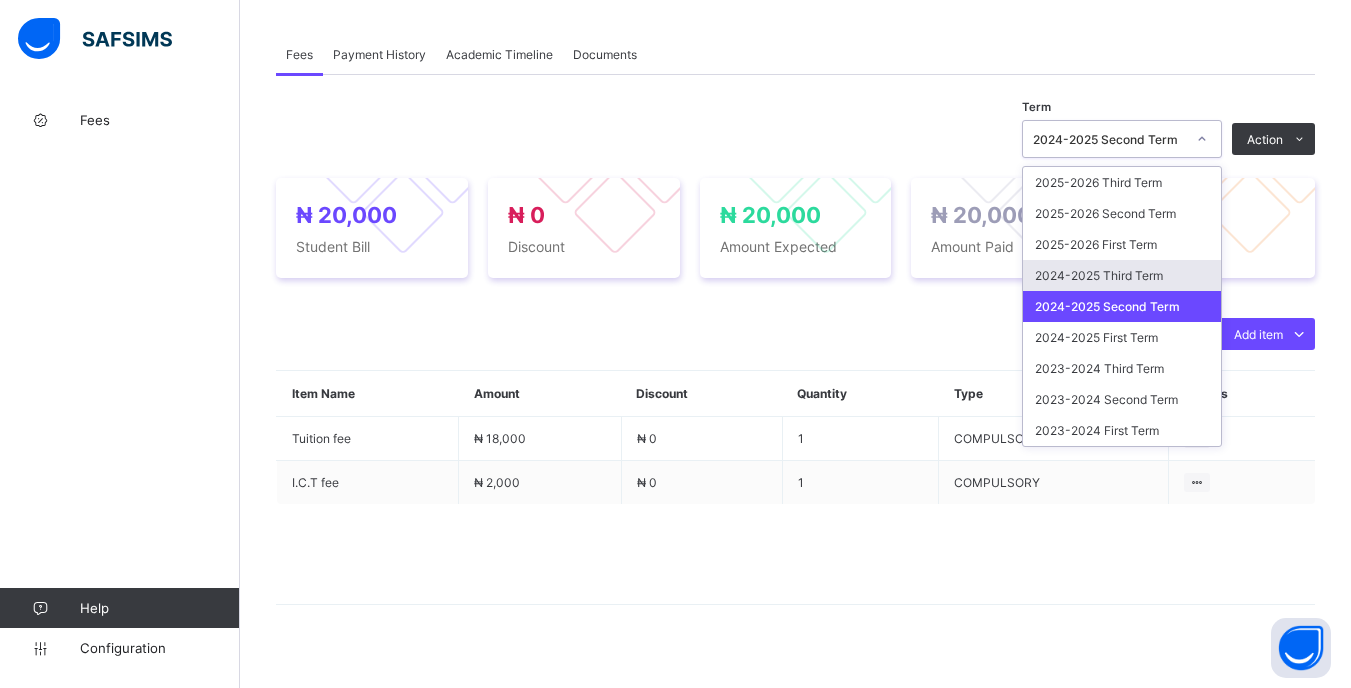 click on "2024-2025 Third Term" at bounding box center [1122, 275] 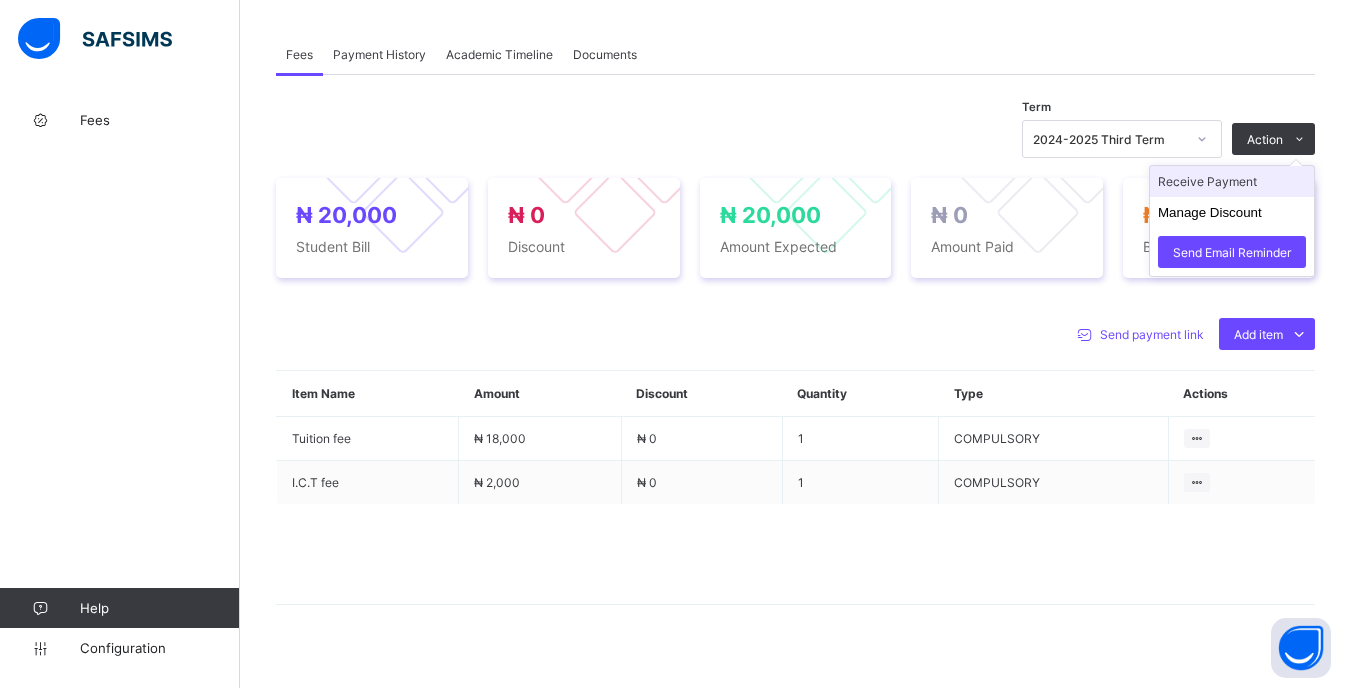 click on "Receive Payment" at bounding box center [1232, 181] 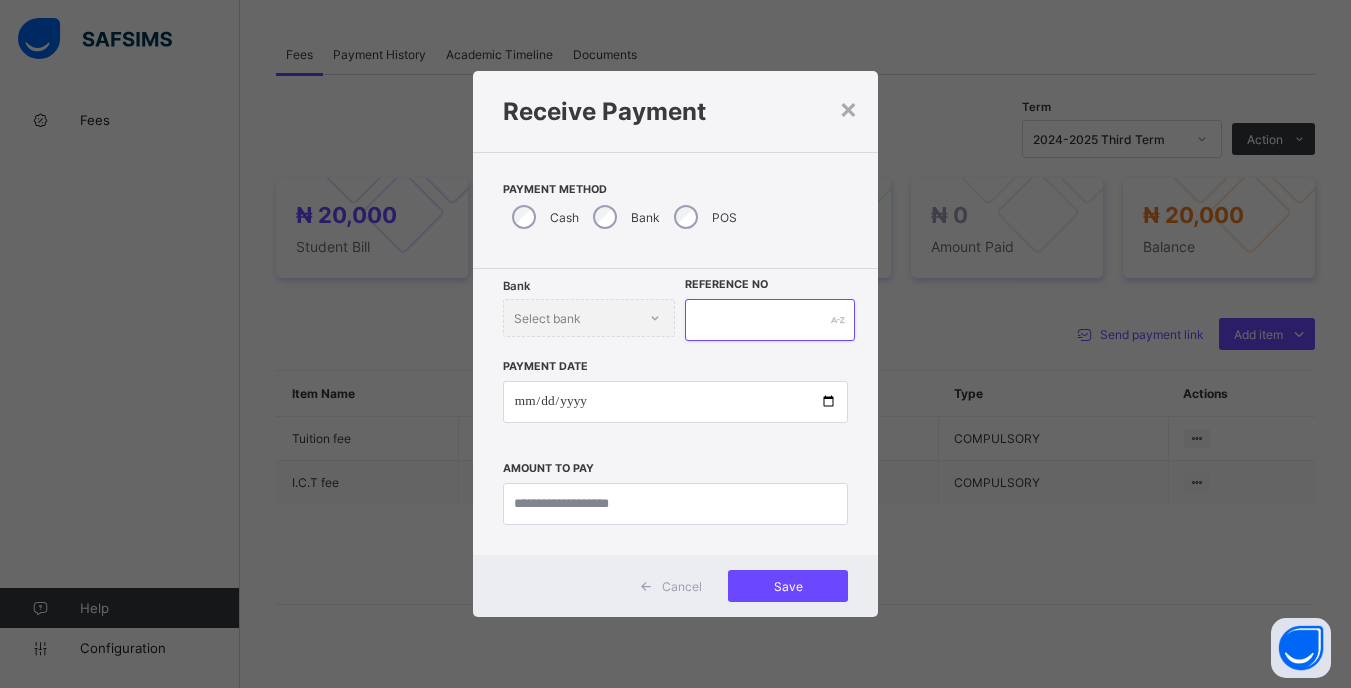 click at bounding box center [769, 320] 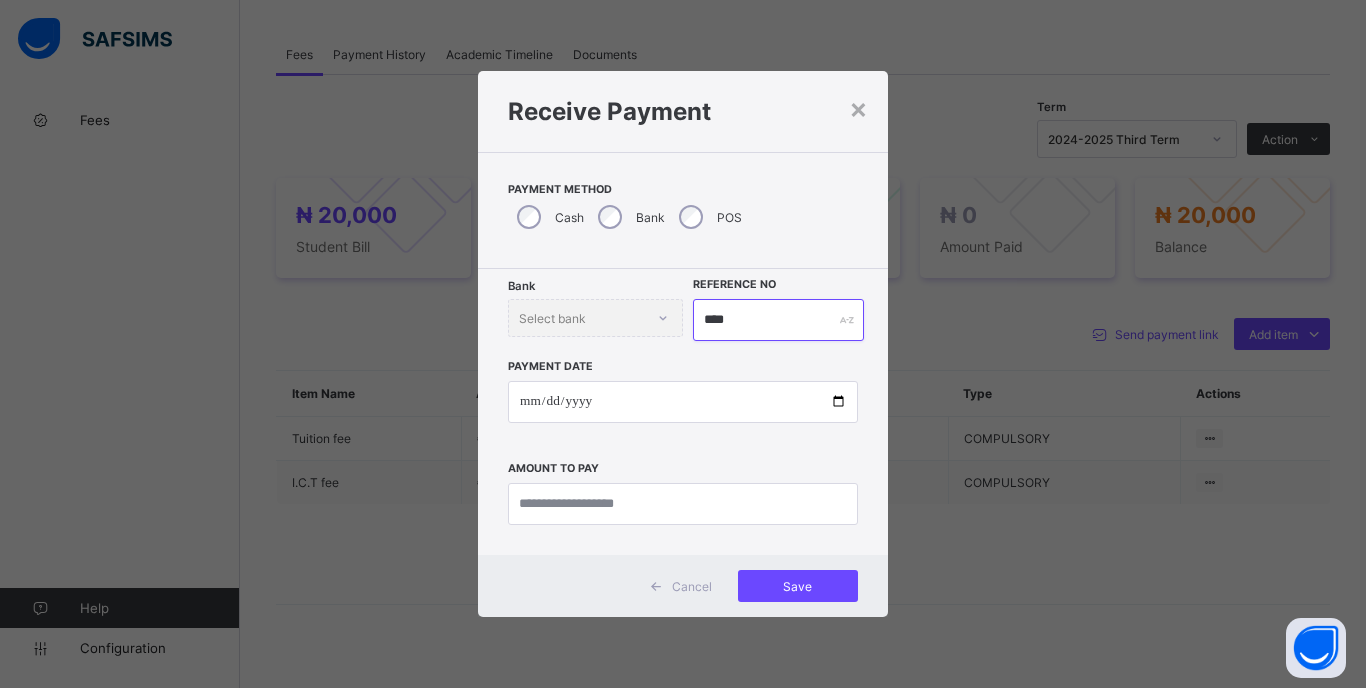 type on "****" 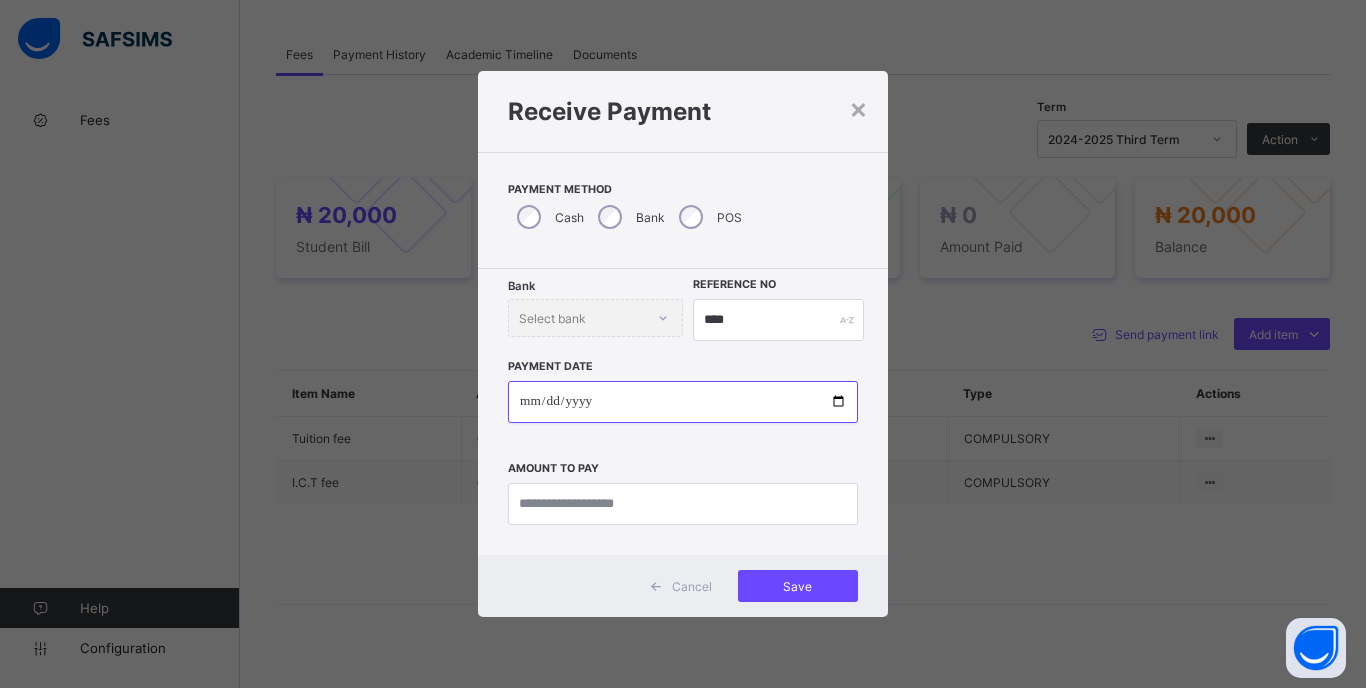 click at bounding box center [683, 402] 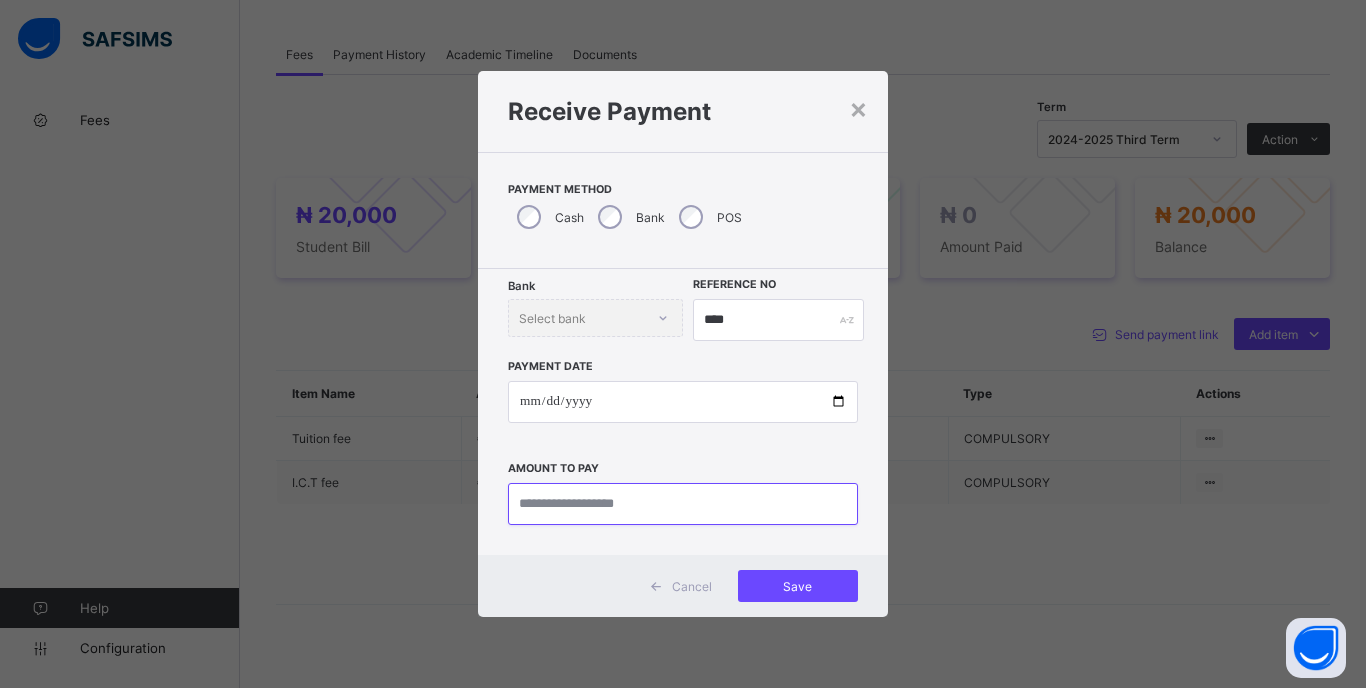 click at bounding box center (683, 504) 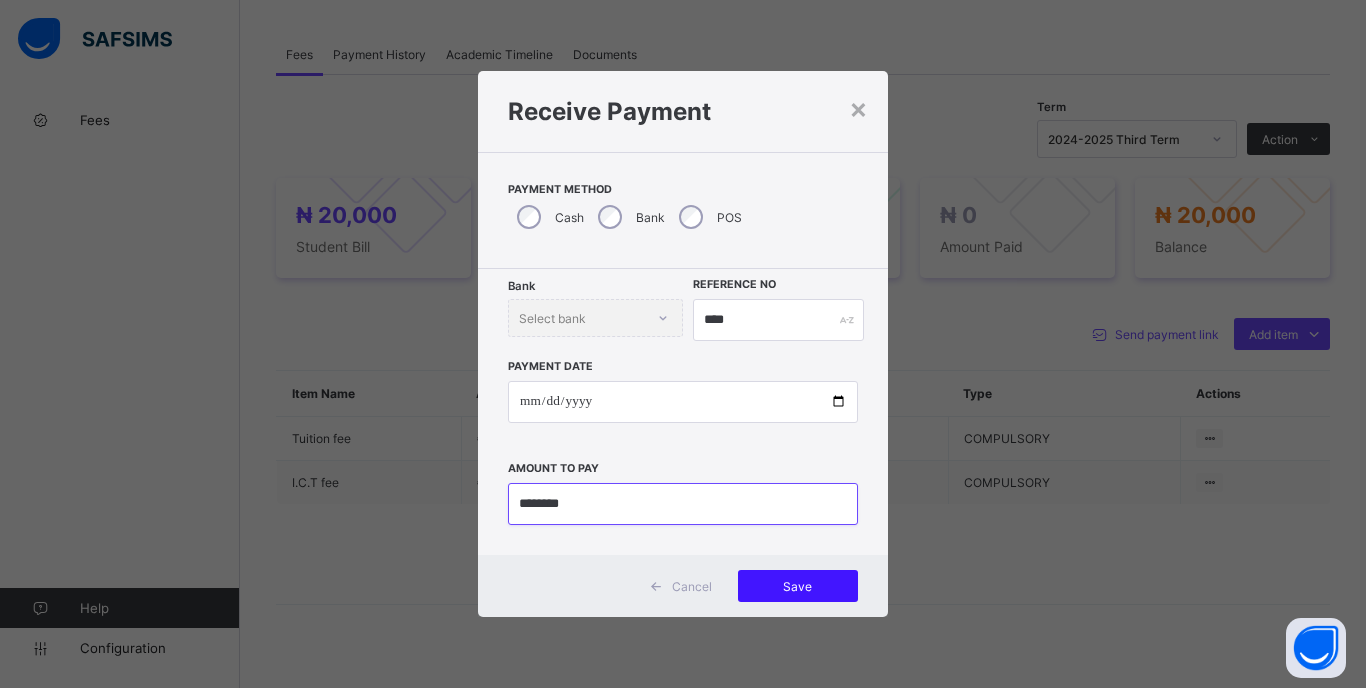 type on "********" 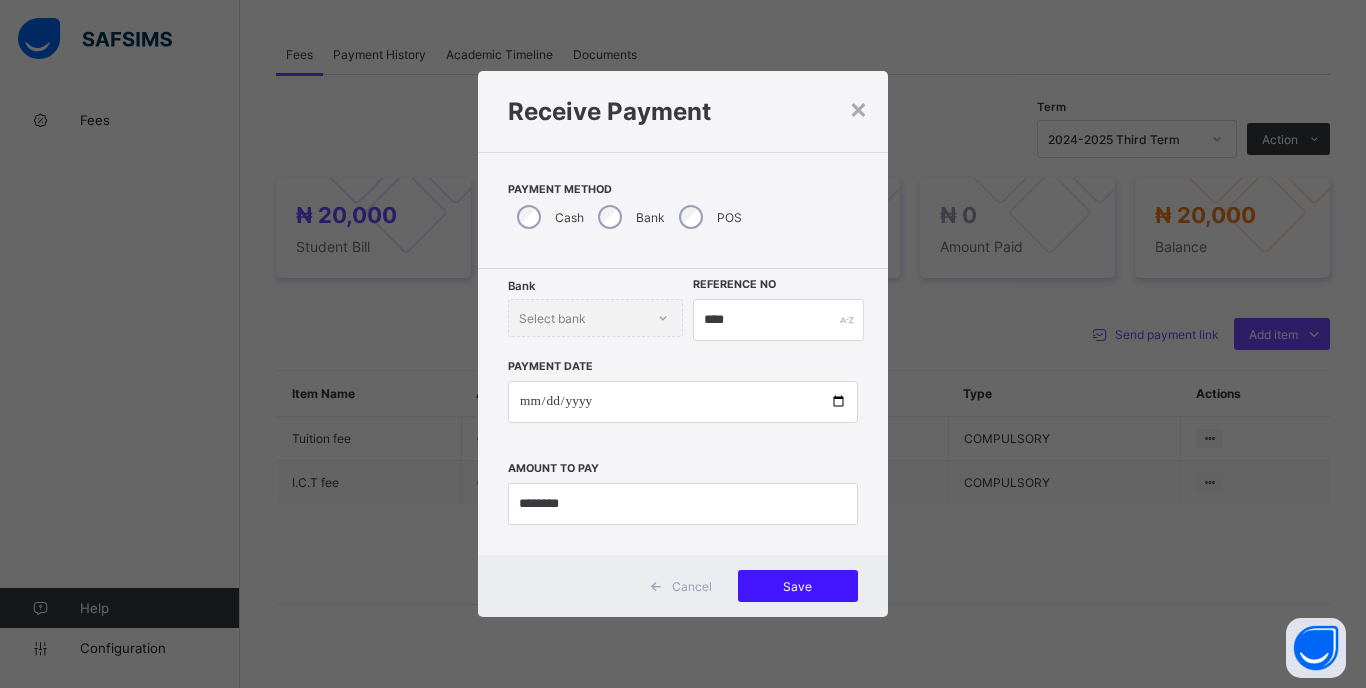 click on "Save" at bounding box center [798, 586] 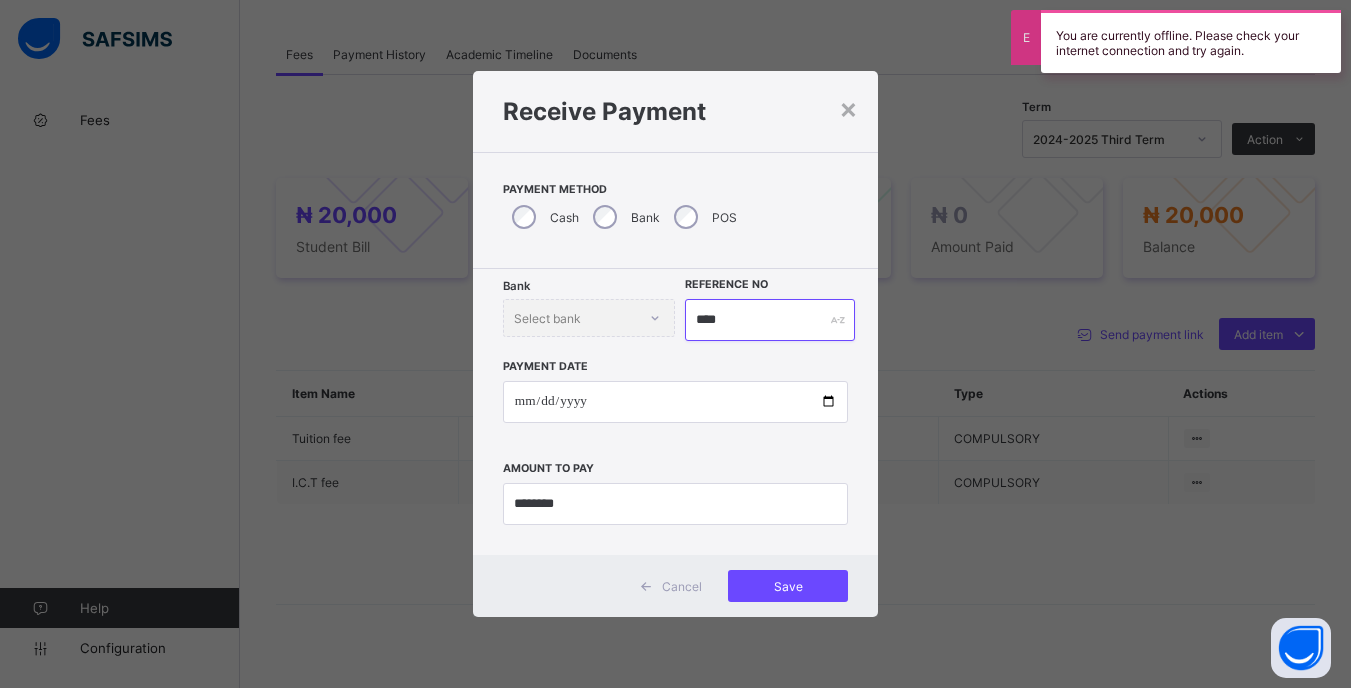 click on "****" at bounding box center (769, 320) 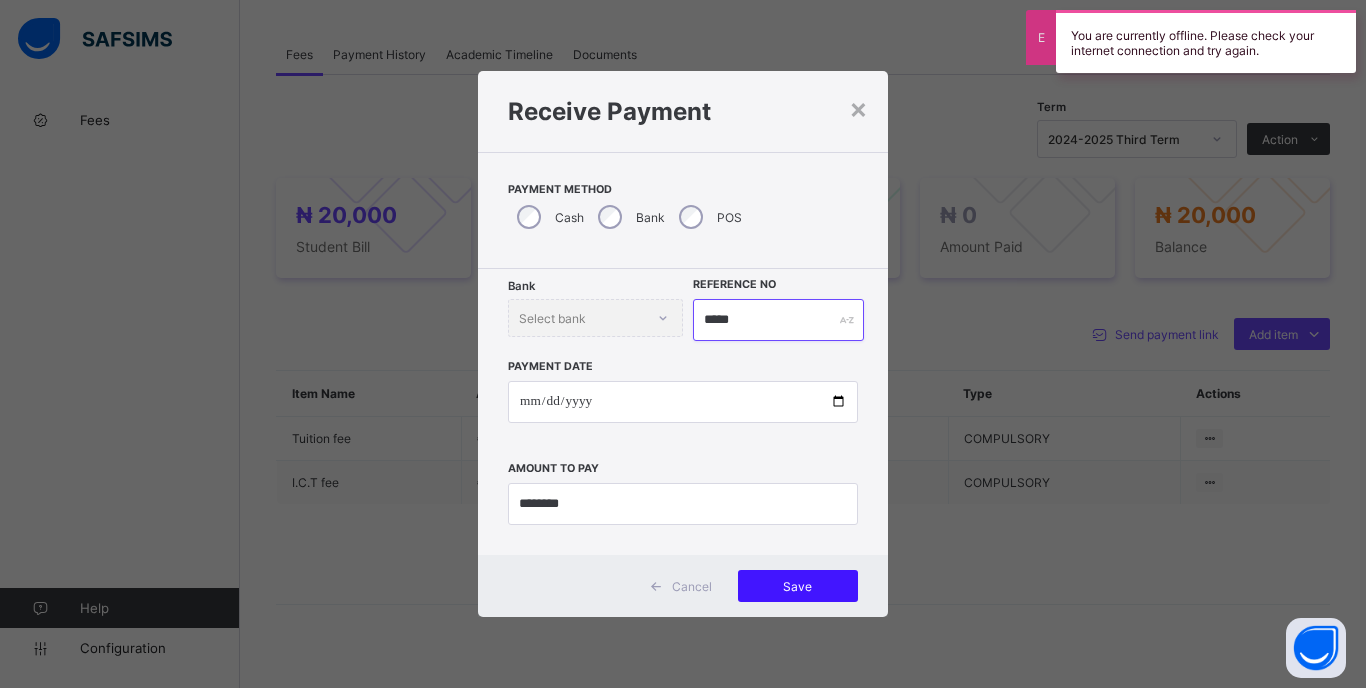 type on "*****" 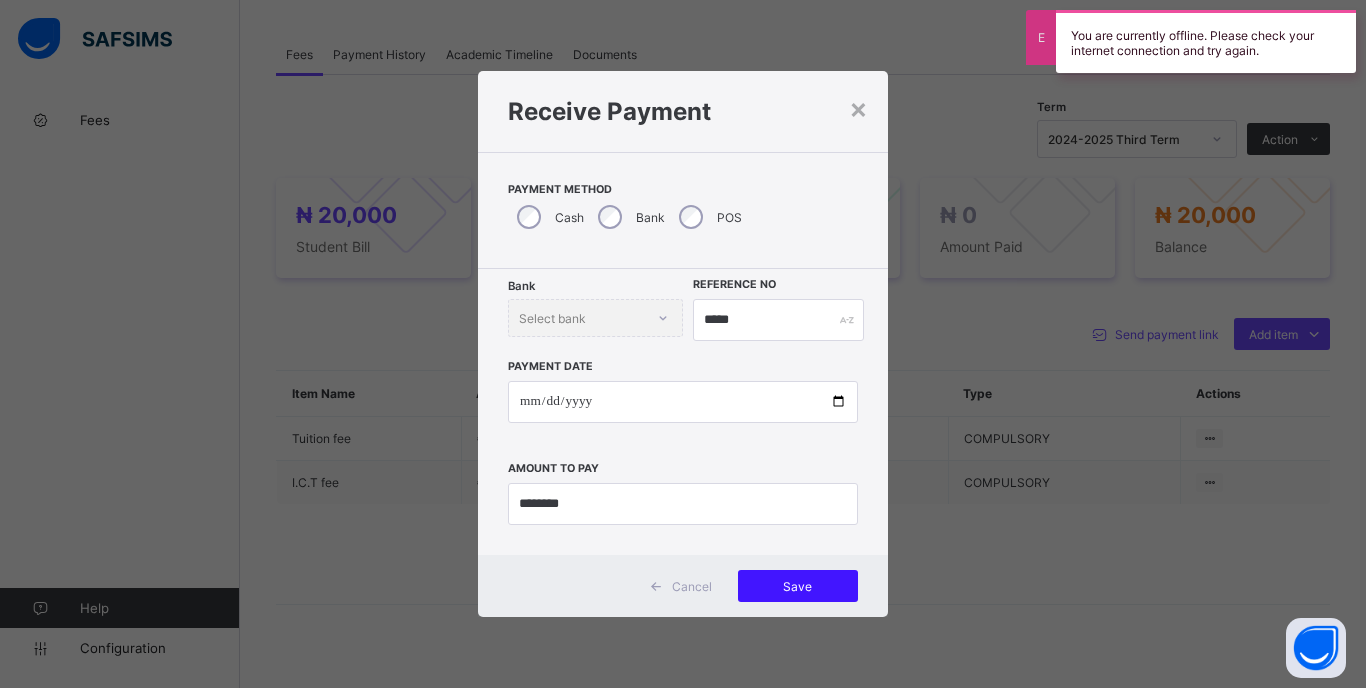 click on "Save" at bounding box center (798, 586) 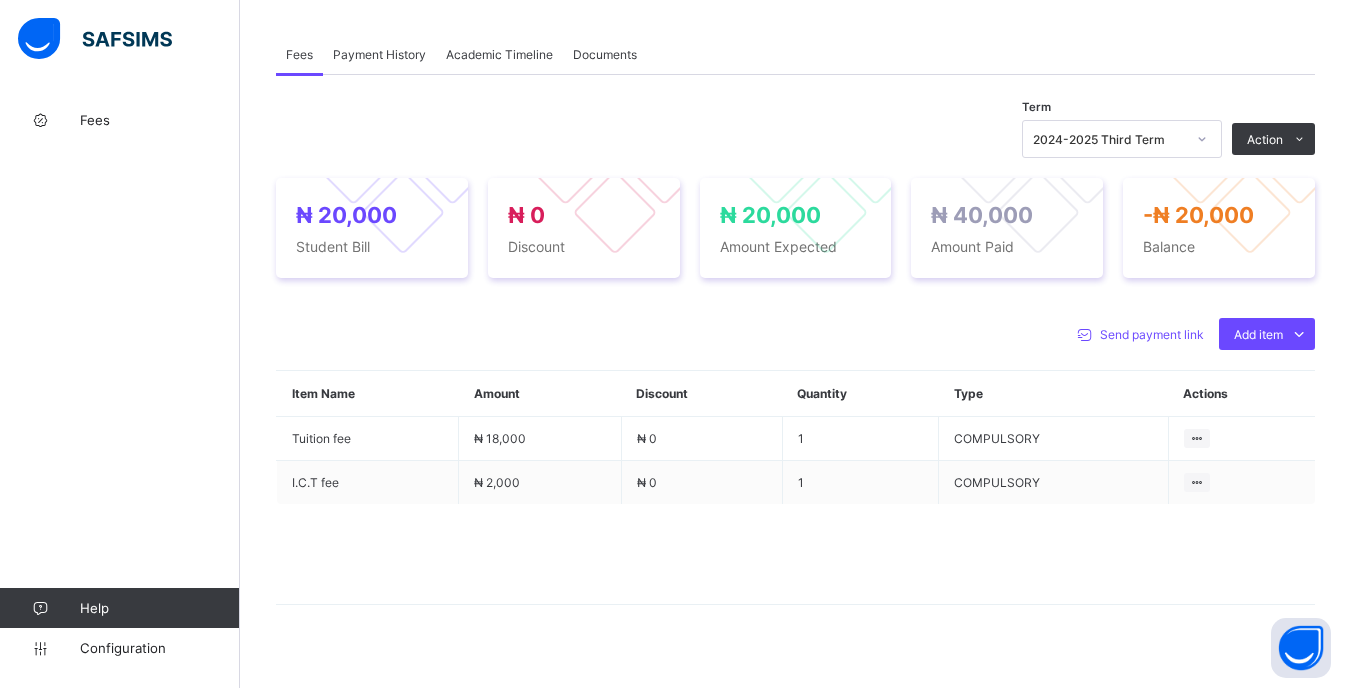 click on "Payment History" at bounding box center (379, 54) 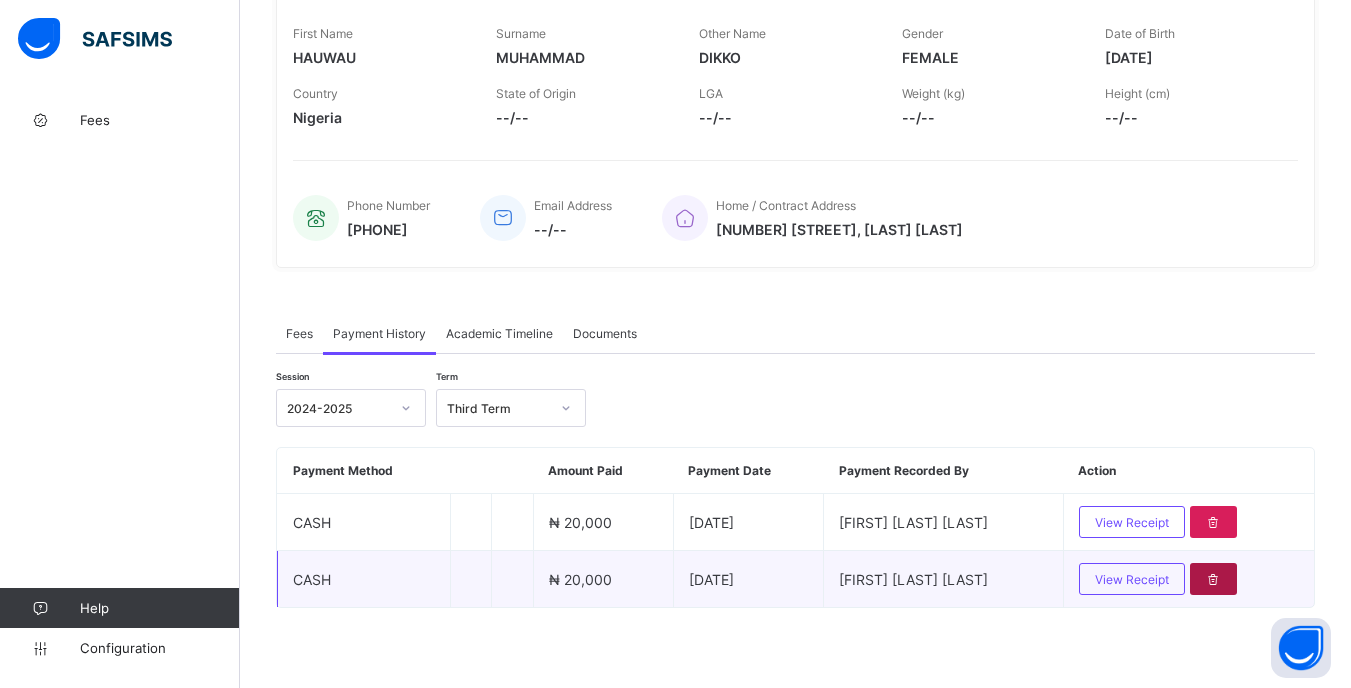 click at bounding box center (1213, 579) 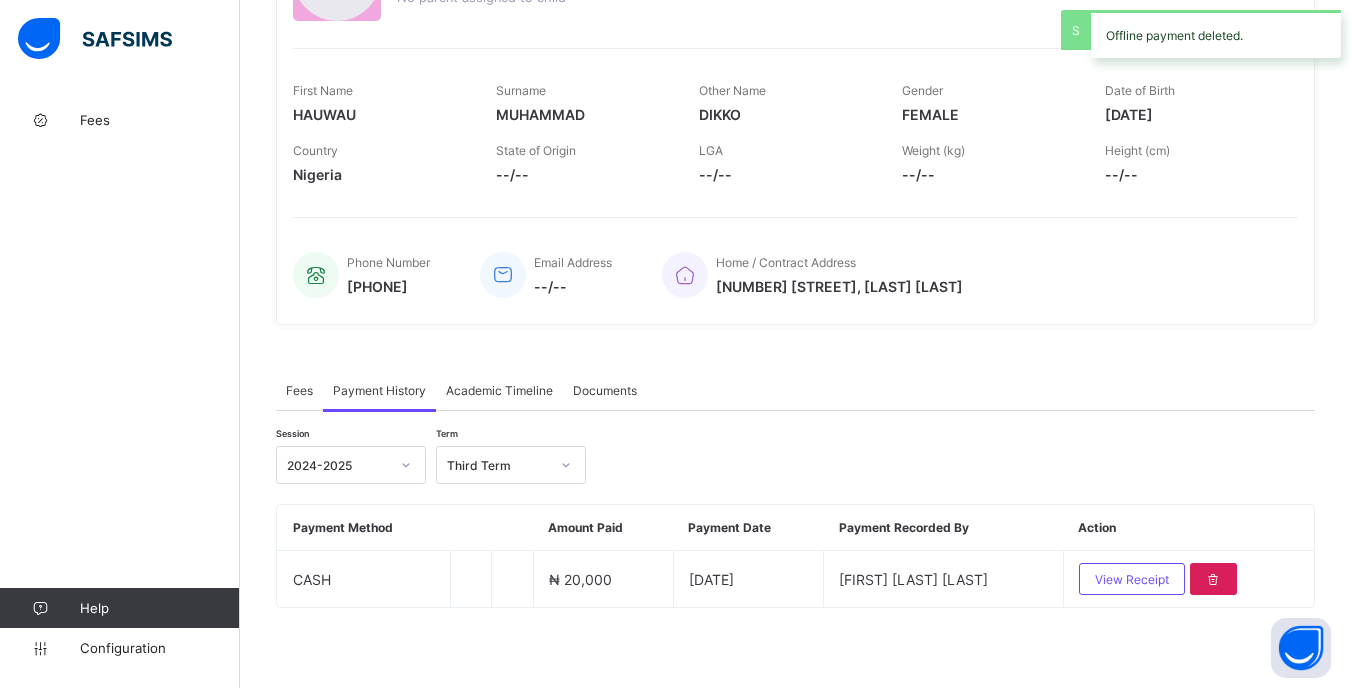 scroll, scrollTop: 264, scrollLeft: 0, axis: vertical 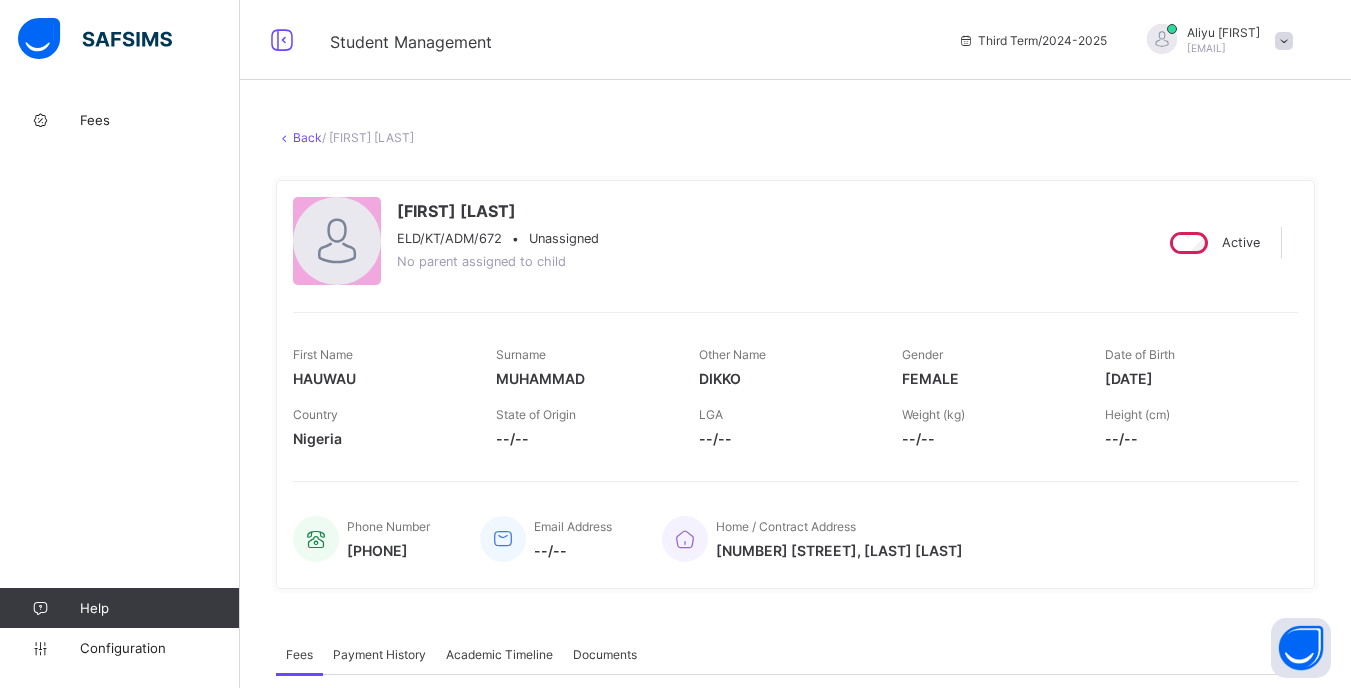 click at bounding box center [1284, 41] 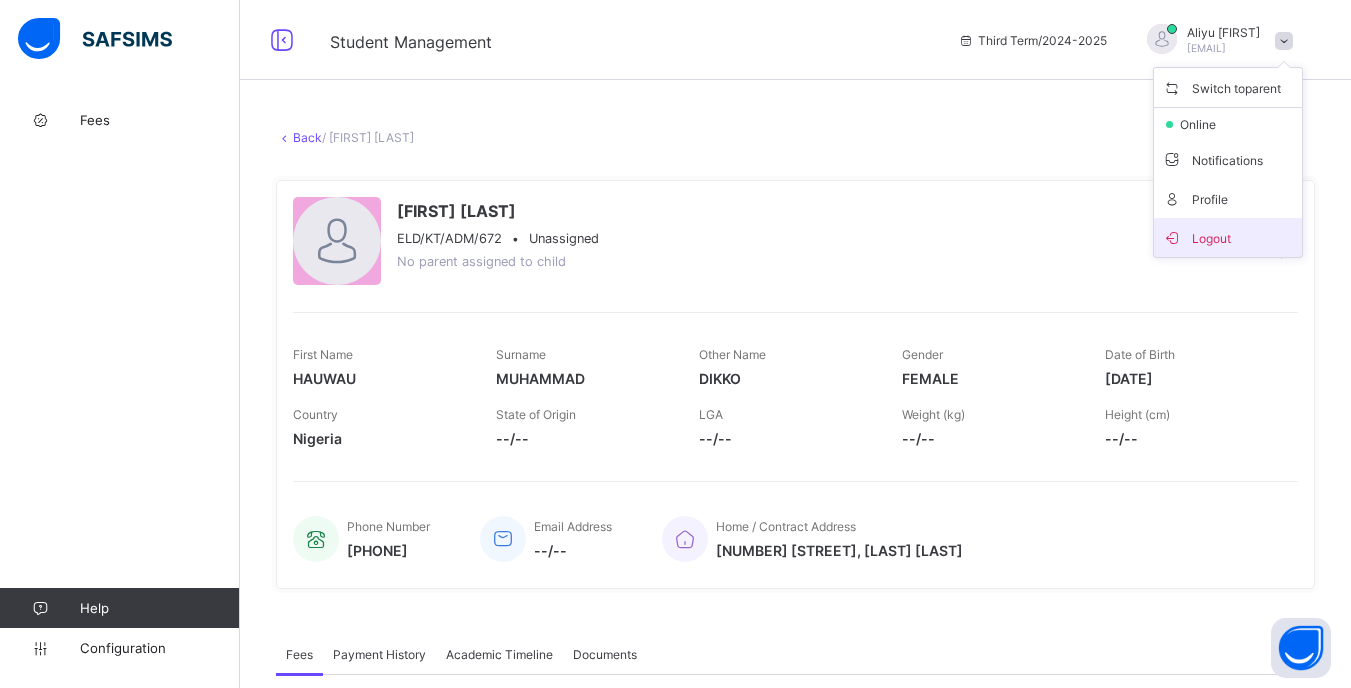 click on "Logout" at bounding box center (1228, 237) 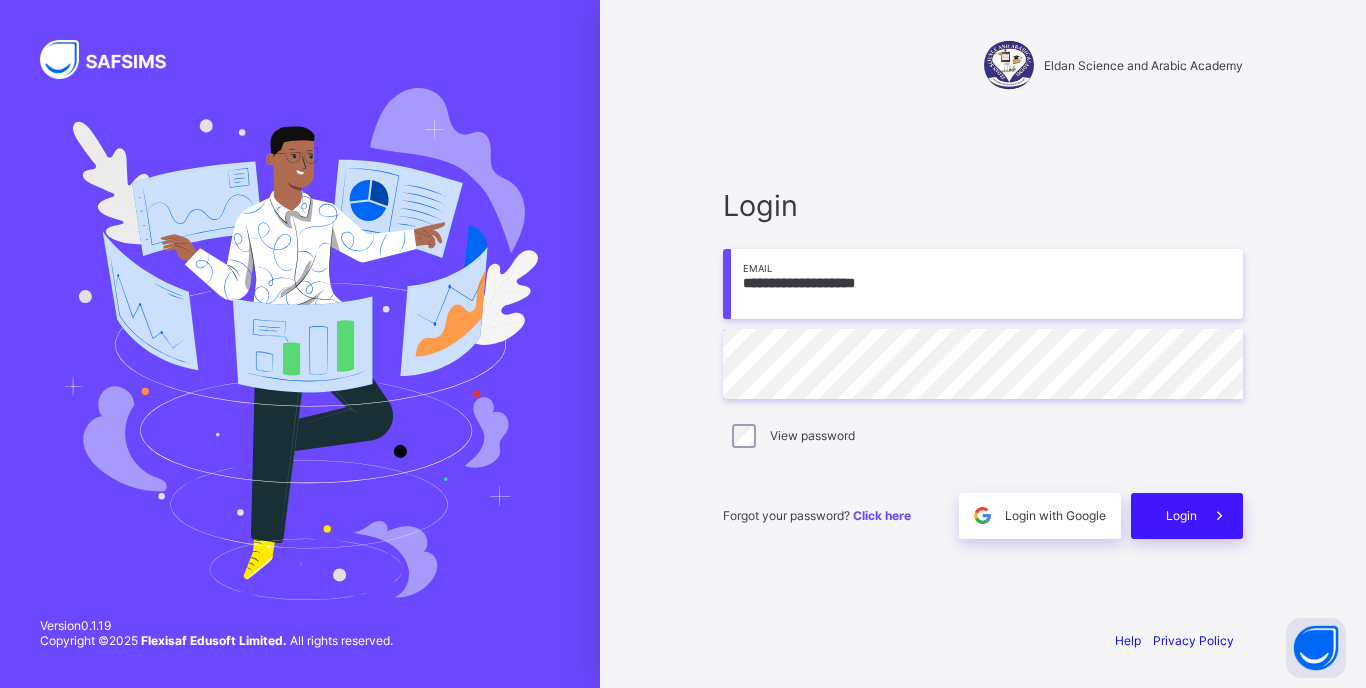 click on "Login" at bounding box center (1187, 516) 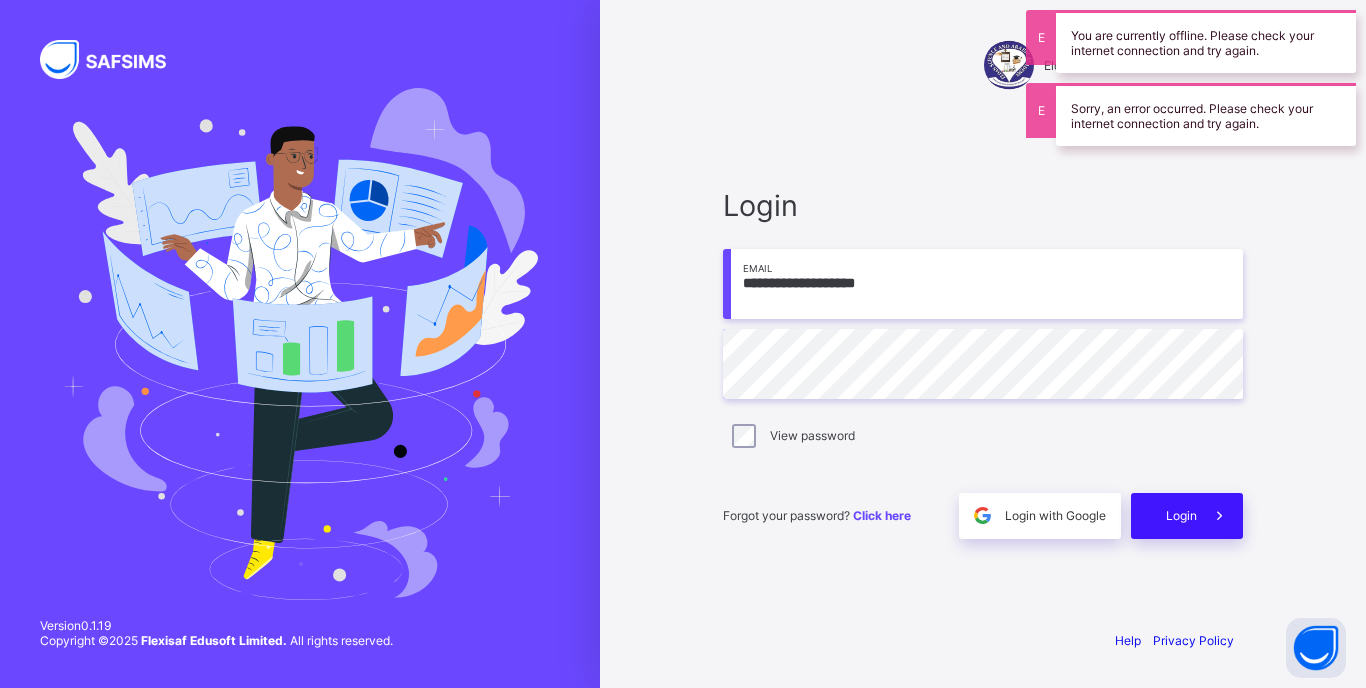 click at bounding box center (1220, 516) 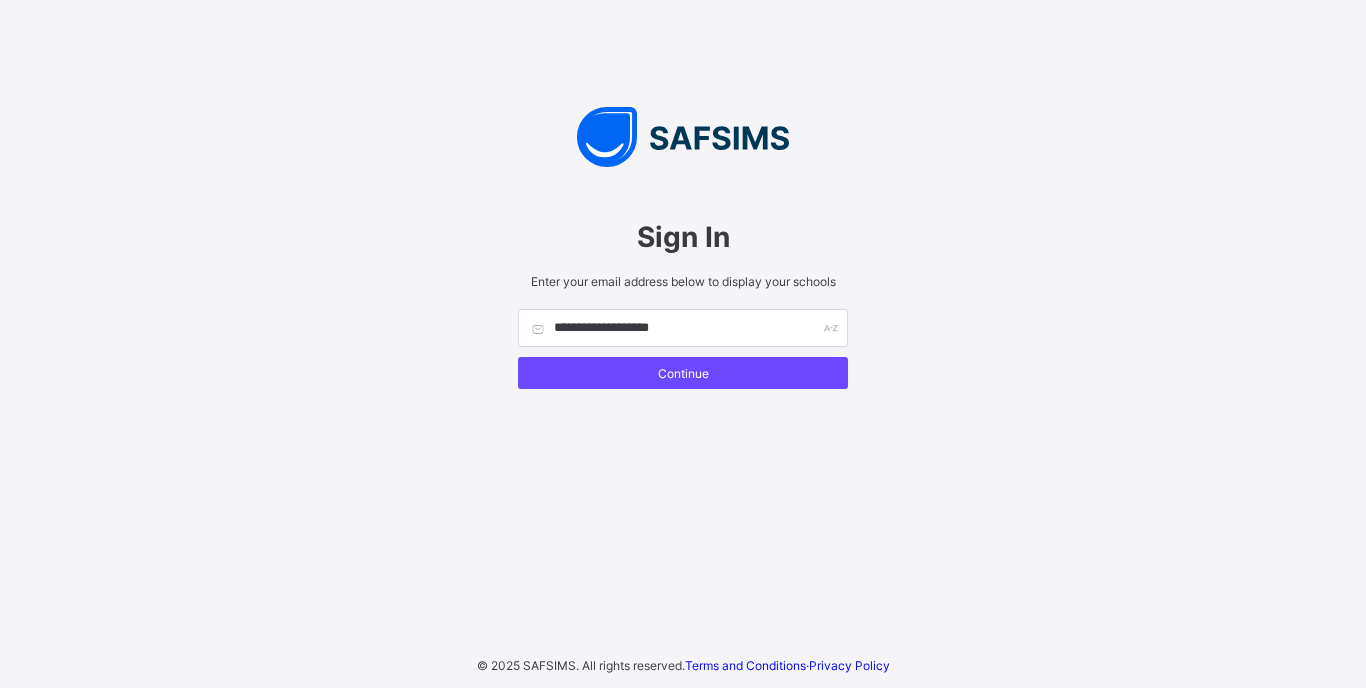 scroll, scrollTop: 0, scrollLeft: 0, axis: both 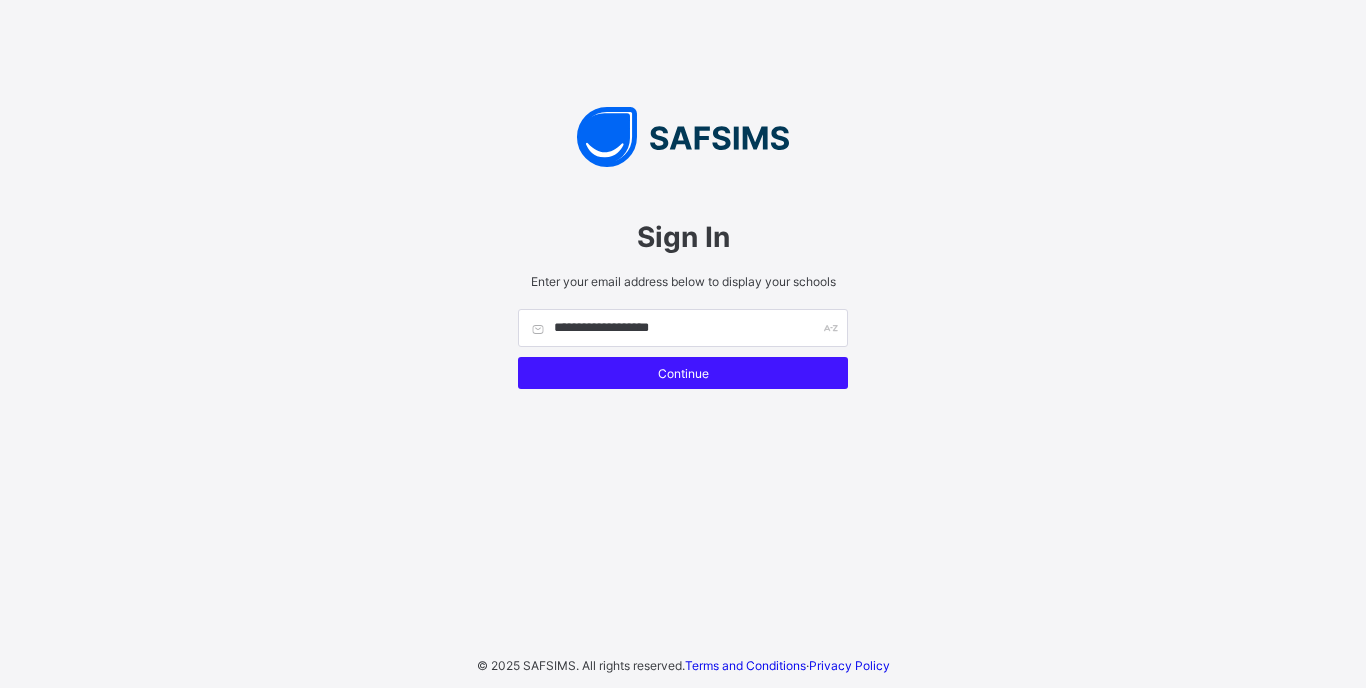 click on "Continue" at bounding box center (683, 373) 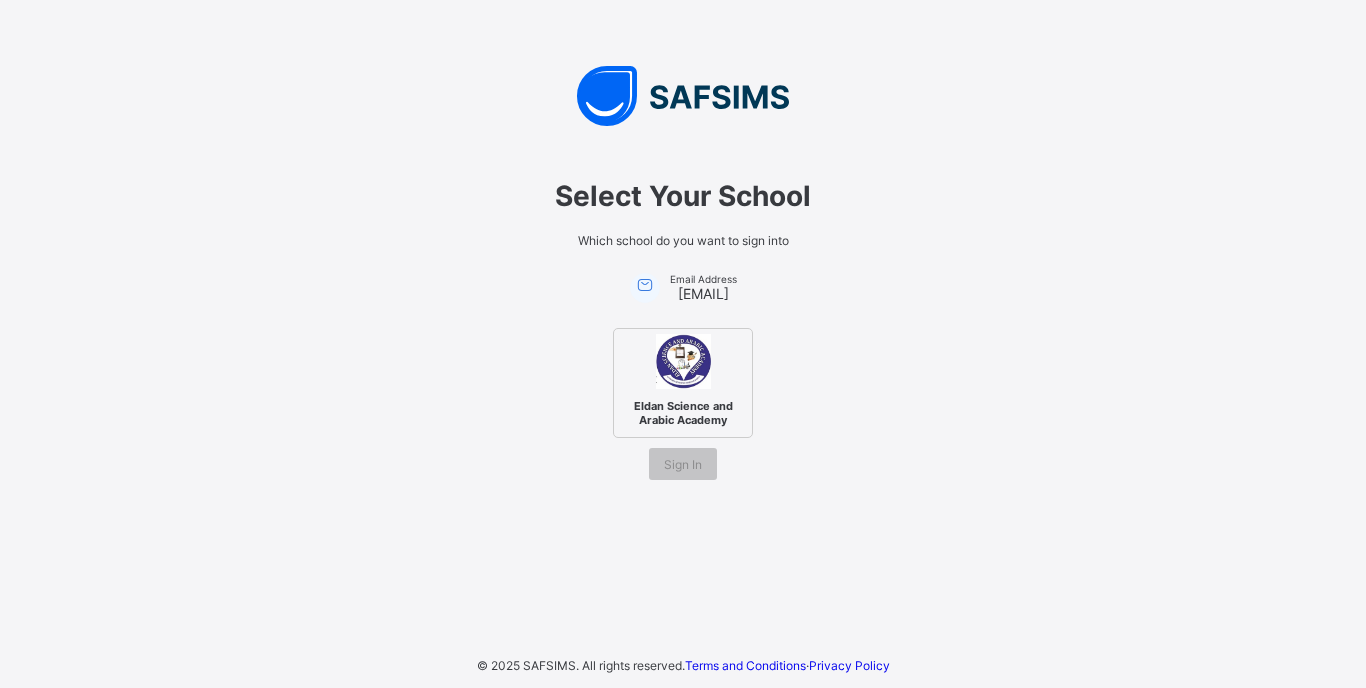 click at bounding box center (683, 361) 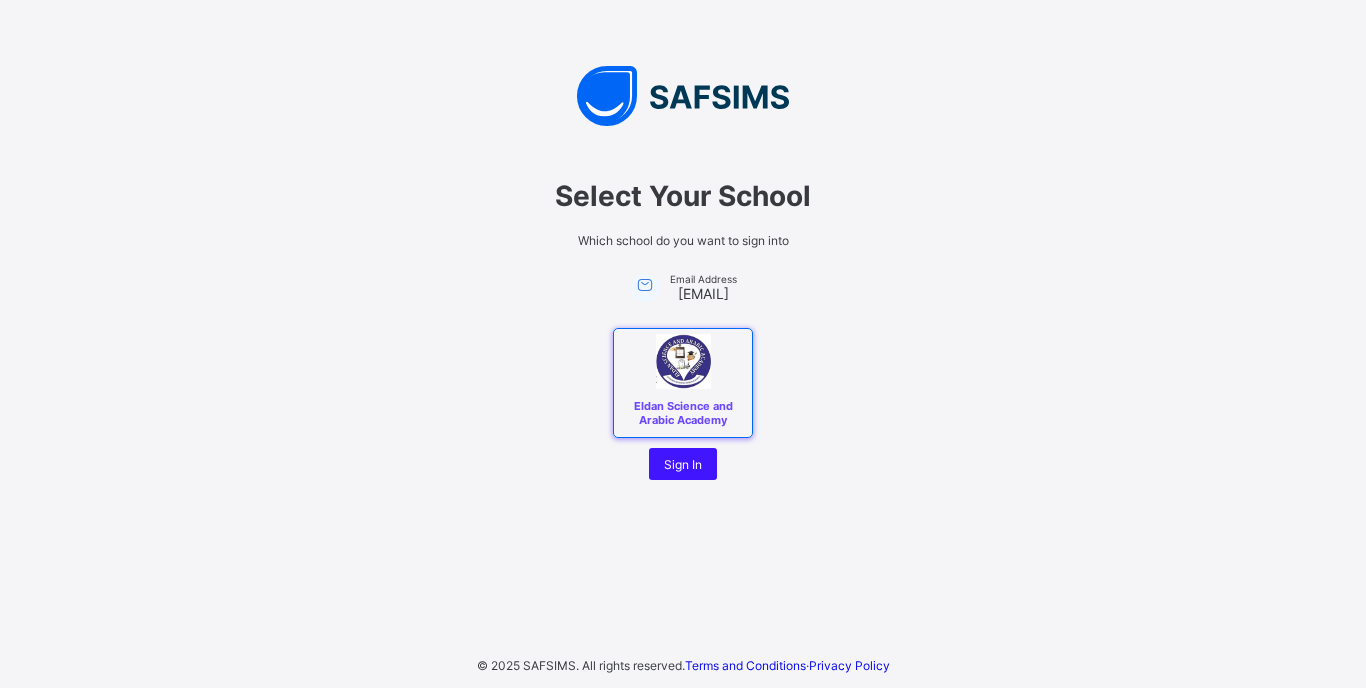 click on "Sign In" at bounding box center (683, 464) 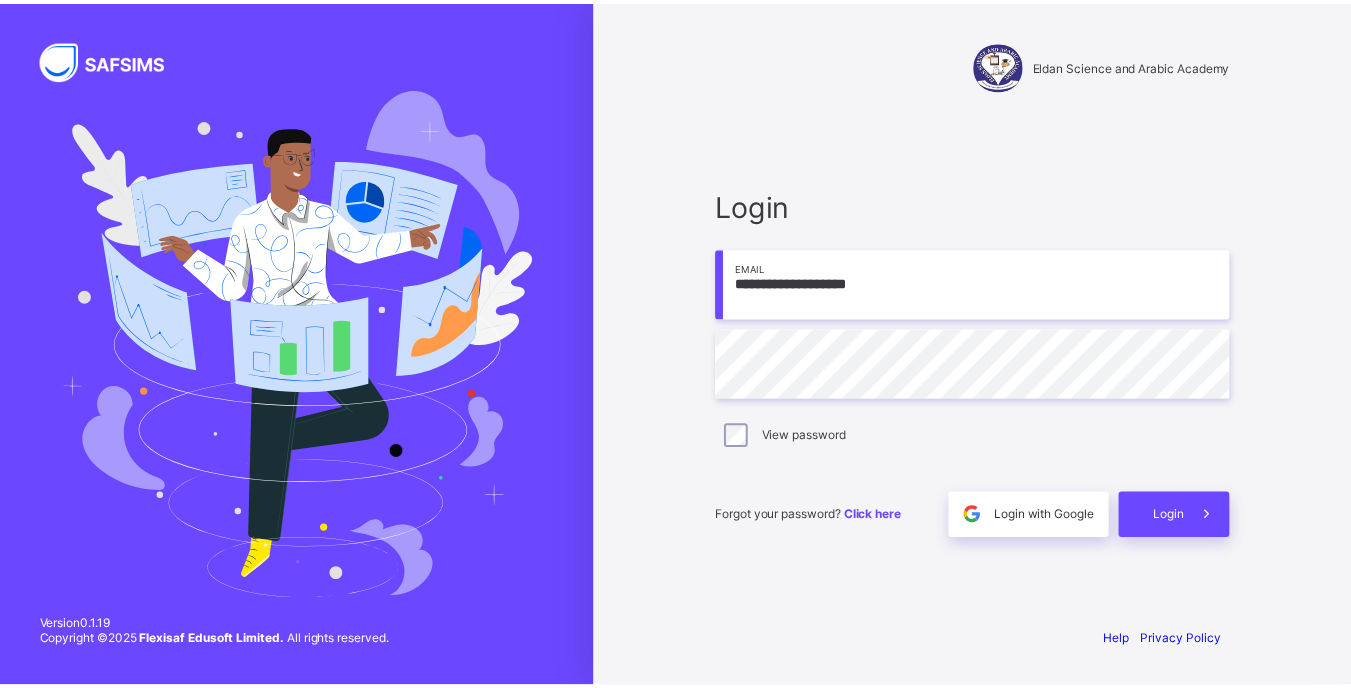 scroll, scrollTop: 0, scrollLeft: 0, axis: both 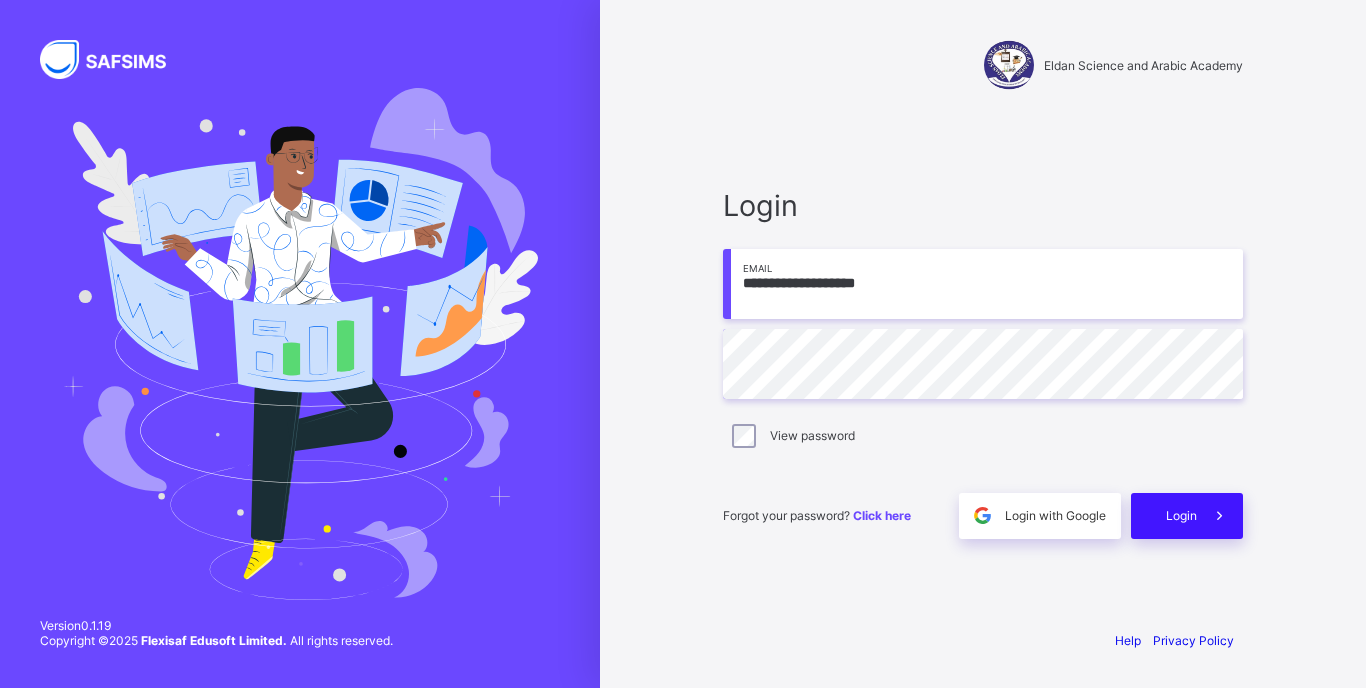 click on "Login" at bounding box center [1181, 515] 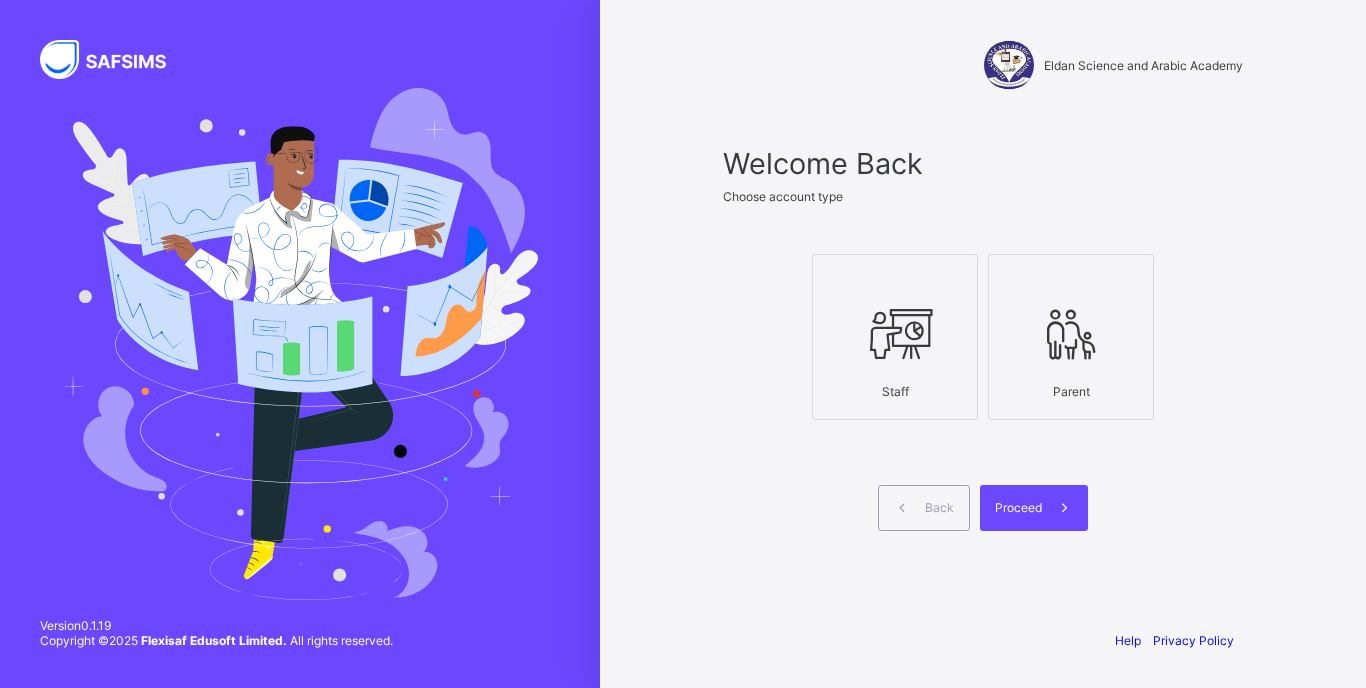 click at bounding box center [895, 334] 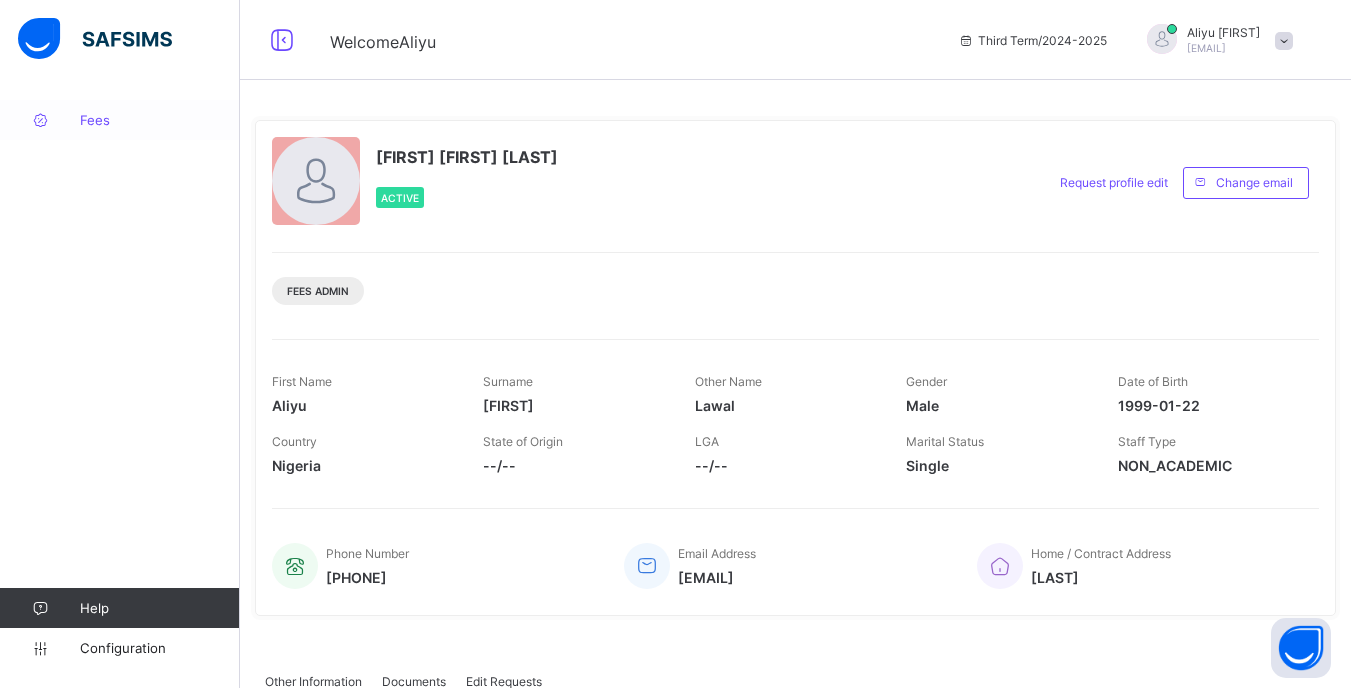 click on "Fees" at bounding box center (160, 120) 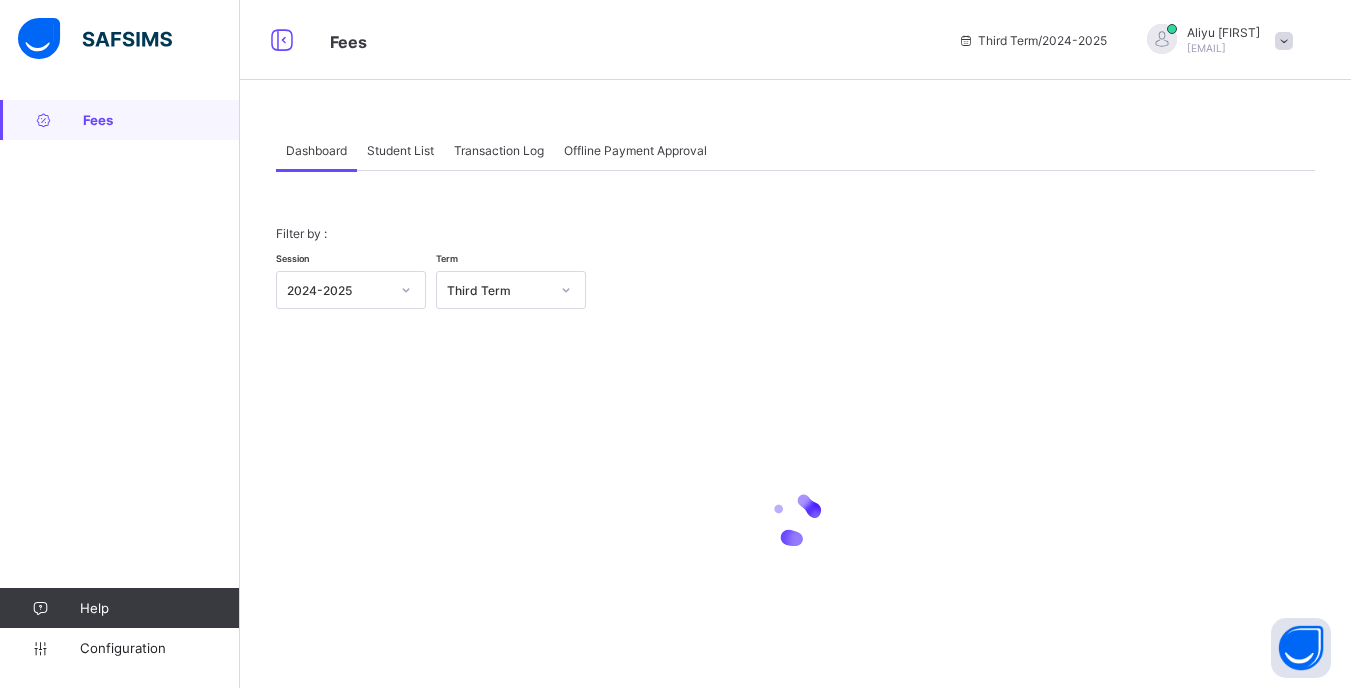 click on "Student List" at bounding box center (400, 150) 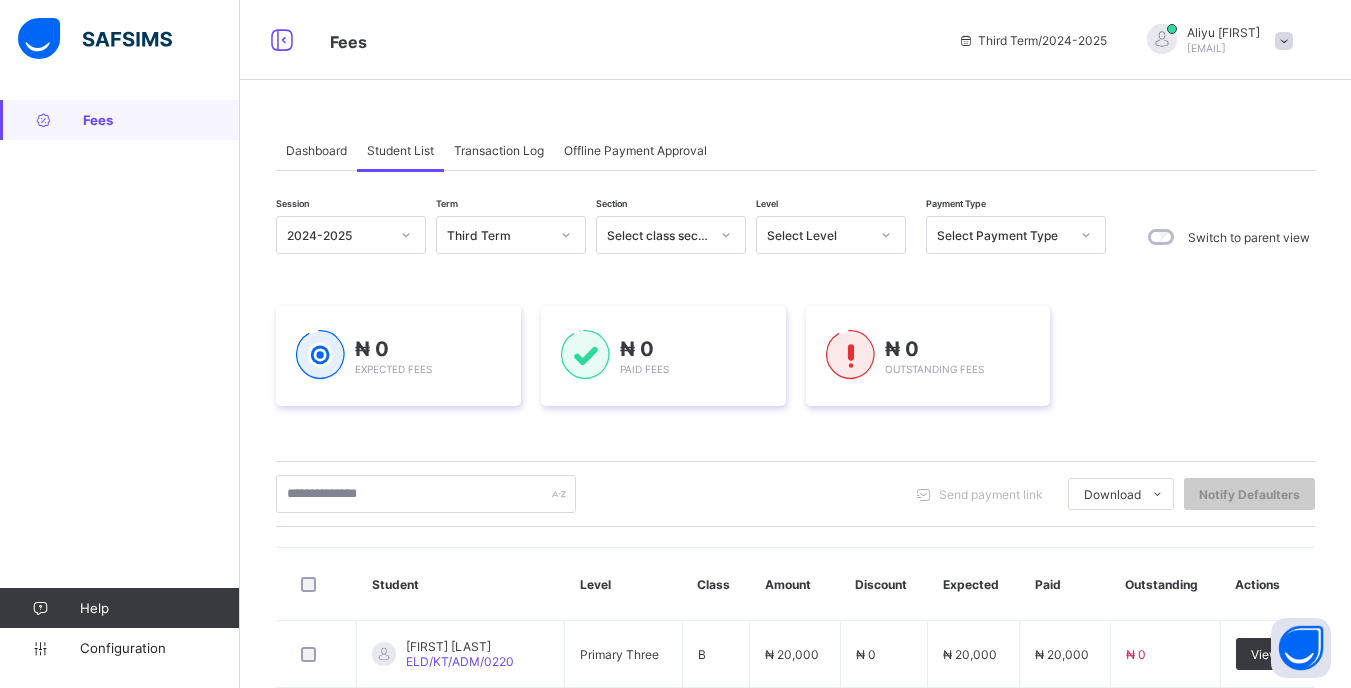 click at bounding box center (886, 235) 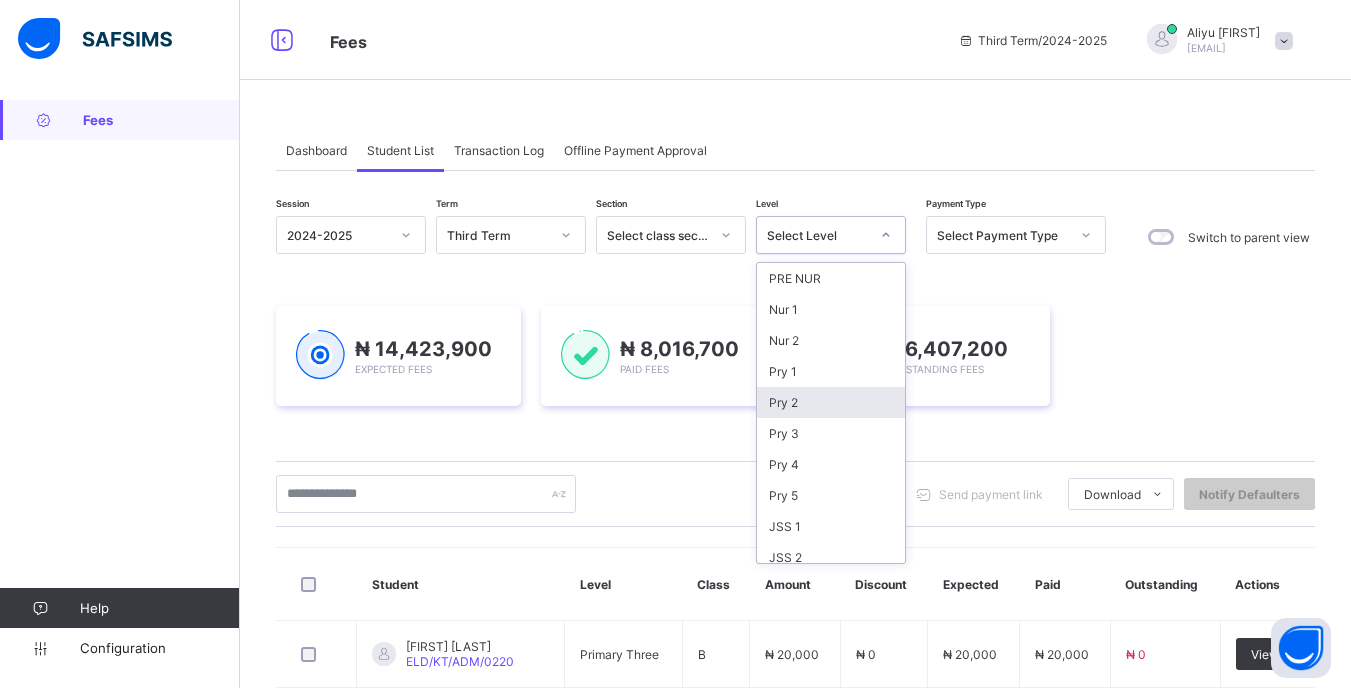 click on "Pry 2" at bounding box center [831, 402] 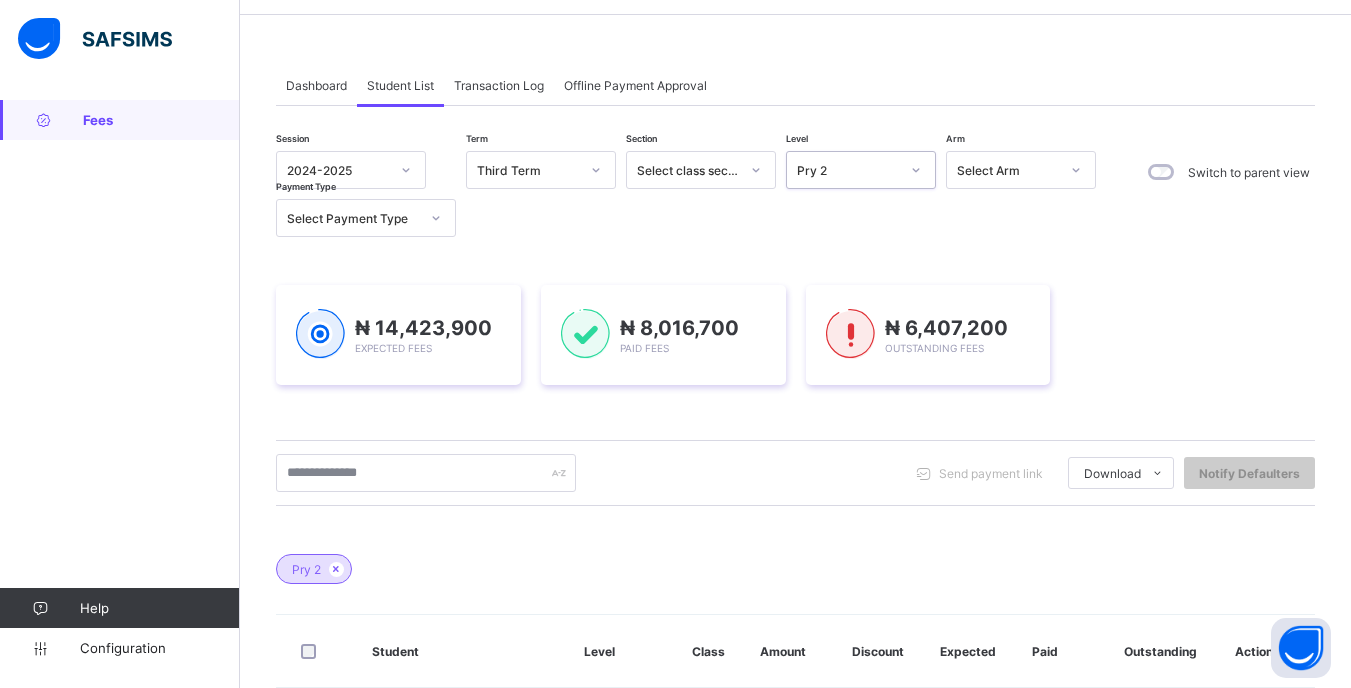 scroll, scrollTop: 100, scrollLeft: 0, axis: vertical 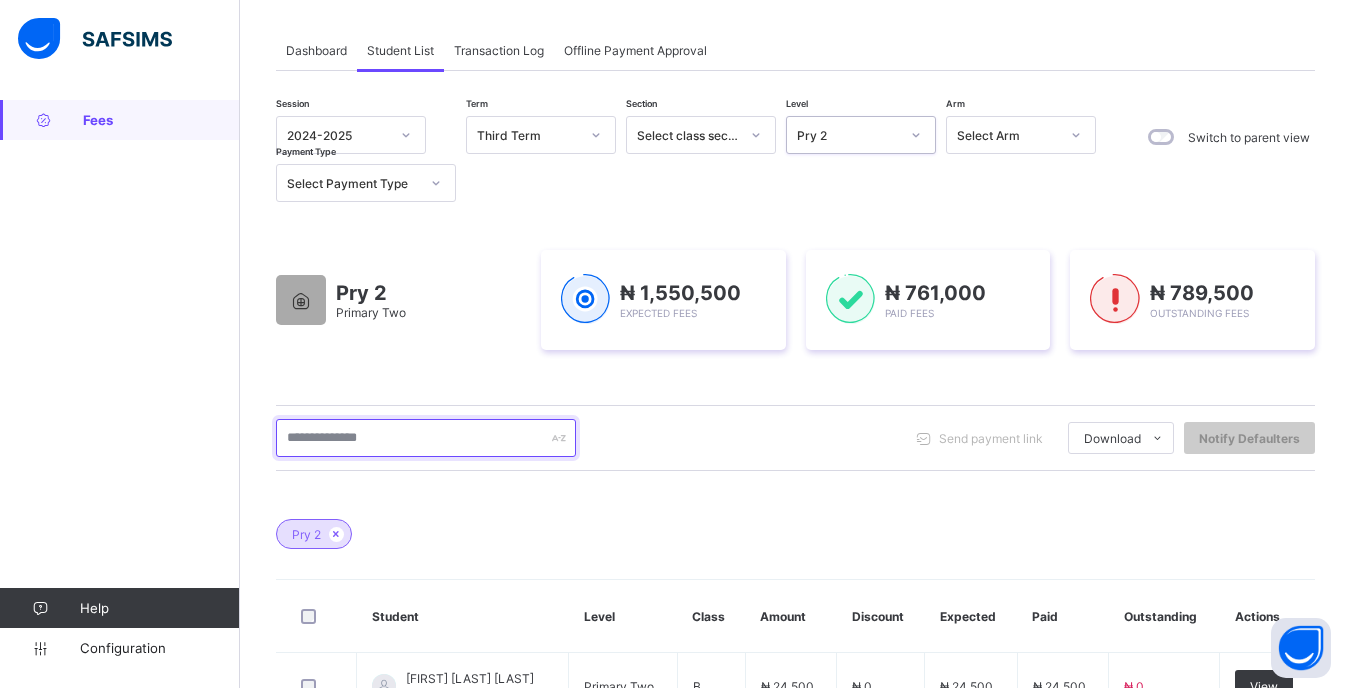 click at bounding box center [426, 438] 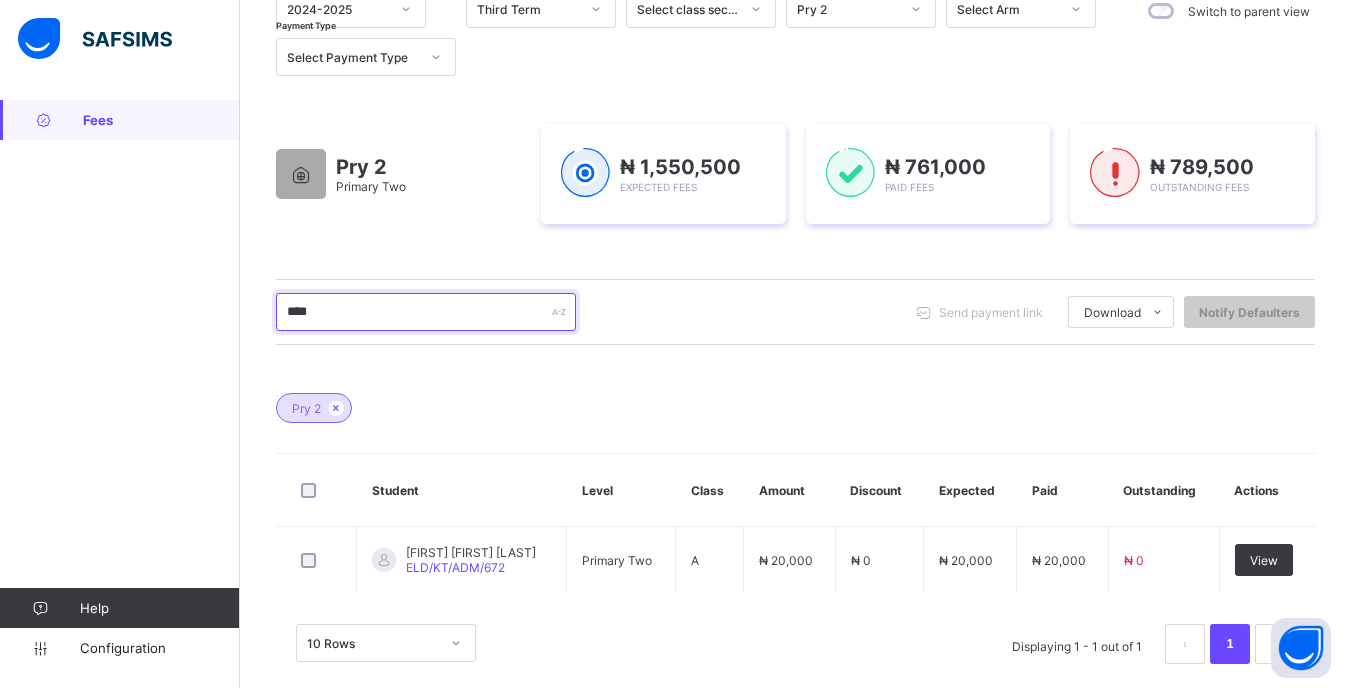 scroll, scrollTop: 252, scrollLeft: 0, axis: vertical 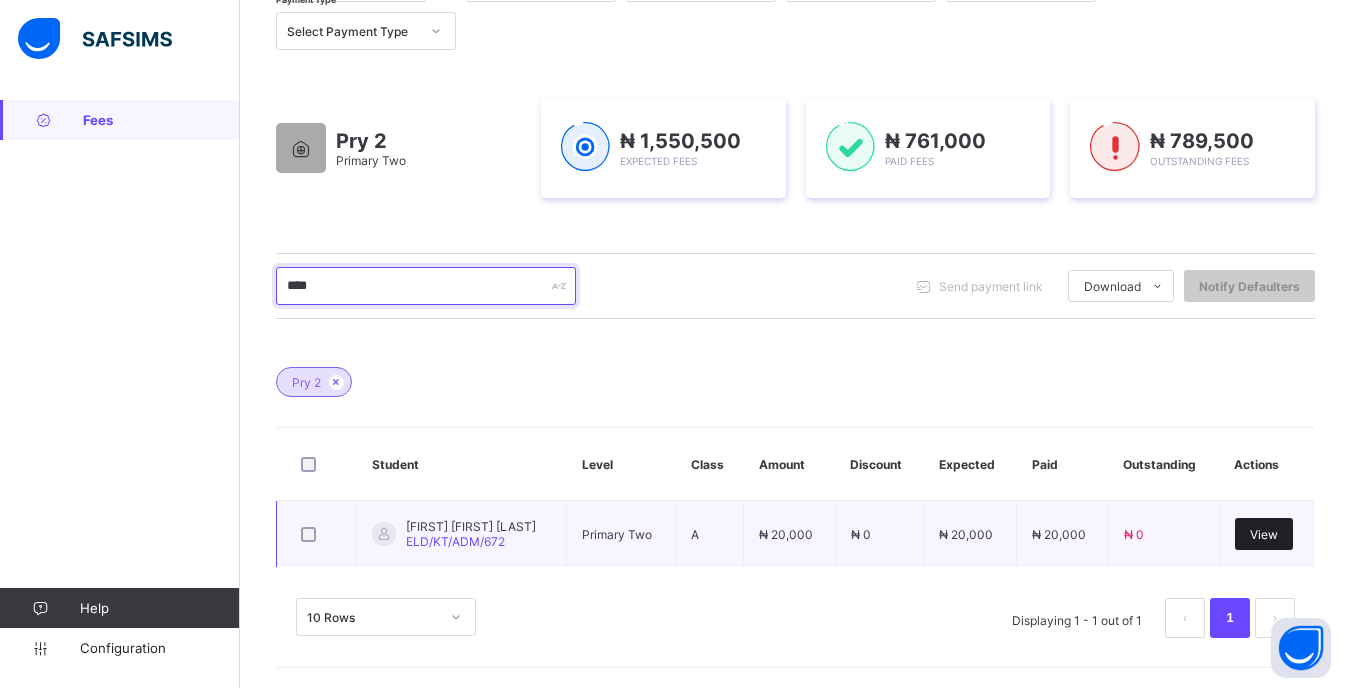 type on "****" 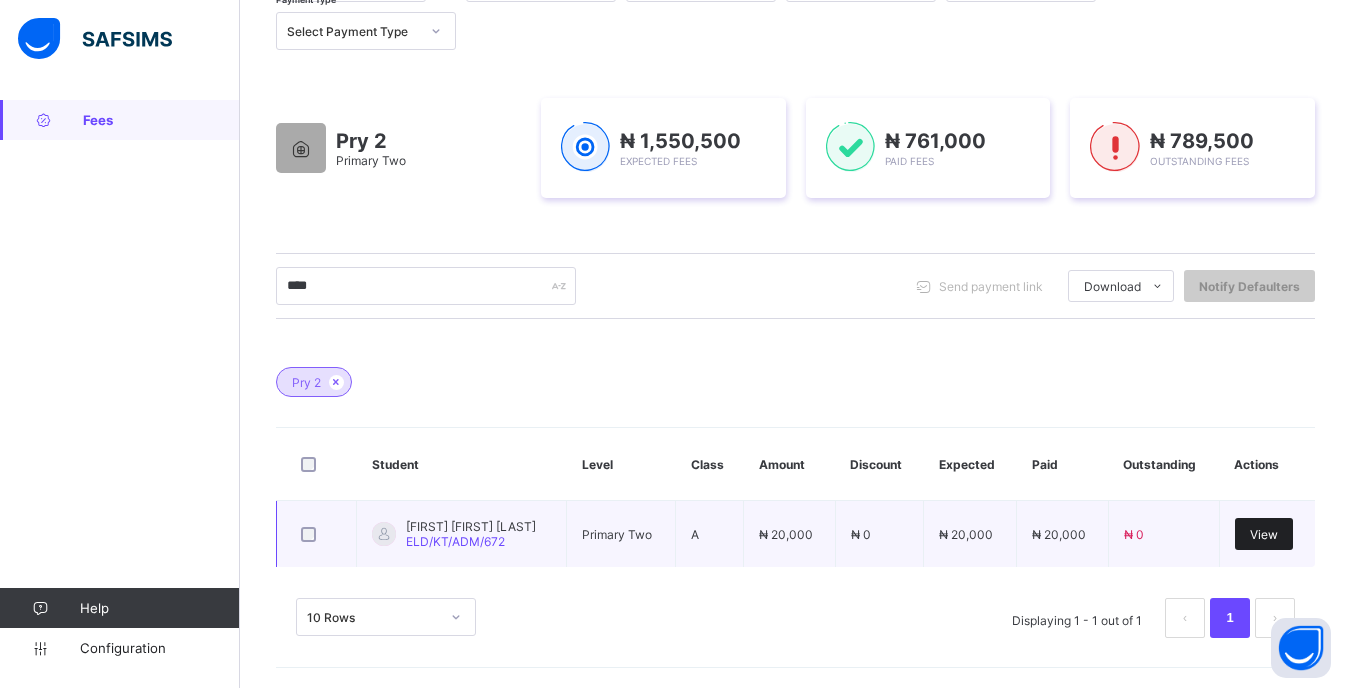 click on "View" at bounding box center (1264, 534) 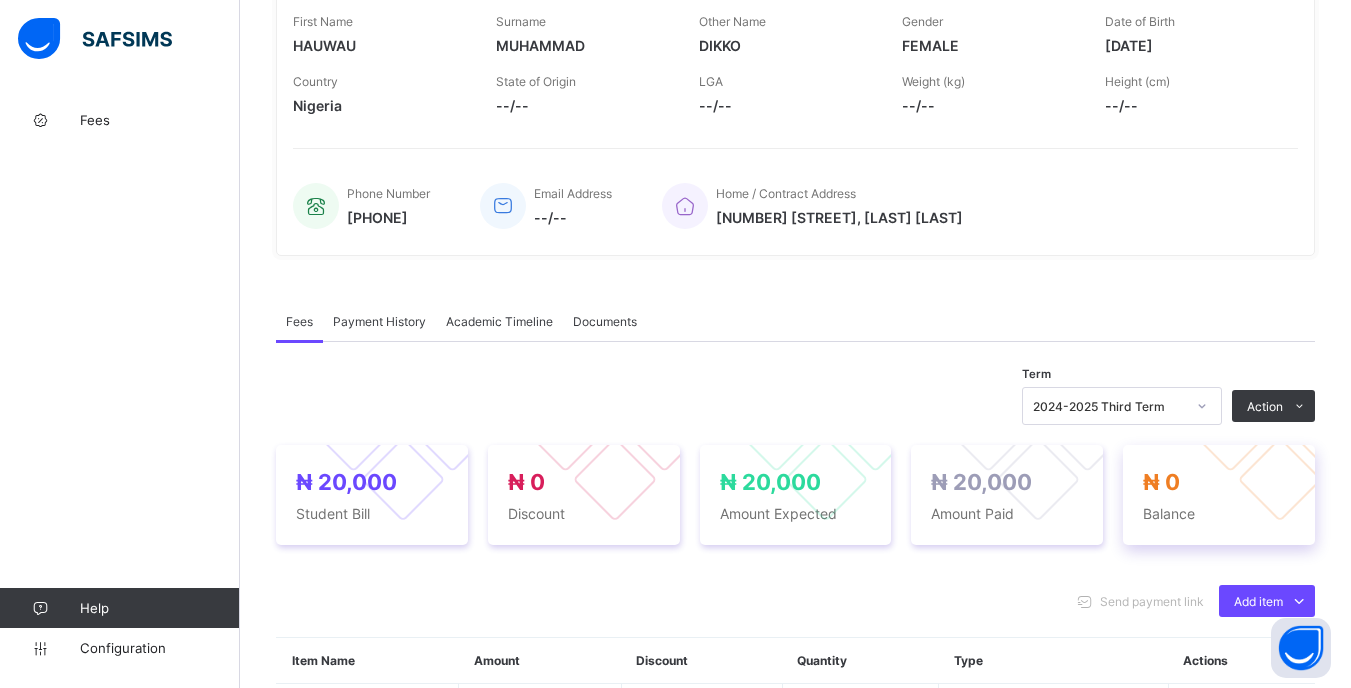 scroll, scrollTop: 452, scrollLeft: 0, axis: vertical 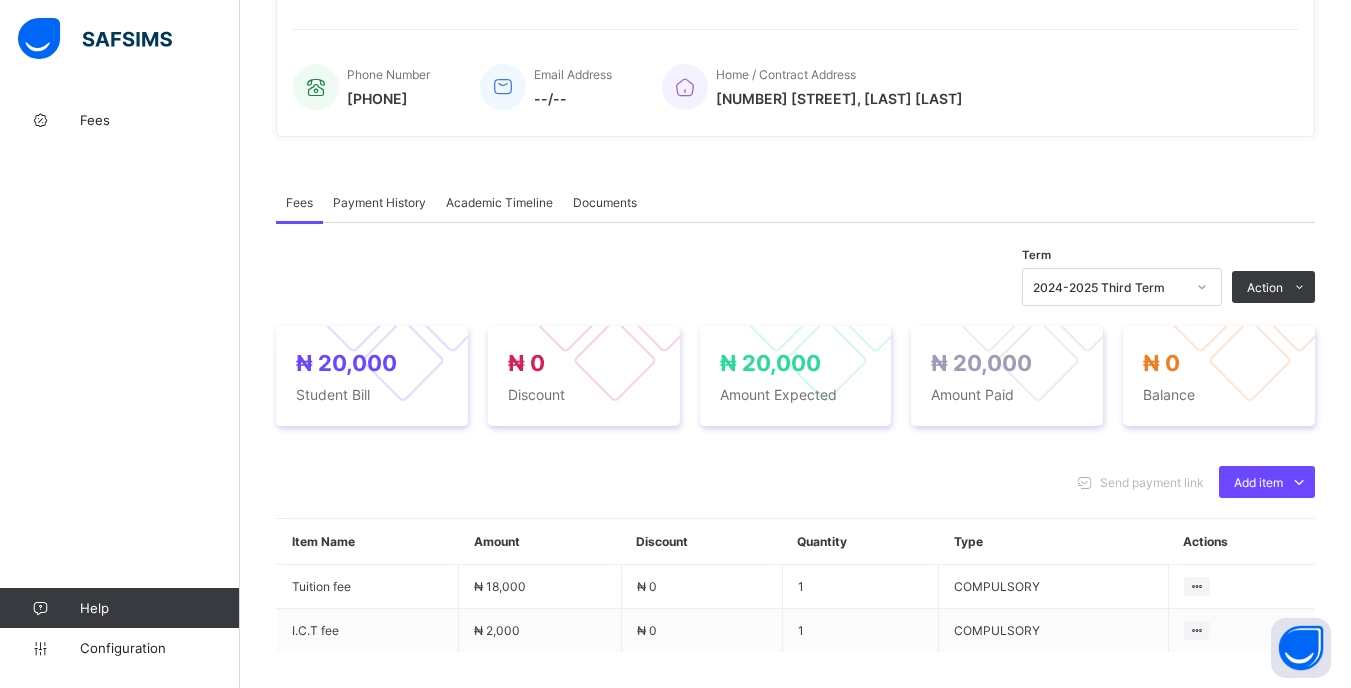 click at bounding box center (1202, 287) 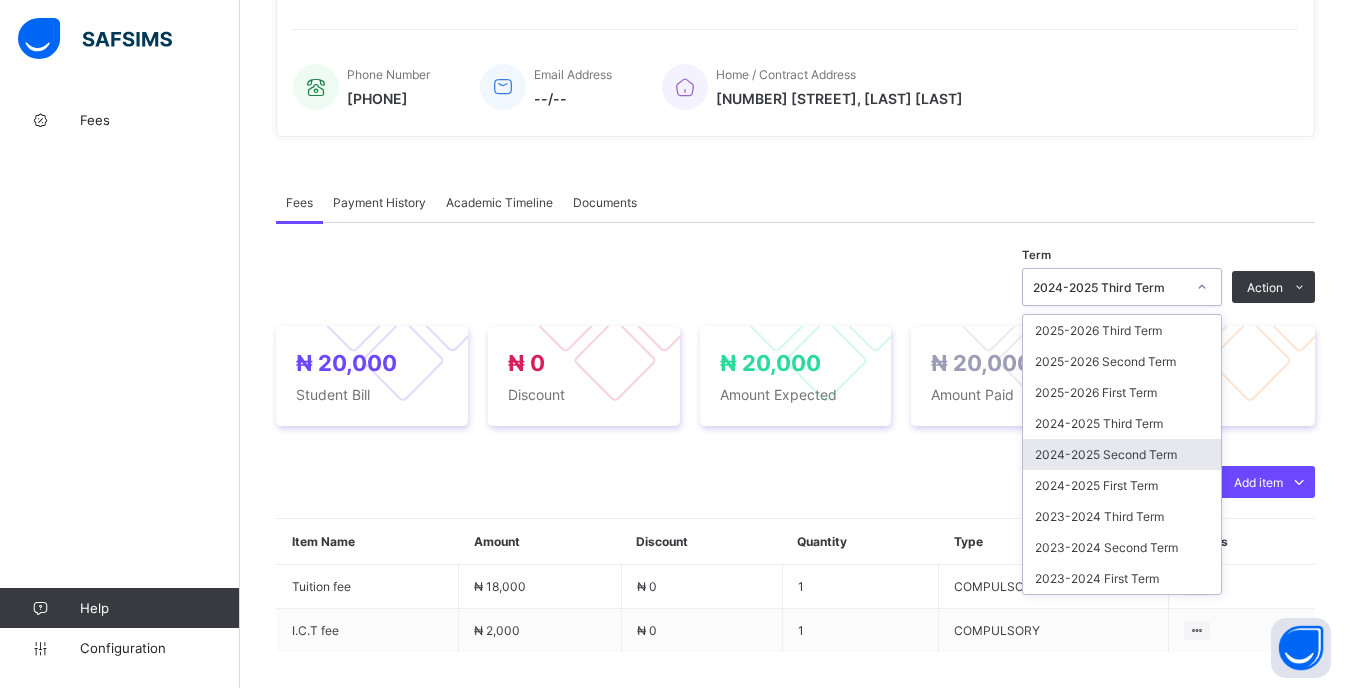 click on "2024-2025 Second Term" at bounding box center (1122, 454) 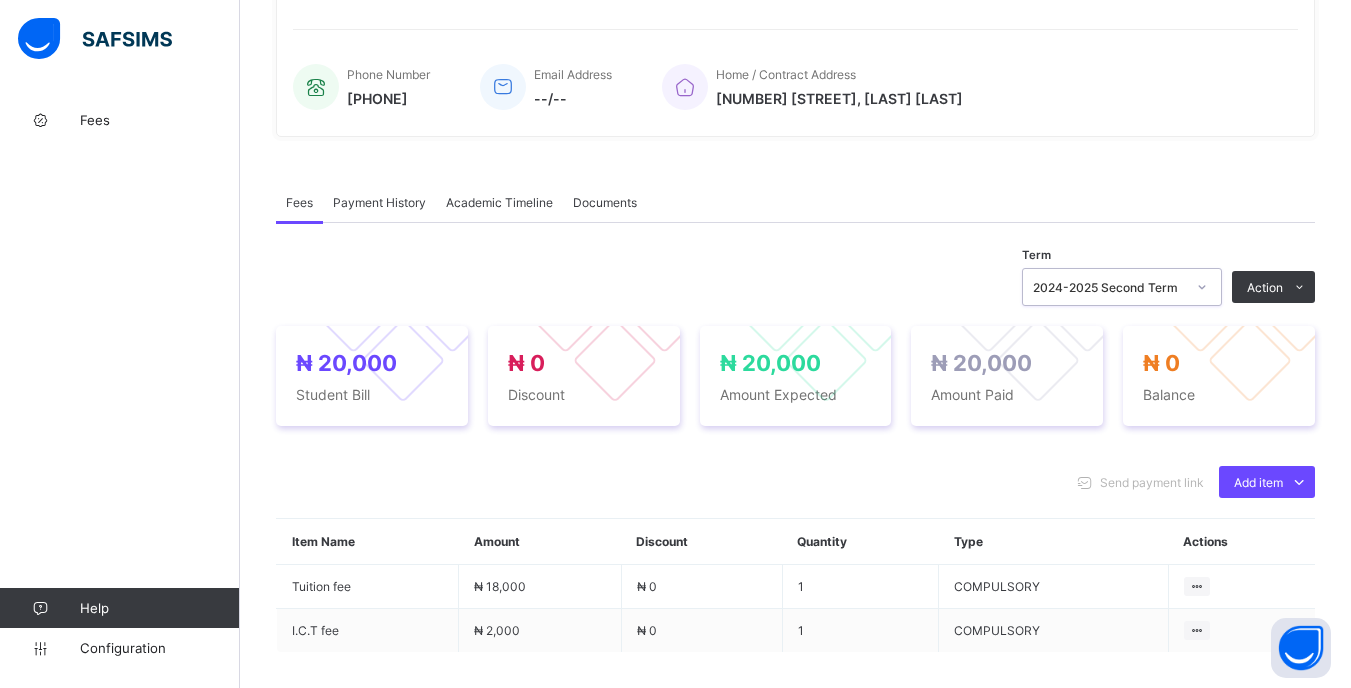 click on "2024-2025 Second Term" at bounding box center (1103, 287) 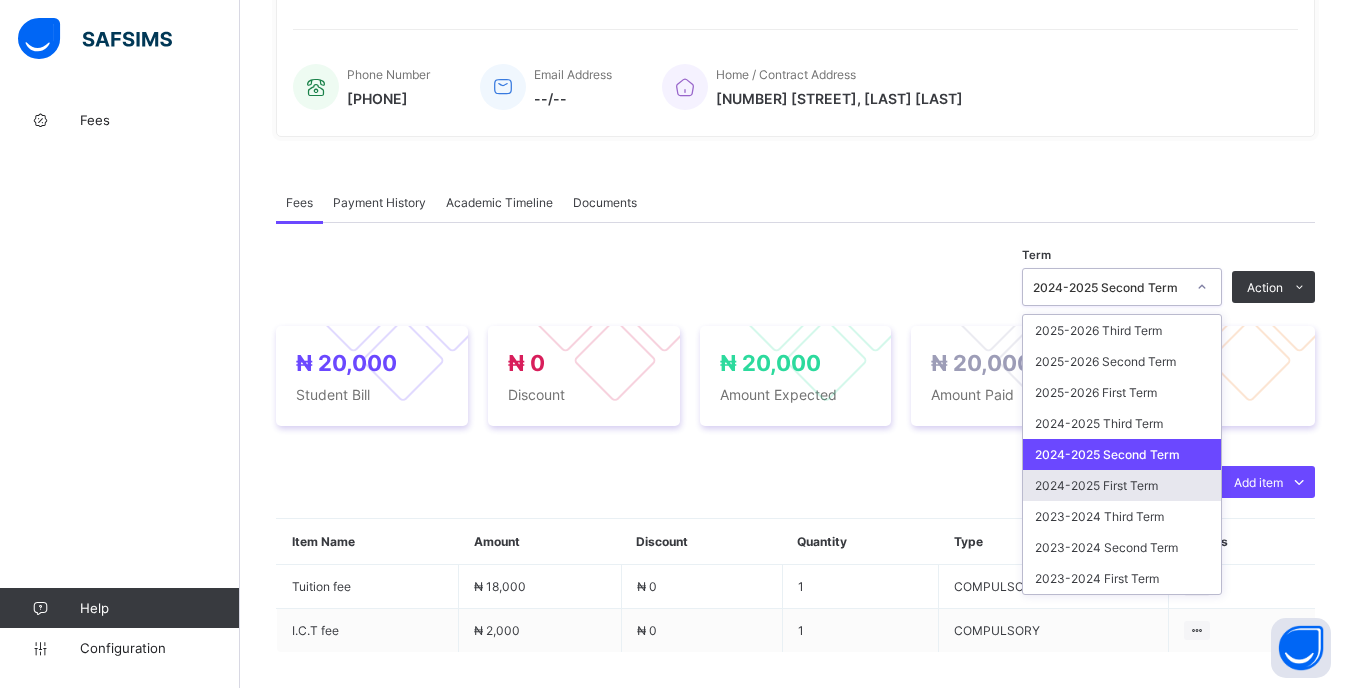 click on "2024-2025 First Term" at bounding box center [1122, 485] 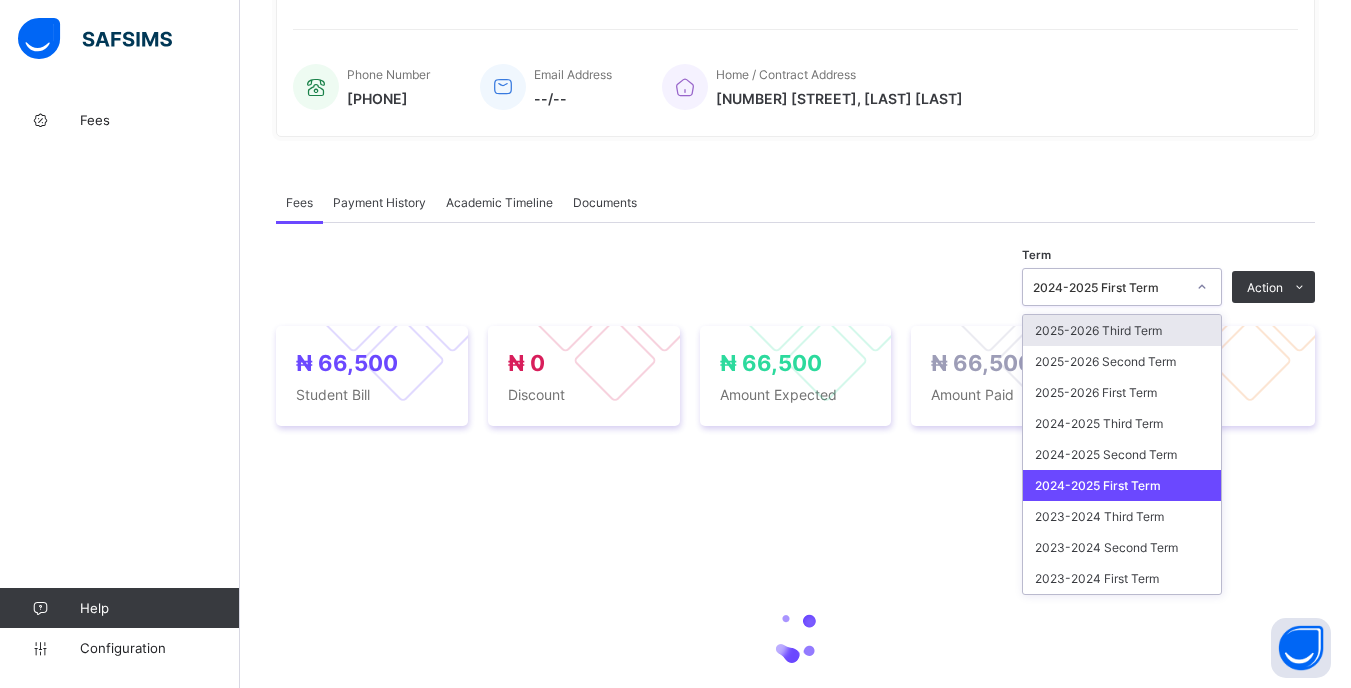 click on "2024-2025 First Term" at bounding box center (1109, 287) 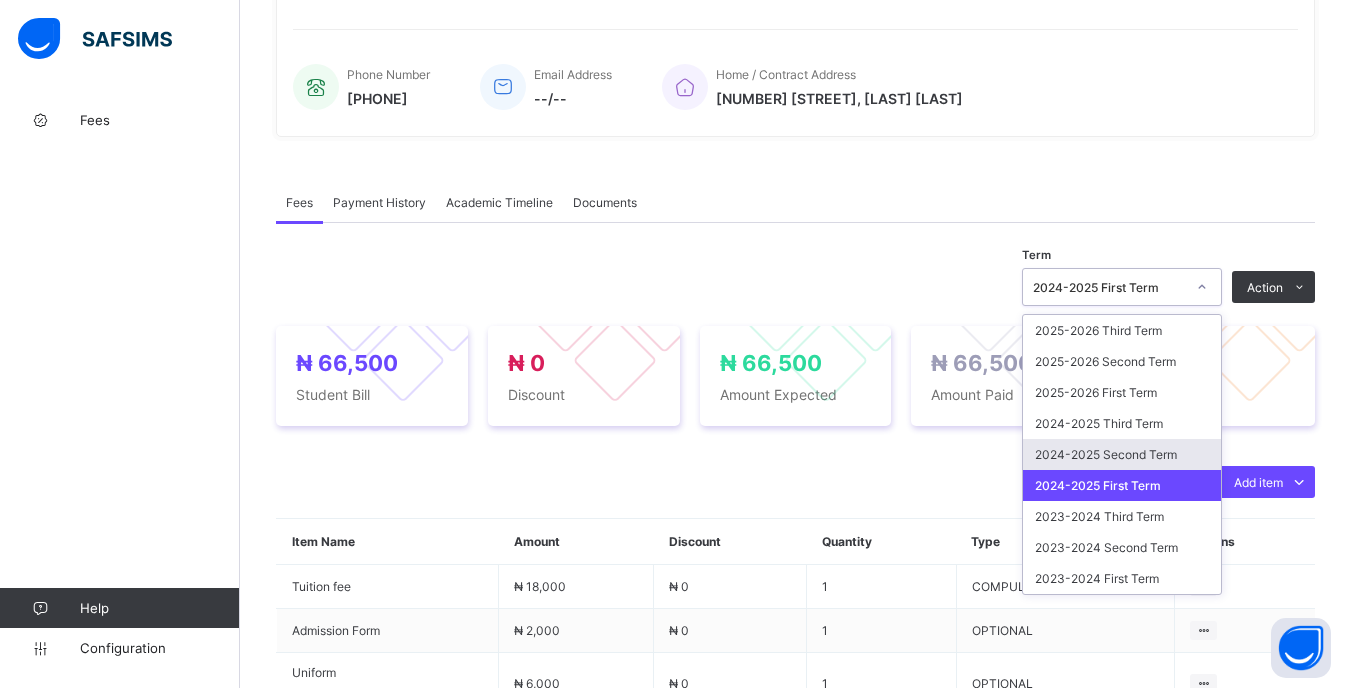 click on "2024-2025 Second Term" at bounding box center (1122, 454) 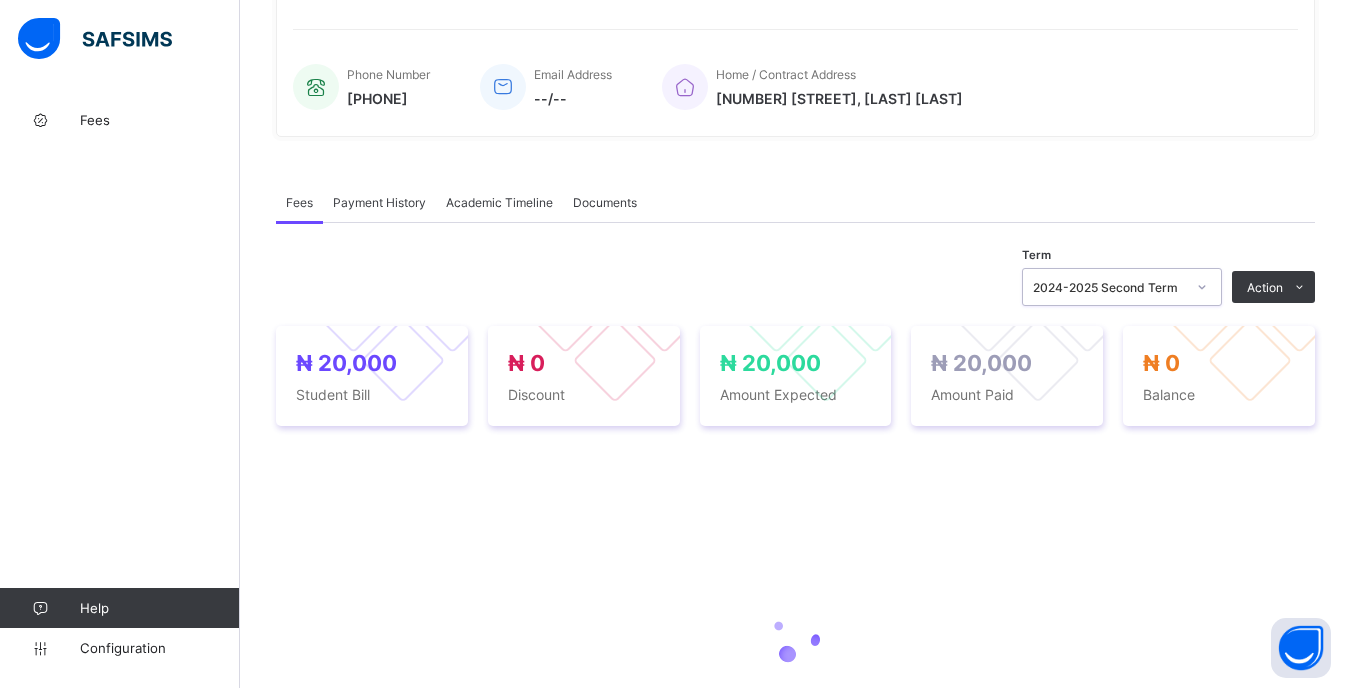 click on "2024-2025 Second Term" at bounding box center [1103, 287] 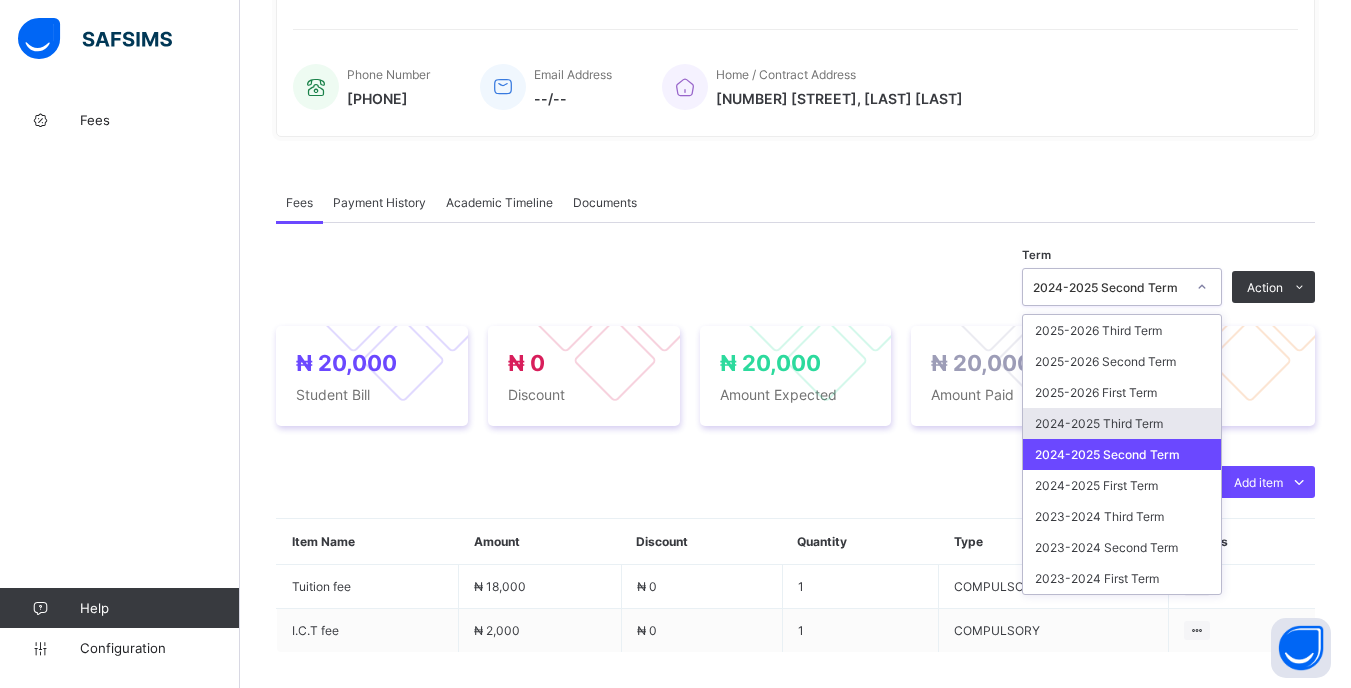 click on "2024-2025 Third Term" at bounding box center [1122, 423] 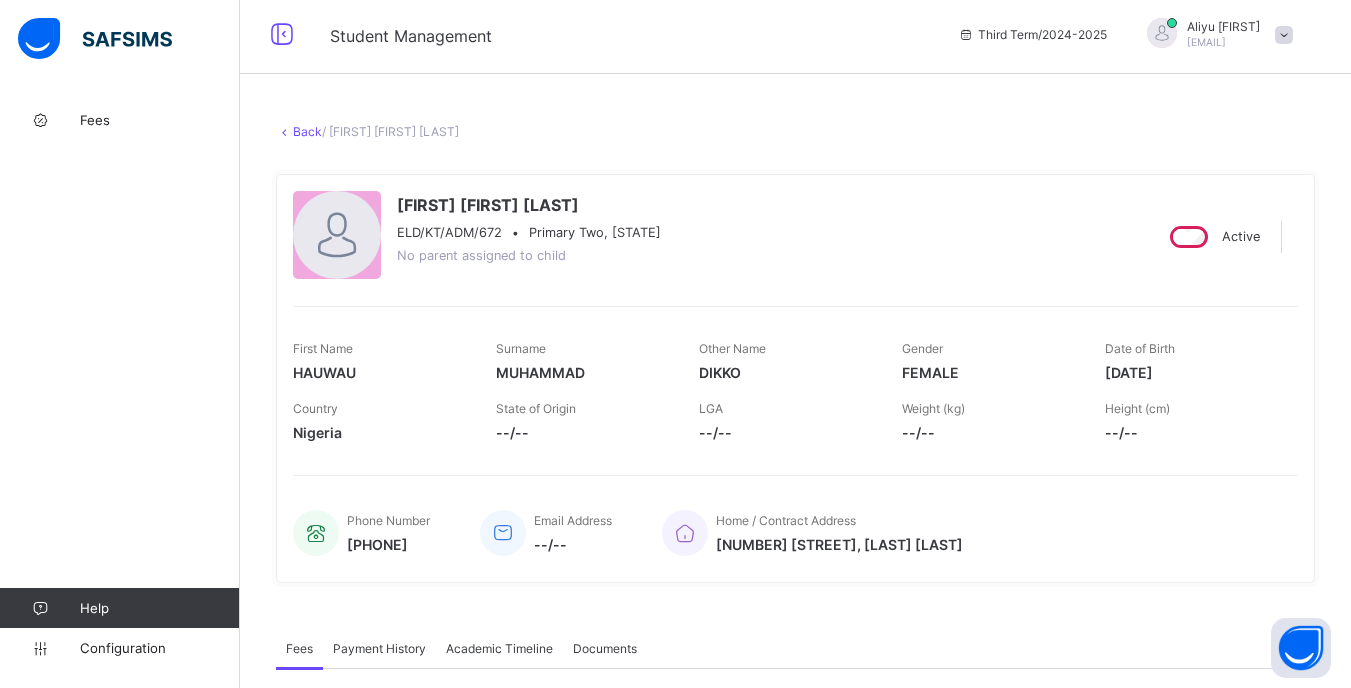 scroll, scrollTop: 0, scrollLeft: 0, axis: both 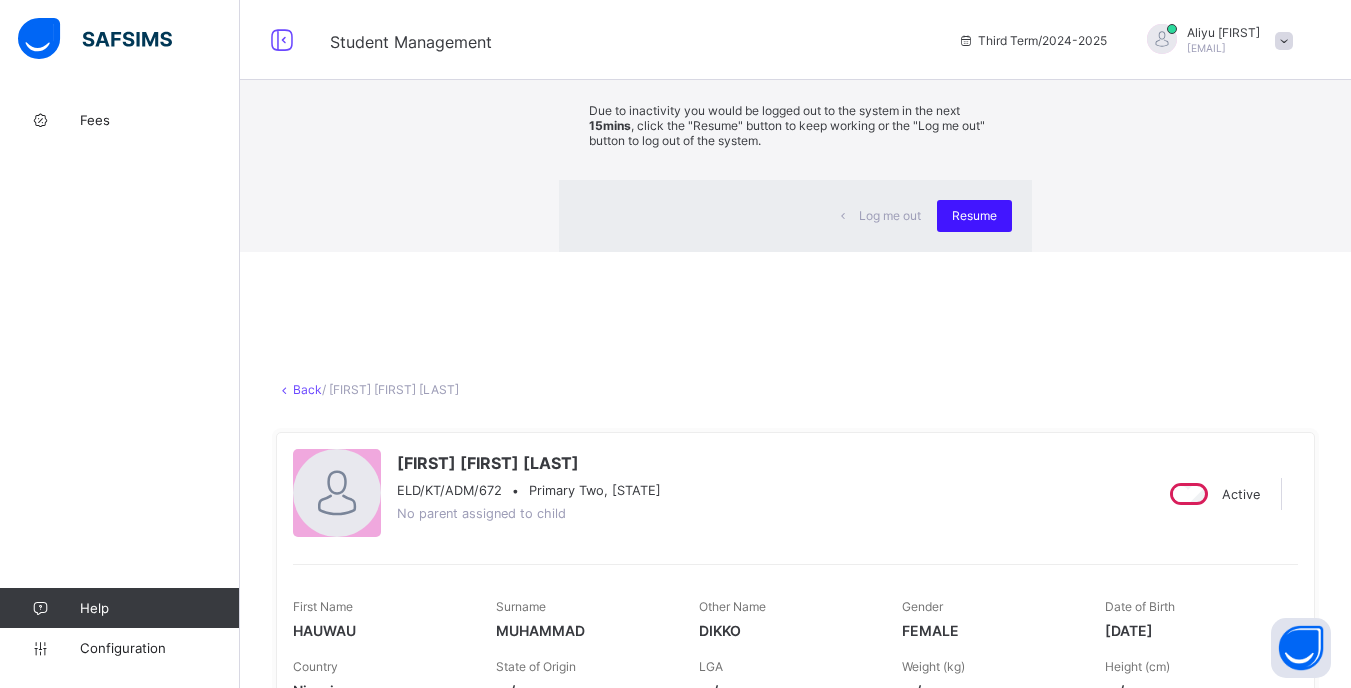click on "Resume" at bounding box center [974, 216] 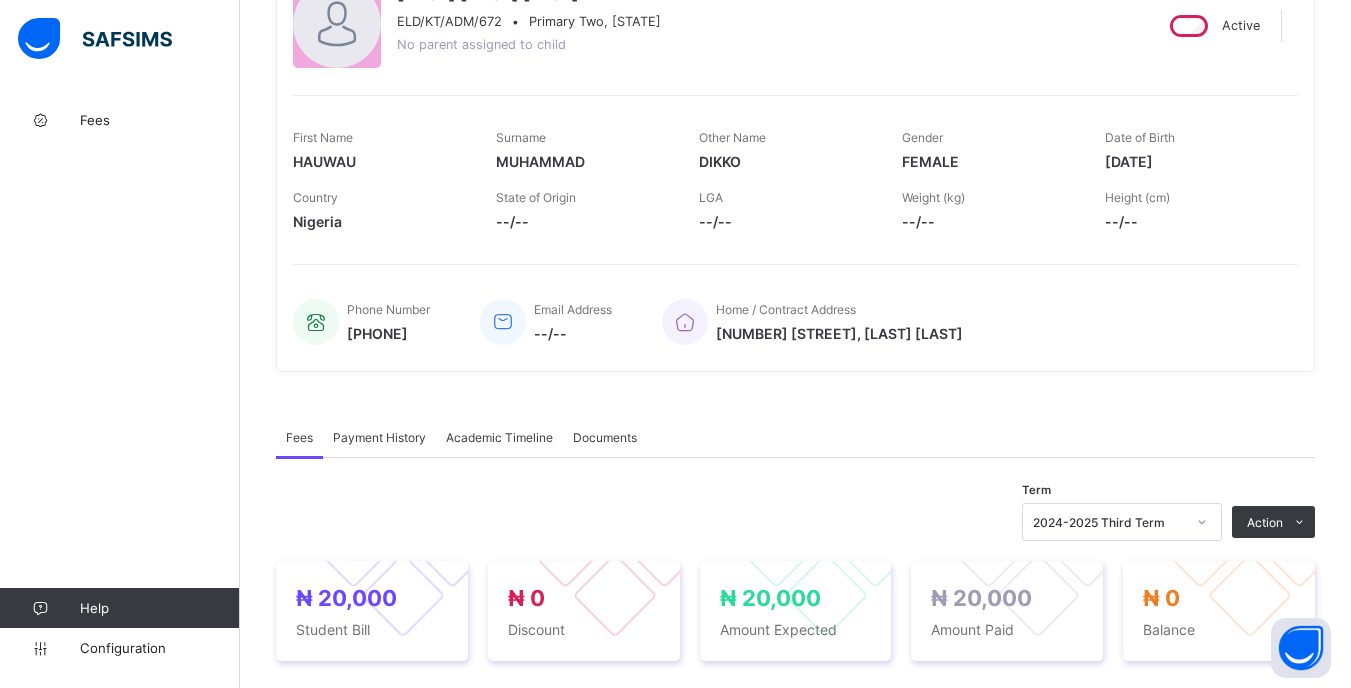 scroll, scrollTop: 0, scrollLeft: 0, axis: both 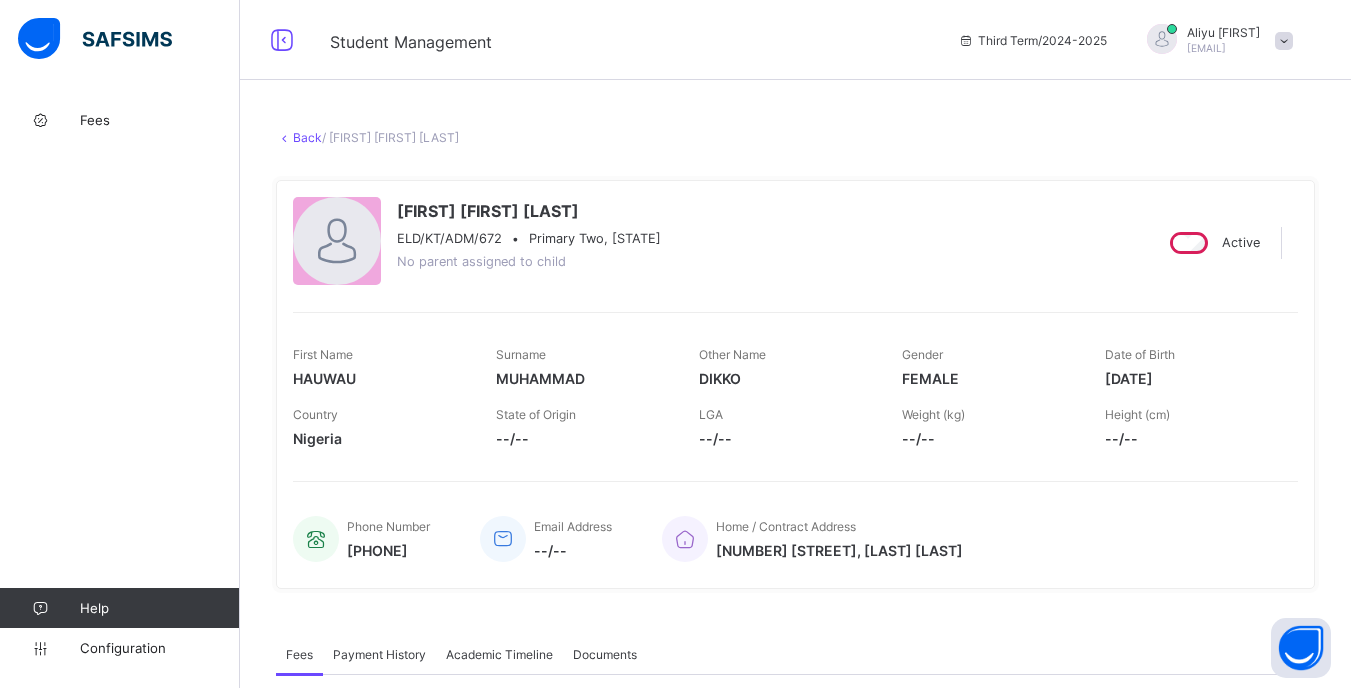 click on "Back" at bounding box center [307, 137] 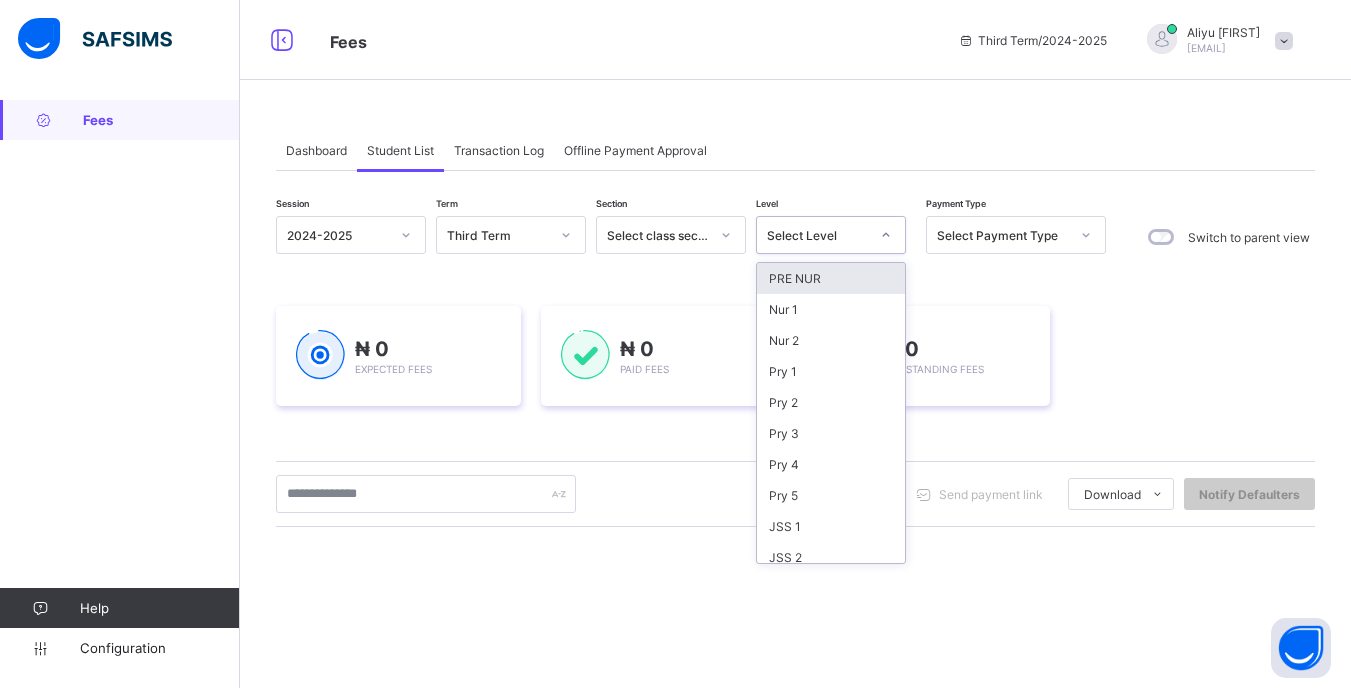 click on "Select Level" at bounding box center [831, 235] 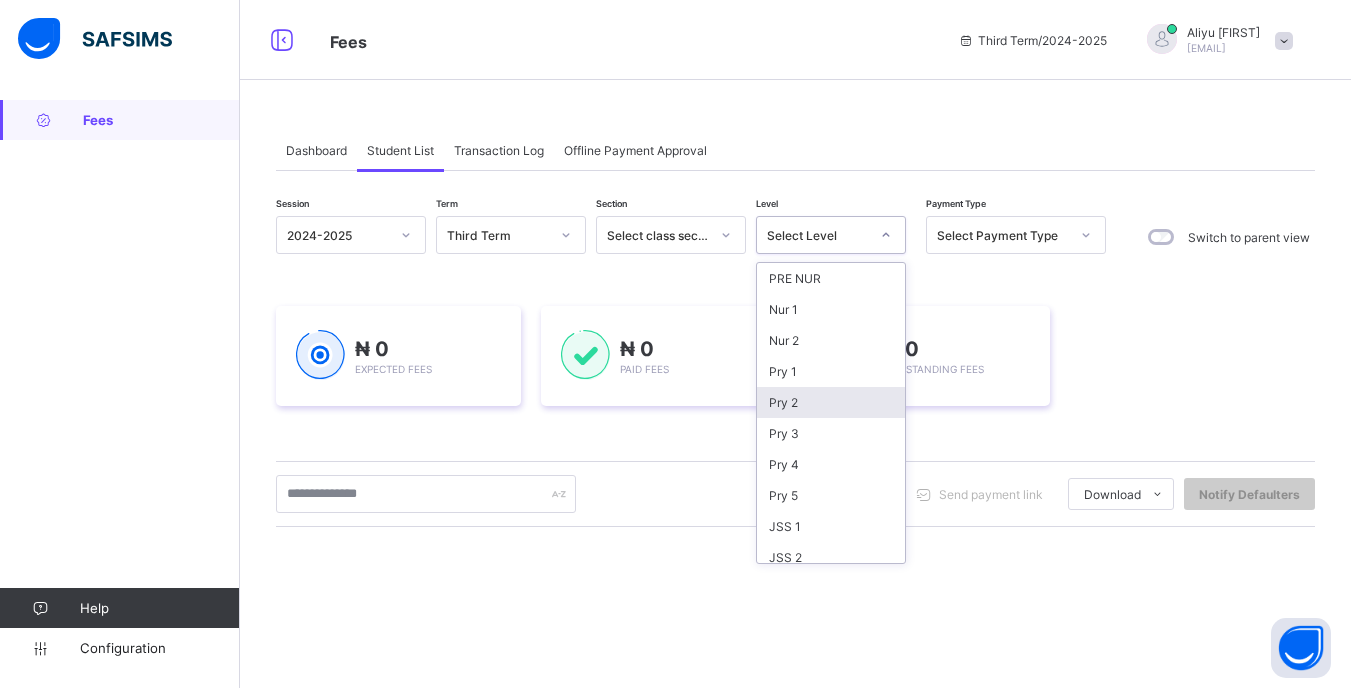 click on "Pry 2" at bounding box center (831, 402) 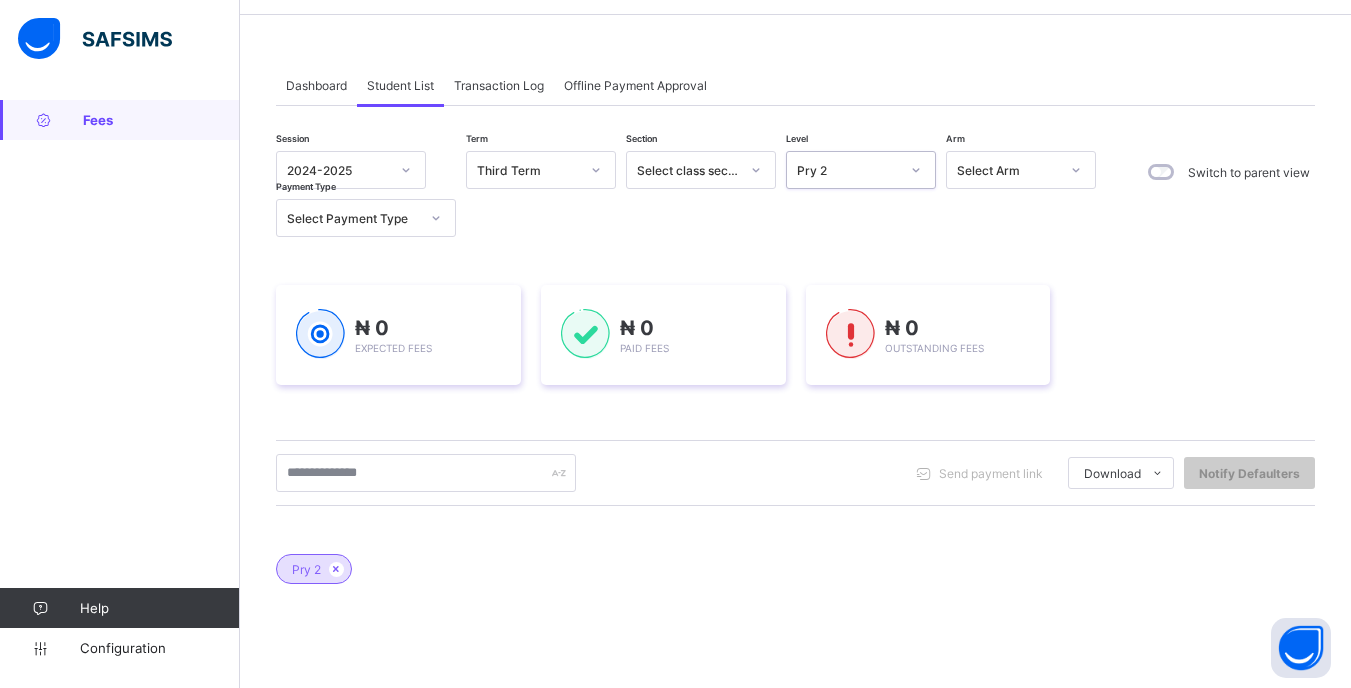 scroll, scrollTop: 100, scrollLeft: 0, axis: vertical 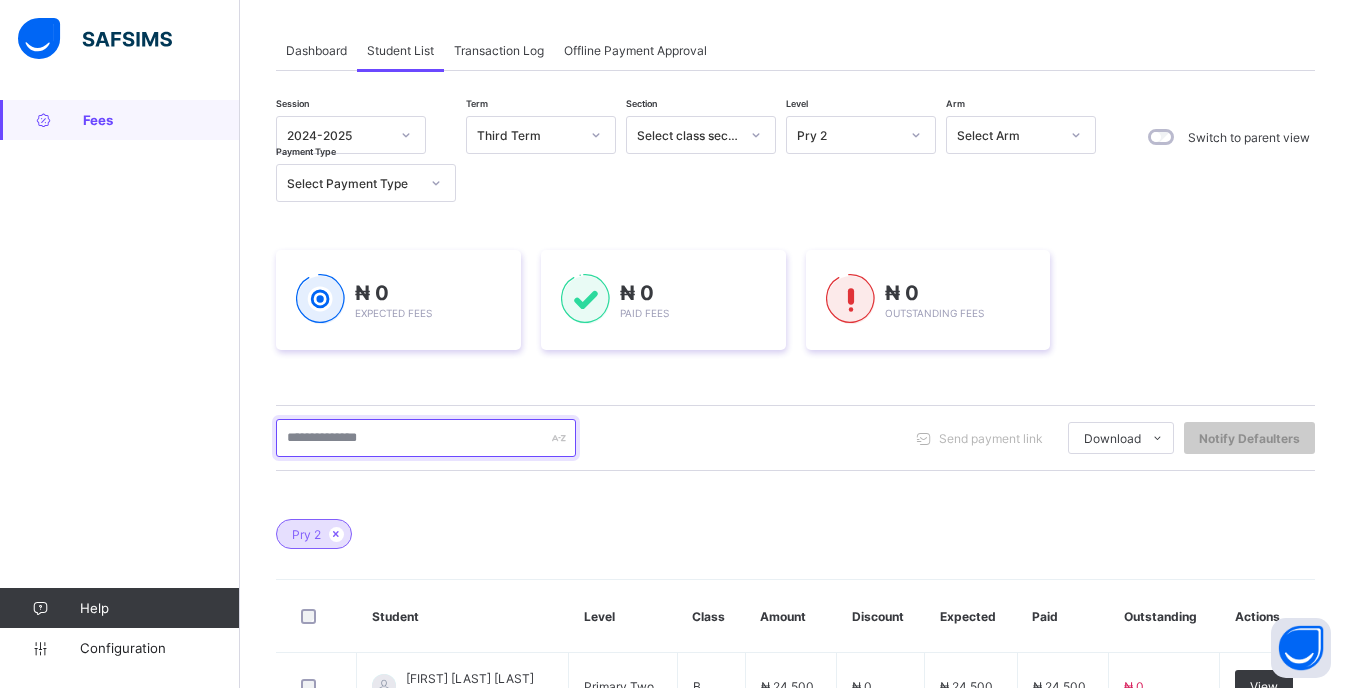 click at bounding box center (426, 438) 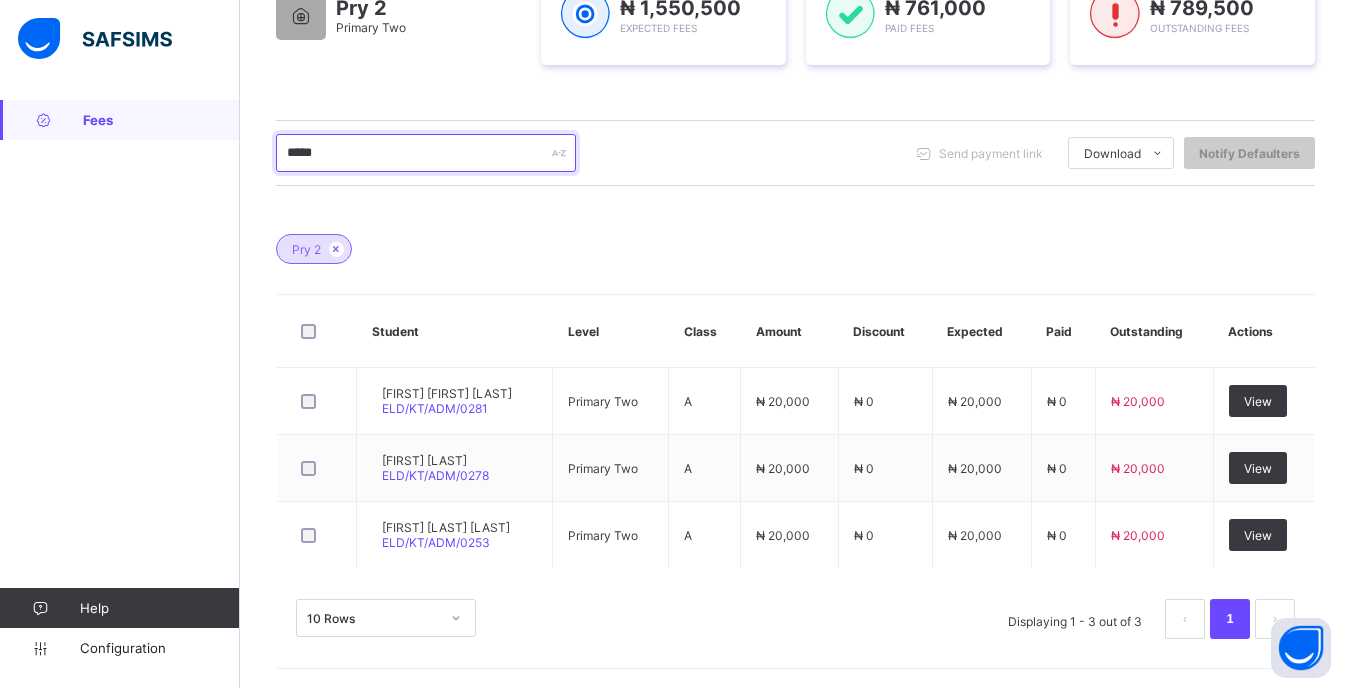 scroll, scrollTop: 386, scrollLeft: 0, axis: vertical 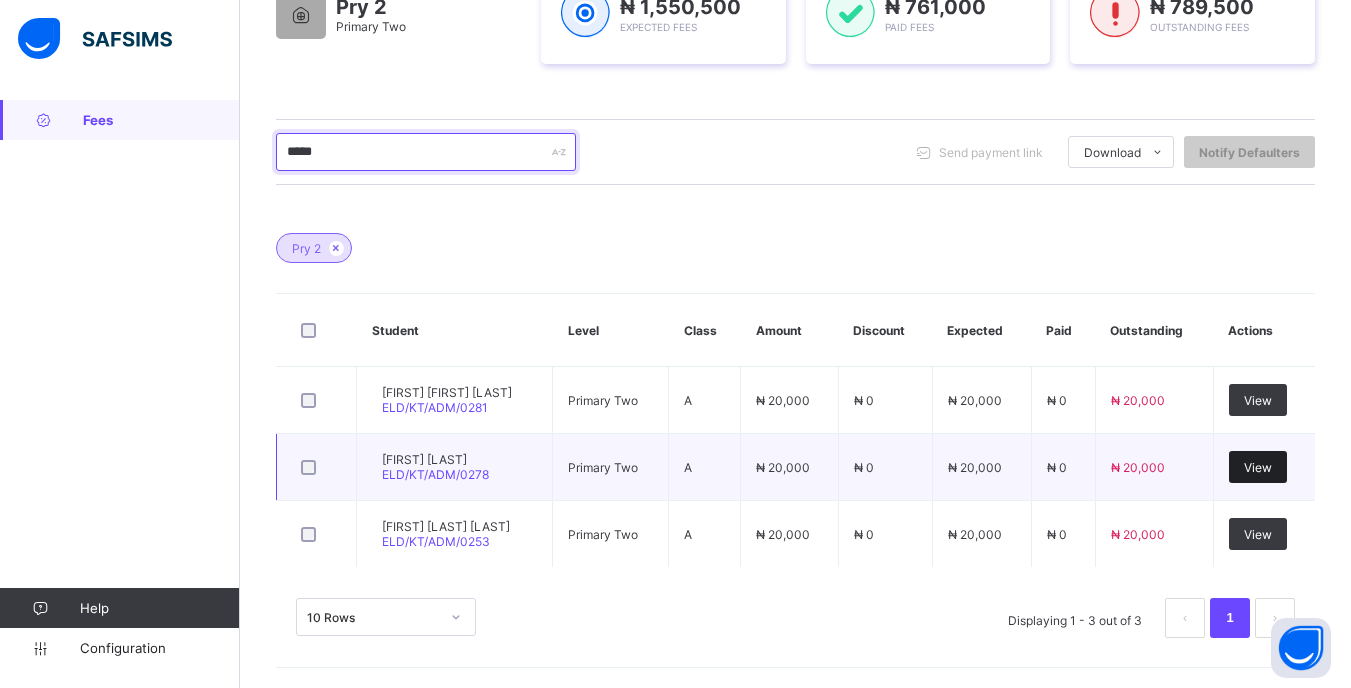 type on "*****" 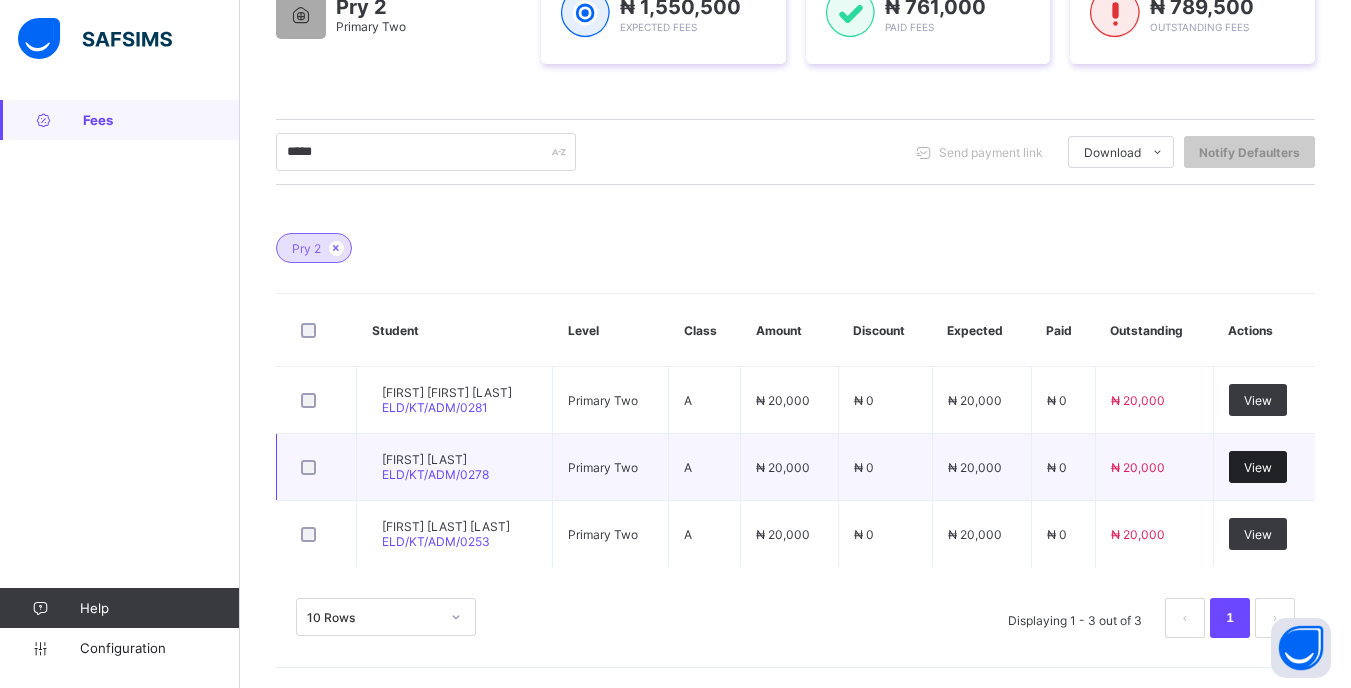 click on "View" at bounding box center [1258, 467] 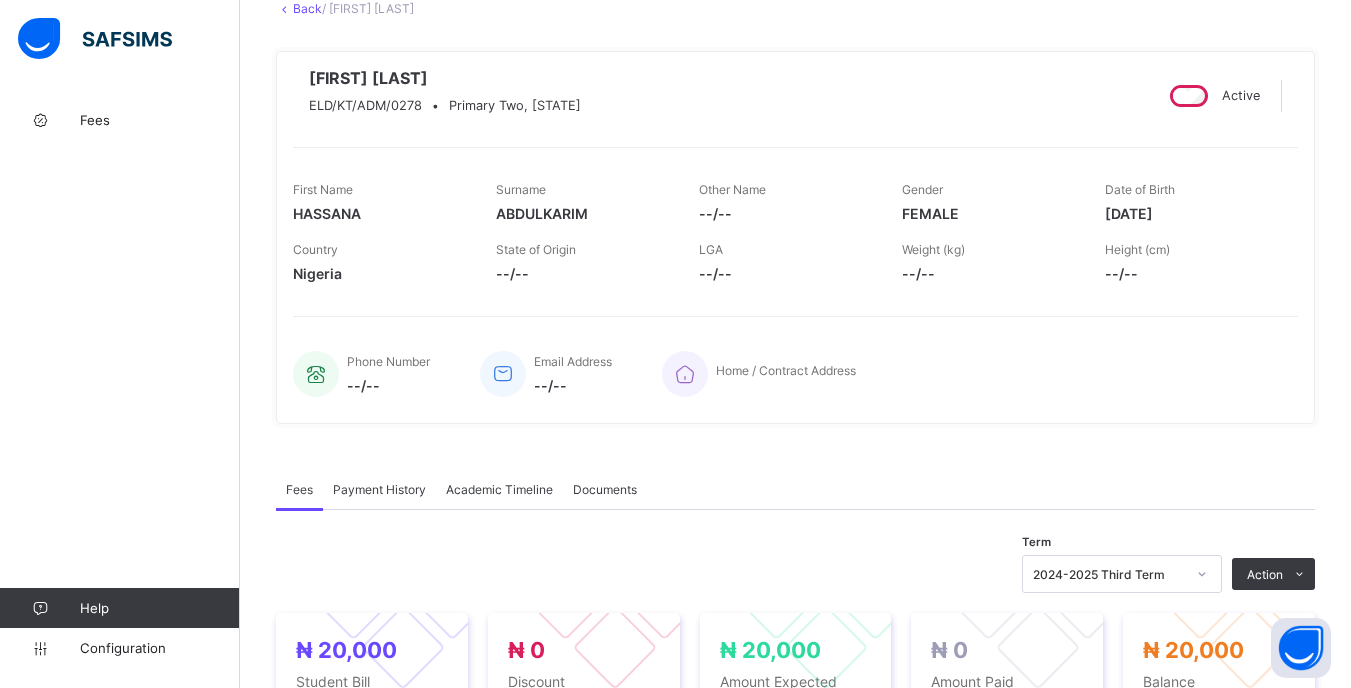 scroll, scrollTop: 500, scrollLeft: 0, axis: vertical 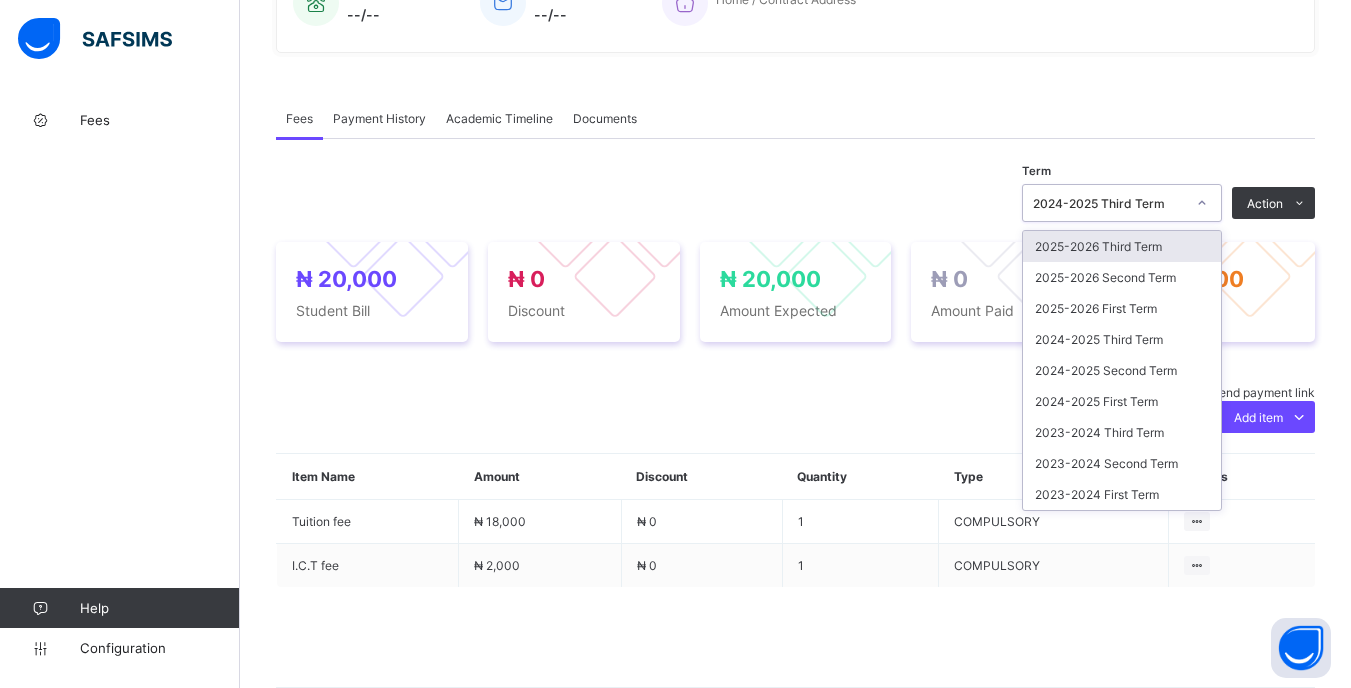 click 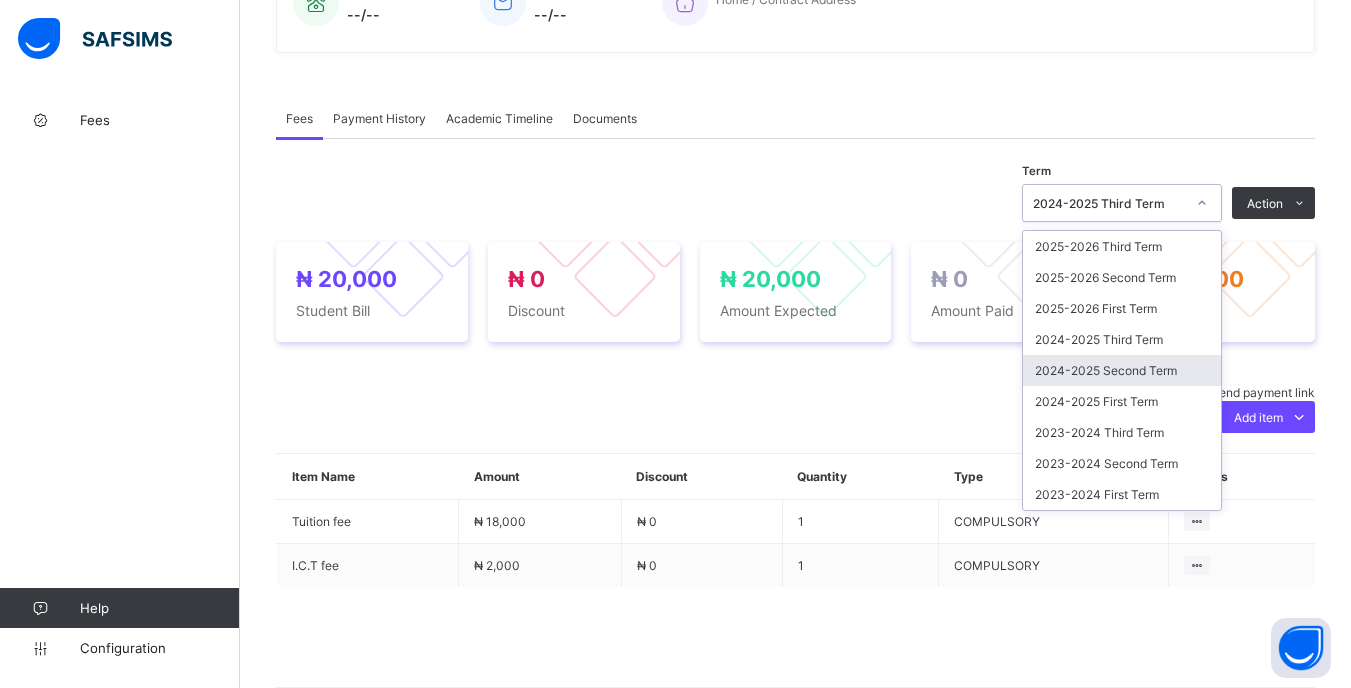 click on "2024-2025 Second Term" at bounding box center [1122, 370] 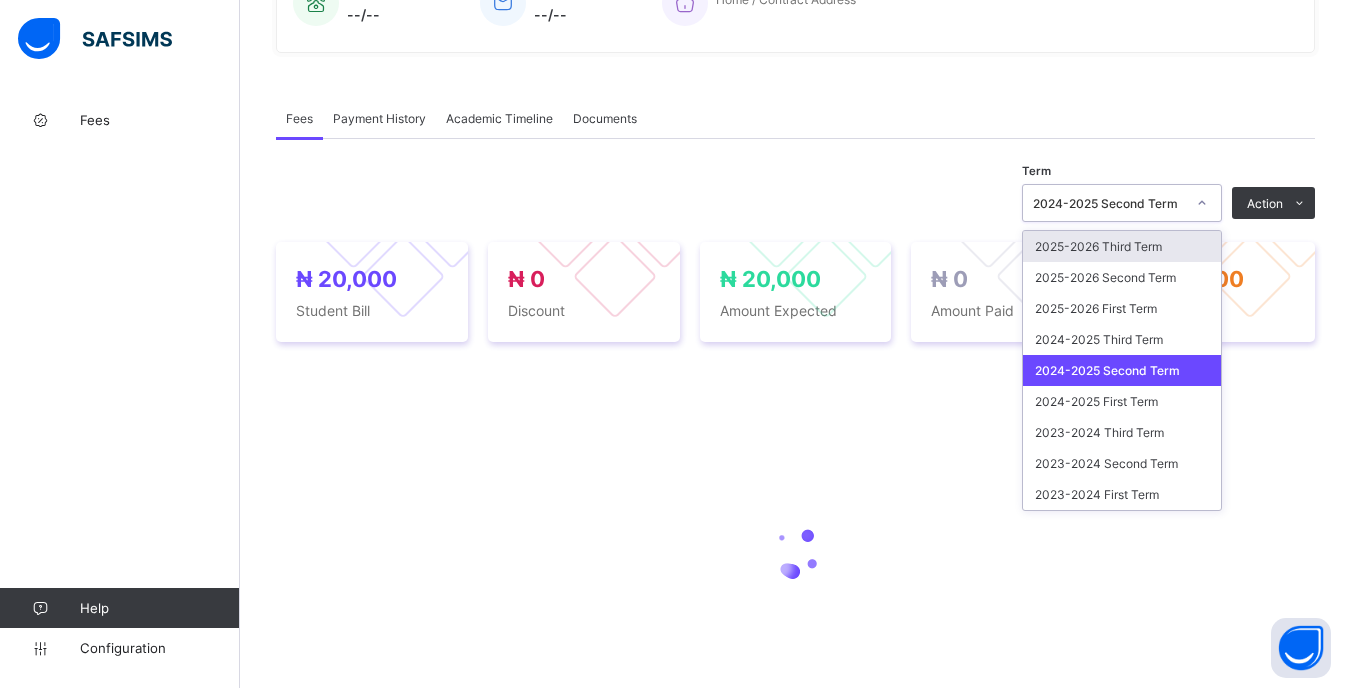 click at bounding box center (1202, 203) 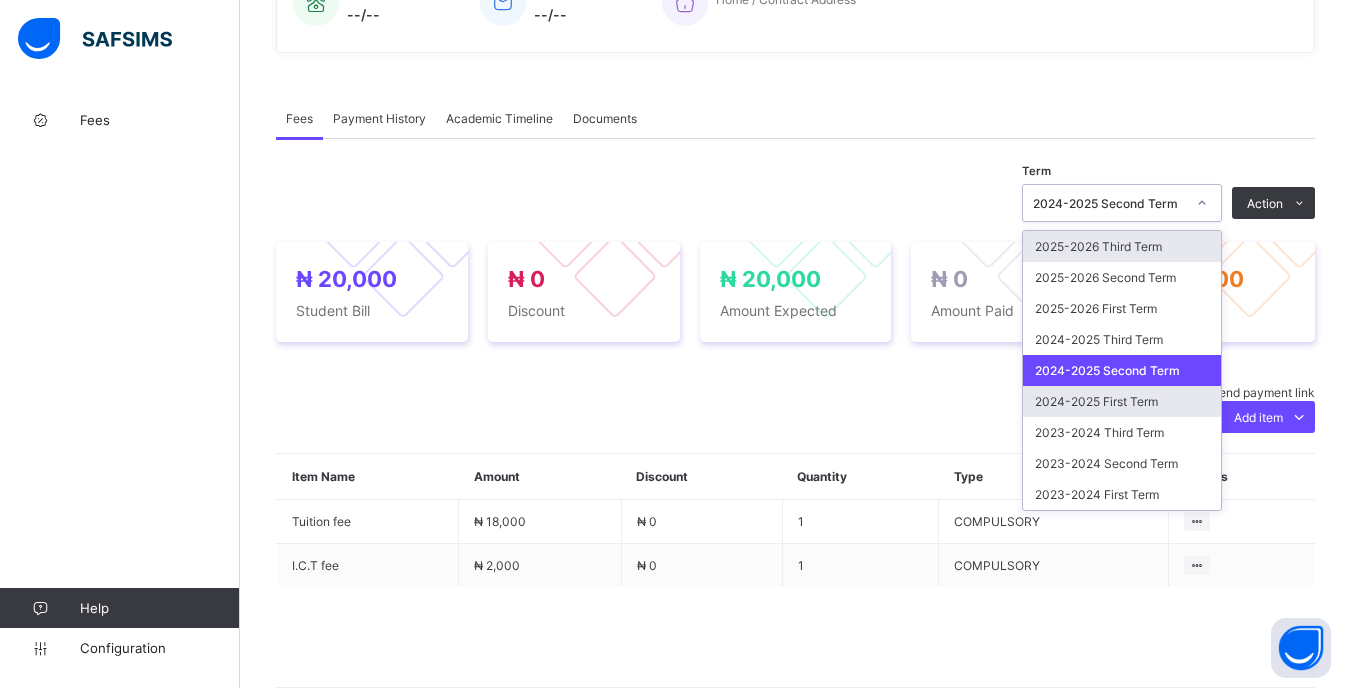 click on "2024-2025 First Term" at bounding box center [1122, 401] 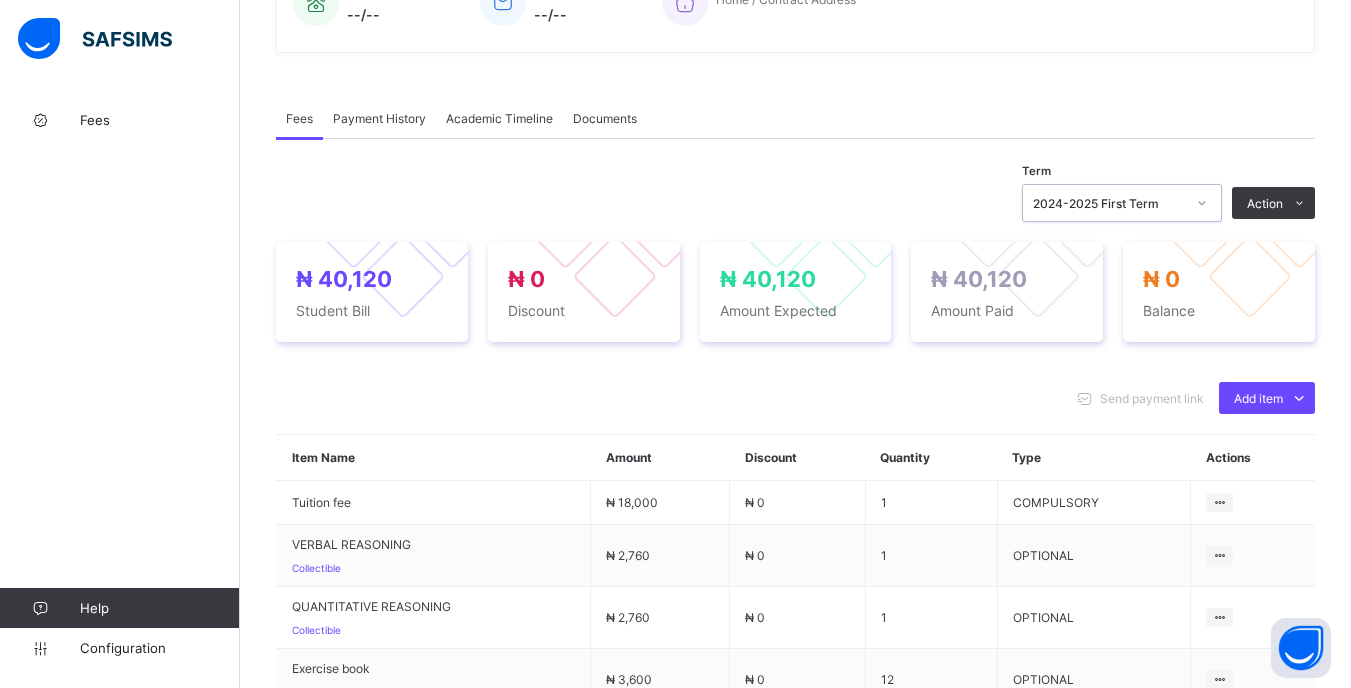 click 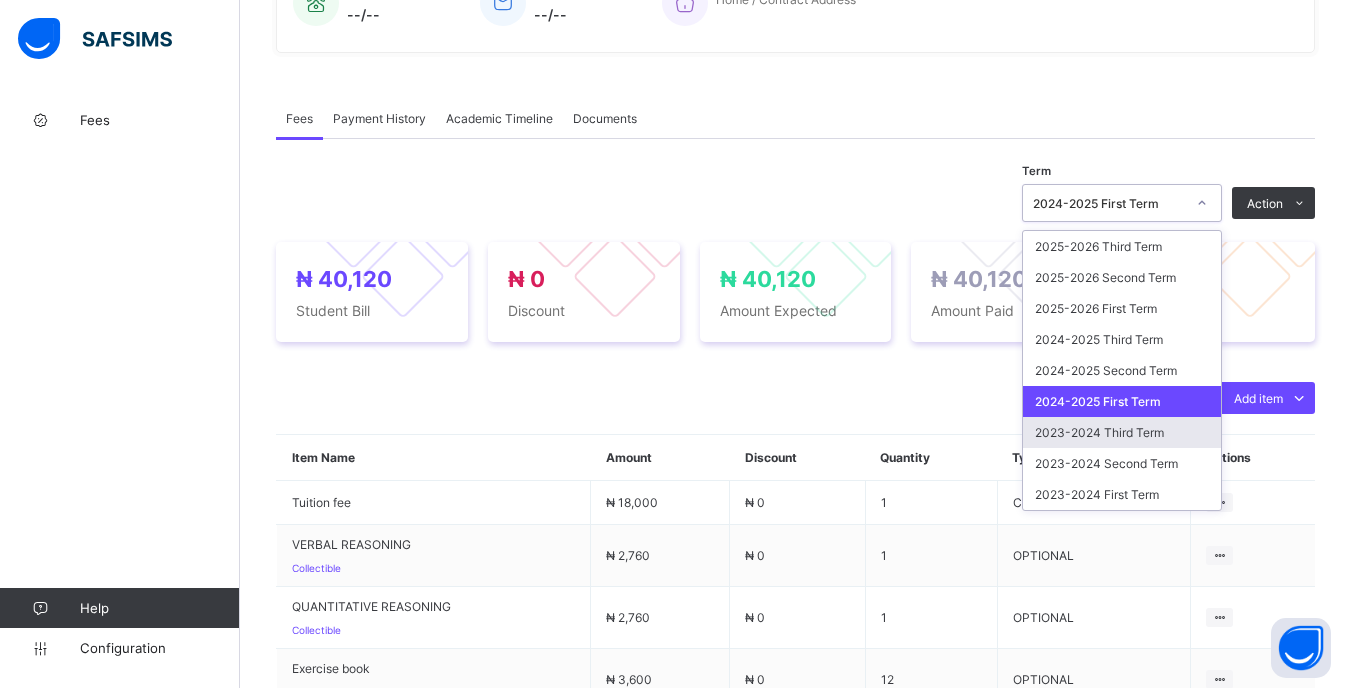 click on "2023-2024 Third Term" at bounding box center [1122, 432] 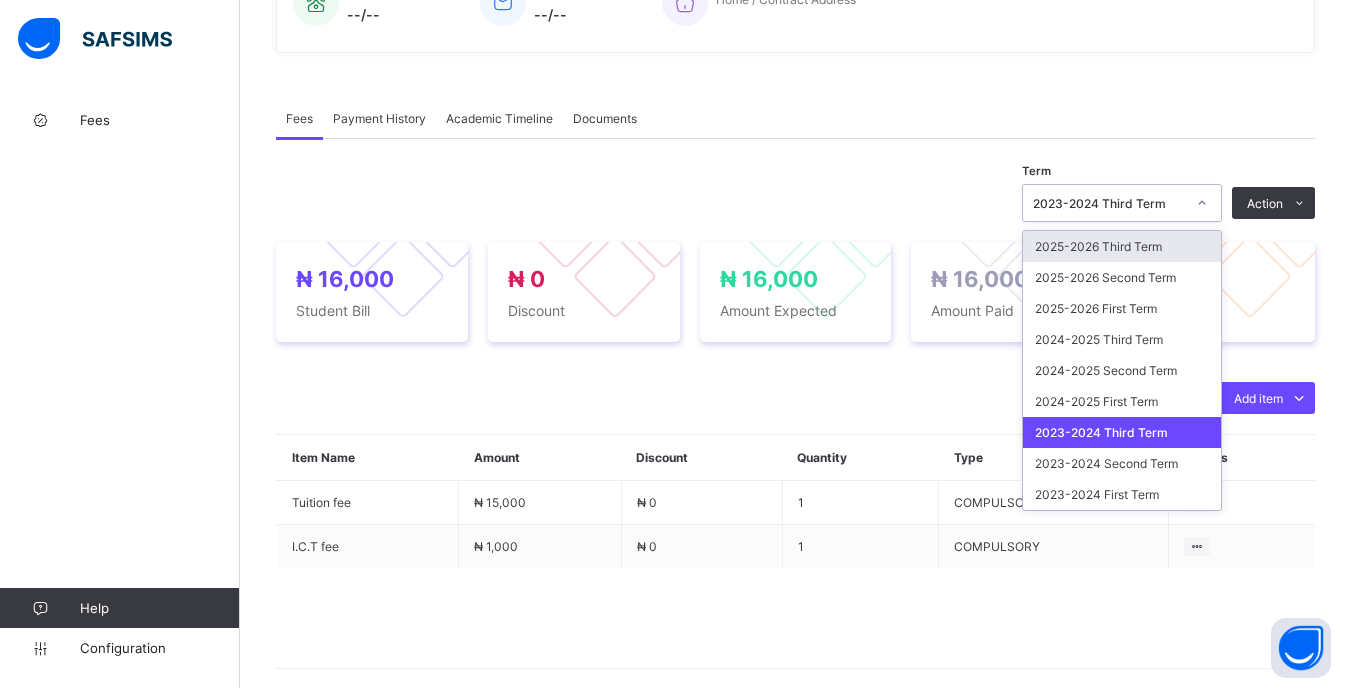 click at bounding box center (1202, 203) 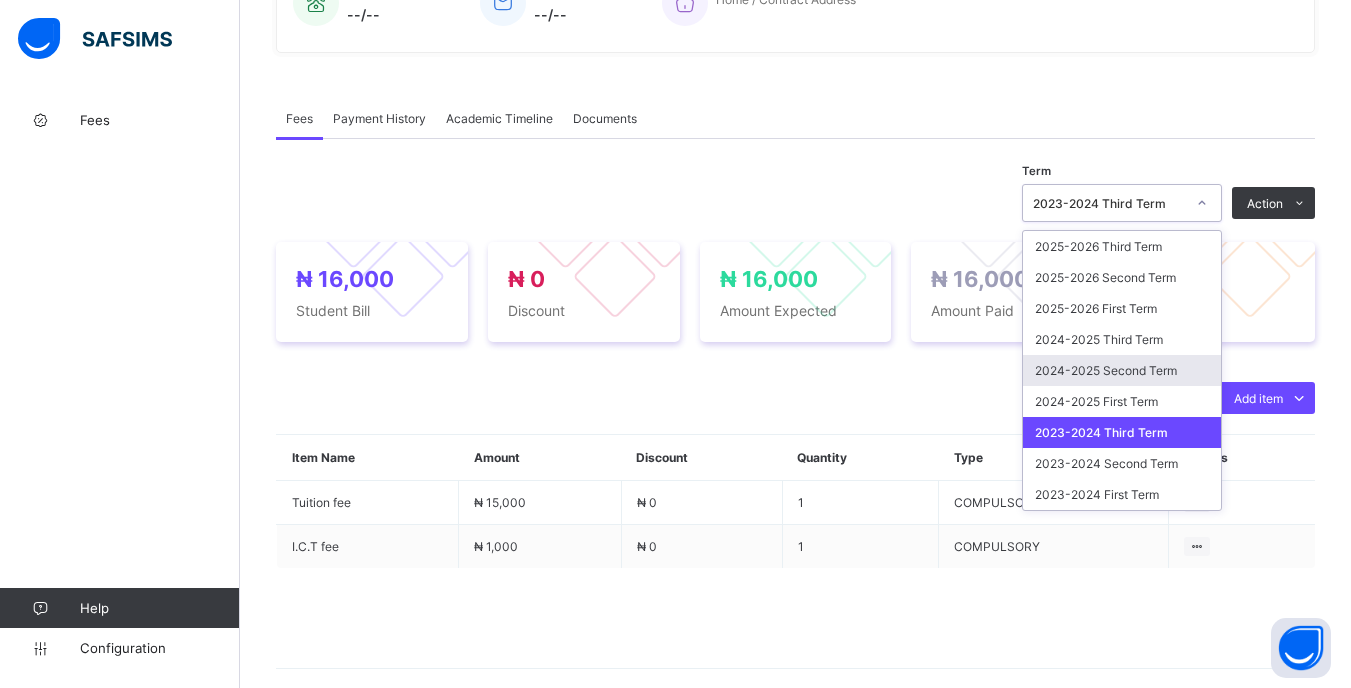 click on "2024-2025 Second Term" at bounding box center [1122, 370] 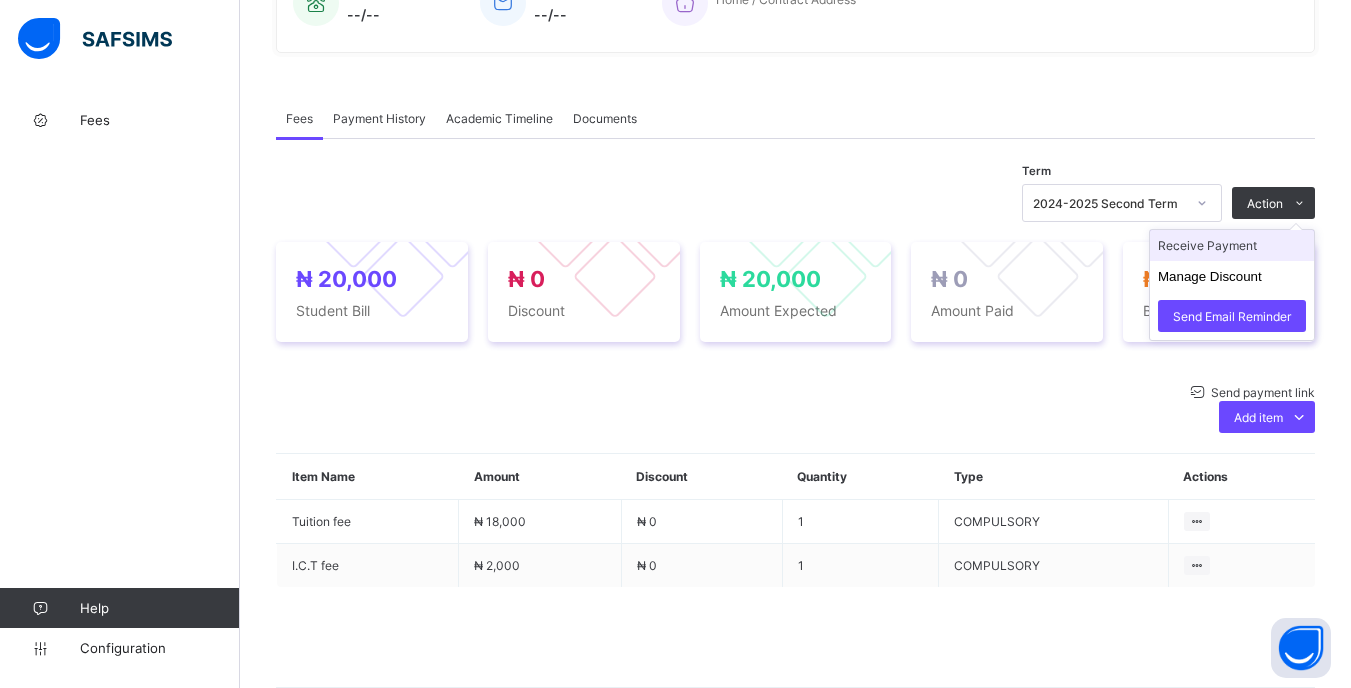 click on "Receive Payment" at bounding box center (1232, 245) 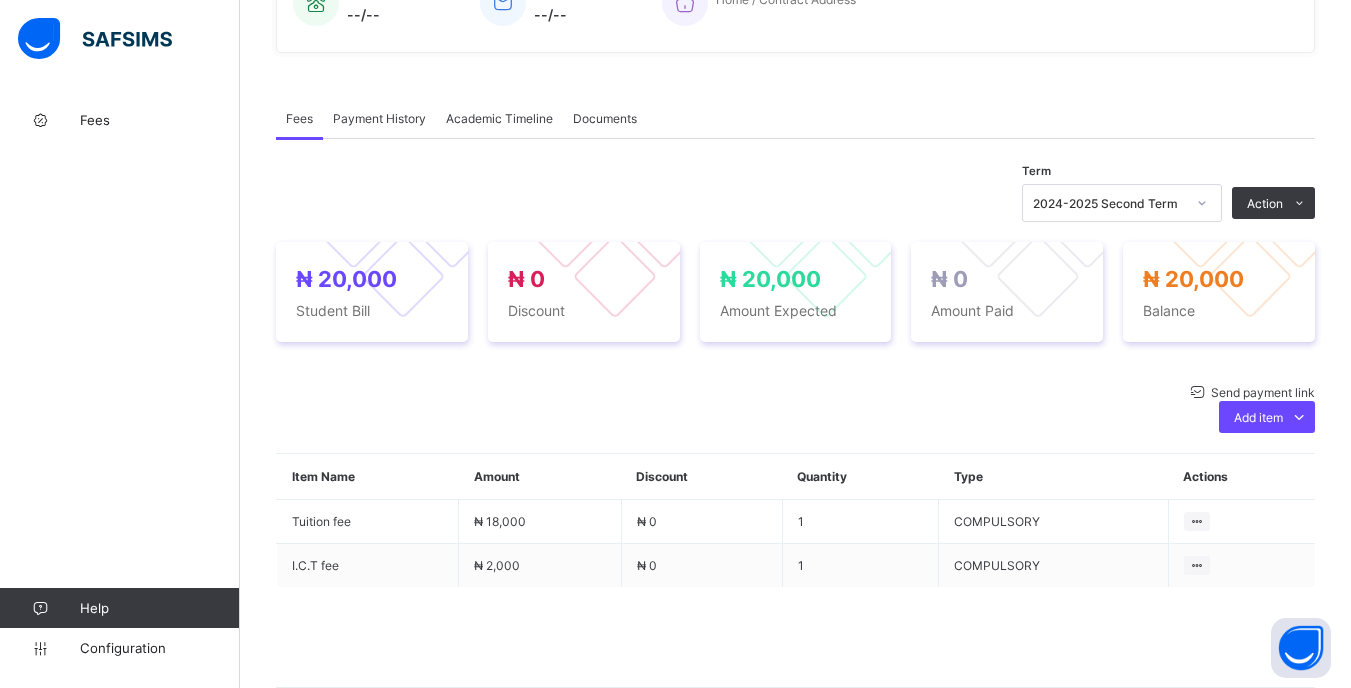 click at bounding box center (889, 977) 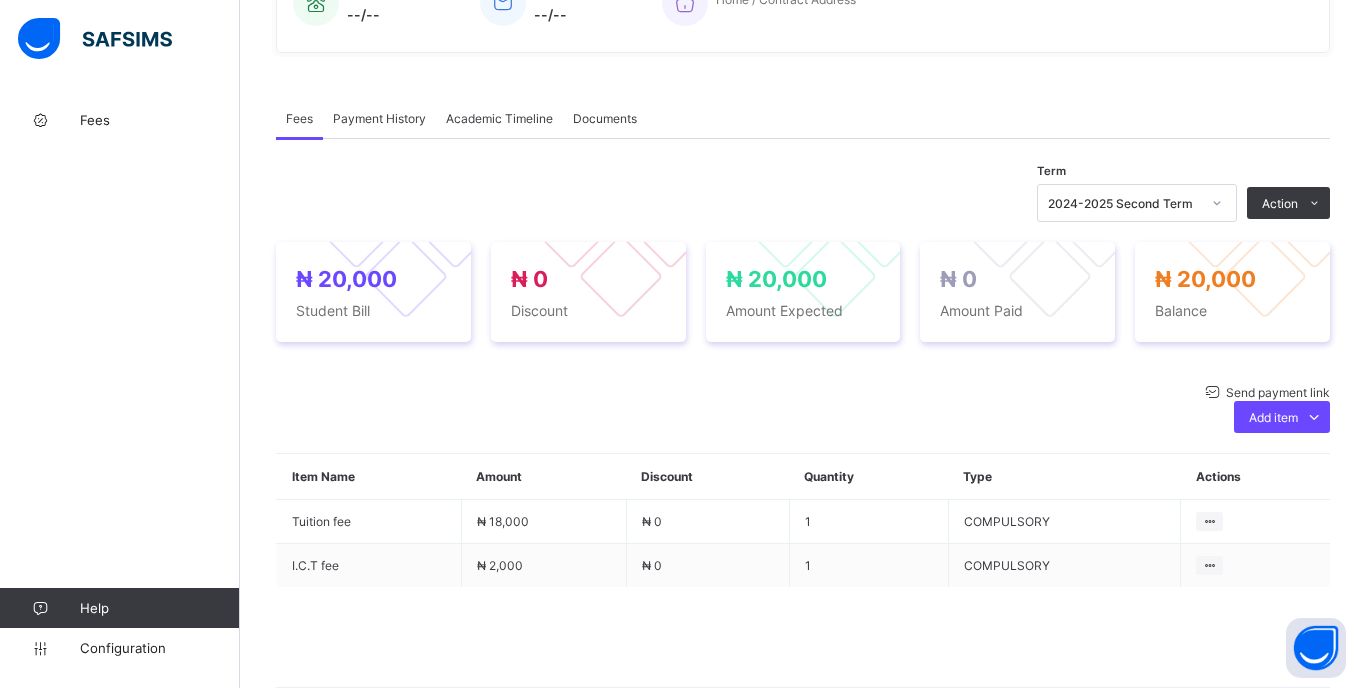 type on "****" 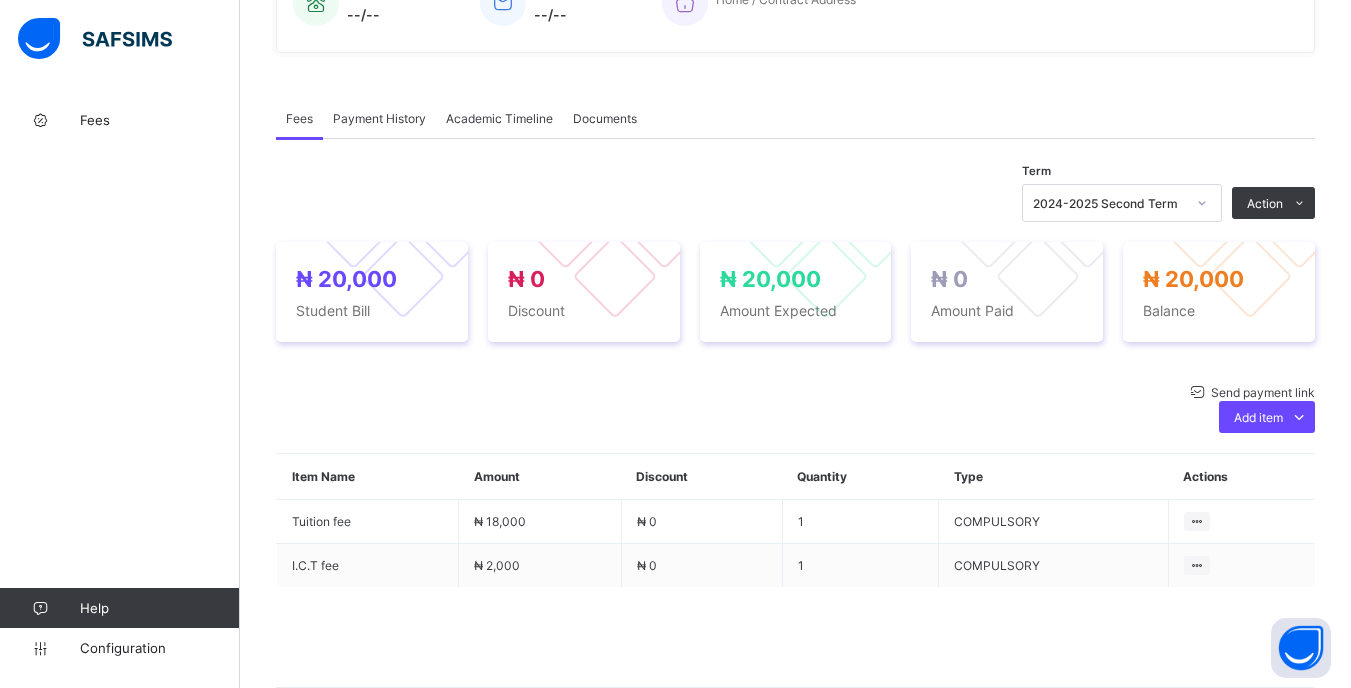 click on "****" at bounding box center [889, 977] 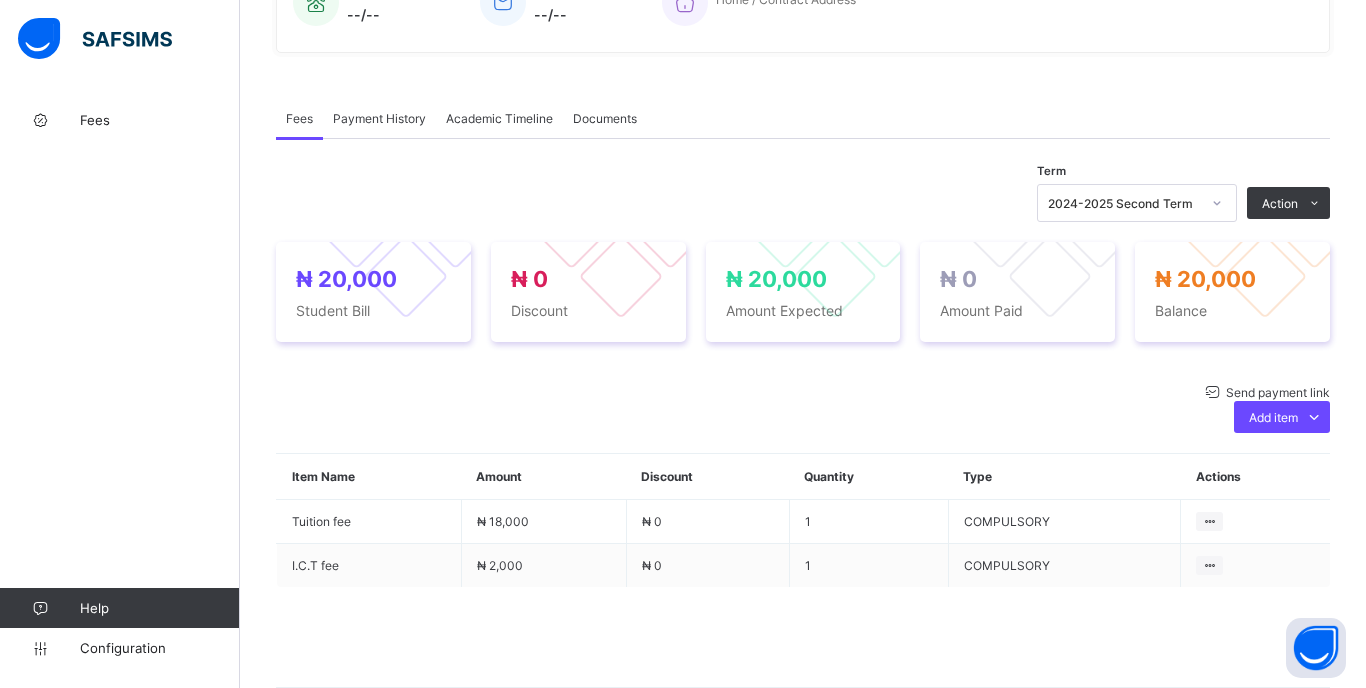 click on "Save" at bounding box center [918, 1243] 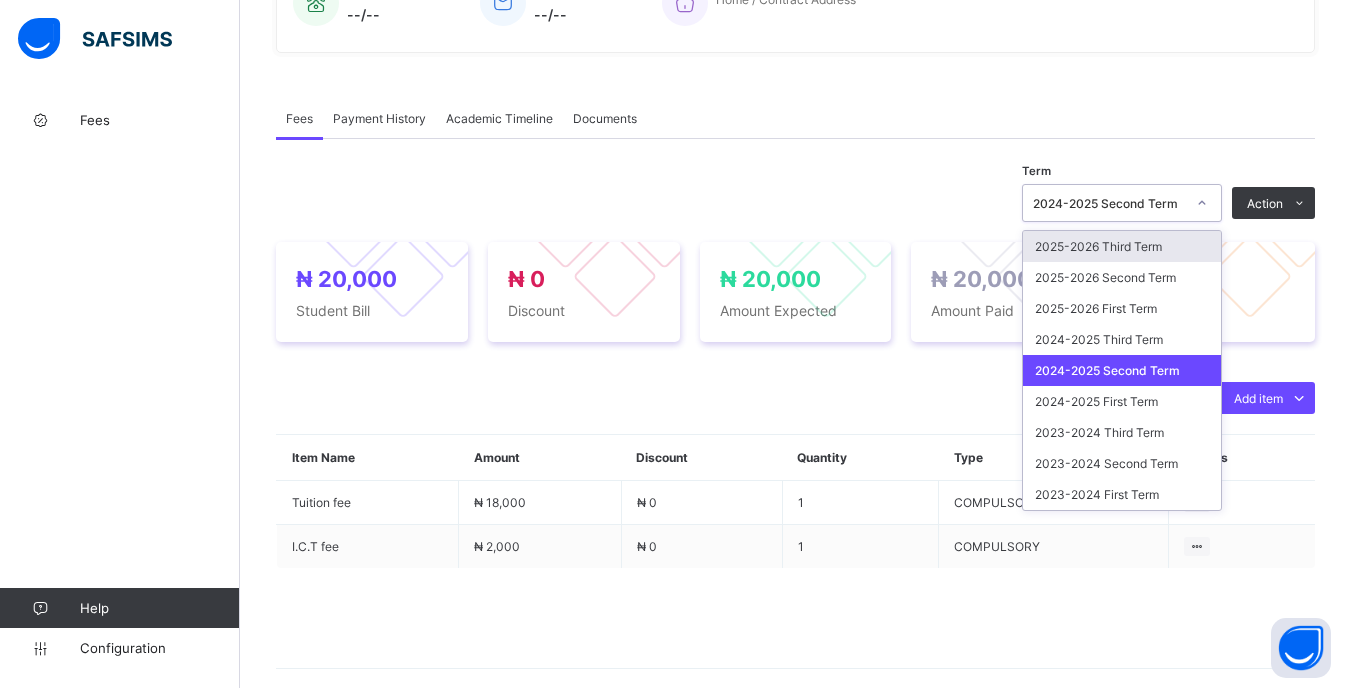 click at bounding box center [1202, 203] 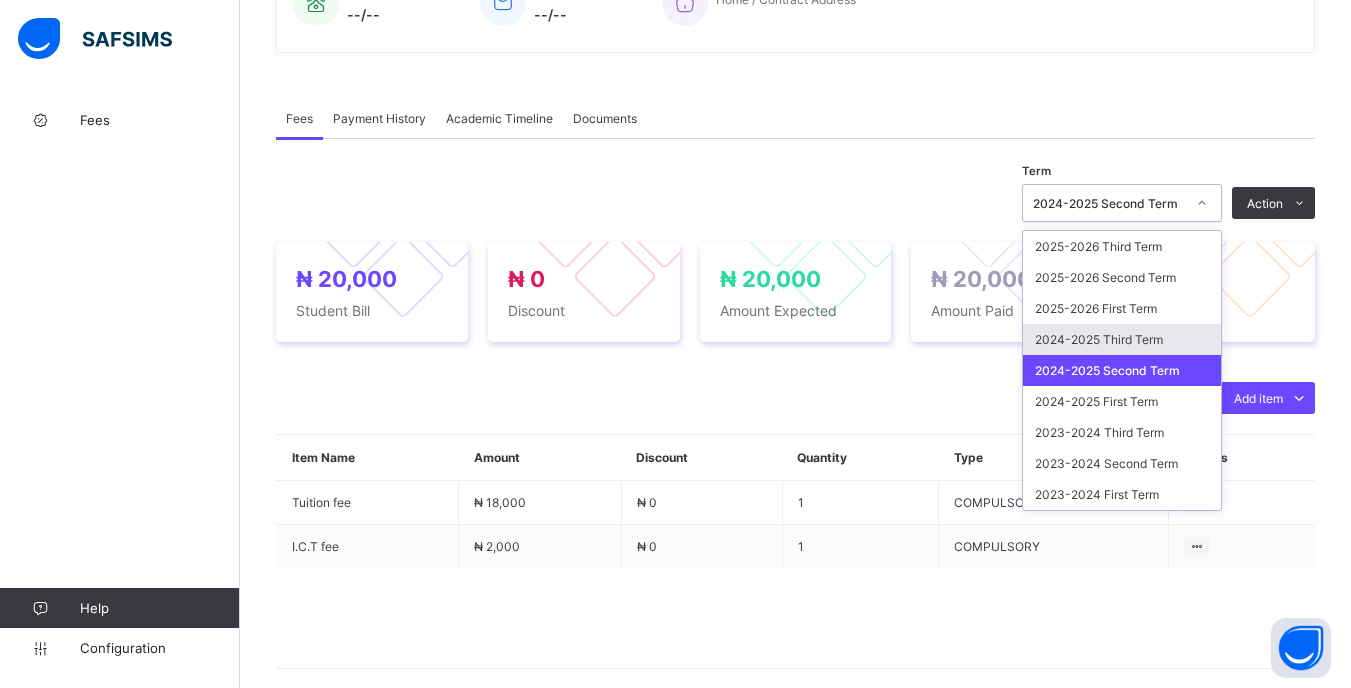 click on "2024-2025 Third Term" at bounding box center (1122, 339) 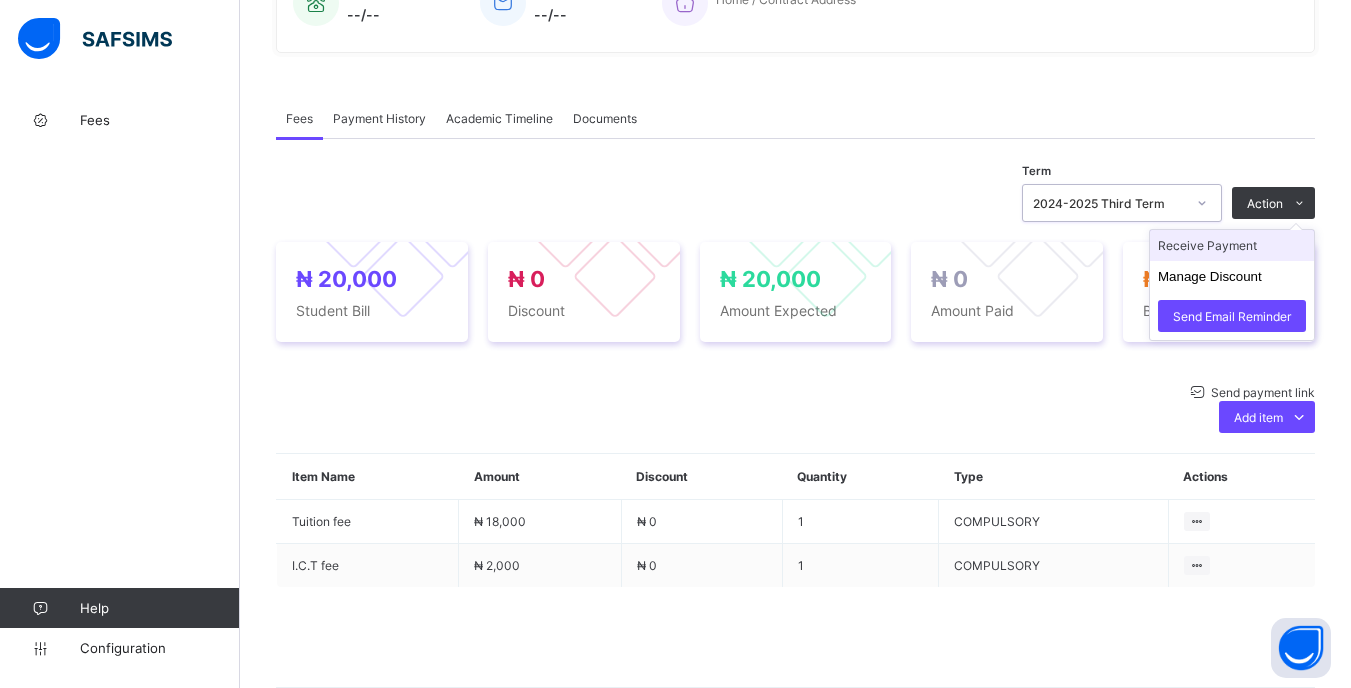 click on "Receive Payment" at bounding box center [1232, 245] 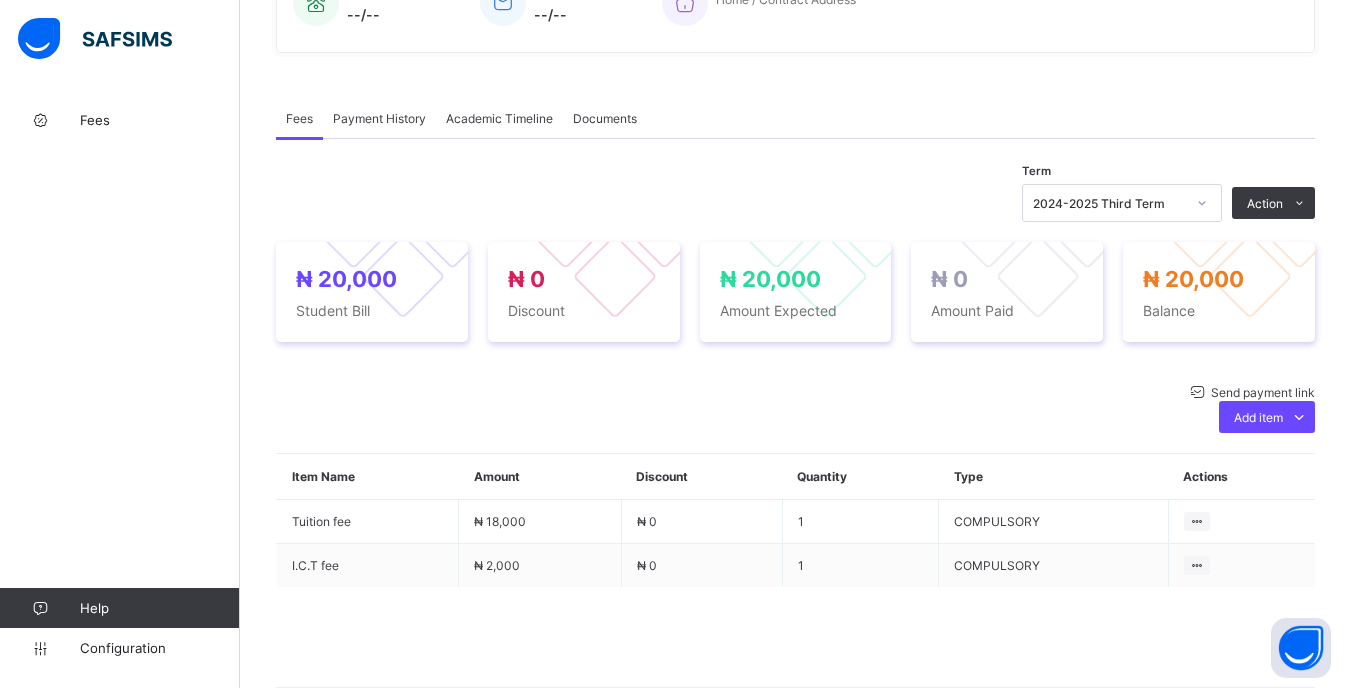 click at bounding box center [889, 977] 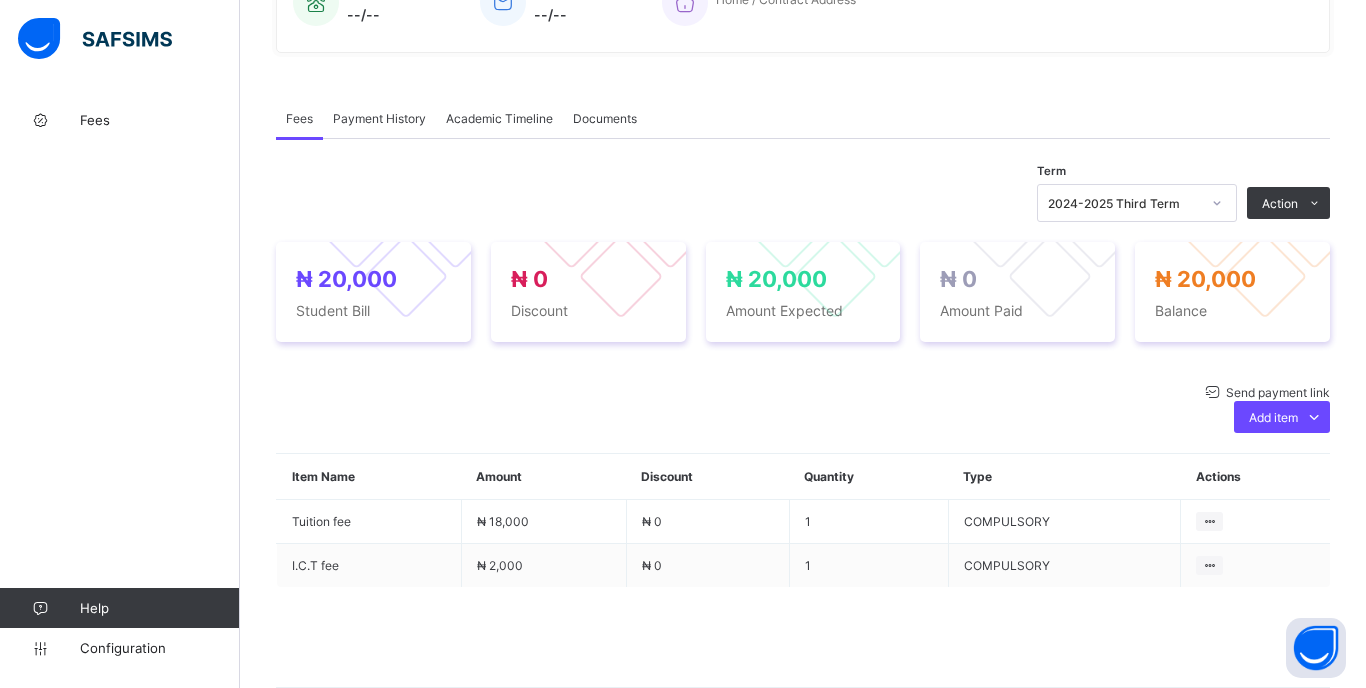 type on "*****" 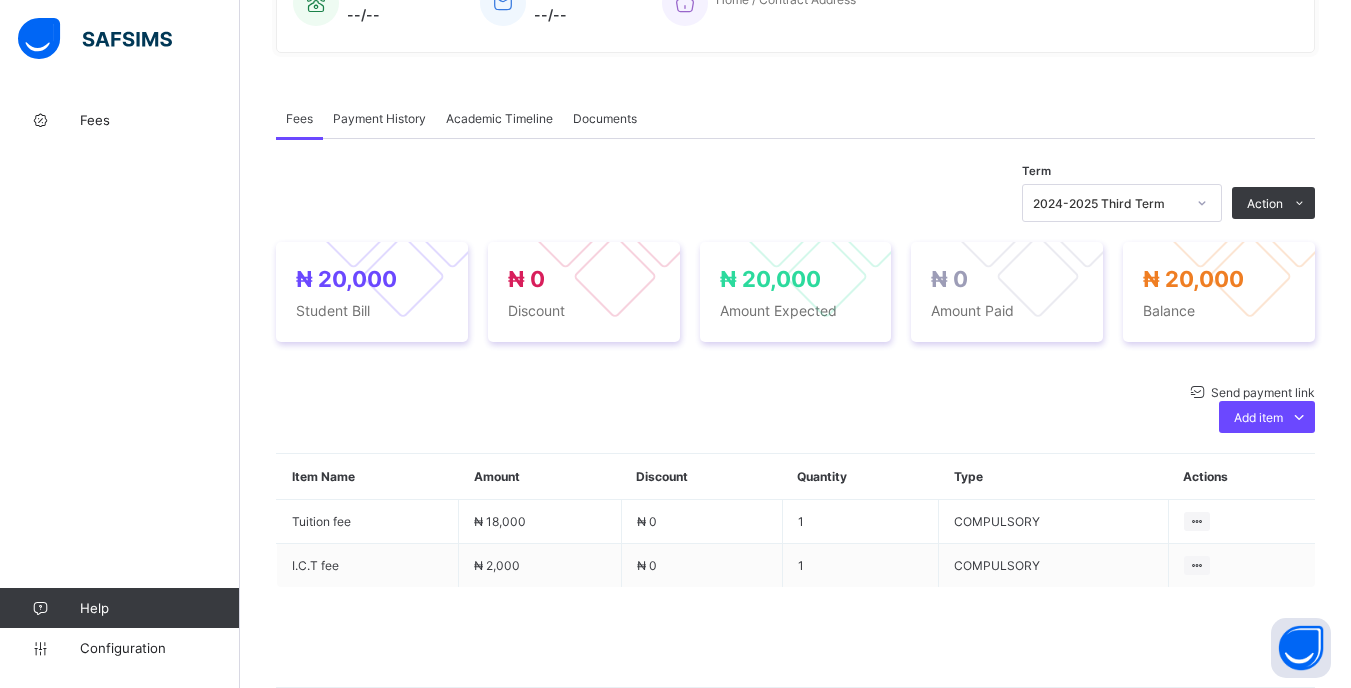 click on "*****" at bounding box center [889, 977] 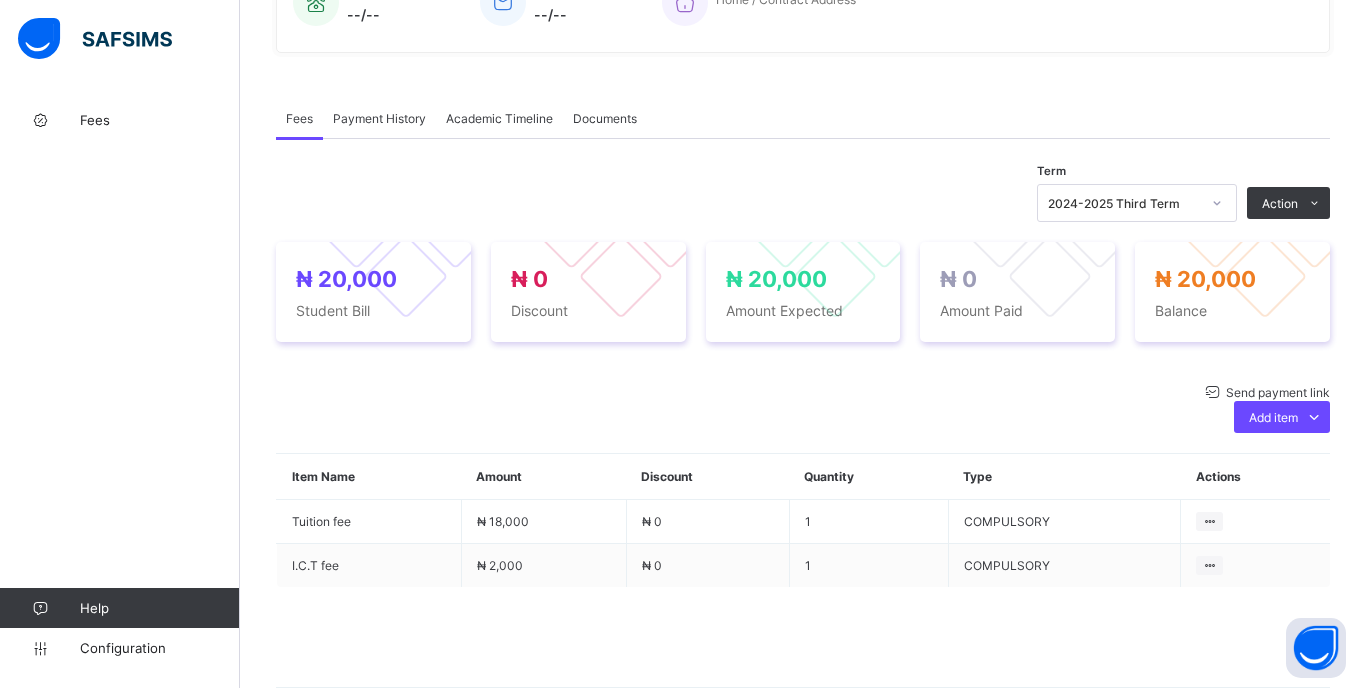 type on "******" 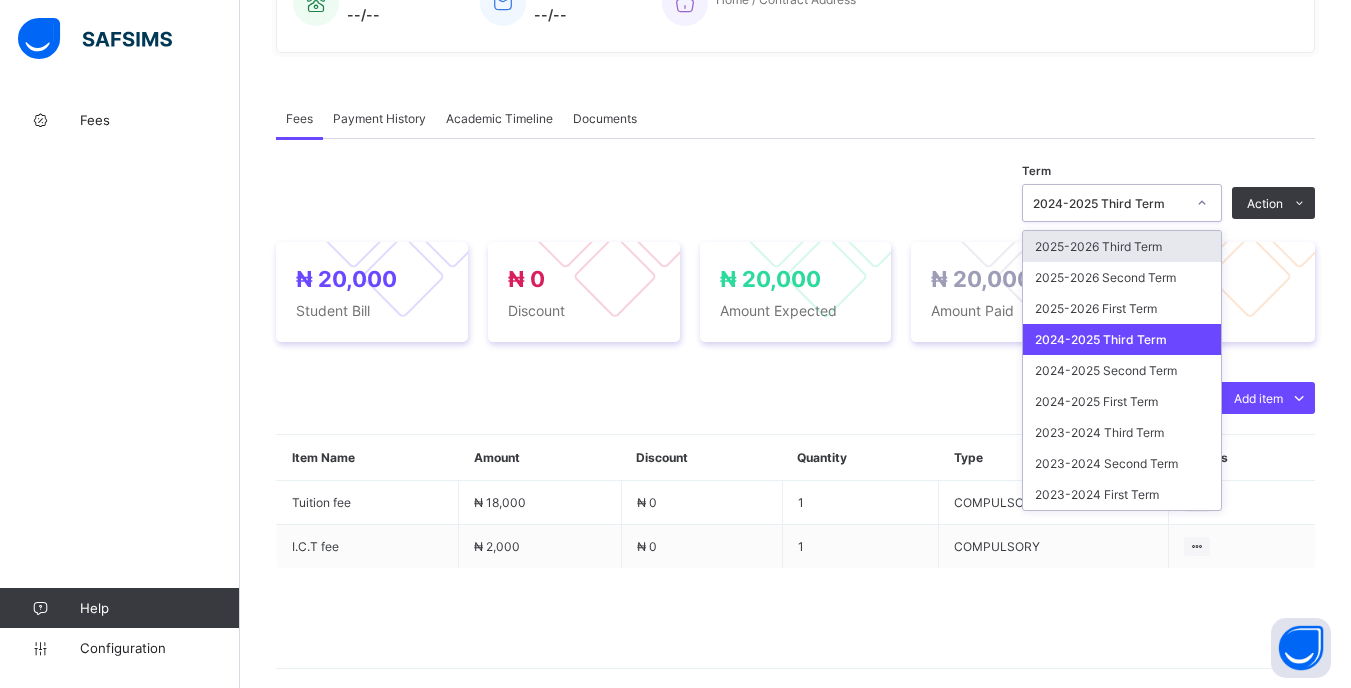 click at bounding box center (1202, 203) 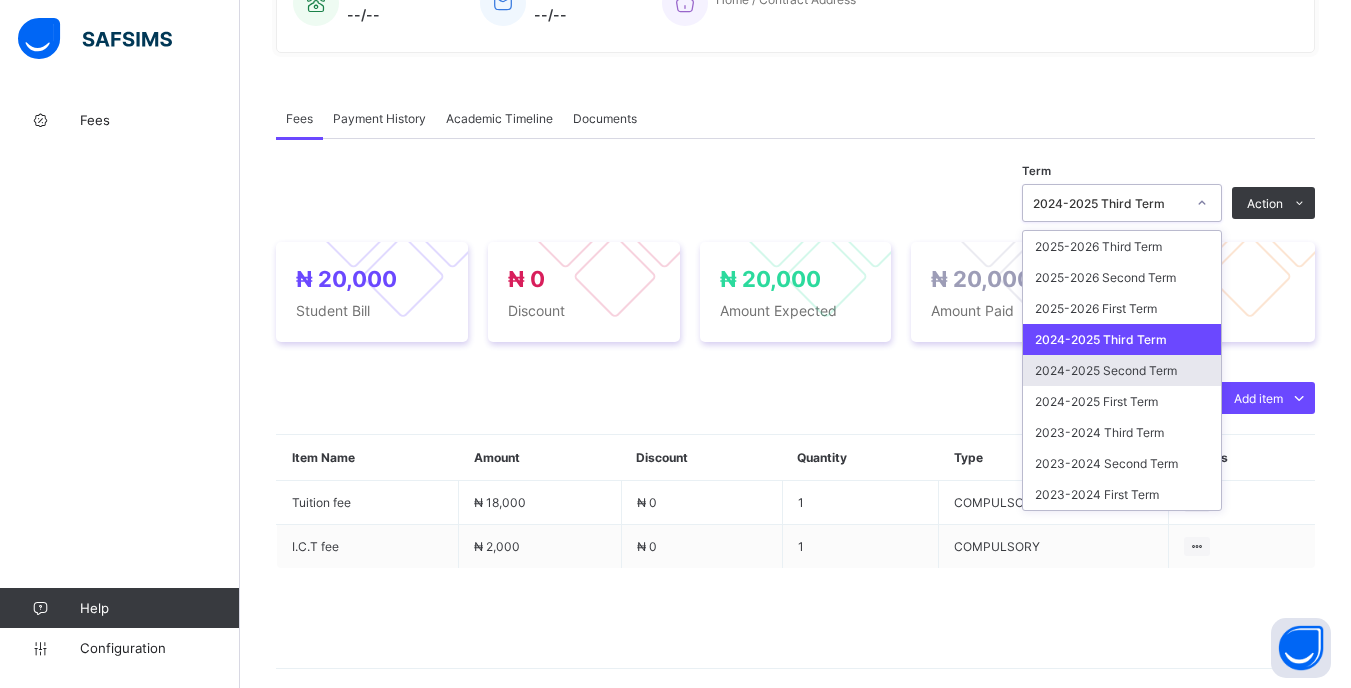 click on "2024-2025 Second Term" at bounding box center [1122, 370] 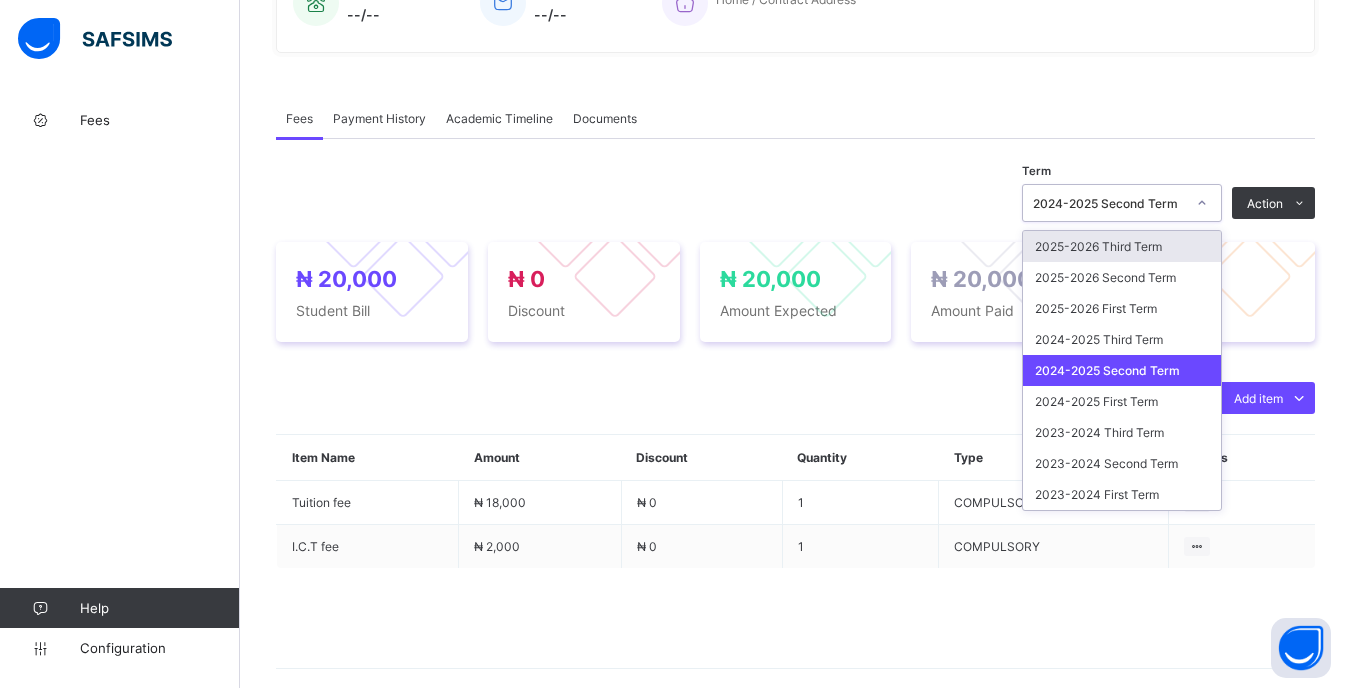 click 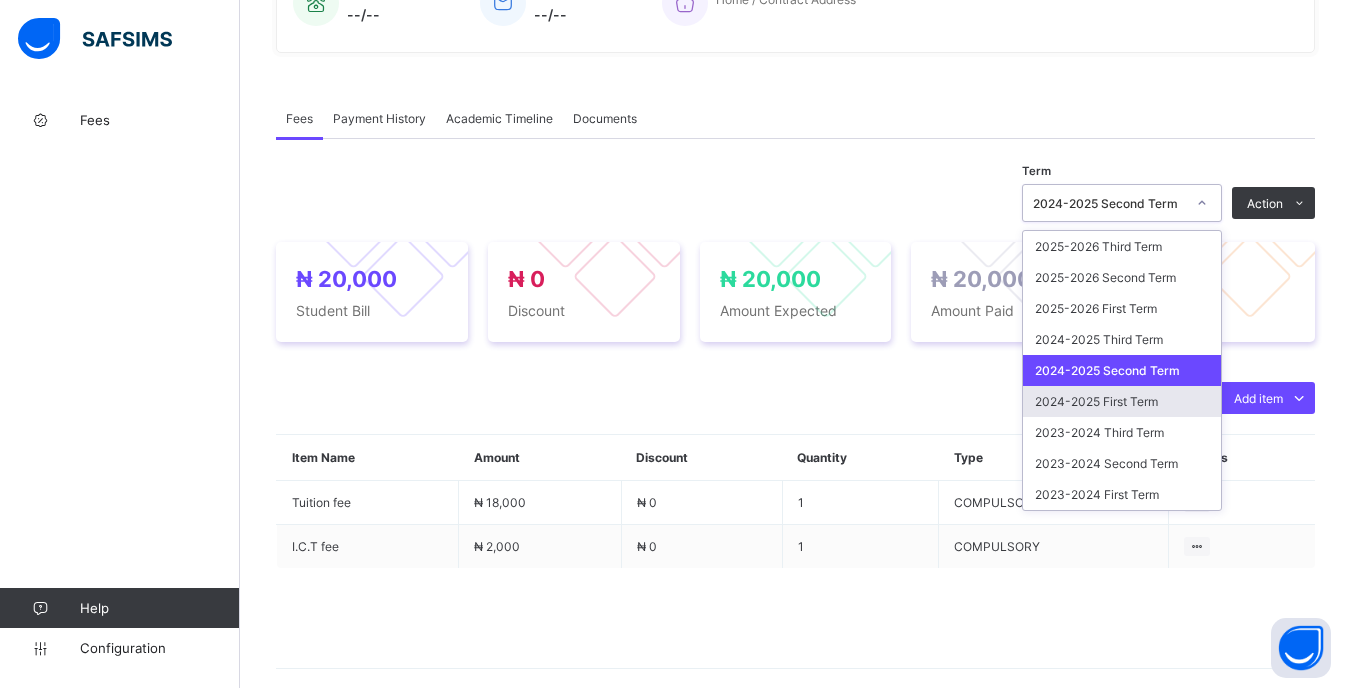 click on "2024-2025 First Term" at bounding box center (1122, 401) 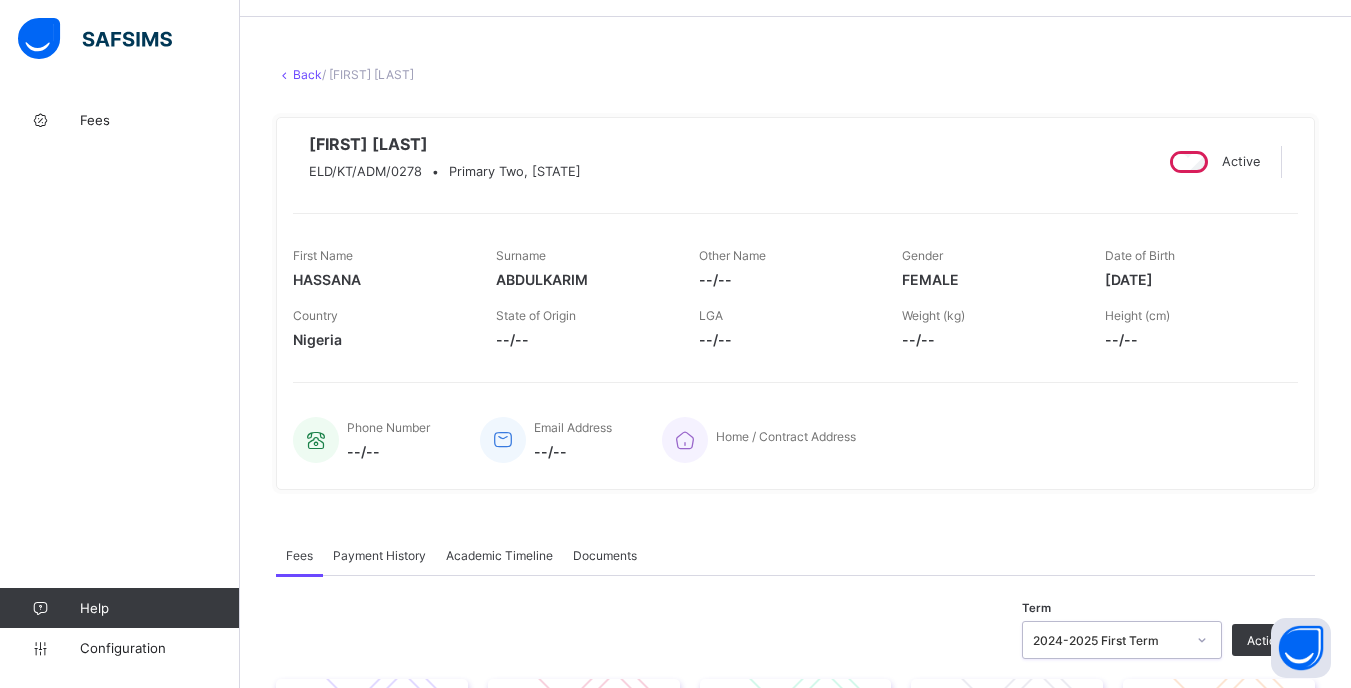 scroll, scrollTop: 0, scrollLeft: 0, axis: both 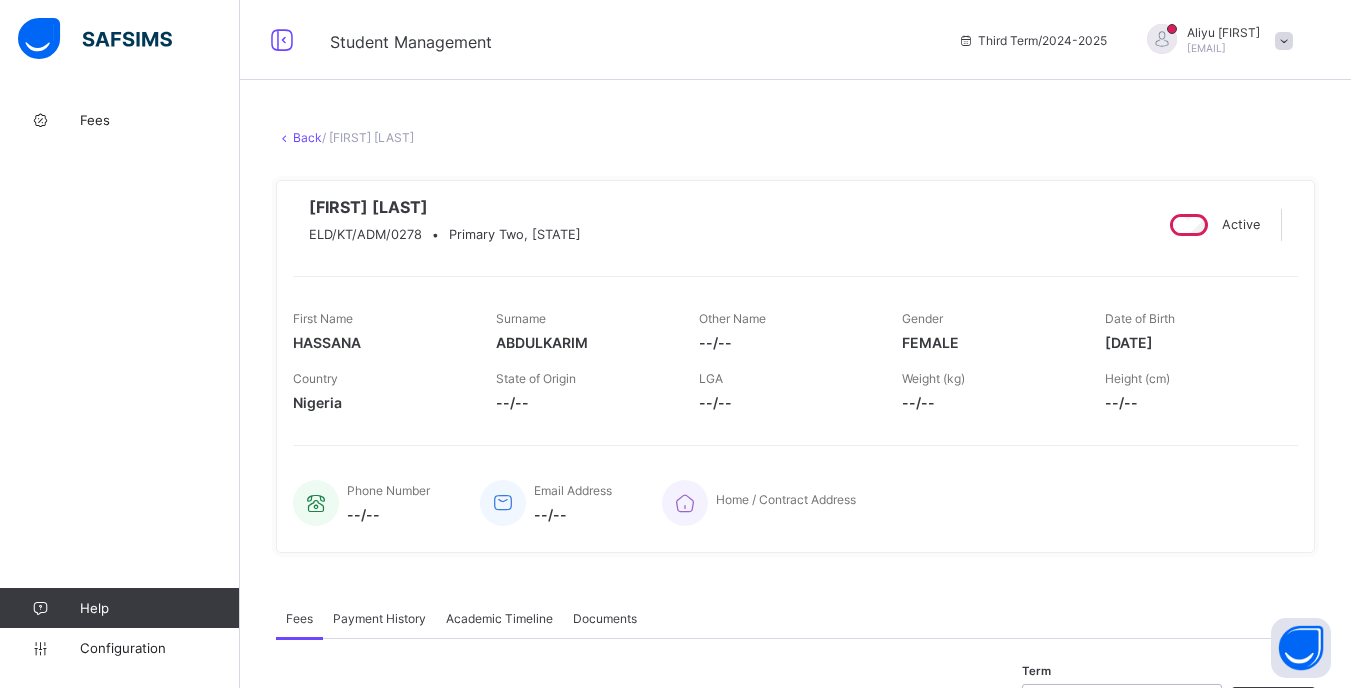 click on "Back" at bounding box center (307, 137) 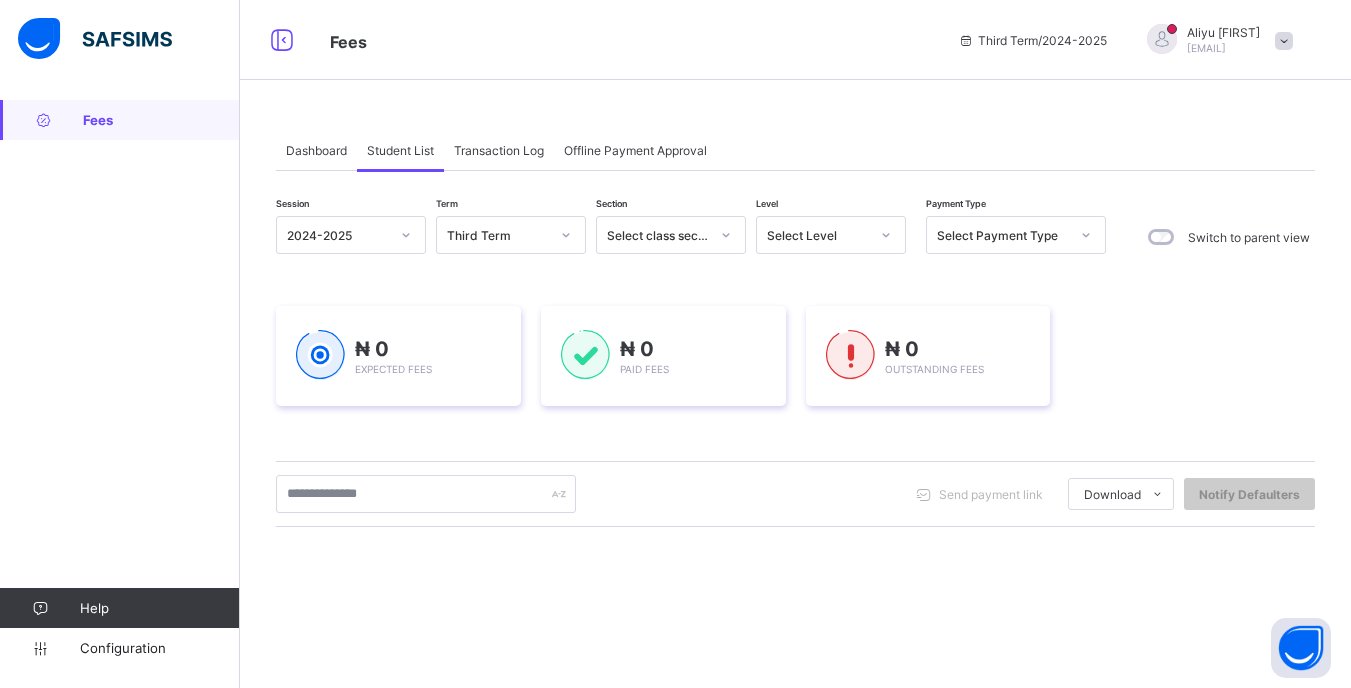 click on "Select Level" at bounding box center (818, 235) 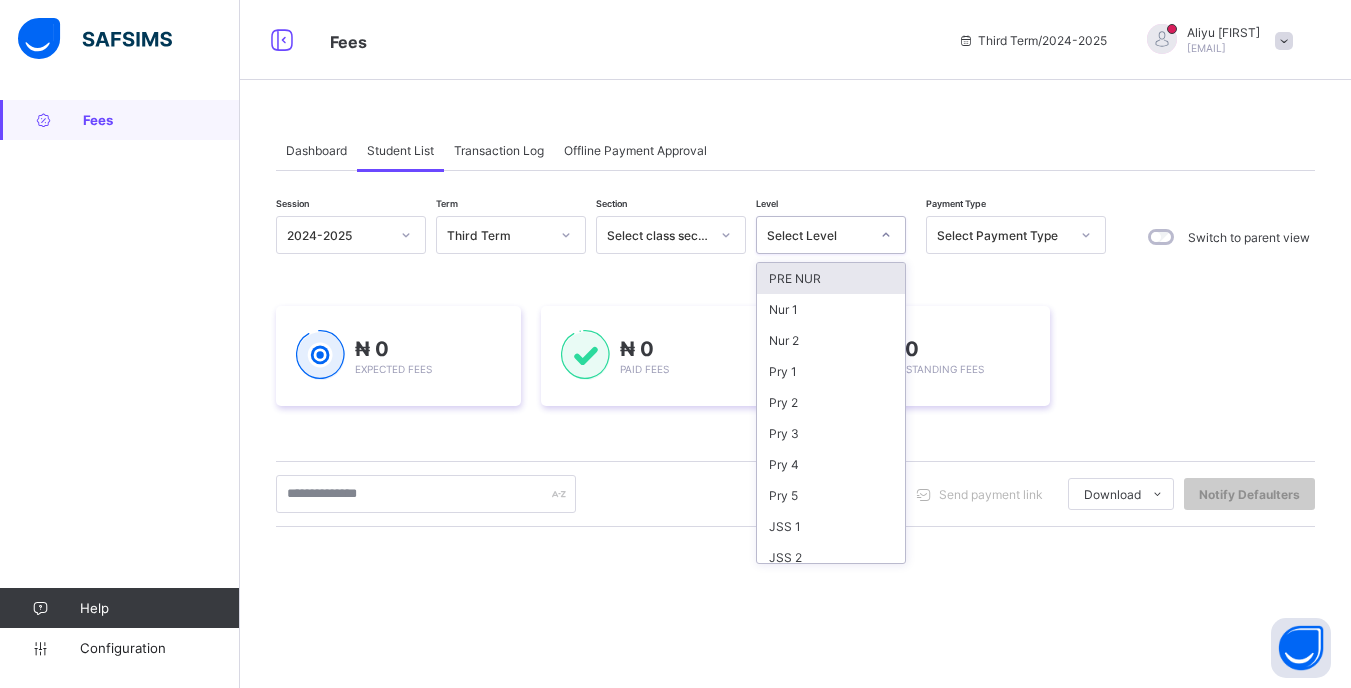 drag, startPoint x: 839, startPoint y: 389, endPoint x: 816, endPoint y: 322, distance: 70.837845 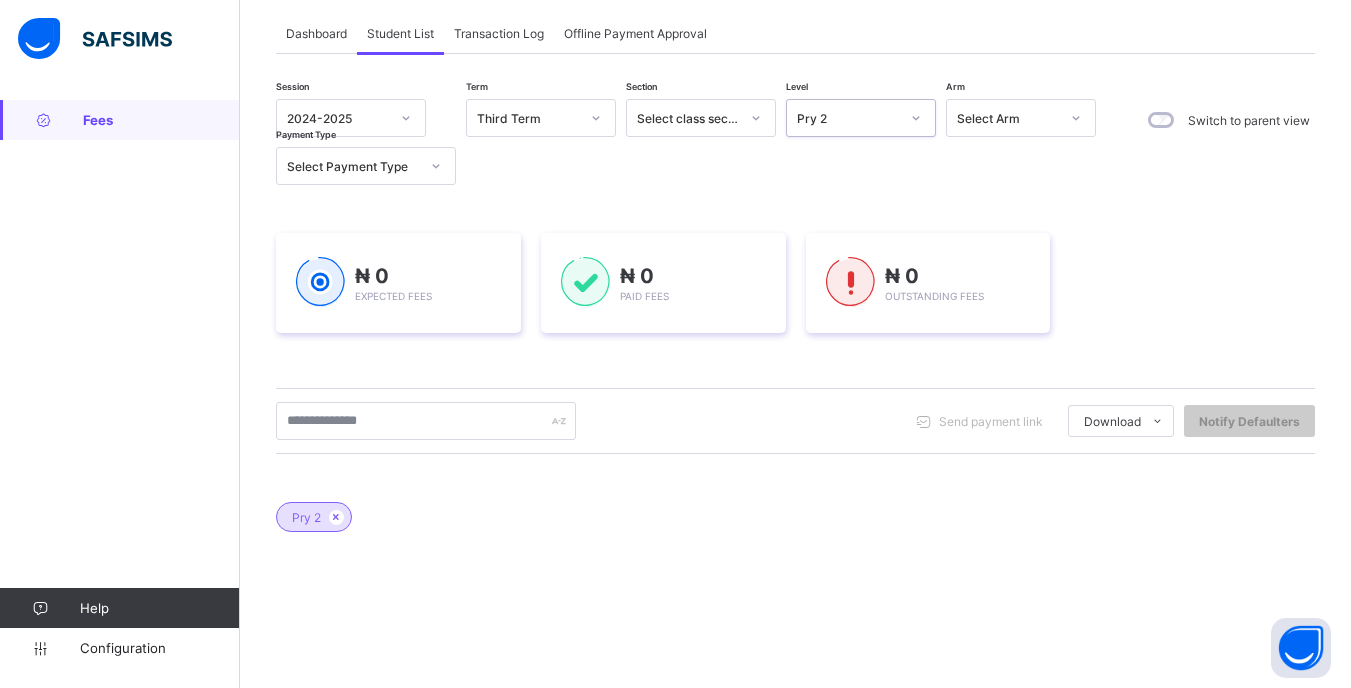 scroll, scrollTop: 200, scrollLeft: 0, axis: vertical 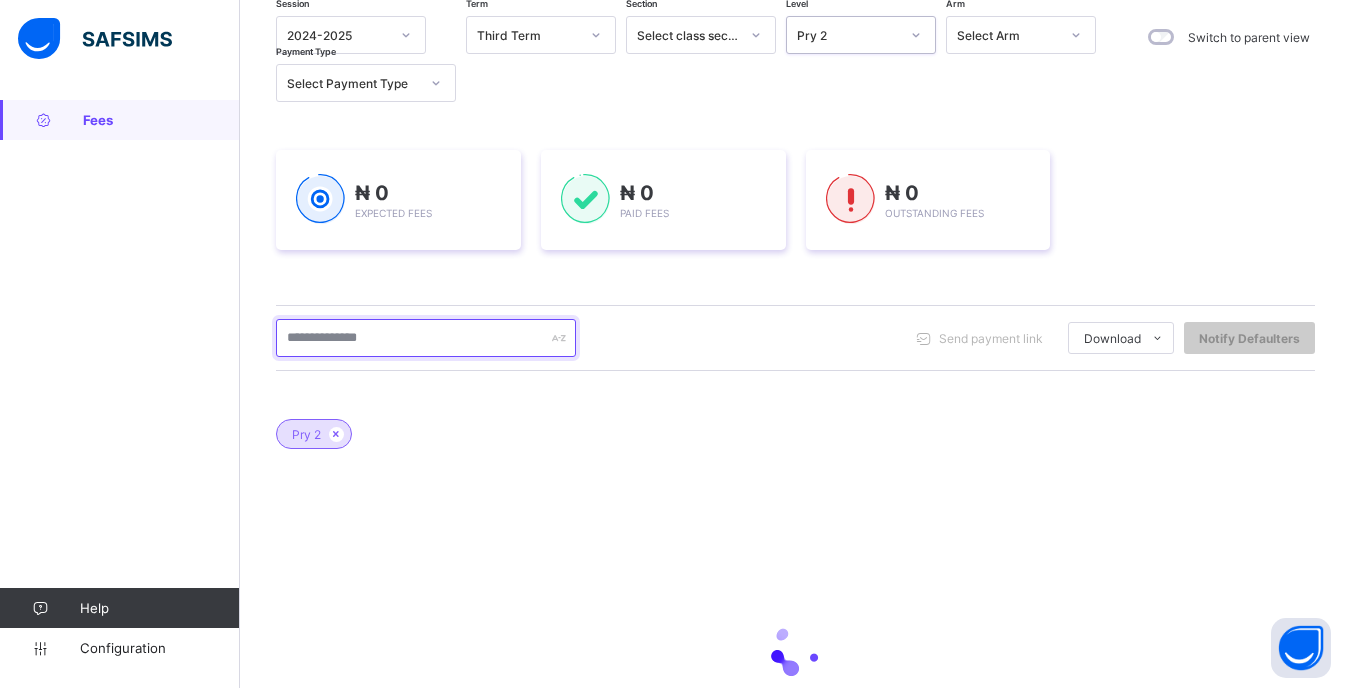click at bounding box center [426, 338] 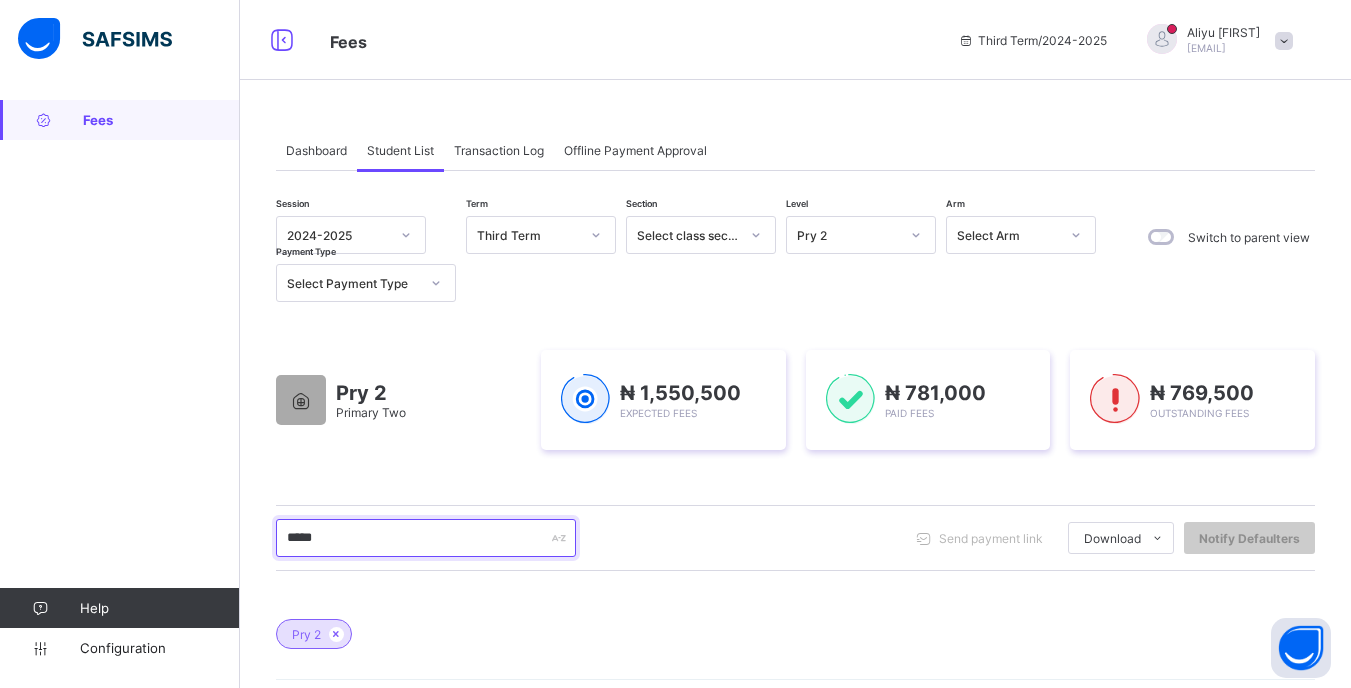 scroll, scrollTop: 381, scrollLeft: 0, axis: vertical 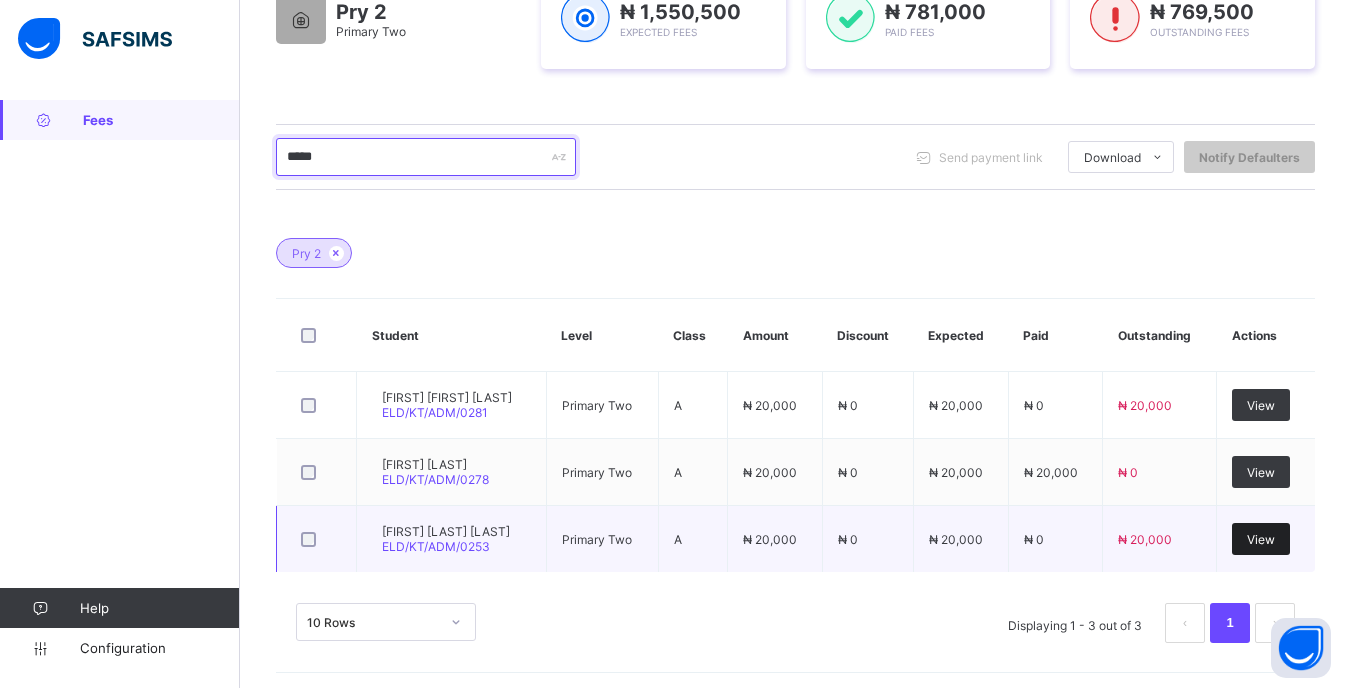 type on "*****" 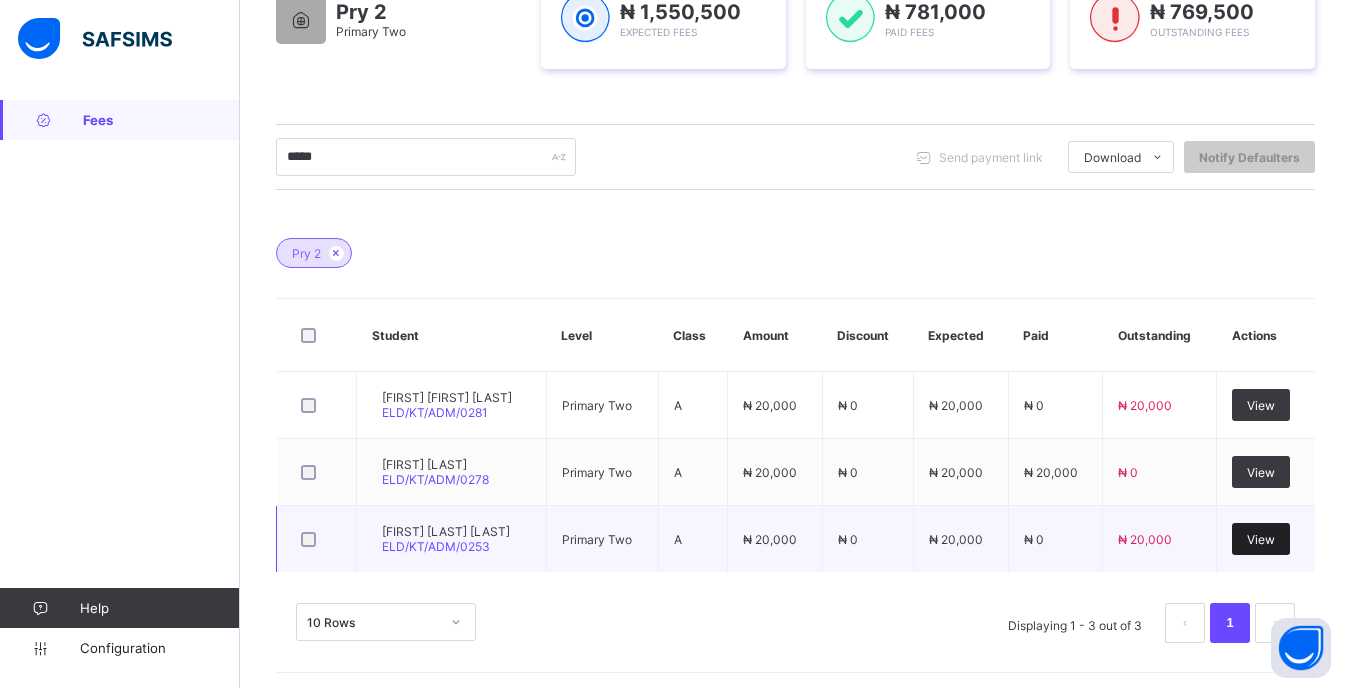 click on "View" at bounding box center [1261, 539] 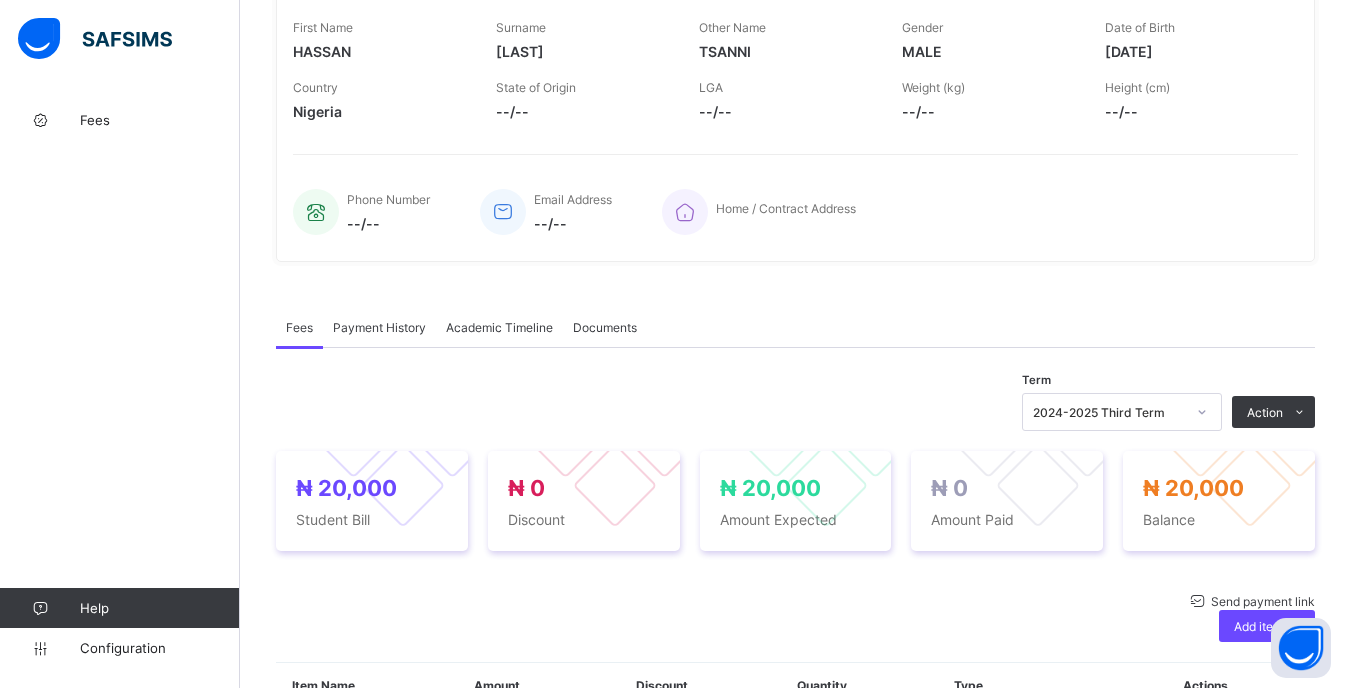 scroll, scrollTop: 500, scrollLeft: 0, axis: vertical 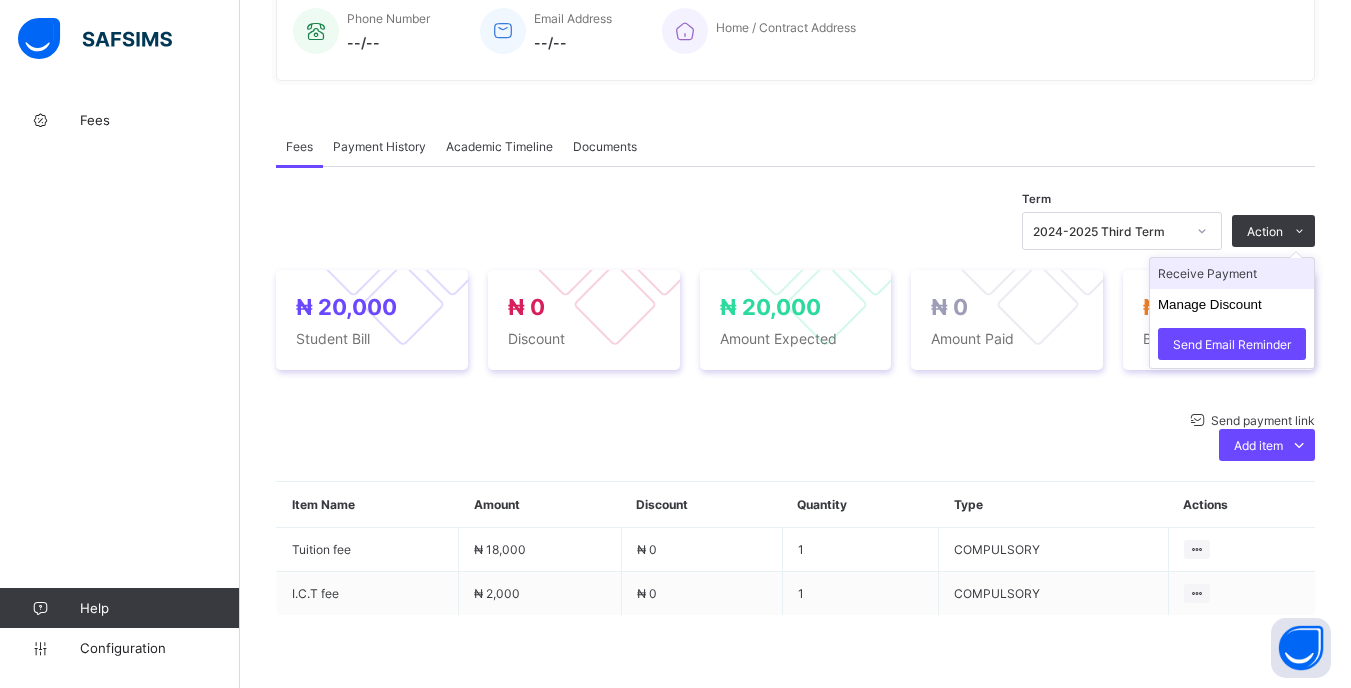 click on "Receive Payment" at bounding box center (1232, 273) 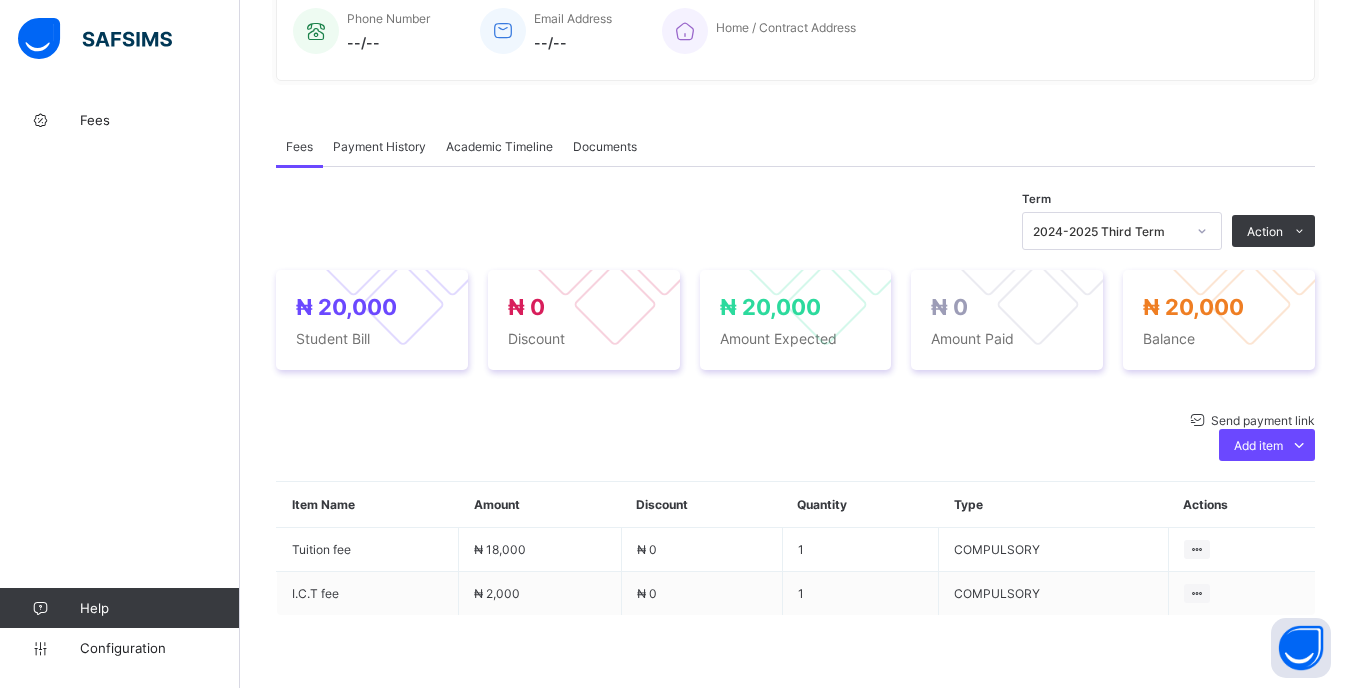 click at bounding box center (889, 1005) 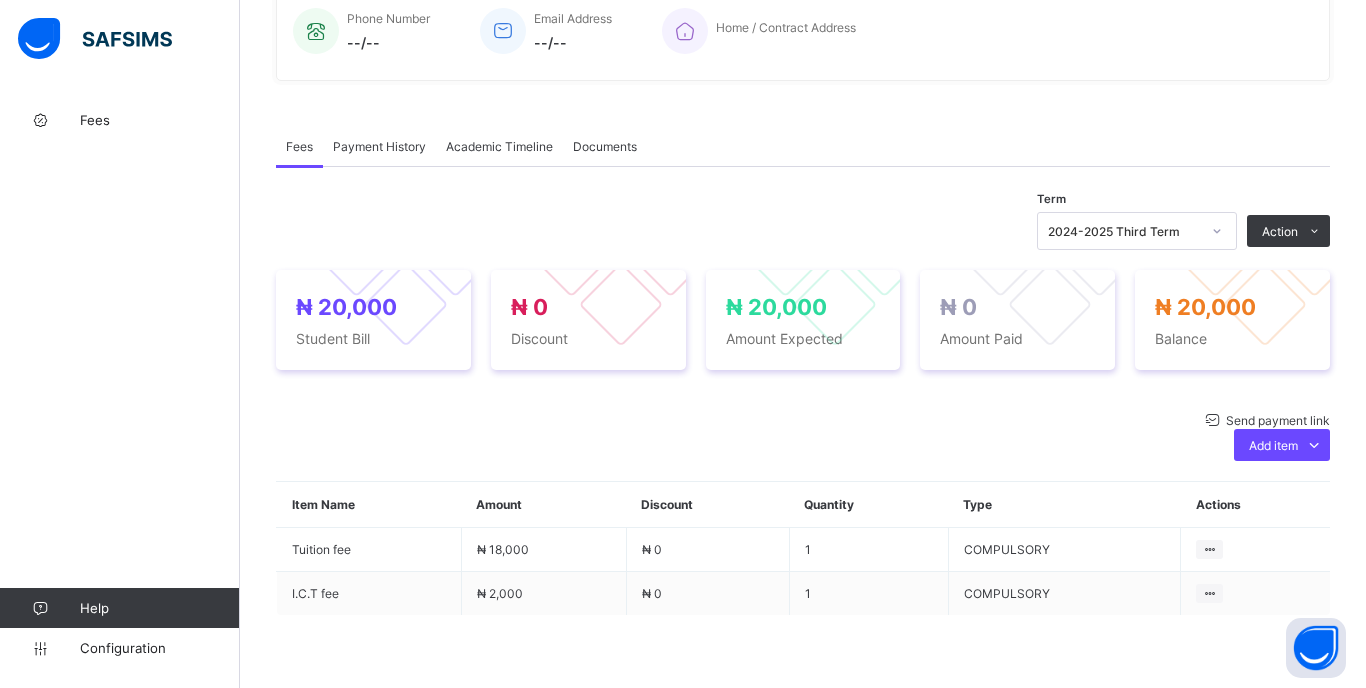 type on "****" 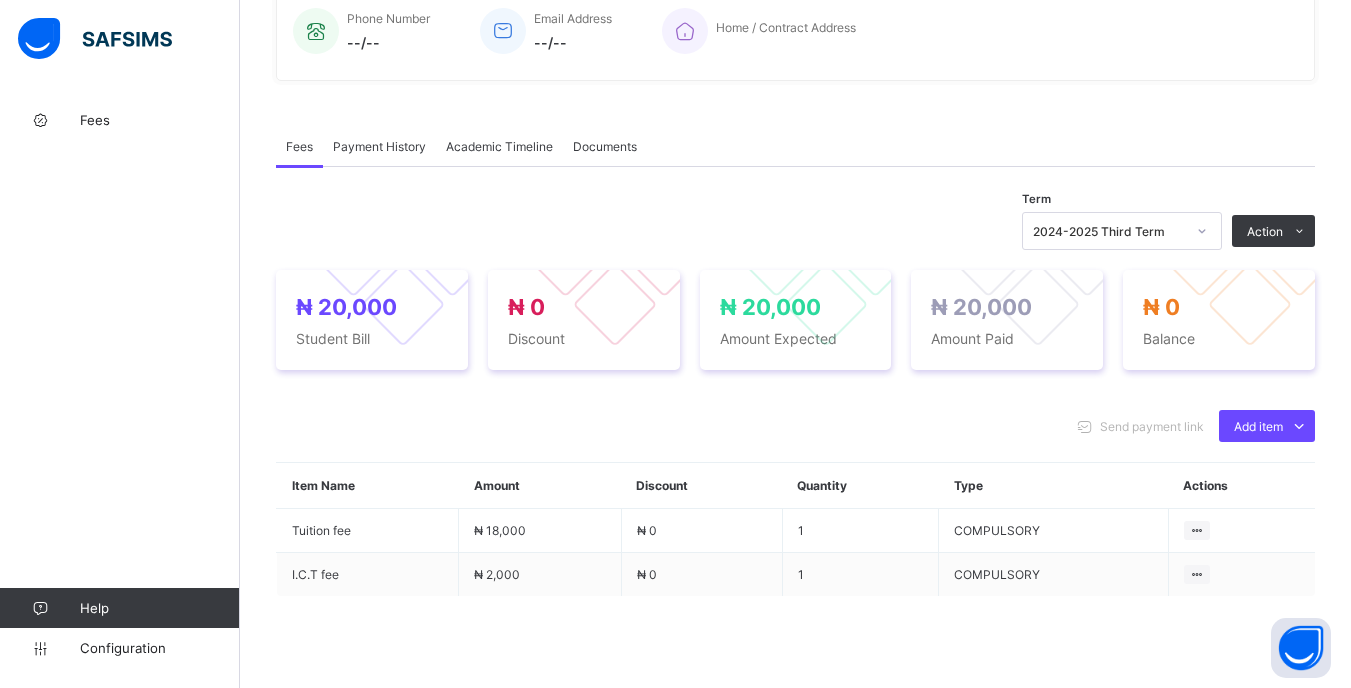 click at bounding box center [1202, 231] 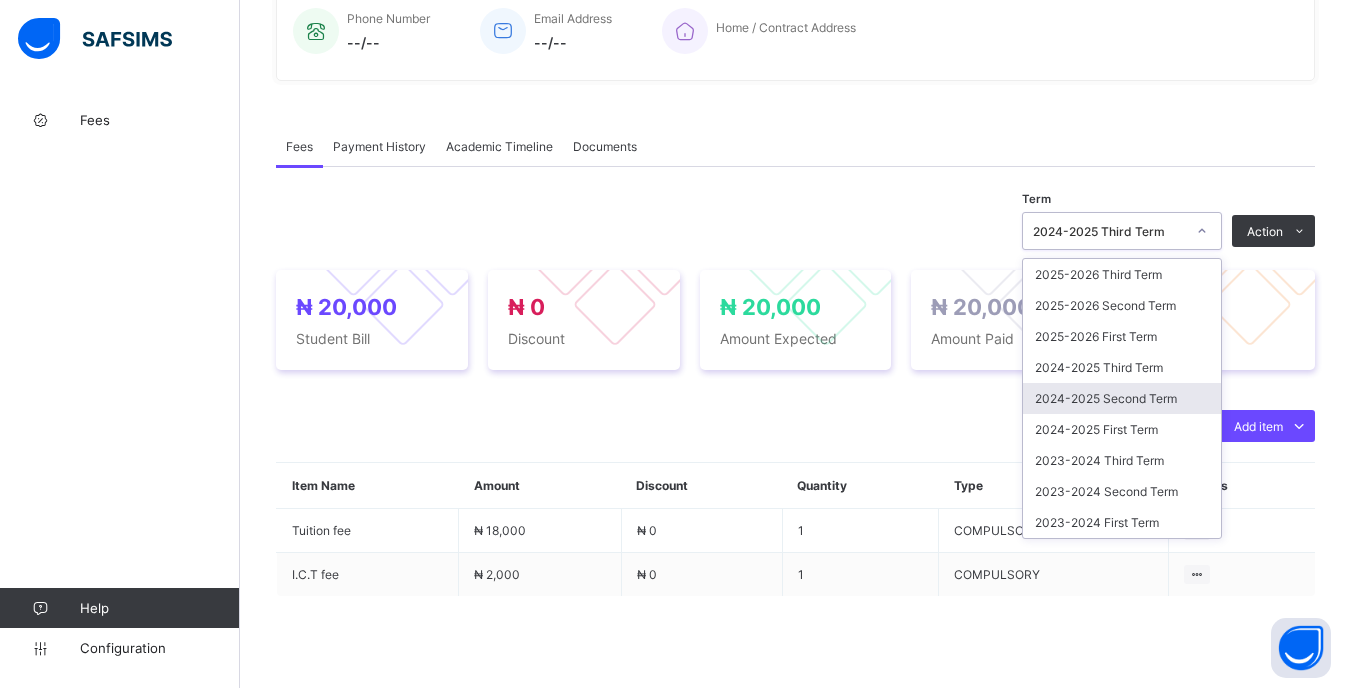 click on "2024-2025 Second Term" at bounding box center [1122, 398] 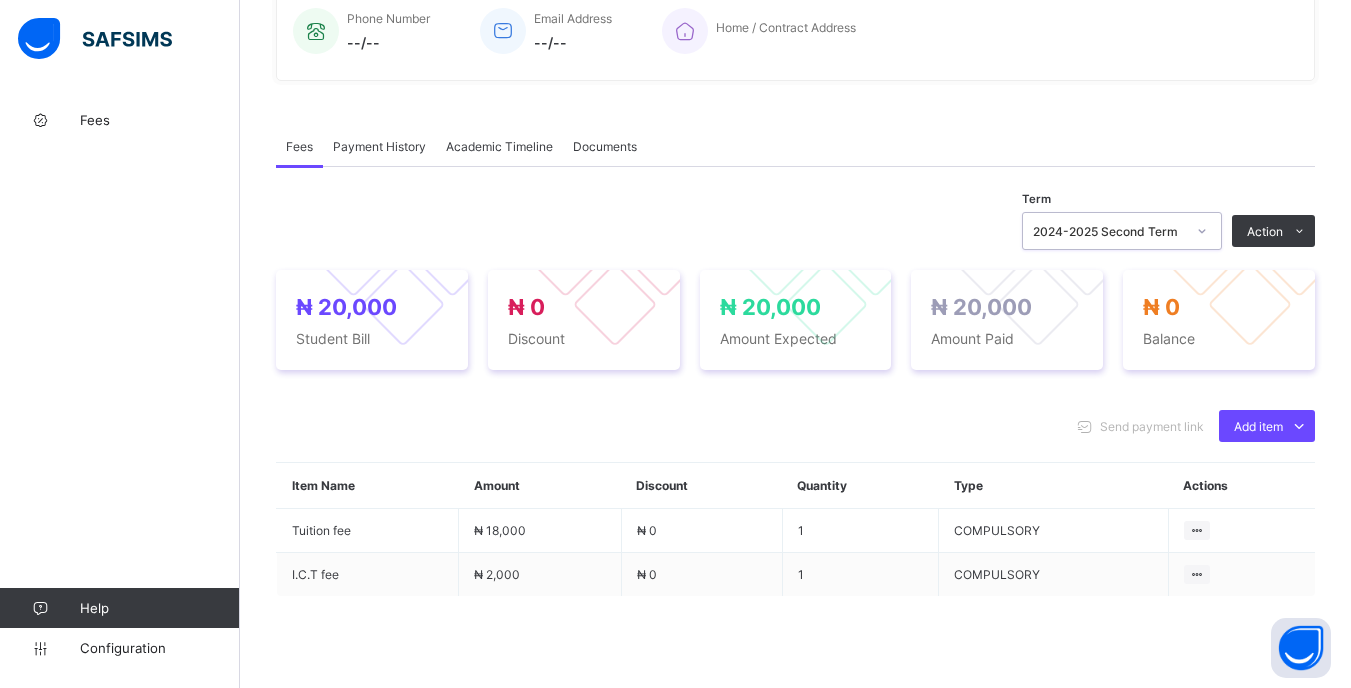 click at bounding box center (1202, 231) 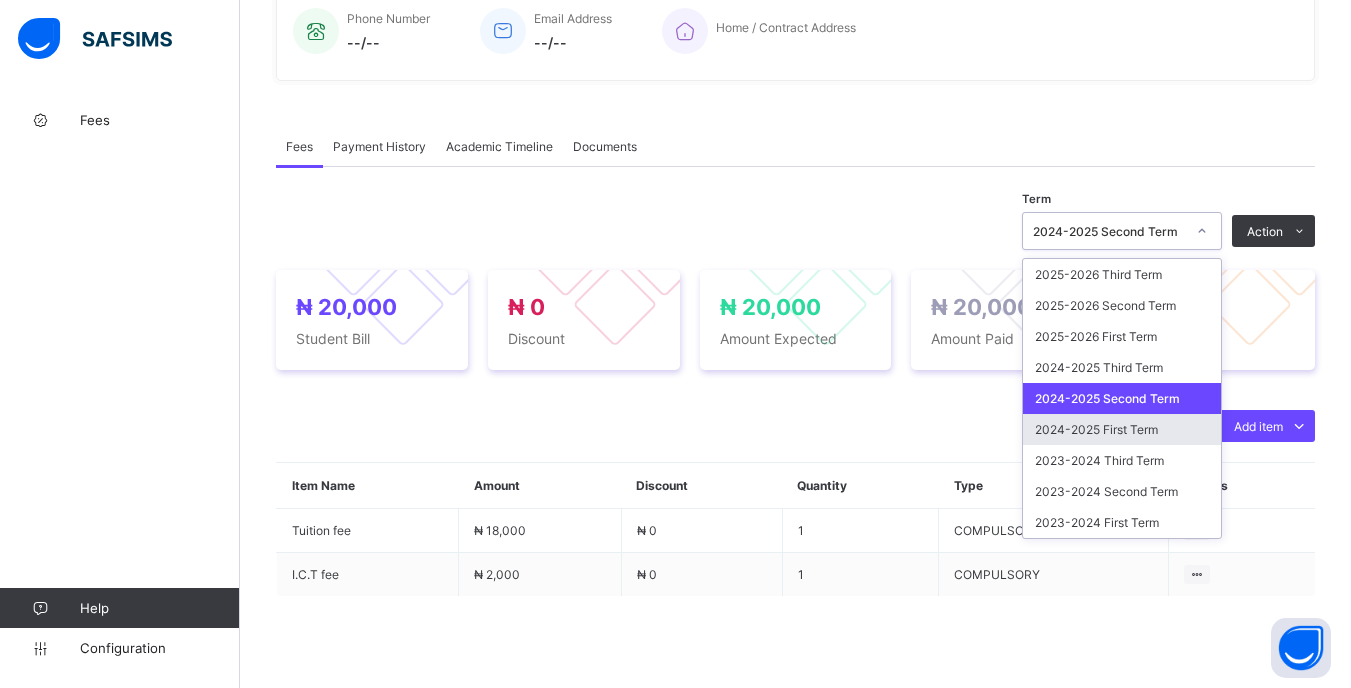 click on "2024-2025 First Term" at bounding box center (1122, 429) 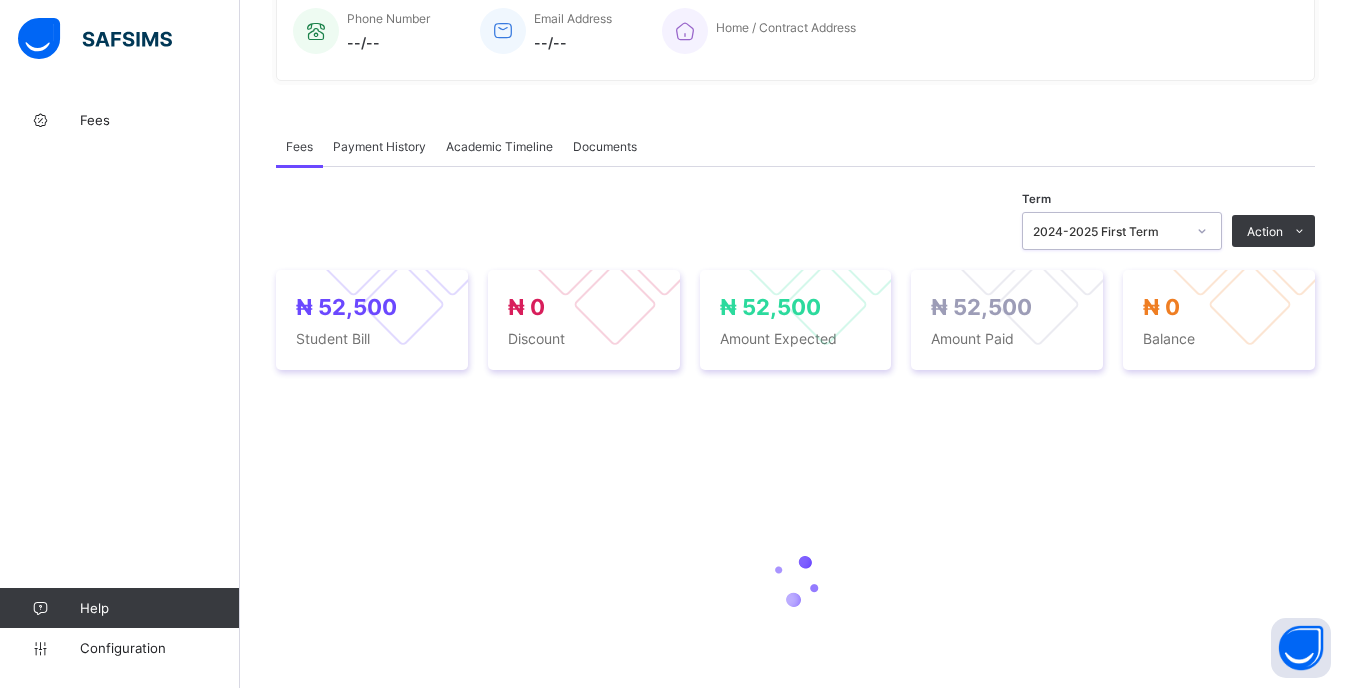 click on "2024-2025 First Term" at bounding box center (1109, 231) 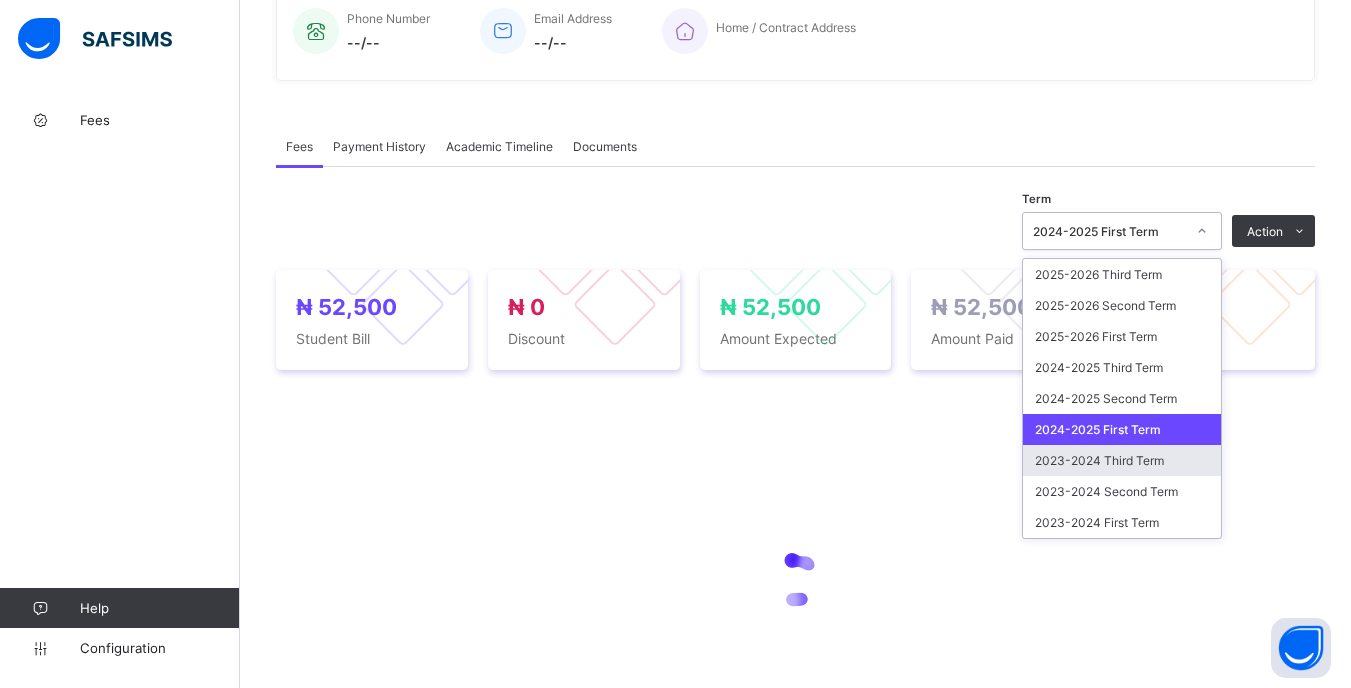 click on "2023-2024 Third Term" at bounding box center (1122, 460) 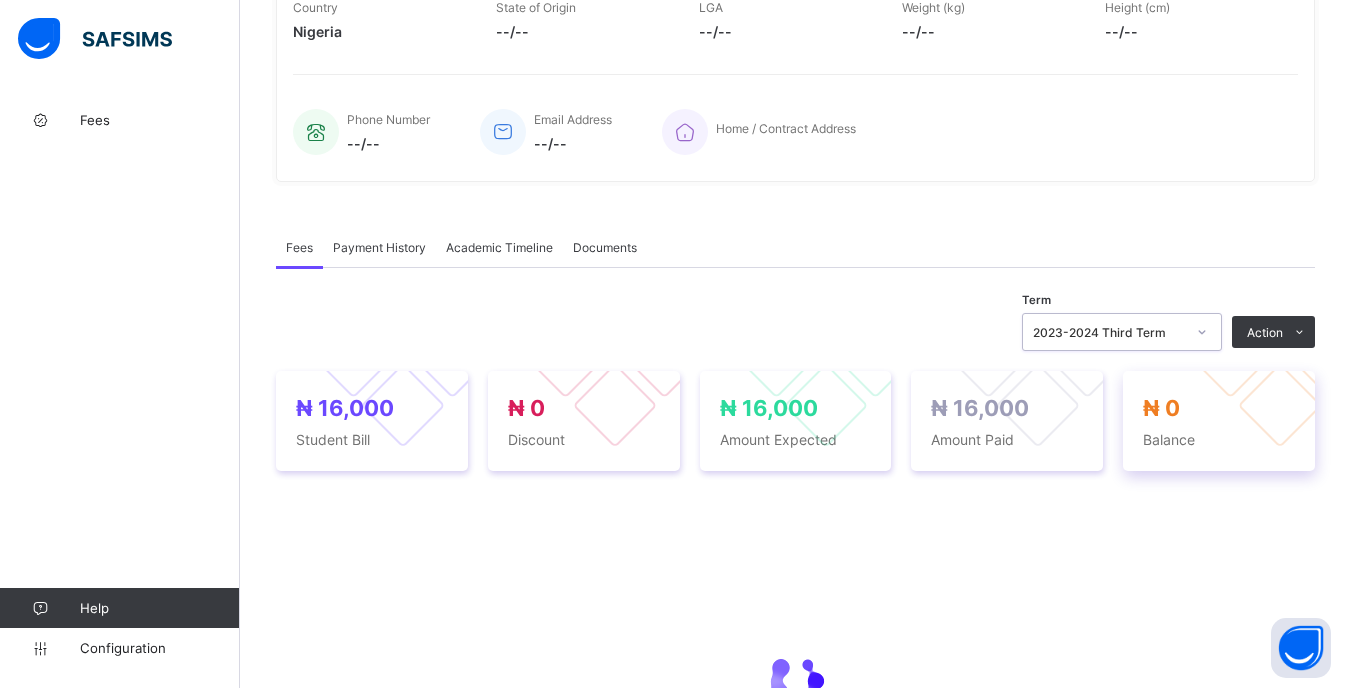 scroll, scrollTop: 400, scrollLeft: 0, axis: vertical 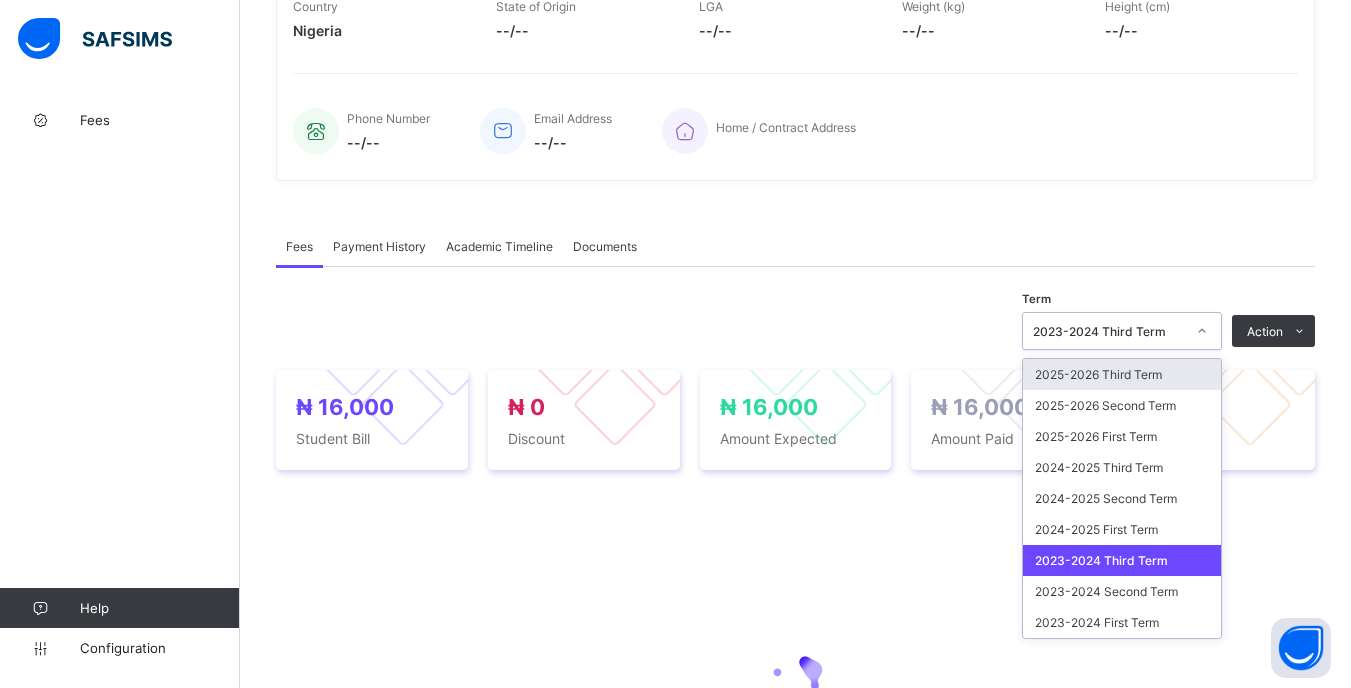 click on "2023-2024 Third Term" at bounding box center (1109, 331) 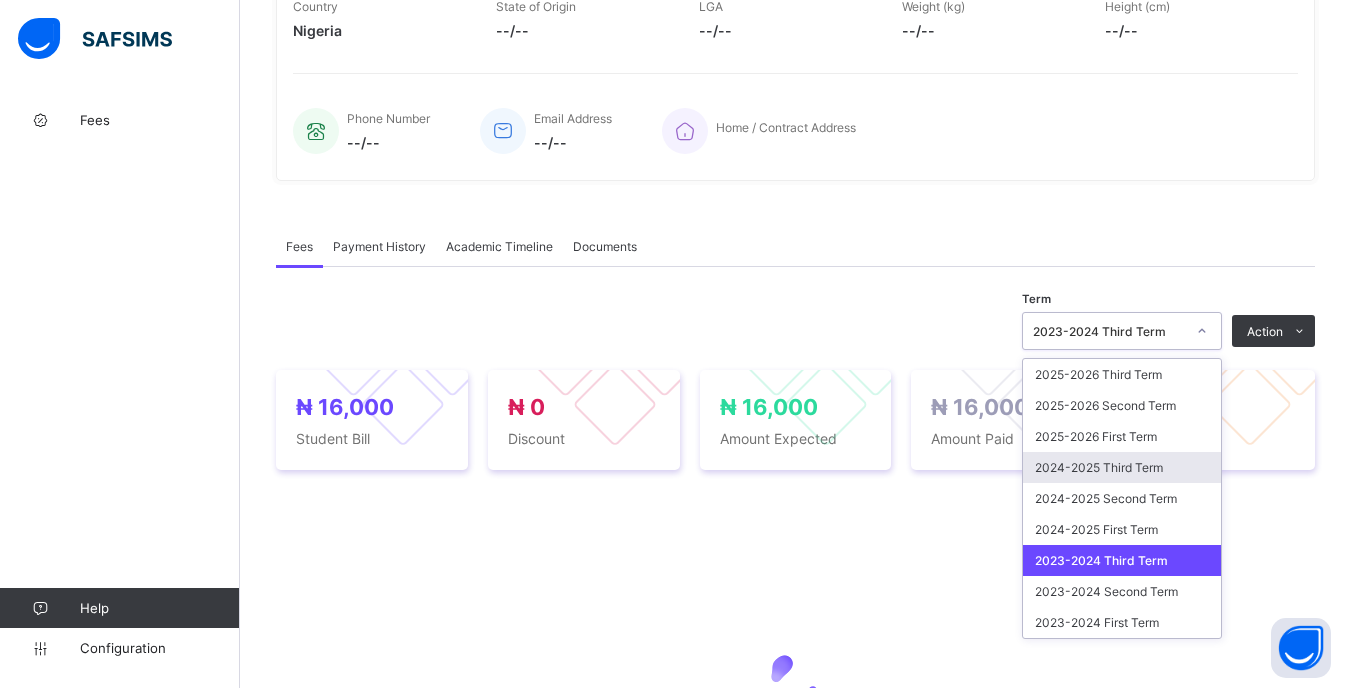 click on "2024-2025 Third Term" at bounding box center [1122, 467] 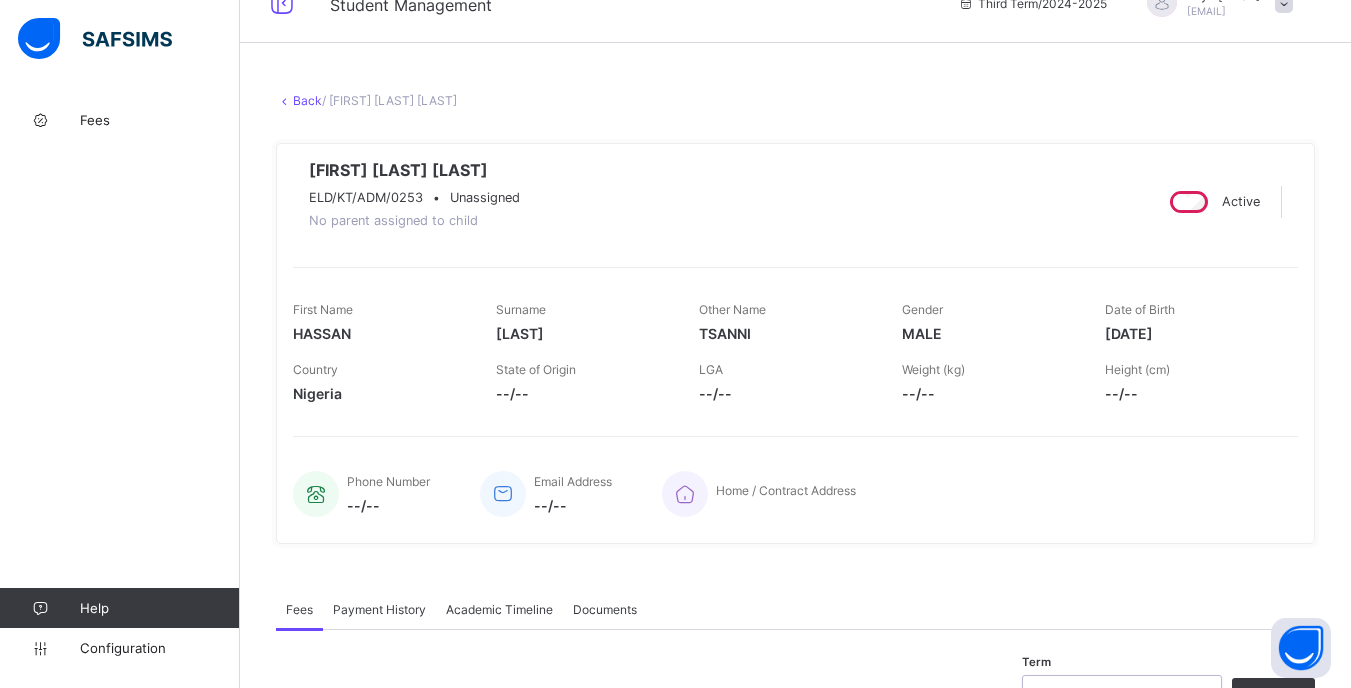scroll, scrollTop: 0, scrollLeft: 0, axis: both 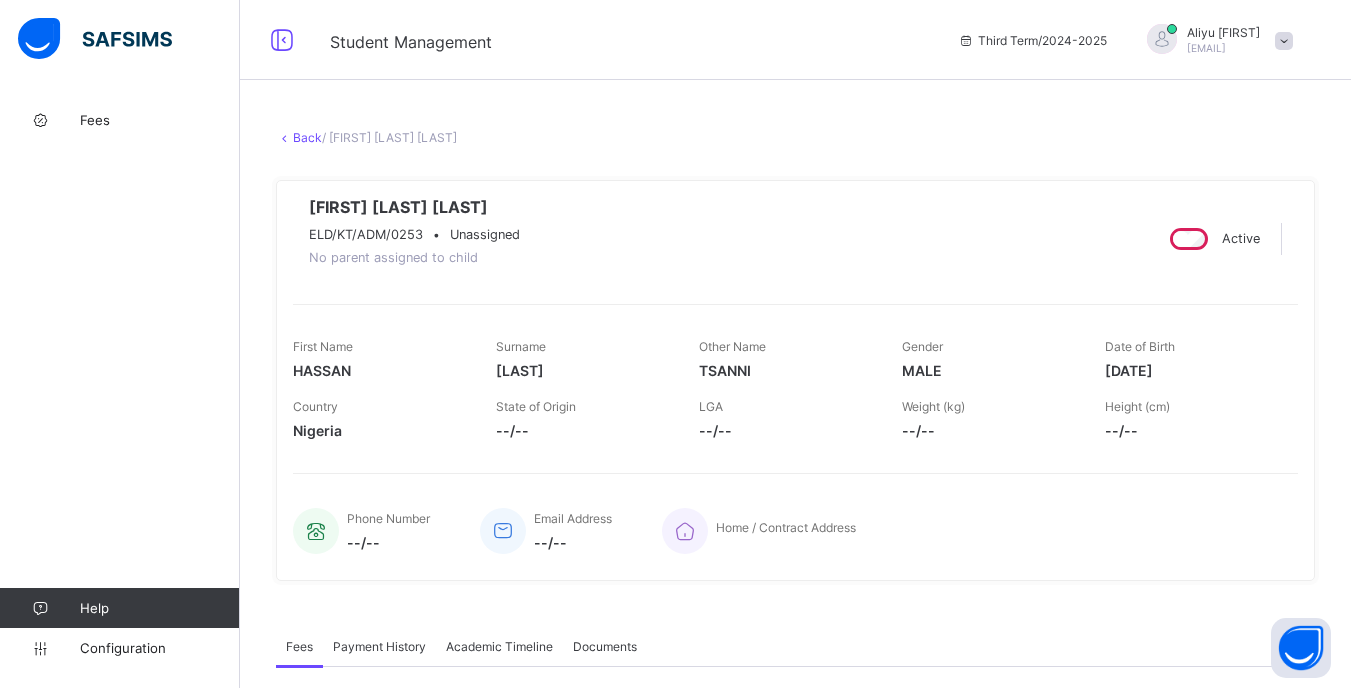 click on "Back" at bounding box center [307, 137] 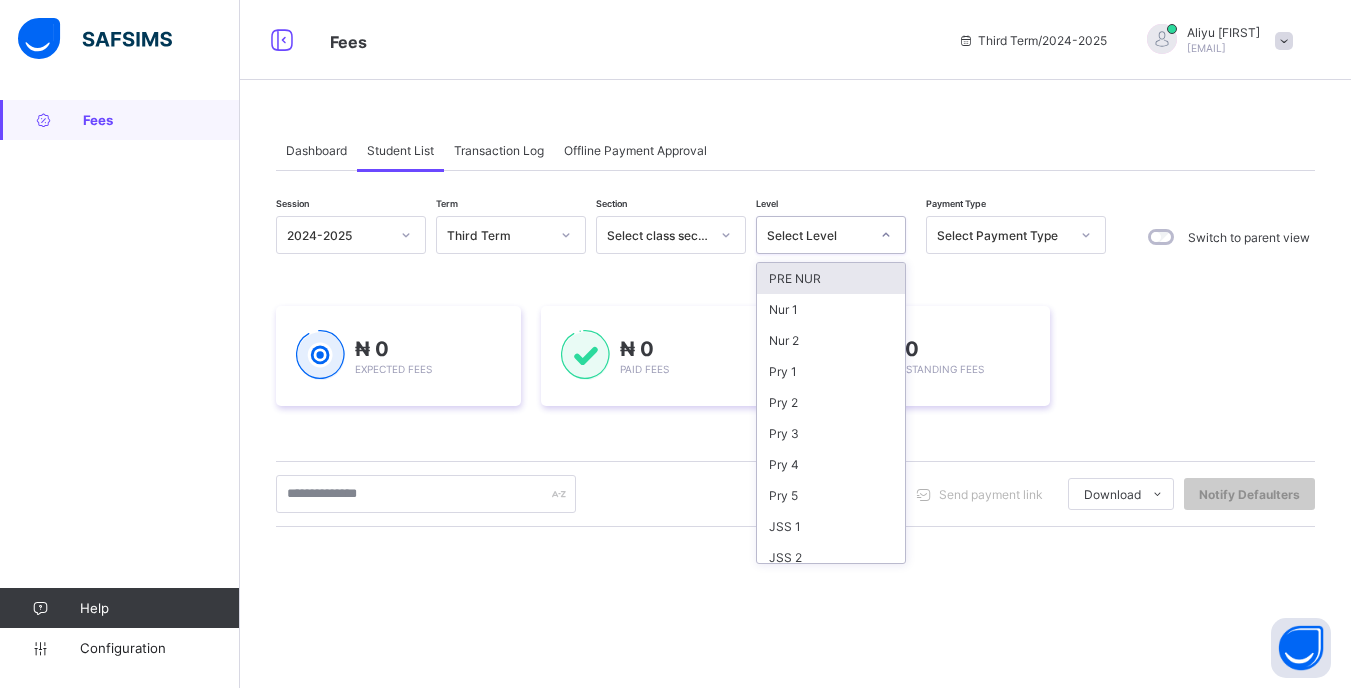 click at bounding box center (886, 235) 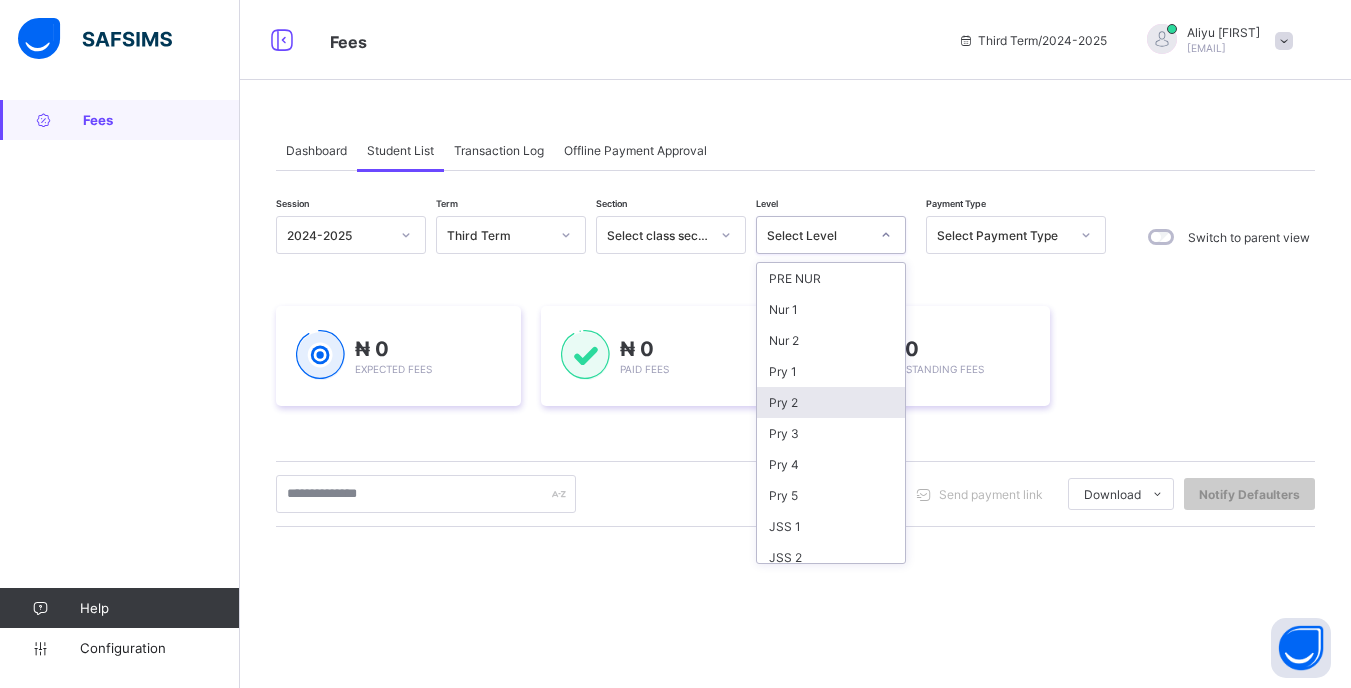 click on "Pry 2" at bounding box center [831, 402] 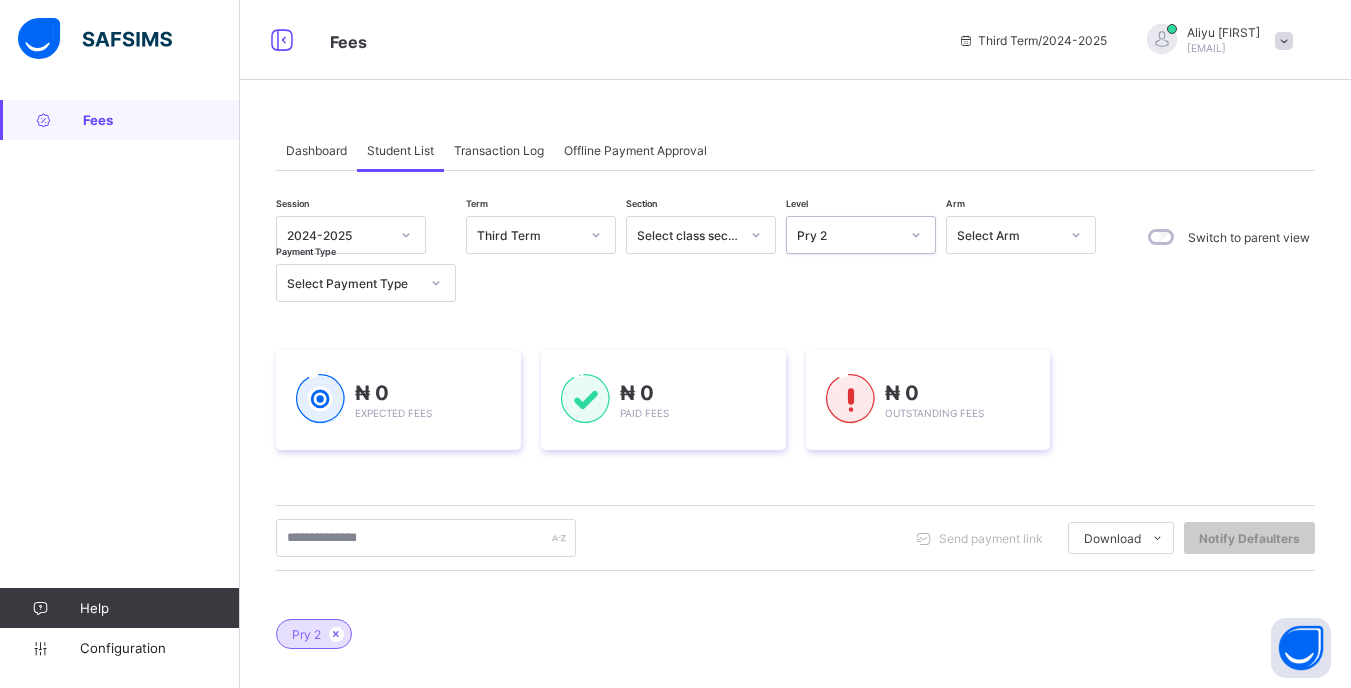 scroll, scrollTop: 200, scrollLeft: 0, axis: vertical 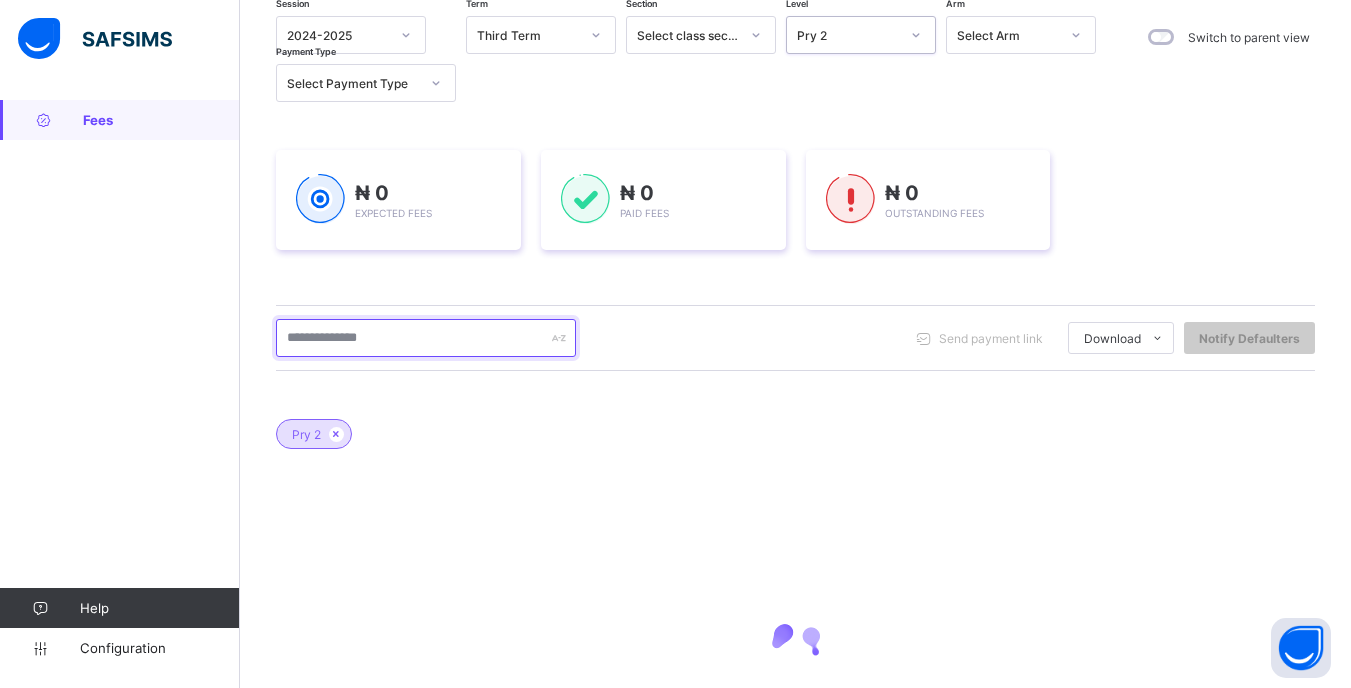 click at bounding box center [426, 338] 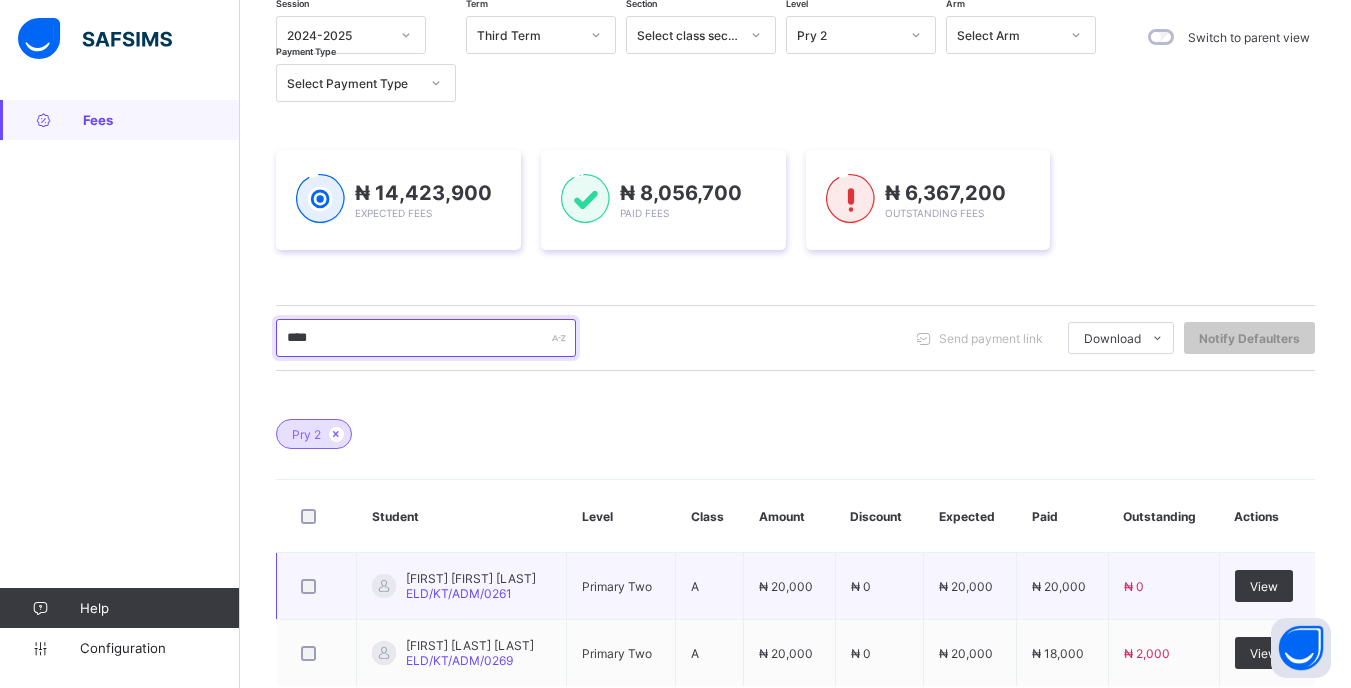 scroll, scrollTop: 319, scrollLeft: 0, axis: vertical 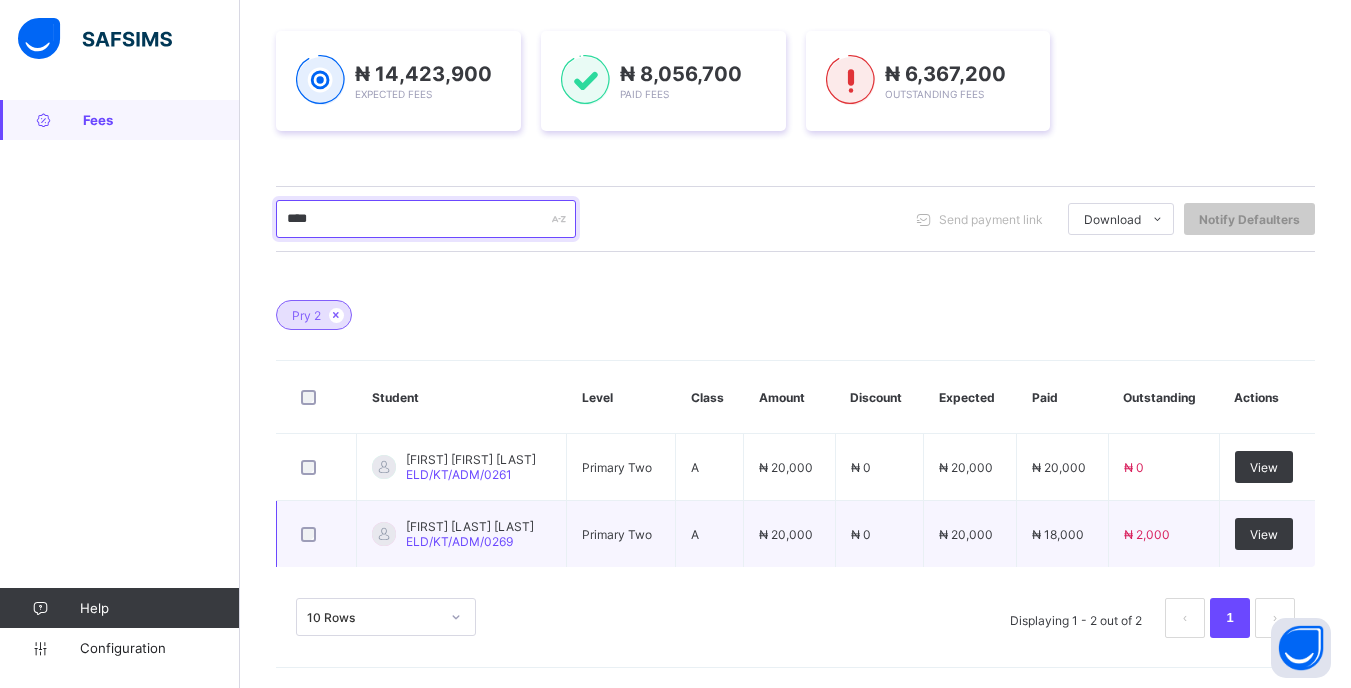 type on "****" 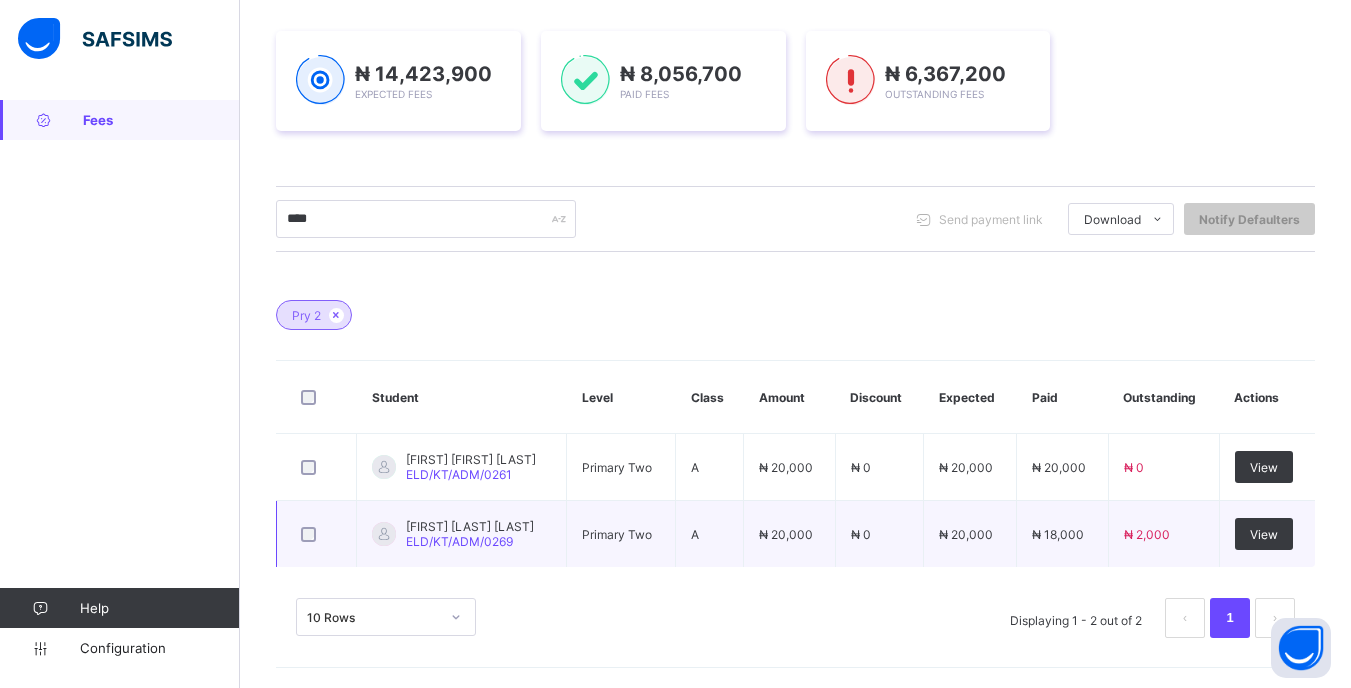 click on "View" at bounding box center [1267, 534] 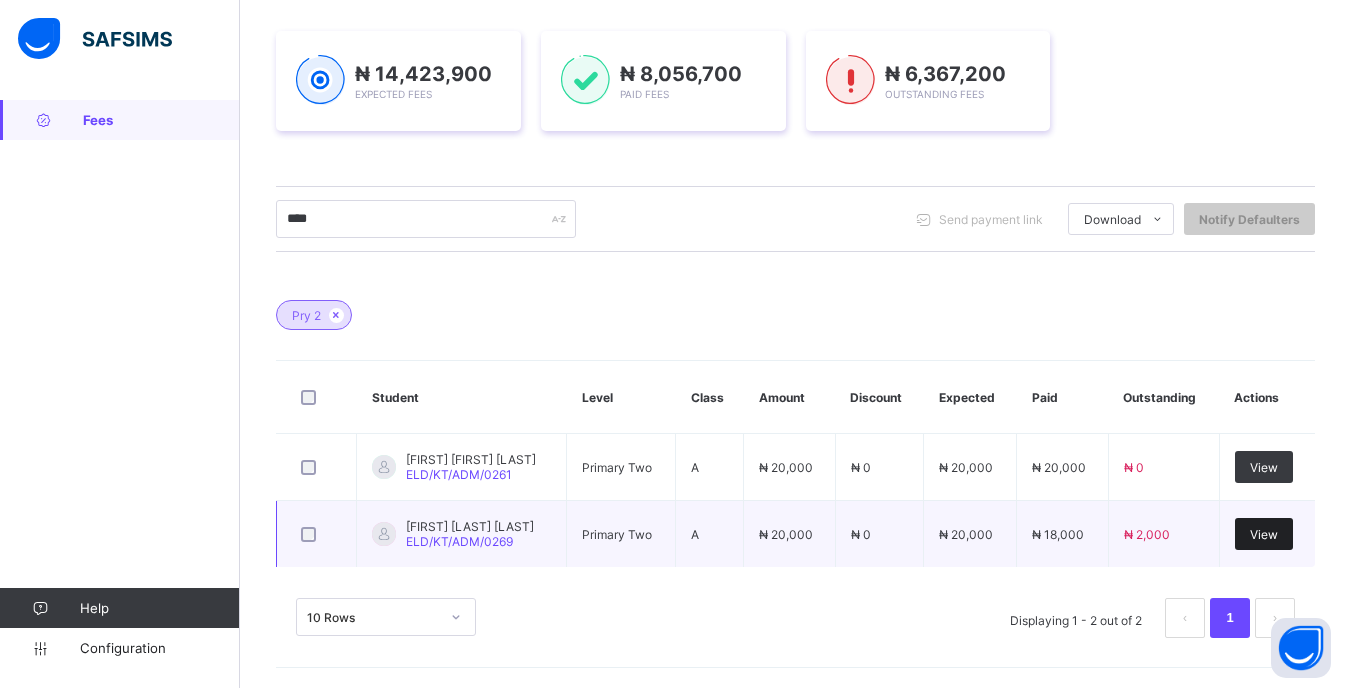 click on "View" at bounding box center [1264, 534] 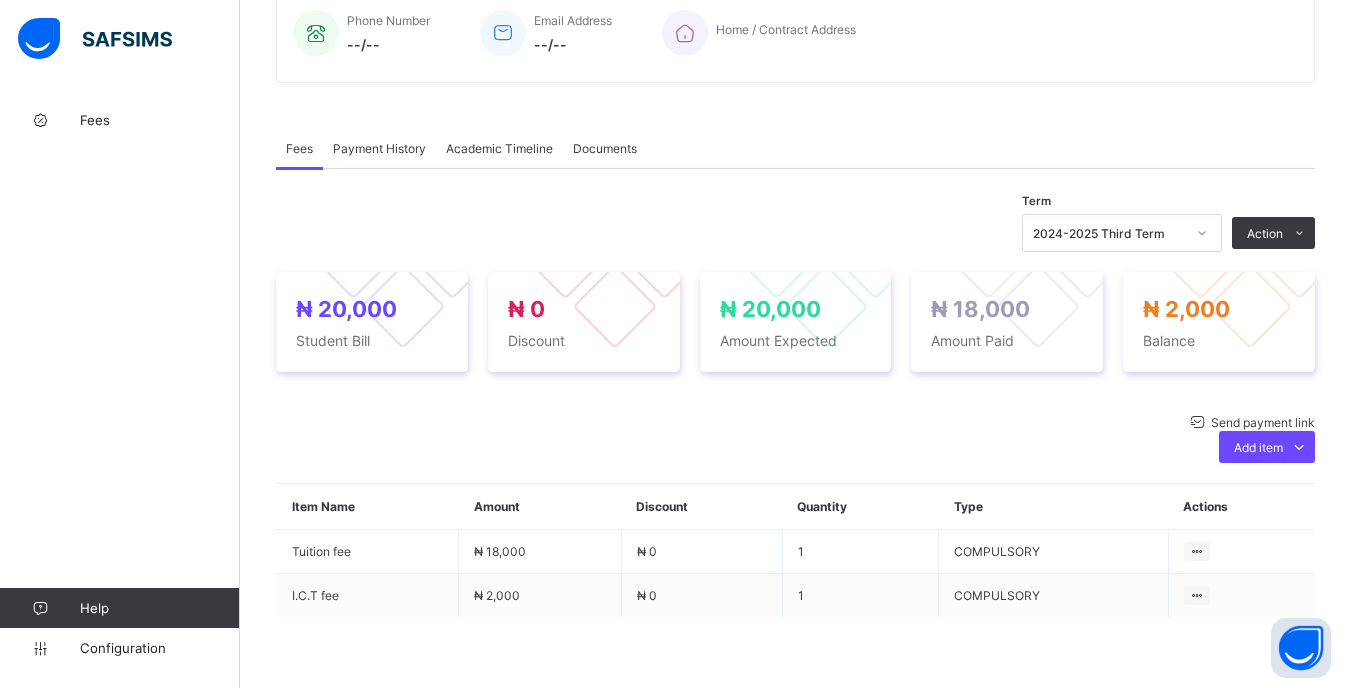 scroll, scrollTop: 600, scrollLeft: 0, axis: vertical 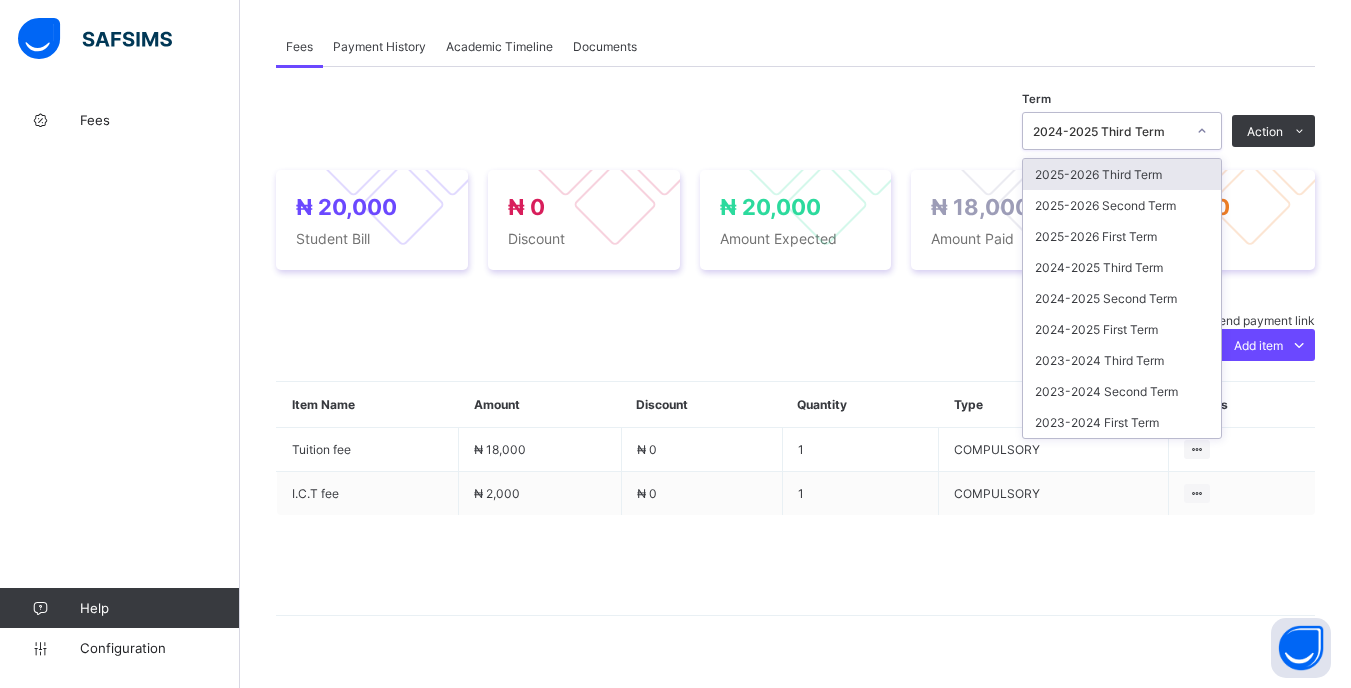 click 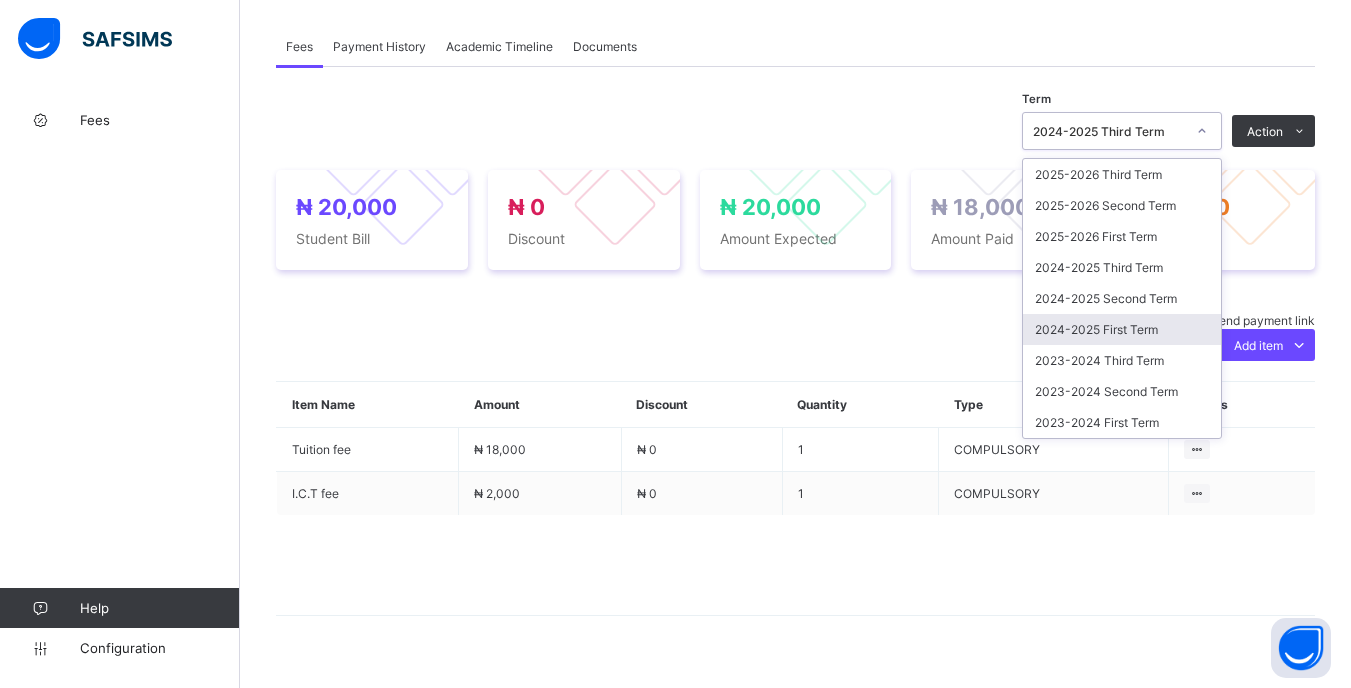 click on "2024-2025 First Term" at bounding box center (1122, 329) 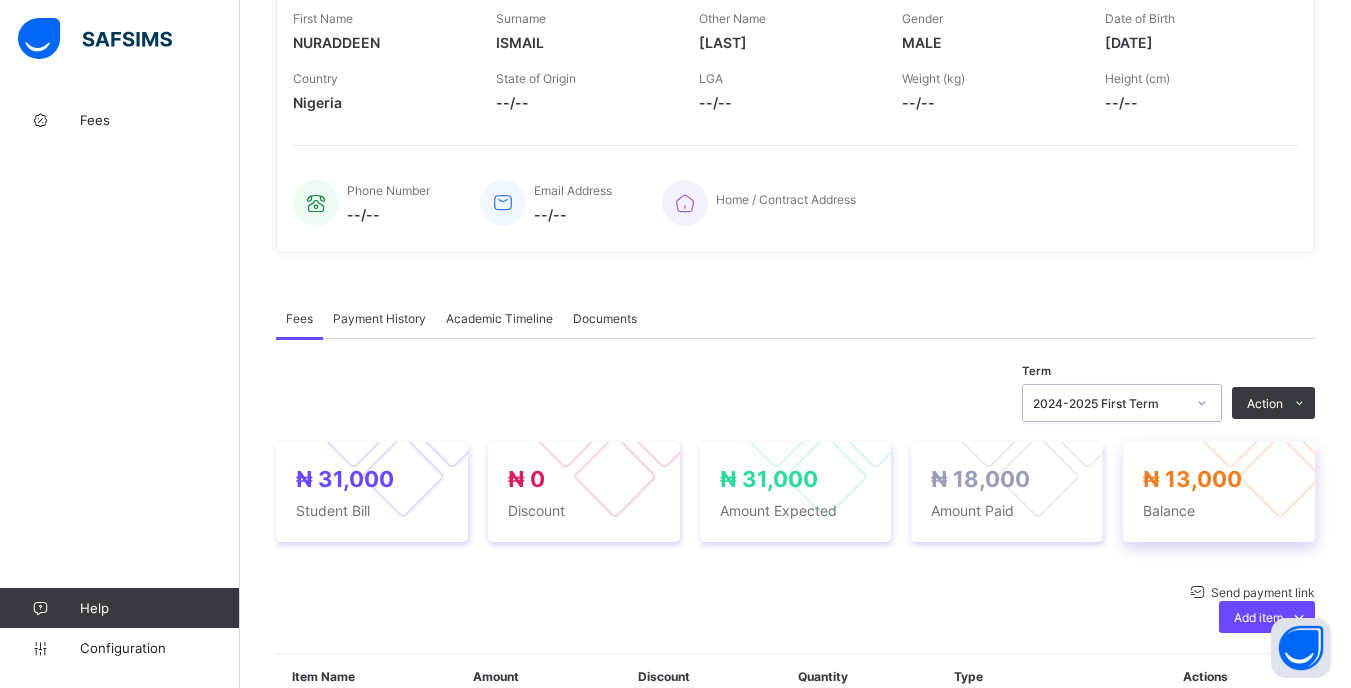 scroll, scrollTop: 600, scrollLeft: 0, axis: vertical 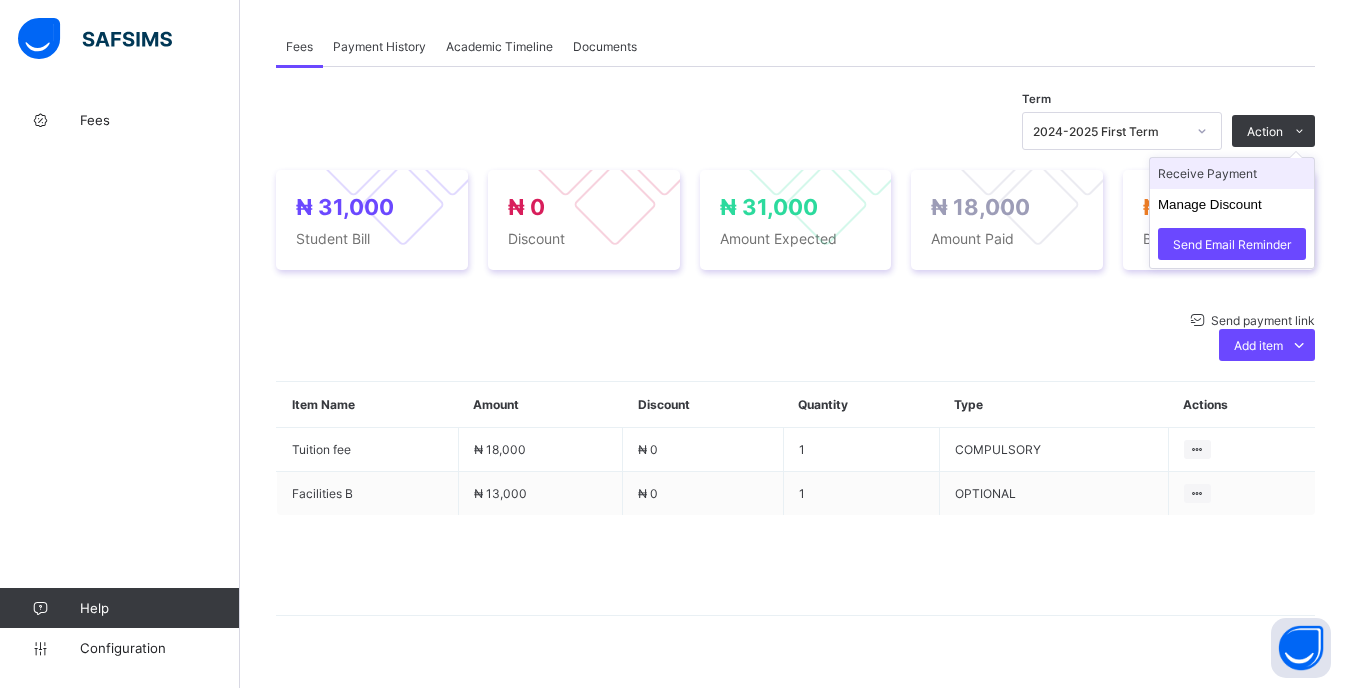 click on "Receive Payment" at bounding box center [1232, 173] 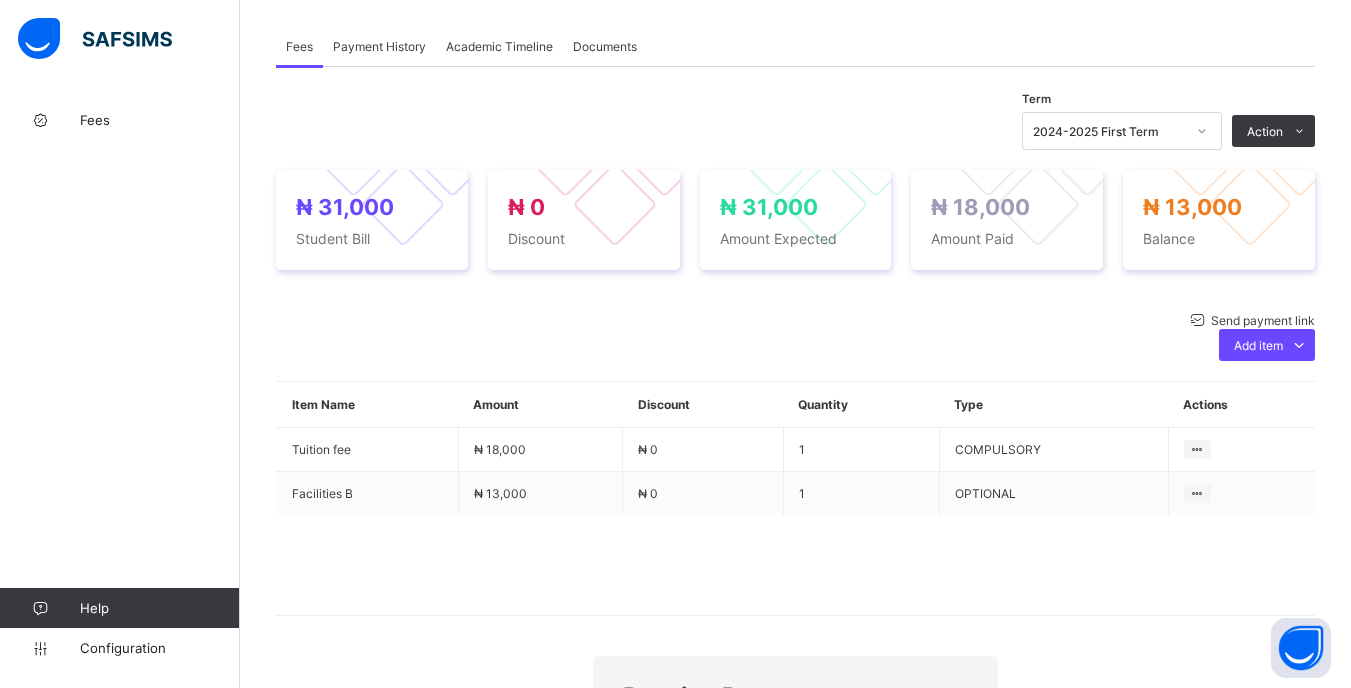 click at bounding box center (889, 905) 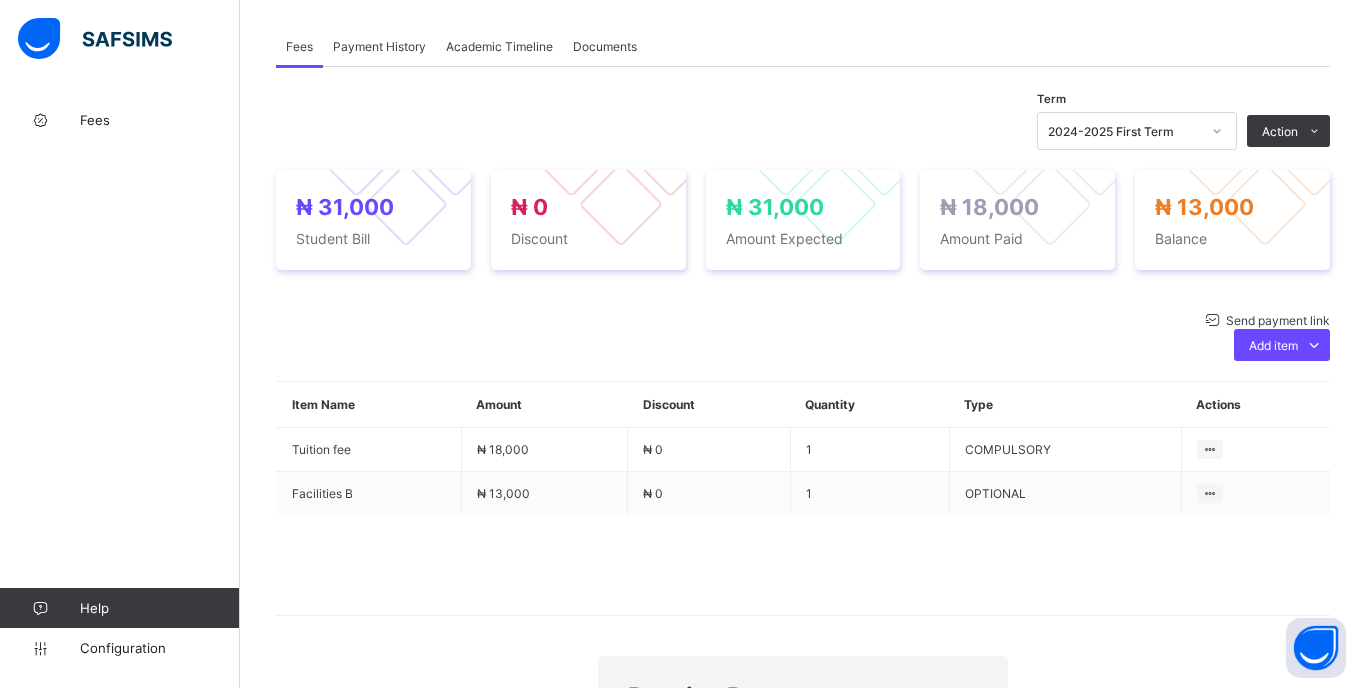type on "*****" 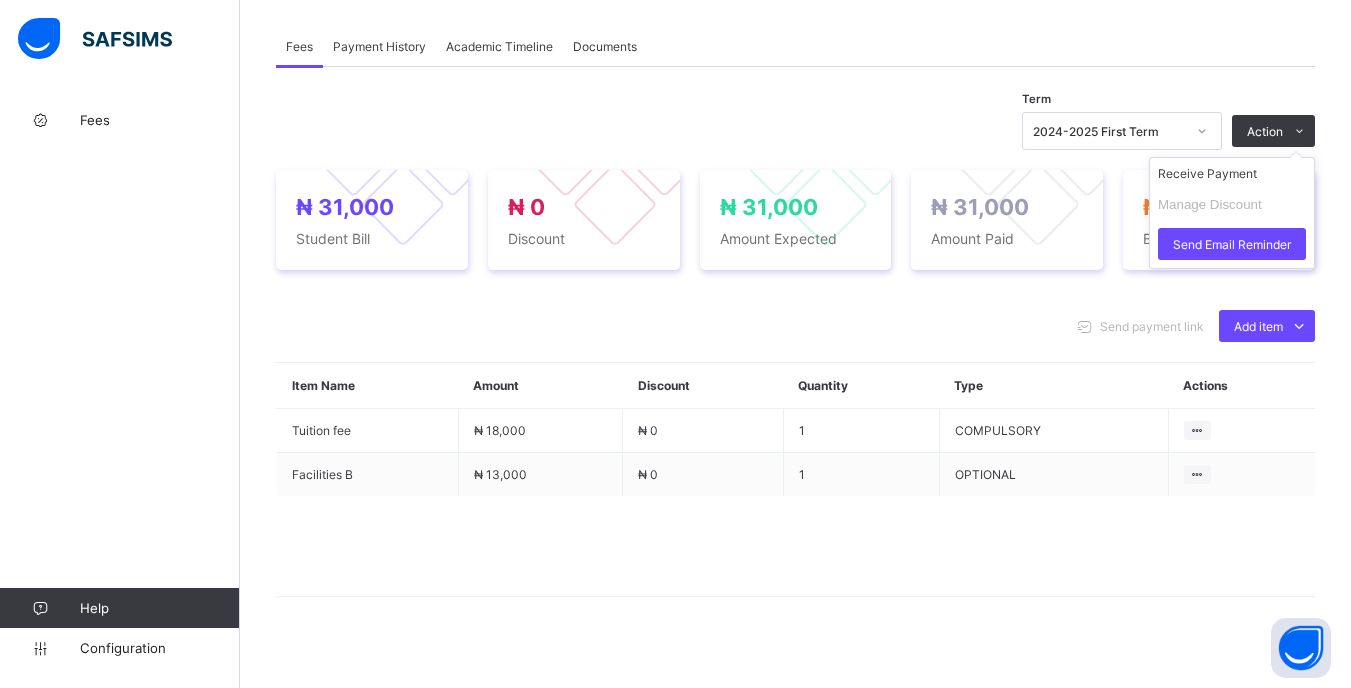 click on "Receive Payment Manage Discount Send Email Reminder" at bounding box center (1232, 213) 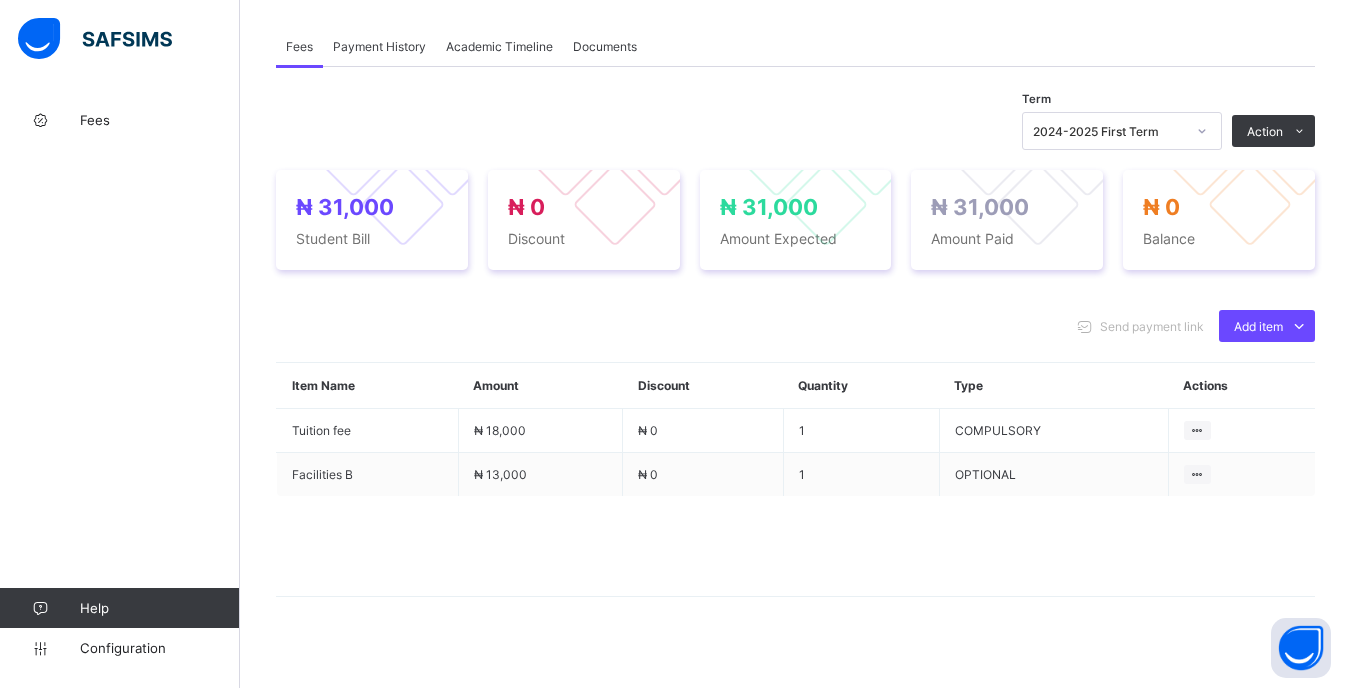 click 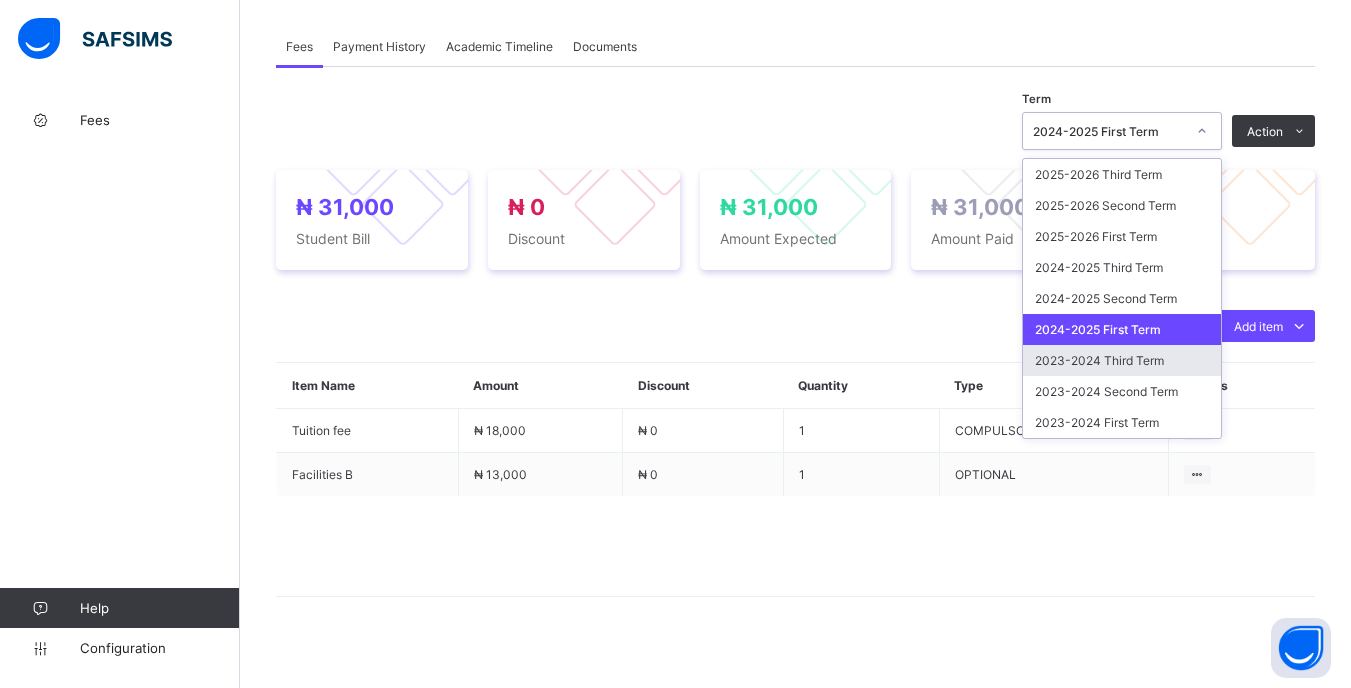 click on "2023-2024 Third Term" at bounding box center (1122, 360) 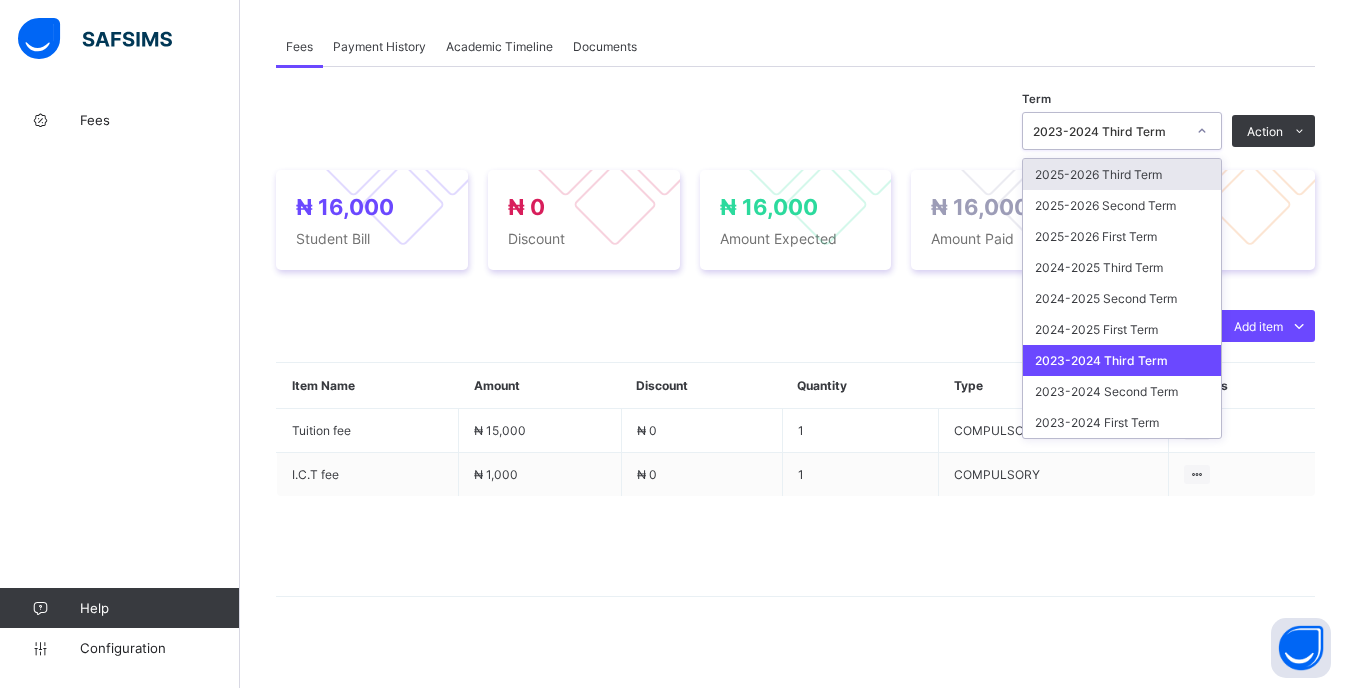 click at bounding box center [1202, 131] 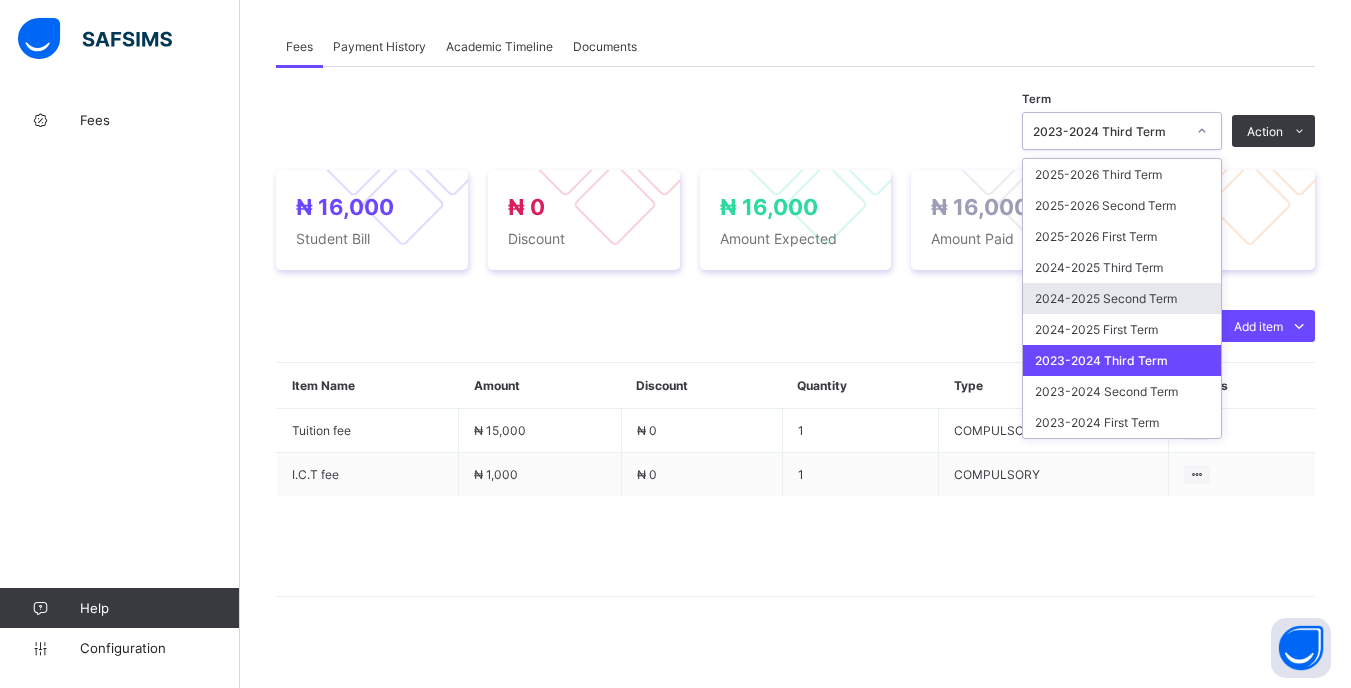 click on "2024-2025 Second Term" at bounding box center (1122, 298) 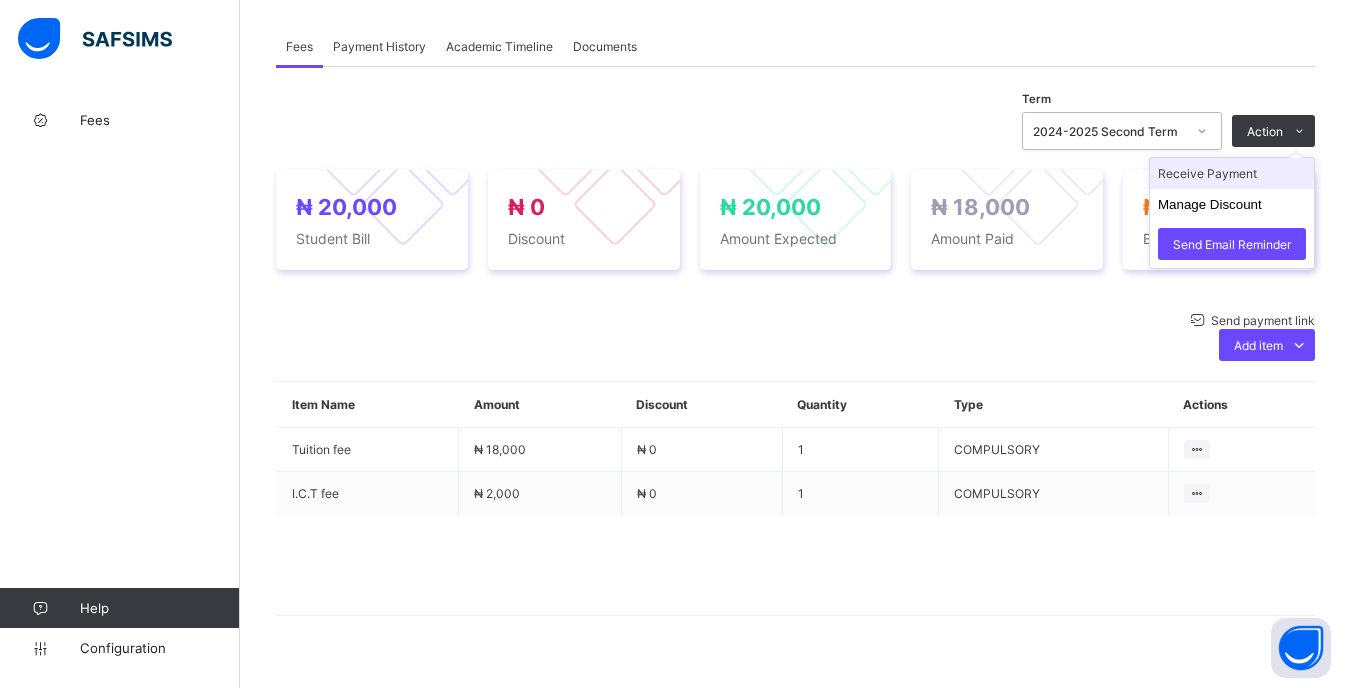 click on "Receive Payment" at bounding box center [1232, 173] 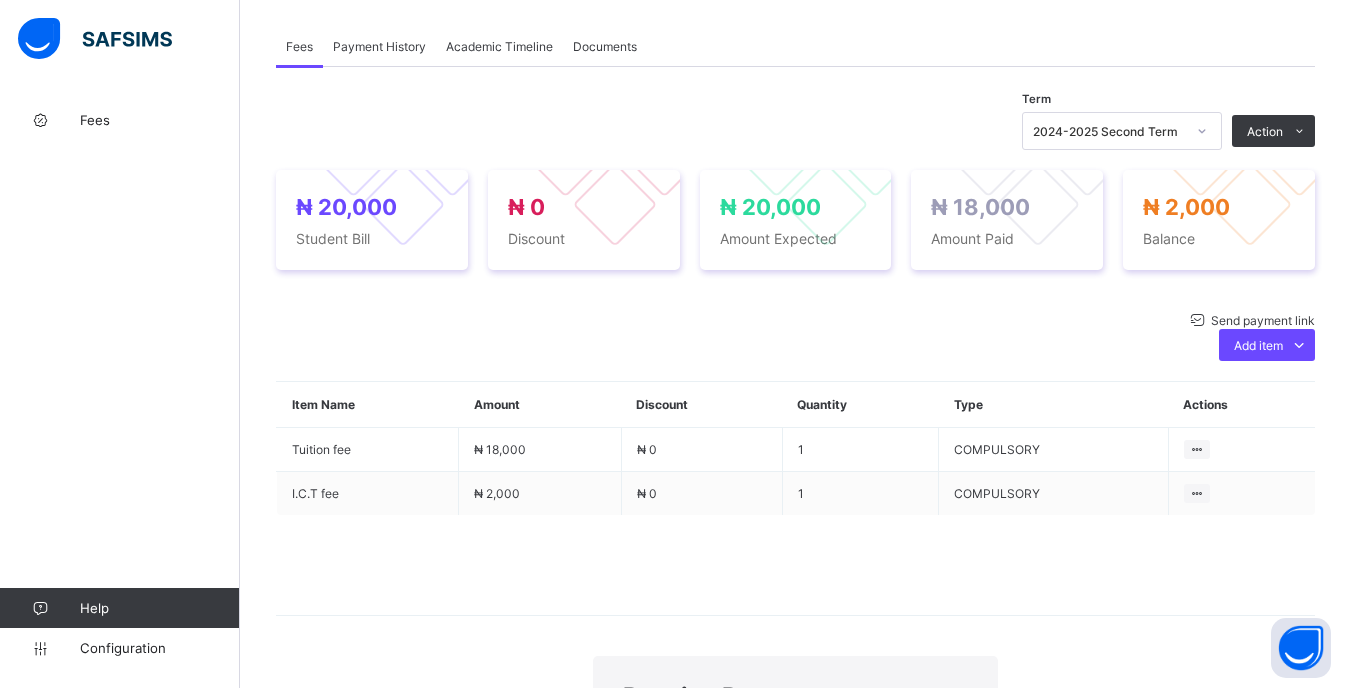 click at bounding box center (889, 905) 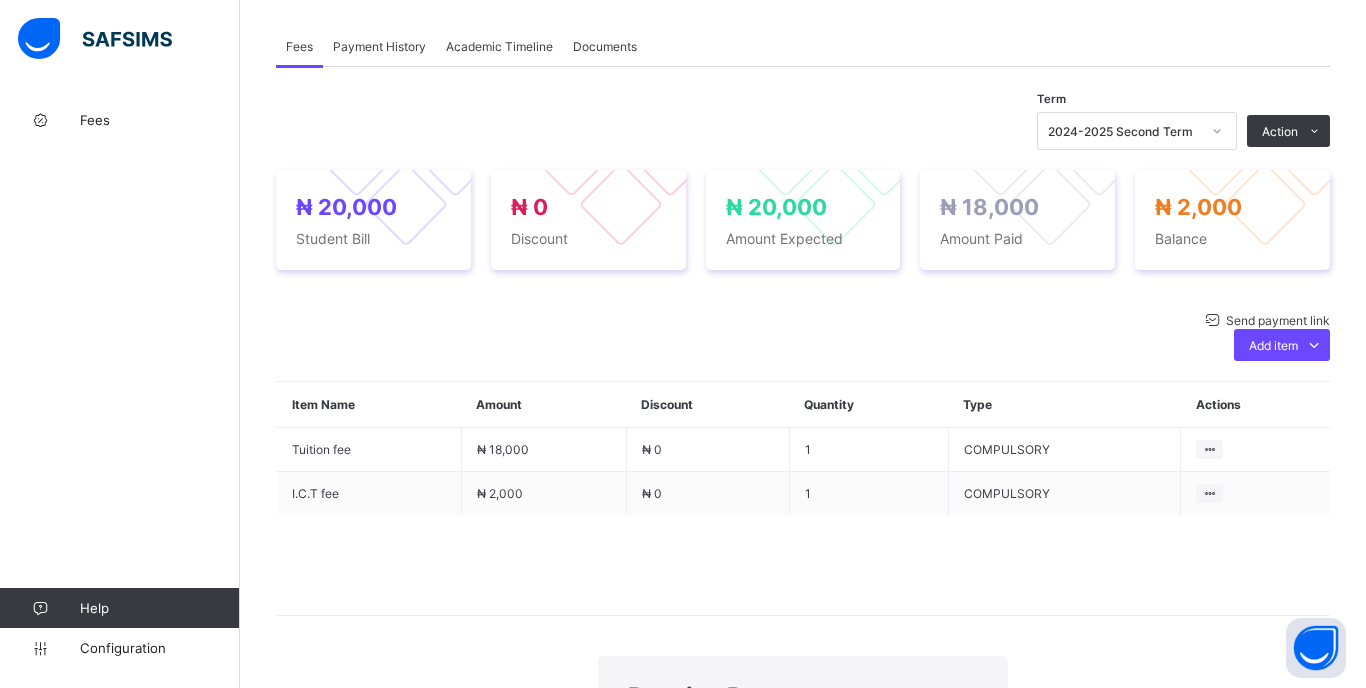 type on "******" 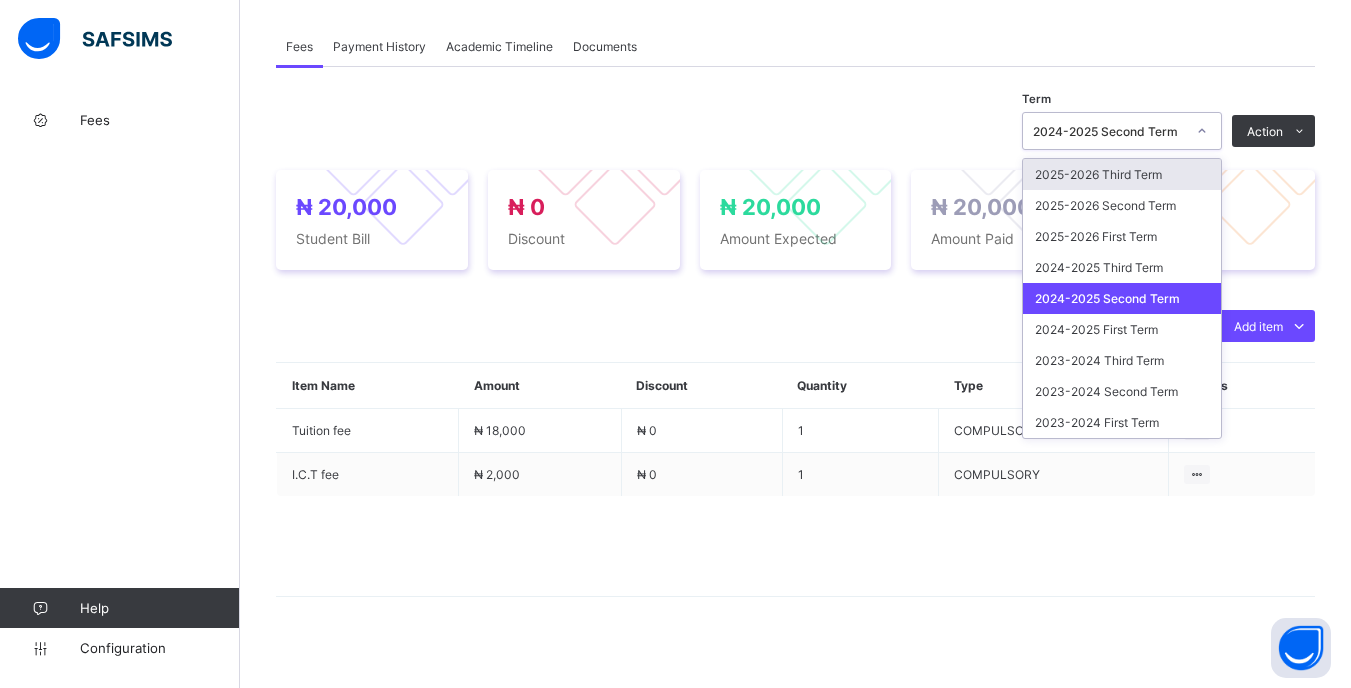 click at bounding box center [1202, 131] 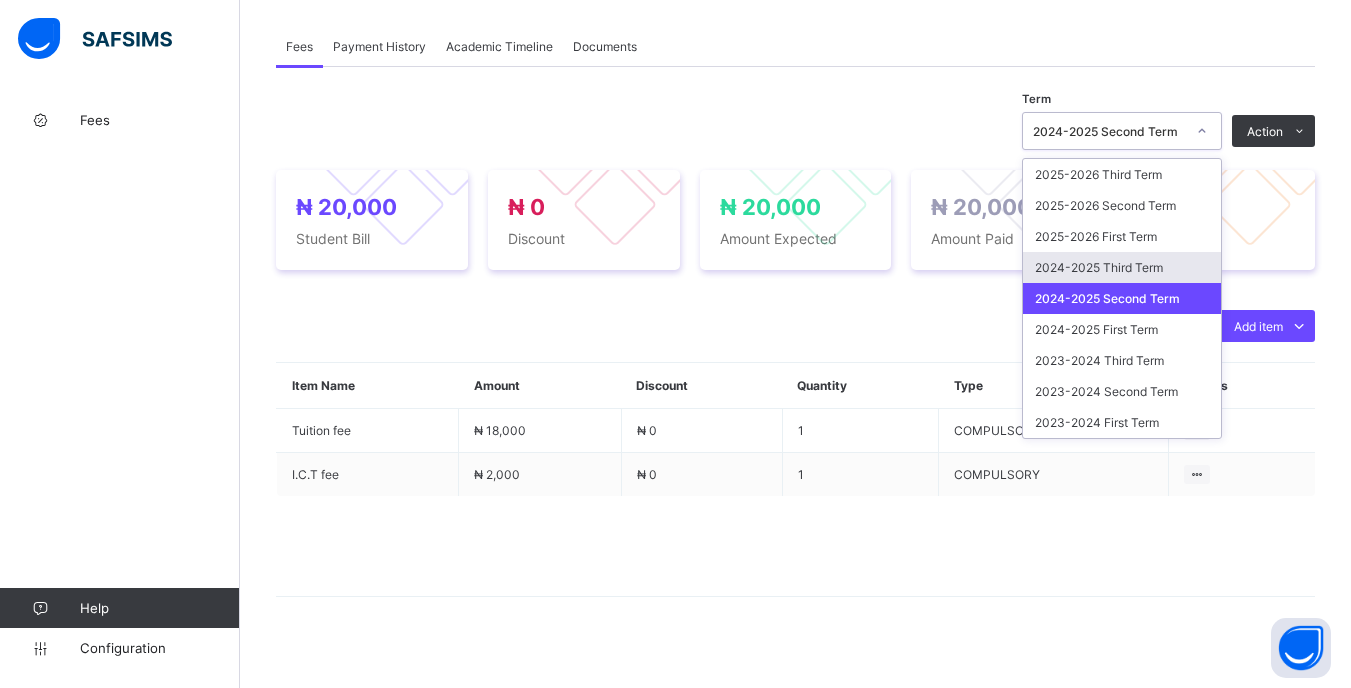 click on "2024-2025 Third Term" at bounding box center [1122, 267] 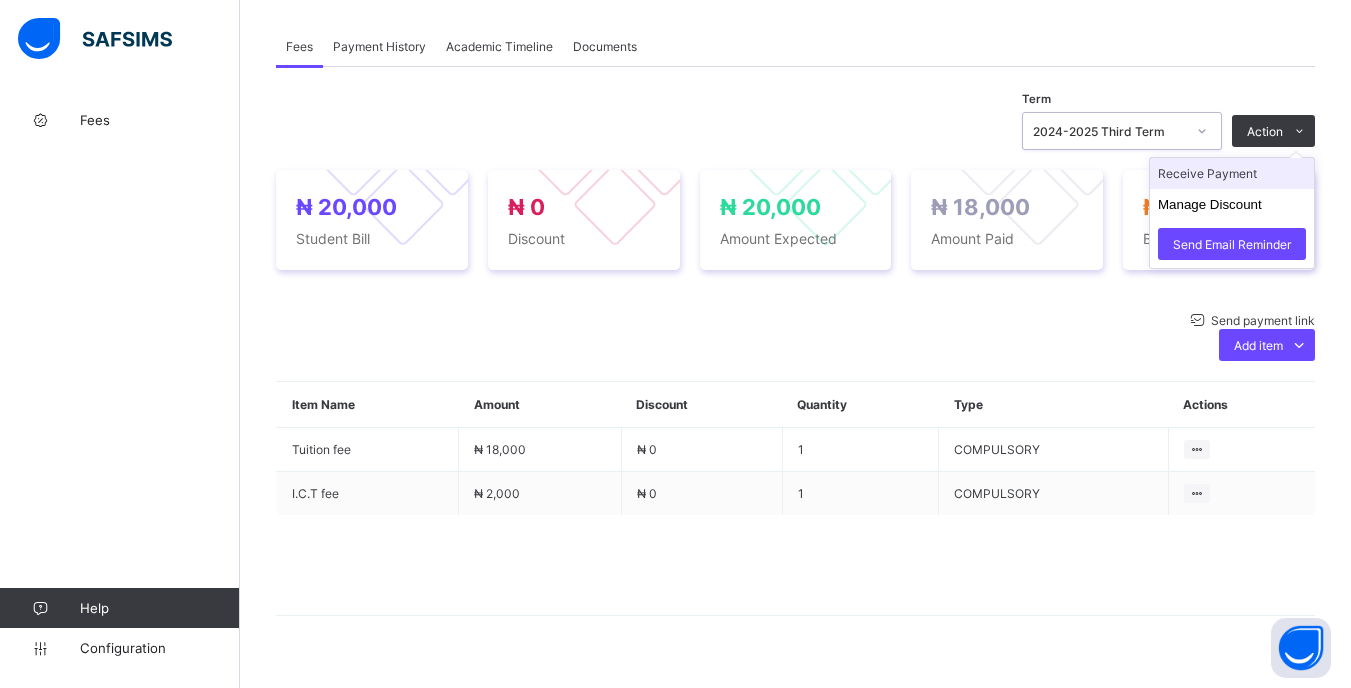 click on "Receive Payment" at bounding box center [1232, 173] 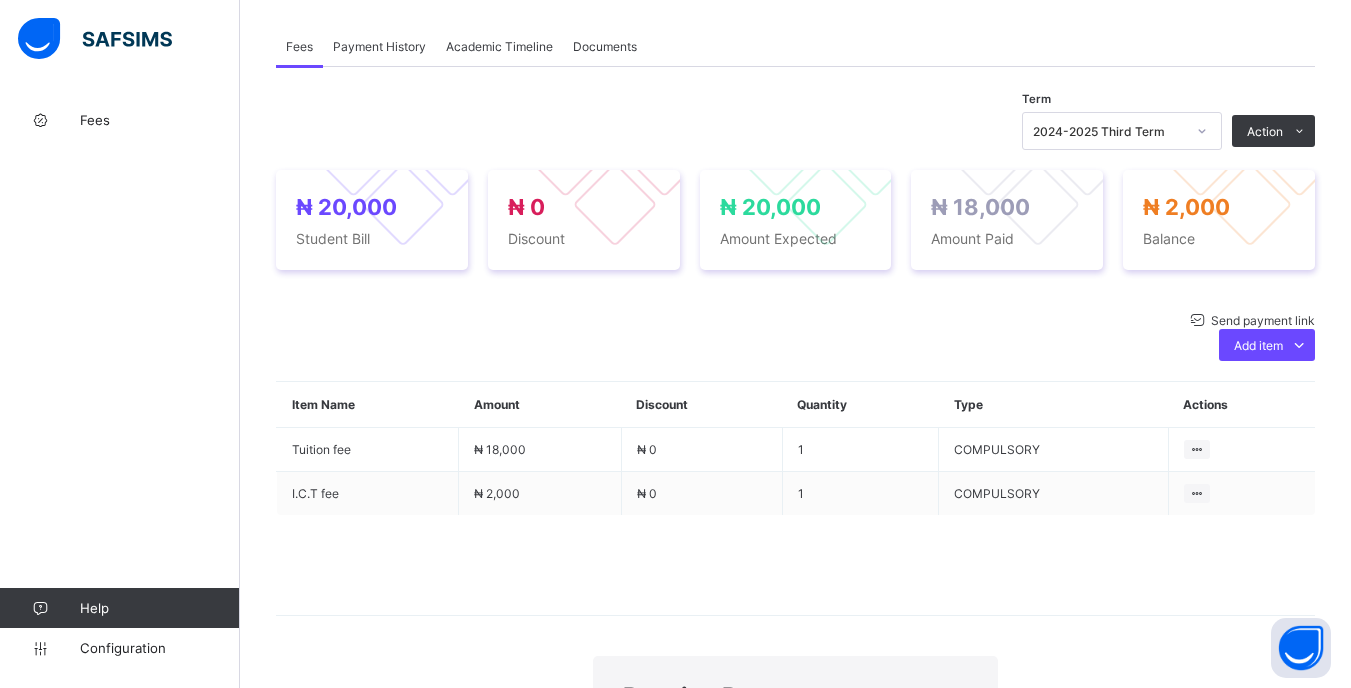 drag, startPoint x: 805, startPoint y: 312, endPoint x: 790, endPoint y: 305, distance: 16.552946 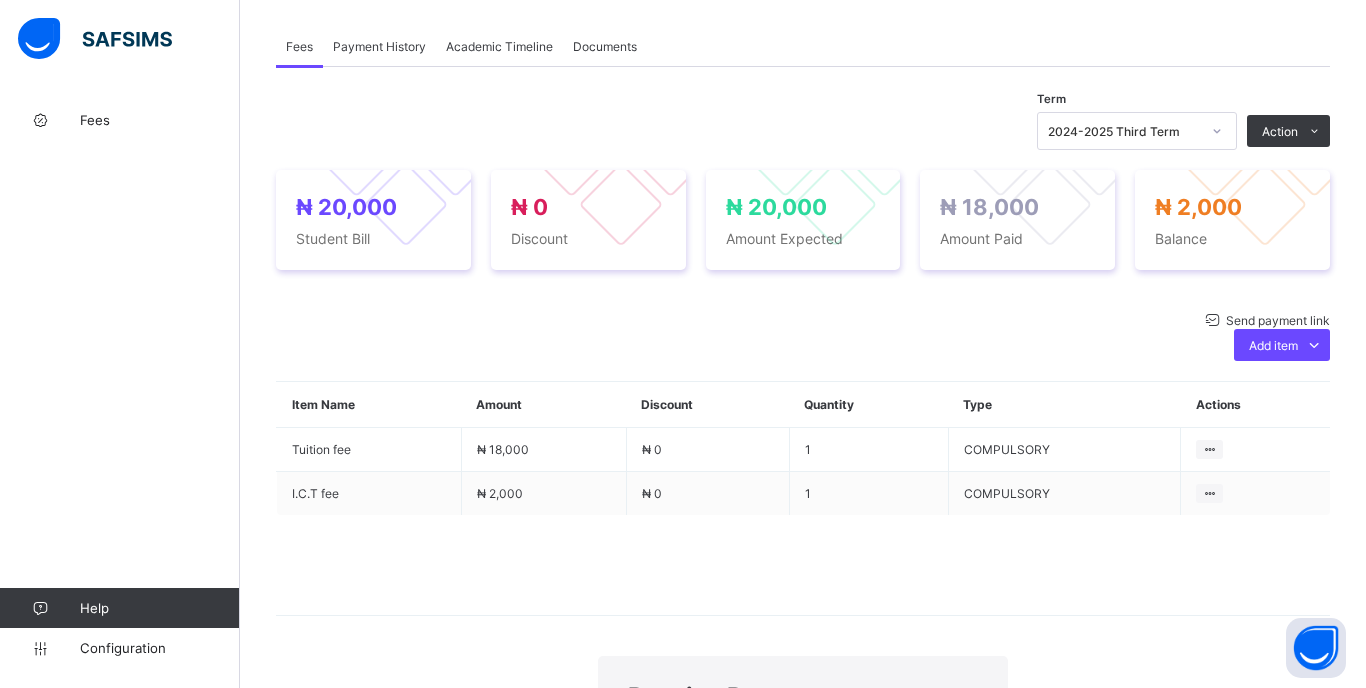 type on "******" 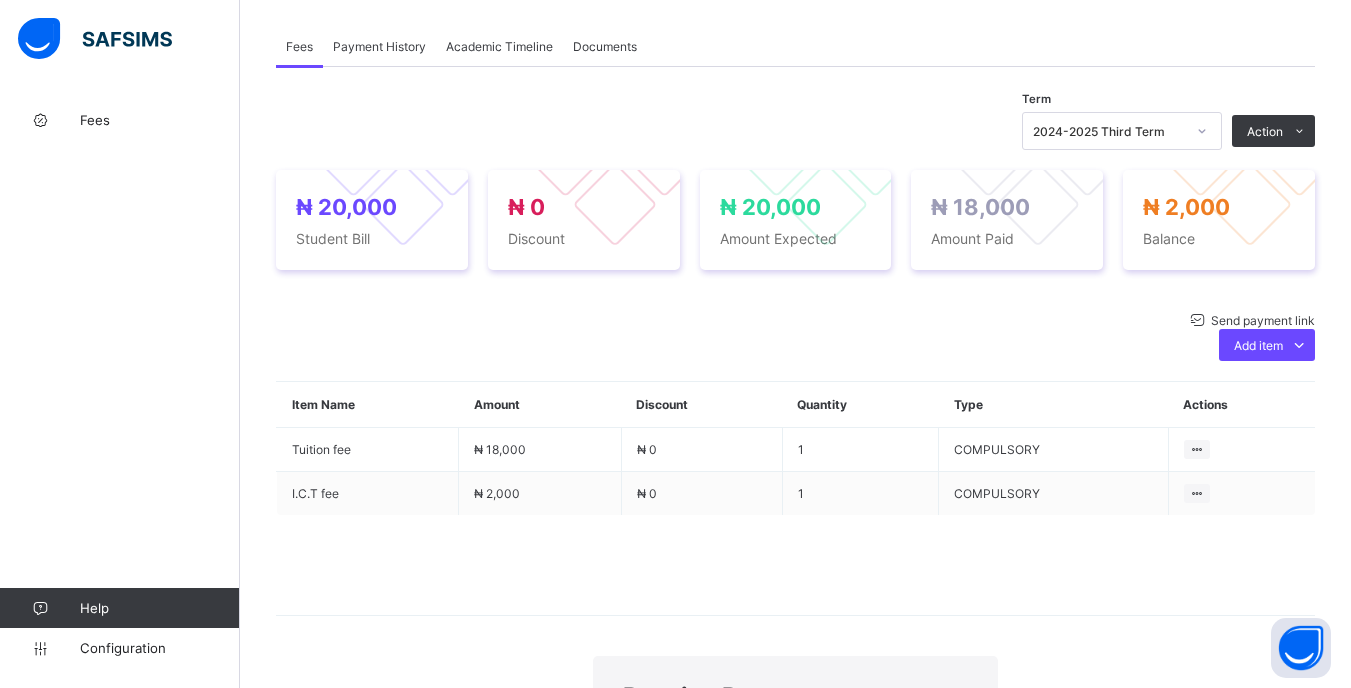 click on "******" at bounding box center (889, 905) 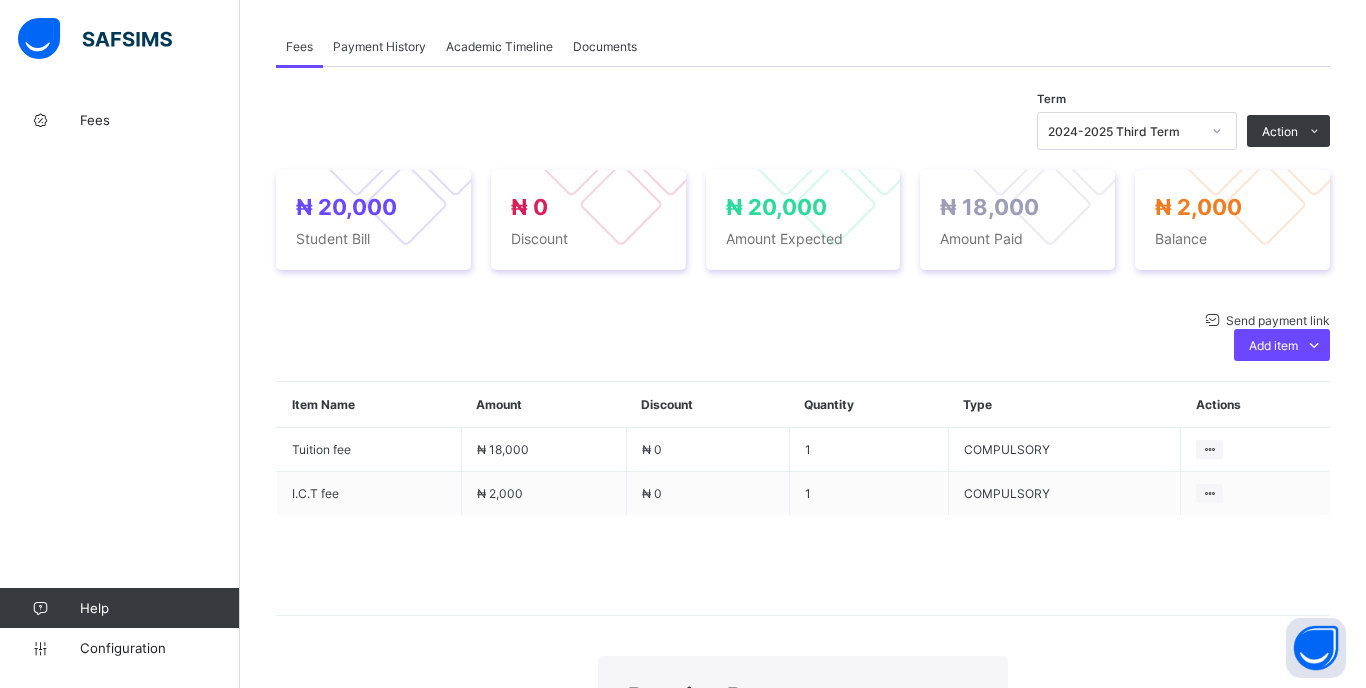 type on "*******" 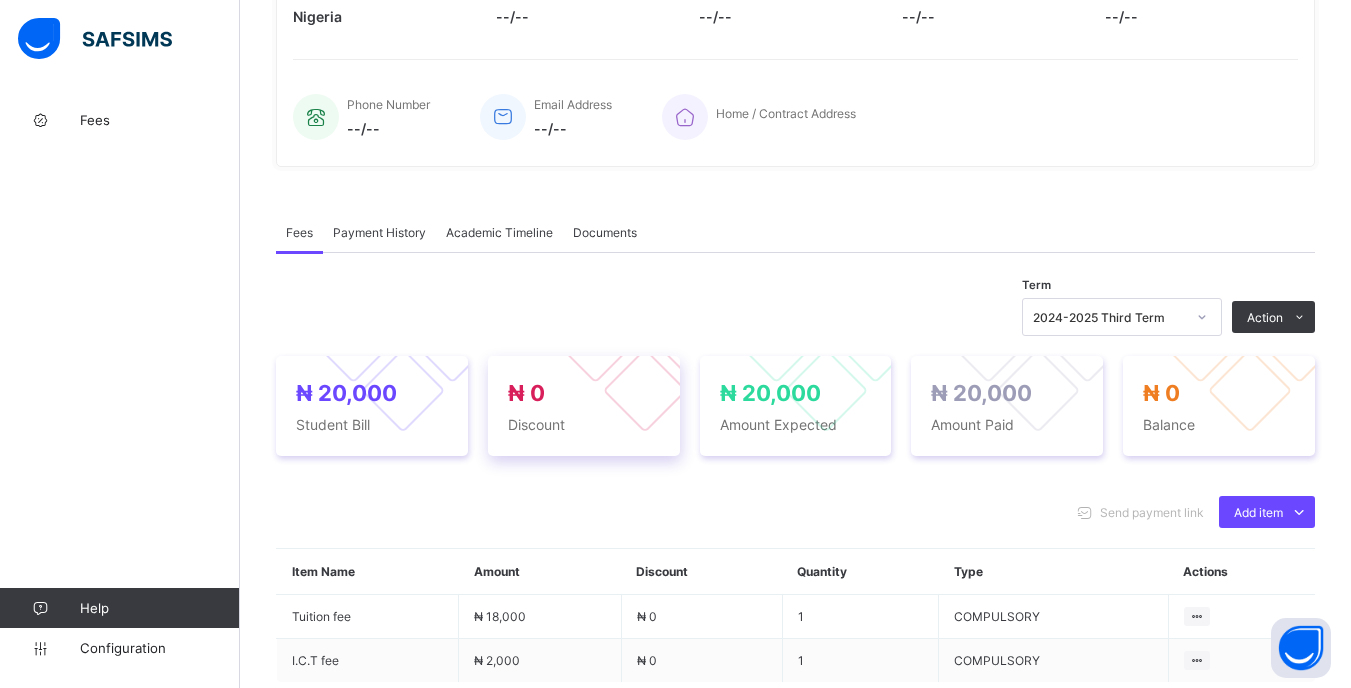 scroll, scrollTop: 0, scrollLeft: 0, axis: both 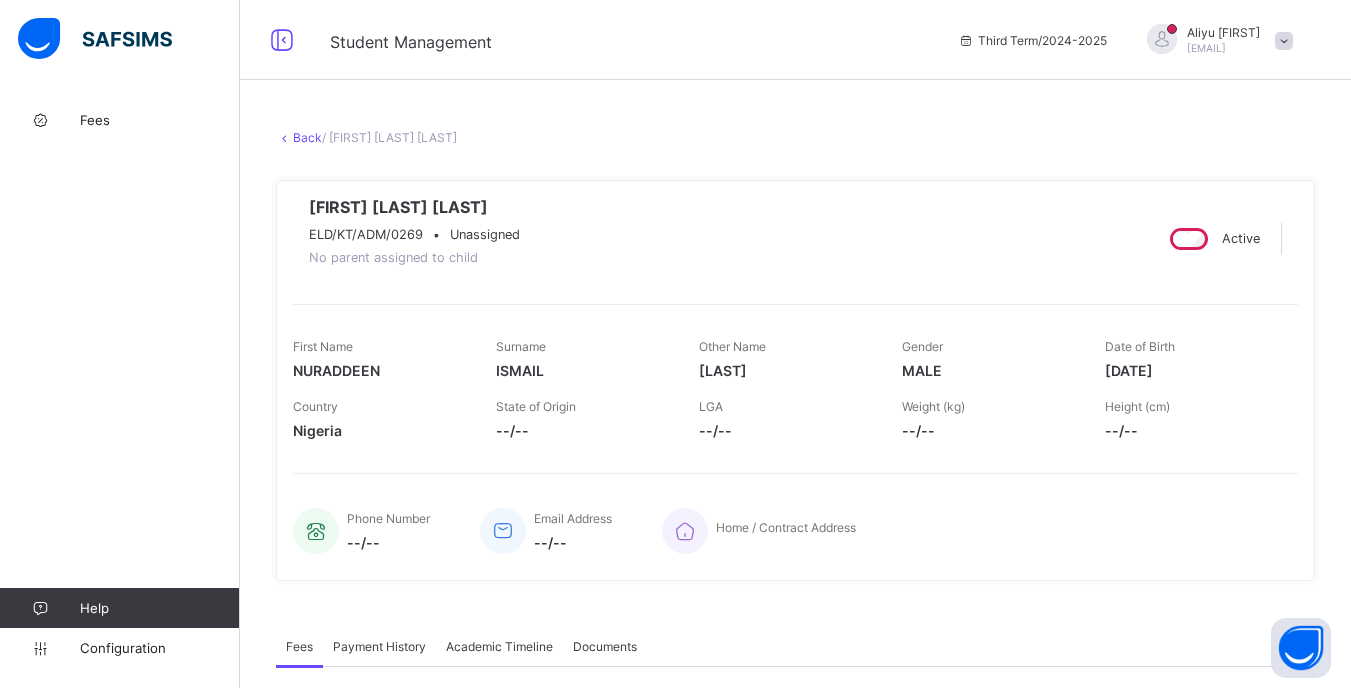 click on "Back" at bounding box center [307, 137] 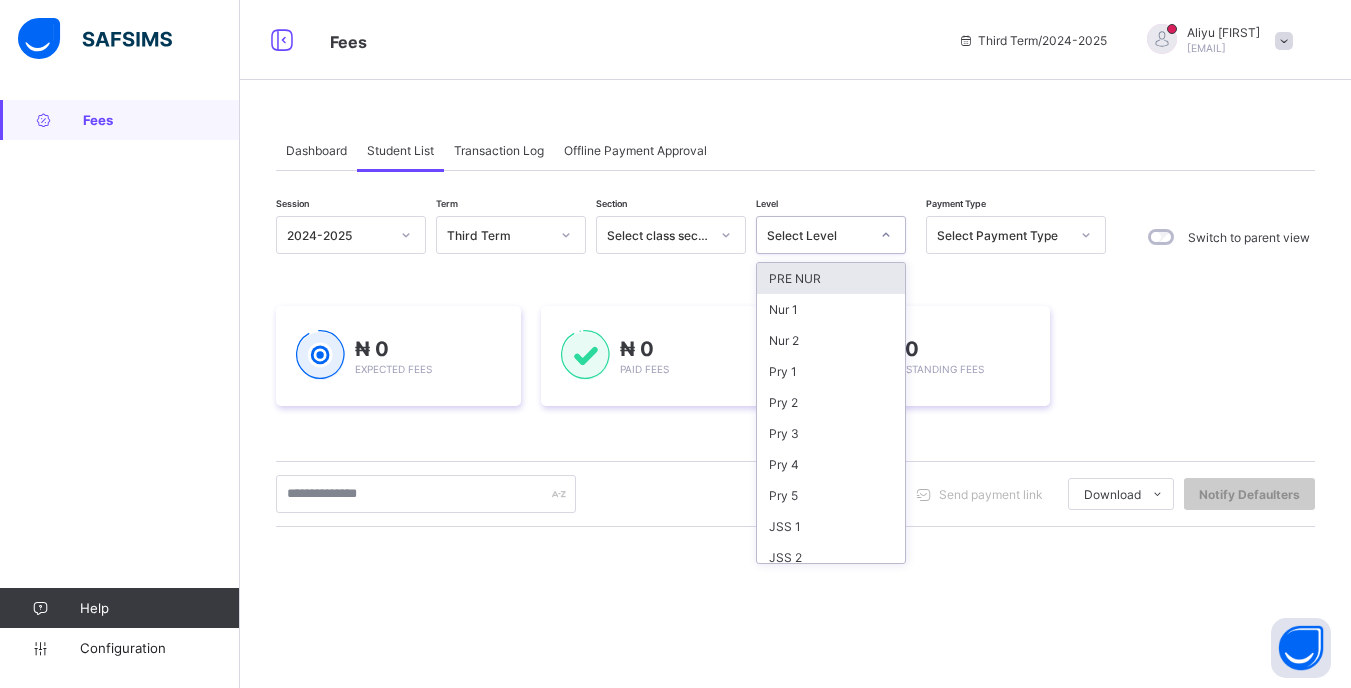 click on "Select Level" at bounding box center (818, 235) 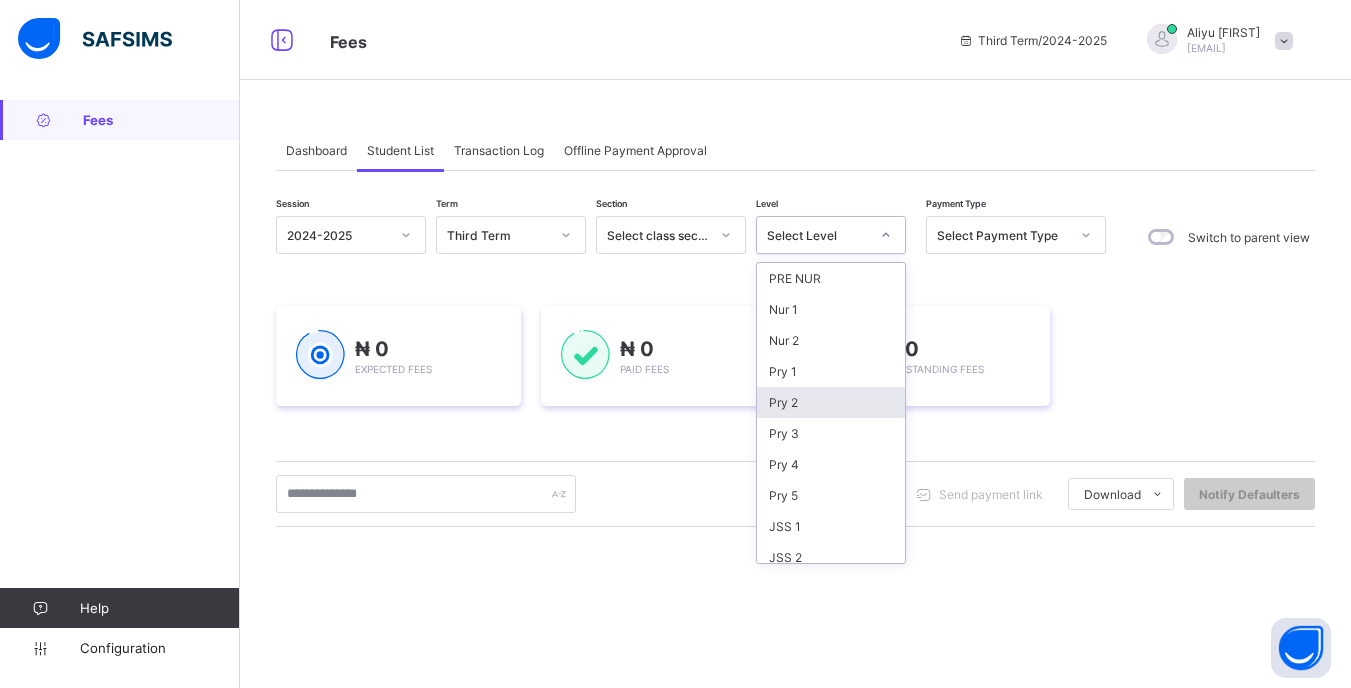 click on "Pry 2" at bounding box center (831, 402) 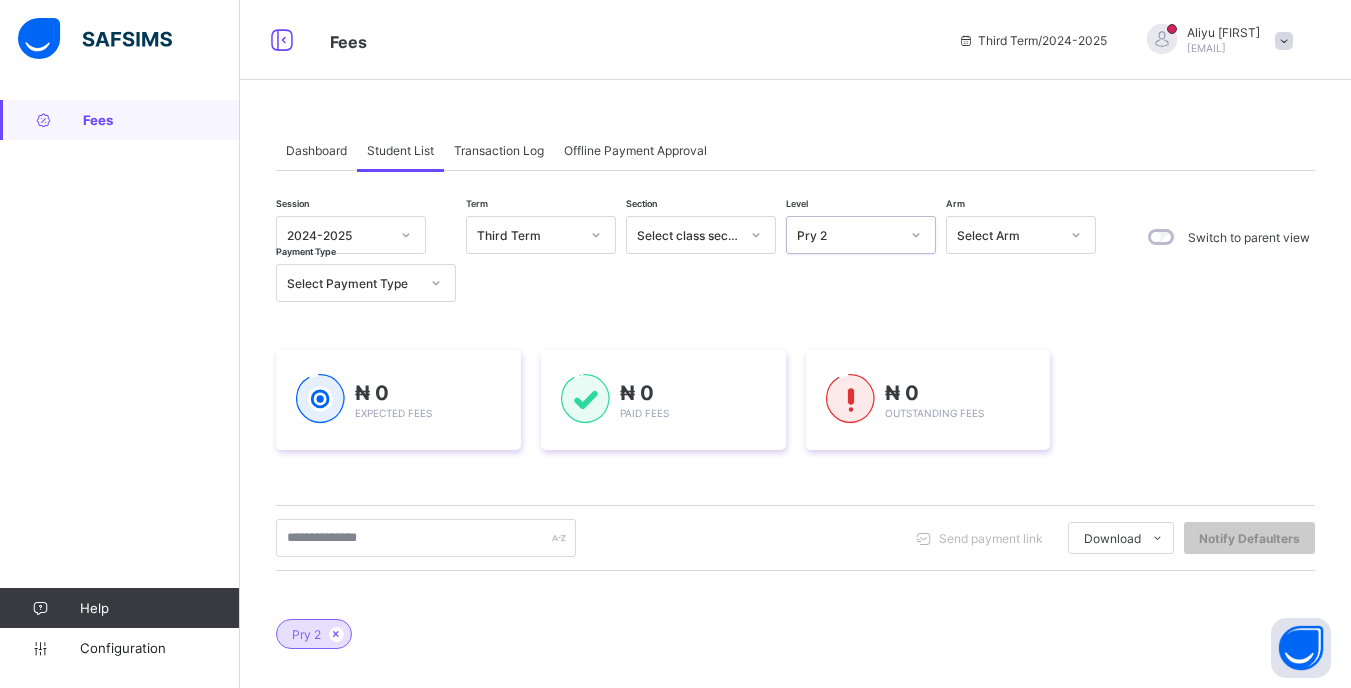 scroll, scrollTop: 200, scrollLeft: 0, axis: vertical 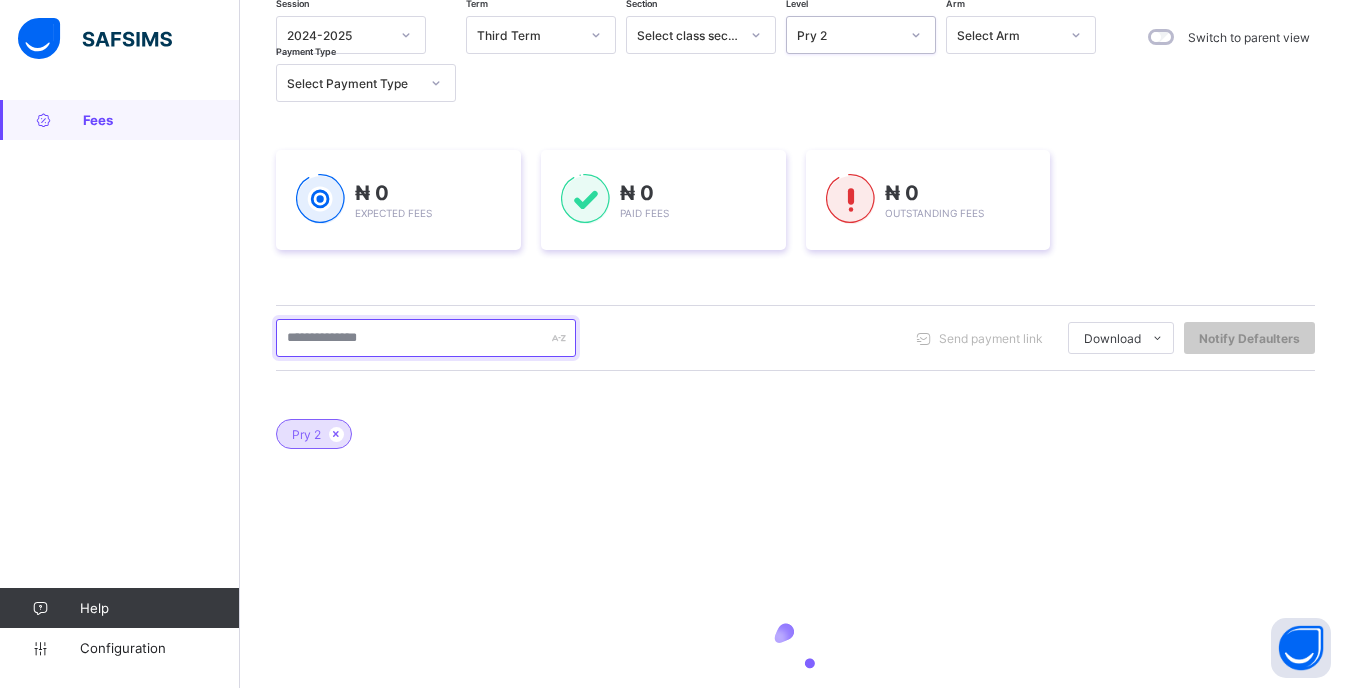 click at bounding box center (426, 338) 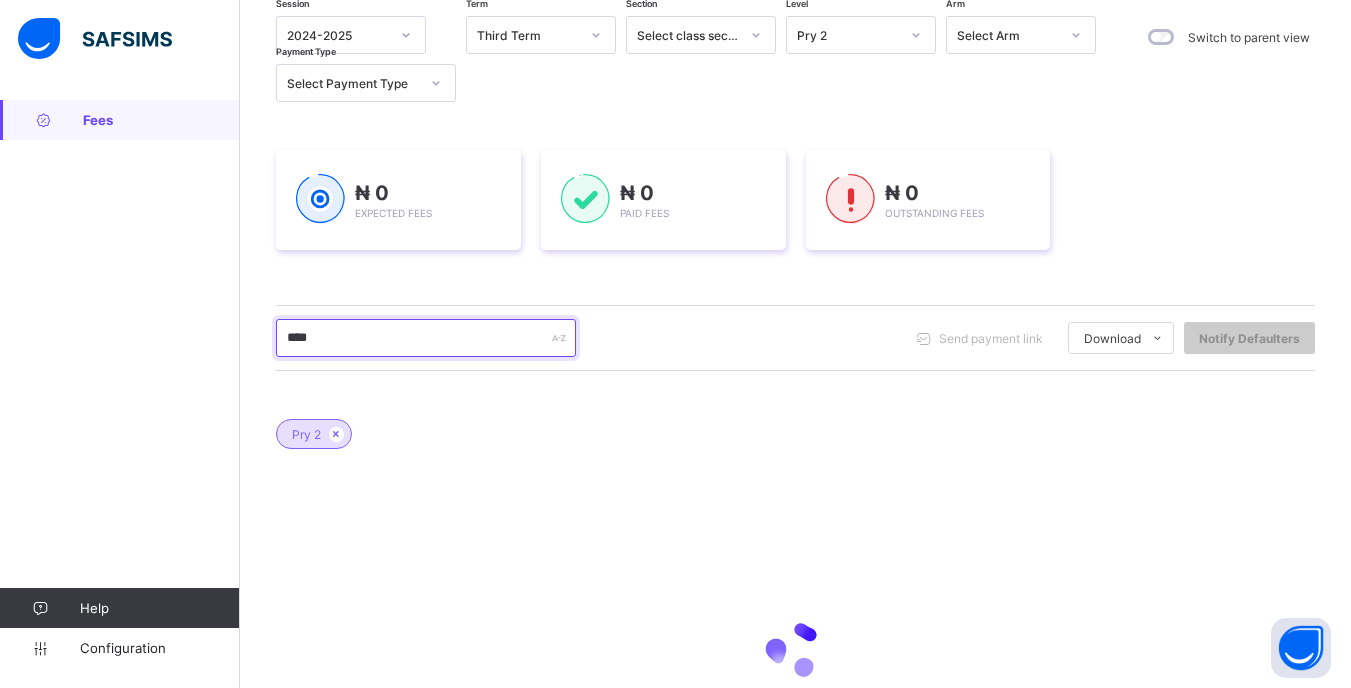 type on "*****" 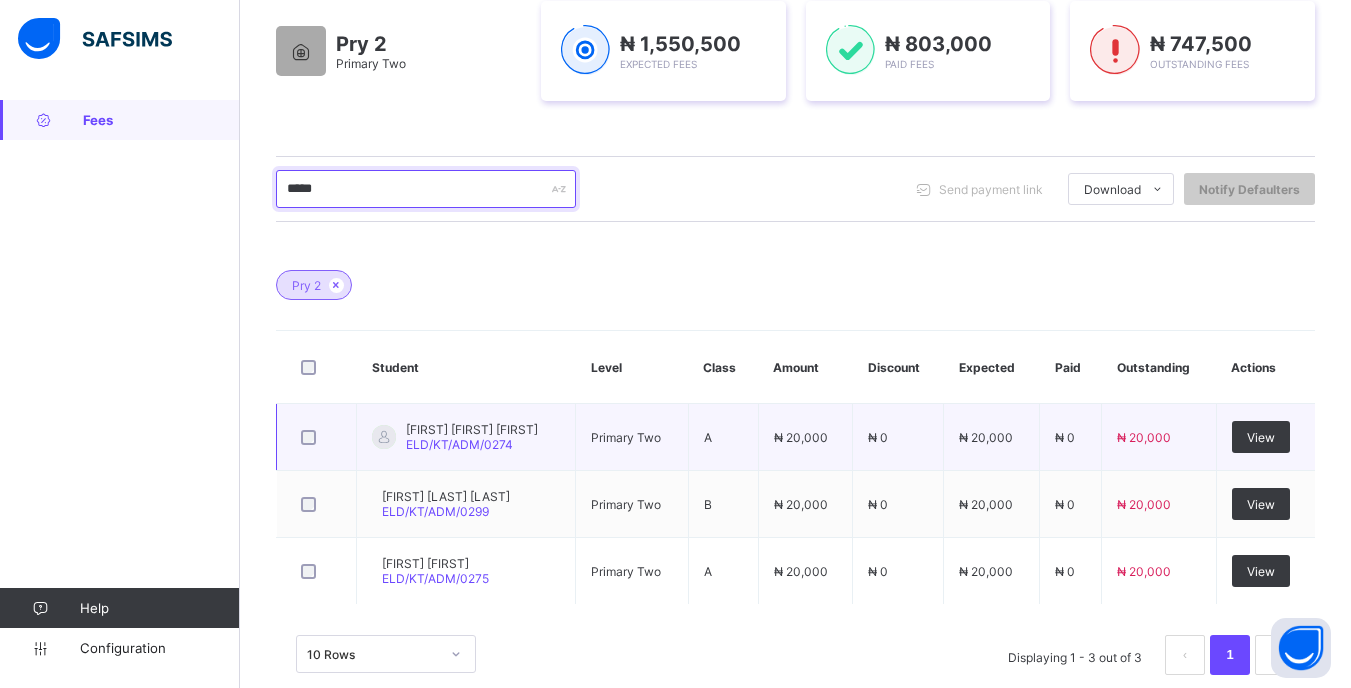 scroll, scrollTop: 386, scrollLeft: 0, axis: vertical 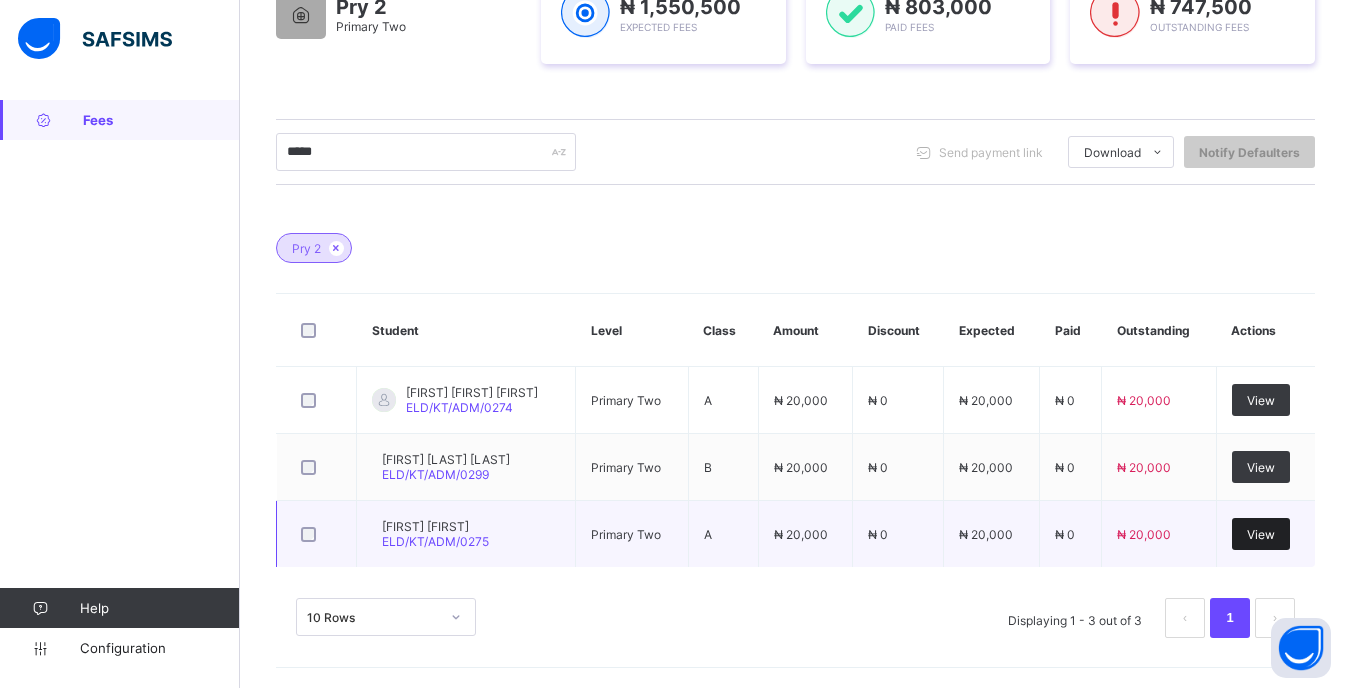 click on "View" at bounding box center (1261, 534) 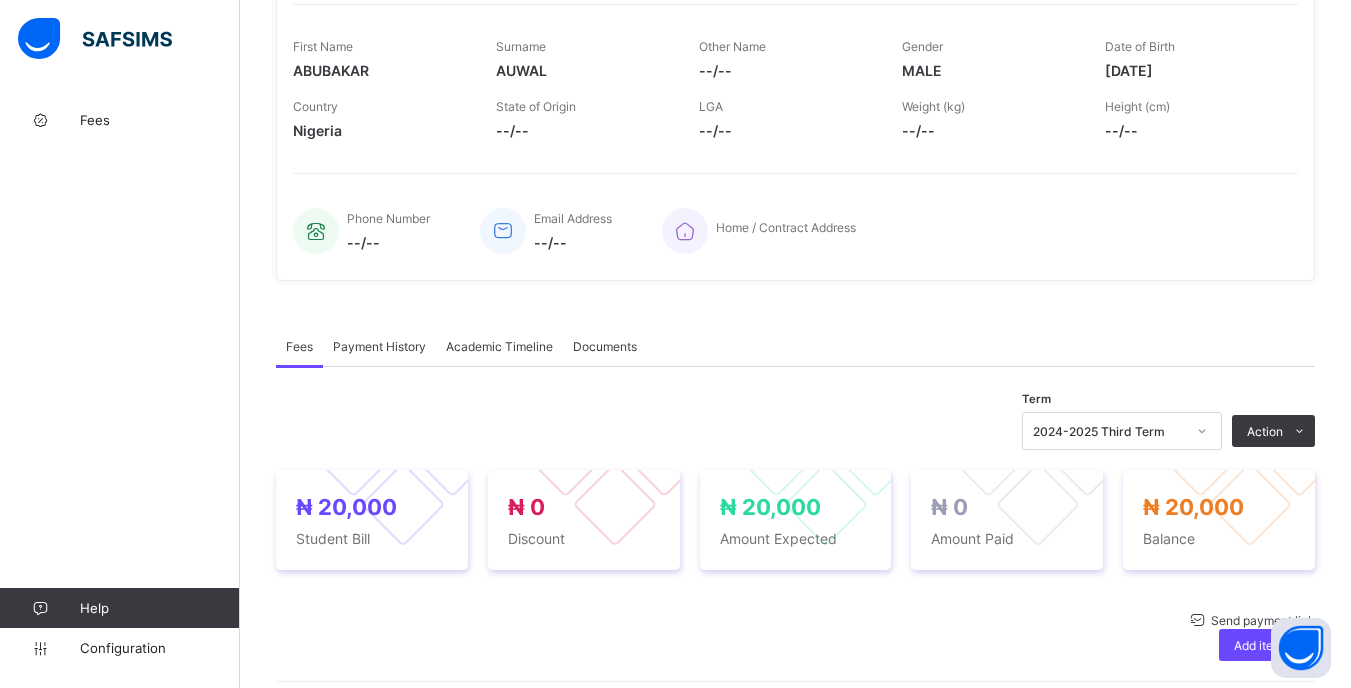 scroll, scrollTop: 400, scrollLeft: 0, axis: vertical 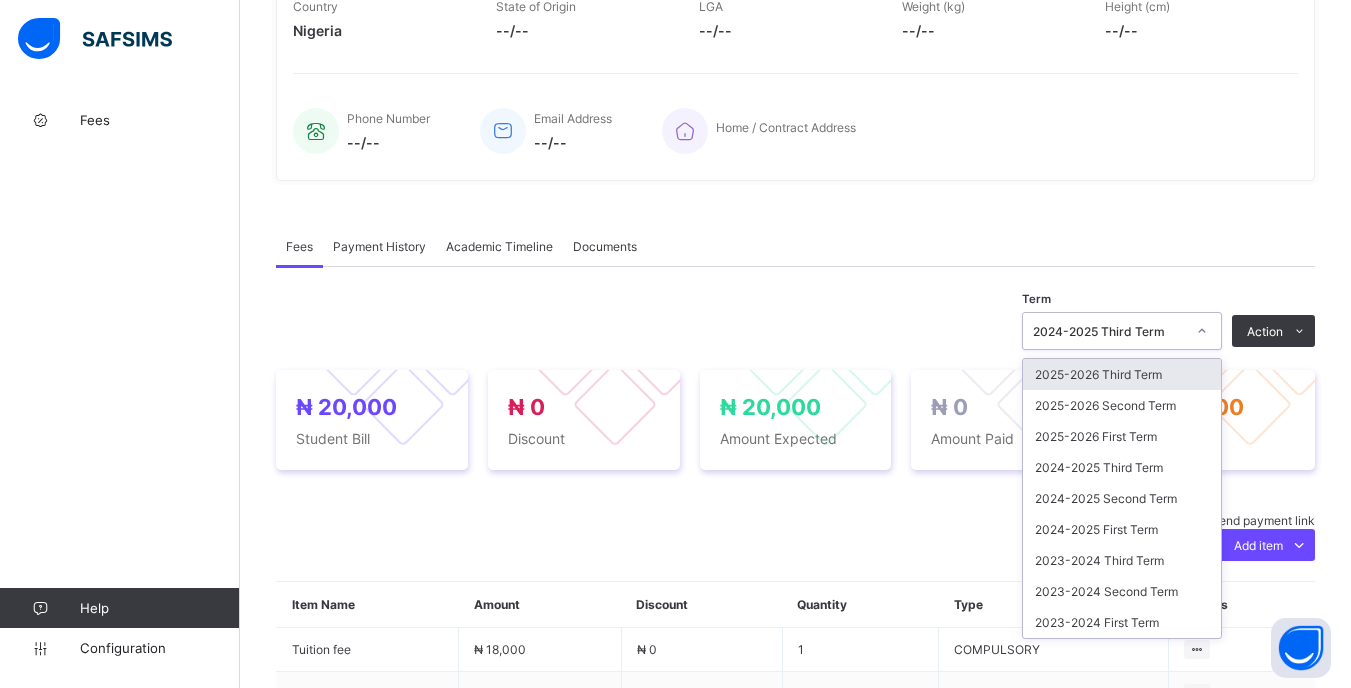 click at bounding box center [1202, 331] 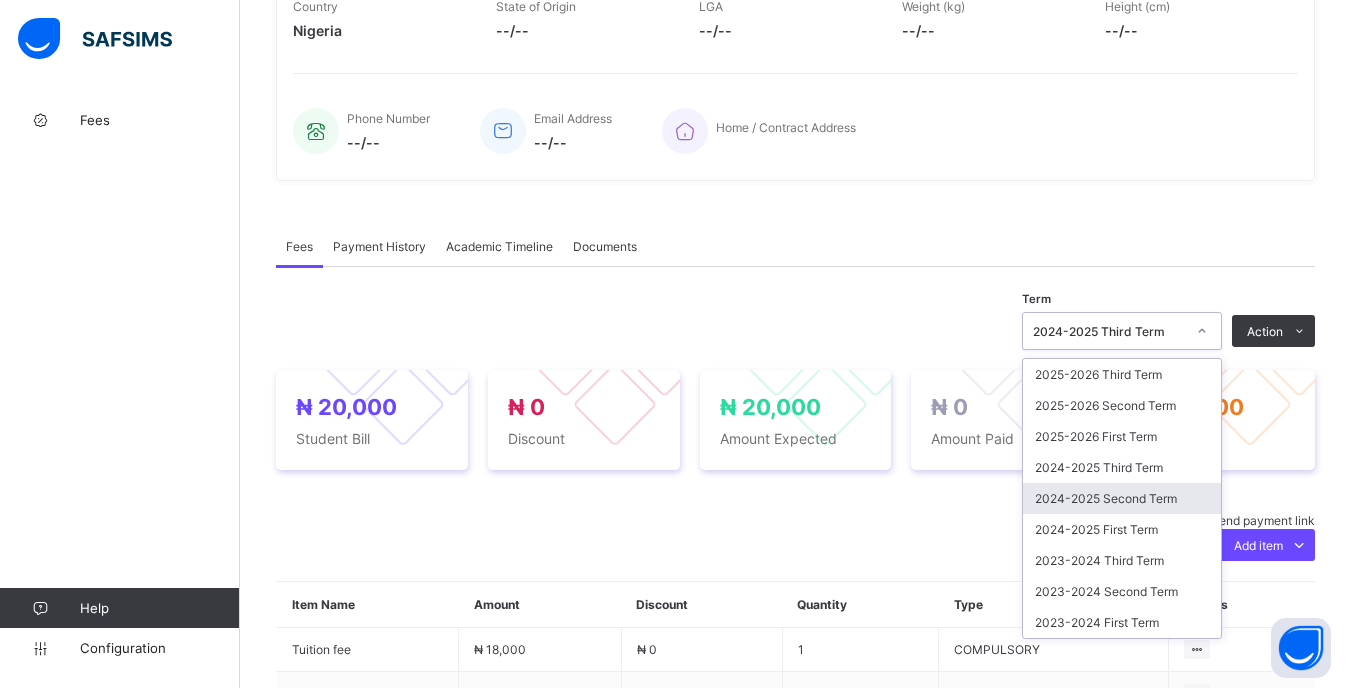 click on "2024-2025 Second Term" at bounding box center (1122, 498) 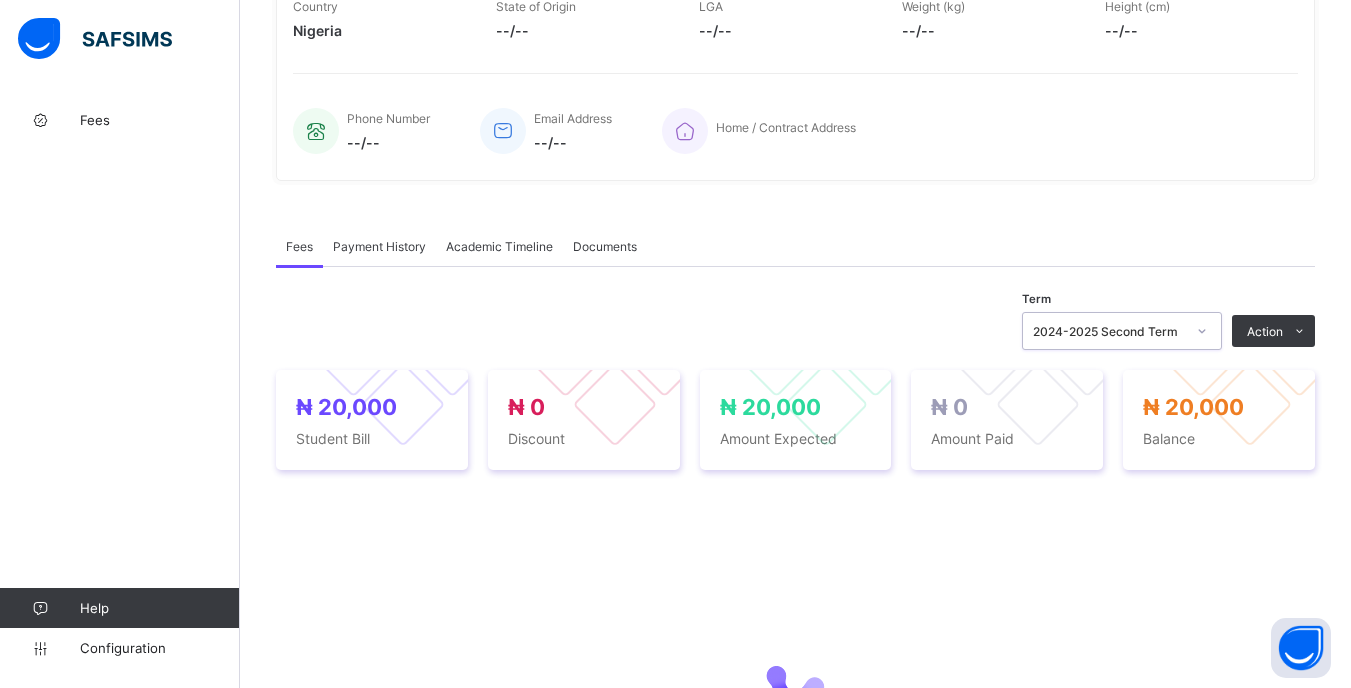 click at bounding box center (1202, 331) 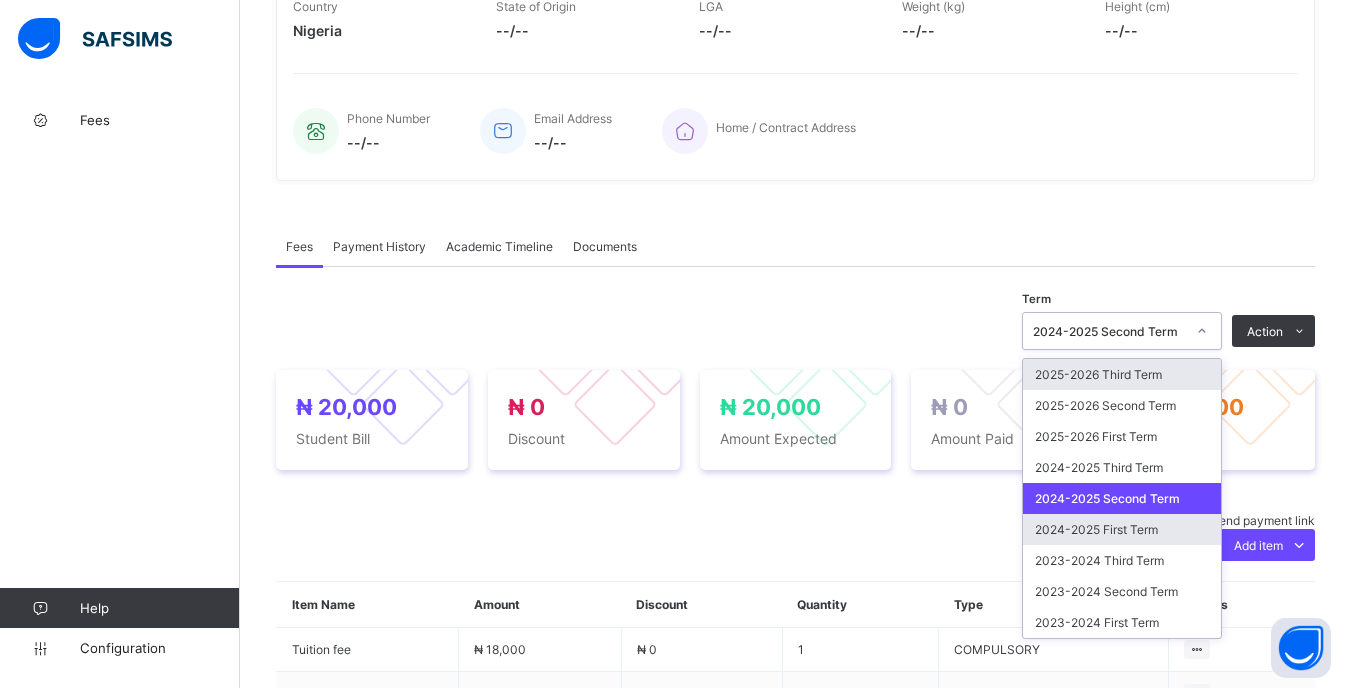 click on "2024-2025 First Term" at bounding box center (1122, 529) 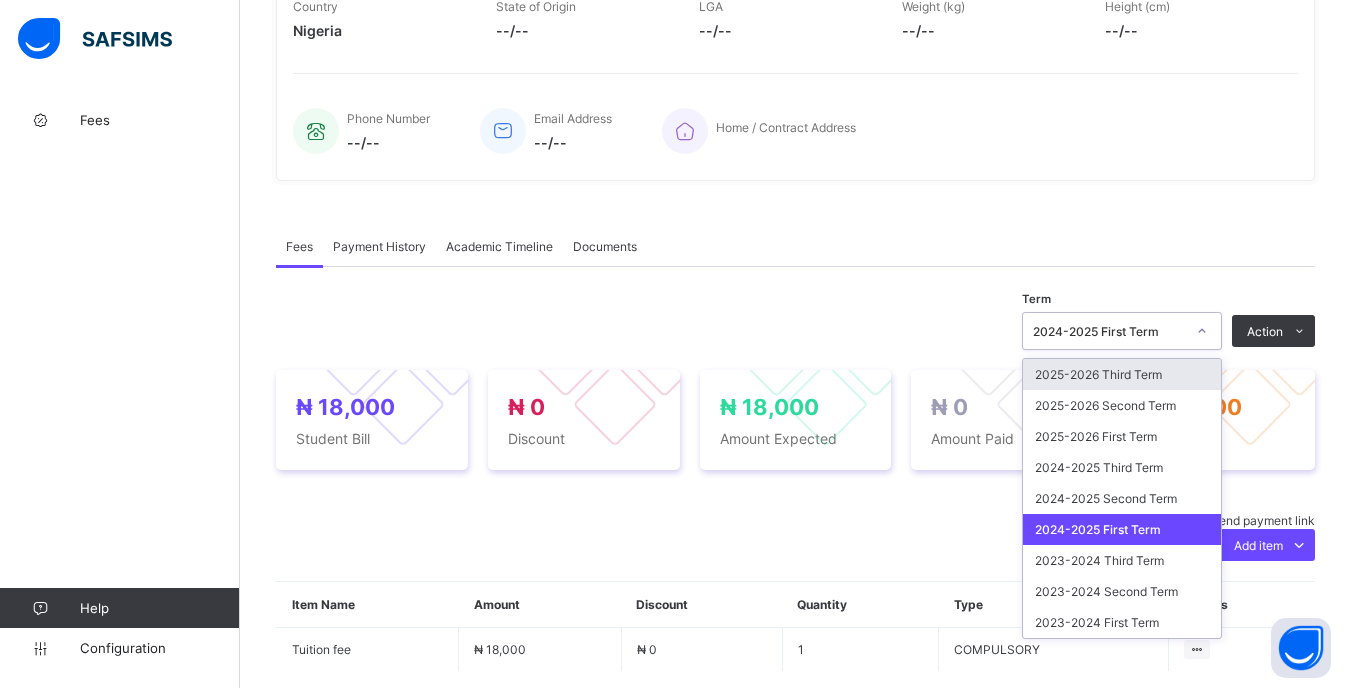 click 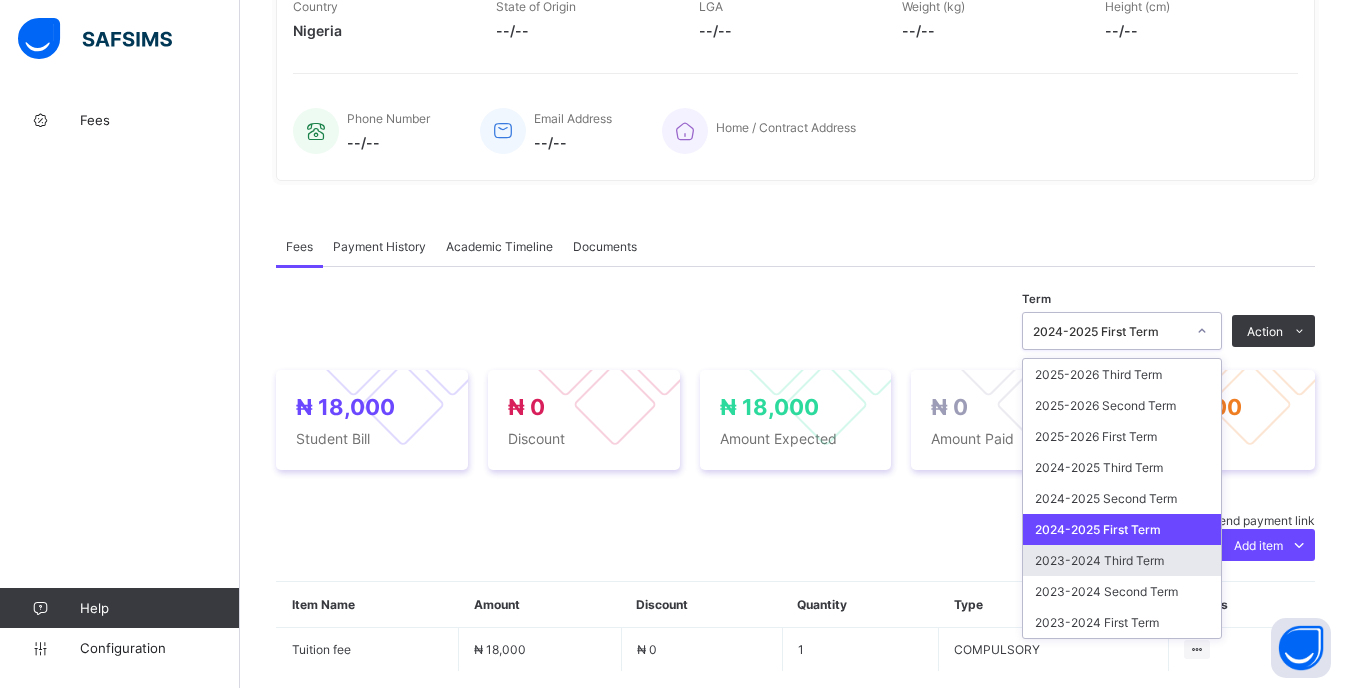 click on "2023-2024 Third Term" at bounding box center [1122, 560] 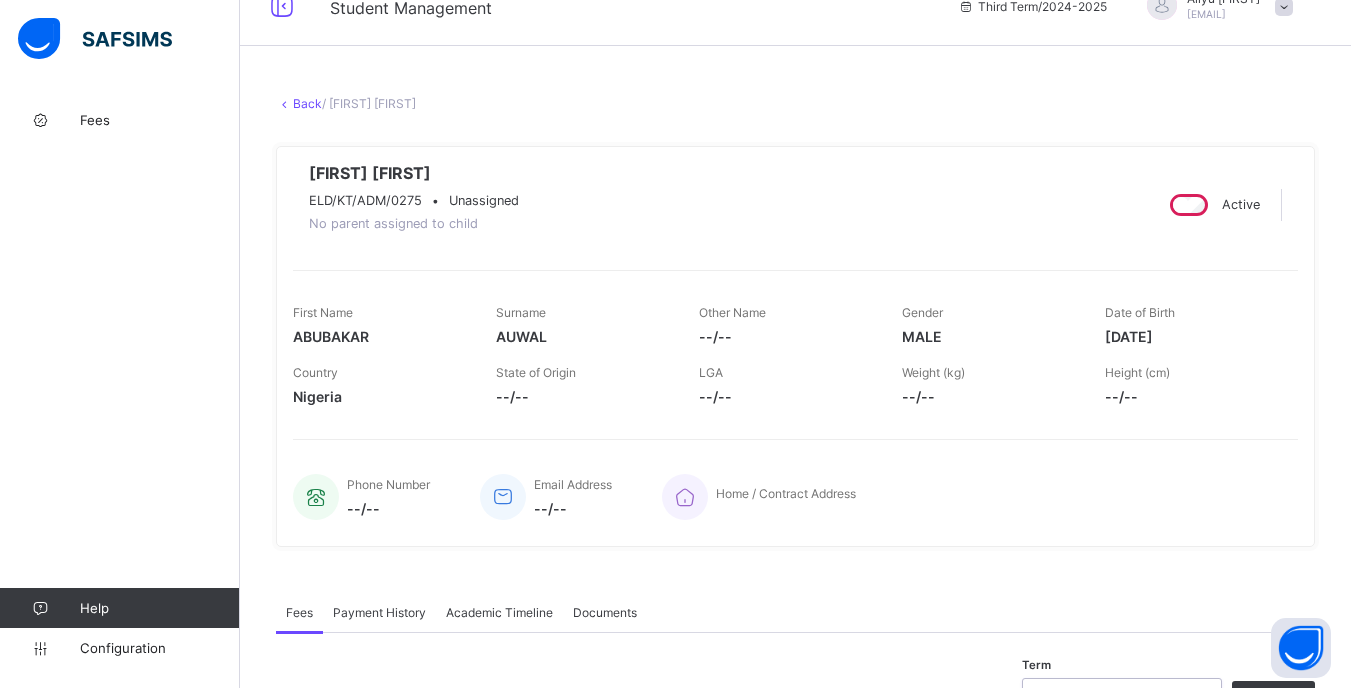 scroll, scrollTop: 0, scrollLeft: 0, axis: both 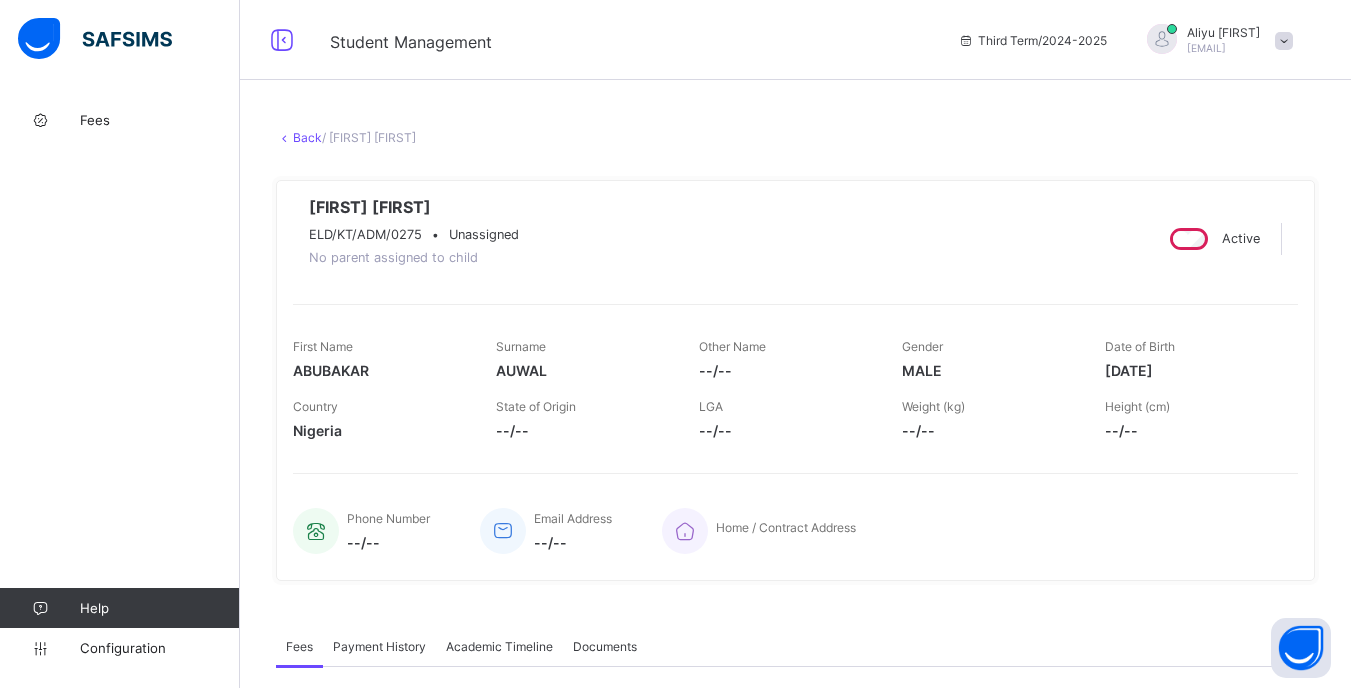 click on "Back" at bounding box center (307, 137) 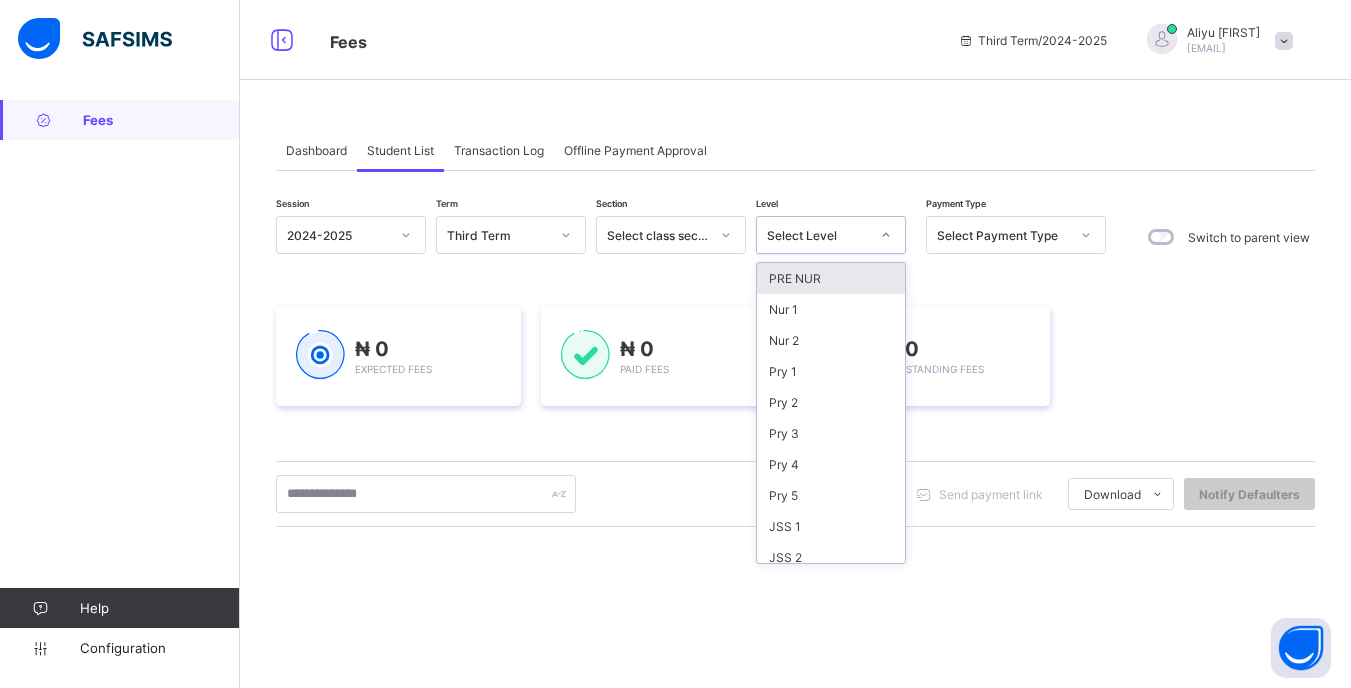 click at bounding box center (886, 235) 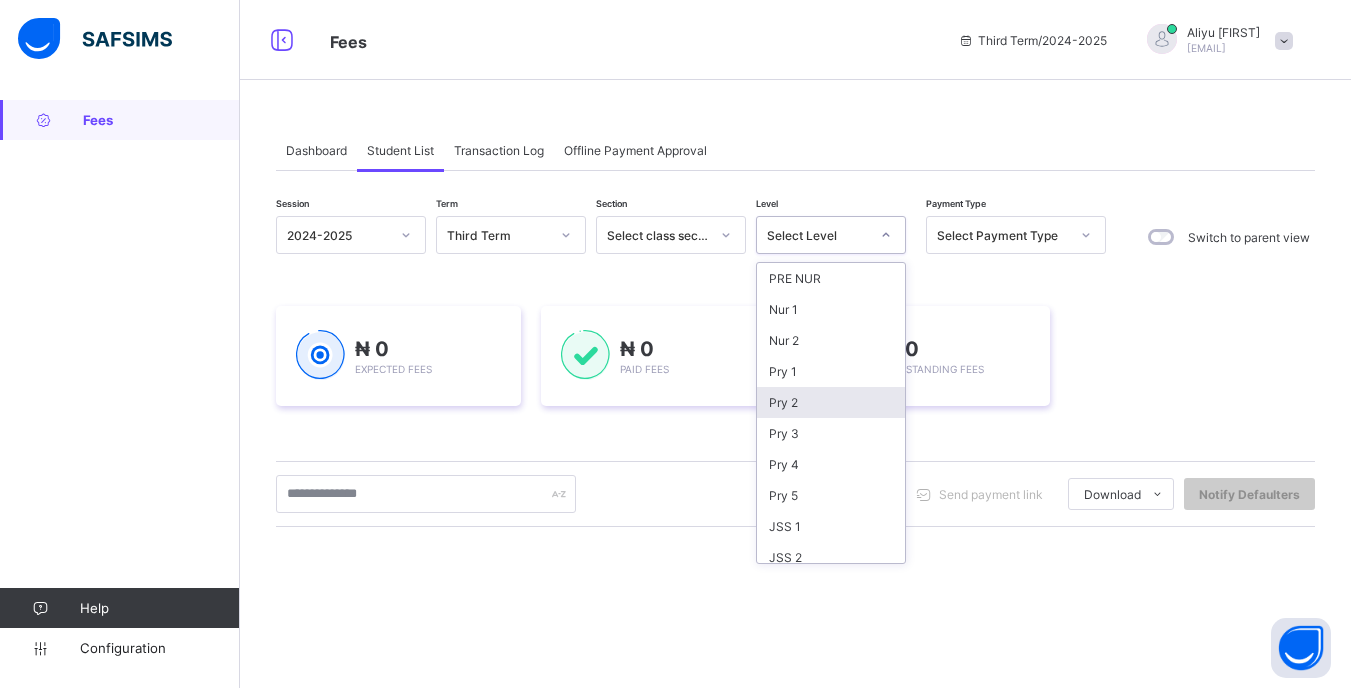 click on "Pry 2" at bounding box center (831, 402) 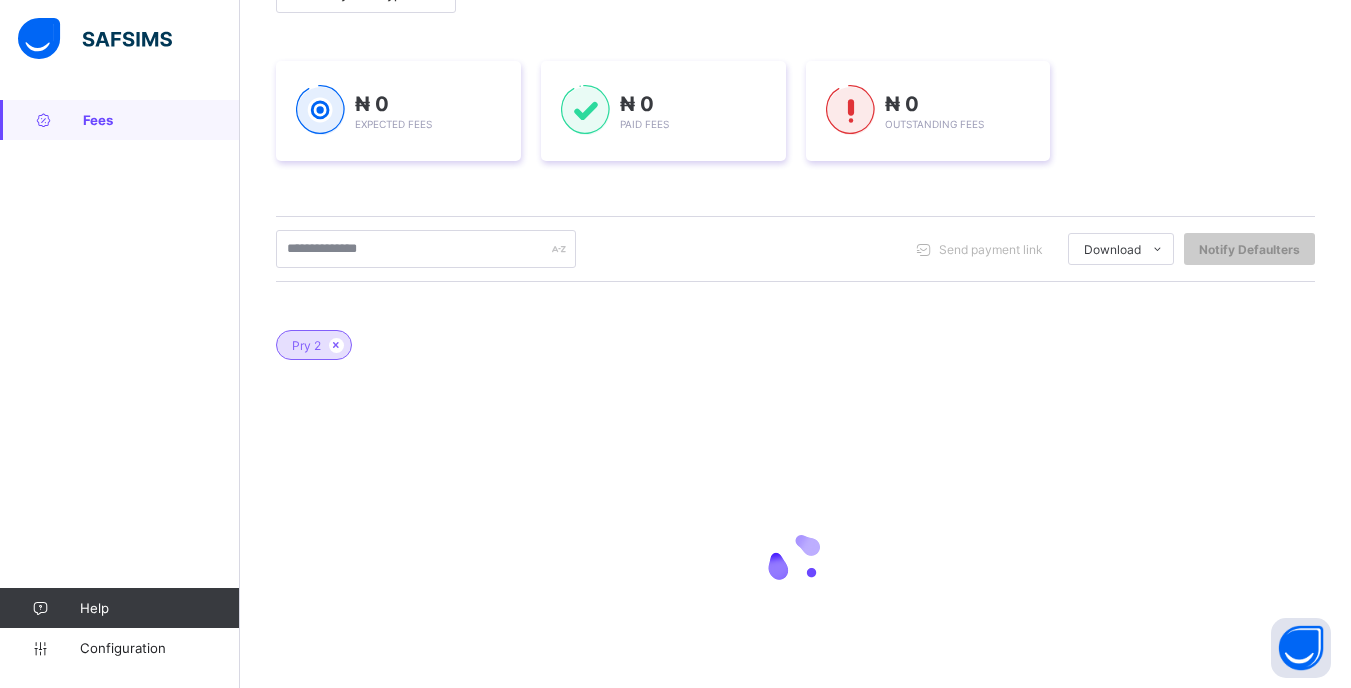 scroll, scrollTop: 300, scrollLeft: 0, axis: vertical 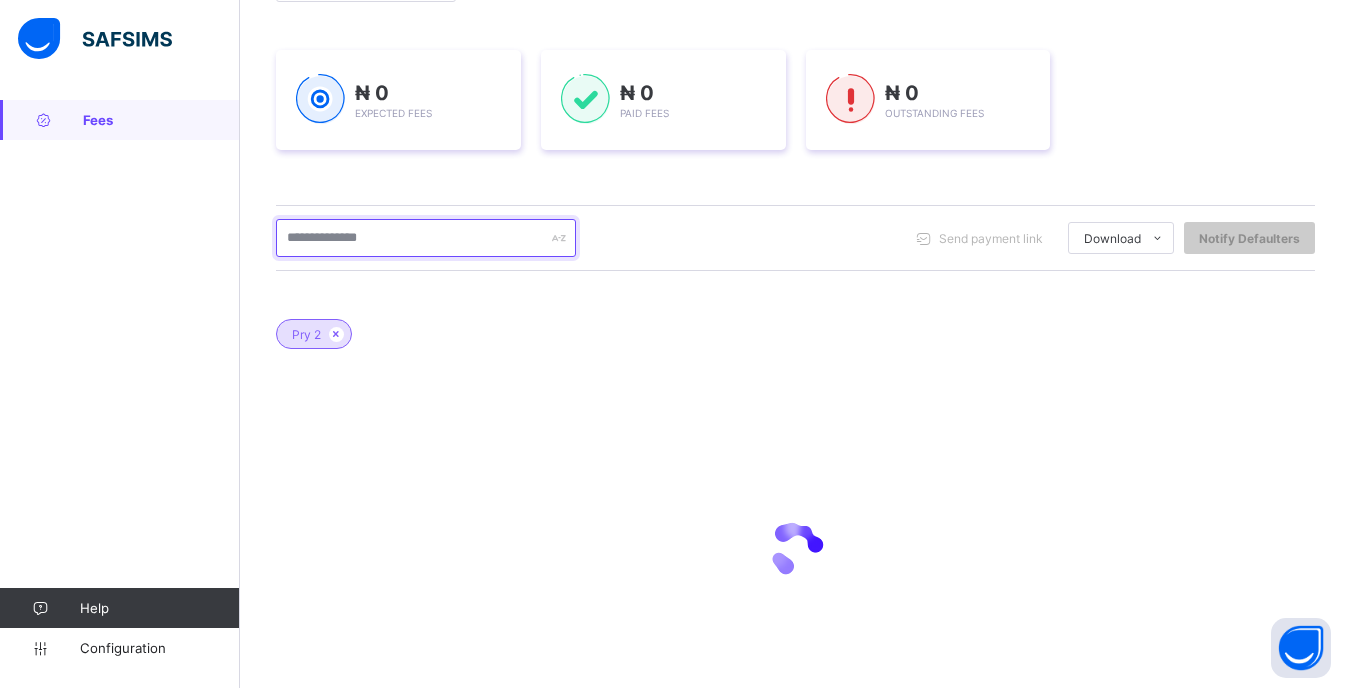 click at bounding box center (426, 238) 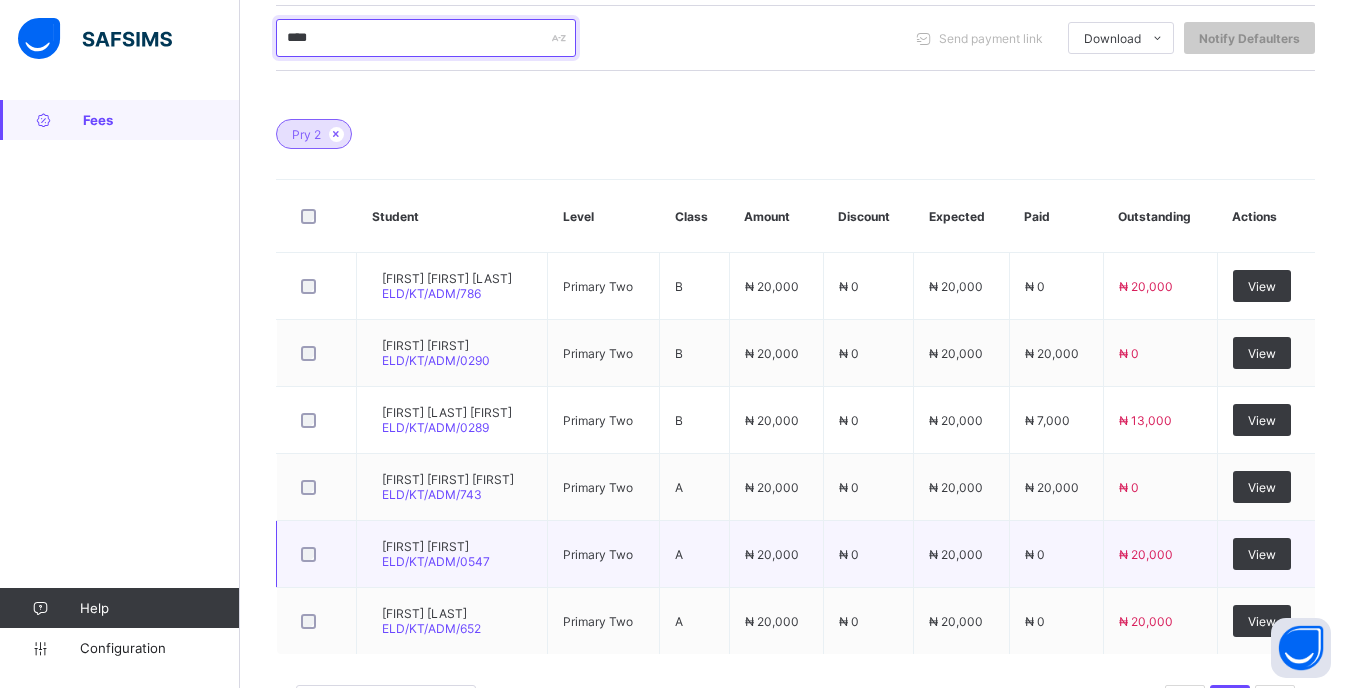 scroll, scrollTop: 587, scrollLeft: 0, axis: vertical 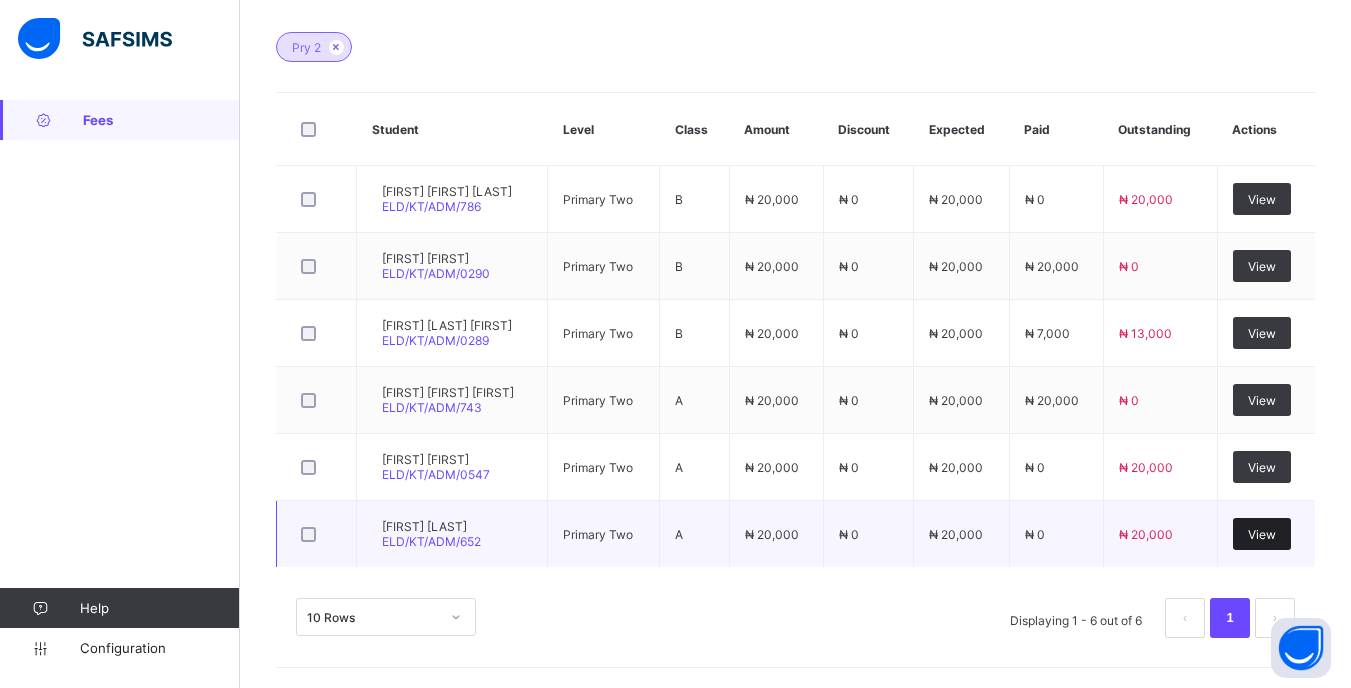 type on "****" 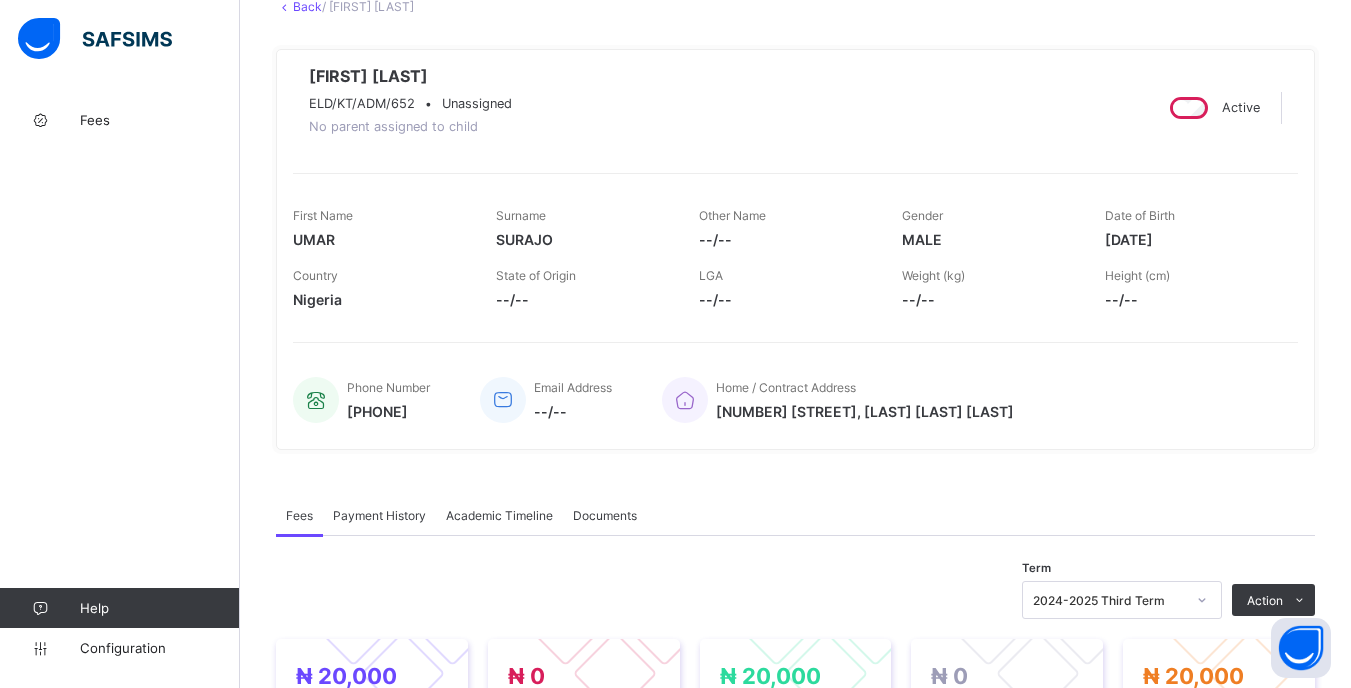 scroll, scrollTop: 400, scrollLeft: 0, axis: vertical 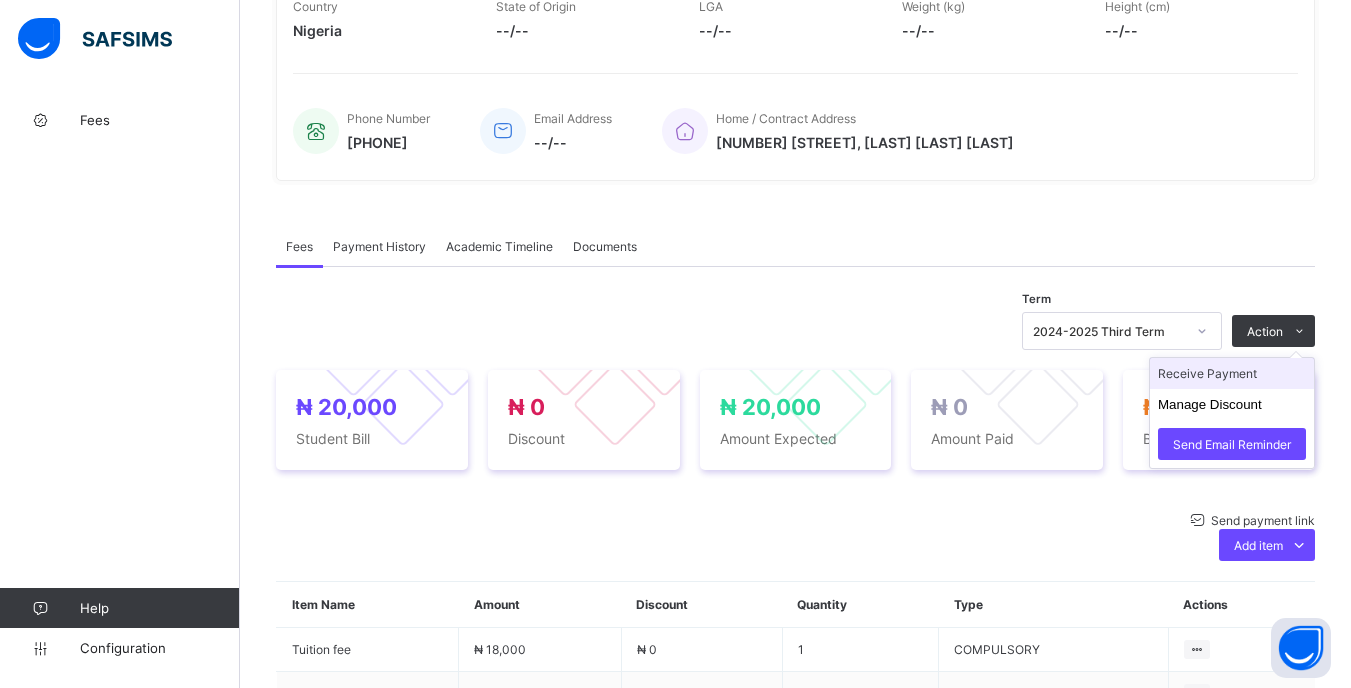 click on "Receive Payment" at bounding box center (1232, 373) 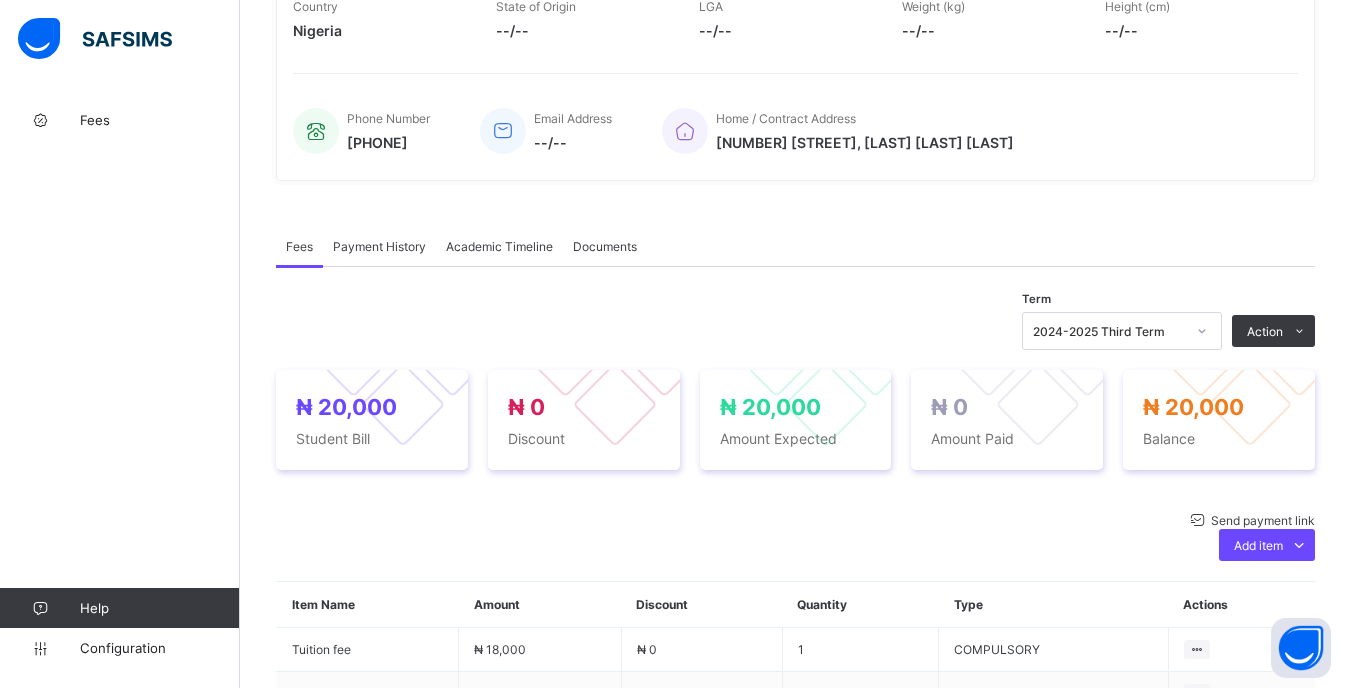 click at bounding box center [889, 1105] 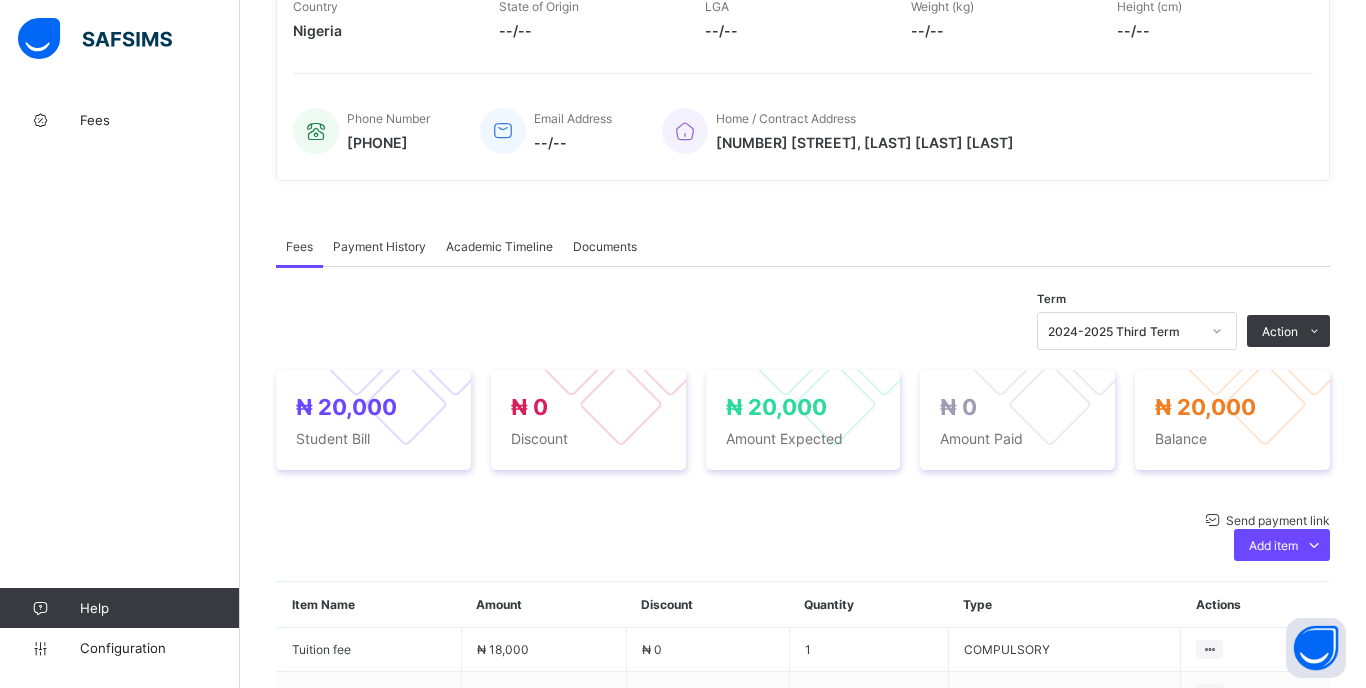 type on "*****" 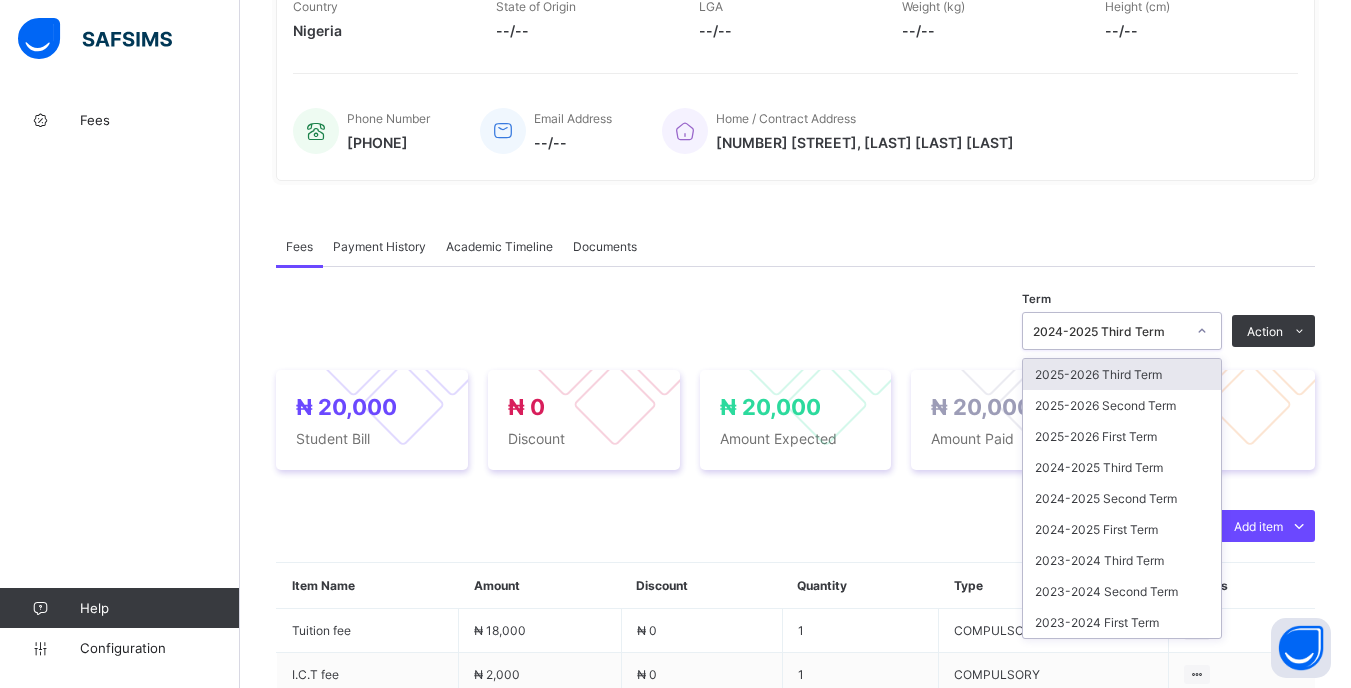 click on "2024-2025 Third Term" at bounding box center [1109, 331] 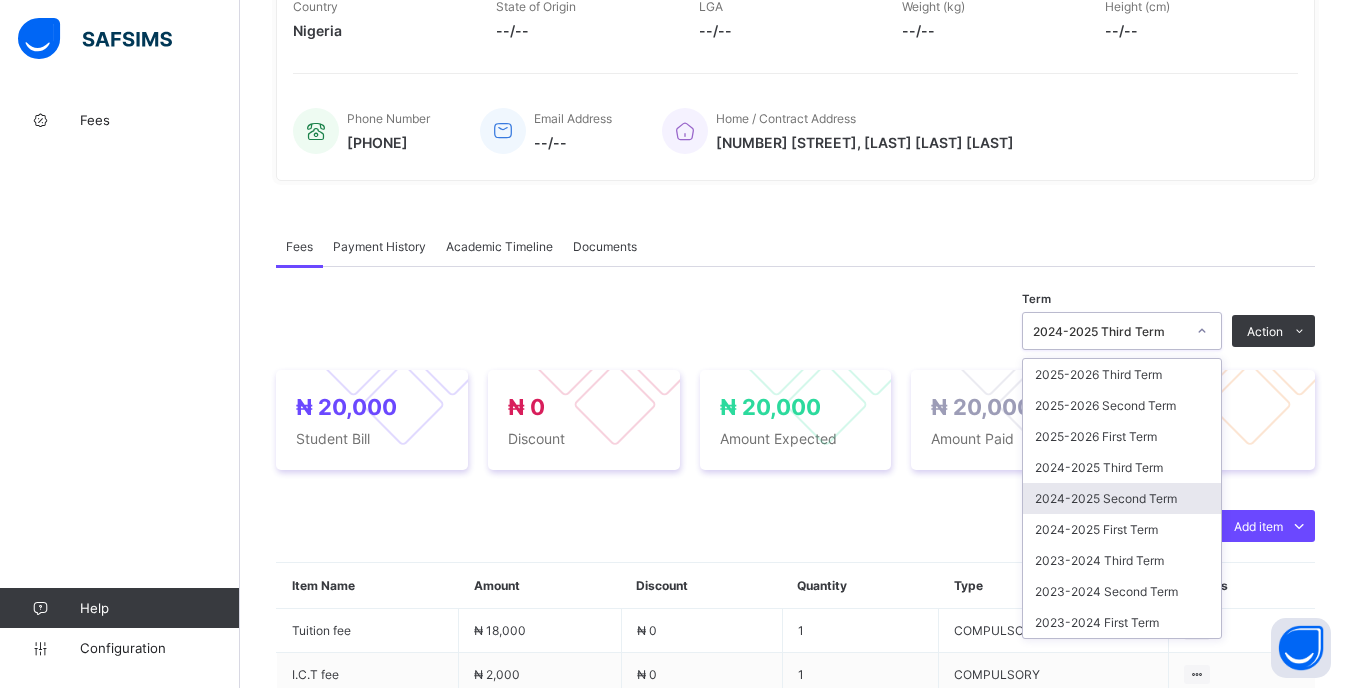 click on "2024-2025 Second Term" at bounding box center [1122, 498] 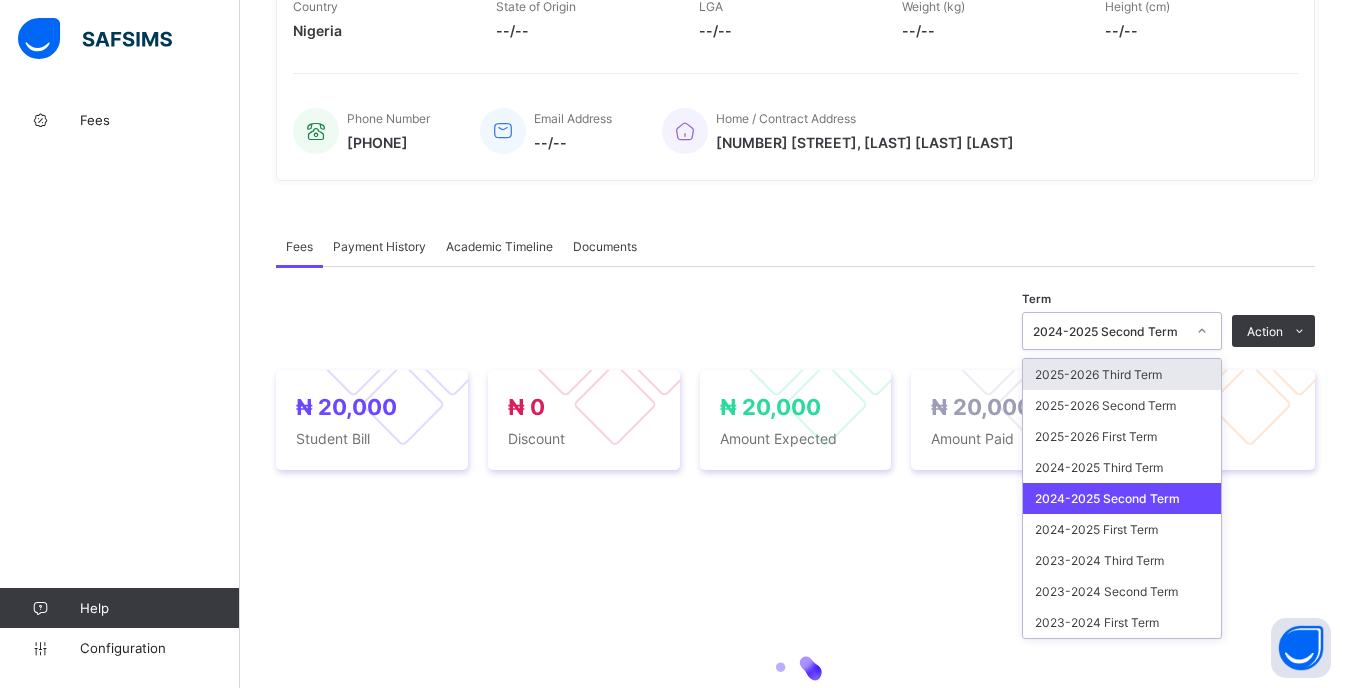 click at bounding box center (1202, 331) 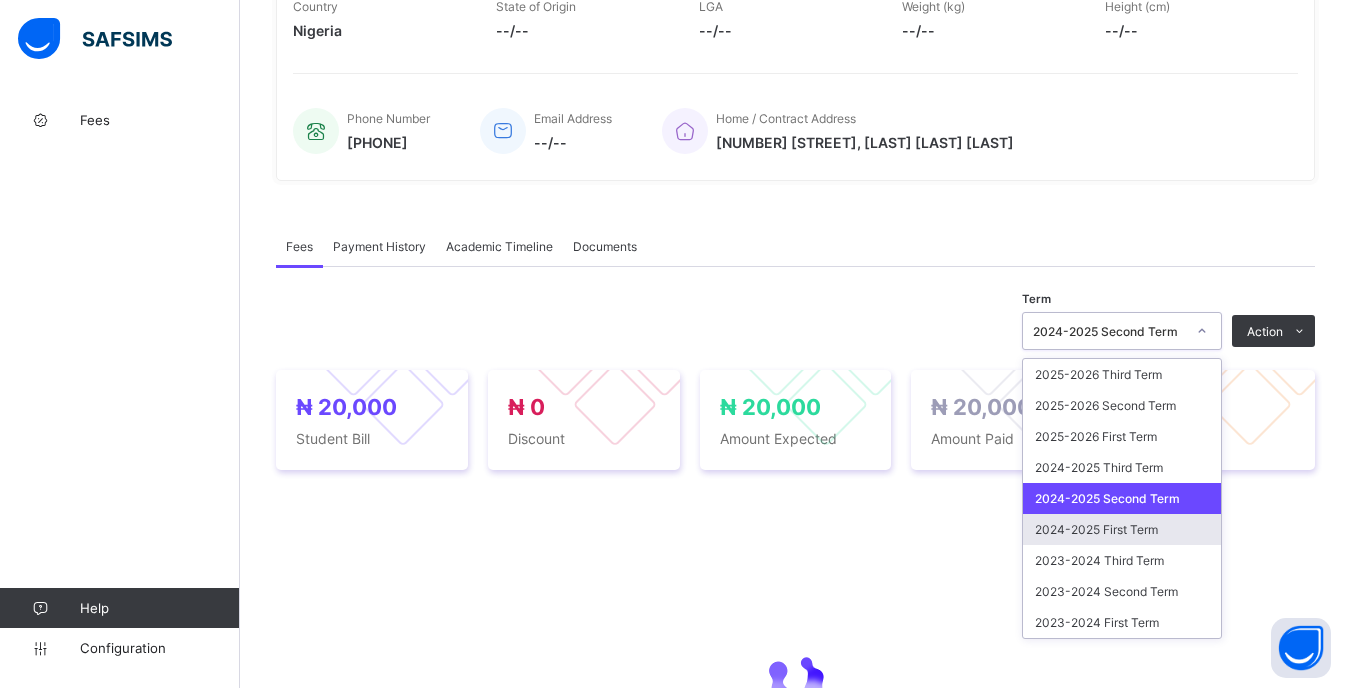 click on "2024-2025 First Term" at bounding box center [1122, 529] 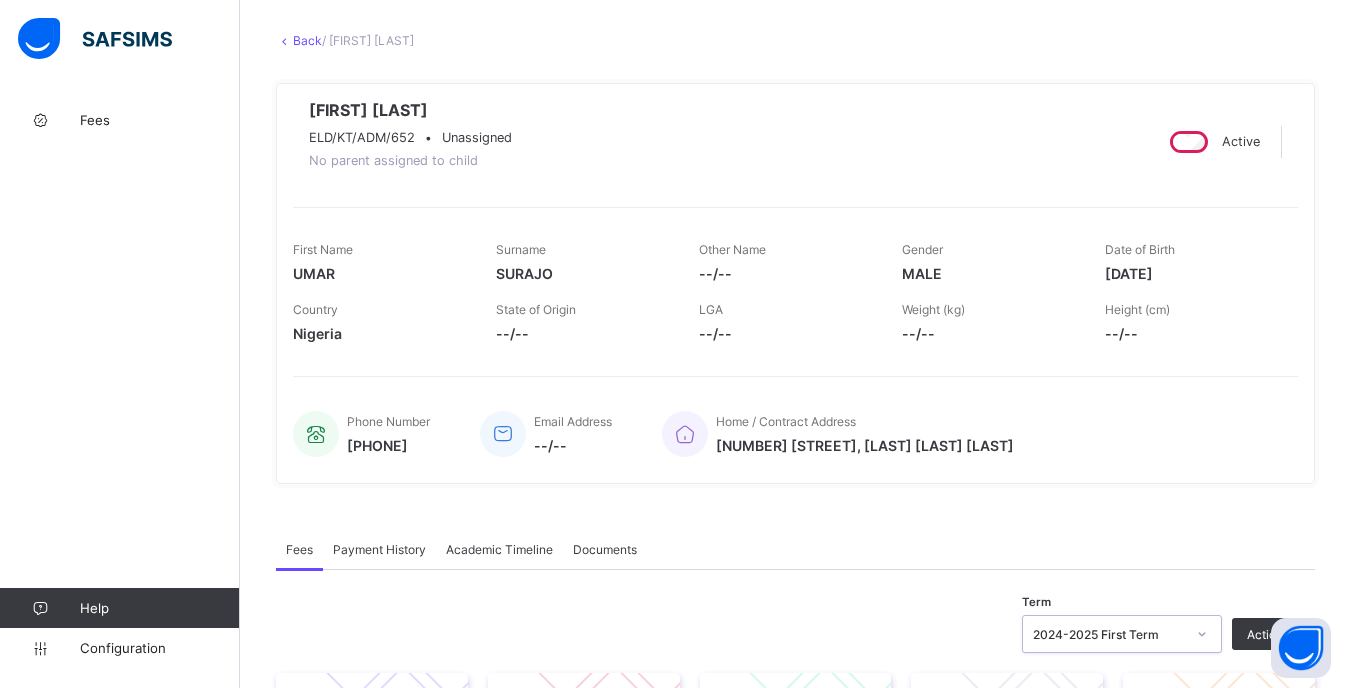 scroll, scrollTop: 0, scrollLeft: 0, axis: both 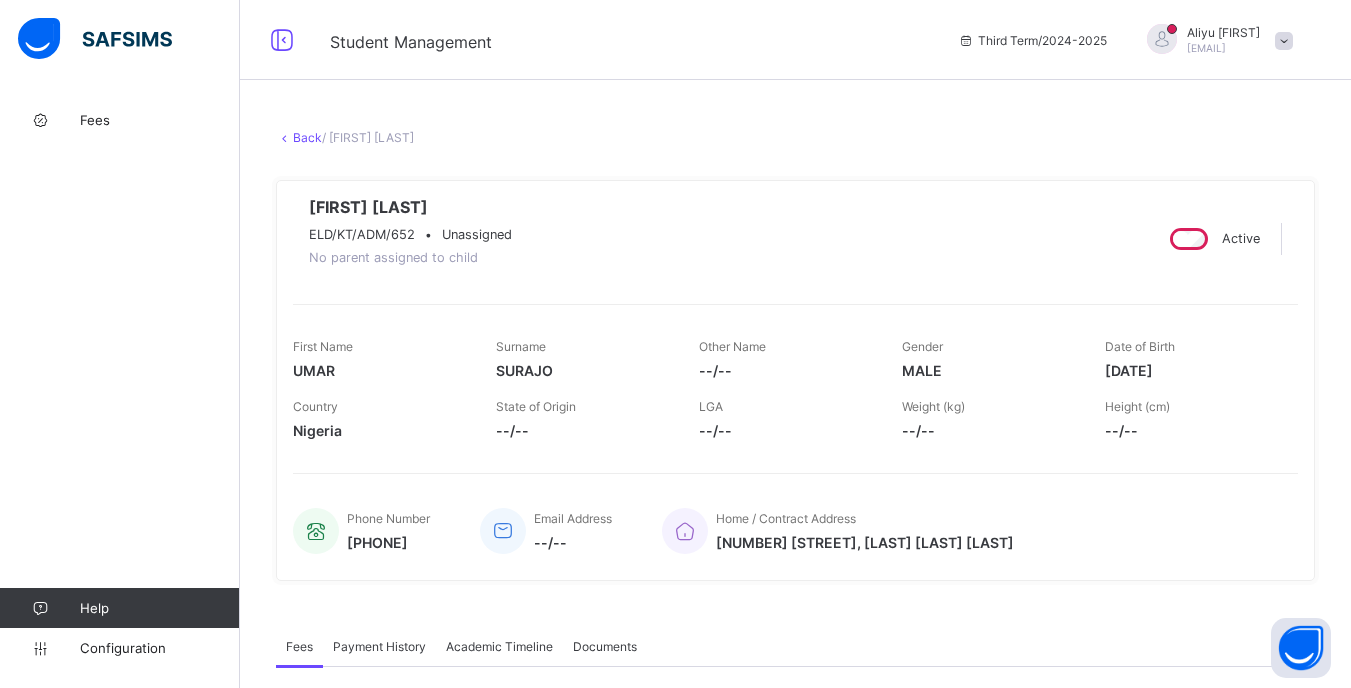 click on "Back" at bounding box center (307, 137) 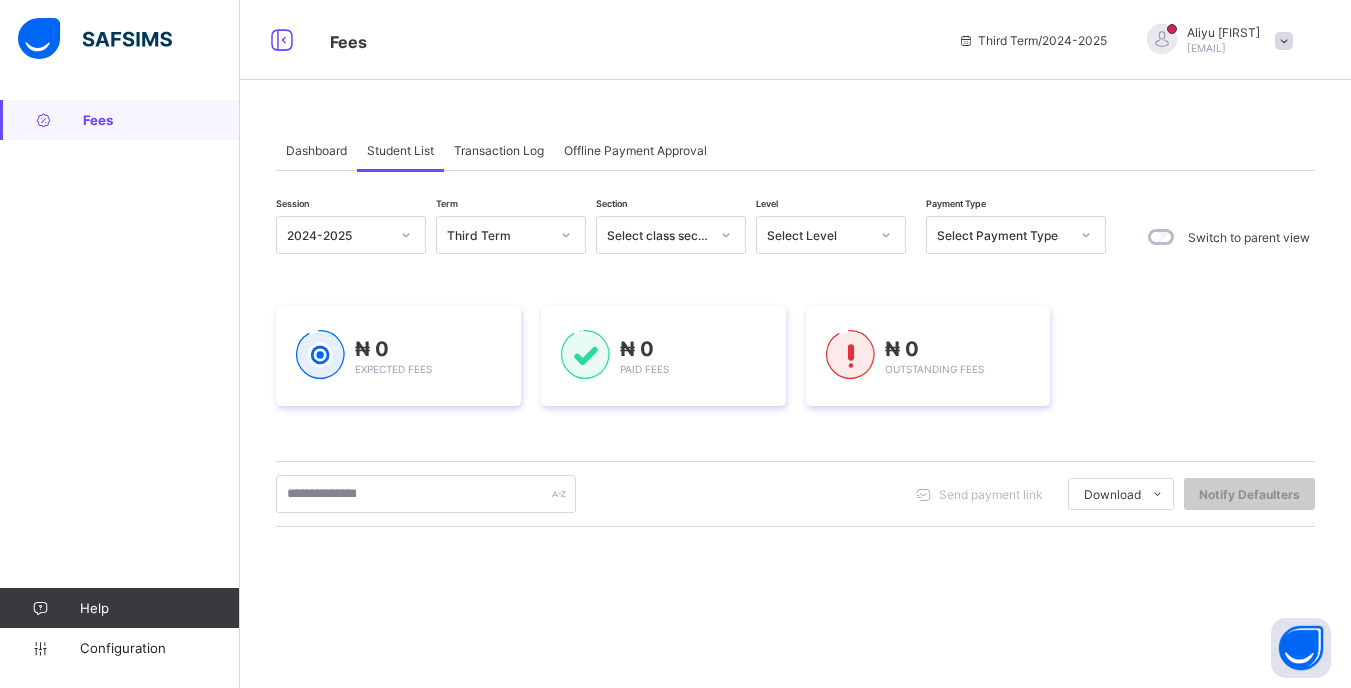 click 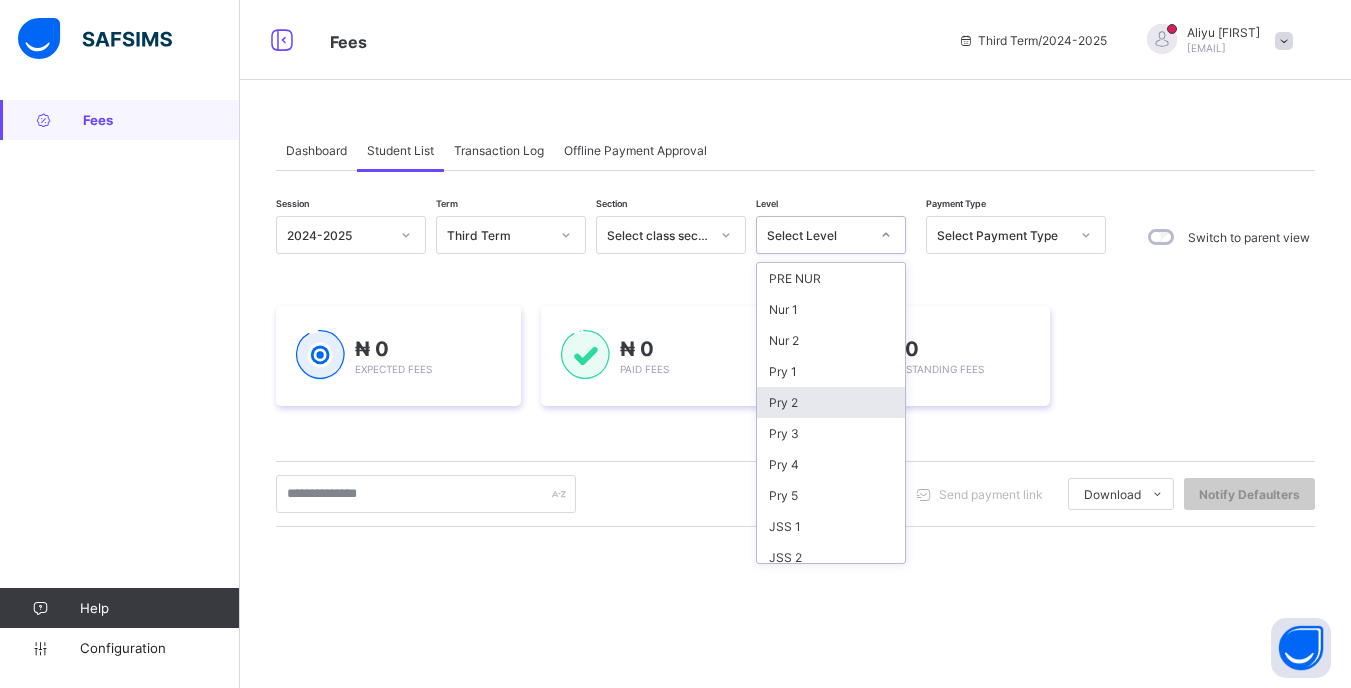 click on "Pry 2" at bounding box center [831, 402] 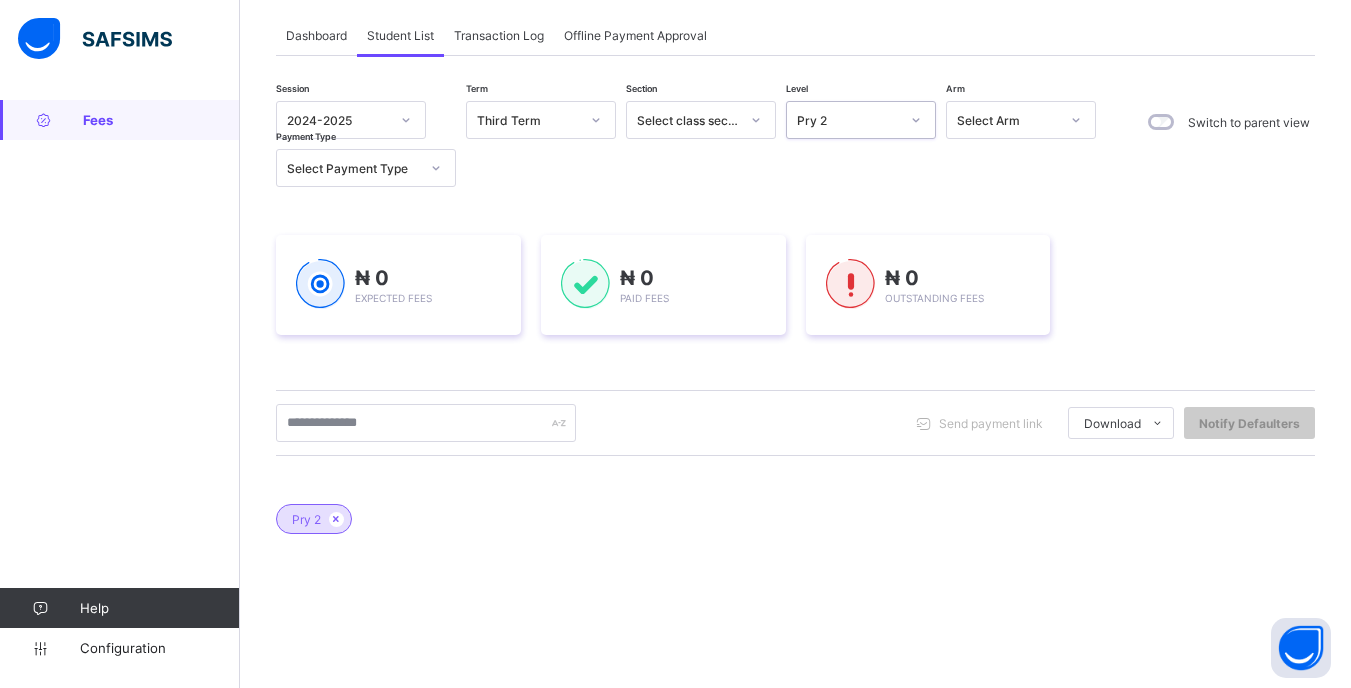 scroll, scrollTop: 200, scrollLeft: 0, axis: vertical 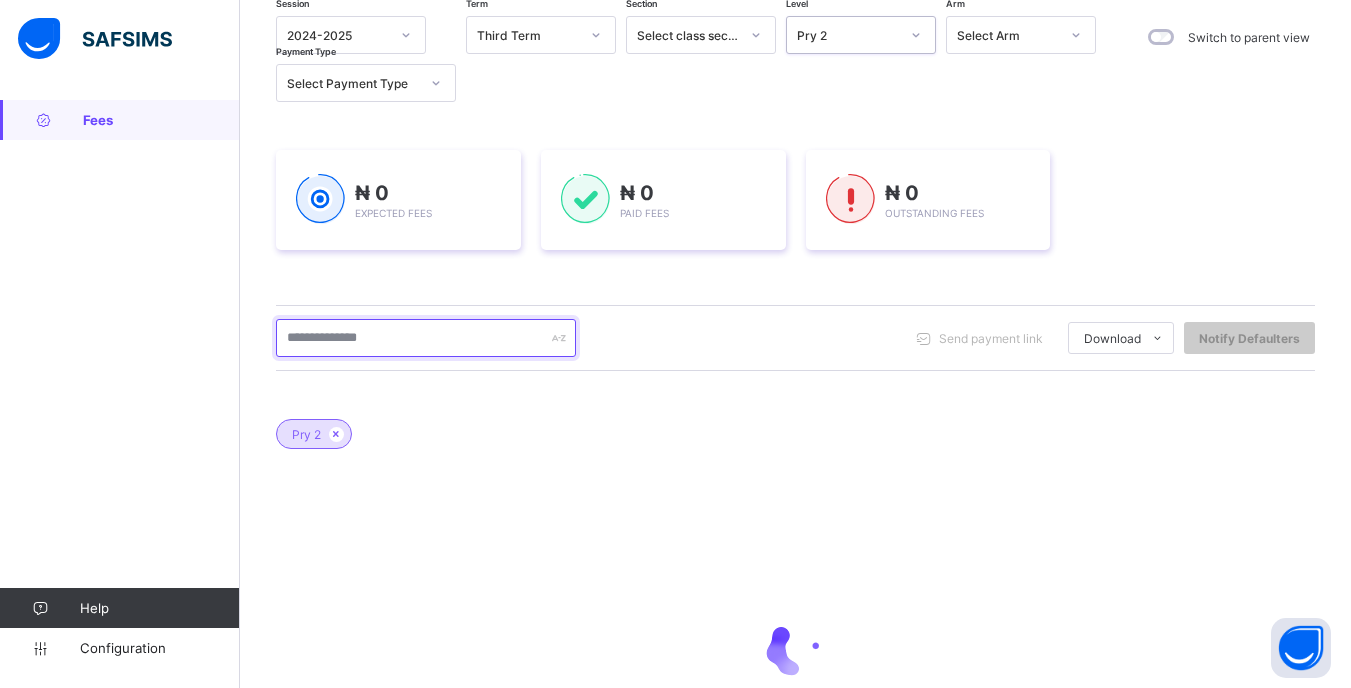 click at bounding box center (426, 338) 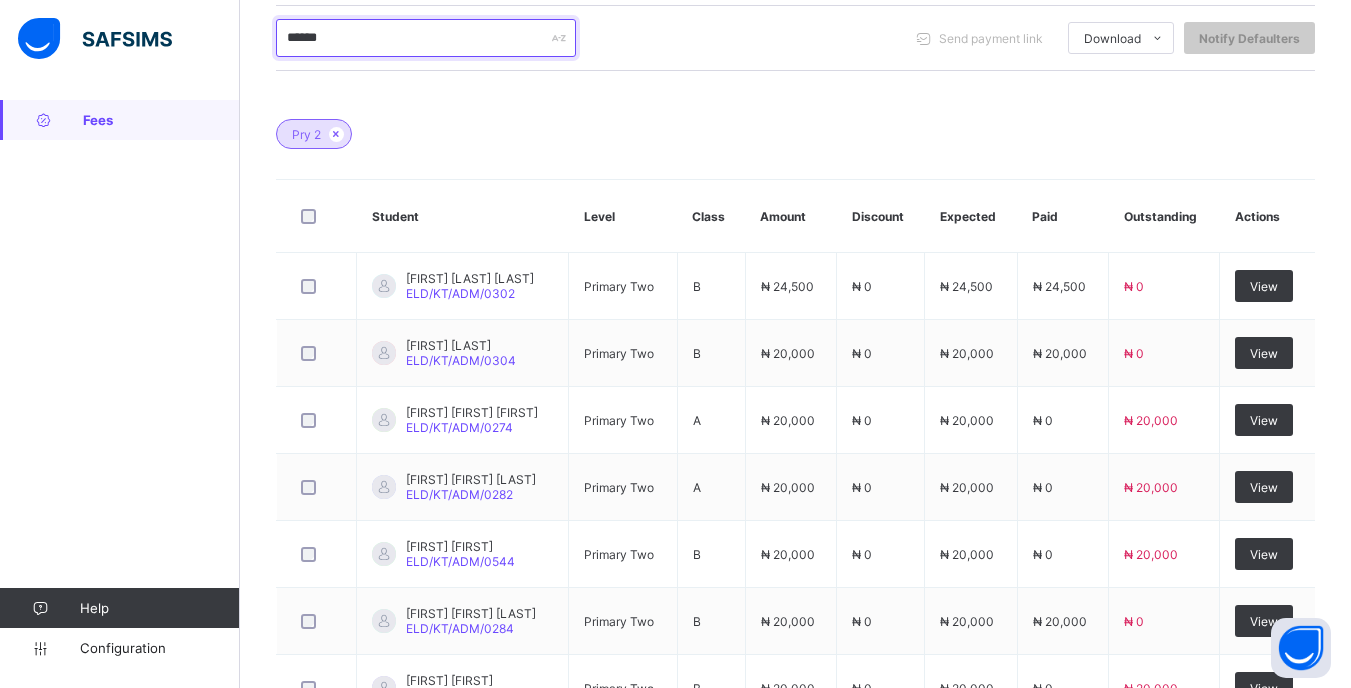 scroll, scrollTop: 0, scrollLeft: 0, axis: both 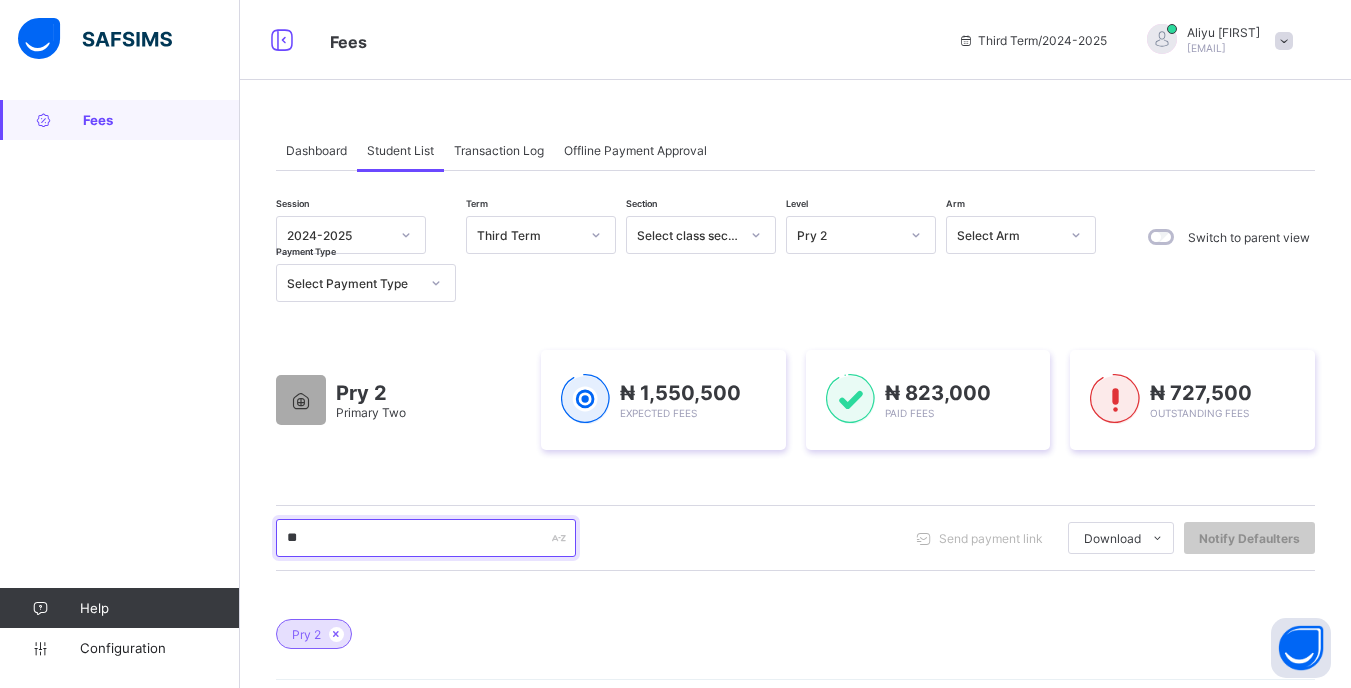 type on "*" 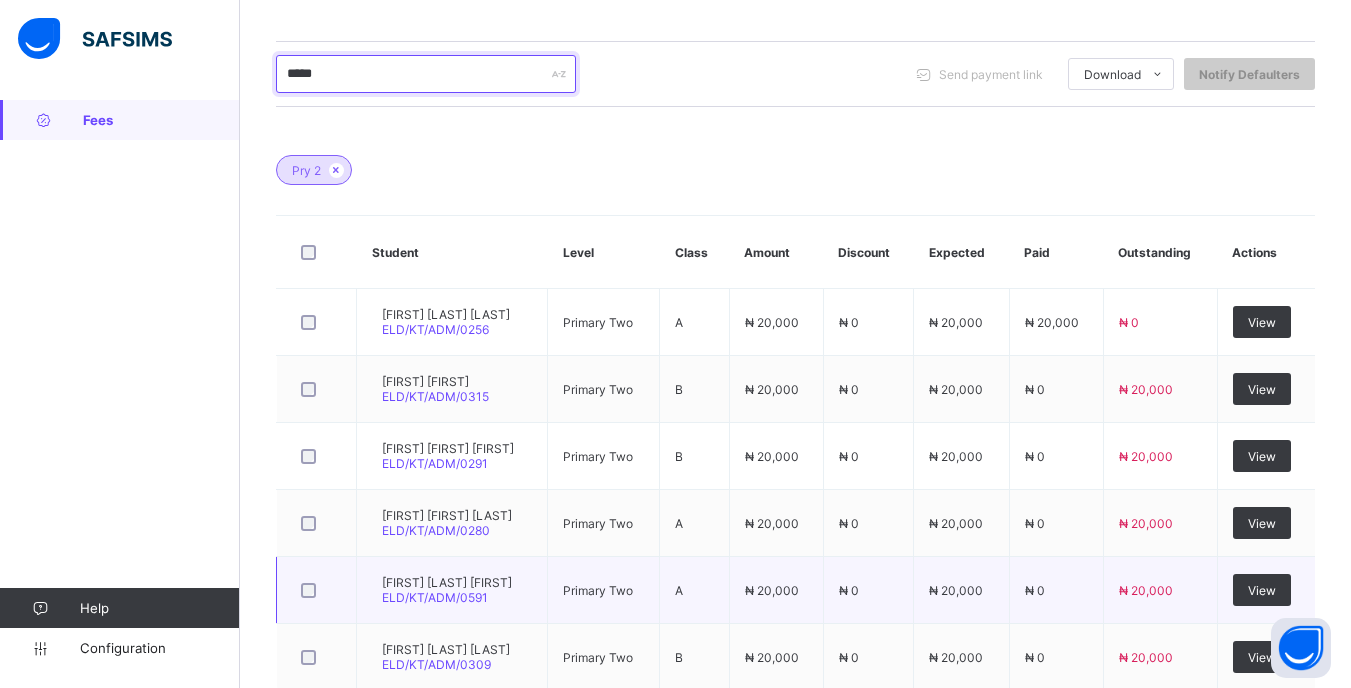 scroll, scrollTop: 500, scrollLeft: 0, axis: vertical 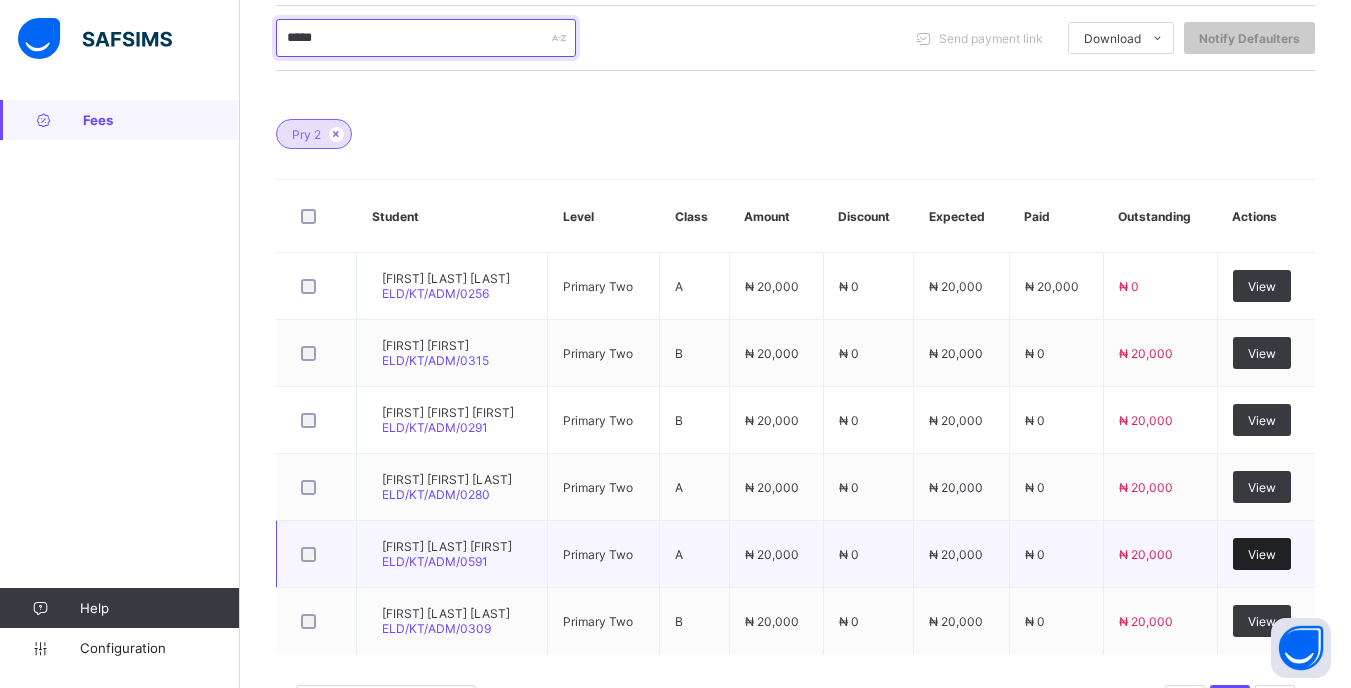 type on "*****" 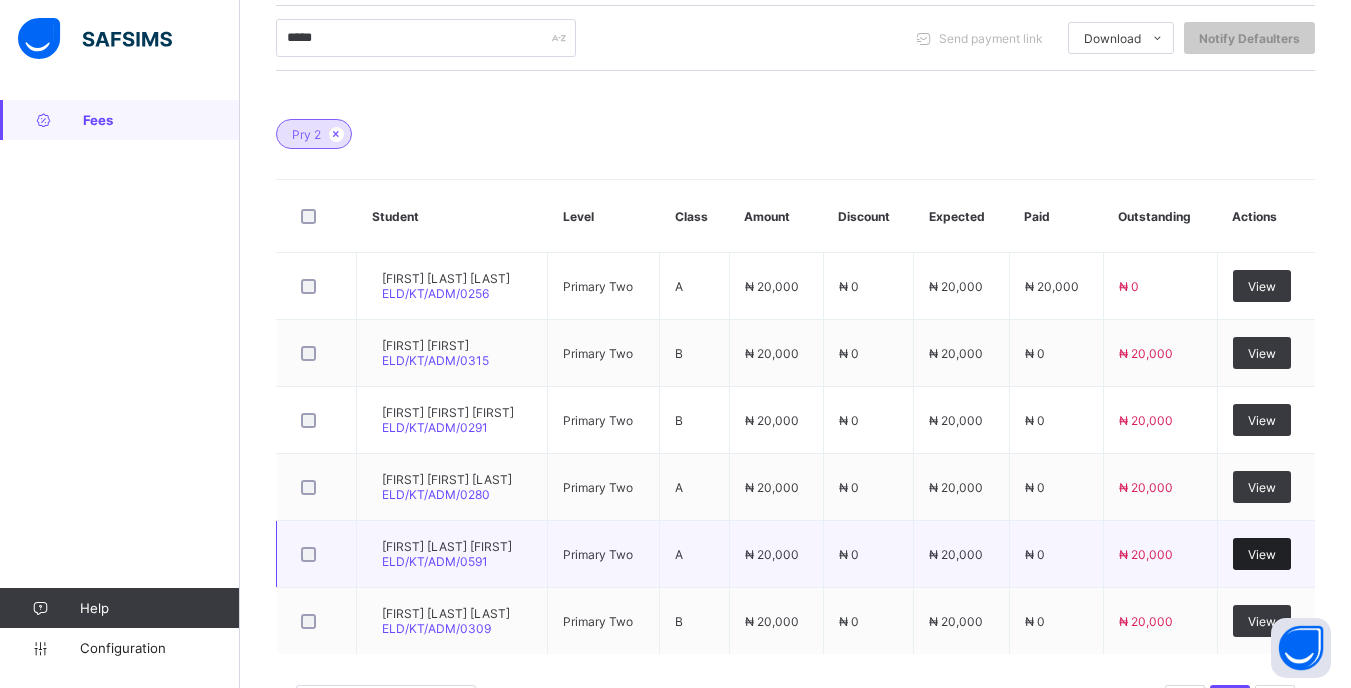 click on "View" at bounding box center [1262, 554] 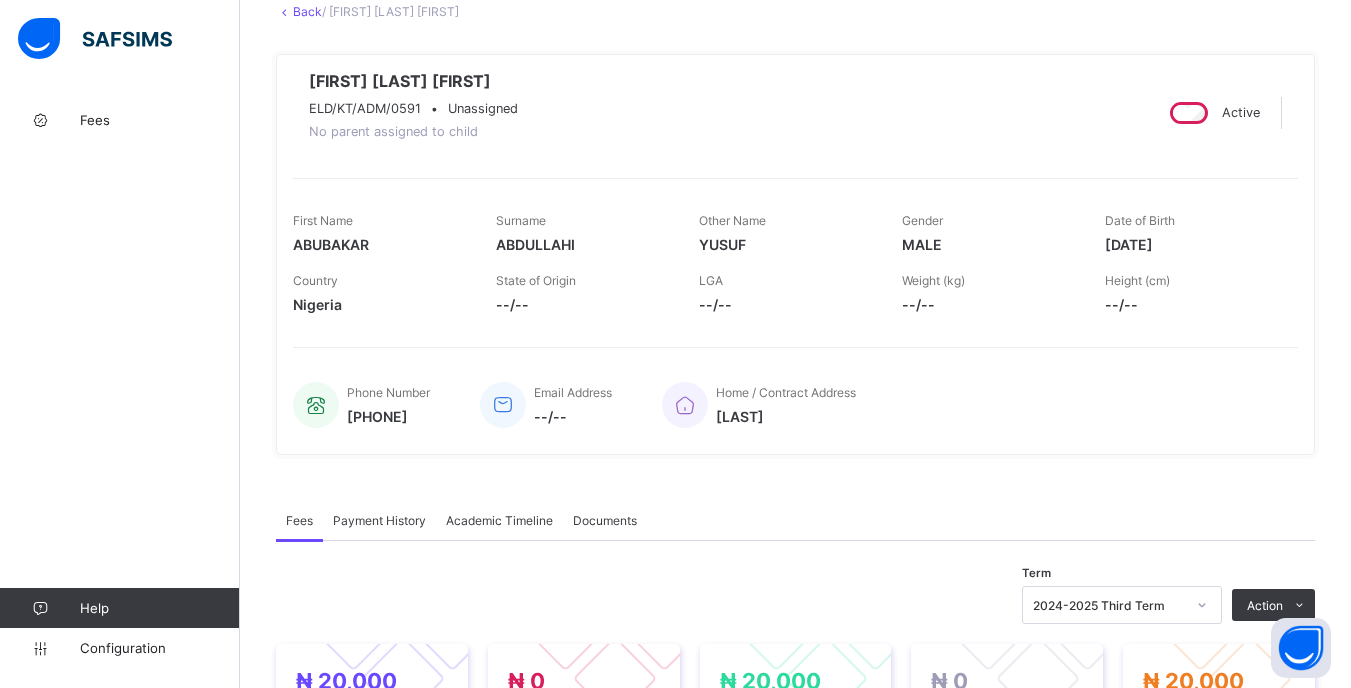 scroll, scrollTop: 400, scrollLeft: 0, axis: vertical 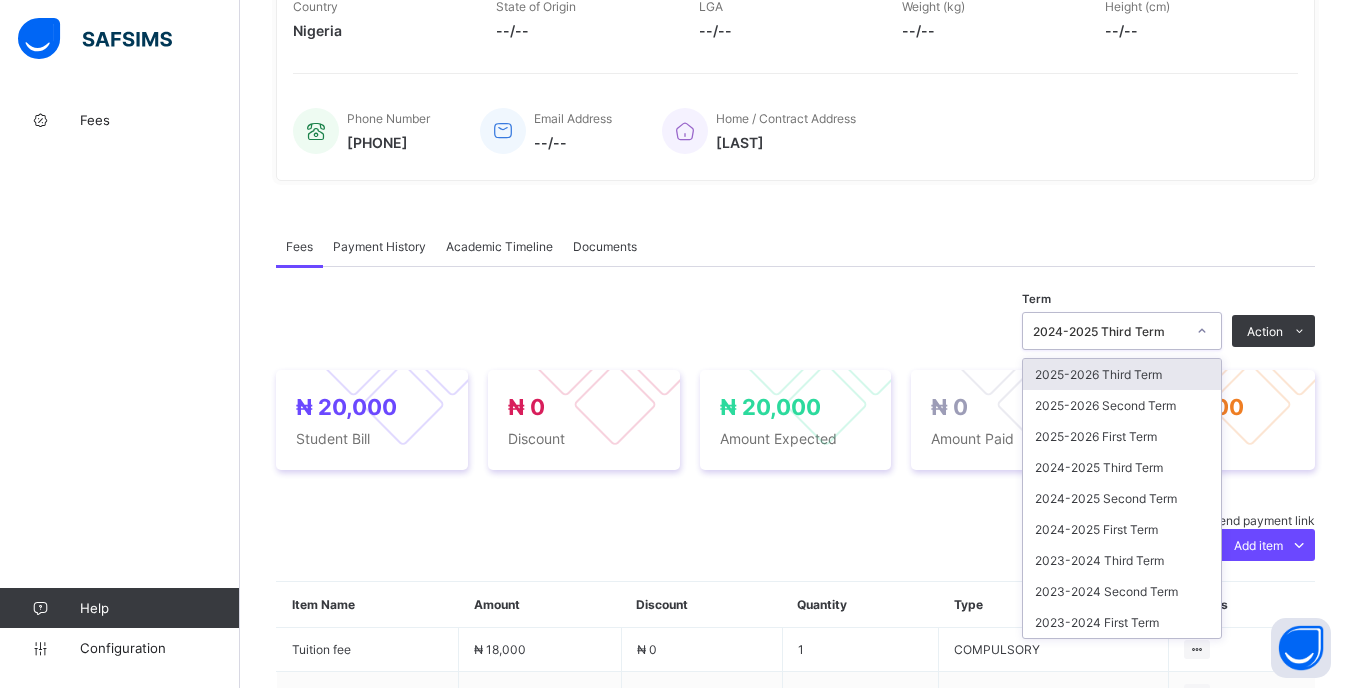 click on "2024-2025 Third Term" at bounding box center (1109, 331) 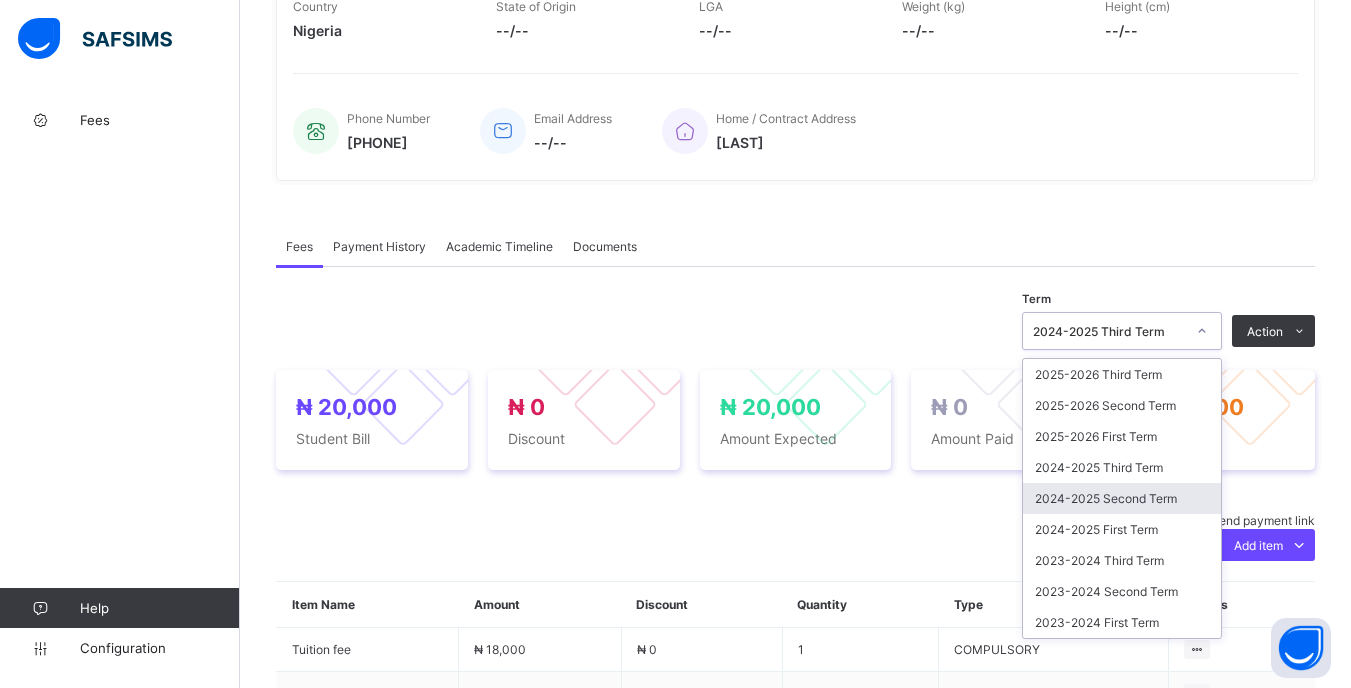 click on "2024-2025 Second Term" at bounding box center [1122, 498] 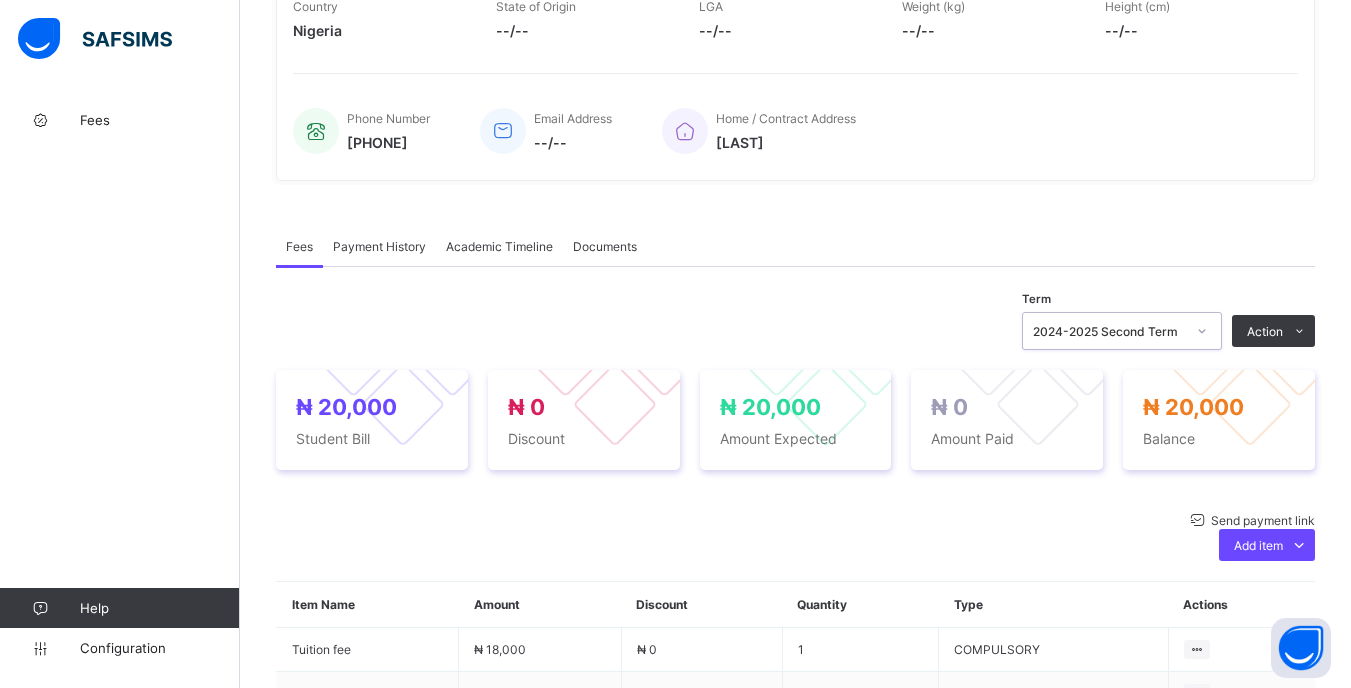 click on "2024-2025 Second Term" at bounding box center (1103, 331) 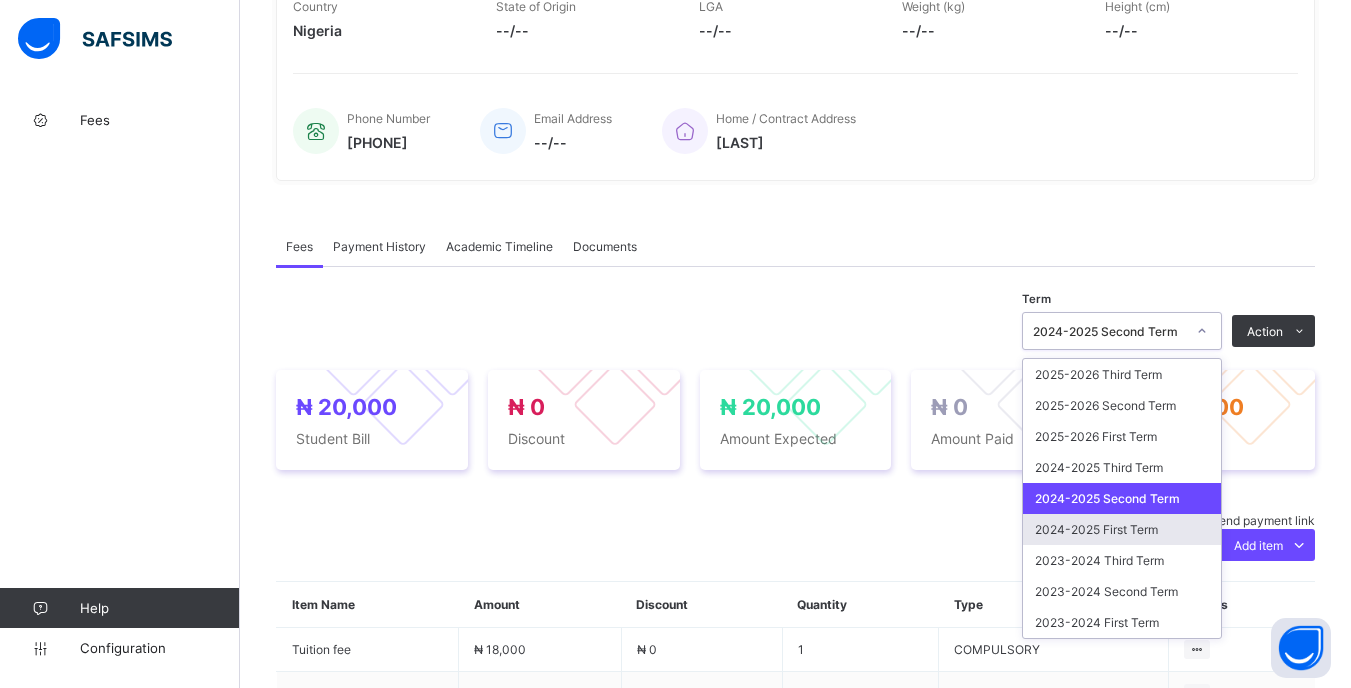 click on "2024-2025 First Term" at bounding box center (1122, 529) 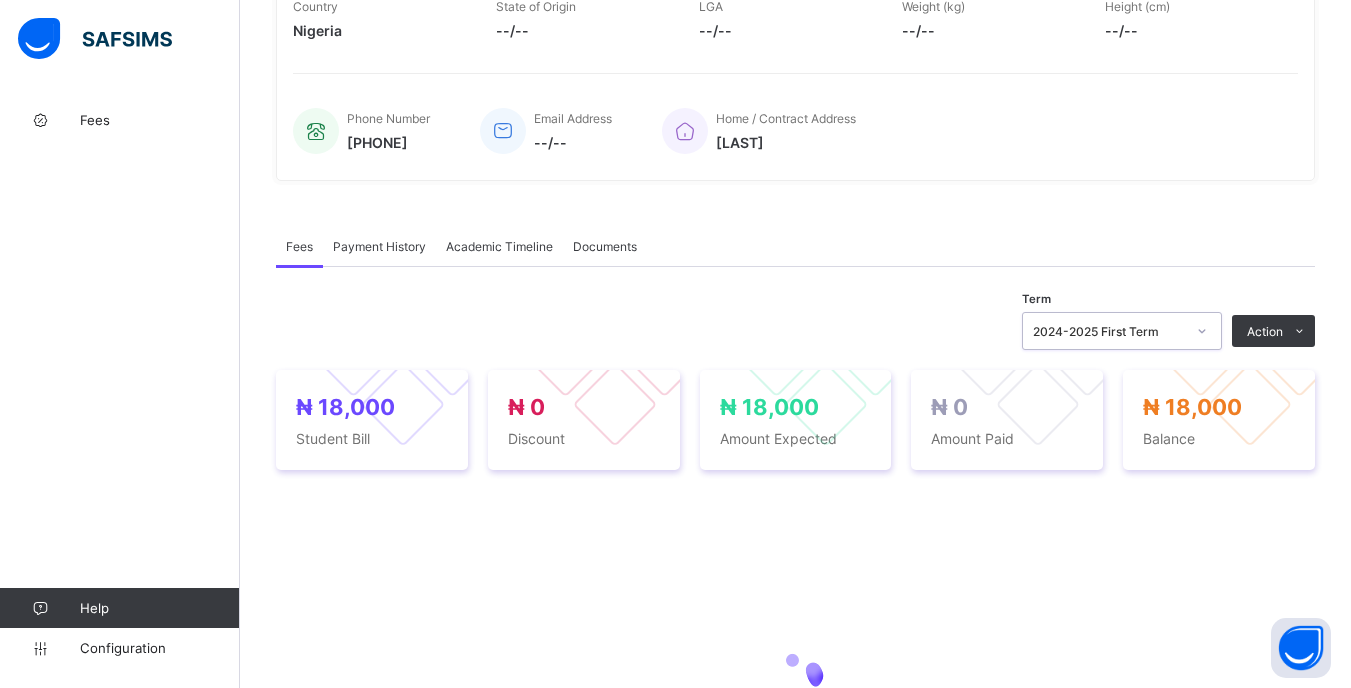 click on "2024-2025 First Term" at bounding box center [1103, 331] 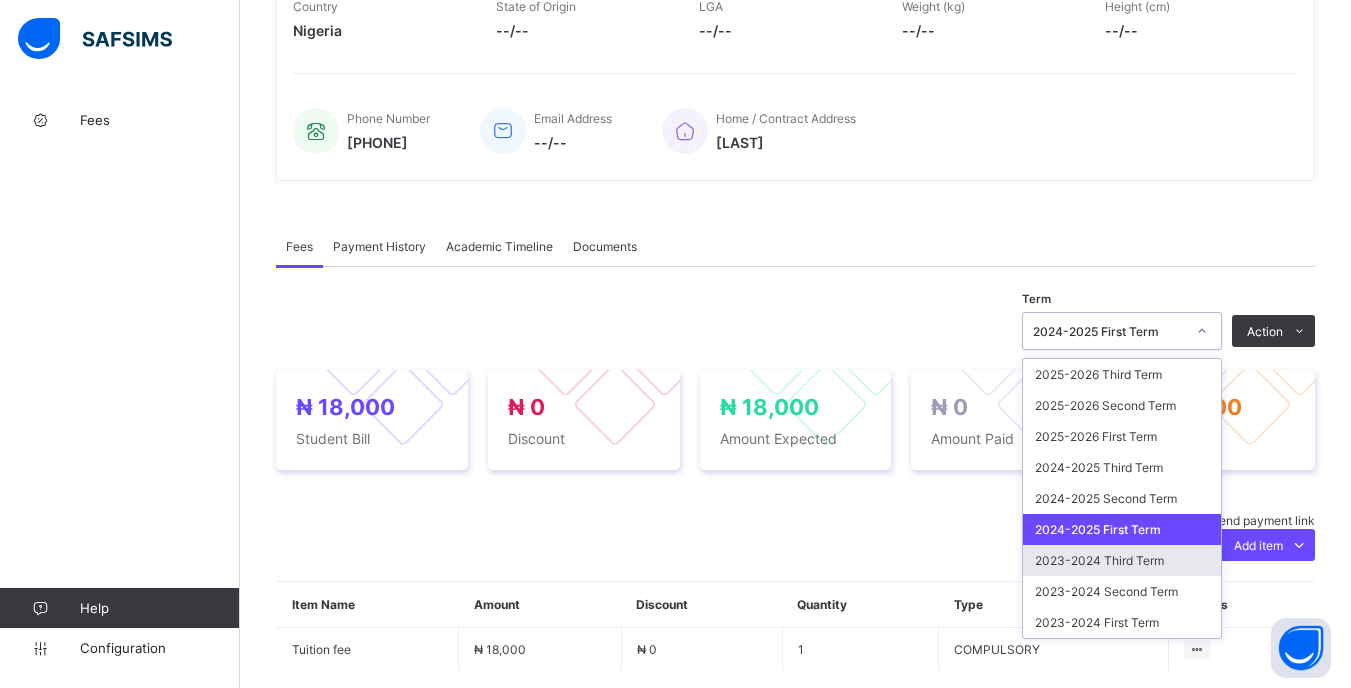 click on "2023-2024 Third Term" at bounding box center [1122, 560] 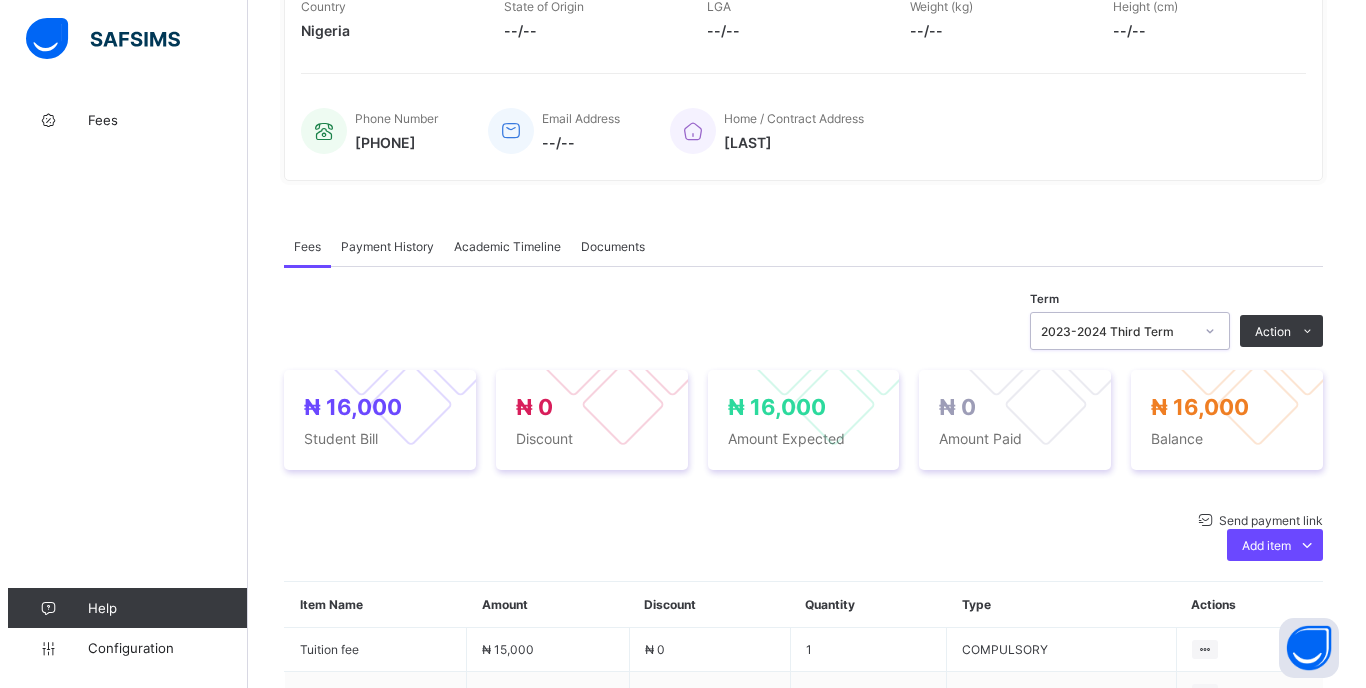 scroll, scrollTop: 0, scrollLeft: 0, axis: both 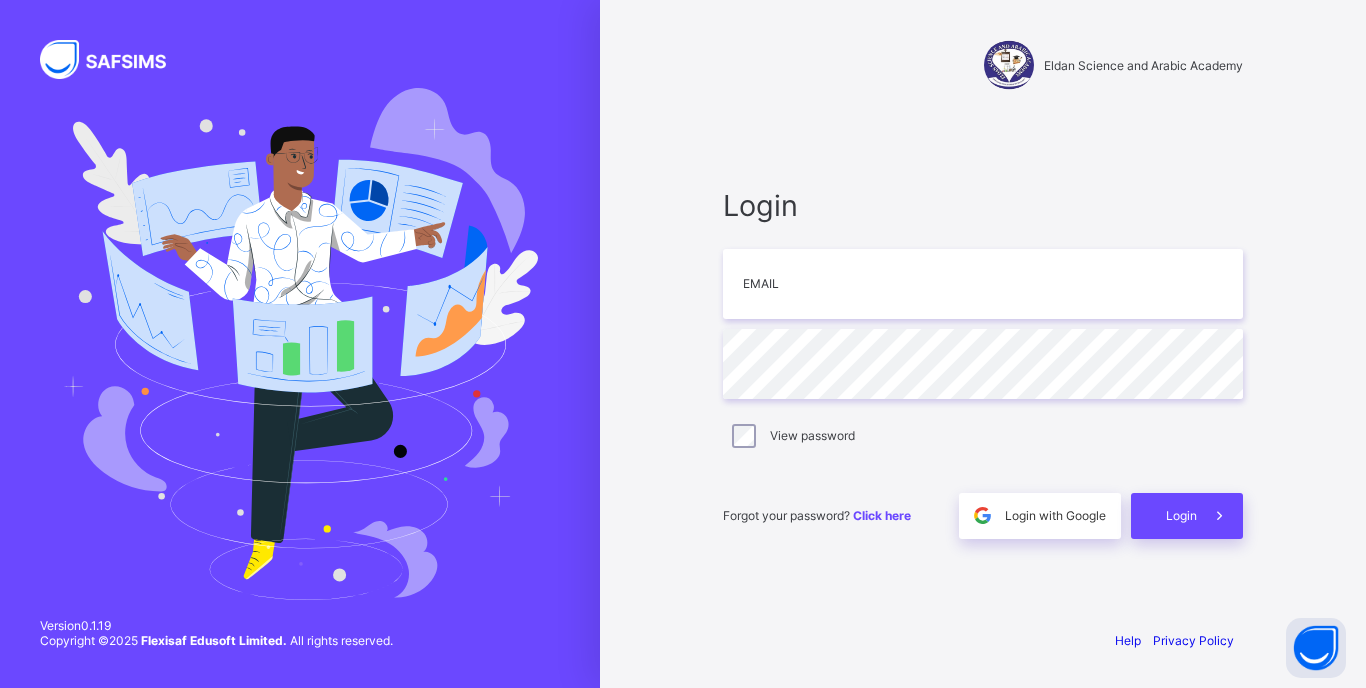 type on "**********" 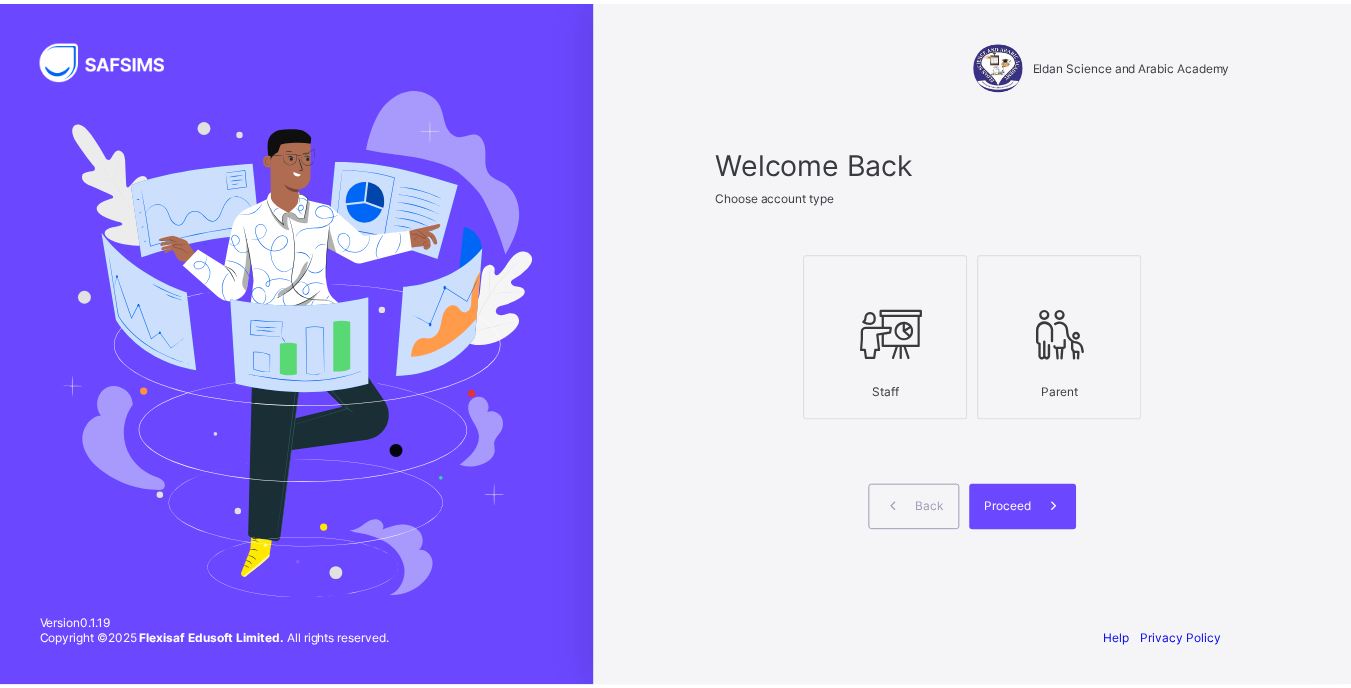 scroll, scrollTop: 0, scrollLeft: 0, axis: both 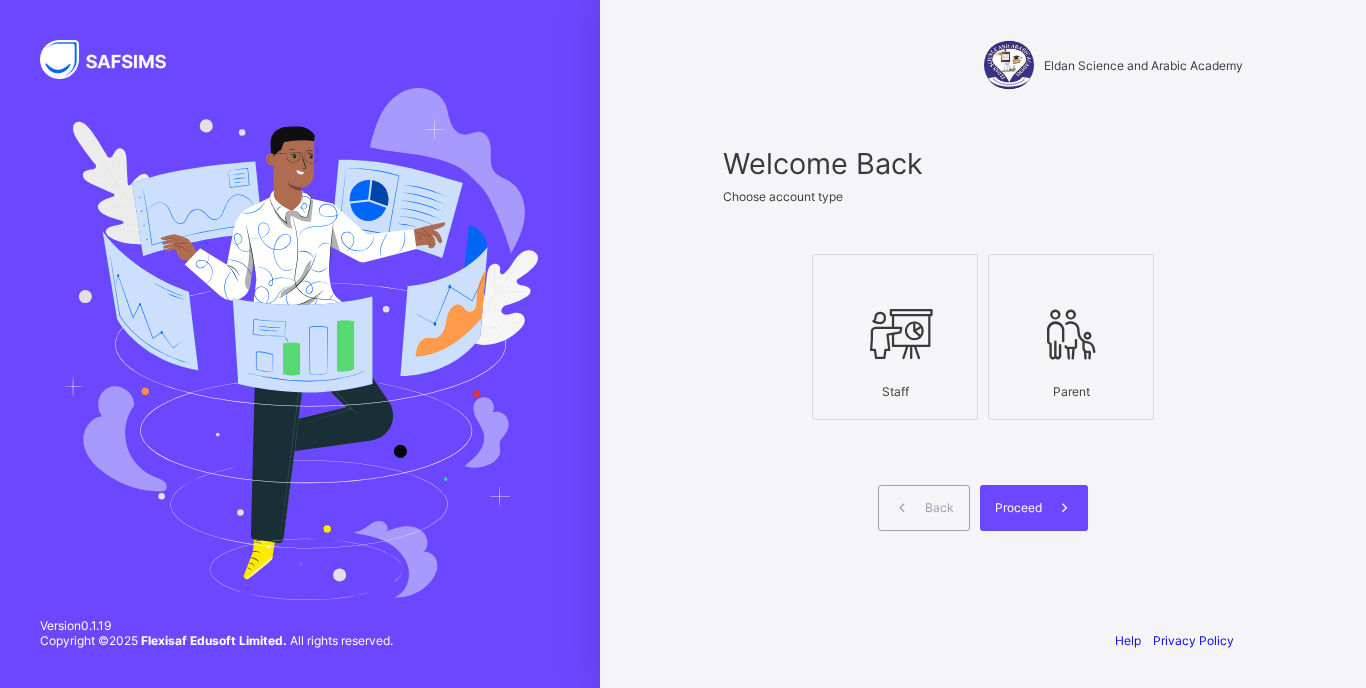 click at bounding box center [895, 334] 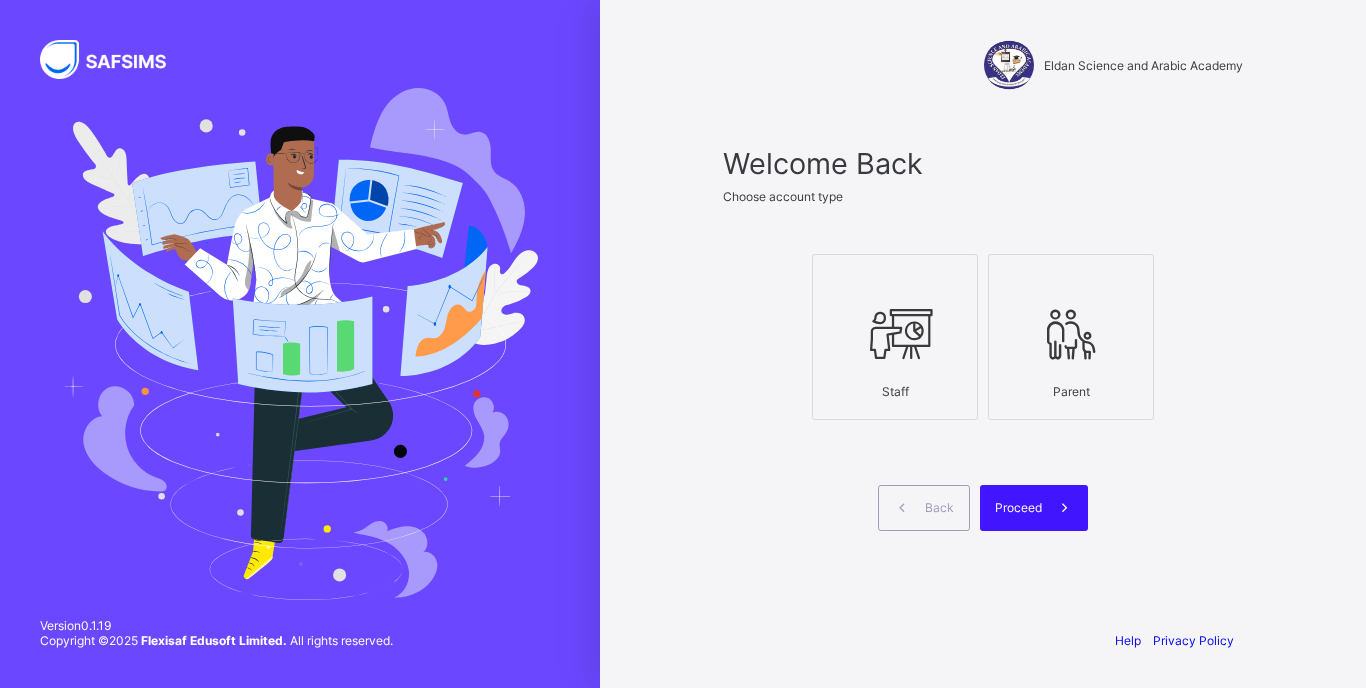 click on "Proceed" at bounding box center [1018, 507] 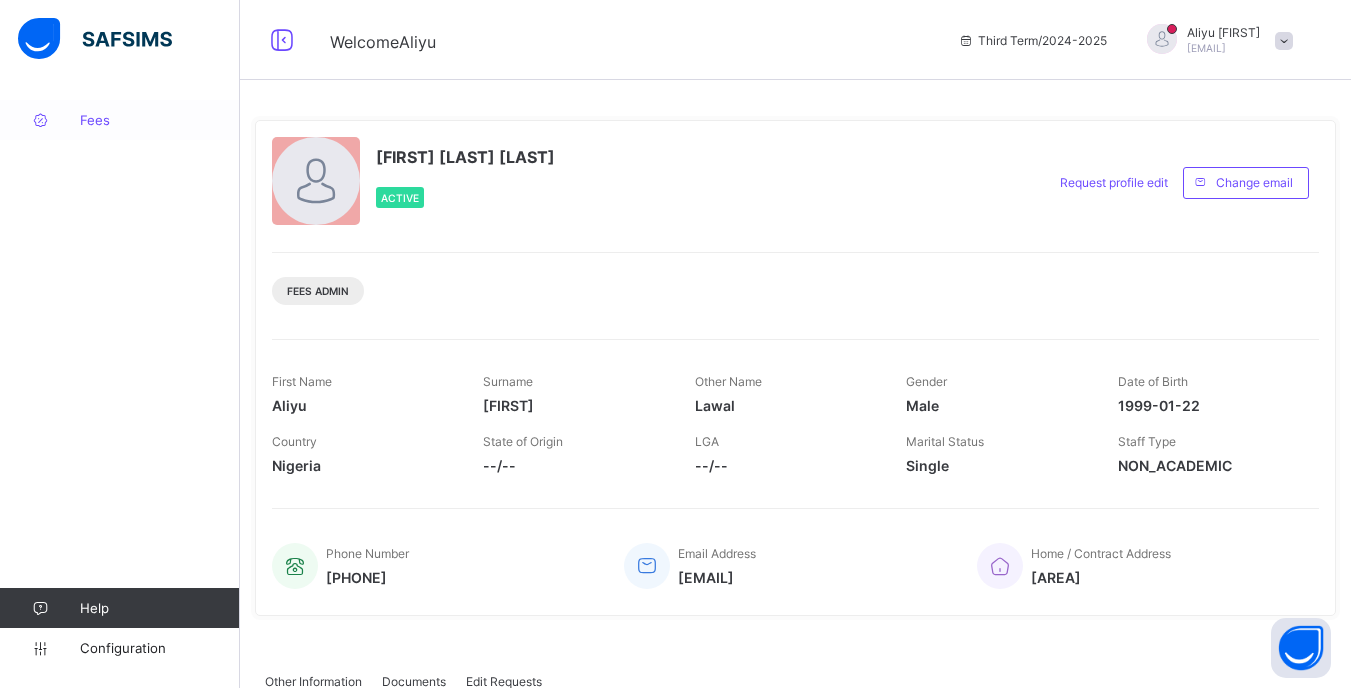 click on "Fees" at bounding box center [160, 120] 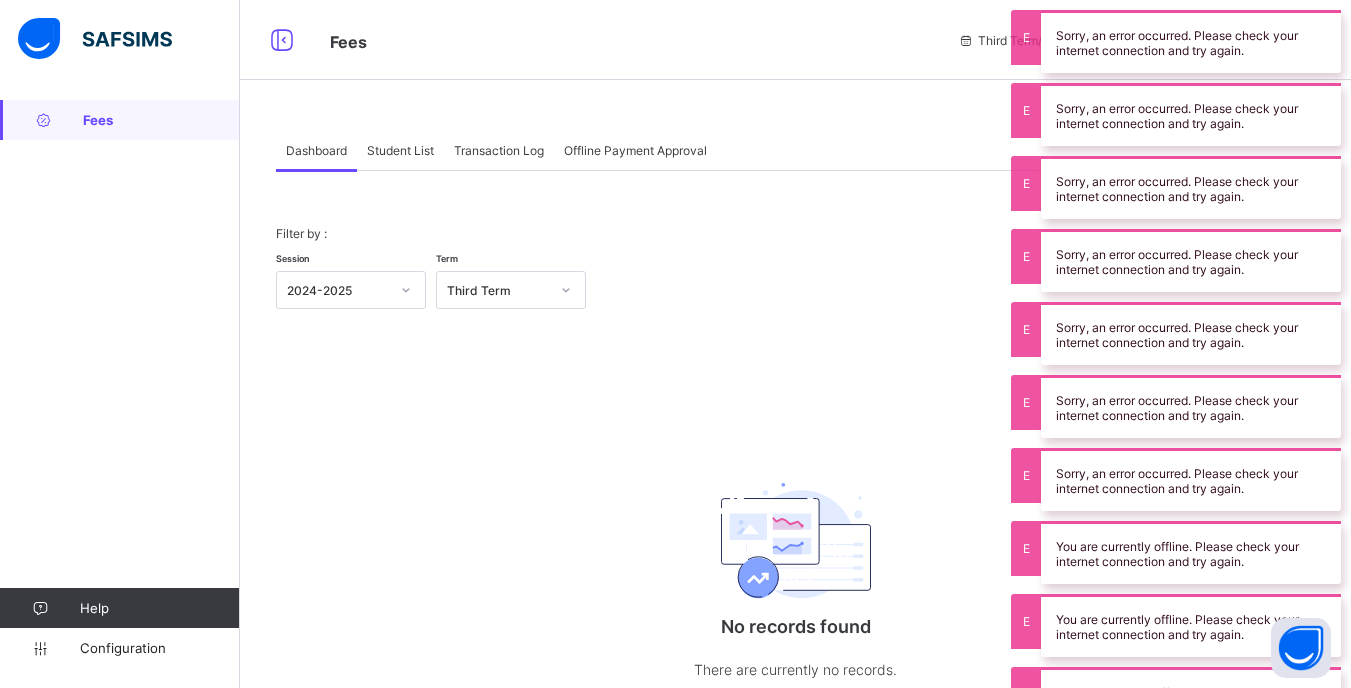 click on "Student List" at bounding box center [400, 150] 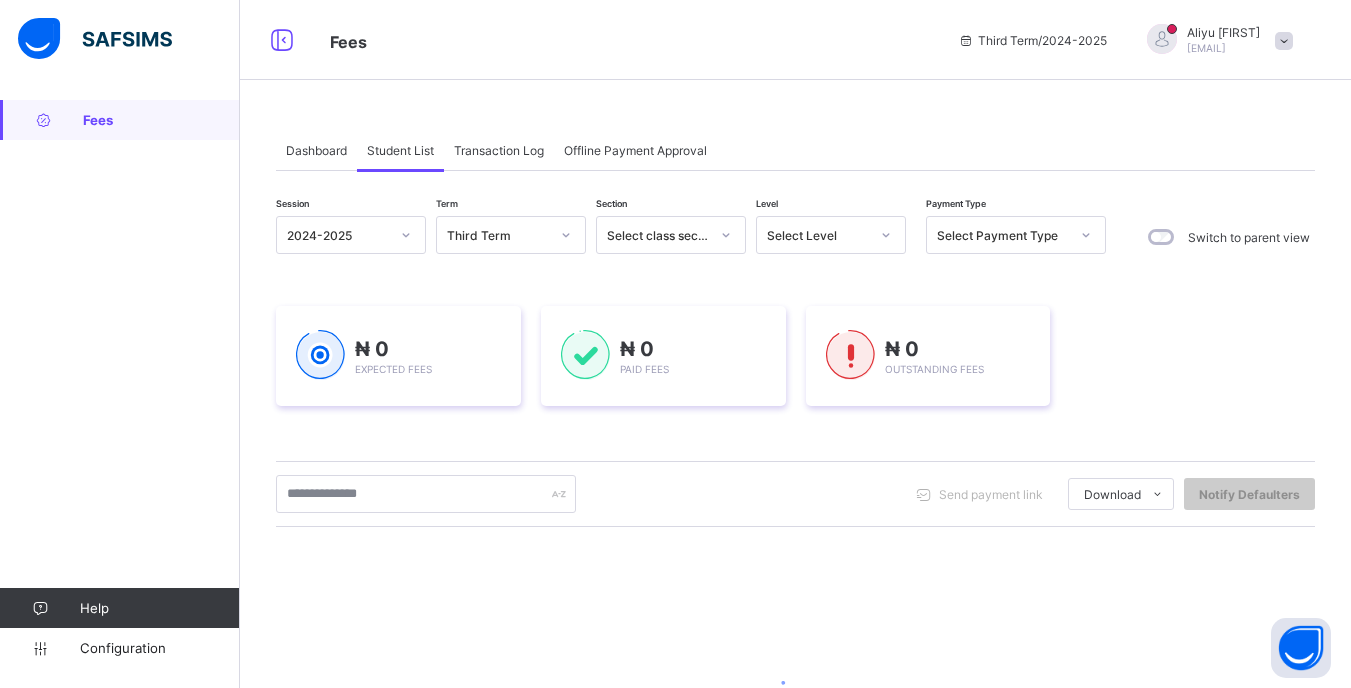 drag, startPoint x: 864, startPoint y: 232, endPoint x: 863, endPoint y: 248, distance: 16.03122 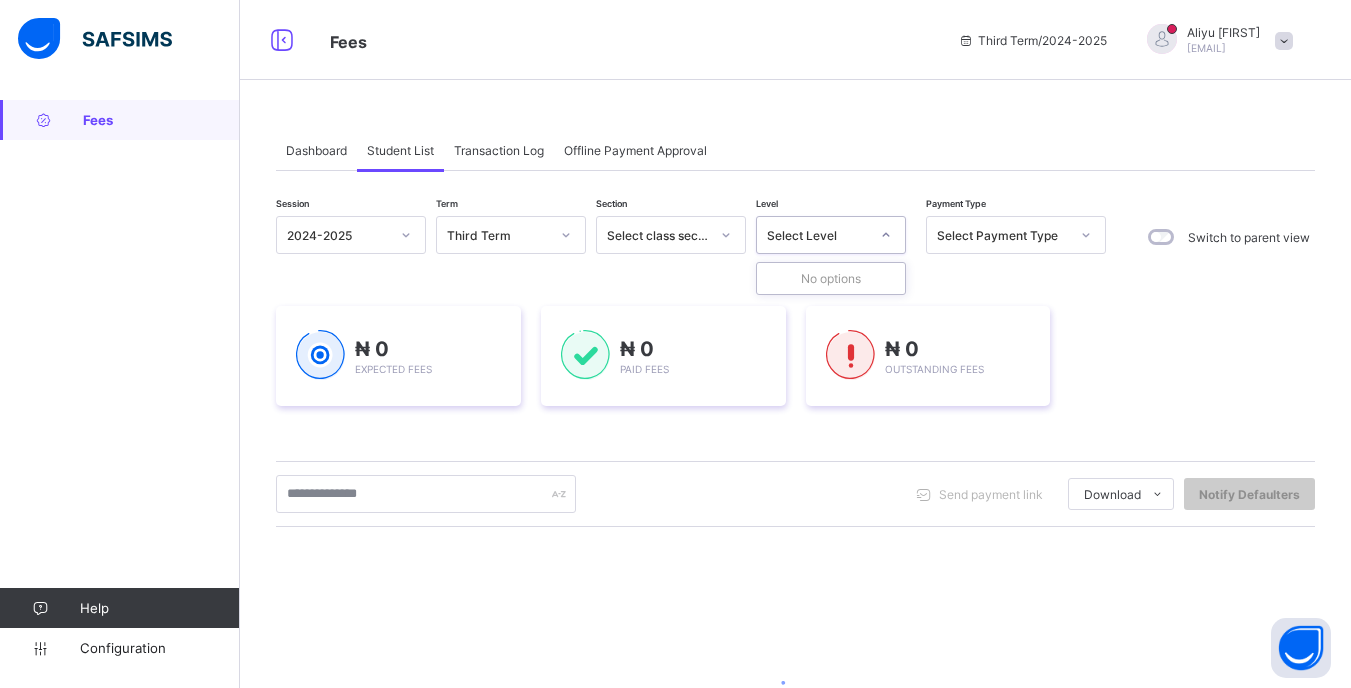 drag, startPoint x: 852, startPoint y: 606, endPoint x: 852, endPoint y: 592, distance: 14 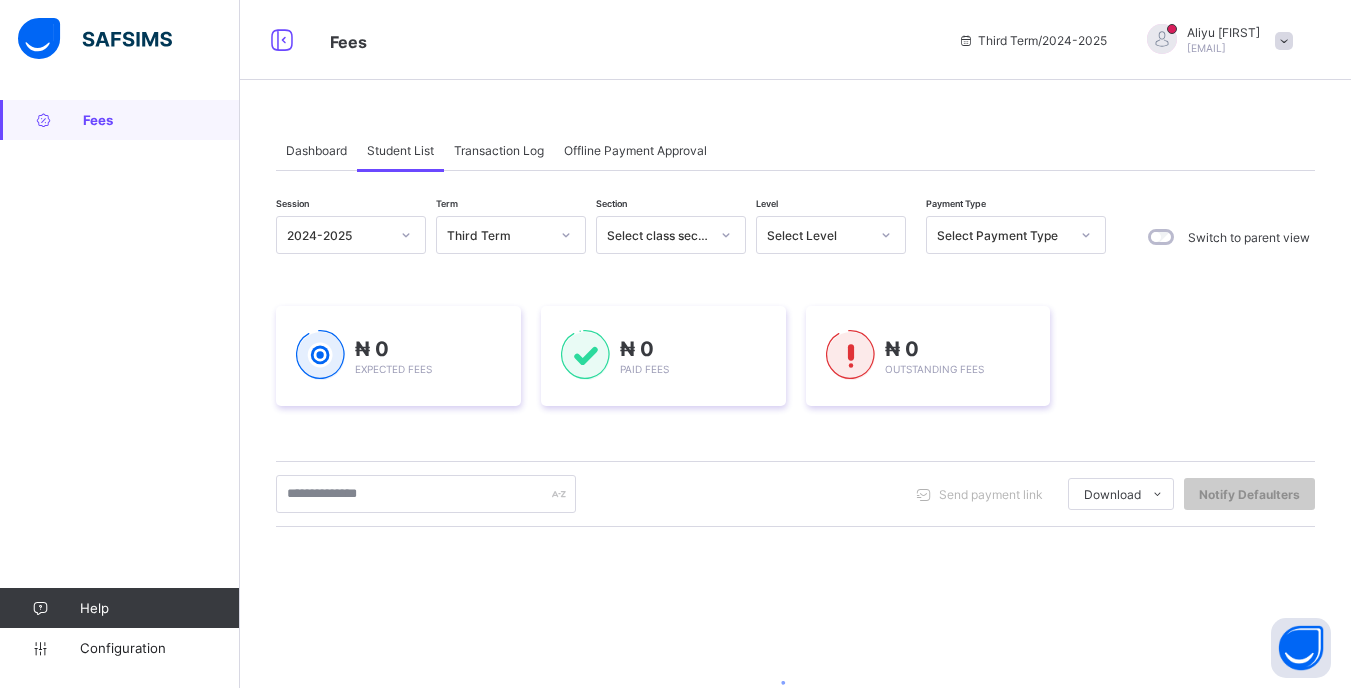 click at bounding box center [1284, 41] 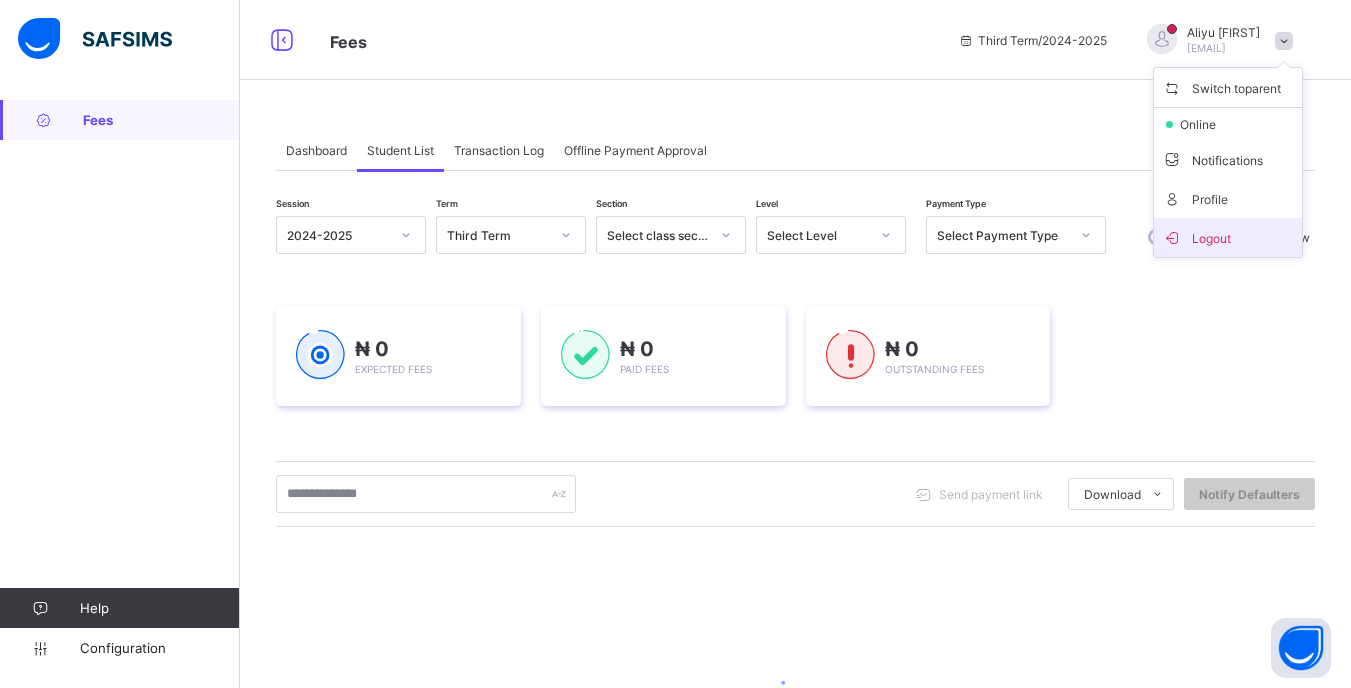 click on "Logout" at bounding box center (1228, 237) 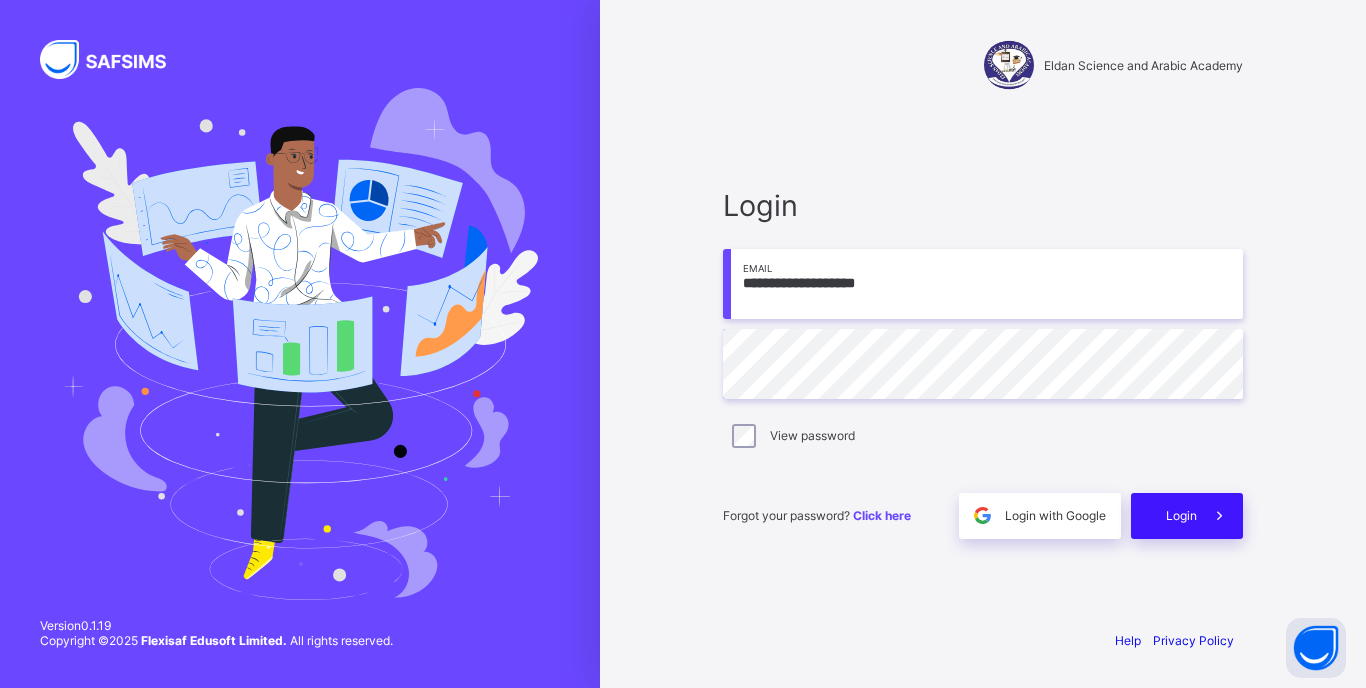 drag, startPoint x: 1159, startPoint y: 514, endPoint x: 1147, endPoint y: 510, distance: 12.649111 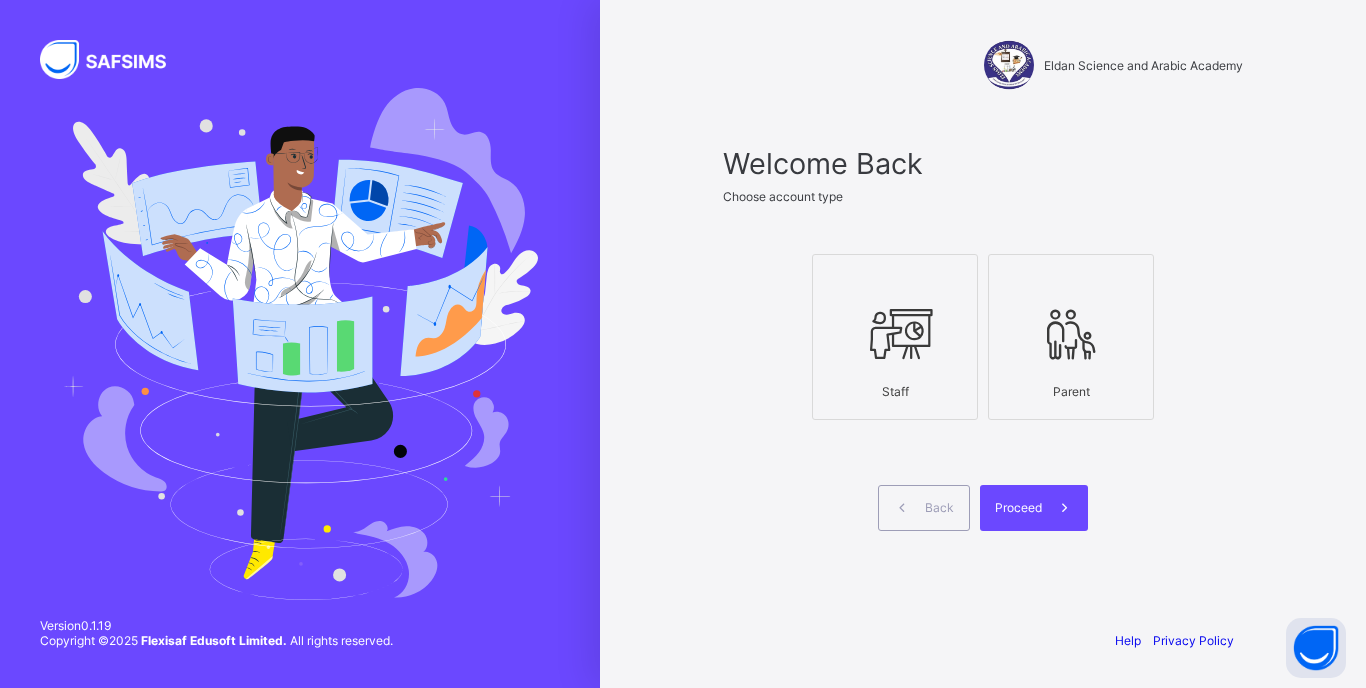 click at bounding box center [895, 334] 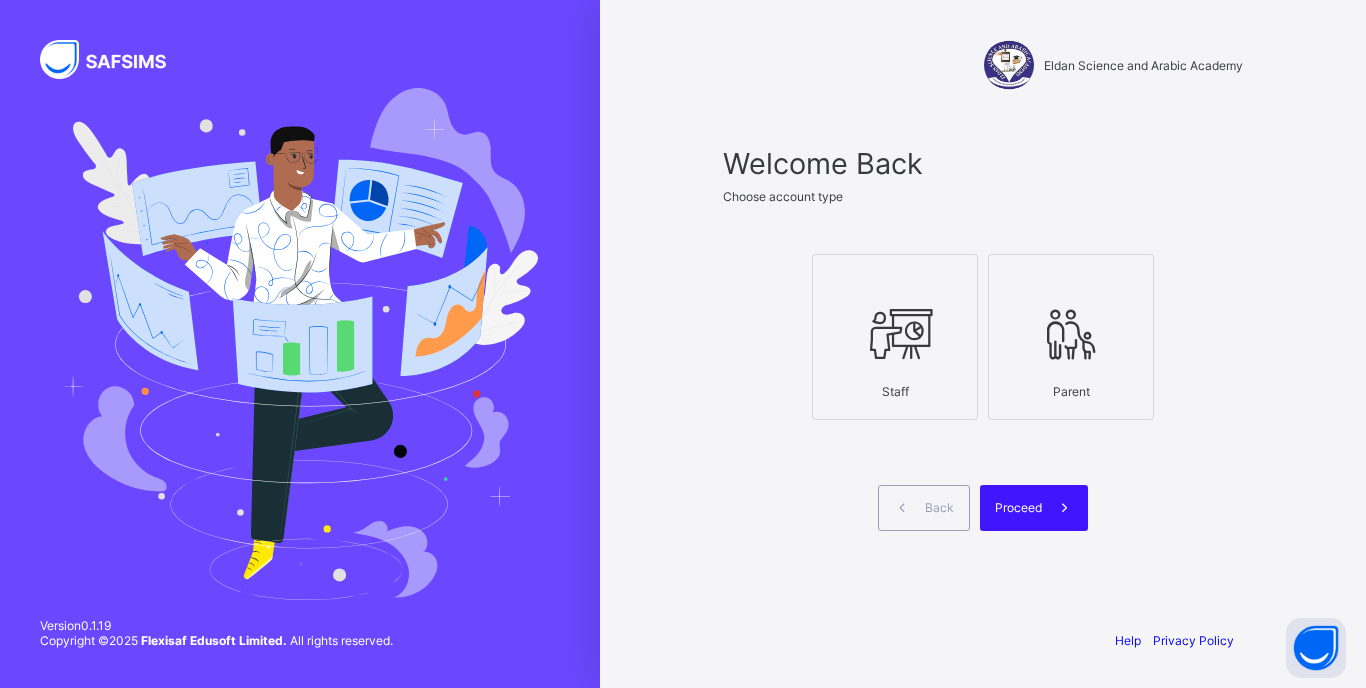 click on "Proceed" at bounding box center (1018, 507) 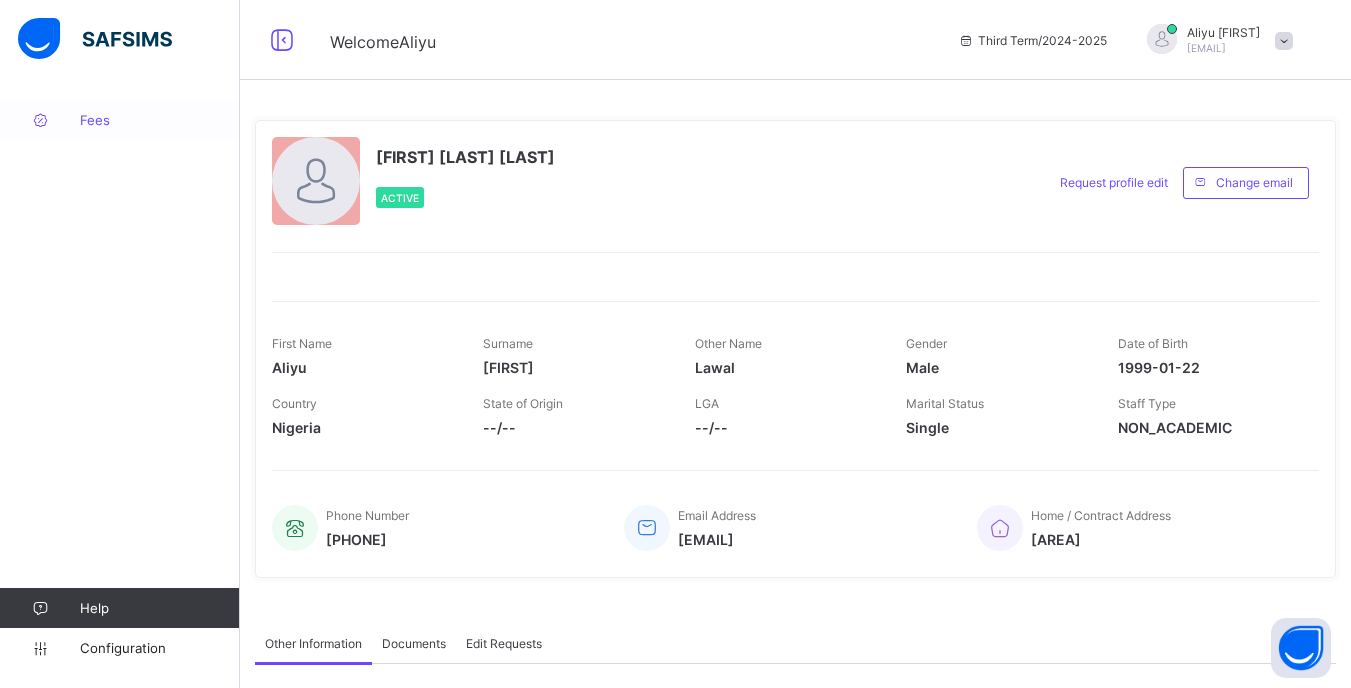 click on "Fees" at bounding box center [160, 120] 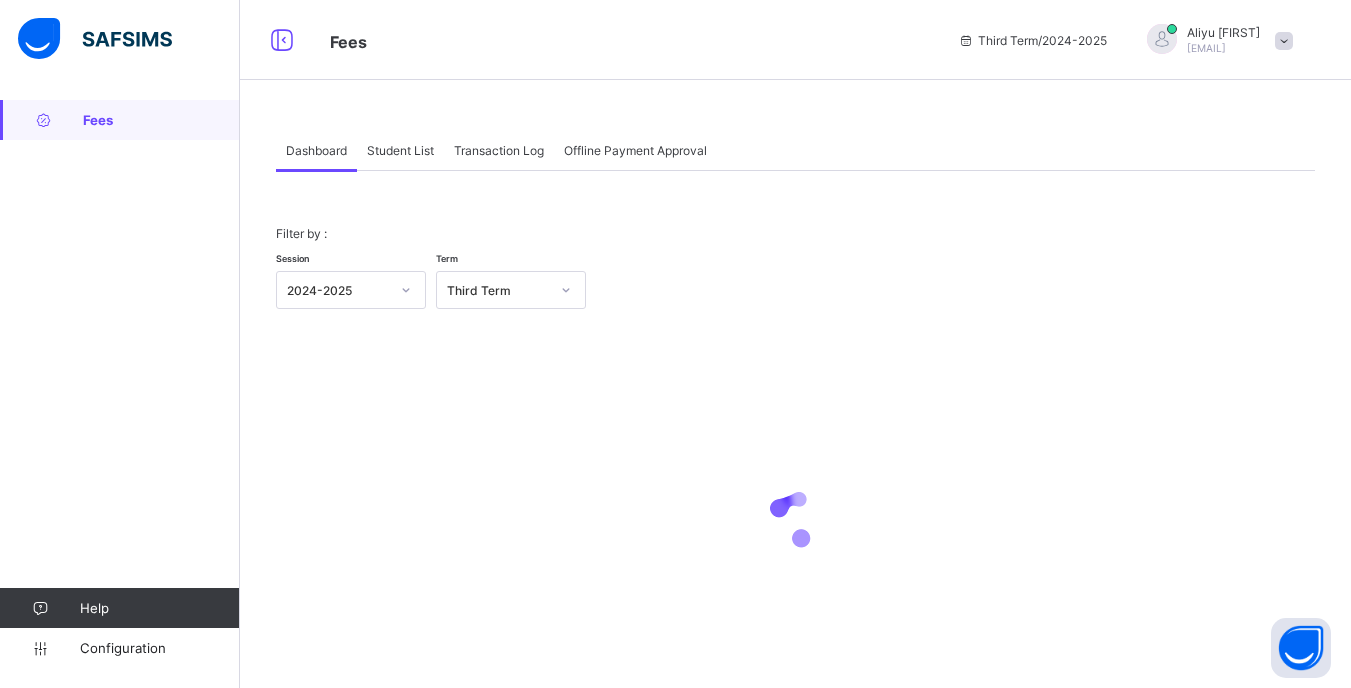 click on "Student List" at bounding box center [400, 150] 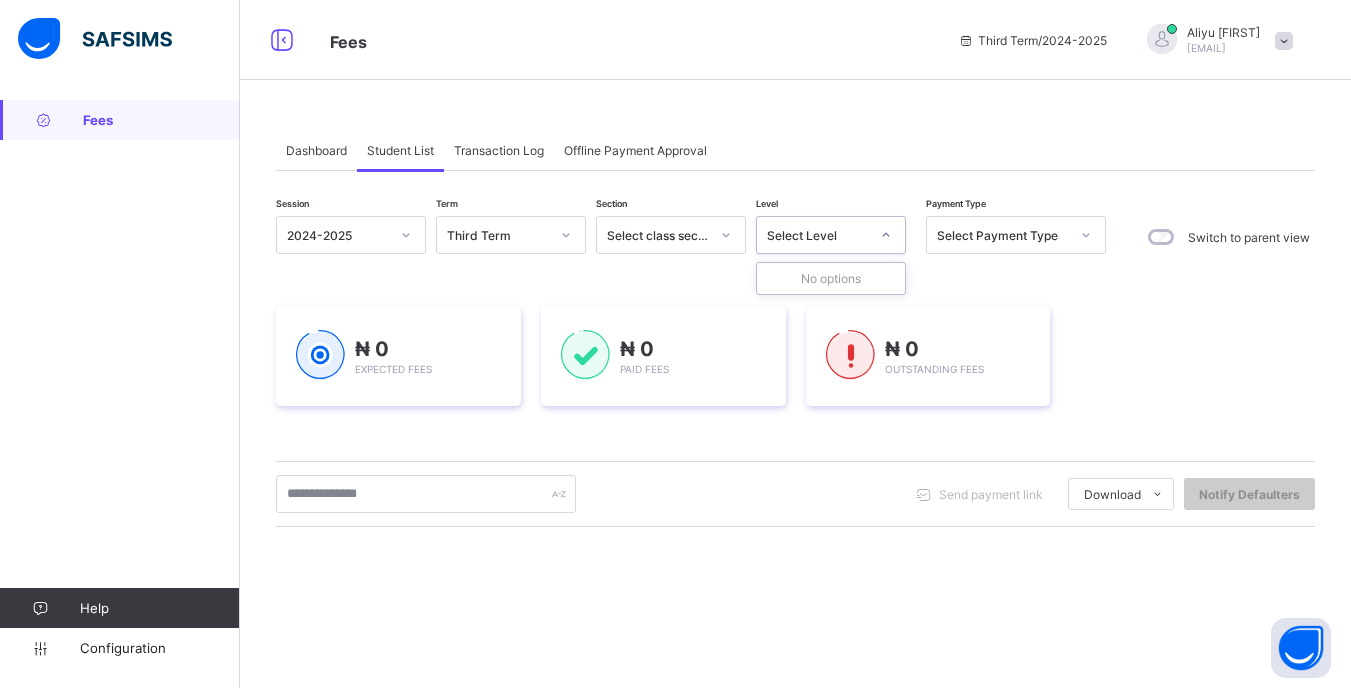 click on "Select Level" at bounding box center [812, 235] 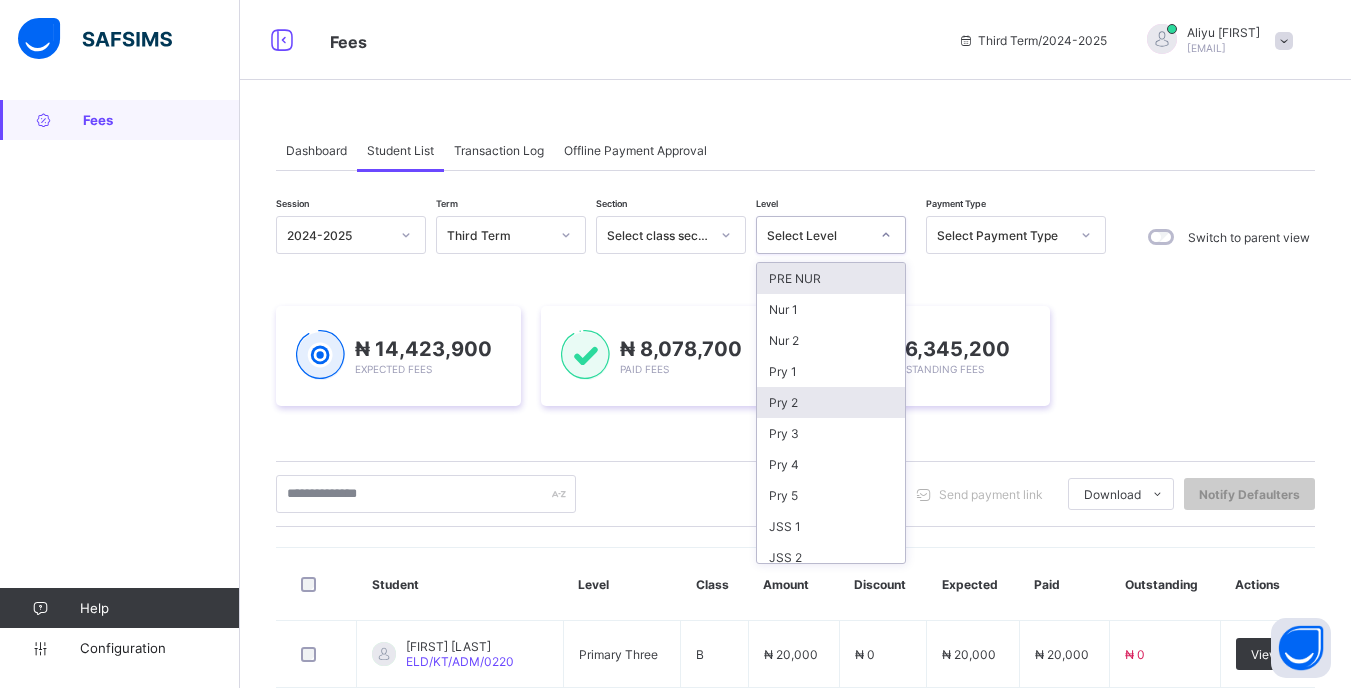 click on "Pry 2" at bounding box center [831, 402] 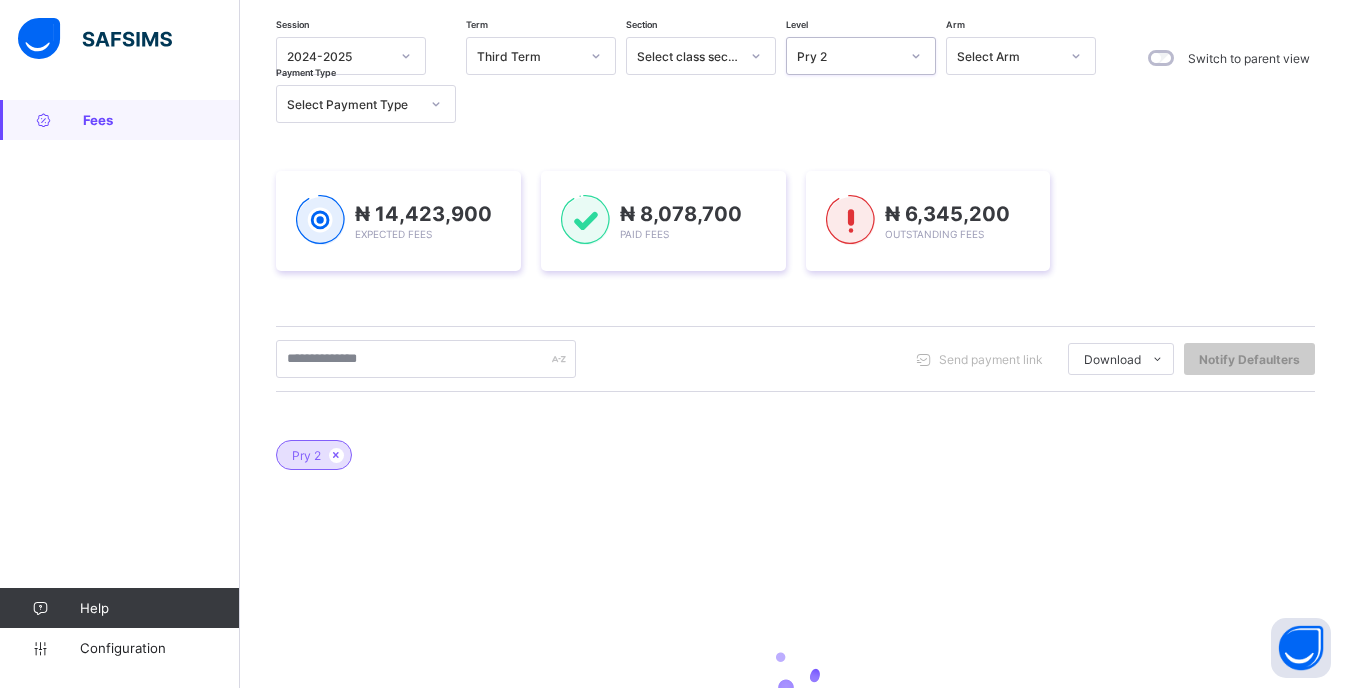 scroll, scrollTop: 200, scrollLeft: 0, axis: vertical 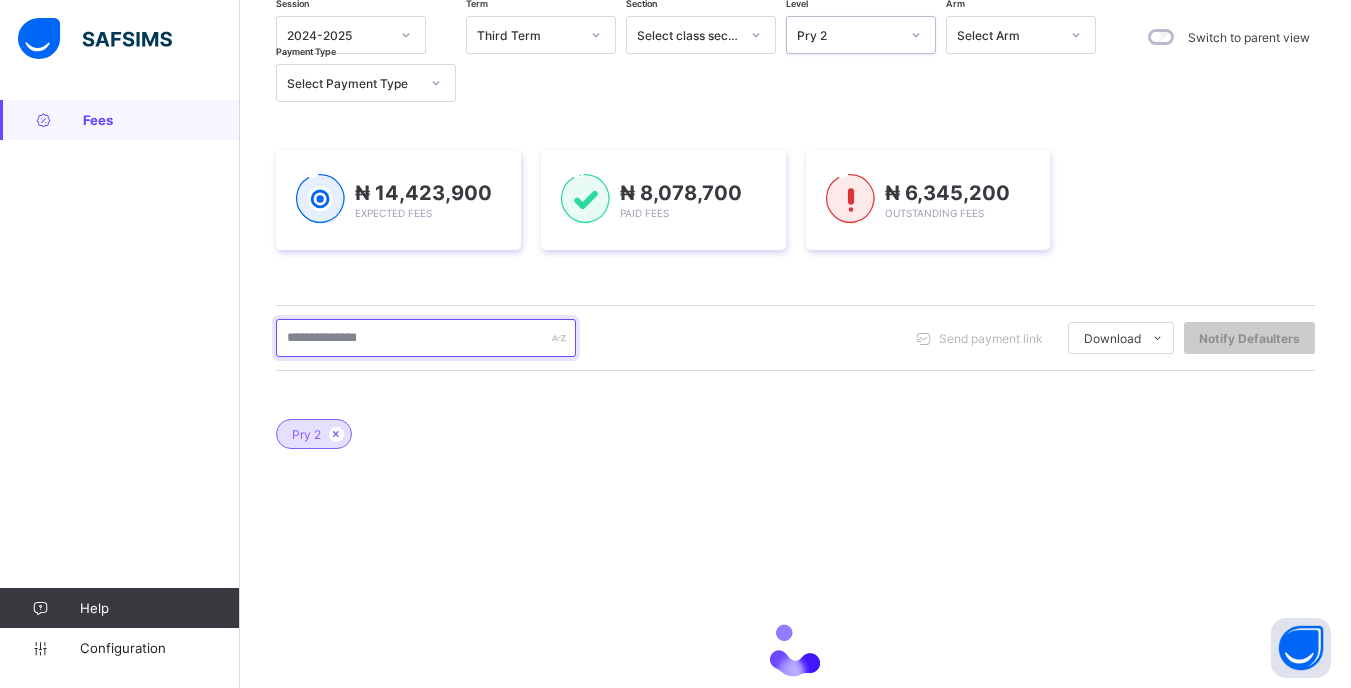click at bounding box center [426, 338] 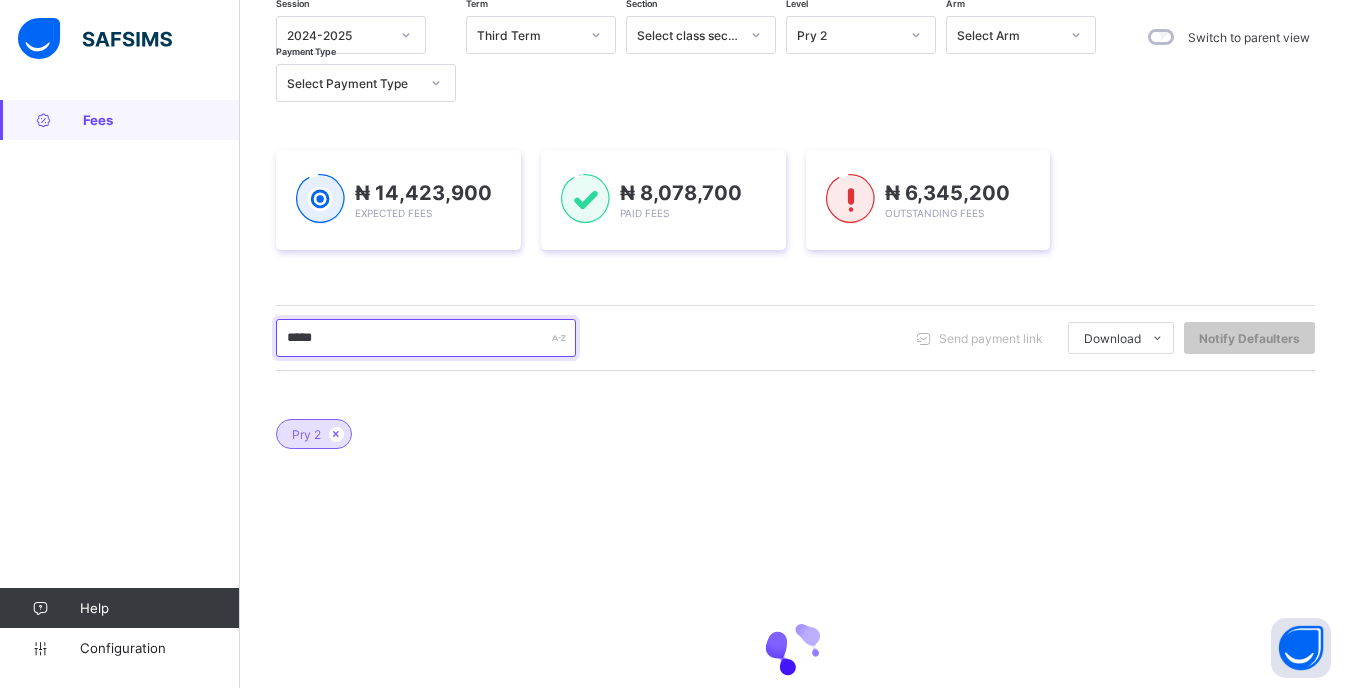 type on "******" 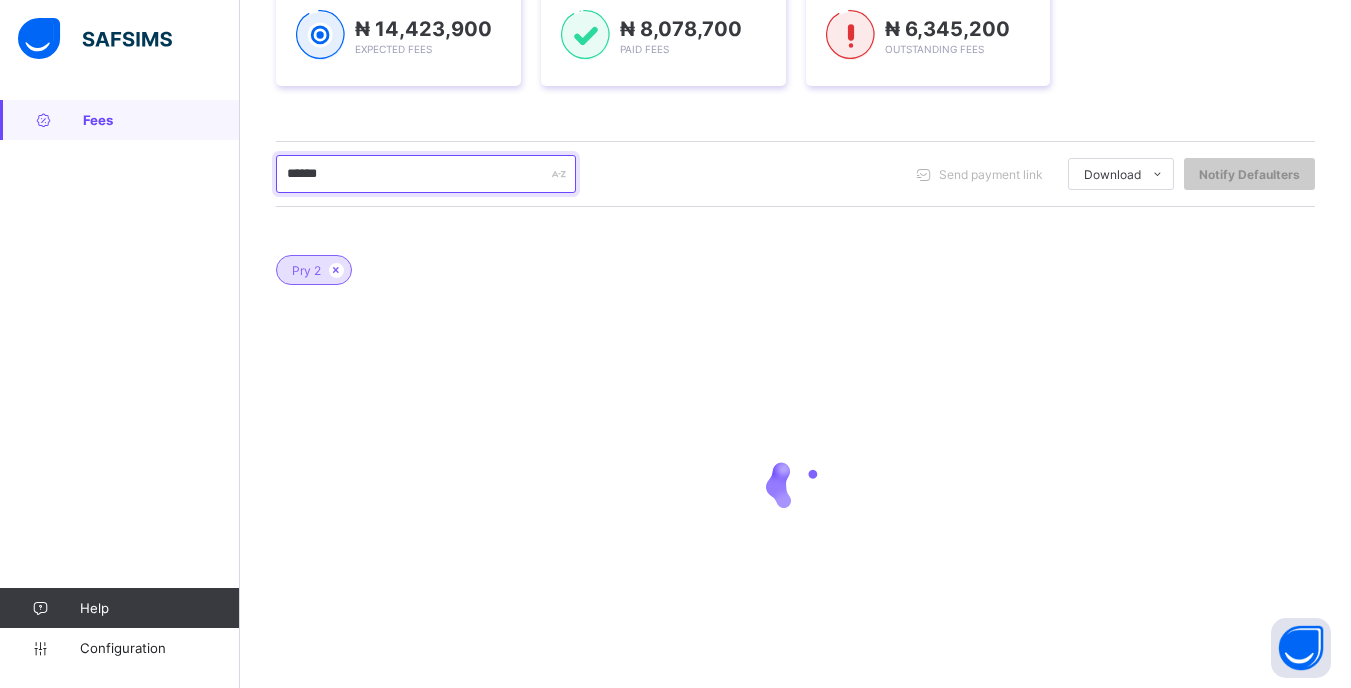 scroll, scrollTop: 381, scrollLeft: 0, axis: vertical 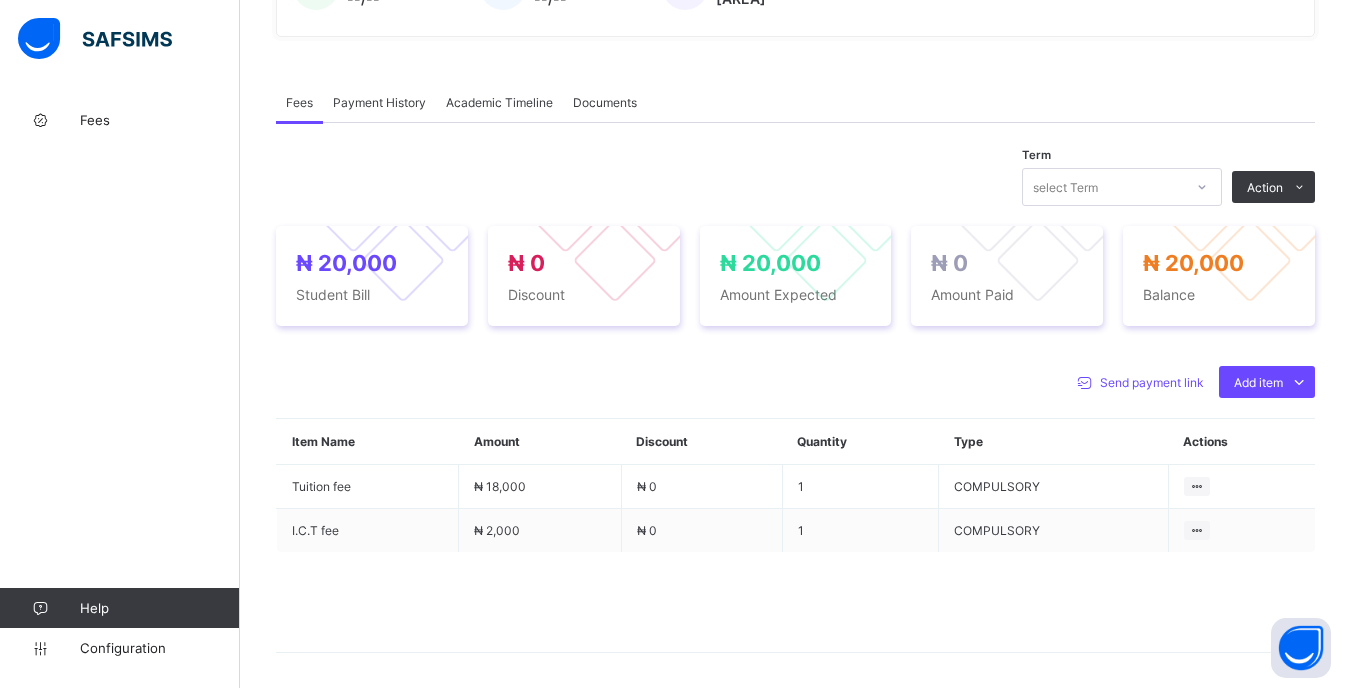 click at bounding box center [1202, 187] 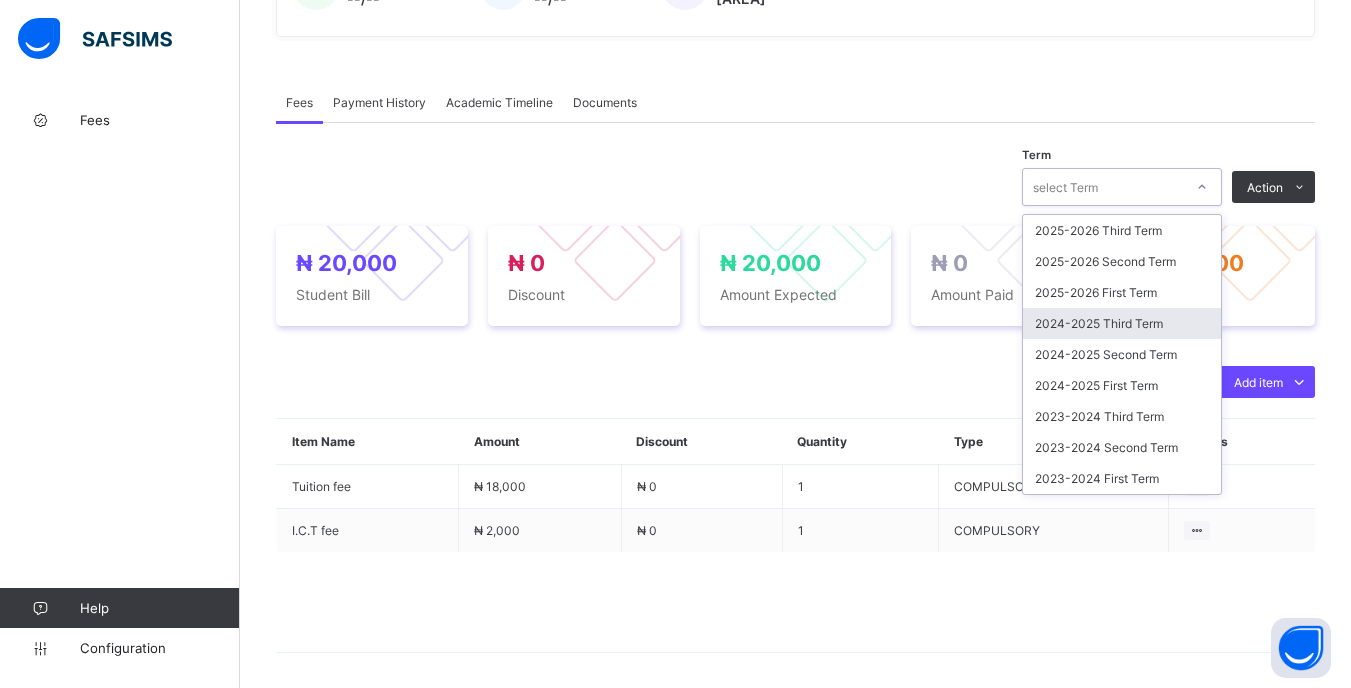 click on "2024-2025 Third Term" at bounding box center (1122, 323) 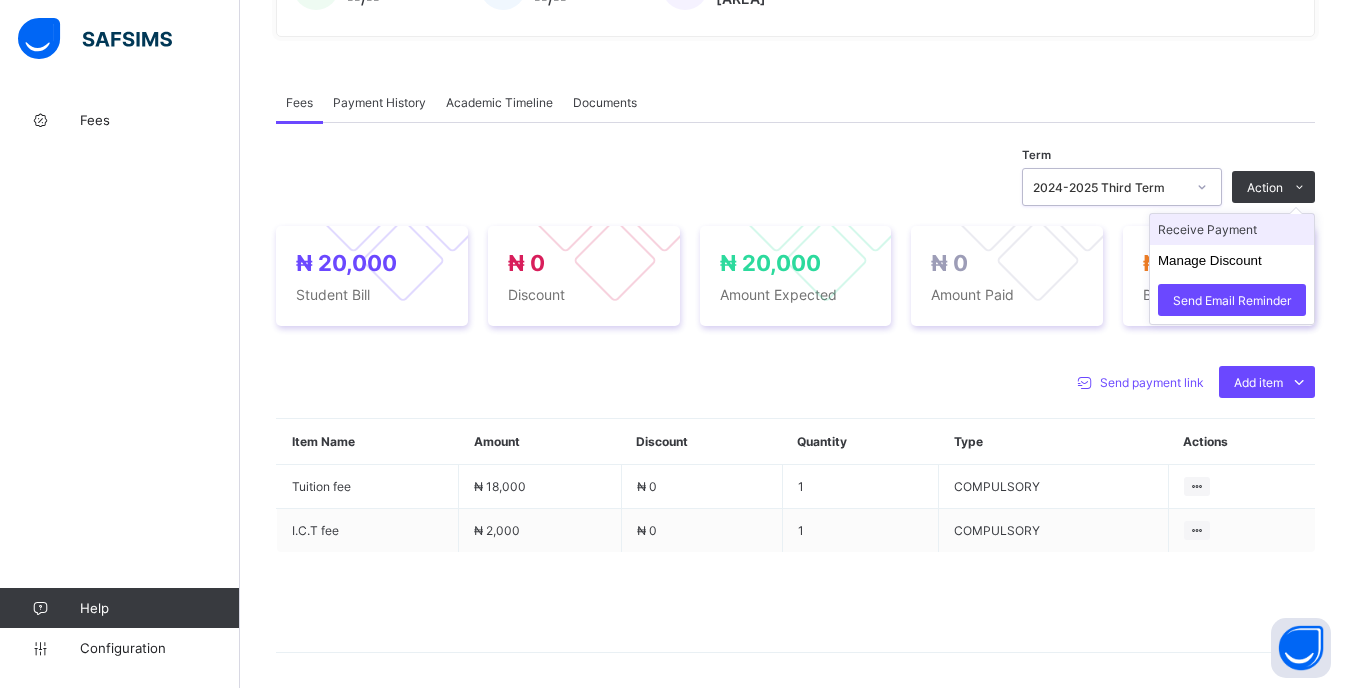 click on "Receive Payment" at bounding box center [1232, 229] 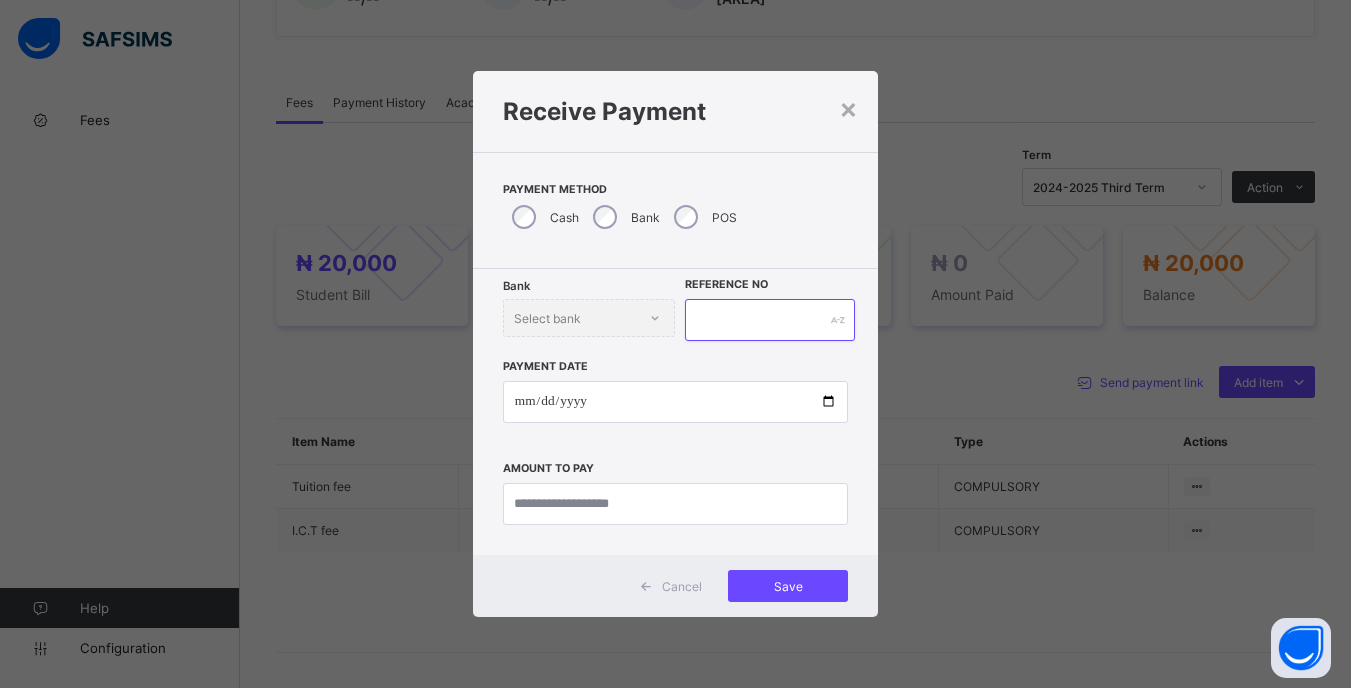 click at bounding box center [769, 320] 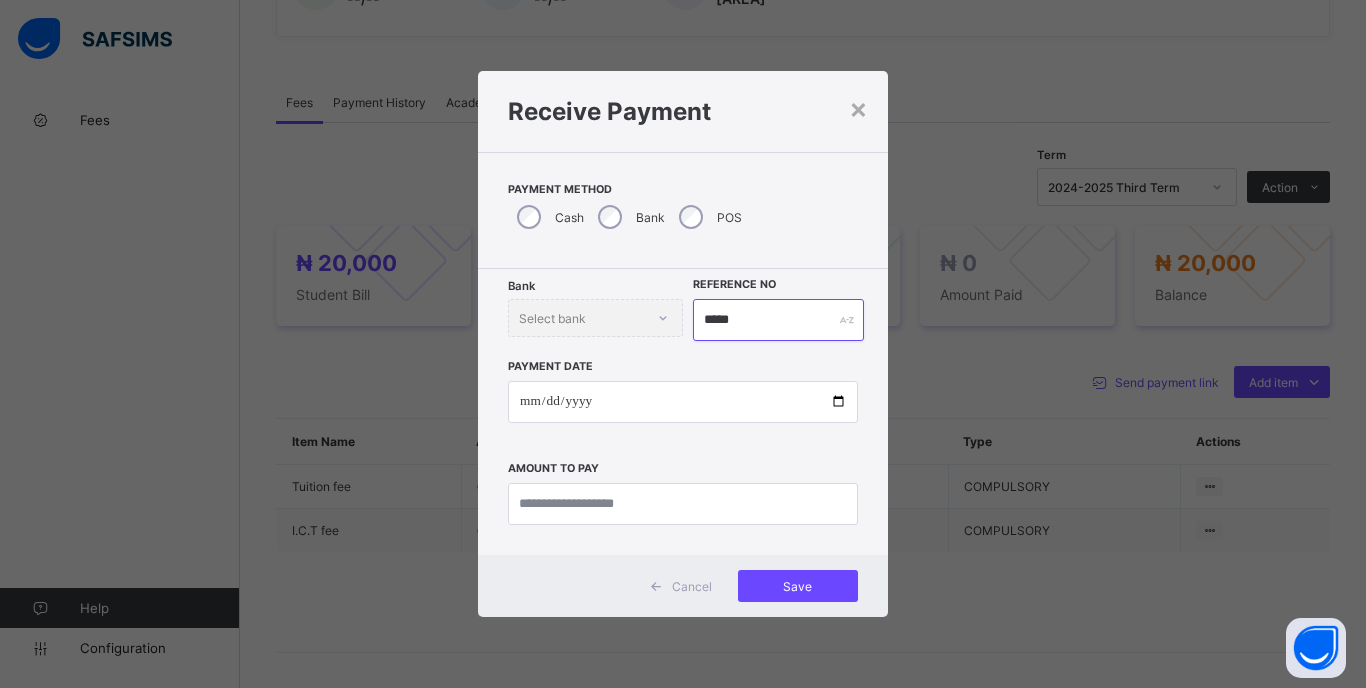 type on "*****" 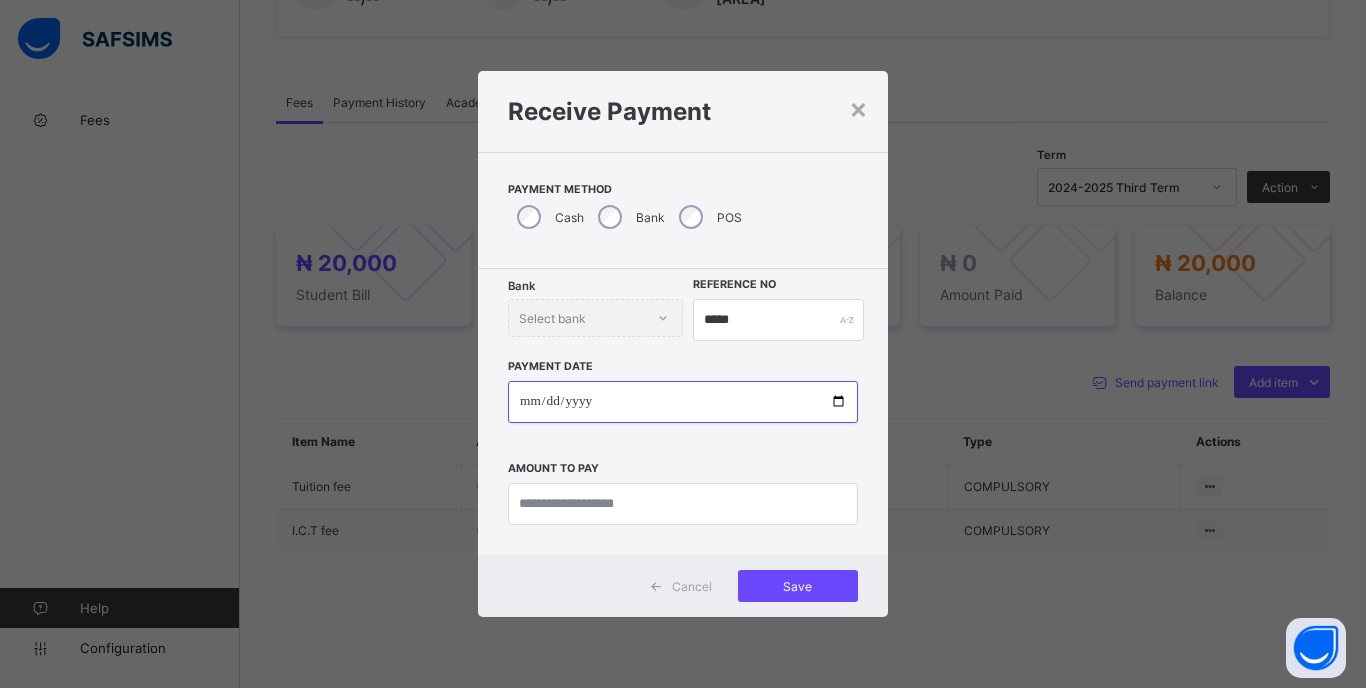 click at bounding box center (683, 402) 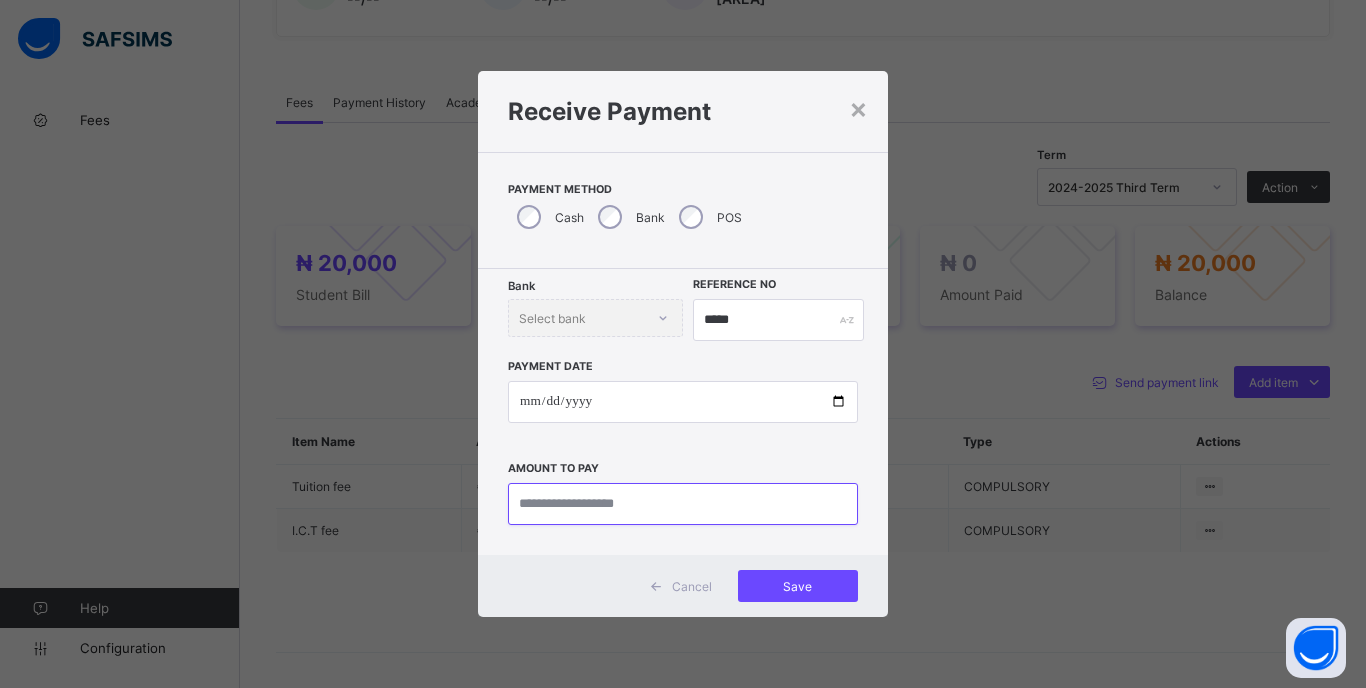 click at bounding box center [683, 504] 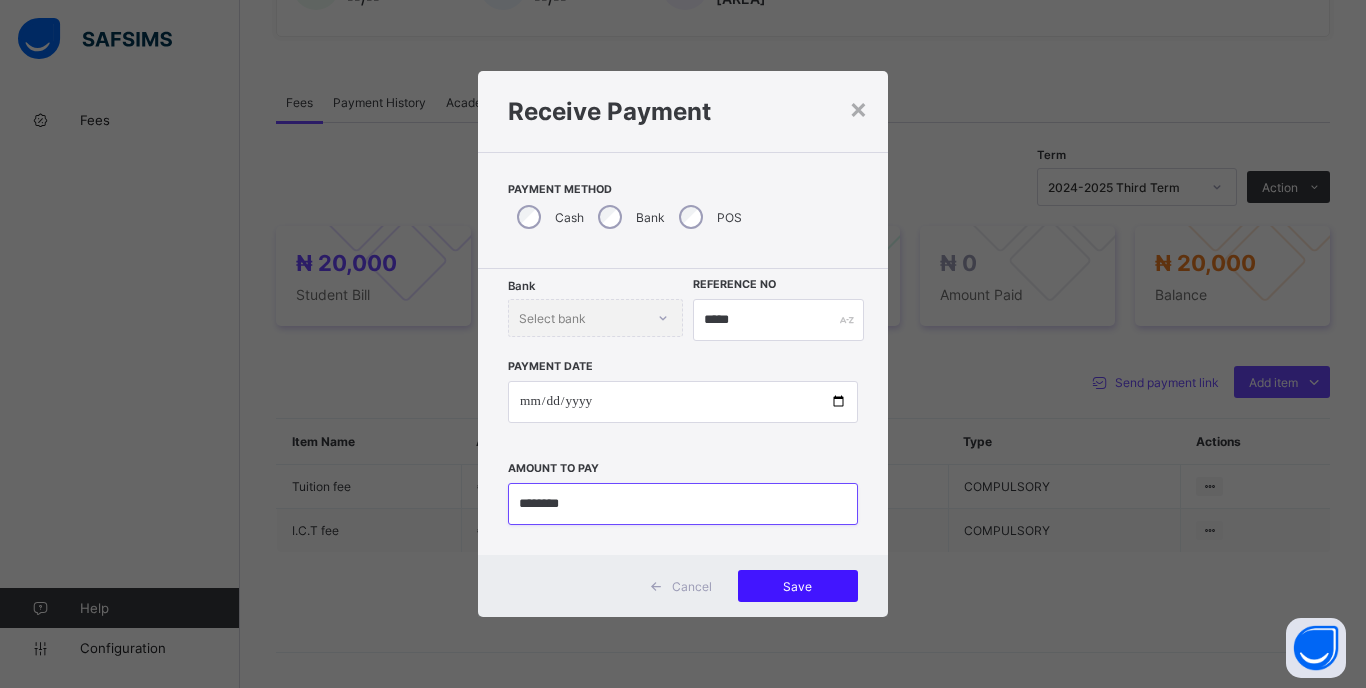 type on "********" 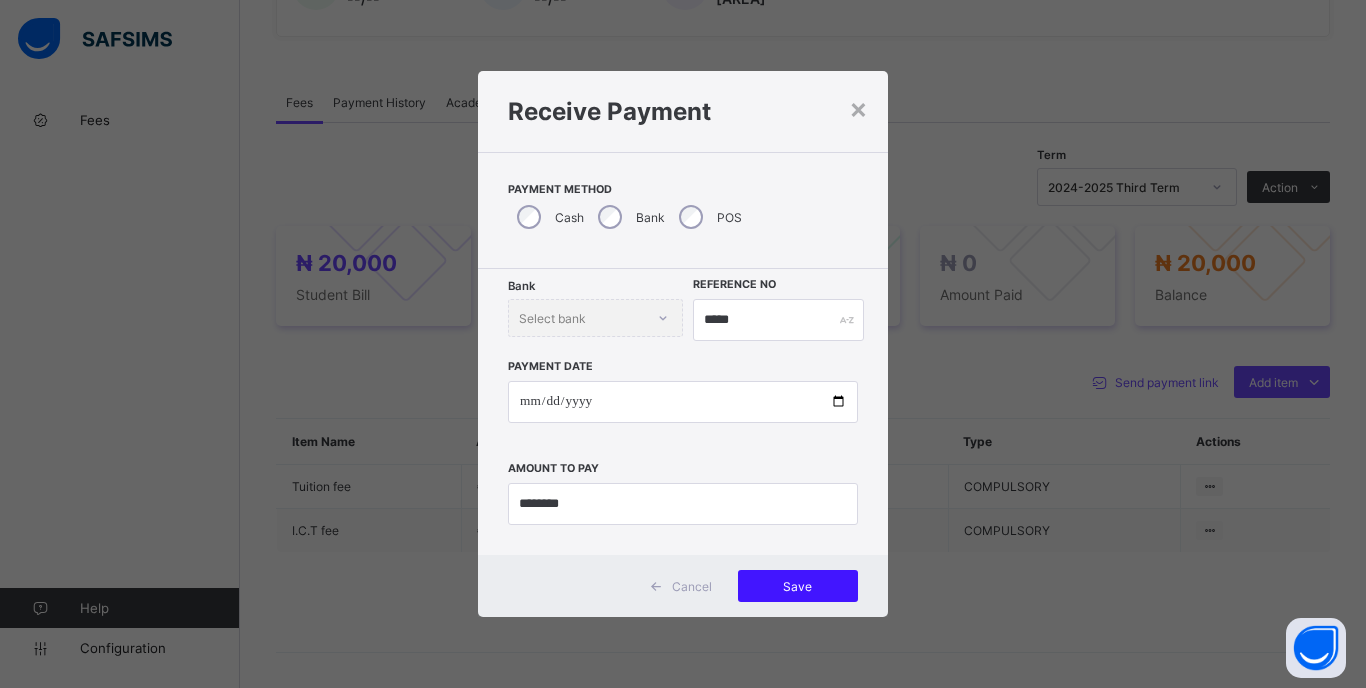 click on "Save" at bounding box center (798, 586) 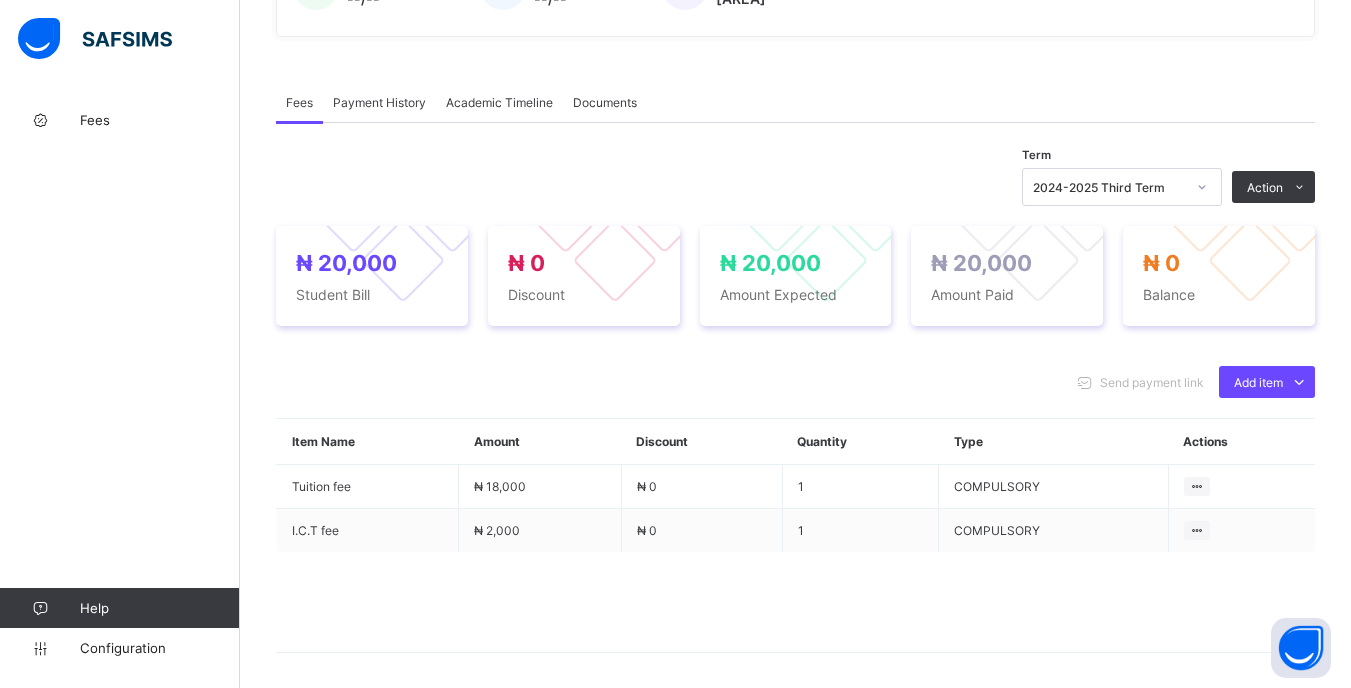 click 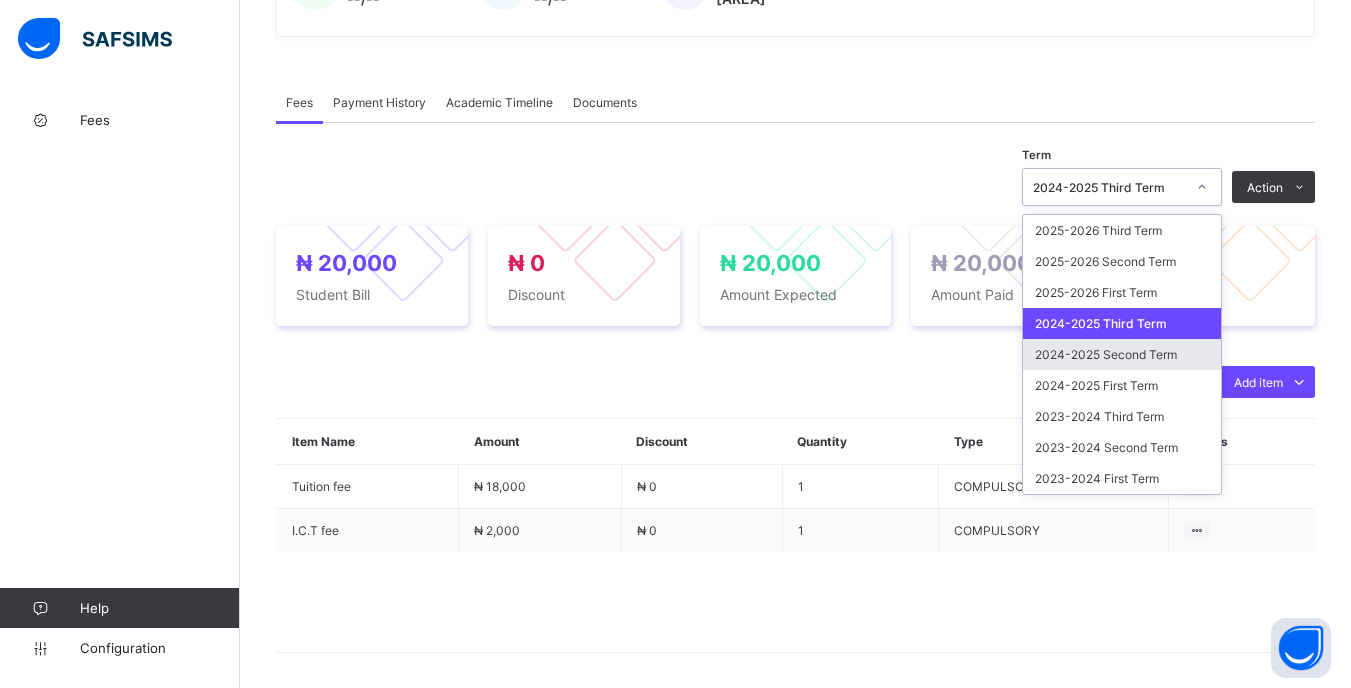 click on "2024-2025 Second Term" at bounding box center (1122, 354) 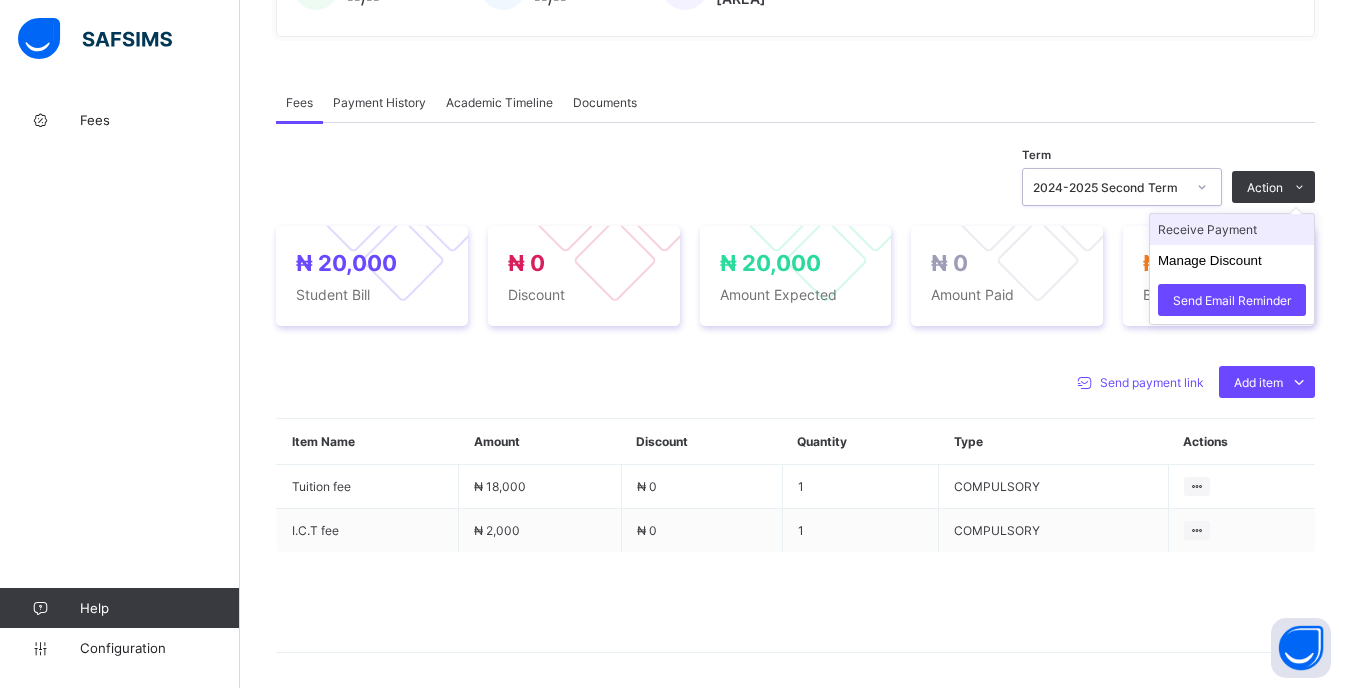 click on "Receive Payment" at bounding box center [1232, 229] 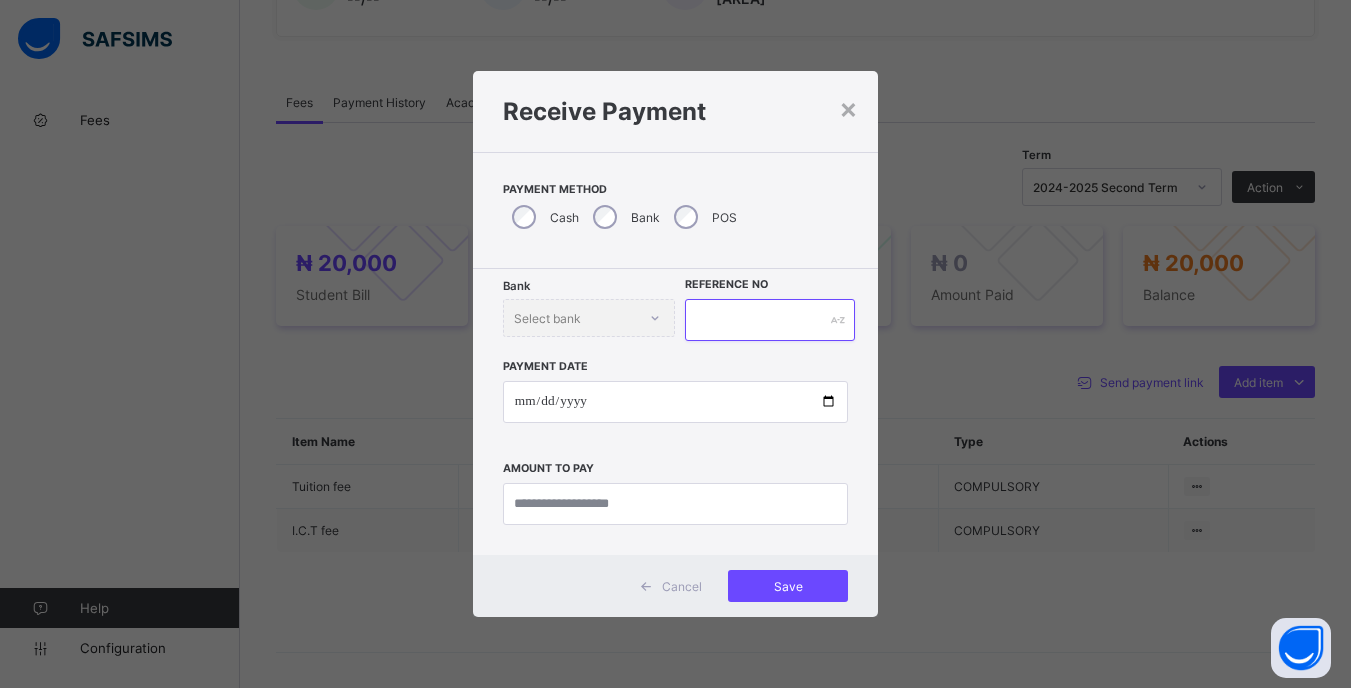 click at bounding box center (769, 320) 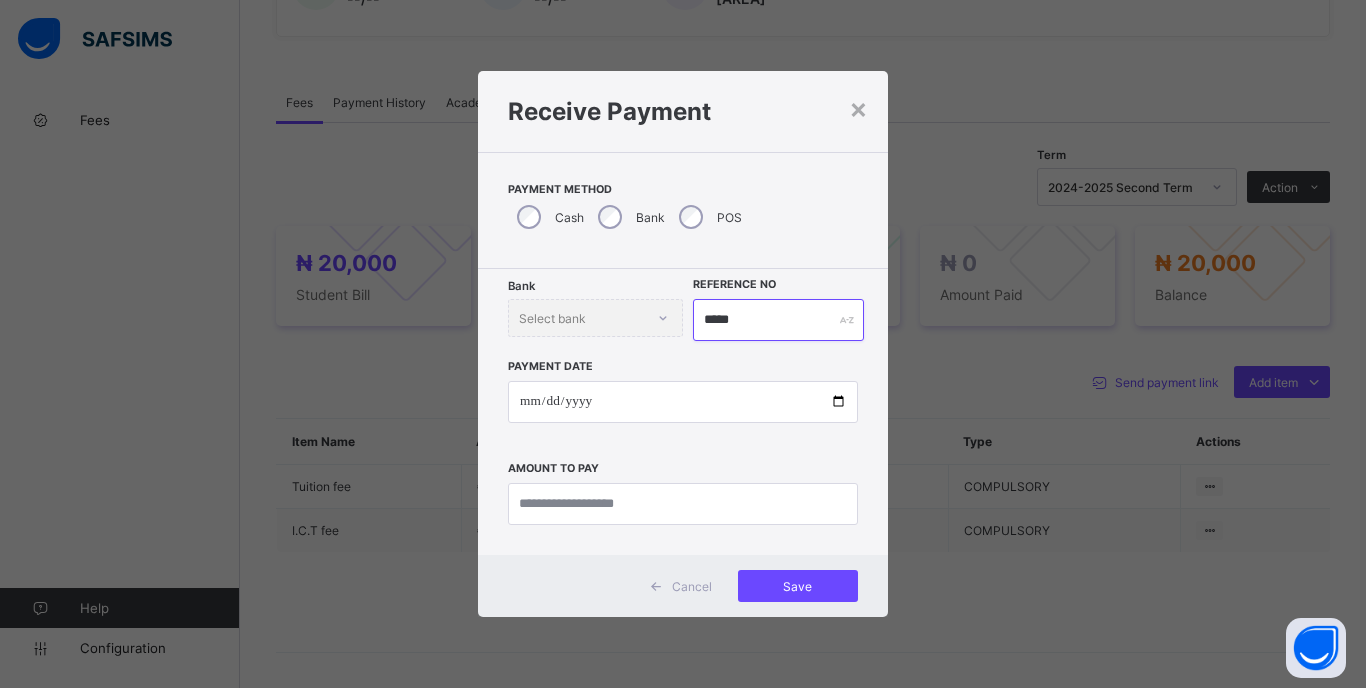 type on "*****" 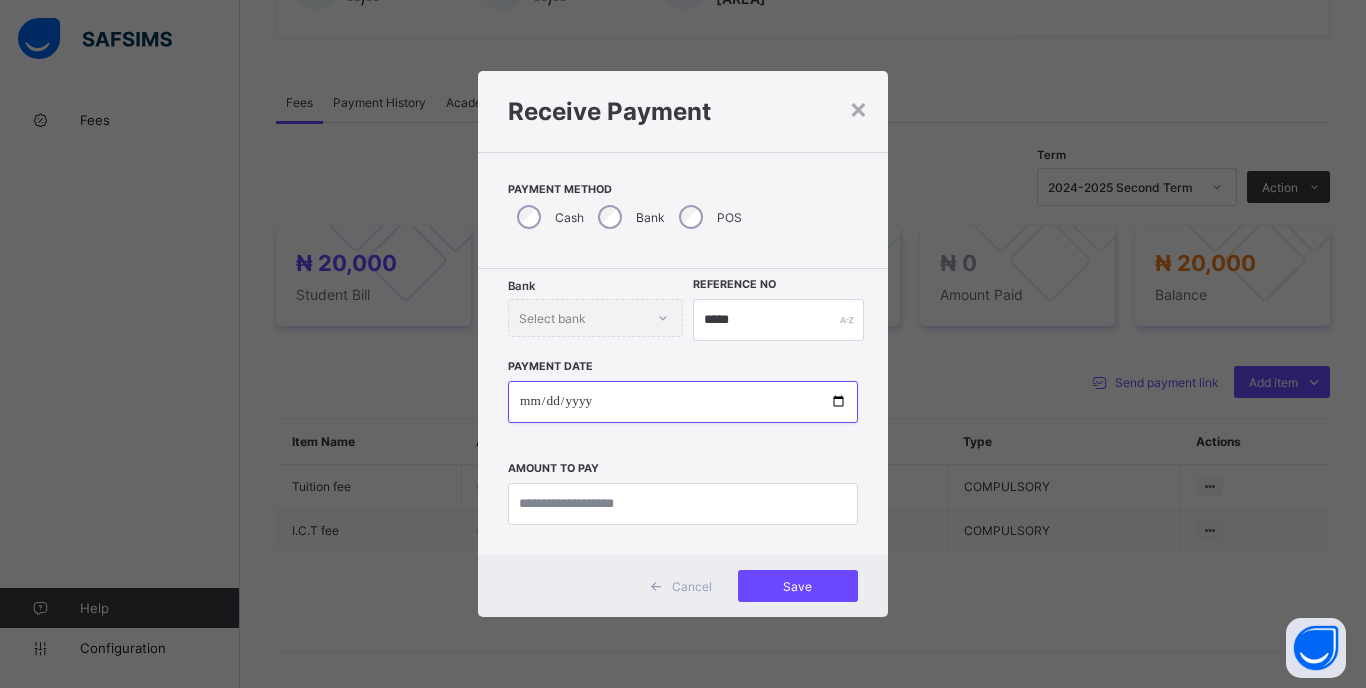 click at bounding box center [683, 402] 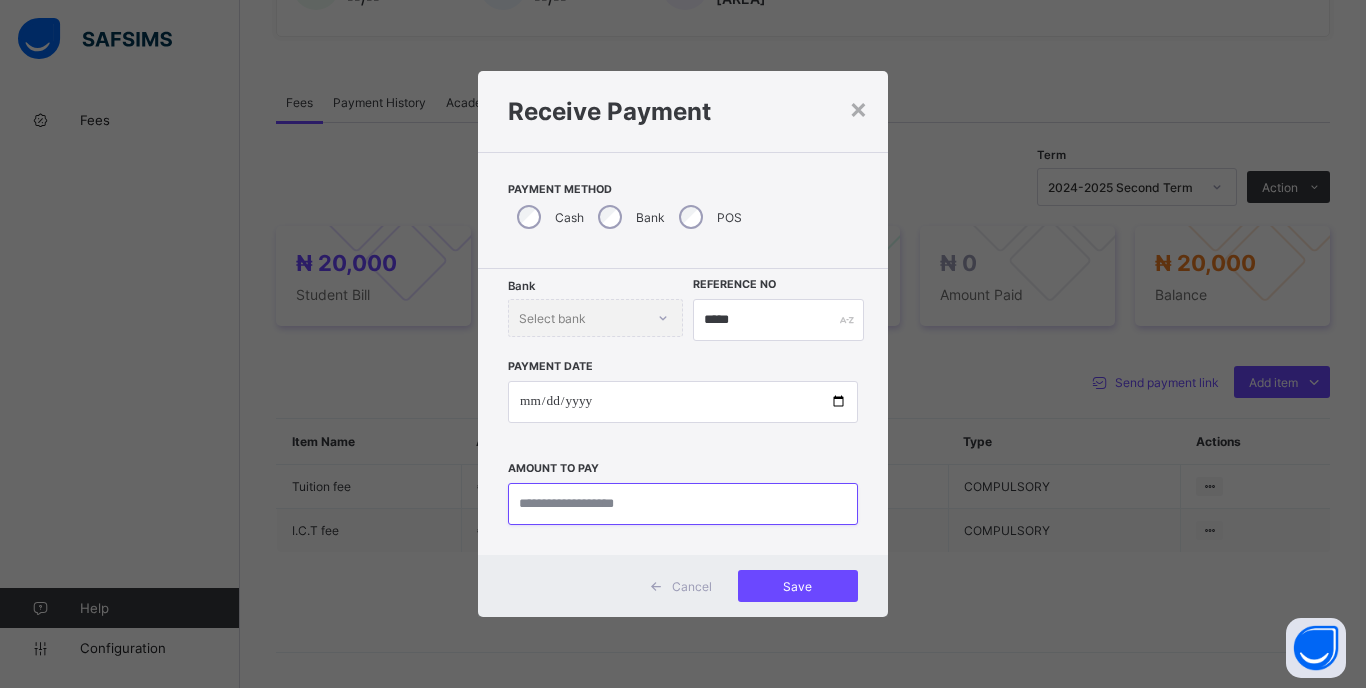 click at bounding box center (683, 504) 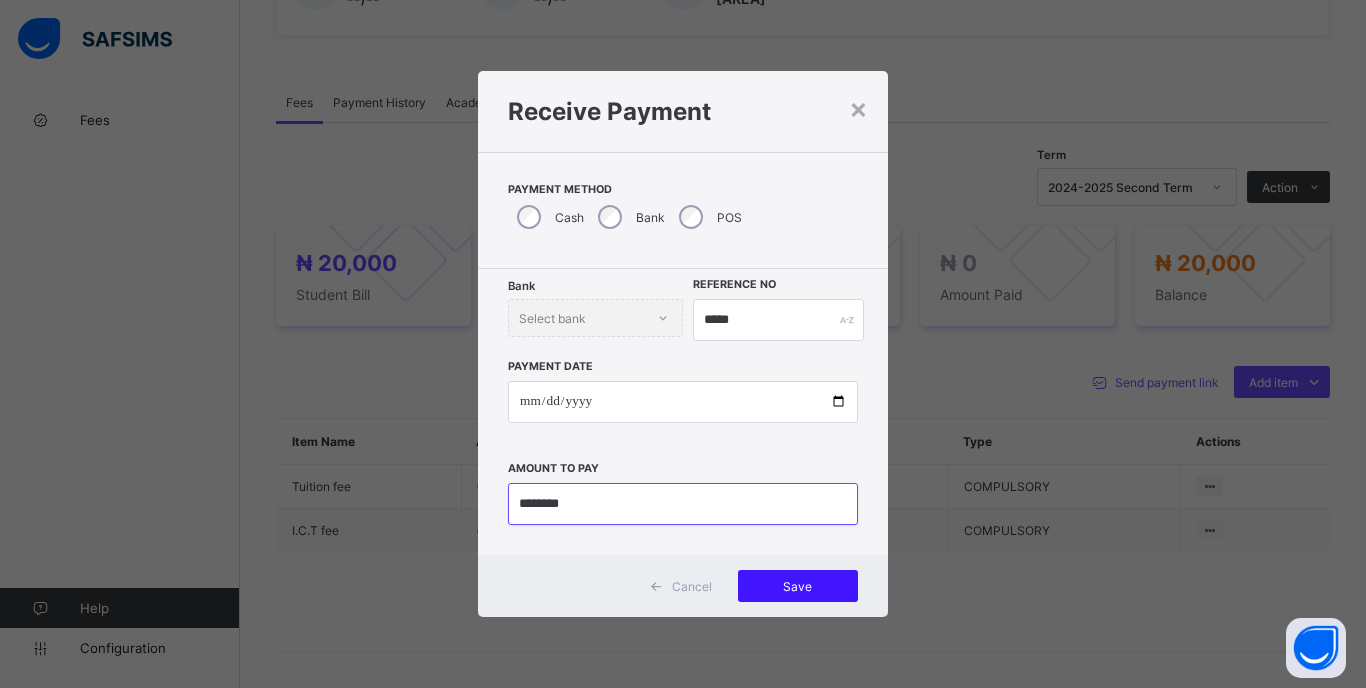 type on "********" 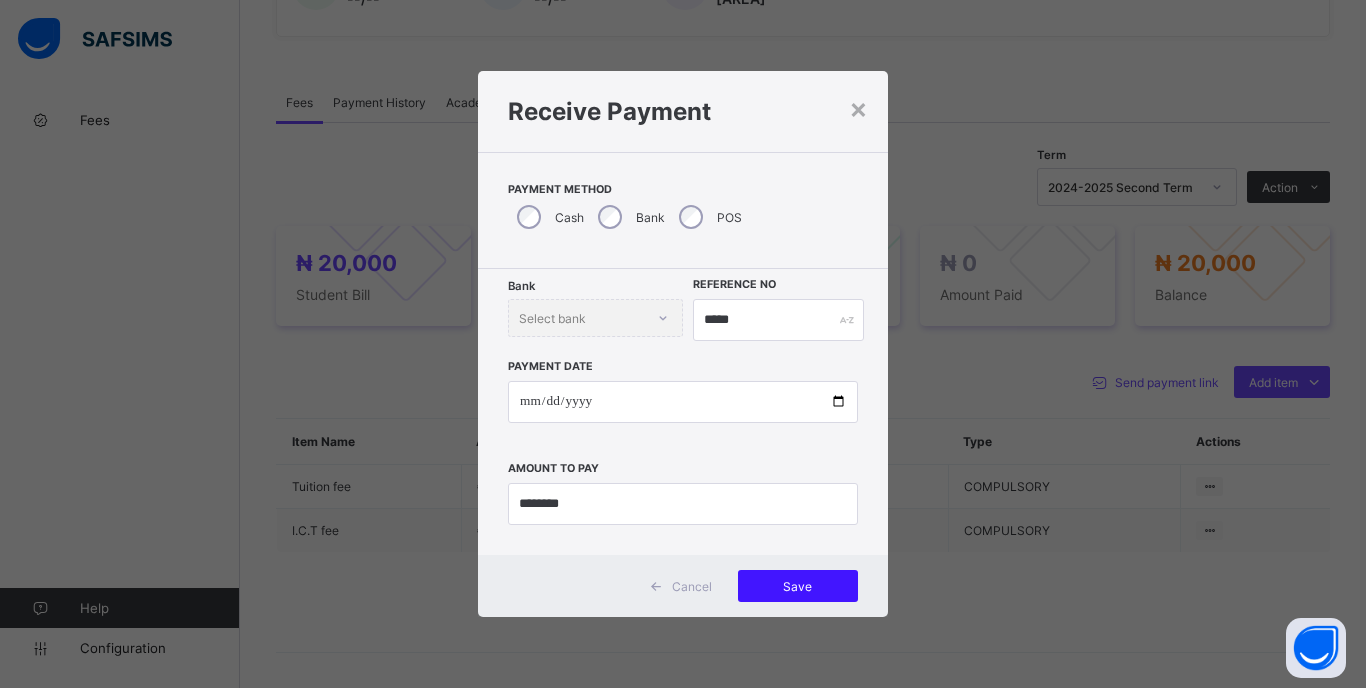 click on "Save" at bounding box center [798, 586] 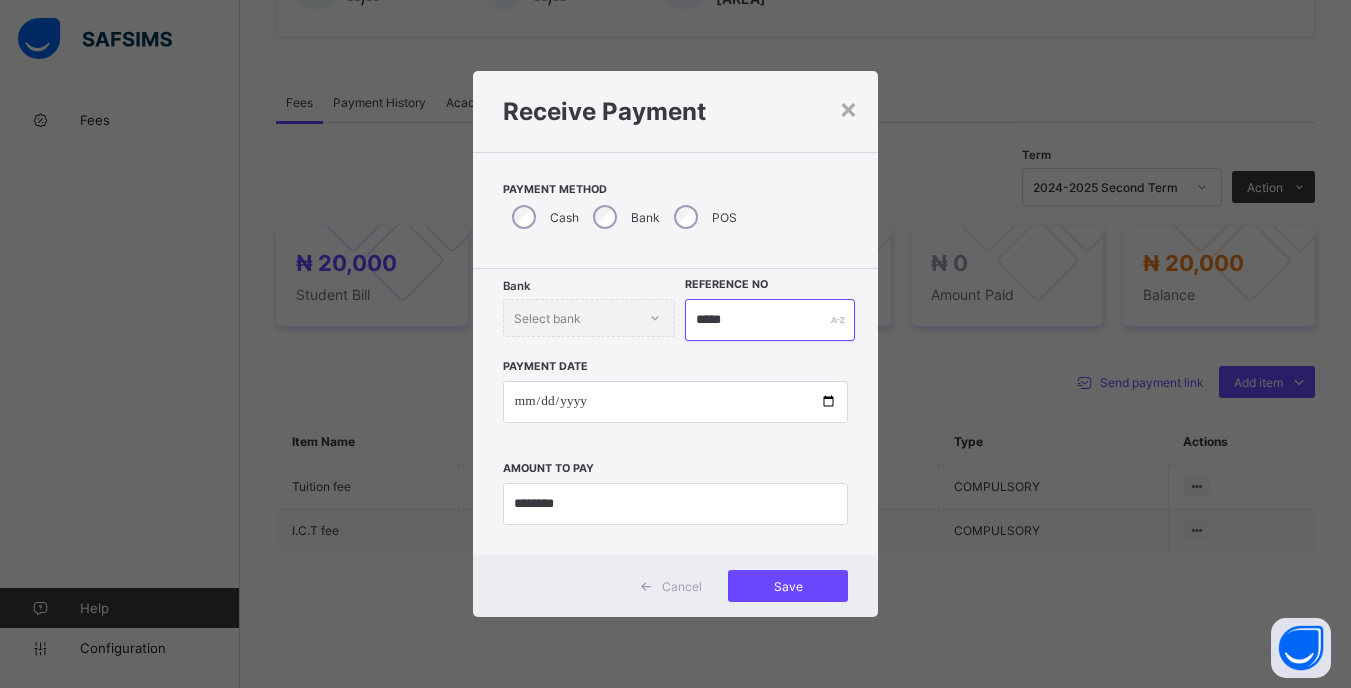 click on "*****" at bounding box center [769, 320] 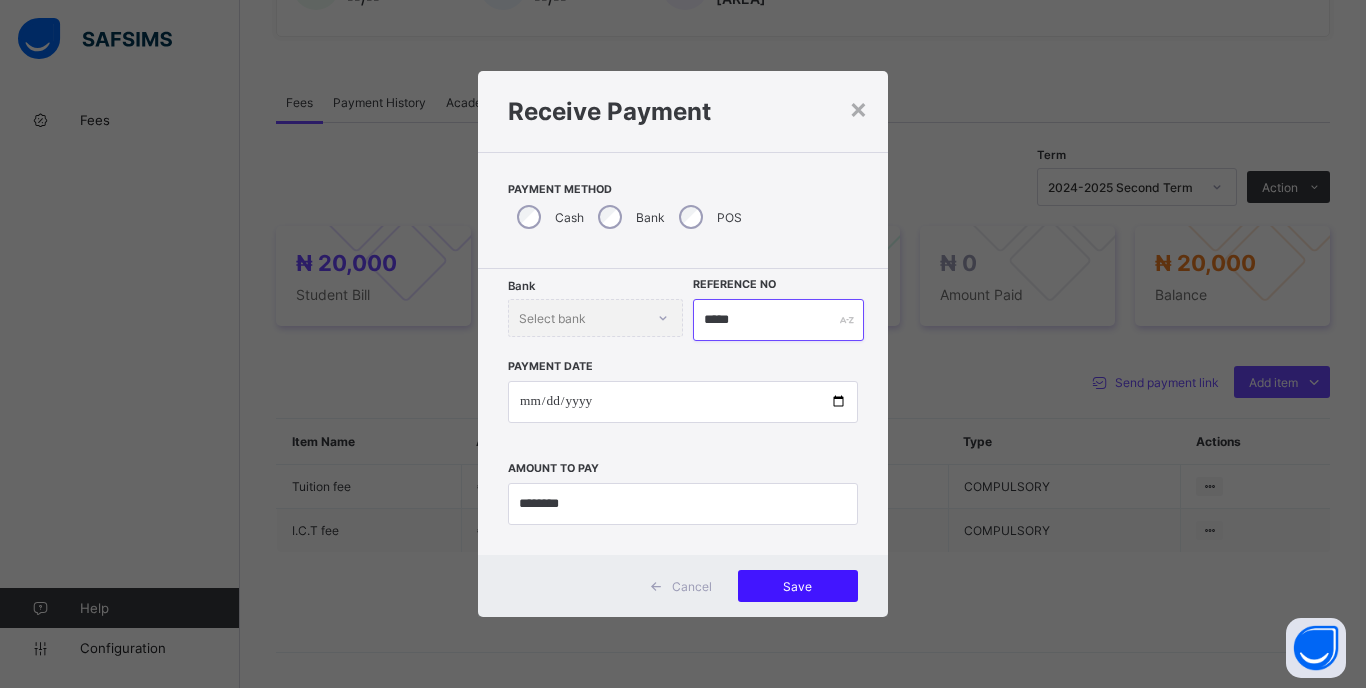type on "*****" 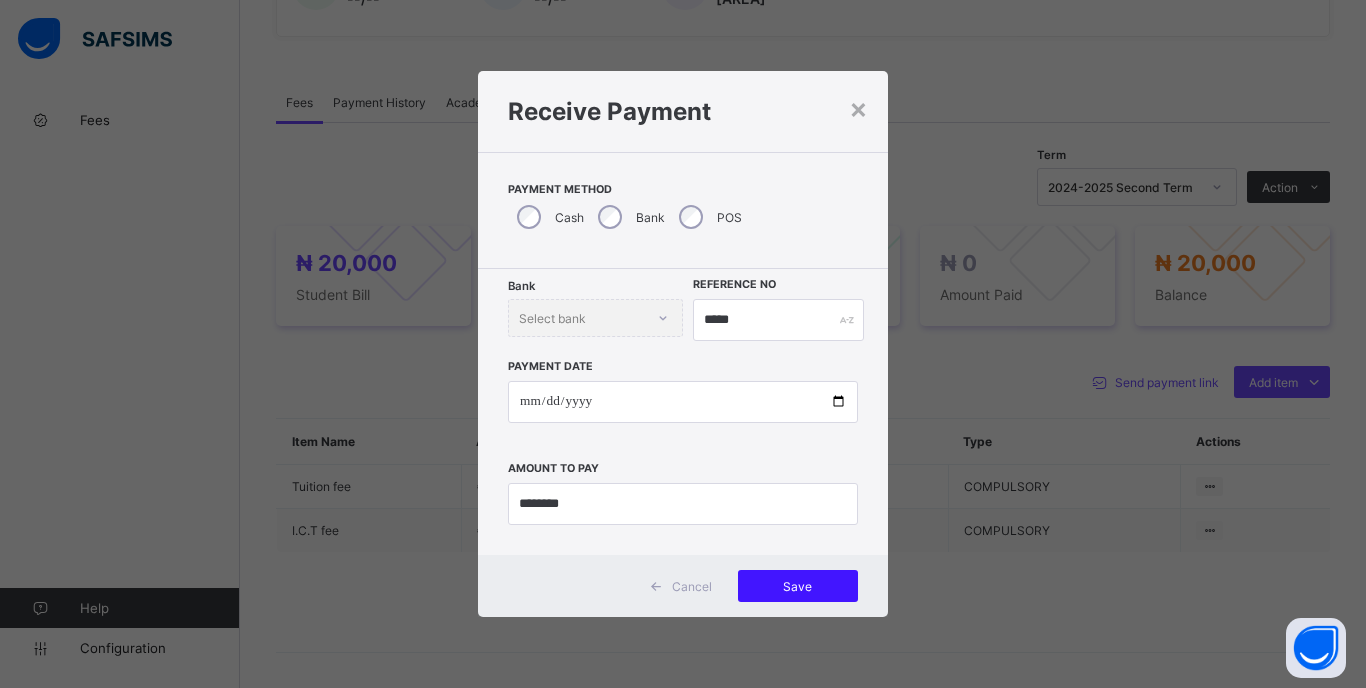 click on "Save" at bounding box center (798, 586) 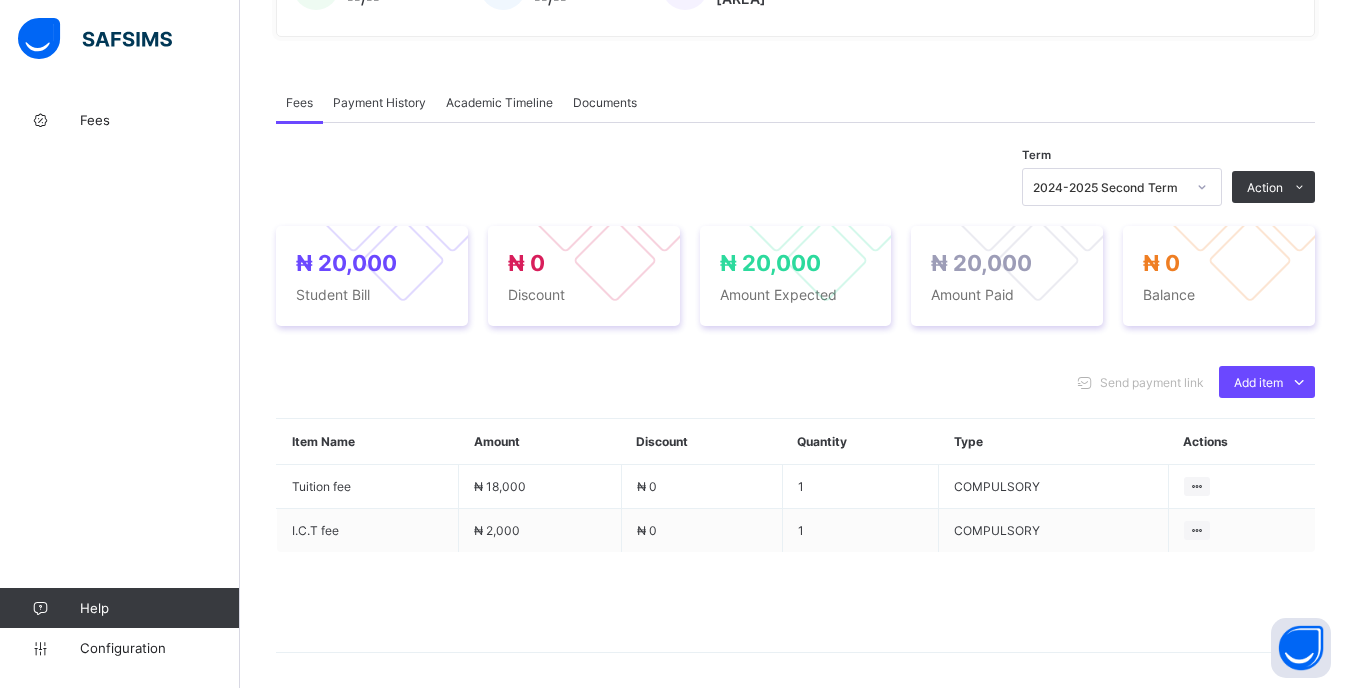 click on "2024-2025 Second Term" at bounding box center [1109, 187] 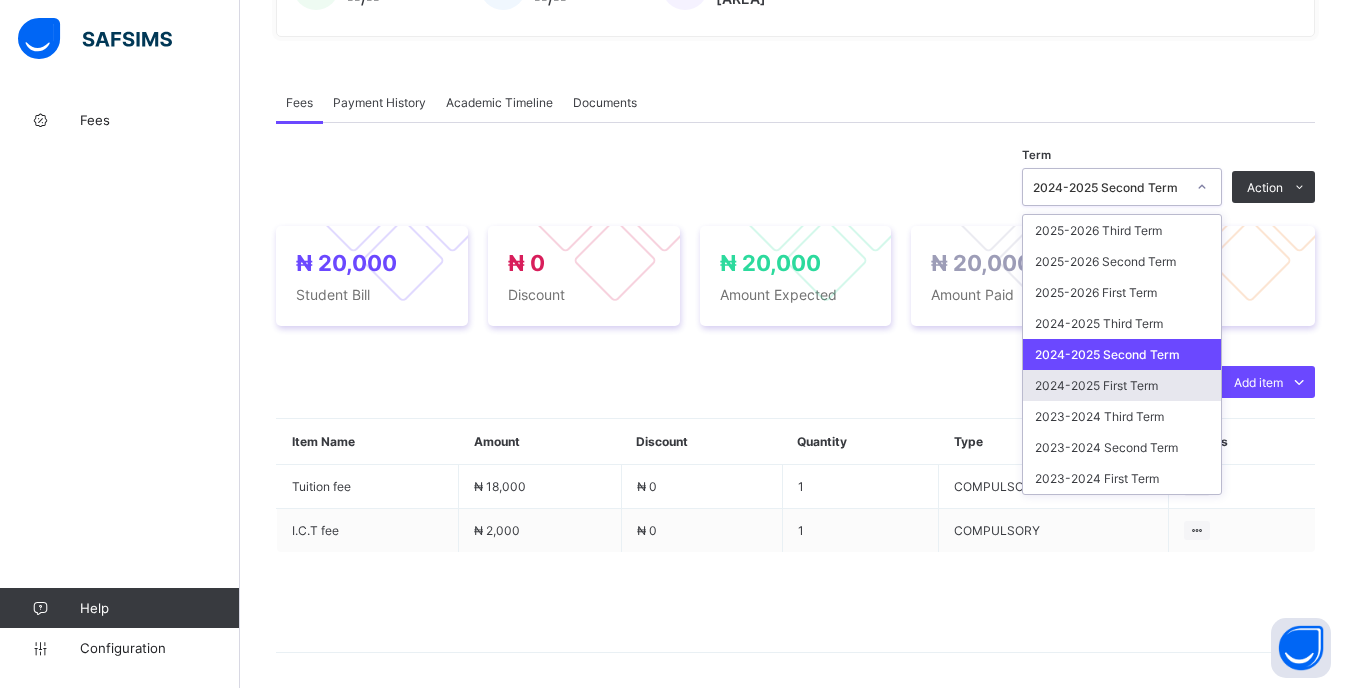click on "2024-2025 First Term" at bounding box center (1122, 385) 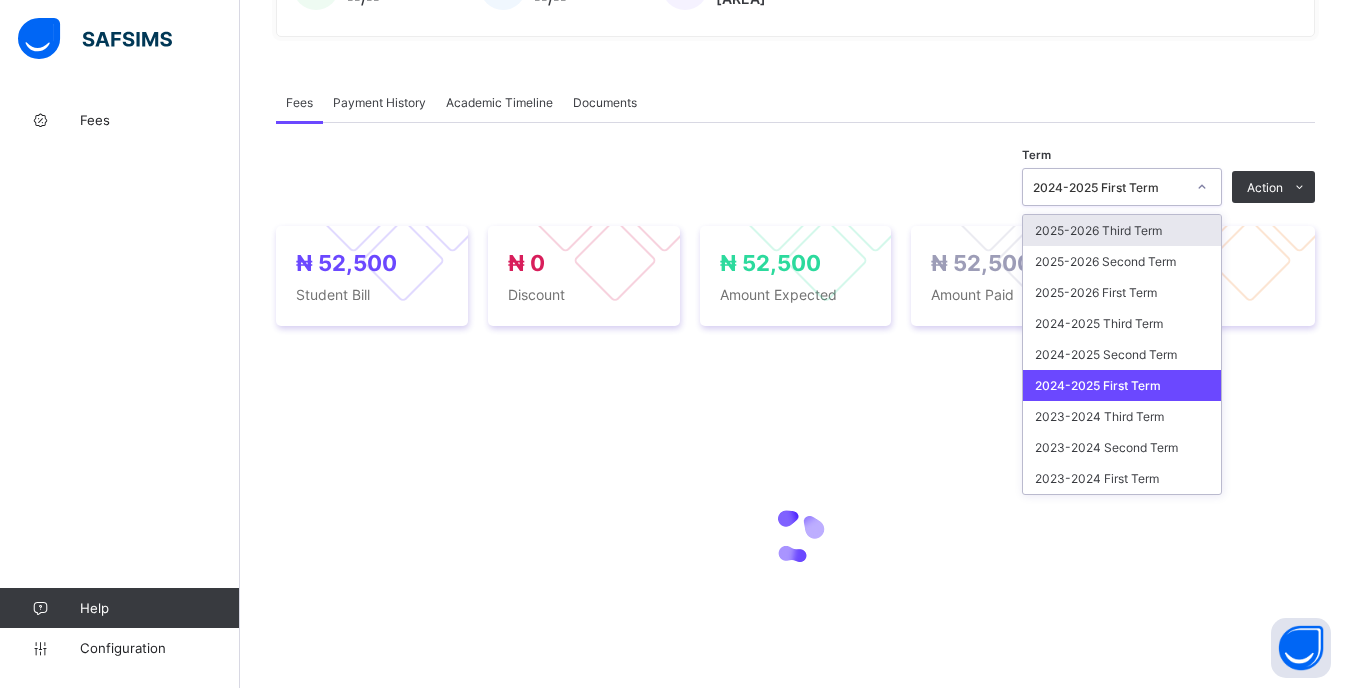 click on "2024-2025 First Term" at bounding box center [1109, 187] 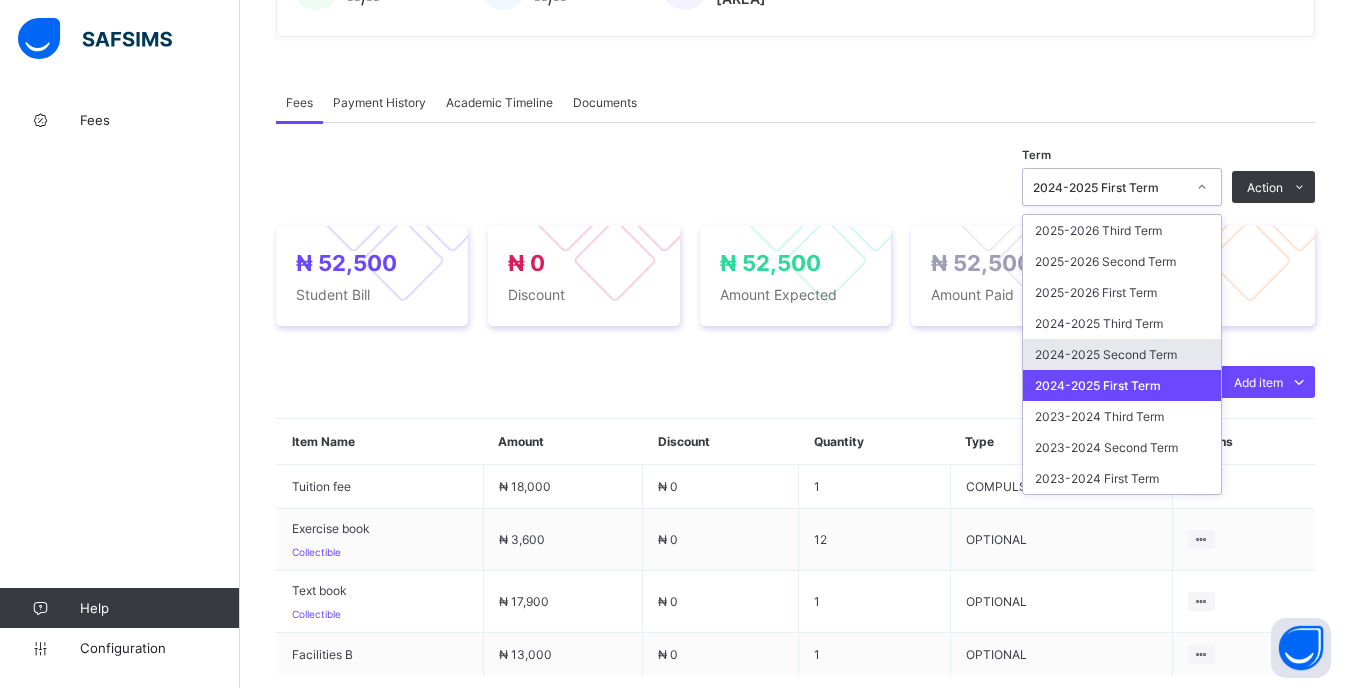 click on "2024-2025 Second Term" at bounding box center [1122, 354] 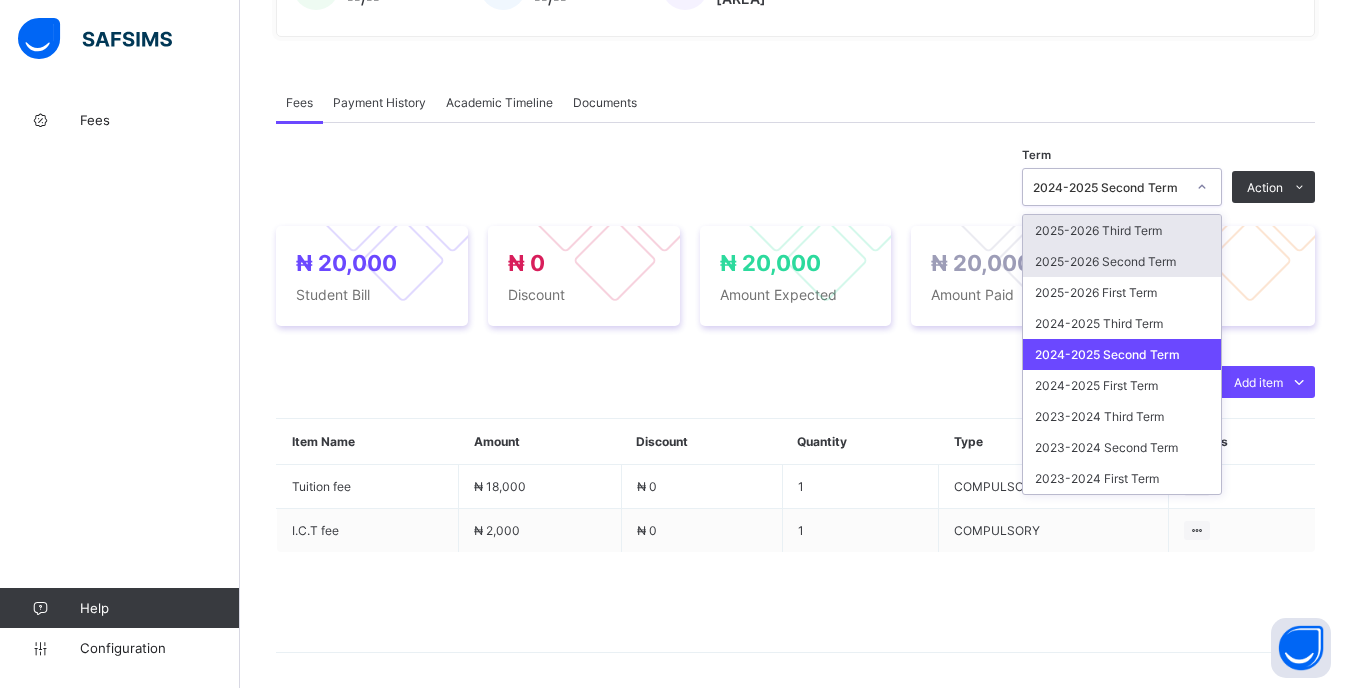 drag, startPoint x: 1207, startPoint y: 187, endPoint x: 1213, endPoint y: 252, distance: 65.27634 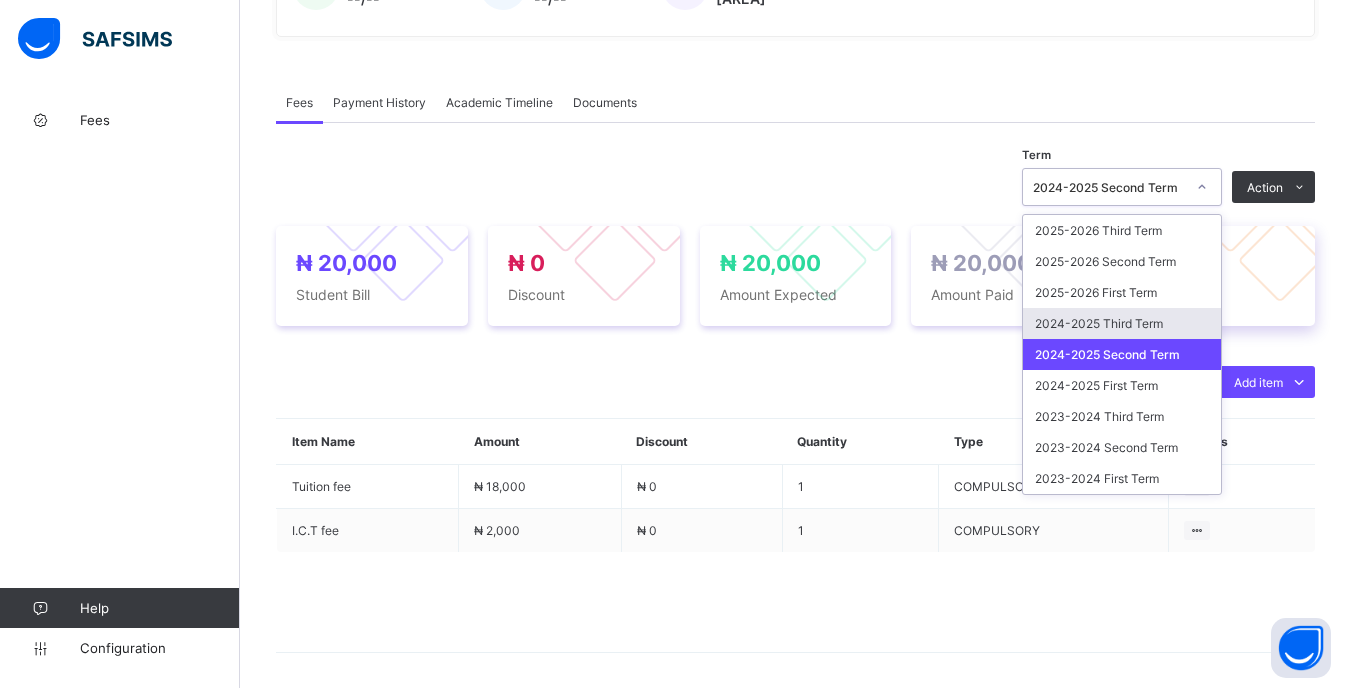 drag, startPoint x: 1216, startPoint y: 322, endPoint x: 1214, endPoint y: 312, distance: 10.198039 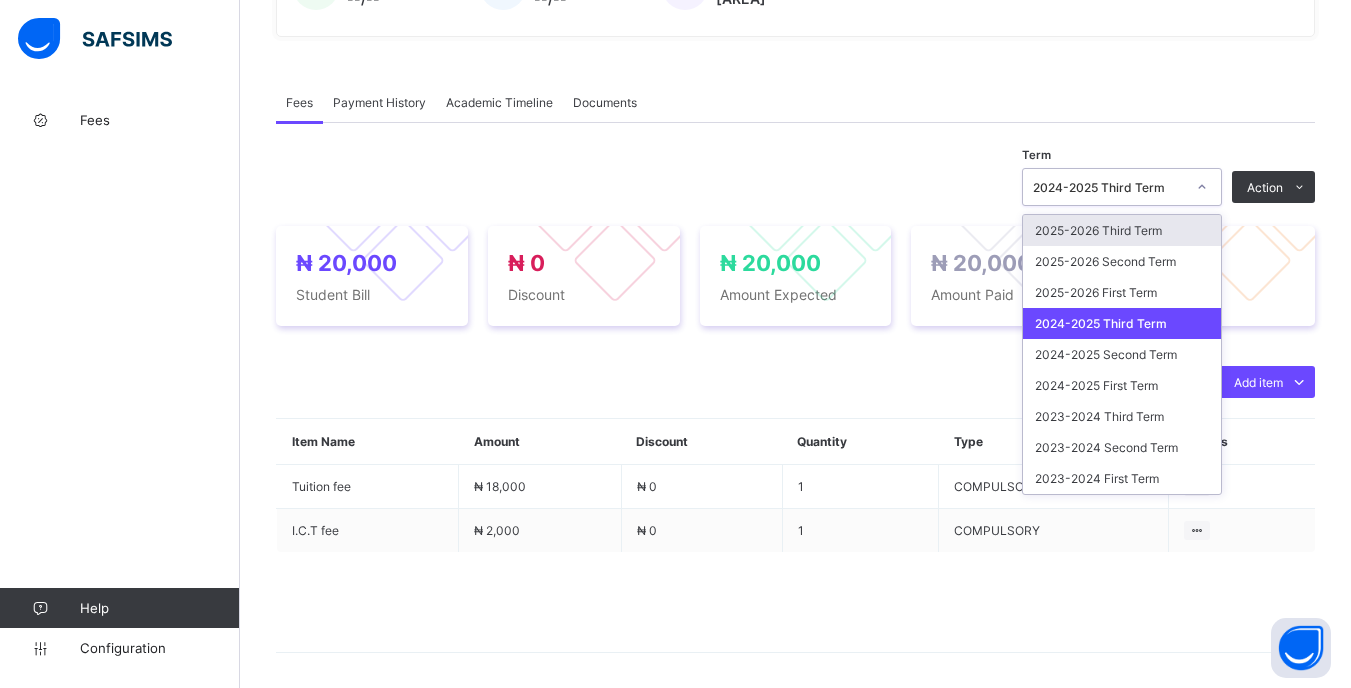 click at bounding box center (1202, 187) 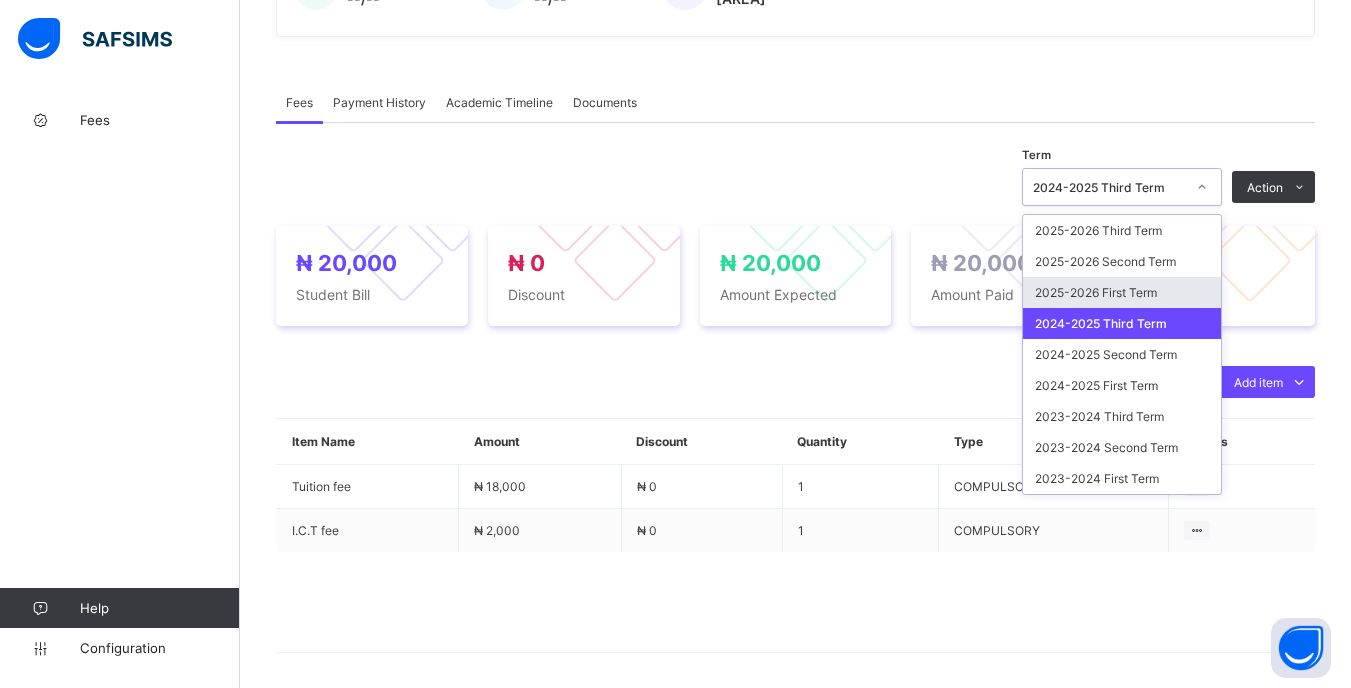 click on "2025-2026 First Term" at bounding box center [1122, 292] 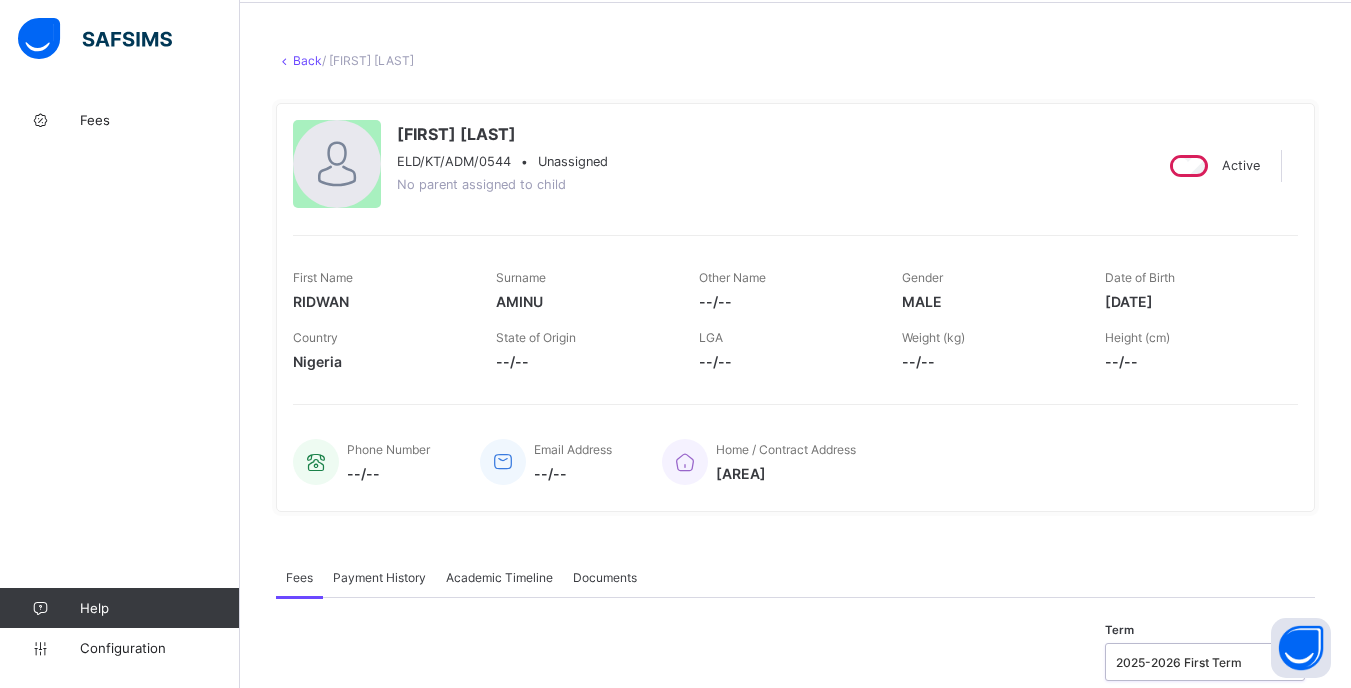 scroll, scrollTop: 0, scrollLeft: 0, axis: both 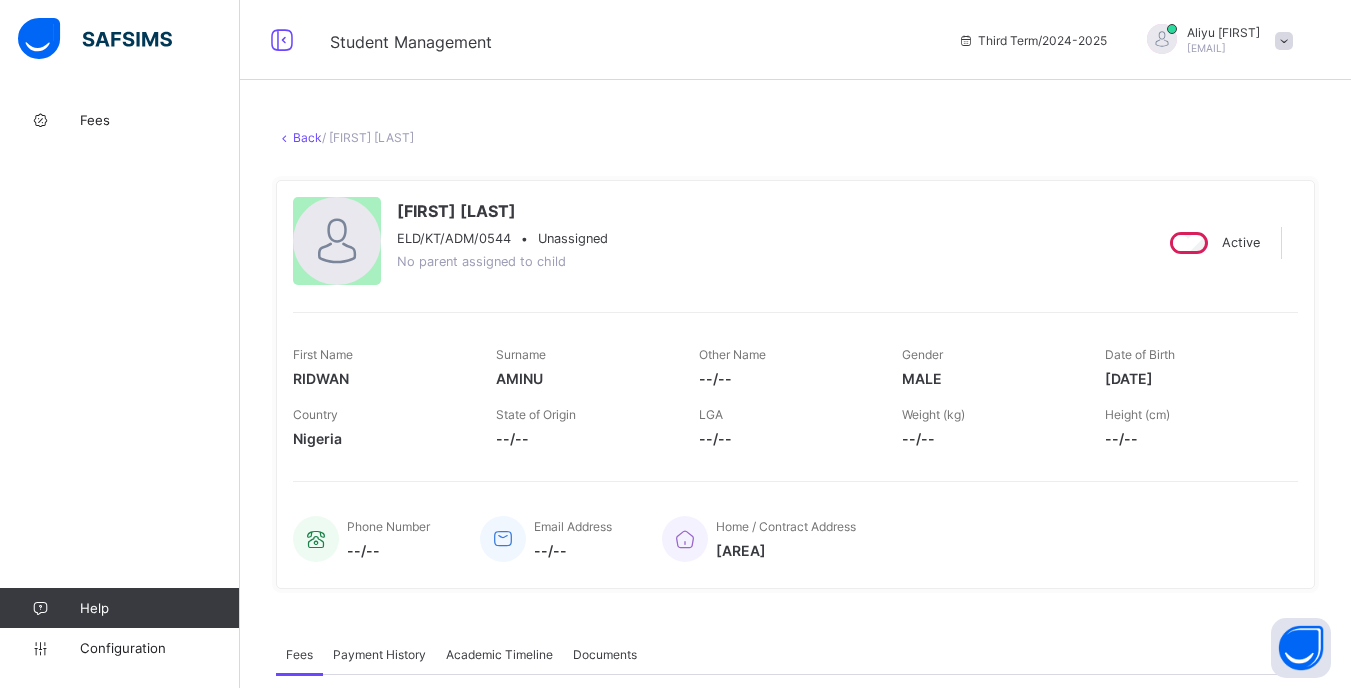 click on "Back" at bounding box center (307, 137) 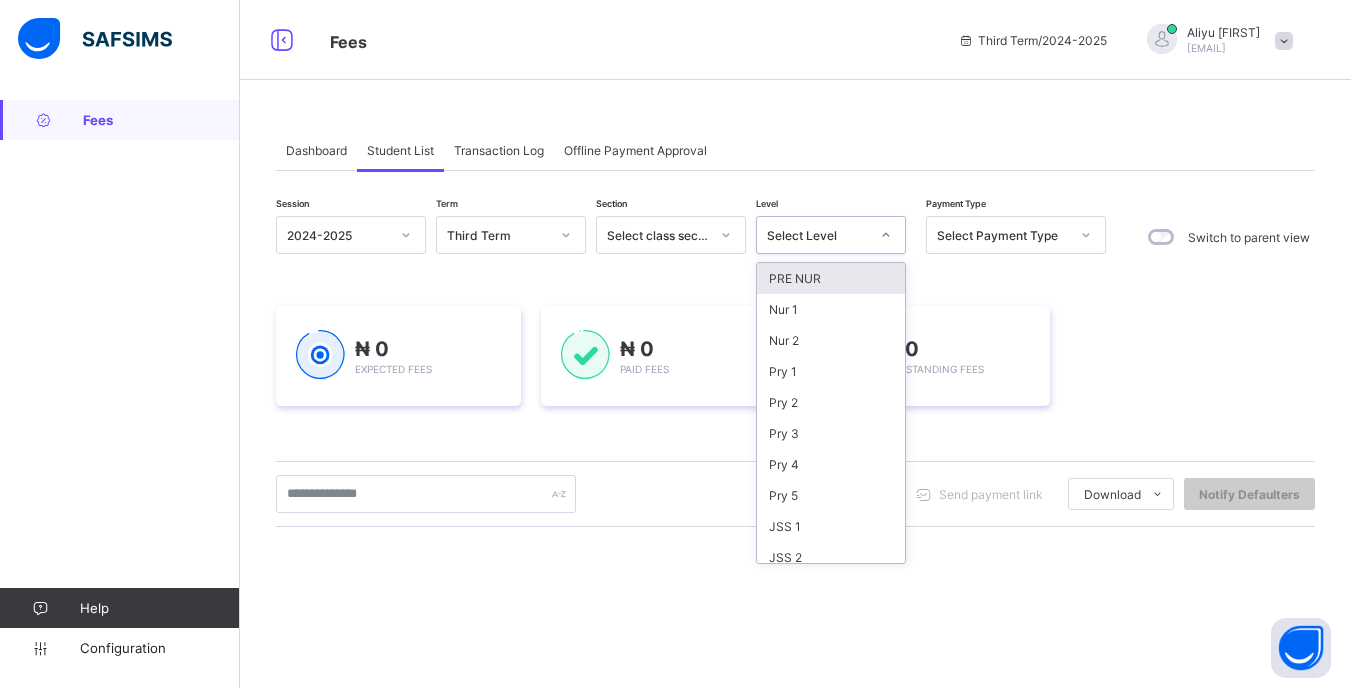 click at bounding box center [886, 235] 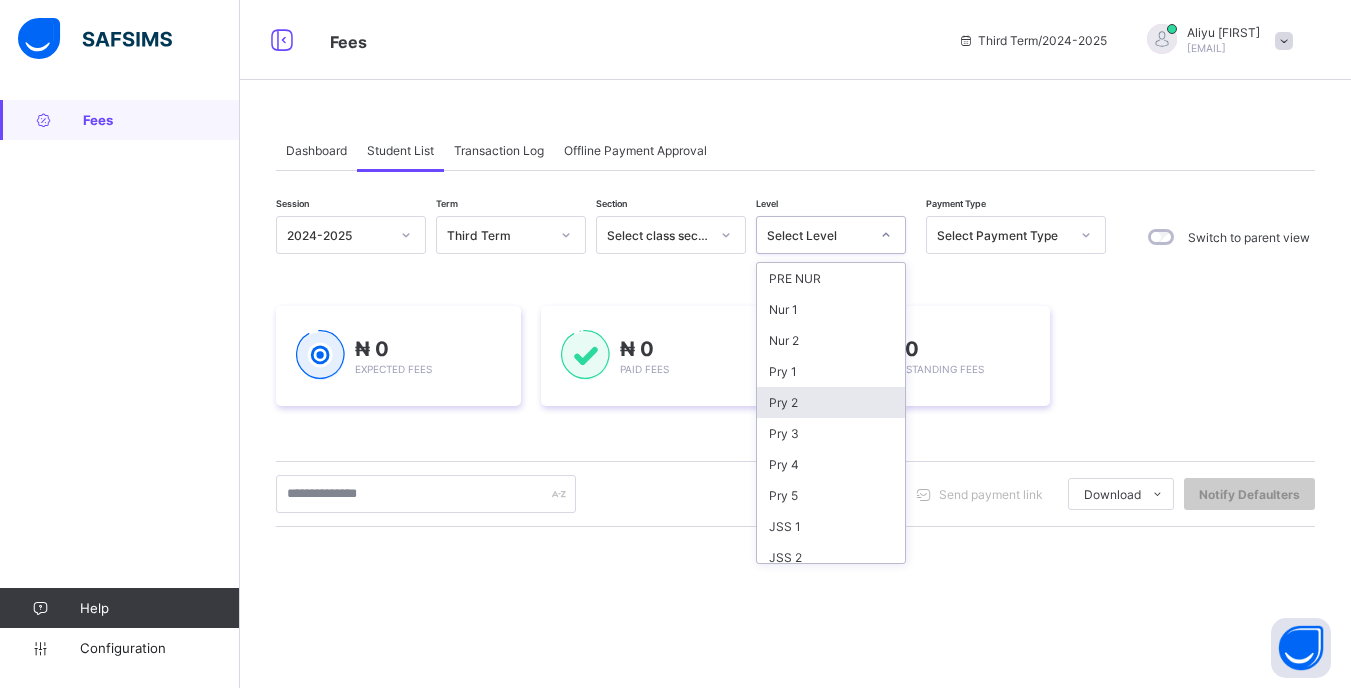click on "Pry 2" at bounding box center [831, 402] 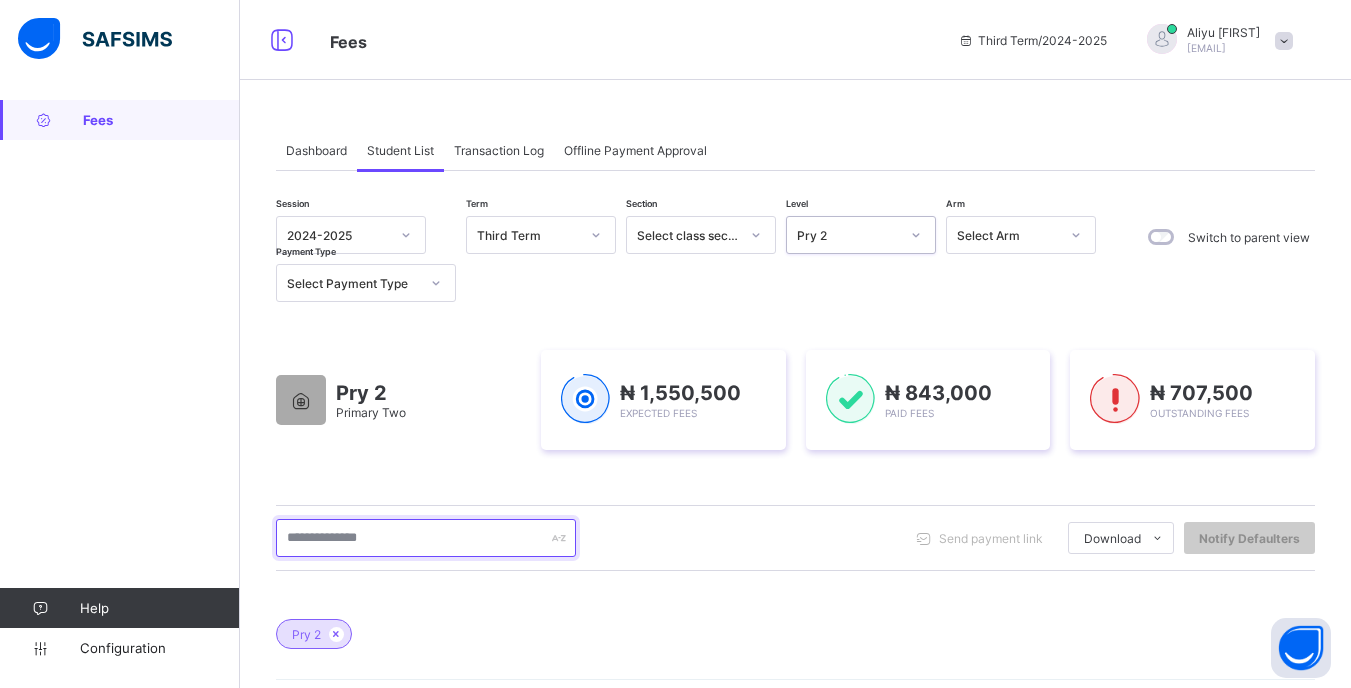 click at bounding box center [426, 538] 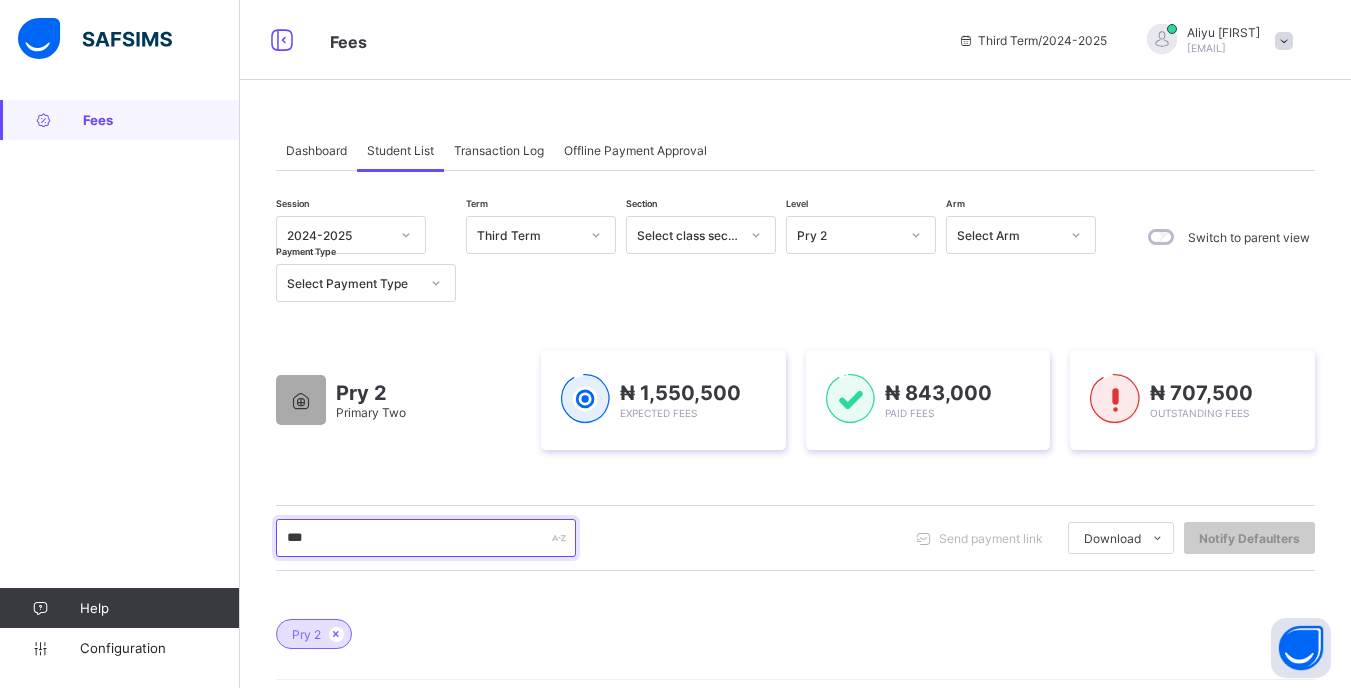 type on "****" 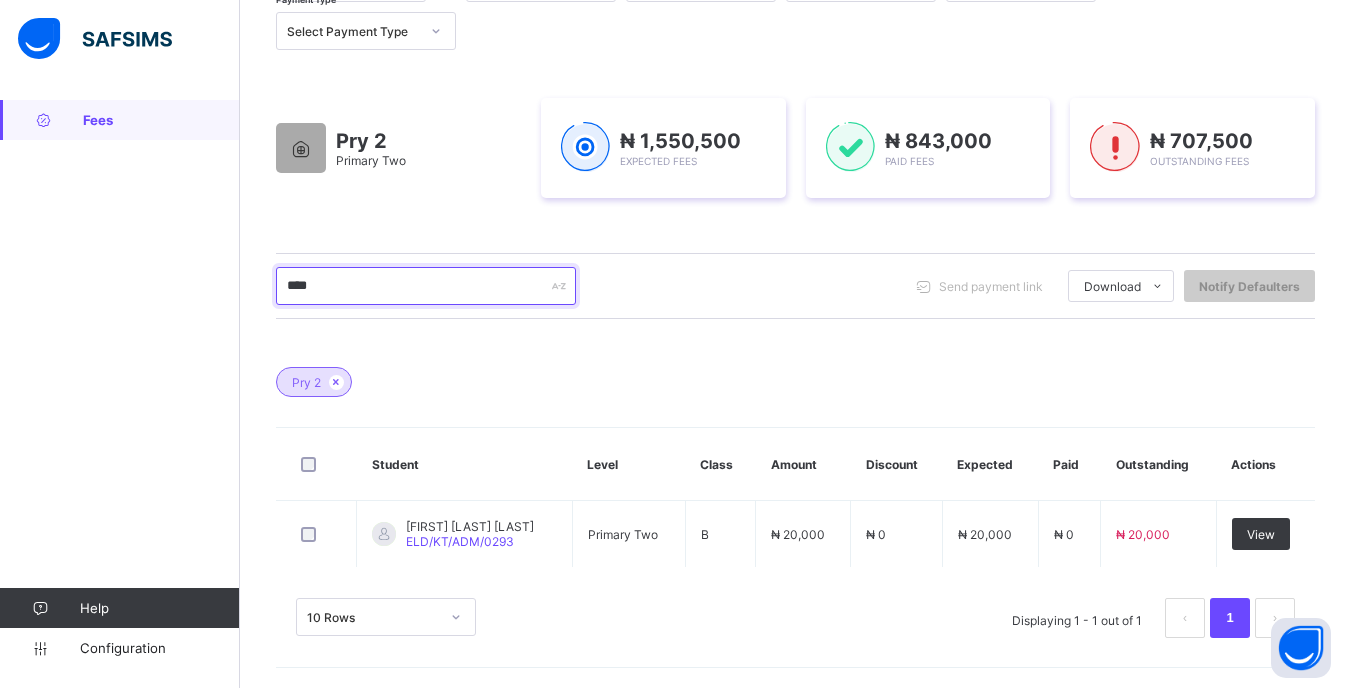 scroll, scrollTop: 252, scrollLeft: 0, axis: vertical 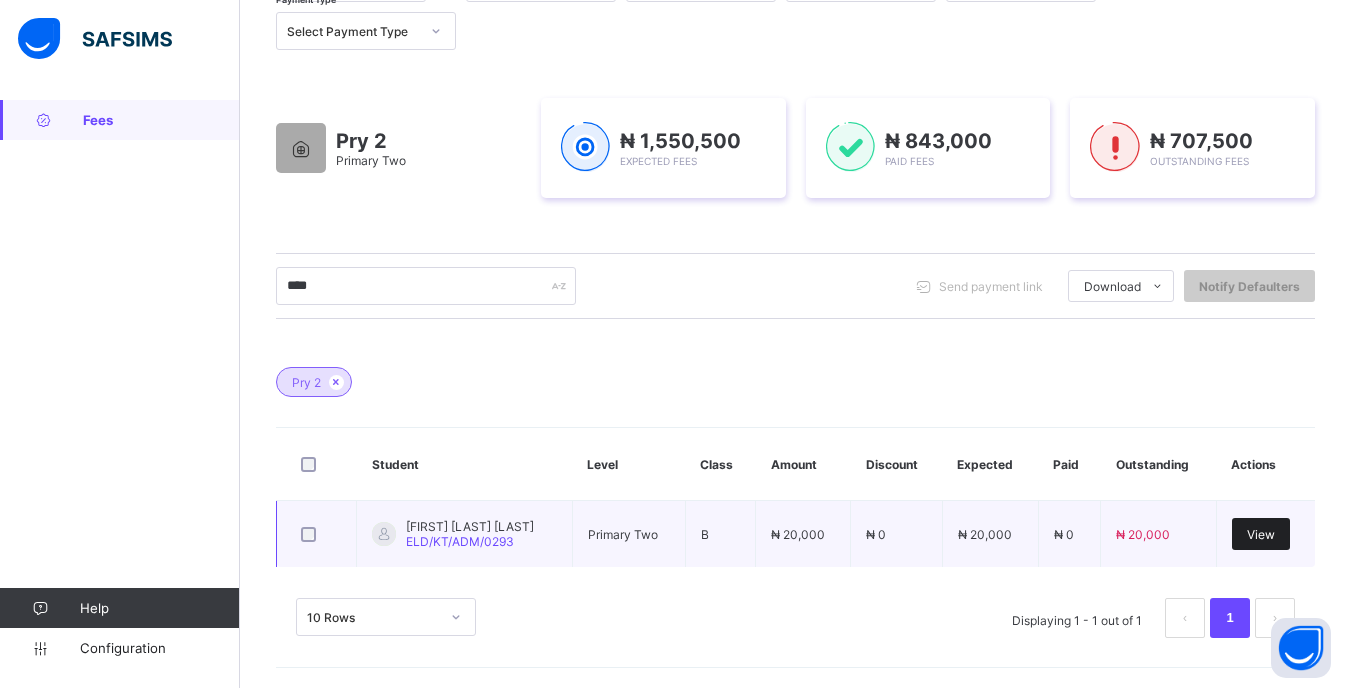 click on "View" at bounding box center (1261, 534) 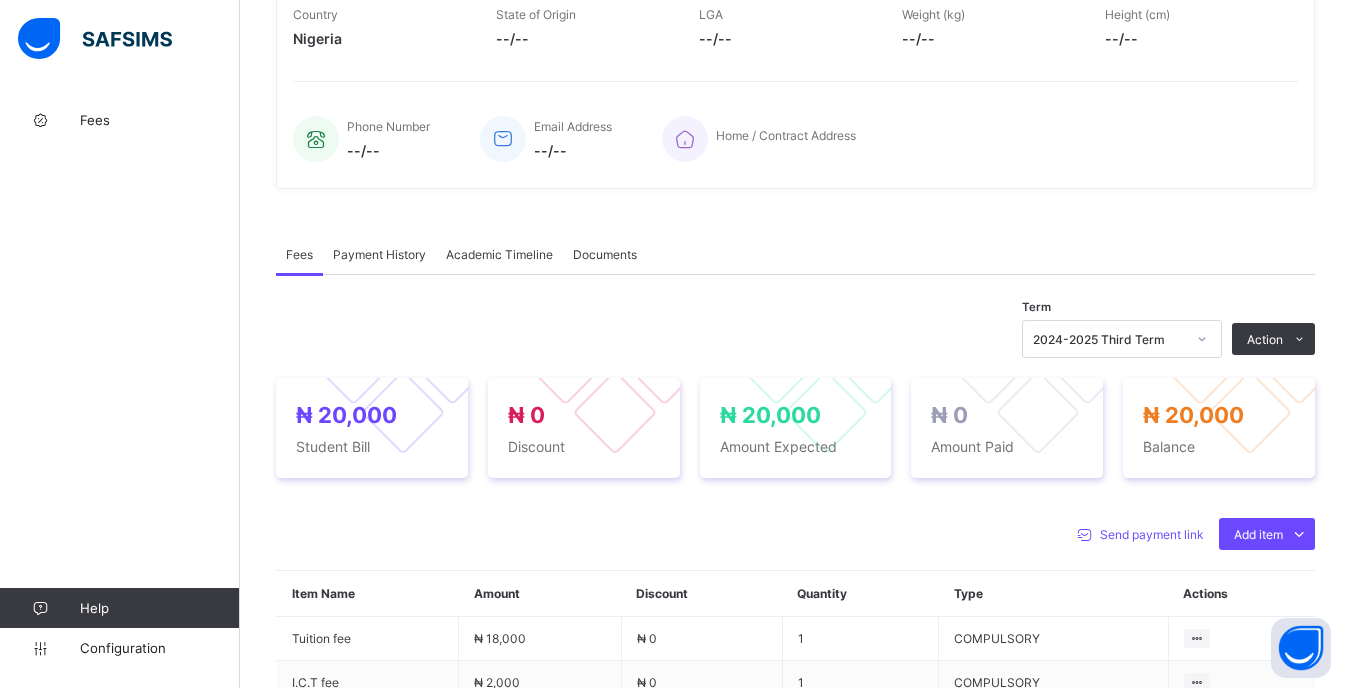 scroll, scrollTop: 627, scrollLeft: 0, axis: vertical 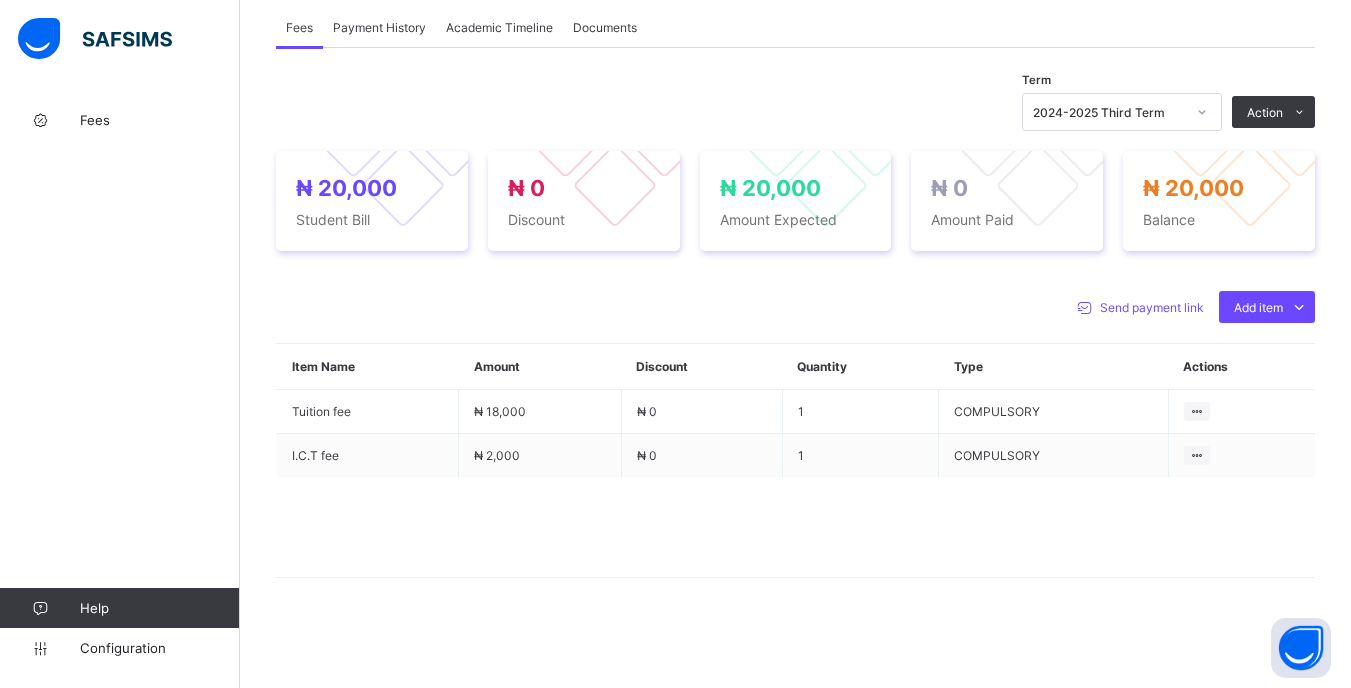 click 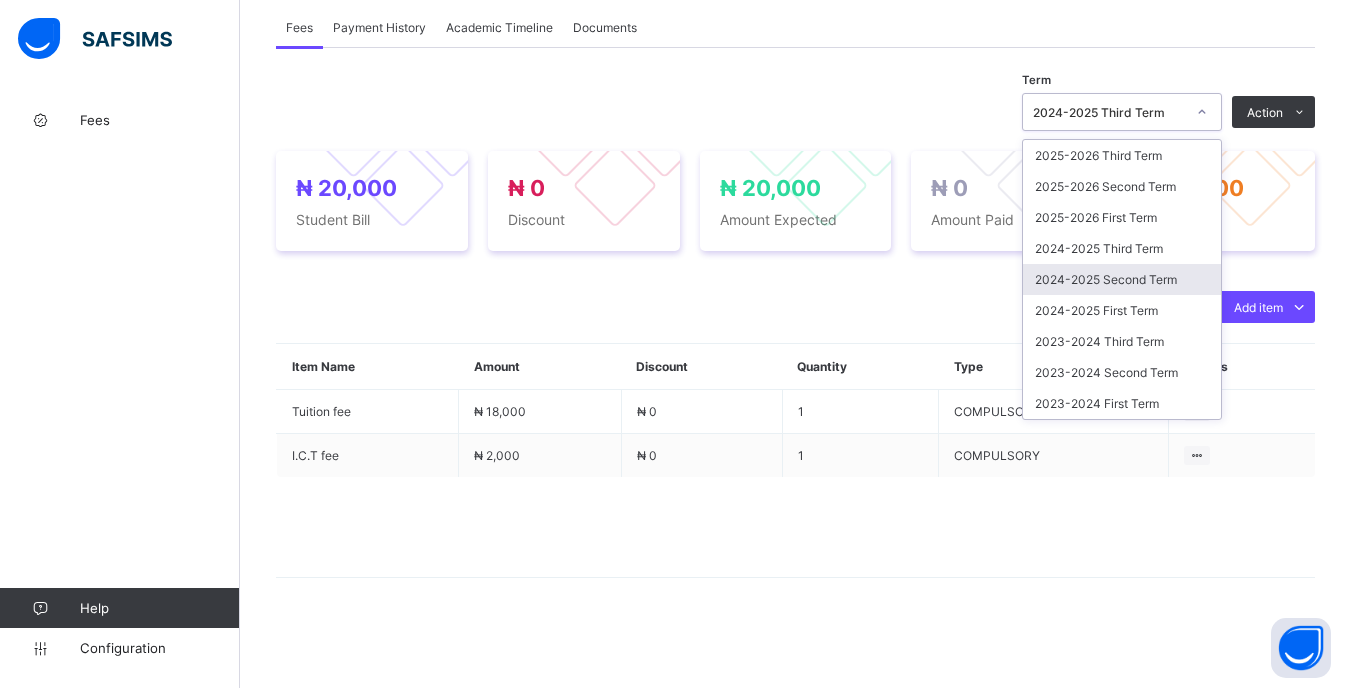 click on "2024-2025 Second Term" at bounding box center [1122, 279] 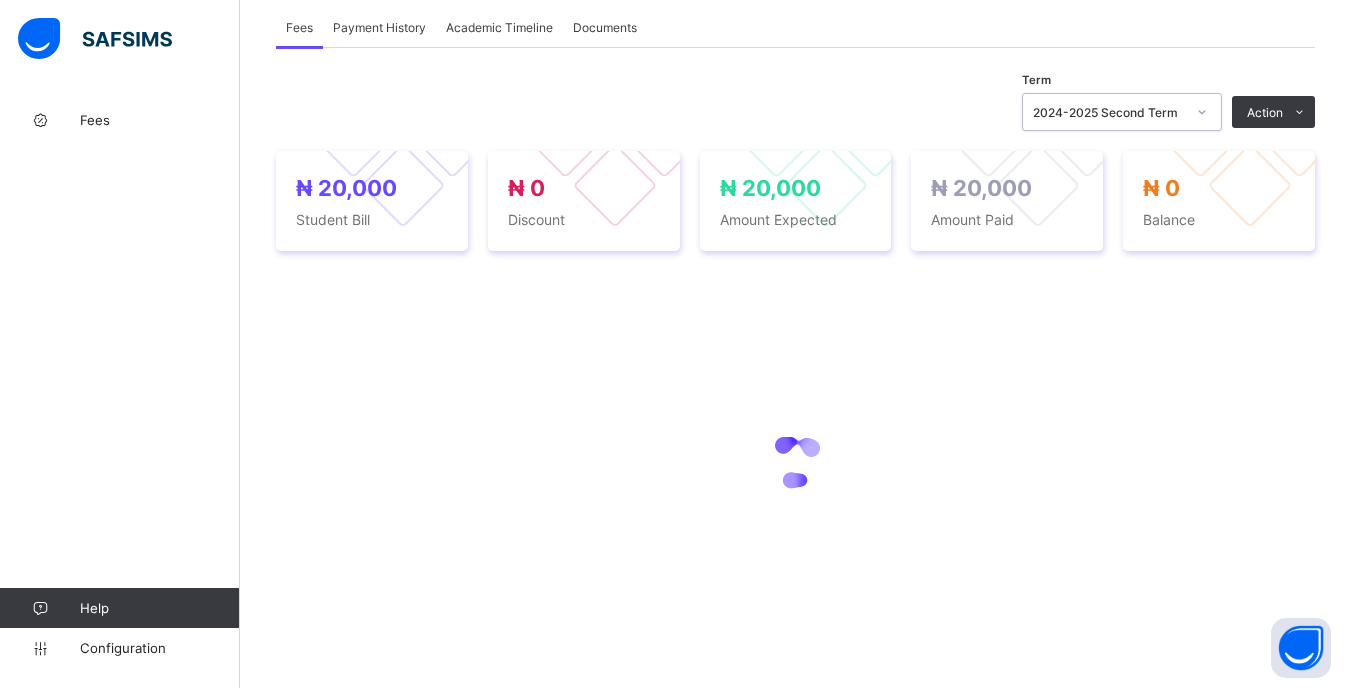 click on "2024-2025 Second Term" at bounding box center [1109, 112] 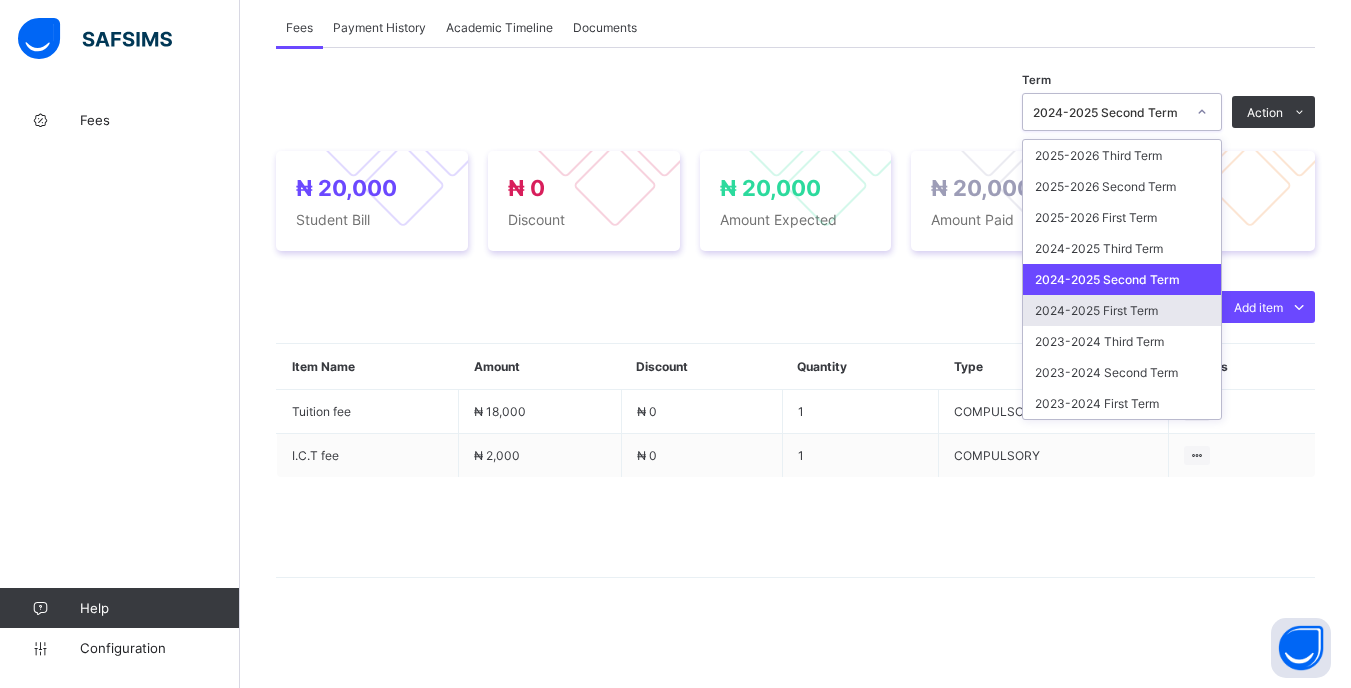 click on "2024-2025 First Term" at bounding box center (1122, 310) 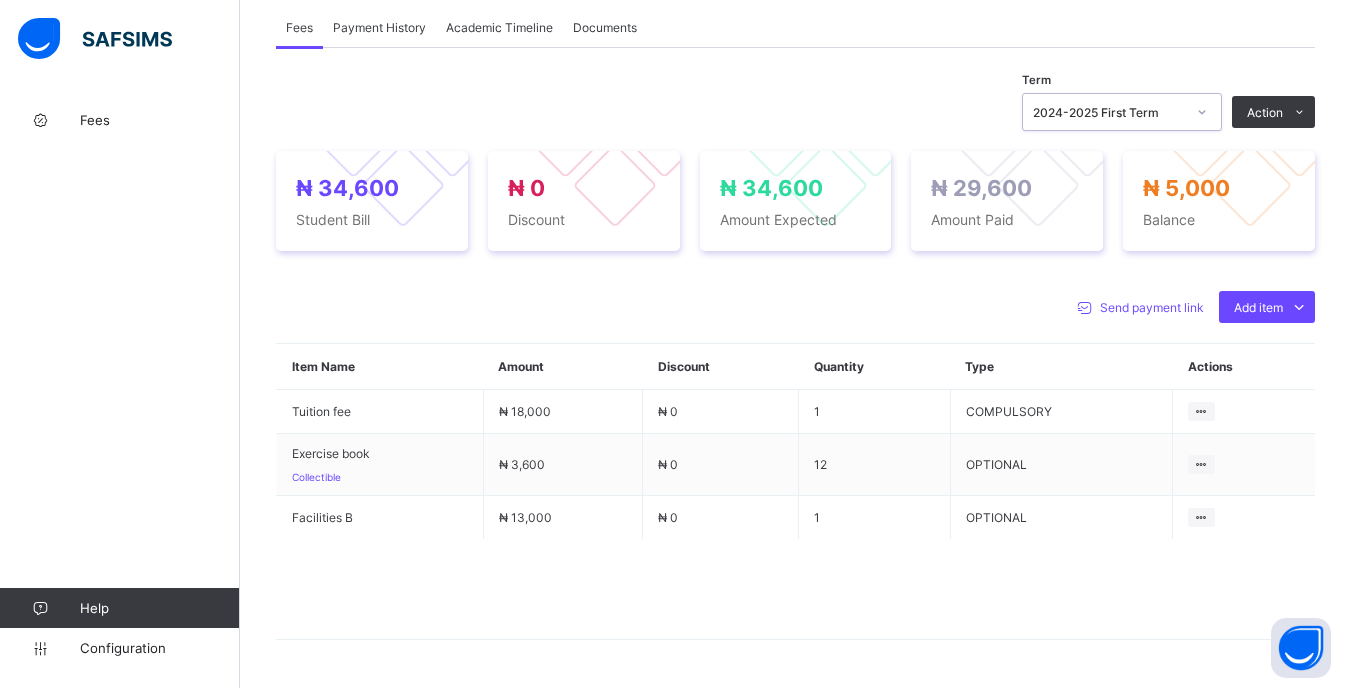 click at bounding box center [1202, 112] 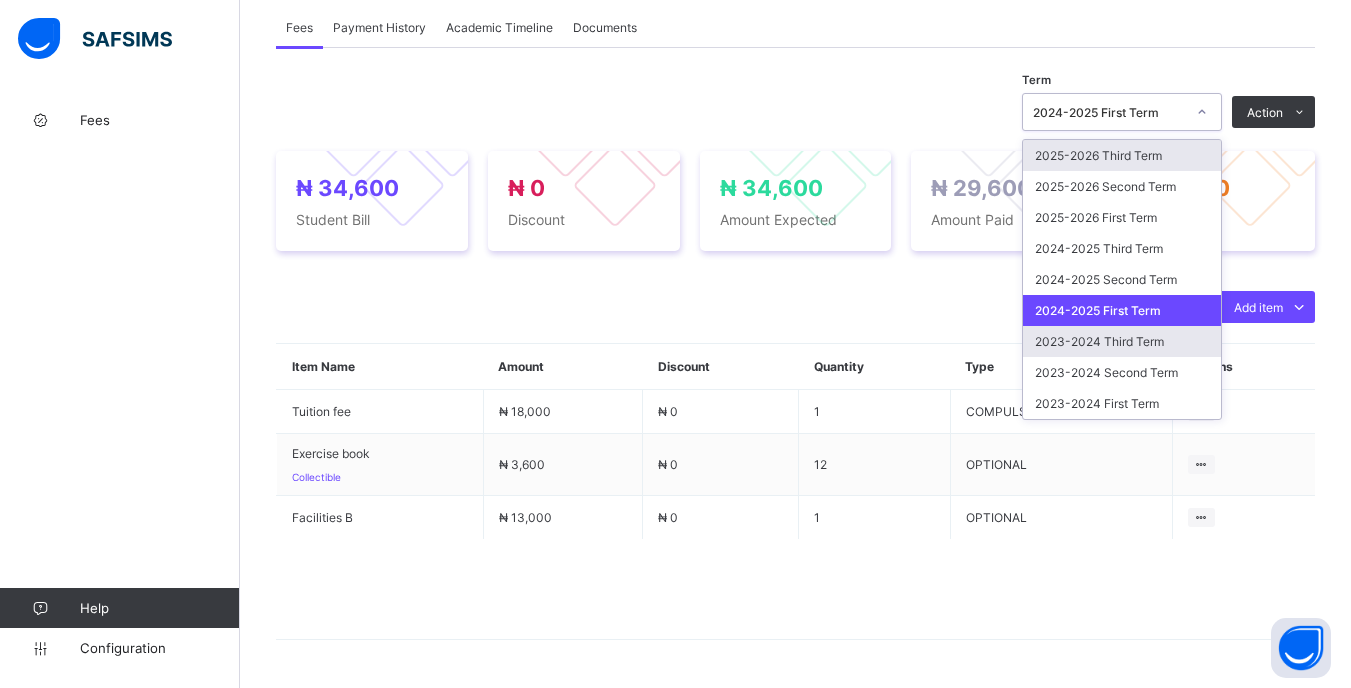 click on "2023-2024 Third Term" at bounding box center (1122, 341) 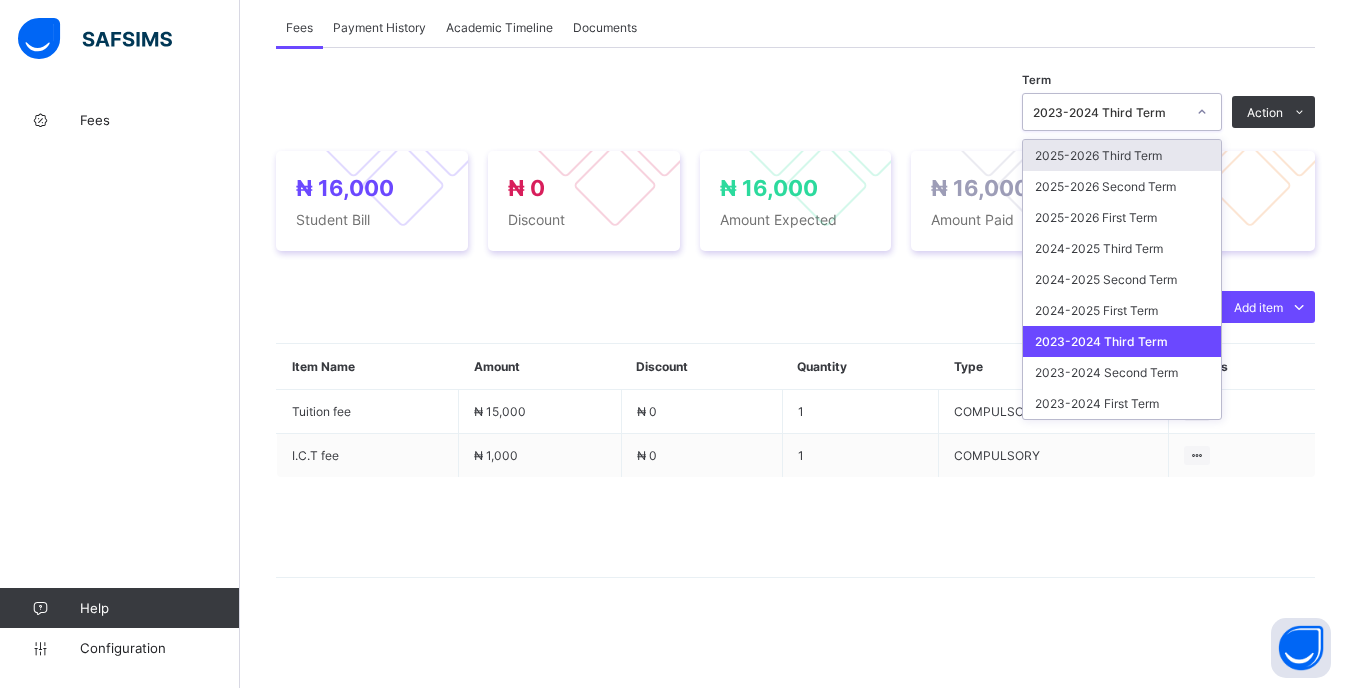 click 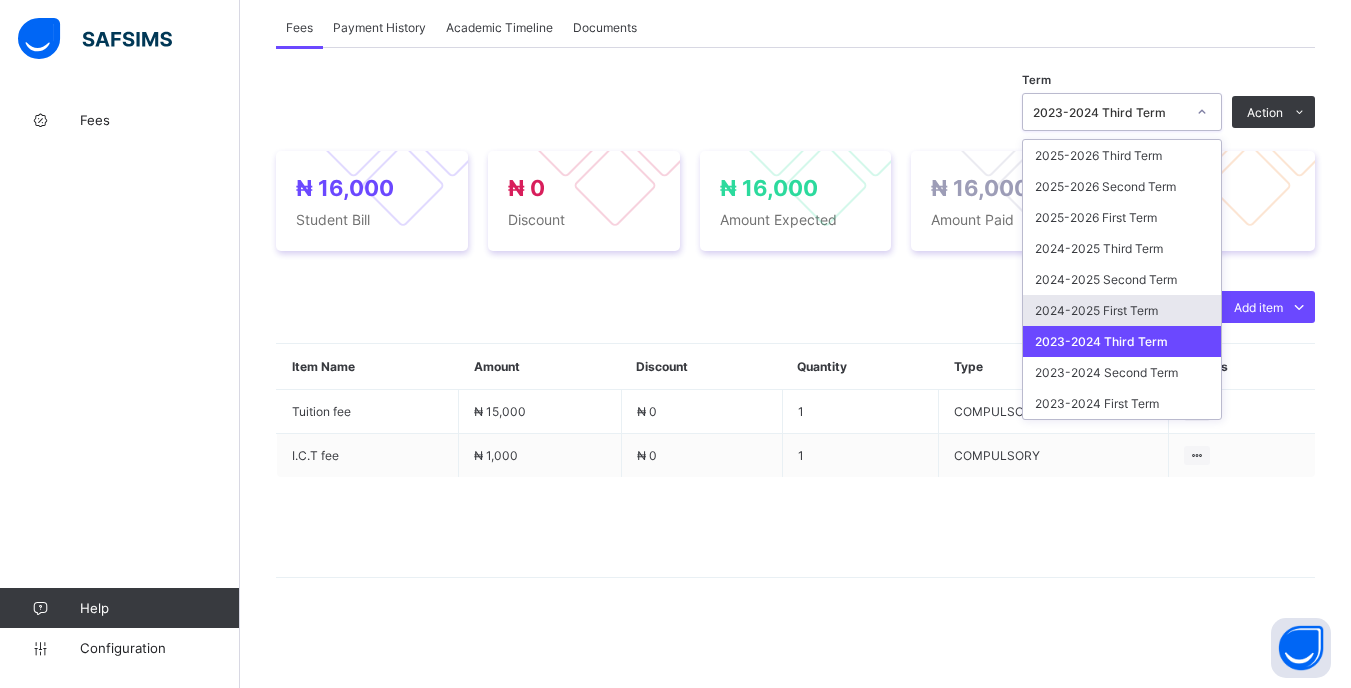 click on "2024-2025 First Term" at bounding box center (1122, 310) 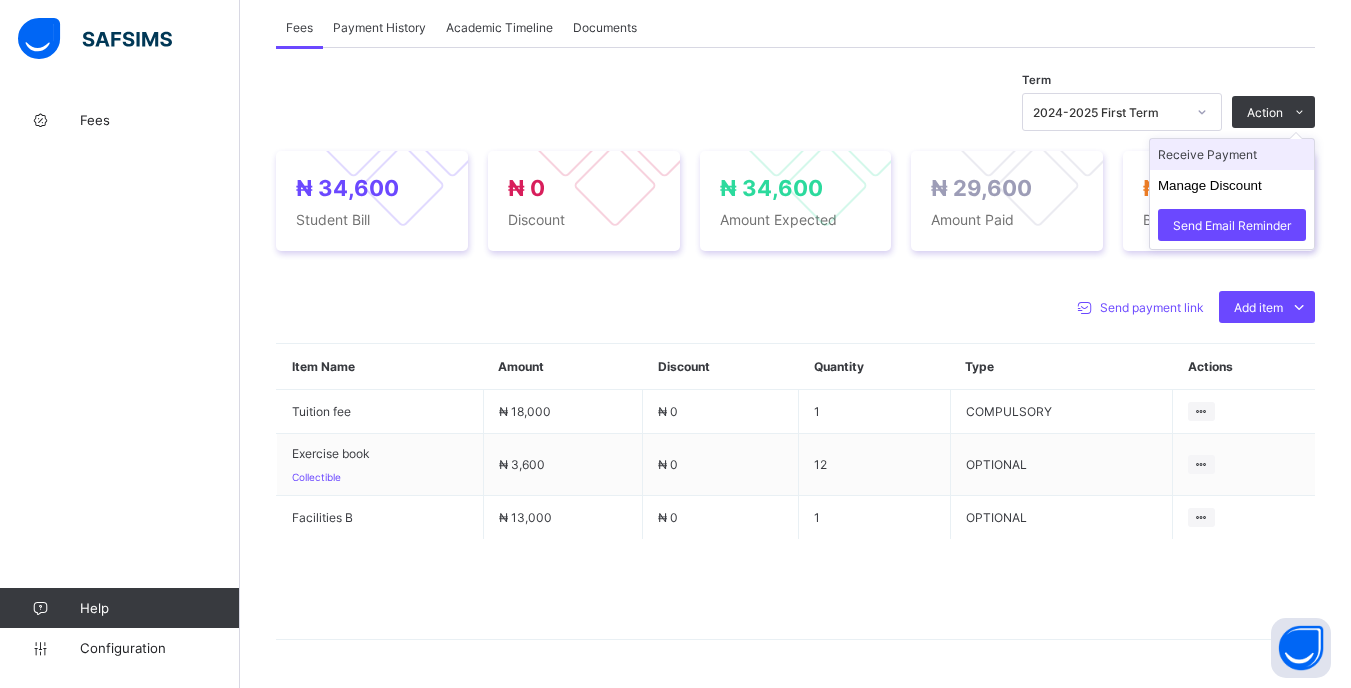 click on "Receive Payment" at bounding box center (1232, 154) 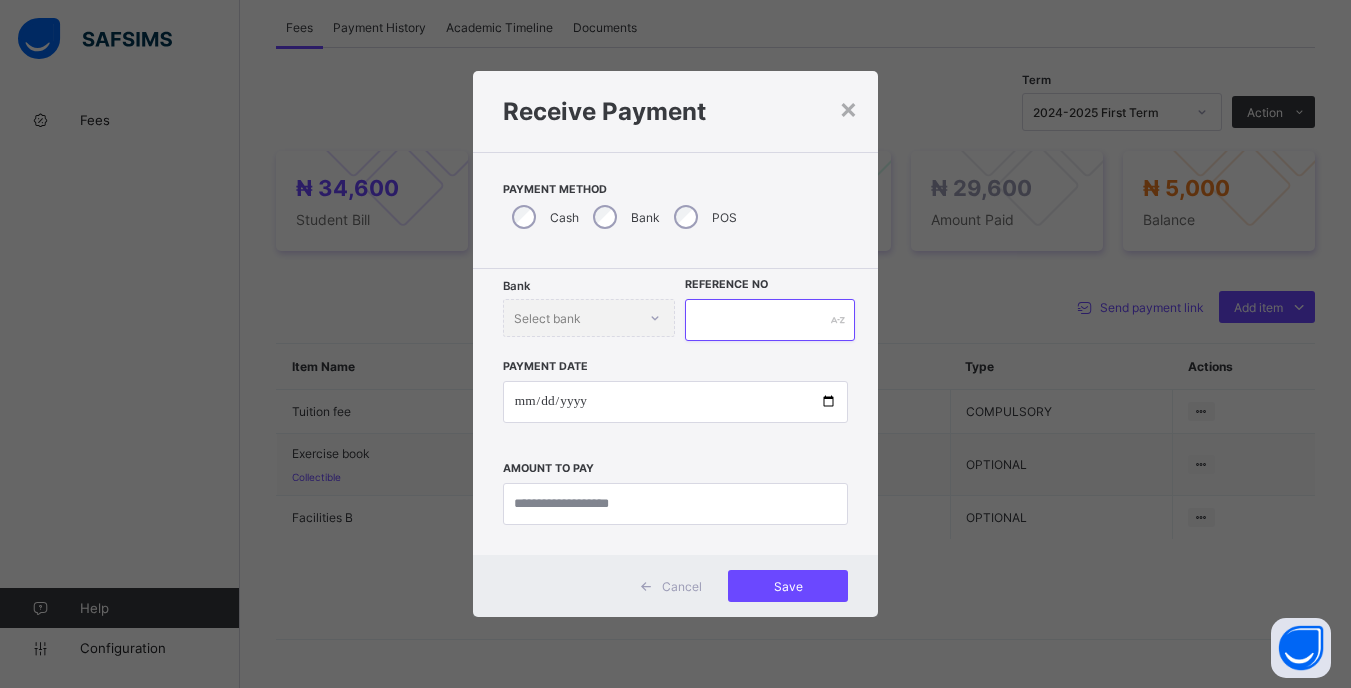 click at bounding box center (769, 320) 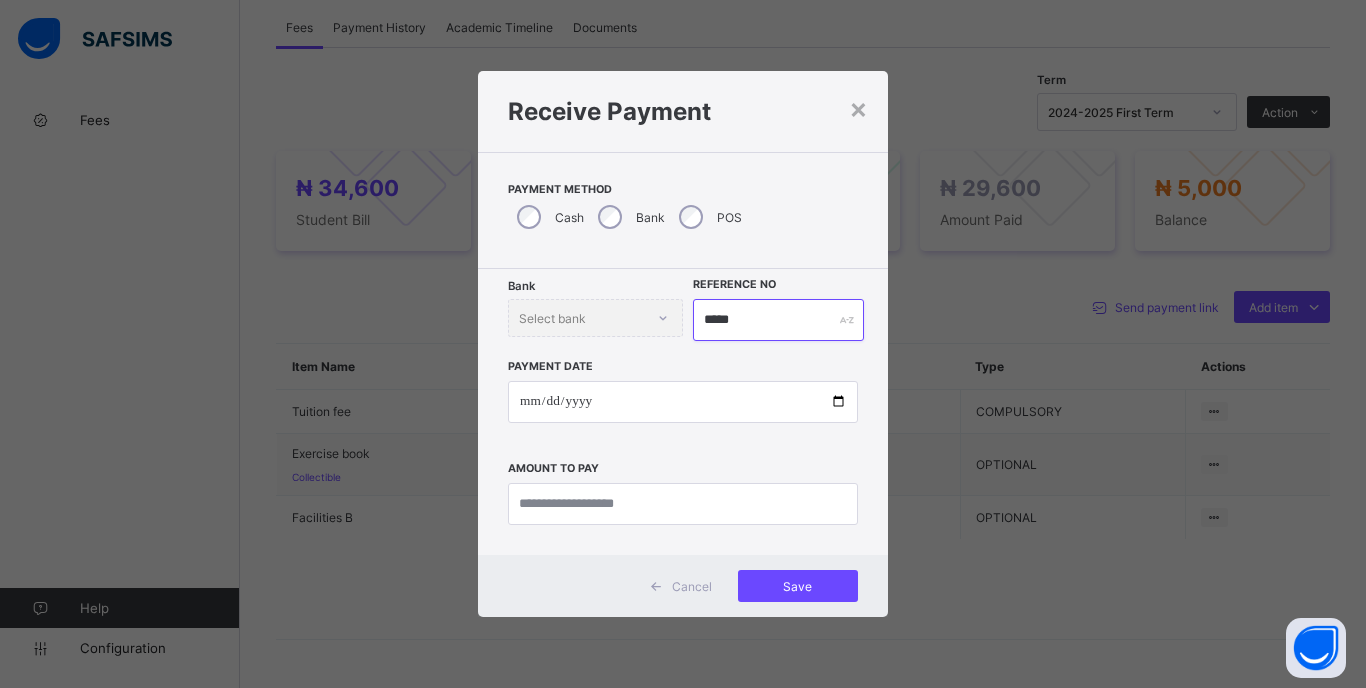 type on "*****" 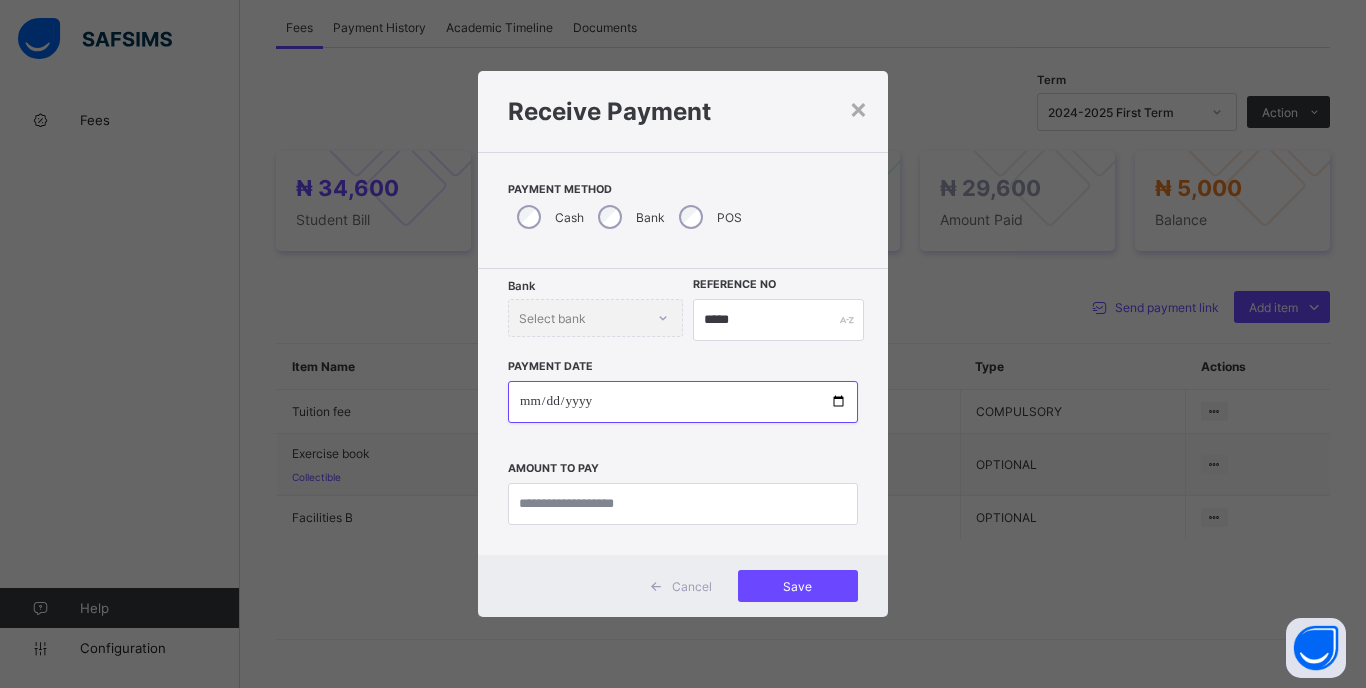 click at bounding box center (683, 402) 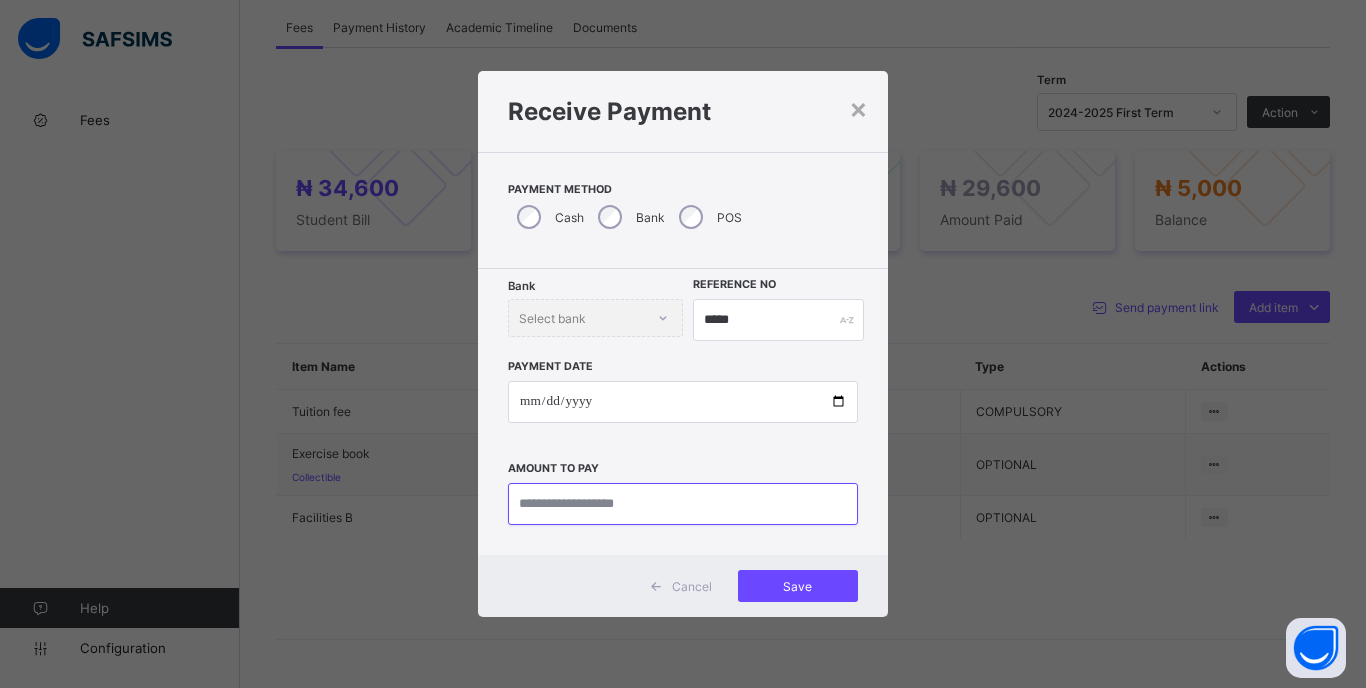 click at bounding box center (683, 504) 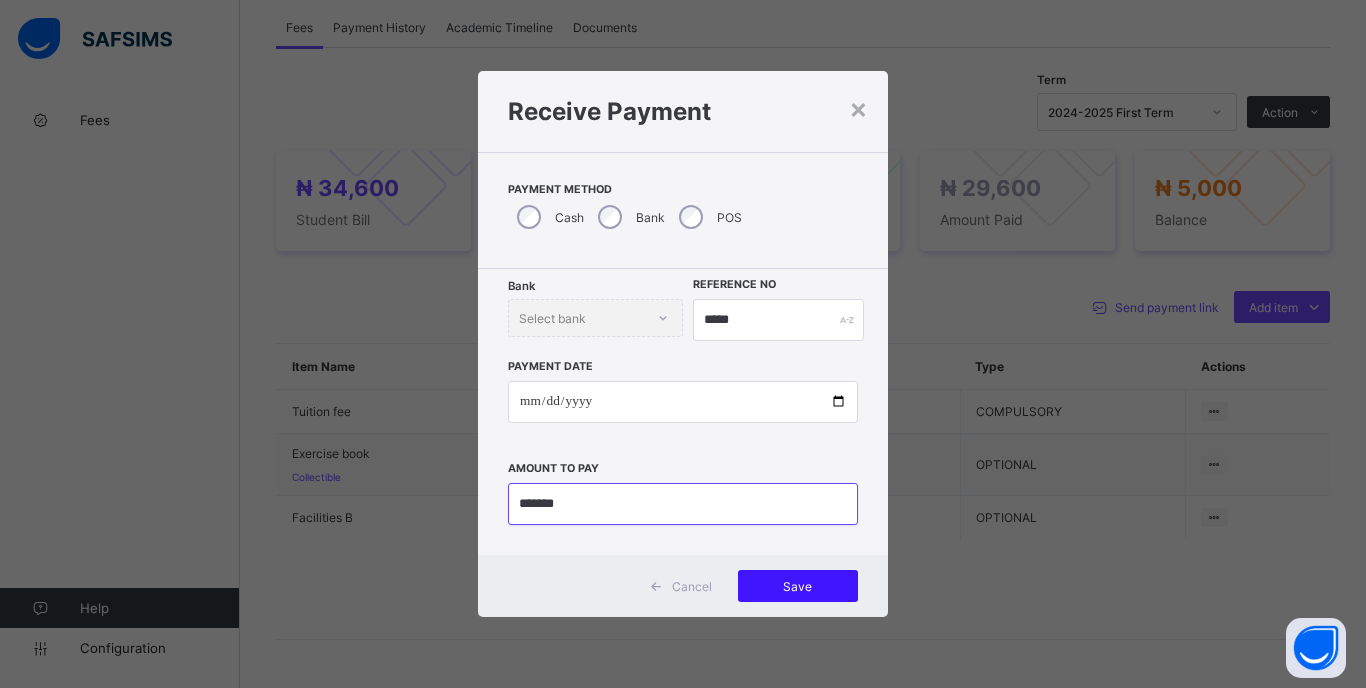 type on "*******" 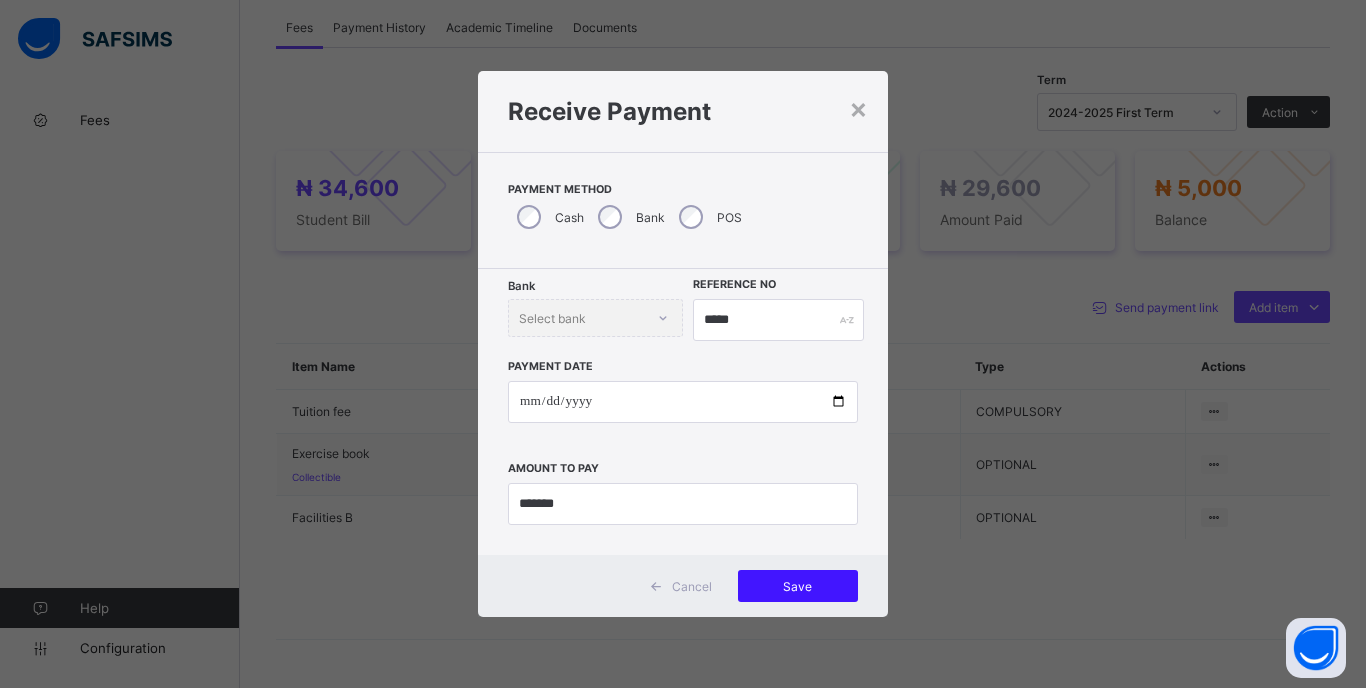 click on "Save" at bounding box center (798, 586) 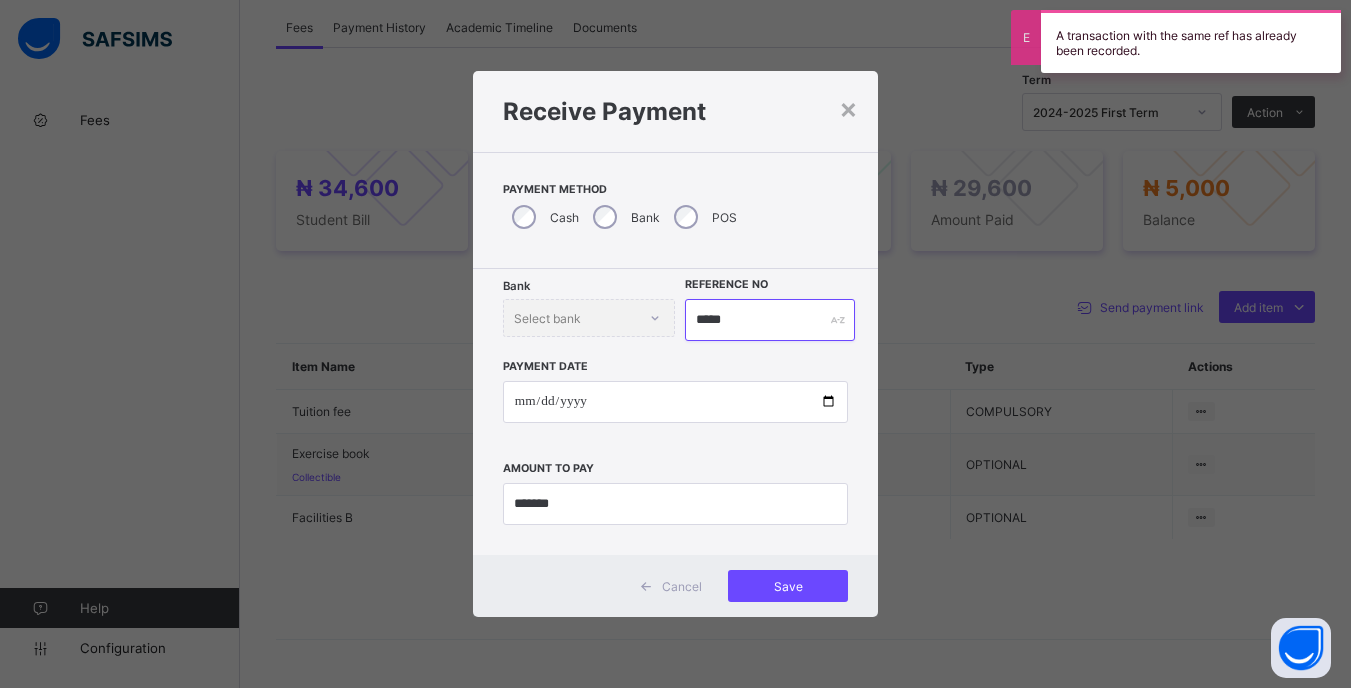click on "*****" at bounding box center (769, 320) 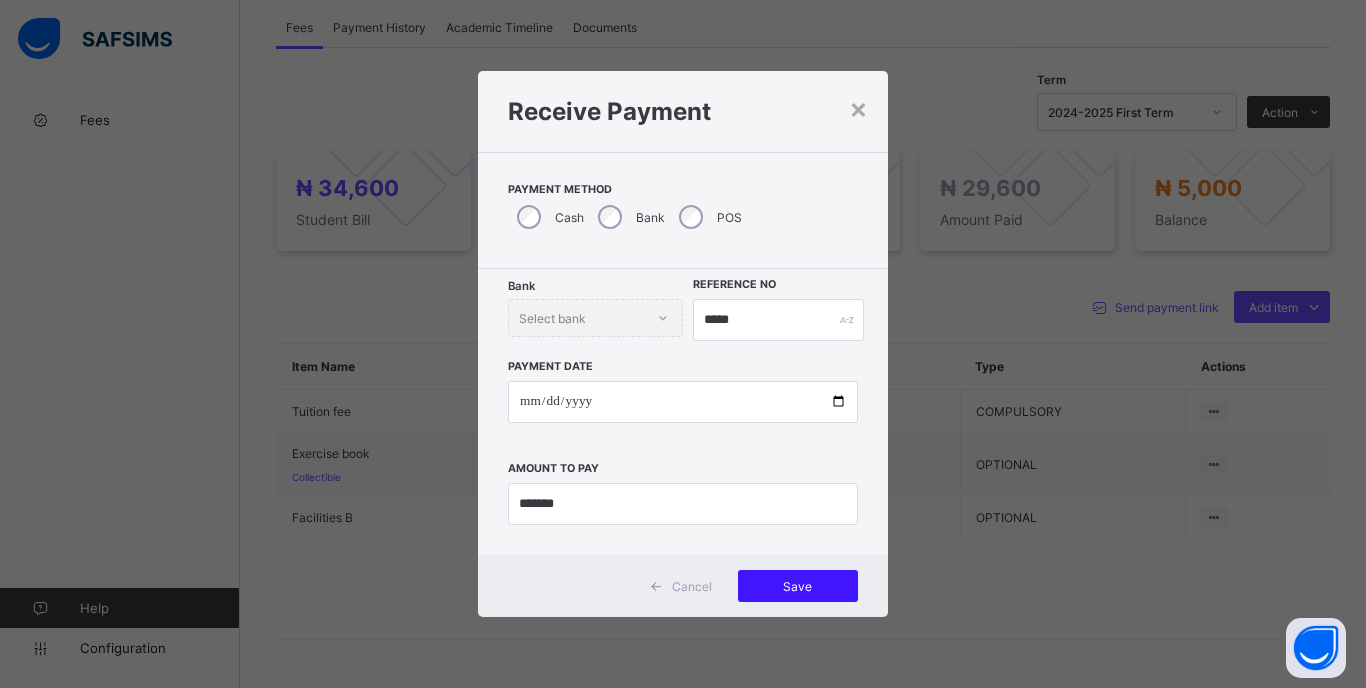 click on "Save" at bounding box center [798, 586] 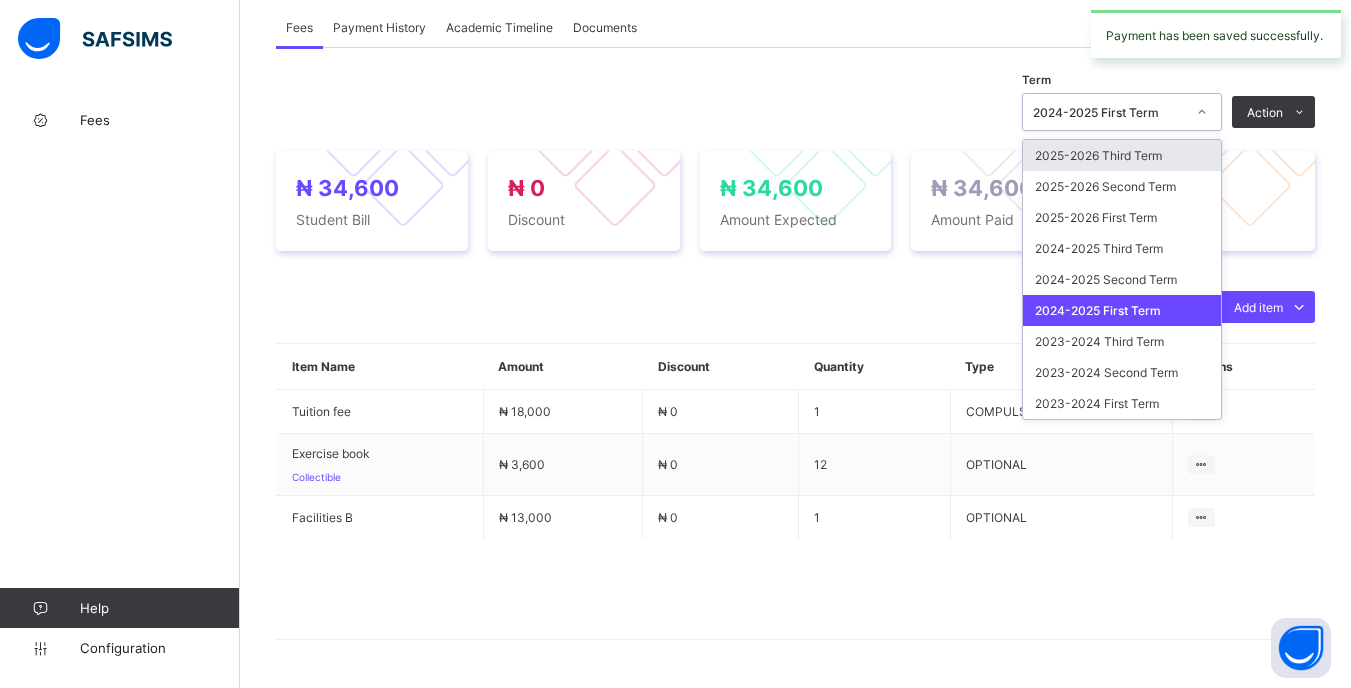 click at bounding box center [1202, 112] 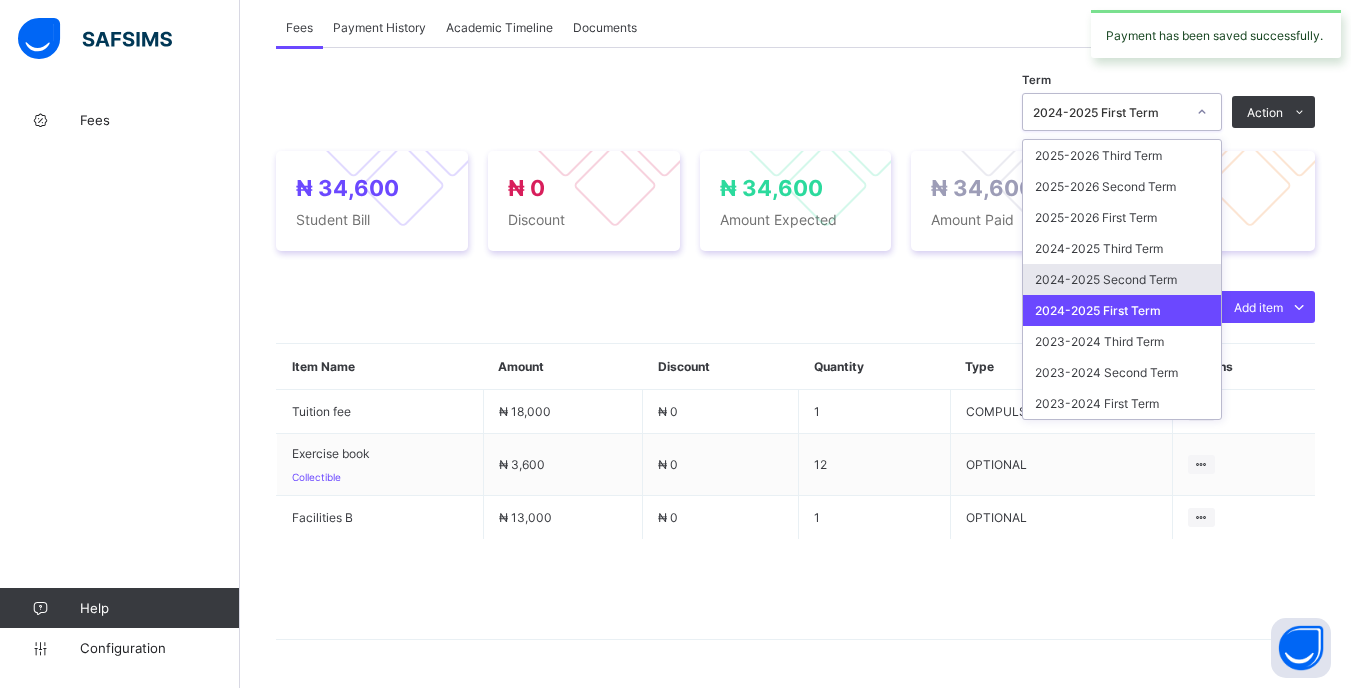 click on "2024-2025 Second Term" at bounding box center [1122, 279] 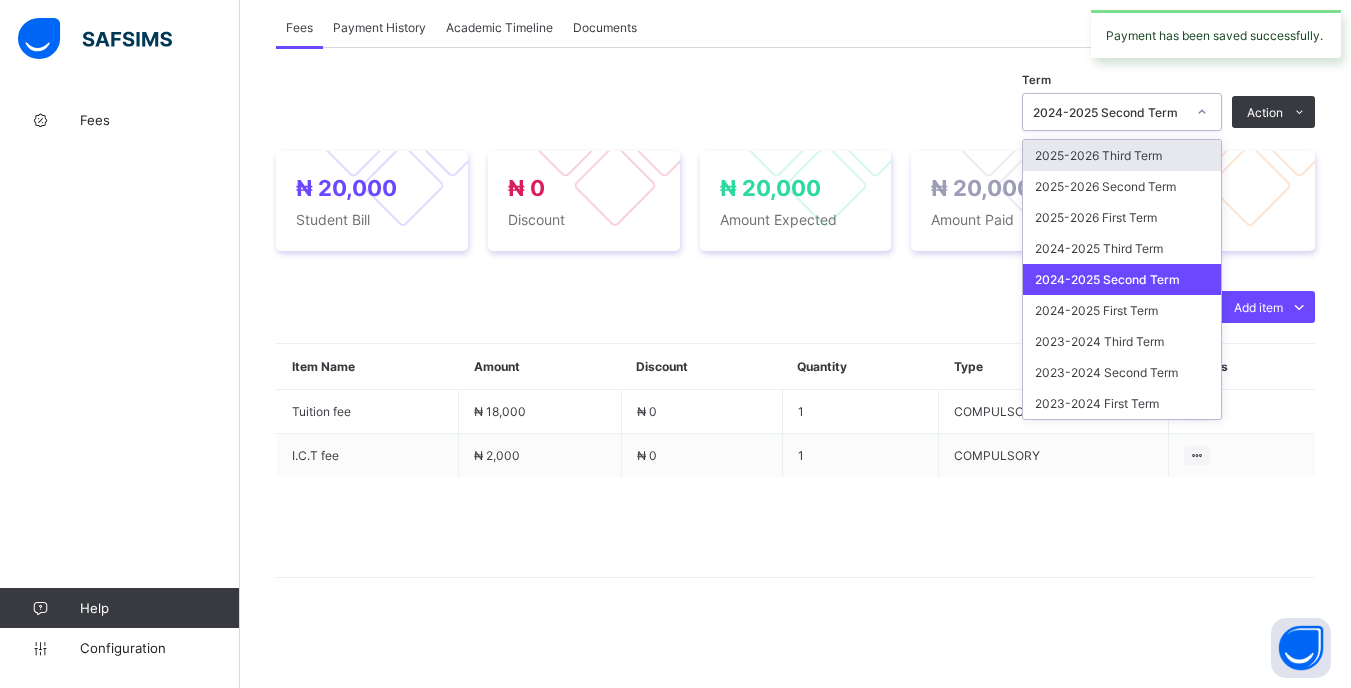 click at bounding box center [1202, 112] 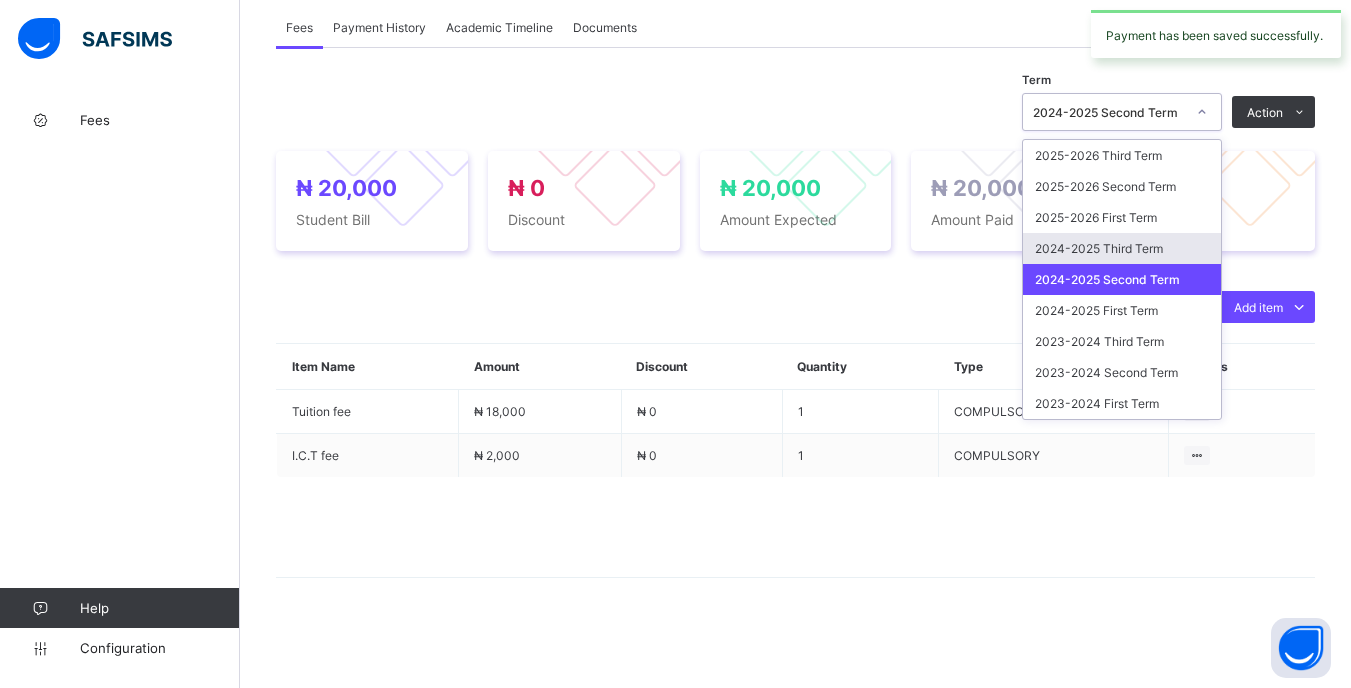 click on "2024-2025 Third Term" at bounding box center (1122, 248) 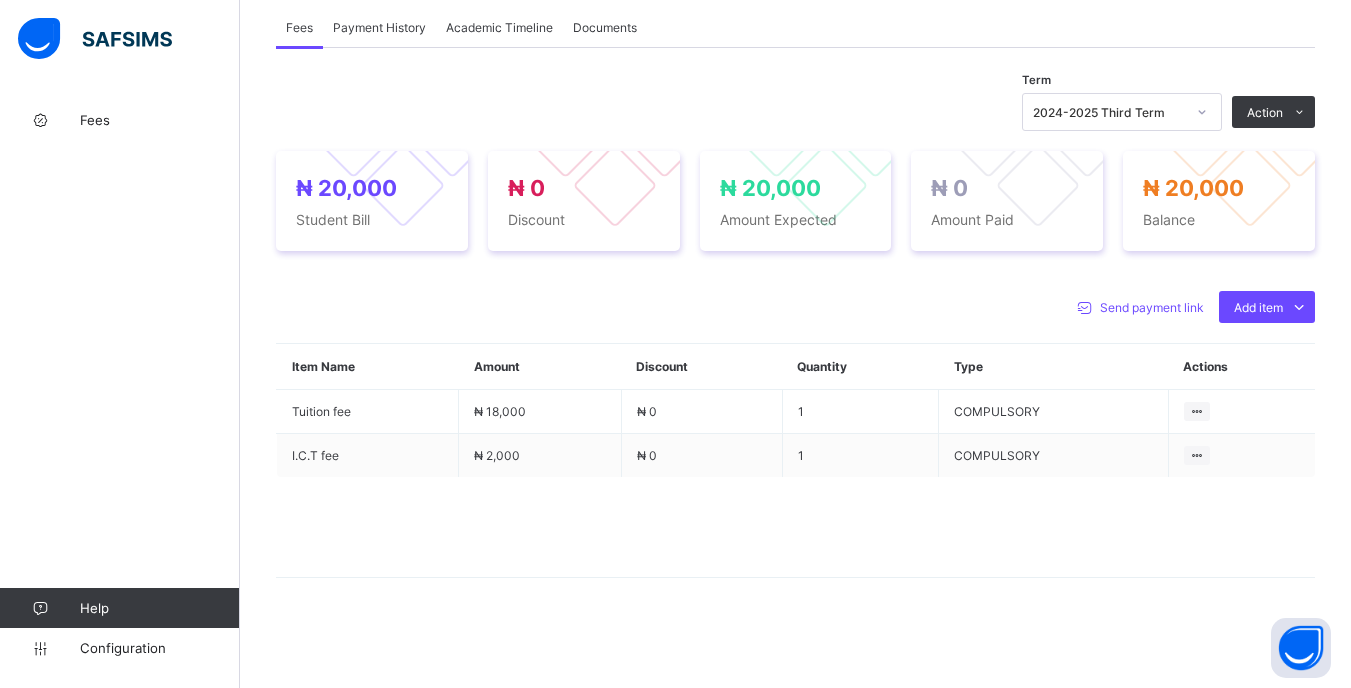 drag, startPoint x: 1259, startPoint y: 163, endPoint x: 1097, endPoint y: 241, distance: 179.7999 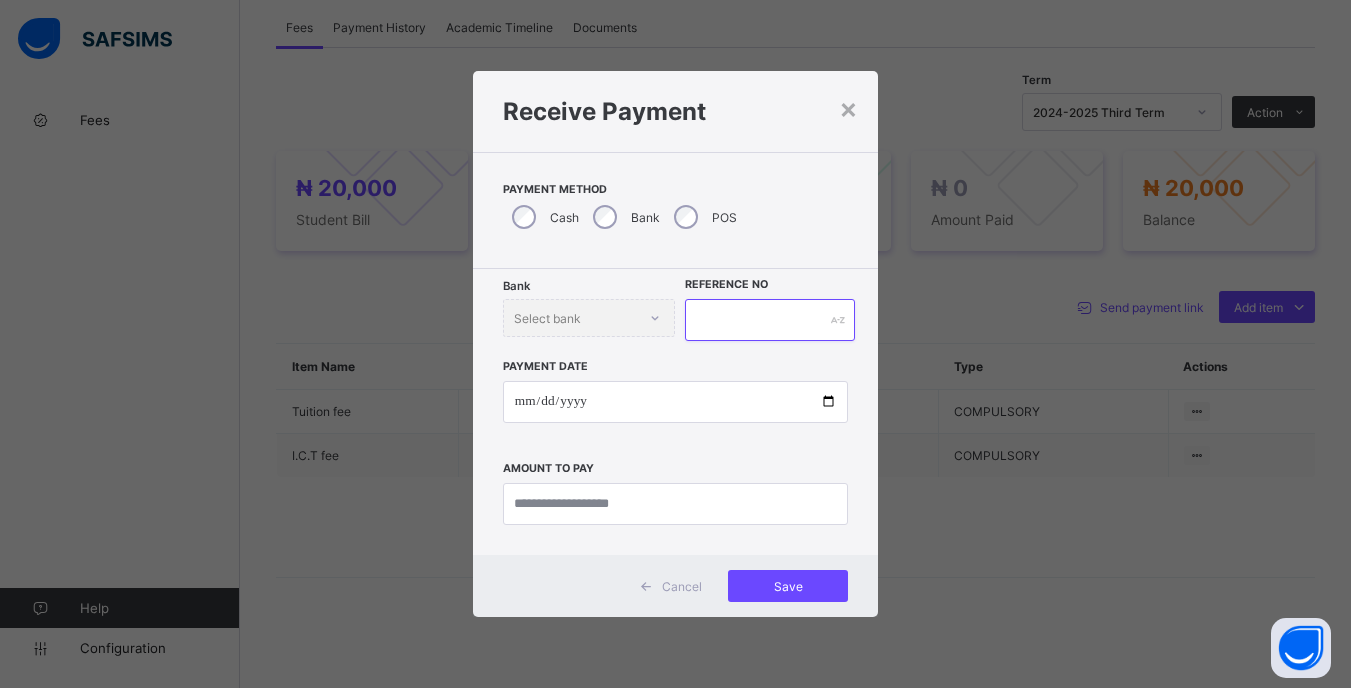 click at bounding box center [769, 320] 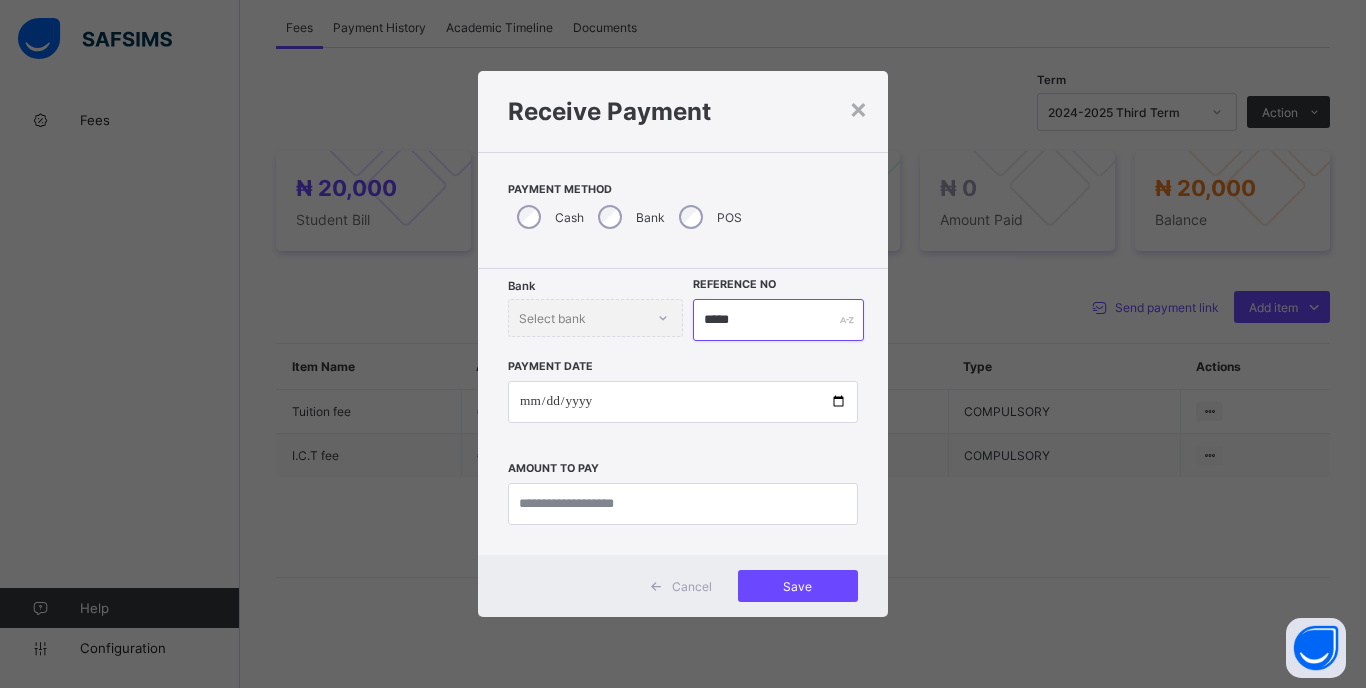 type on "*****" 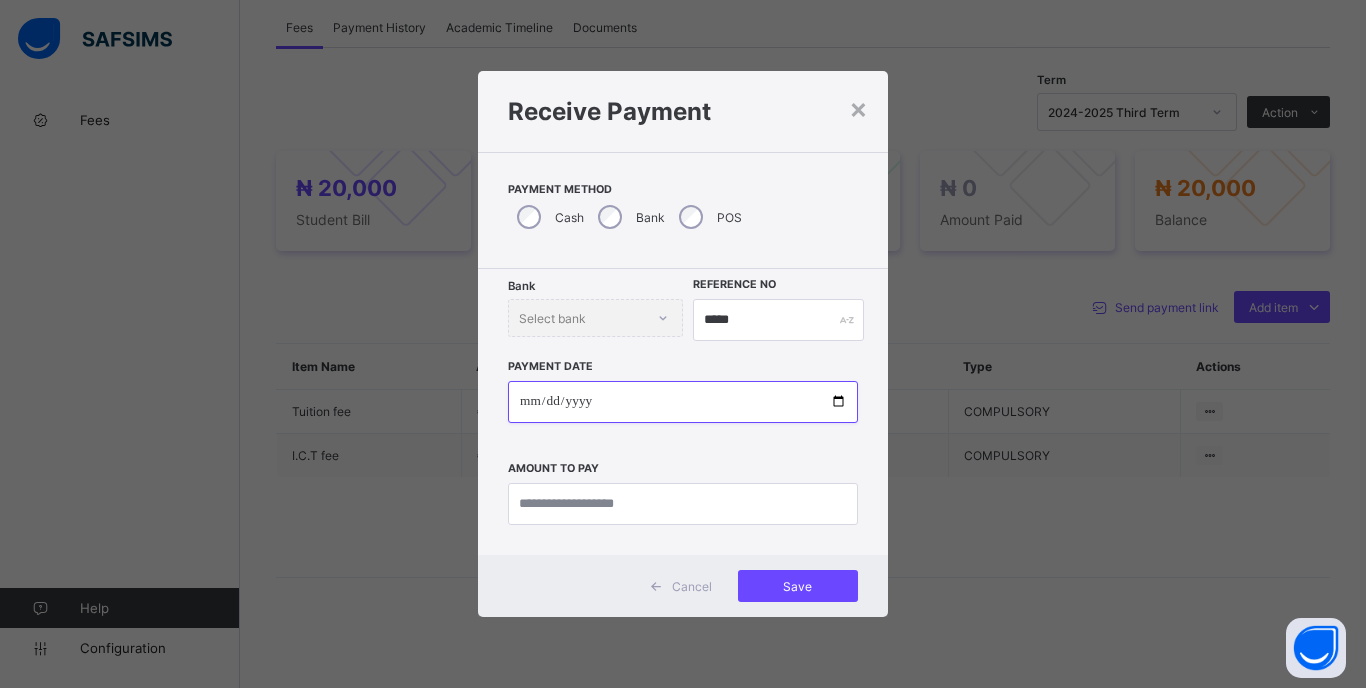 click at bounding box center (683, 402) 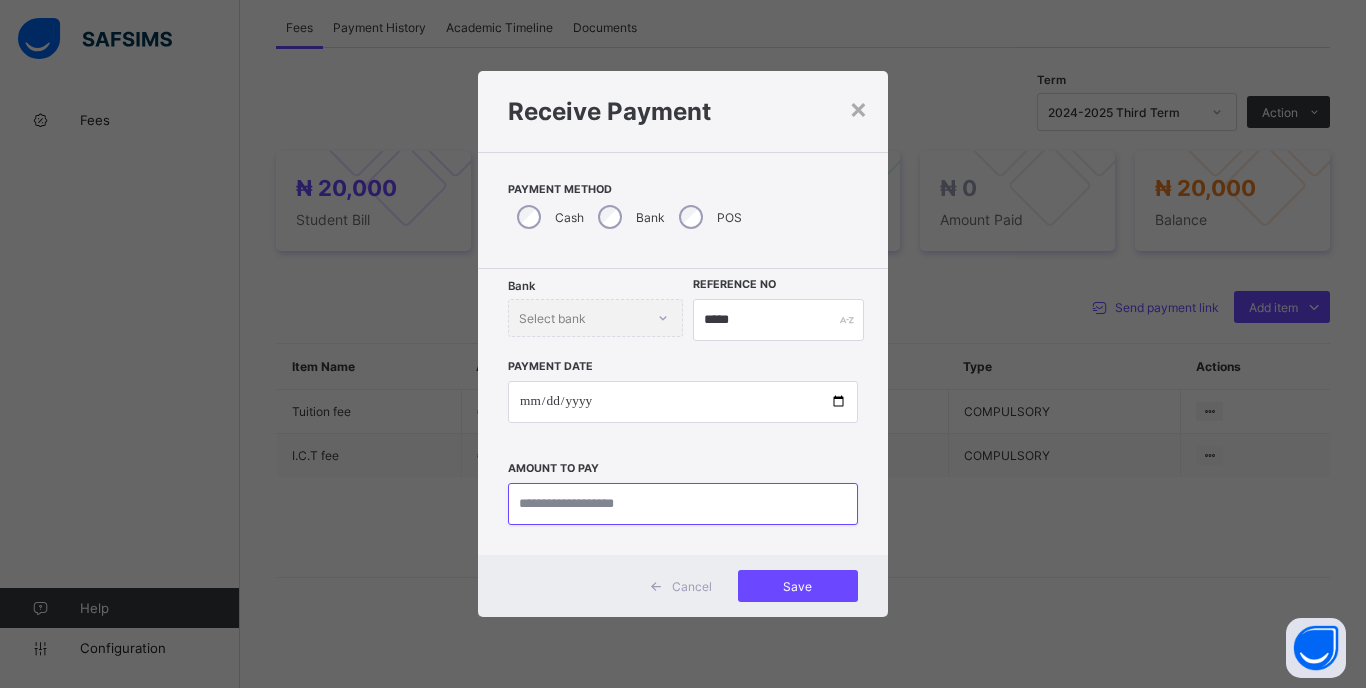 click at bounding box center [683, 504] 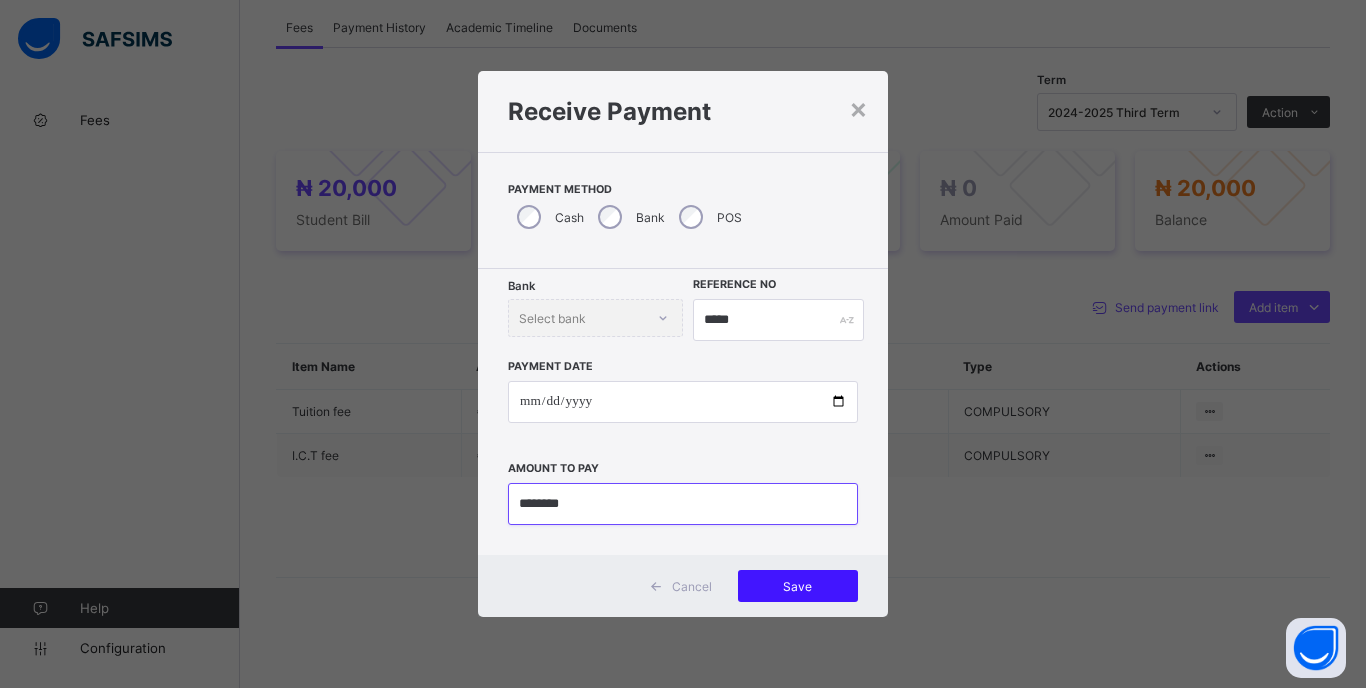 type on "********" 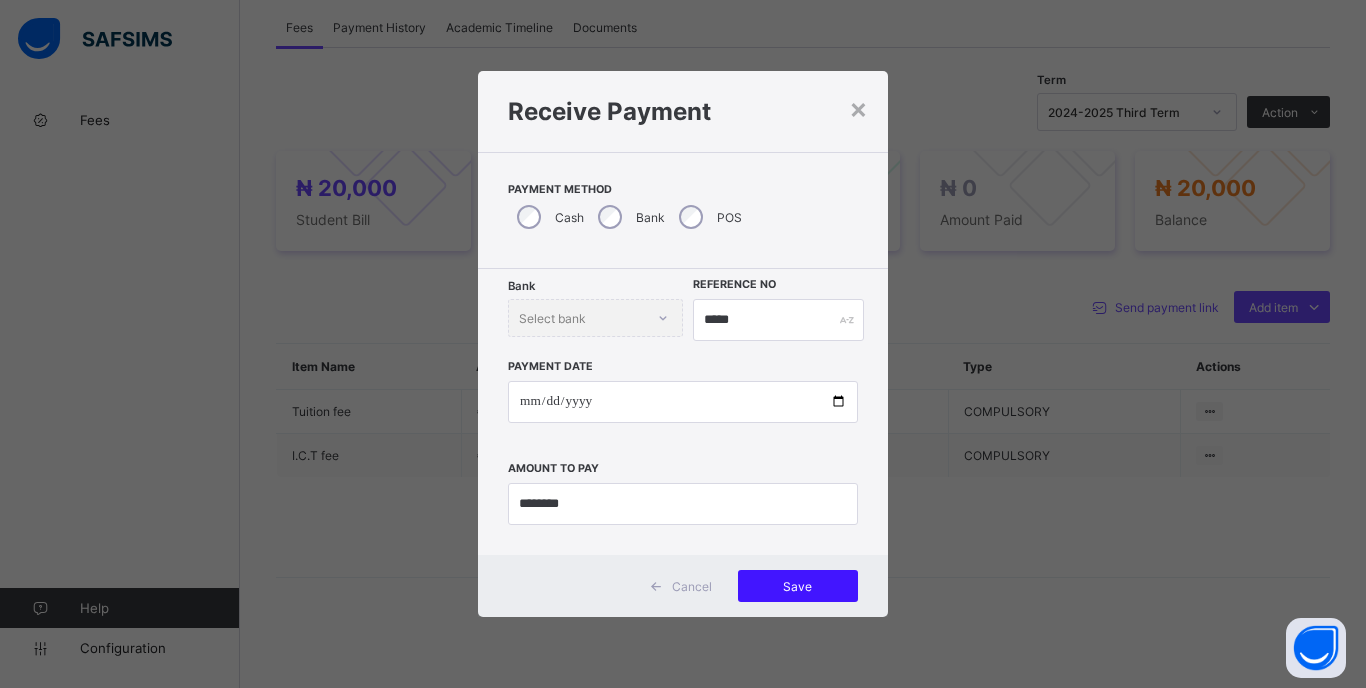 click on "Save" at bounding box center (798, 586) 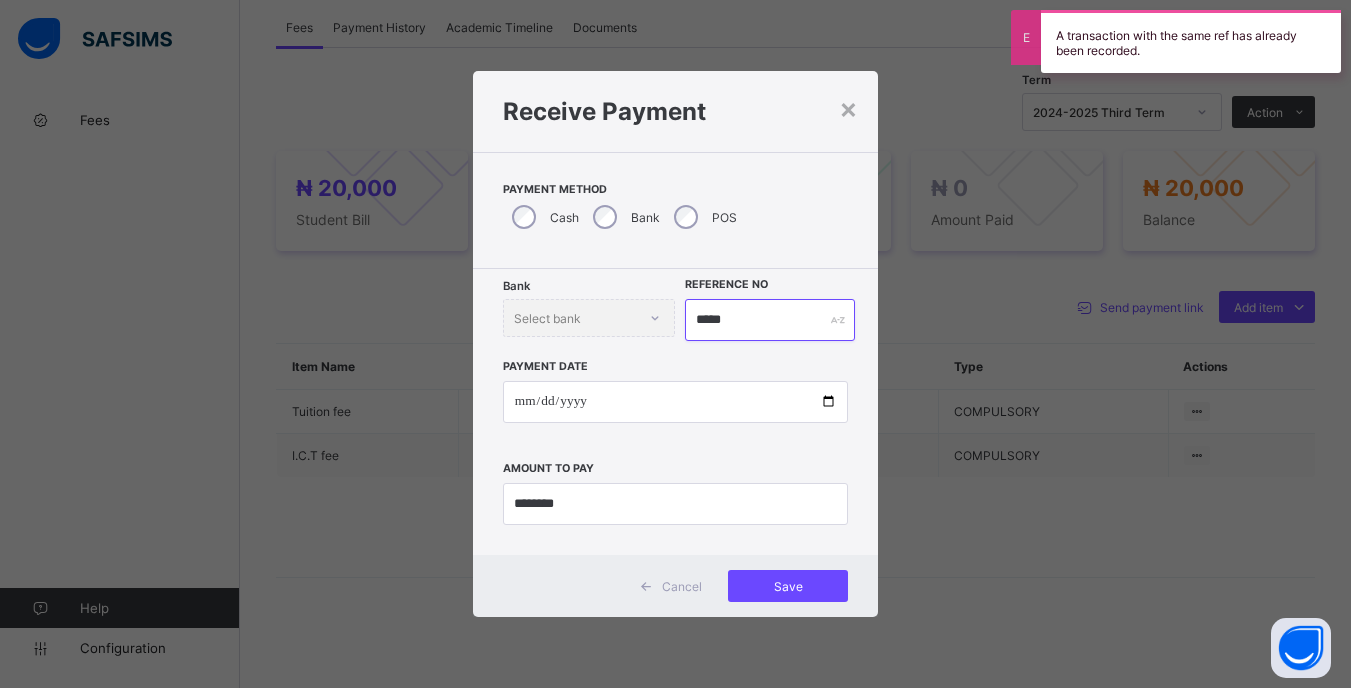 click on "*****" at bounding box center [769, 320] 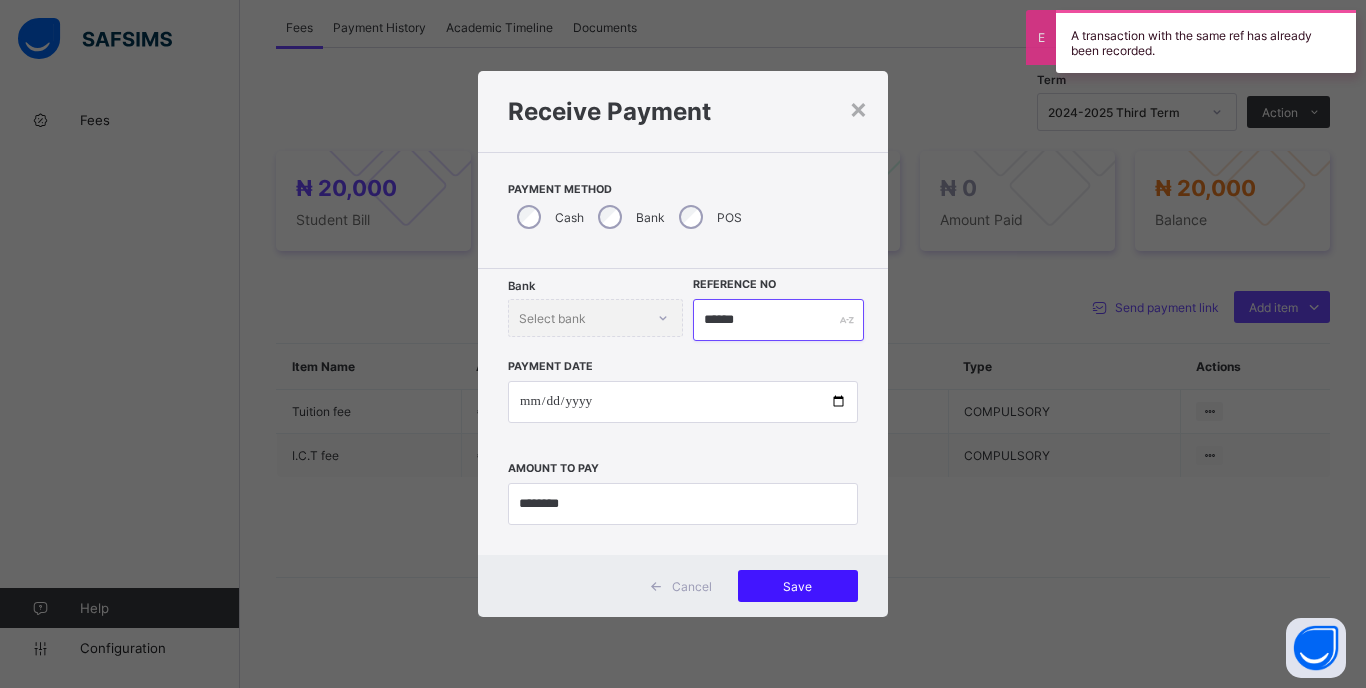 type on "******" 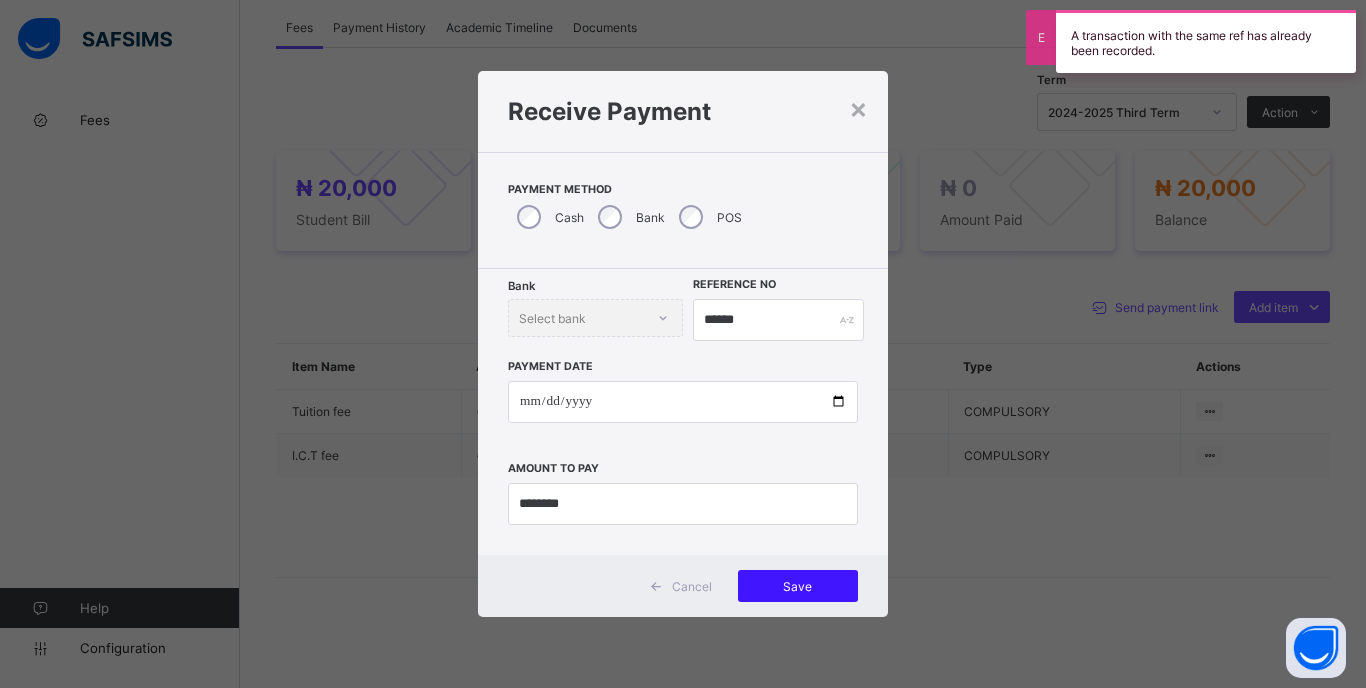 click on "Save" at bounding box center [798, 586] 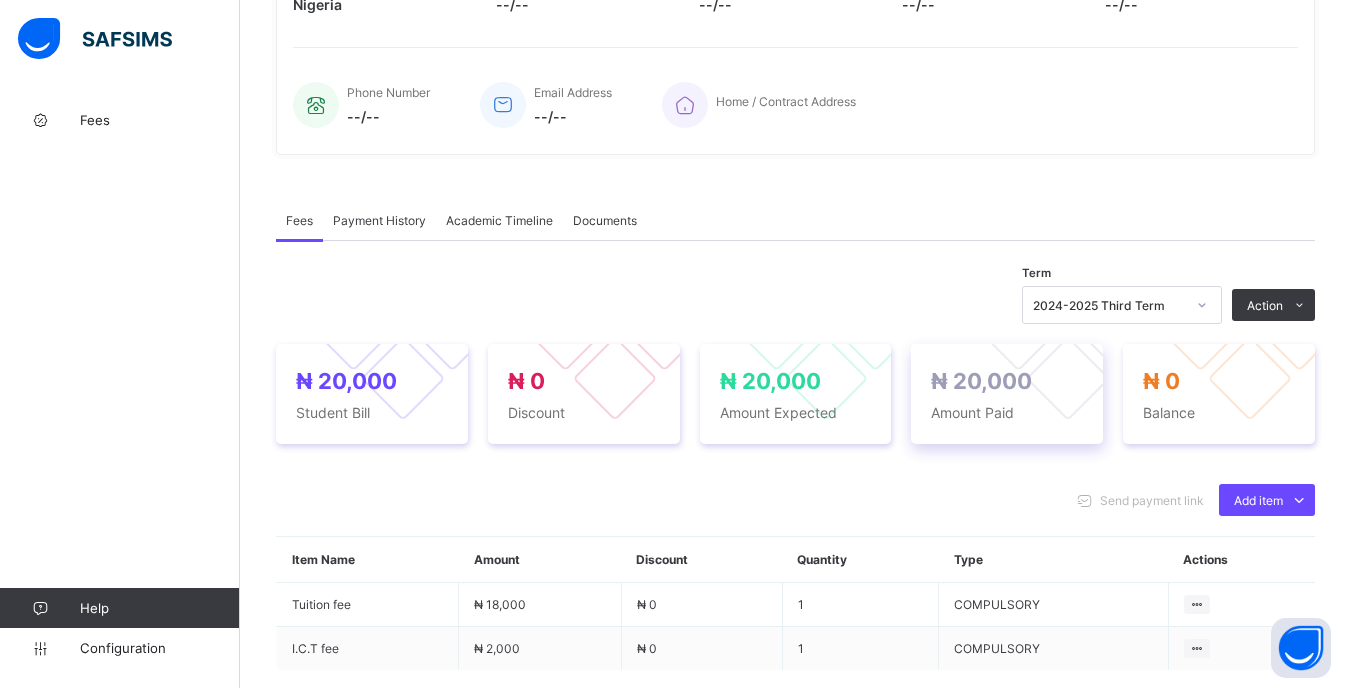scroll, scrollTop: 527, scrollLeft: 0, axis: vertical 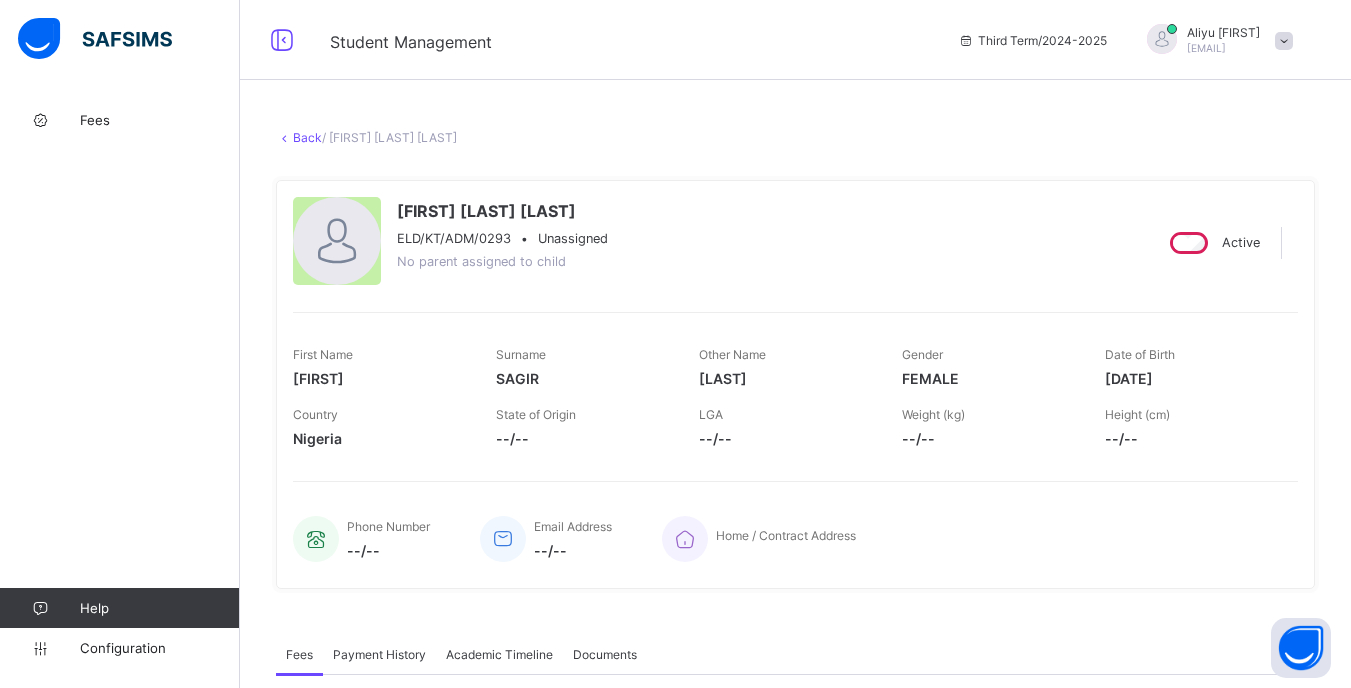click on "Back" at bounding box center (307, 137) 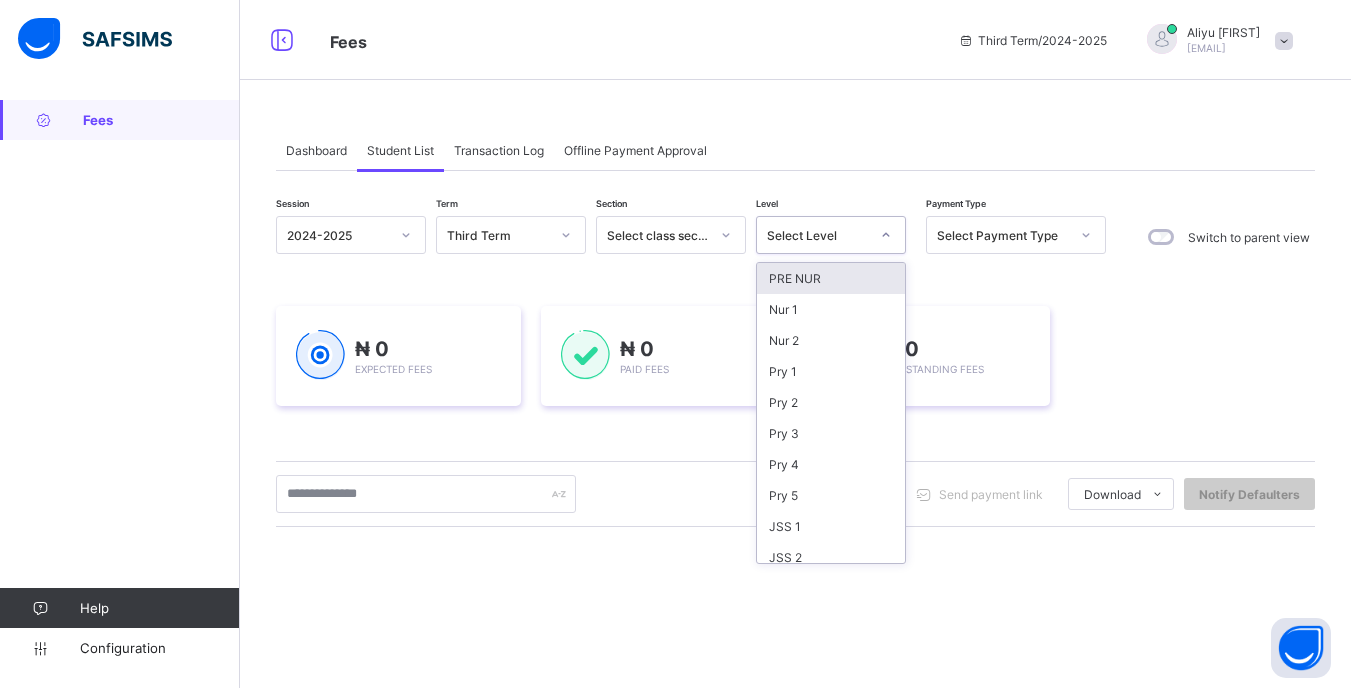 click on "Select Level" at bounding box center (818, 235) 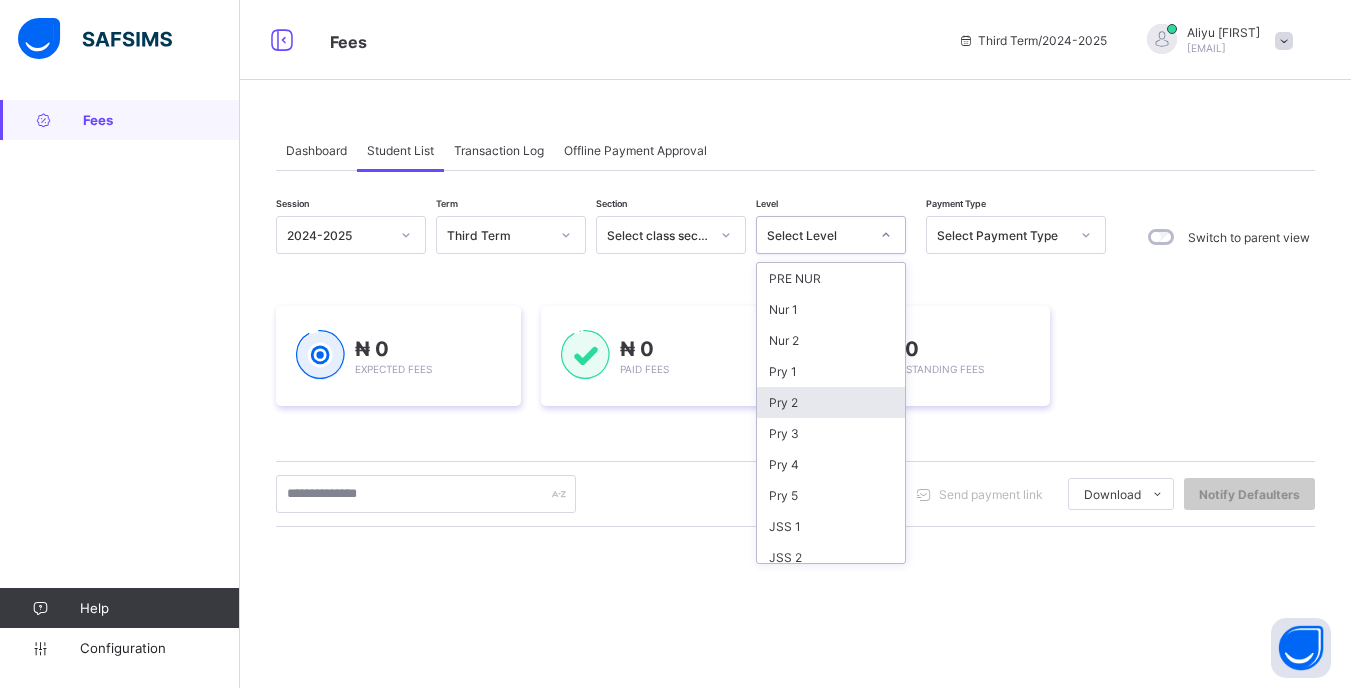 drag, startPoint x: 850, startPoint y: 393, endPoint x: 838, endPoint y: 337, distance: 57.271286 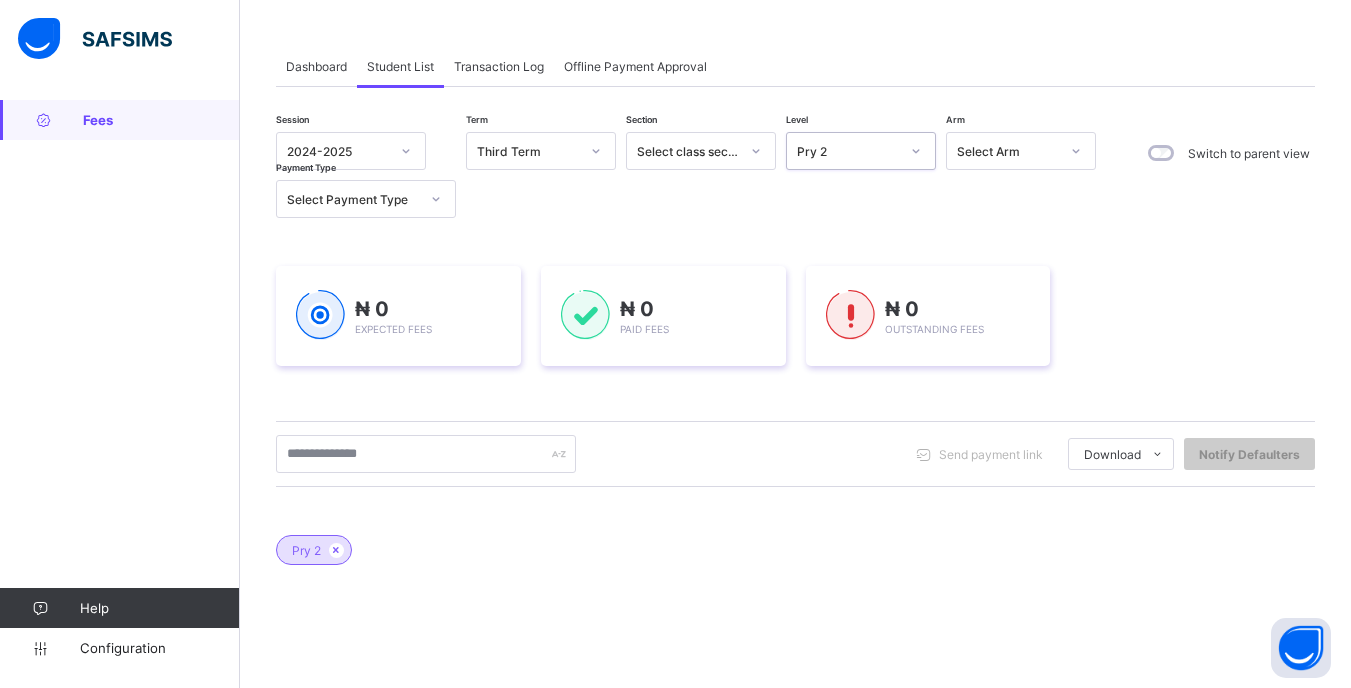 scroll, scrollTop: 200, scrollLeft: 0, axis: vertical 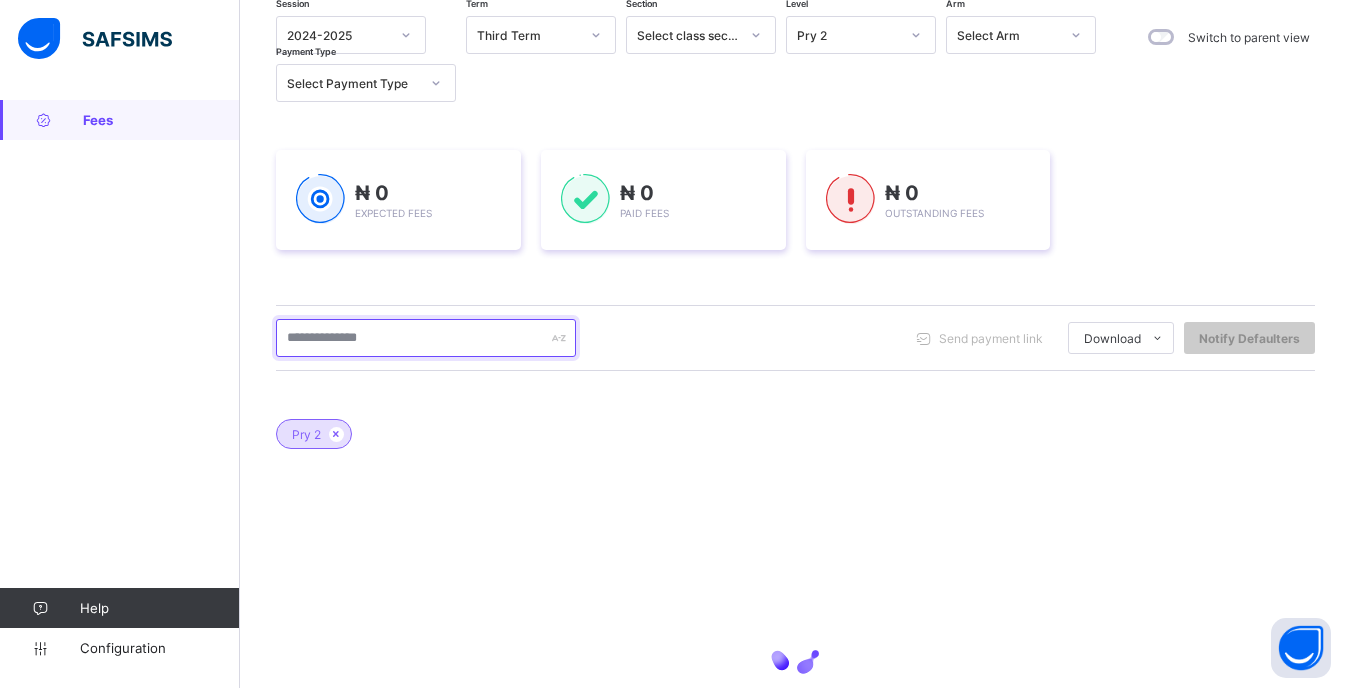 drag, startPoint x: 504, startPoint y: 345, endPoint x: 515, endPoint y: 343, distance: 11.18034 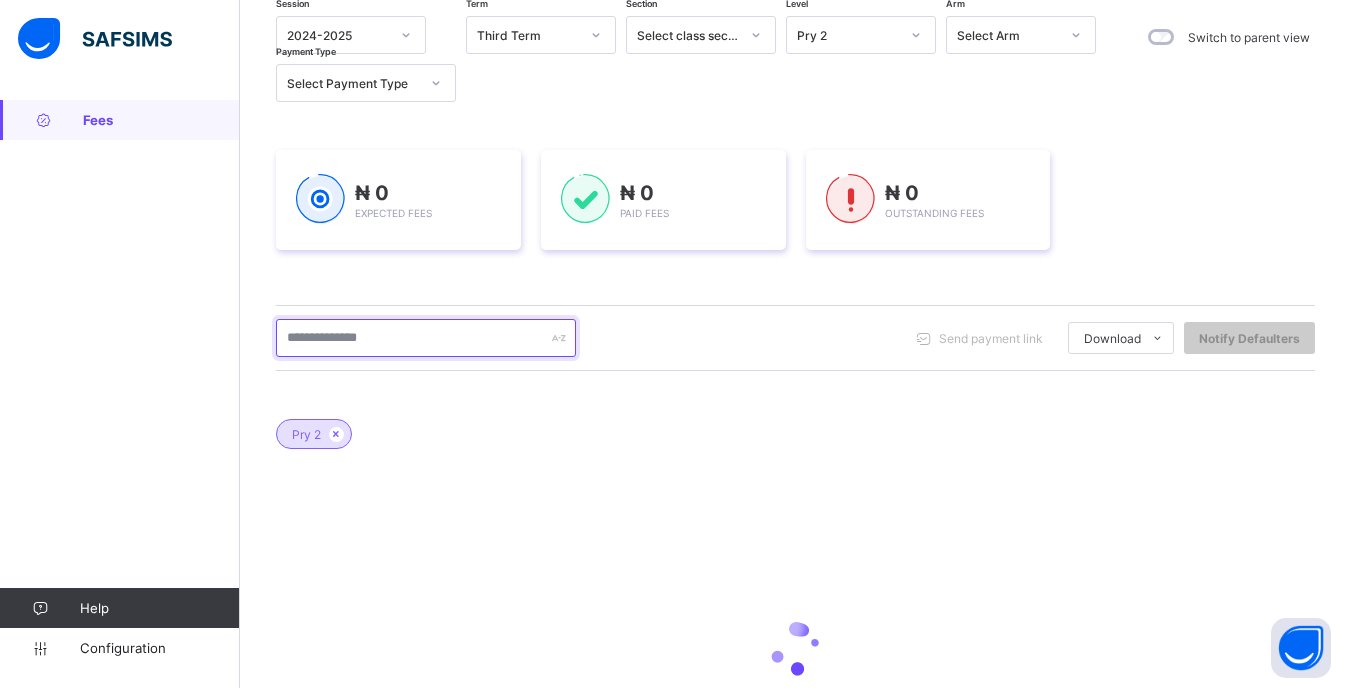 click at bounding box center (426, 338) 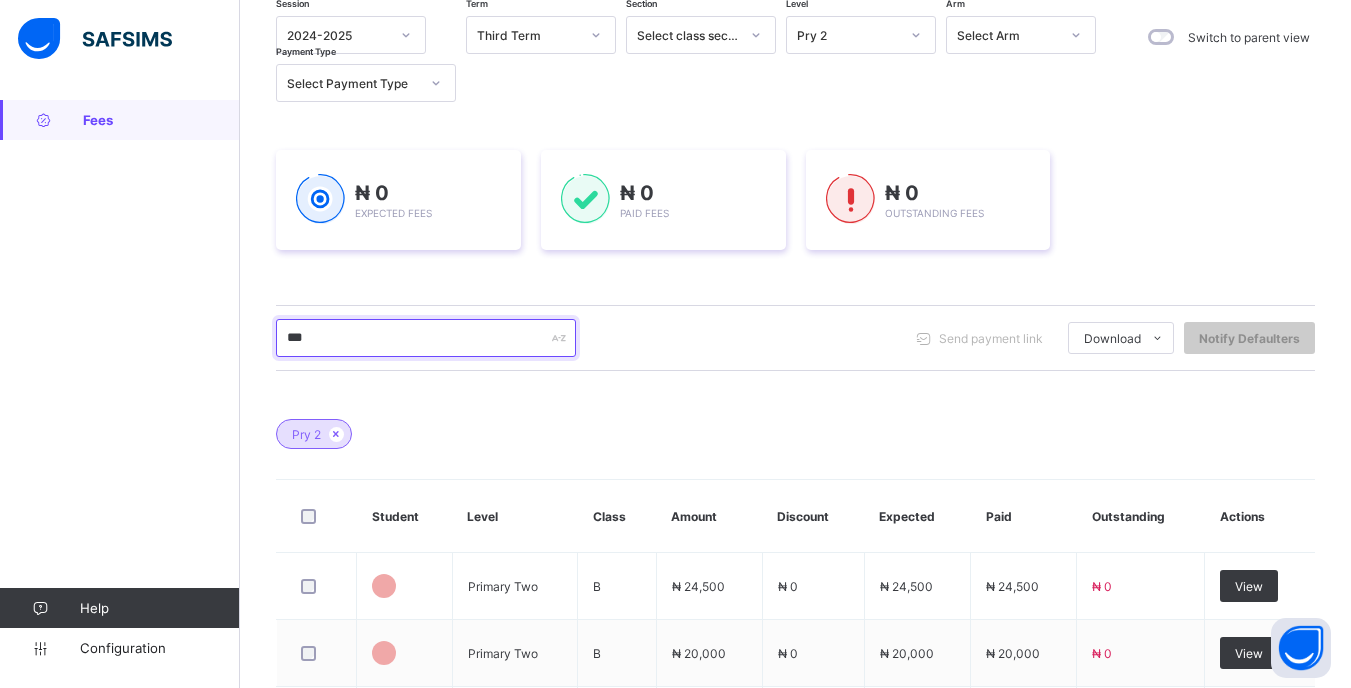 type on "****" 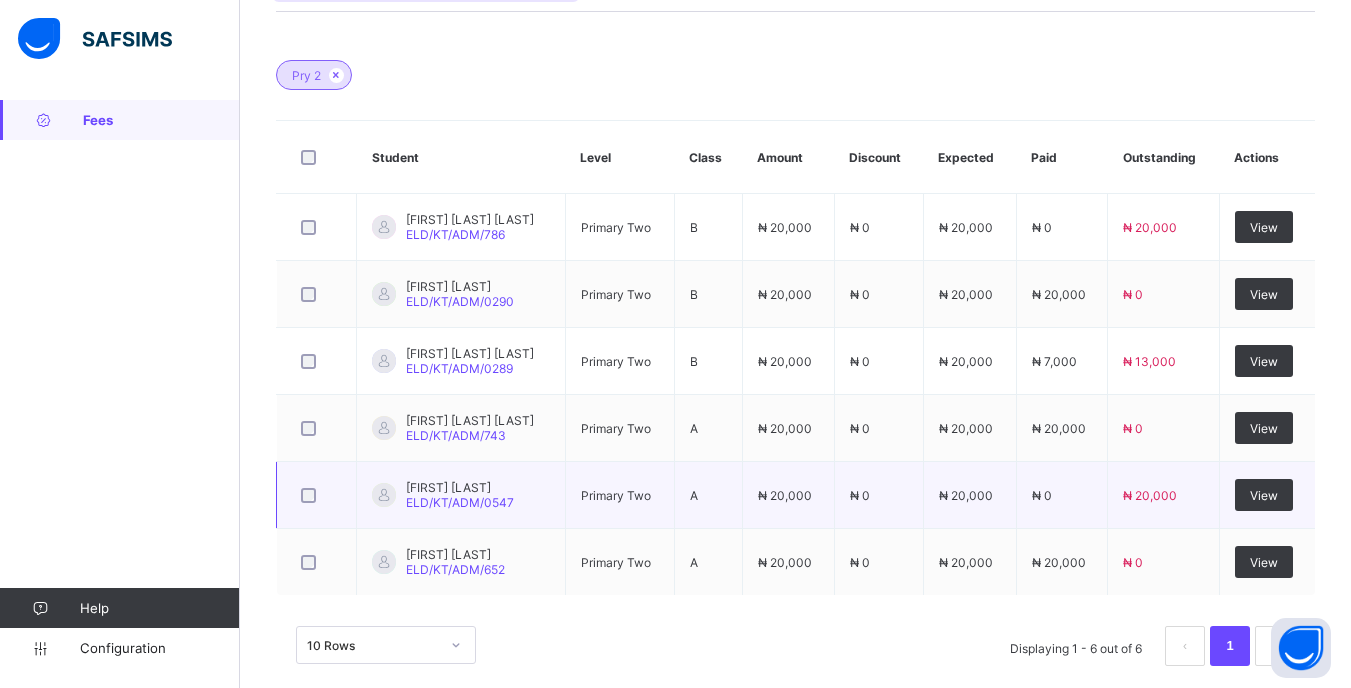 scroll, scrollTop: 581, scrollLeft: 0, axis: vertical 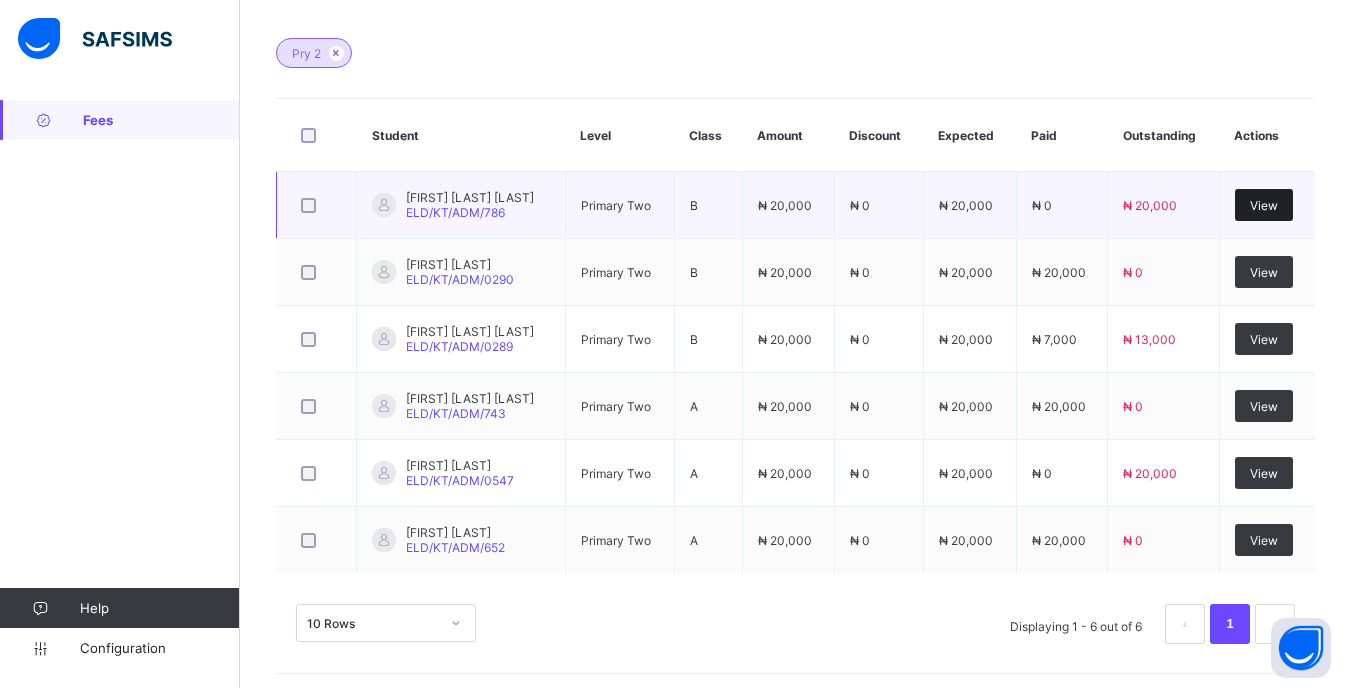 click on "View" at bounding box center [1264, 205] 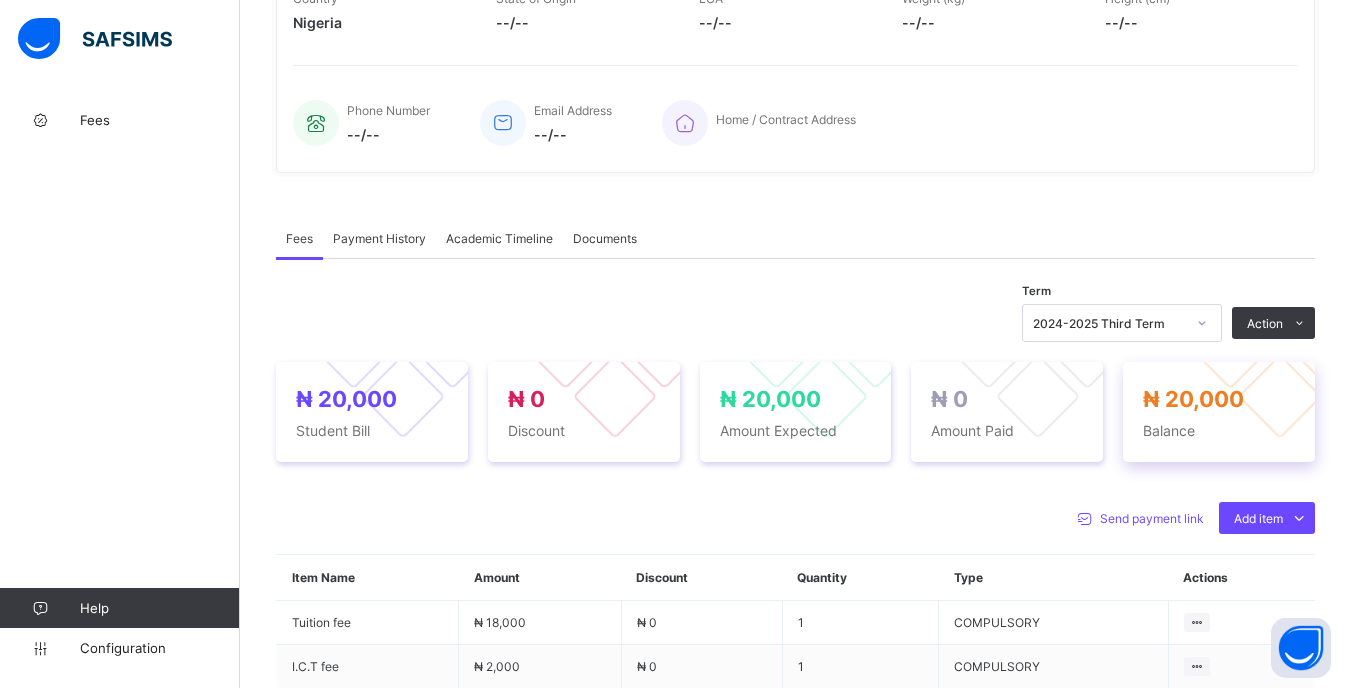 scroll, scrollTop: 500, scrollLeft: 0, axis: vertical 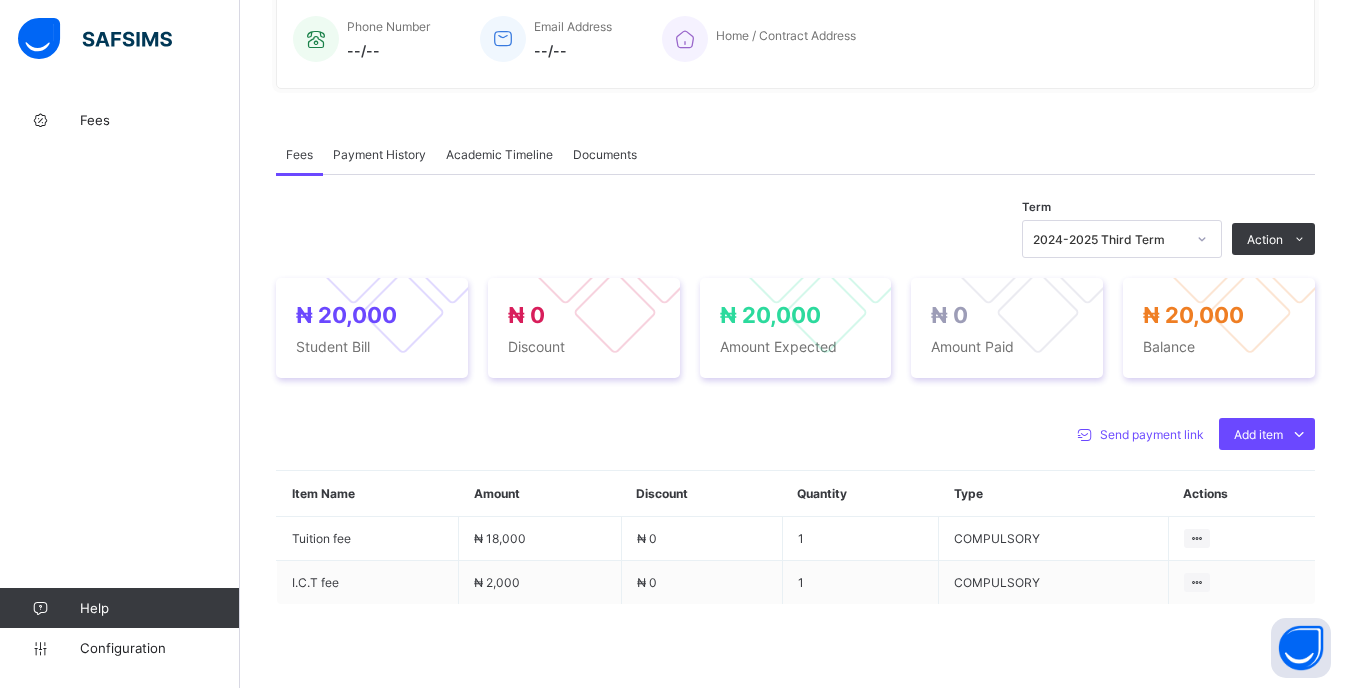 click 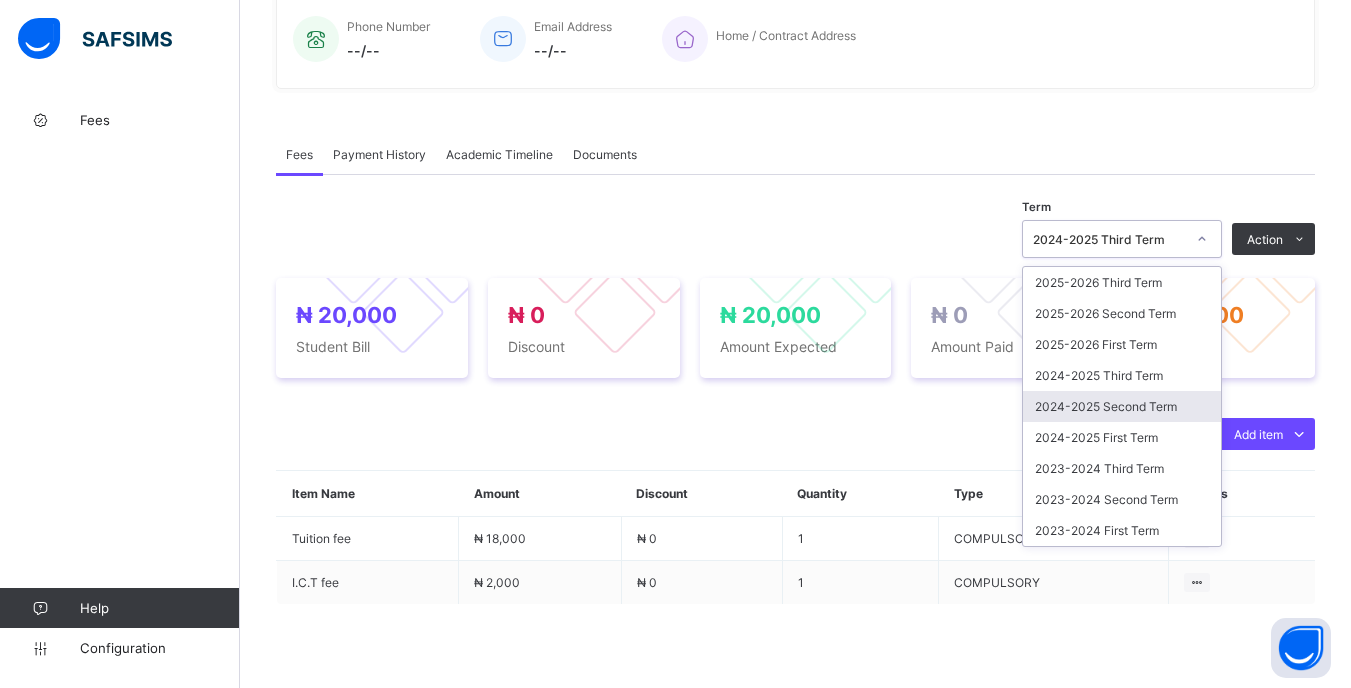 click on "2024-2025 Second Term" at bounding box center [1122, 406] 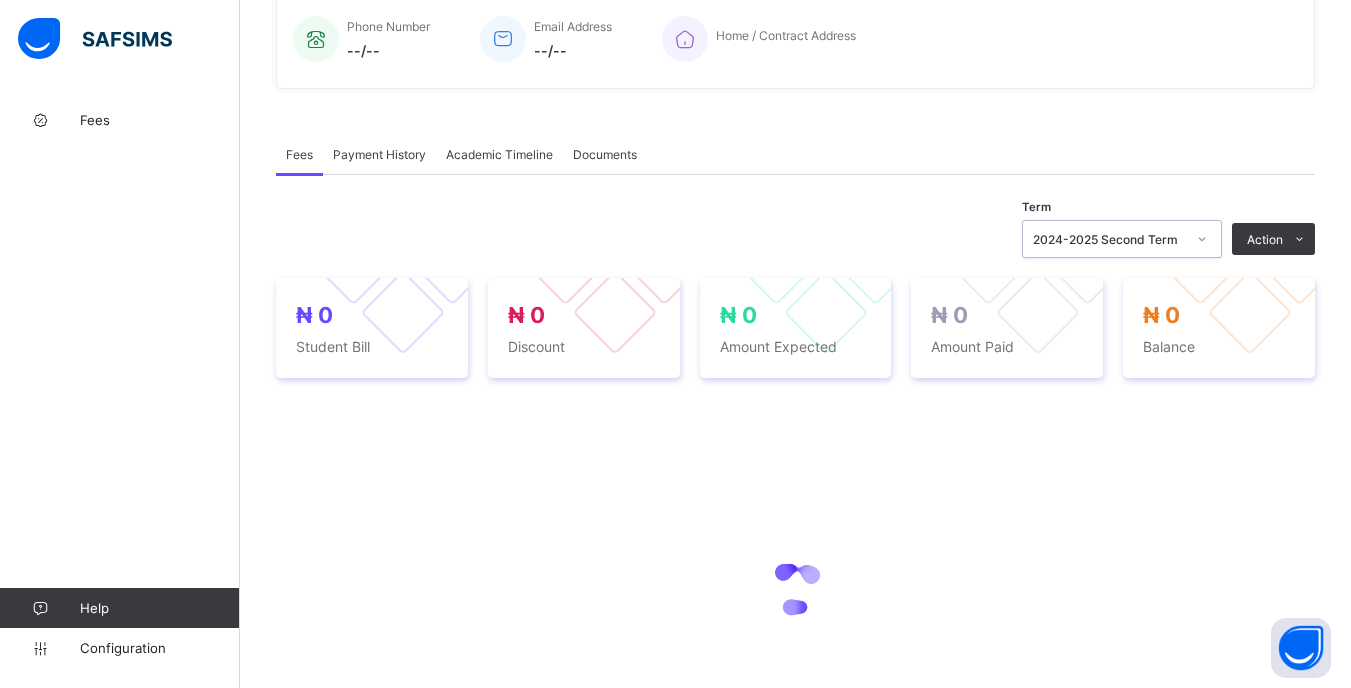 click on "2024-2025 Second Term" at bounding box center (1109, 239) 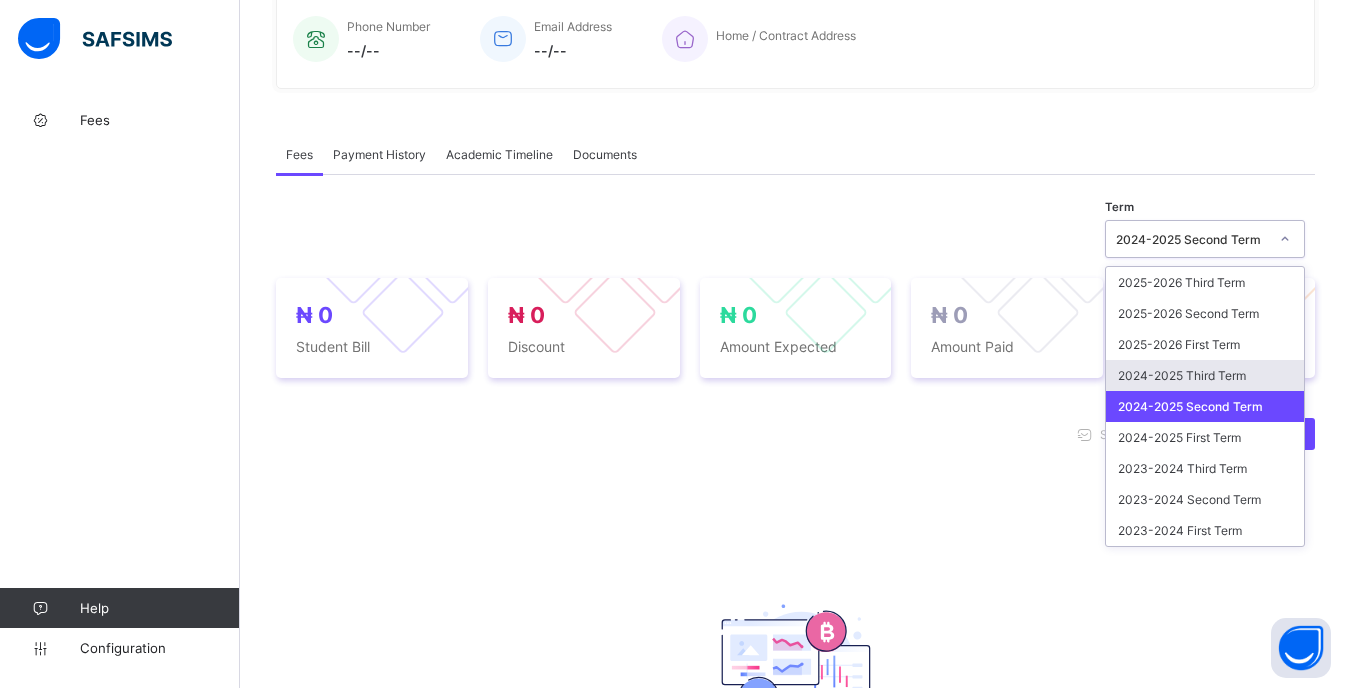 click on "2024-2025 Third Term" at bounding box center (1205, 375) 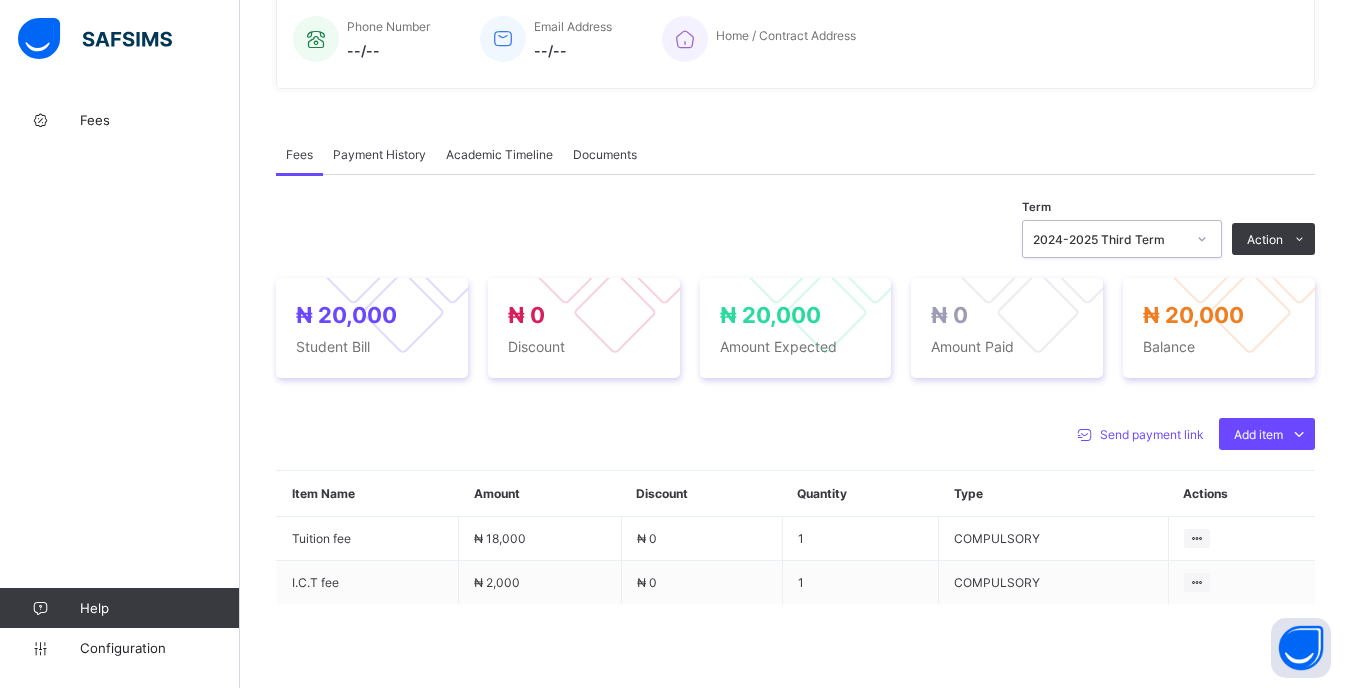 click 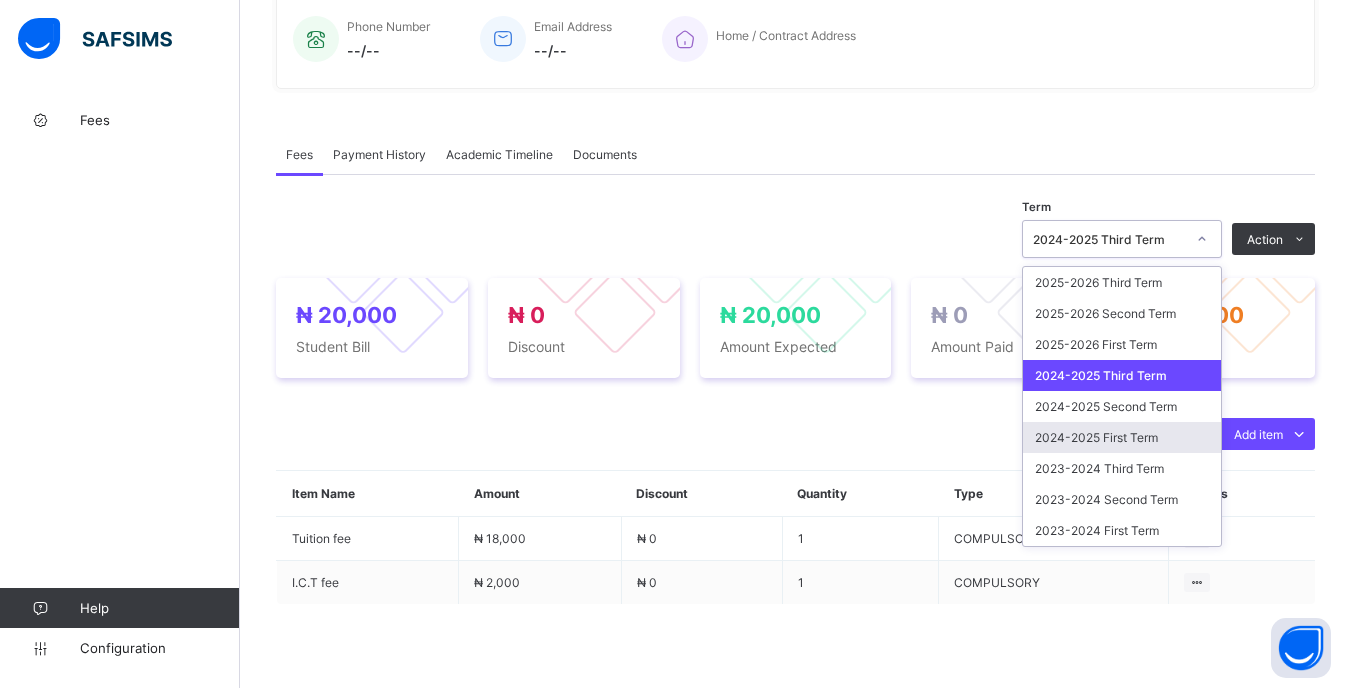 click on "2024-2025 First Term" at bounding box center (1122, 437) 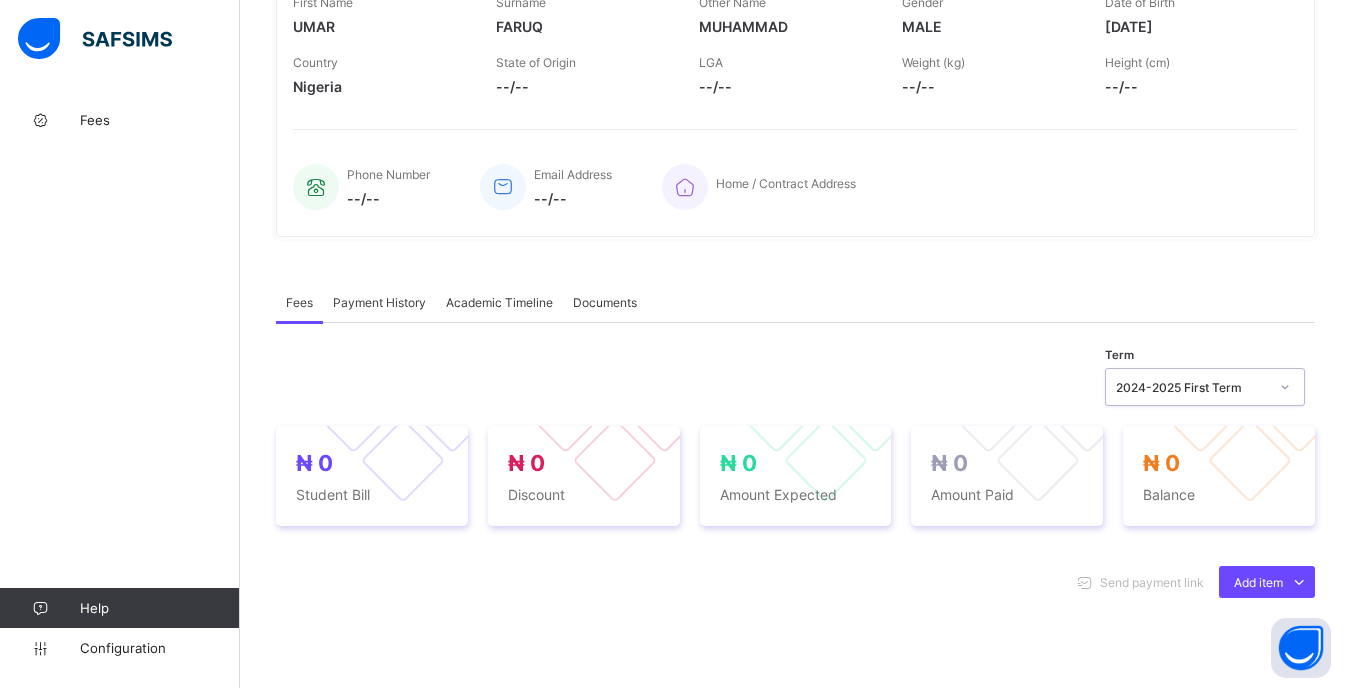 scroll, scrollTop: 500, scrollLeft: 0, axis: vertical 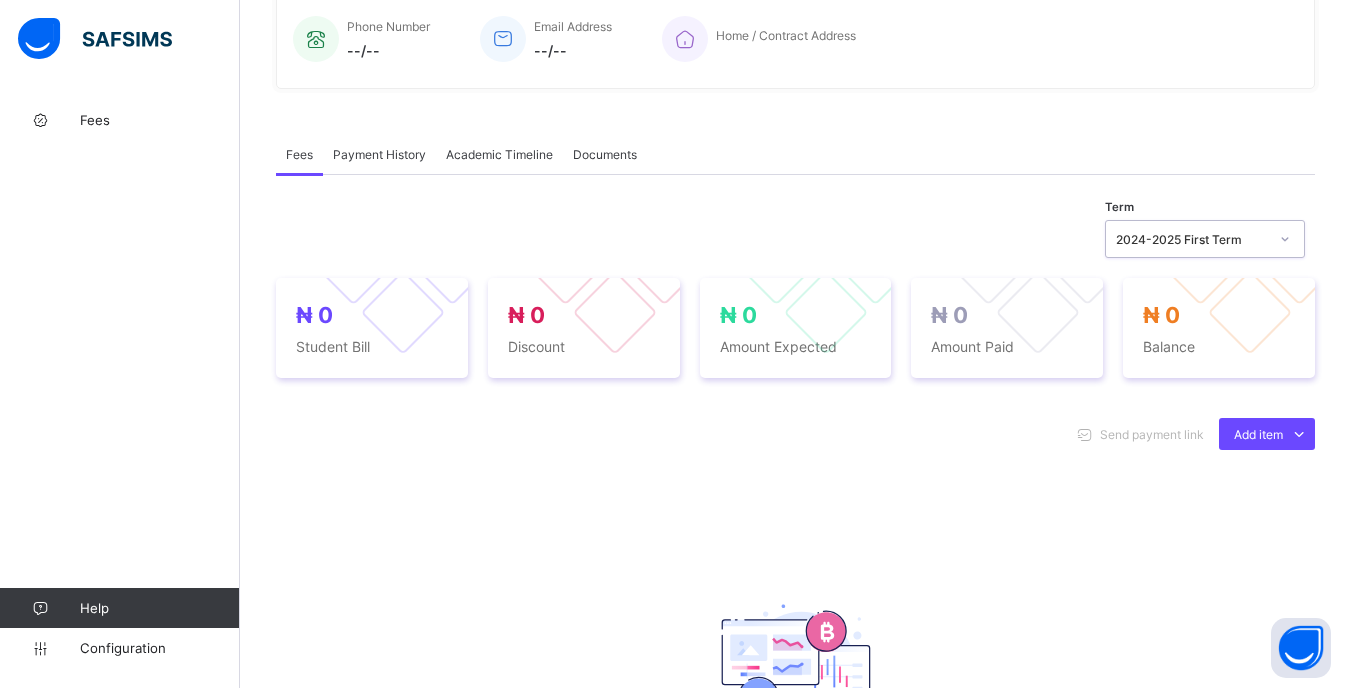 click on "2024-2025 First Term" at bounding box center (1186, 239) 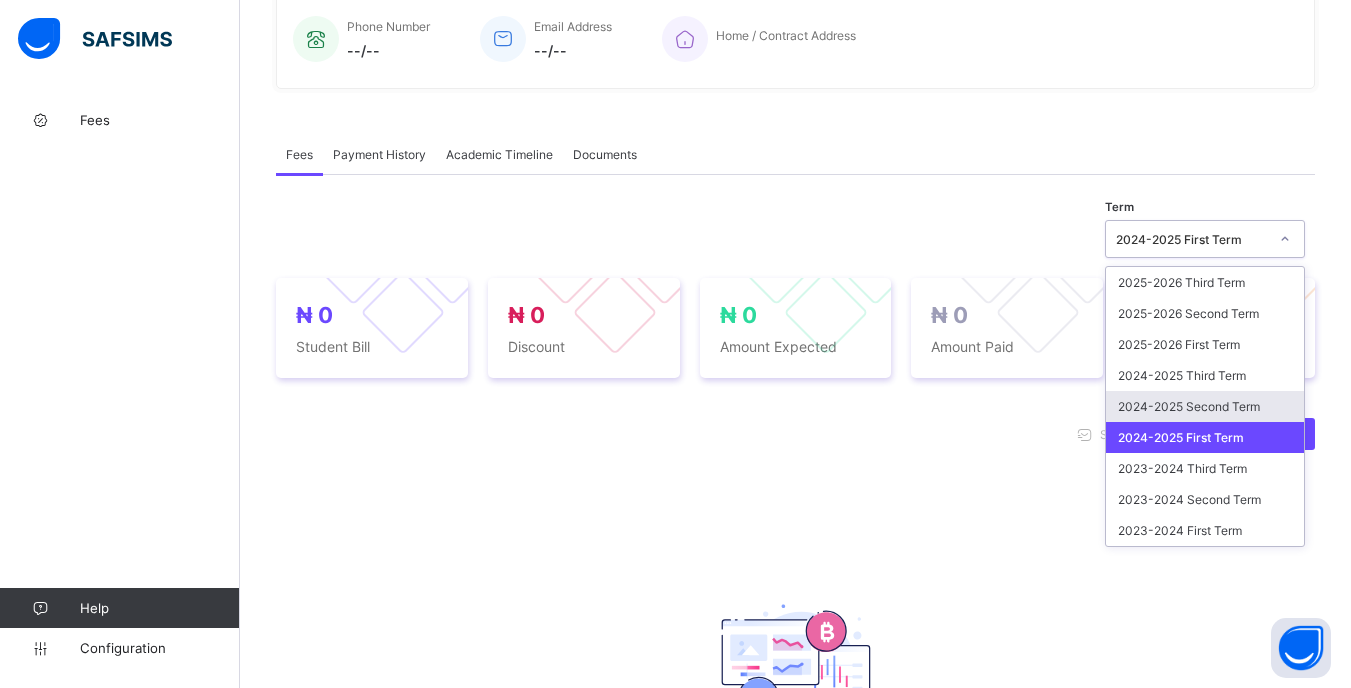 click on "2024-2025 Second Term" at bounding box center (1205, 406) 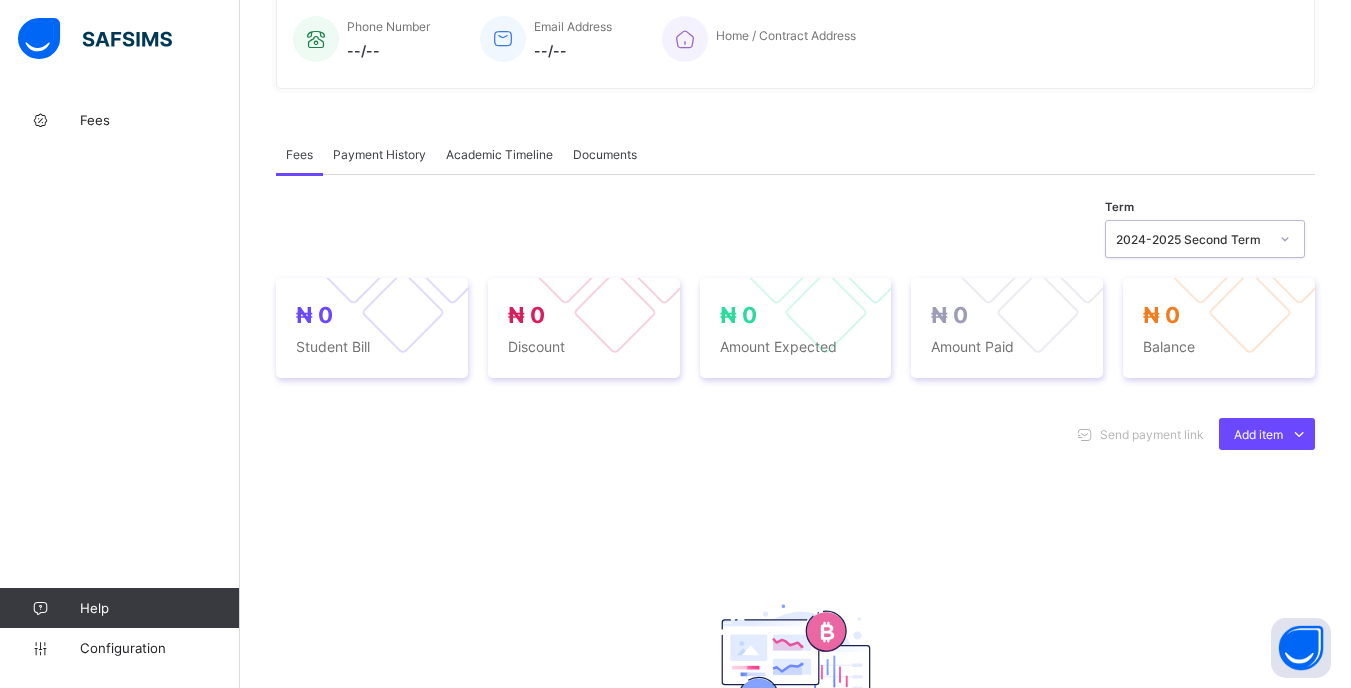 click on "2024-2025 Second Term" at bounding box center (1192, 239) 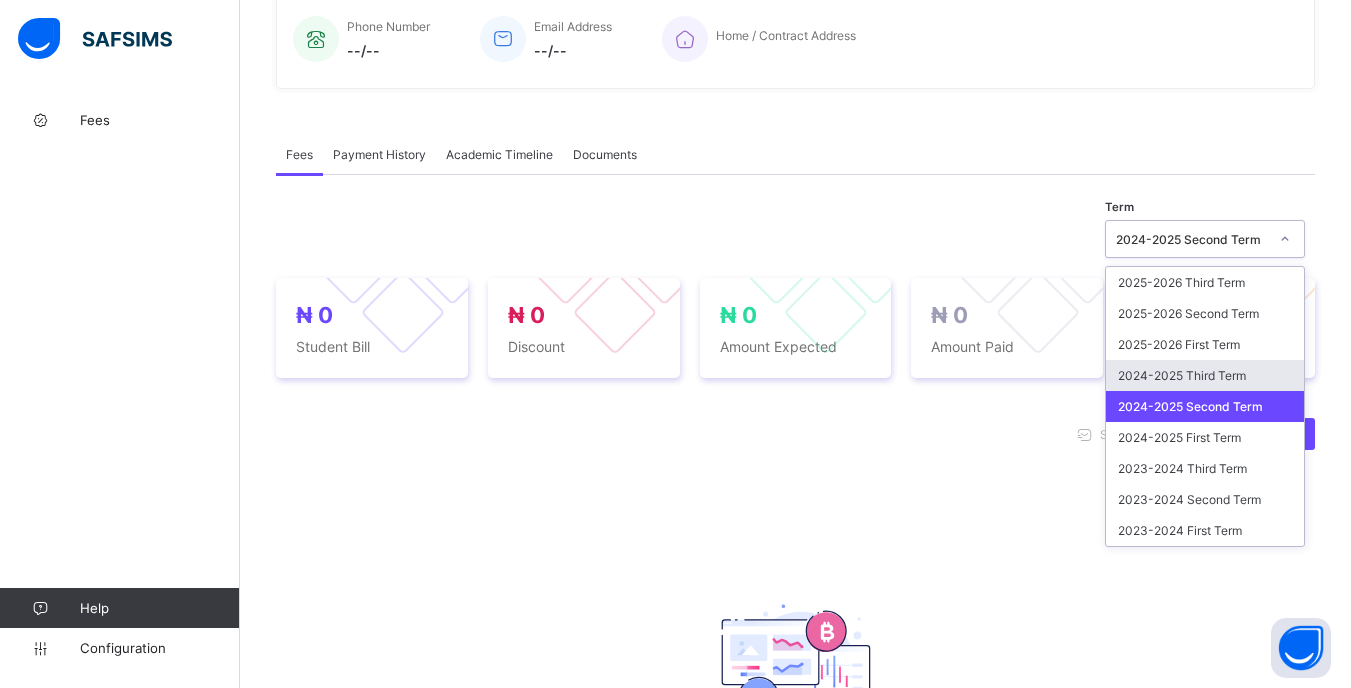 click on "2024-2025 Third Term" at bounding box center (1205, 375) 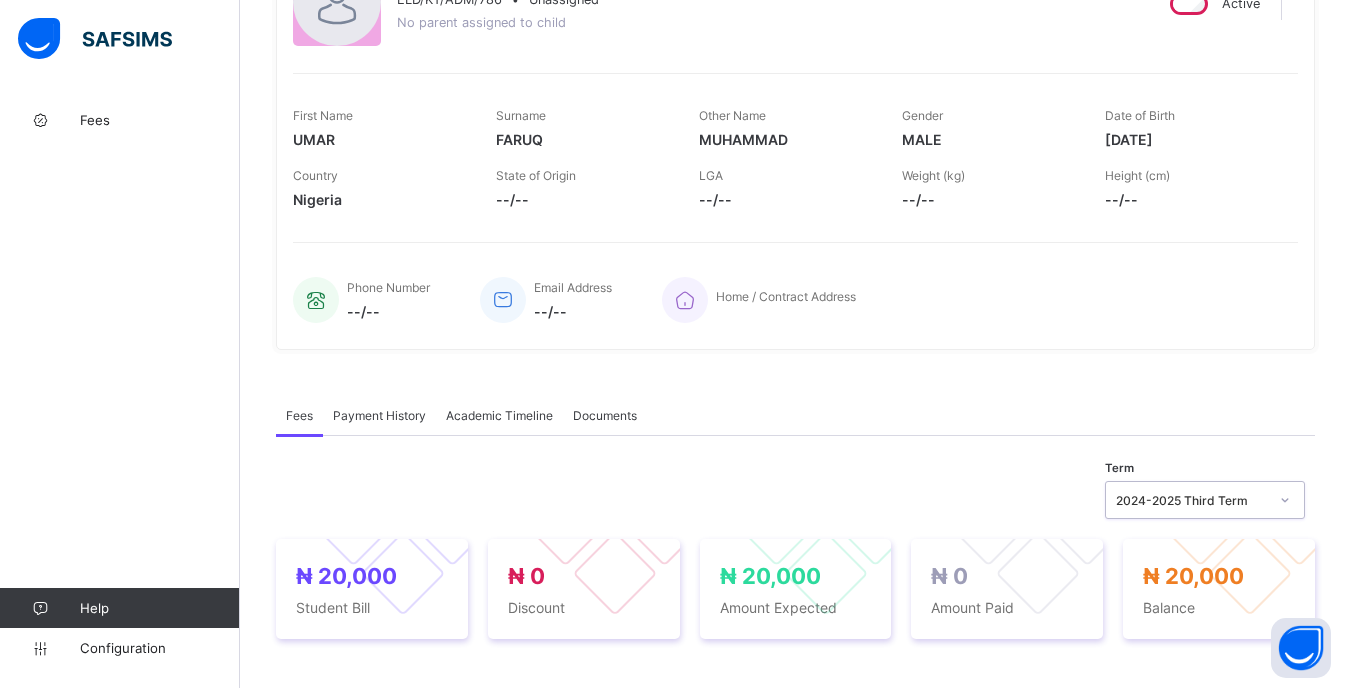 scroll, scrollTop: 0, scrollLeft: 0, axis: both 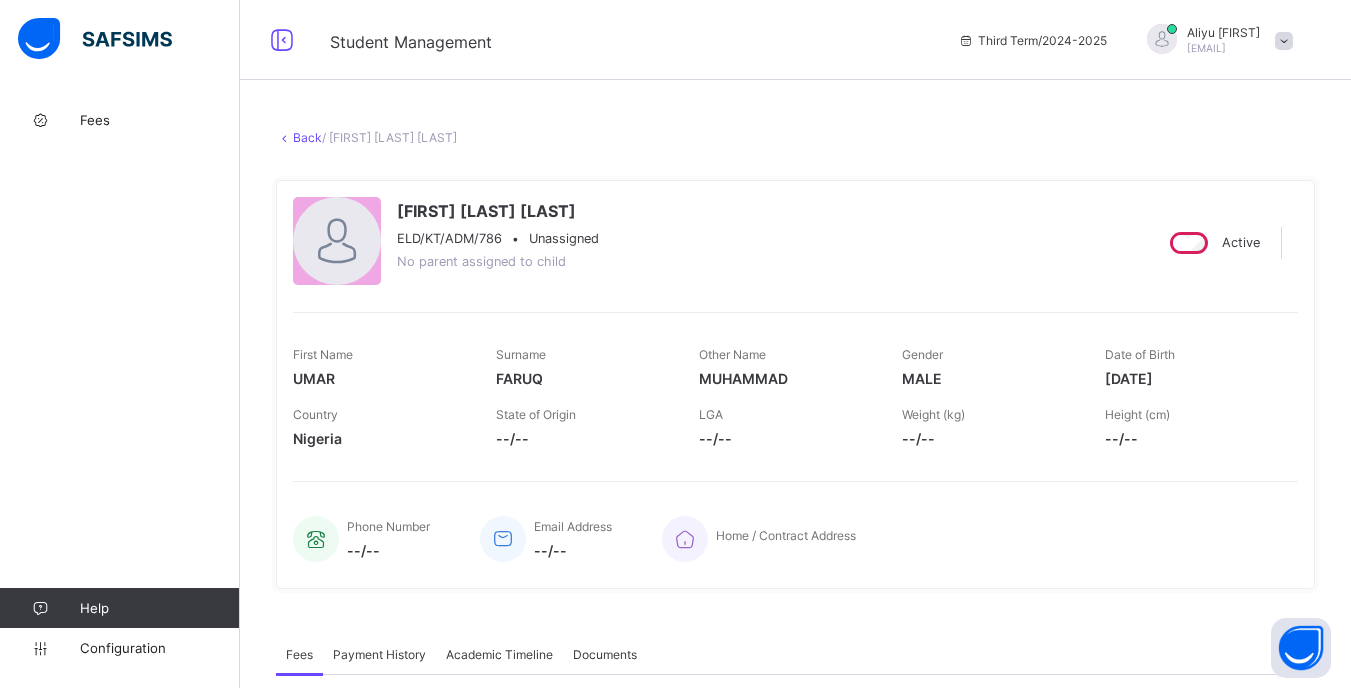 click on "Back" at bounding box center [307, 137] 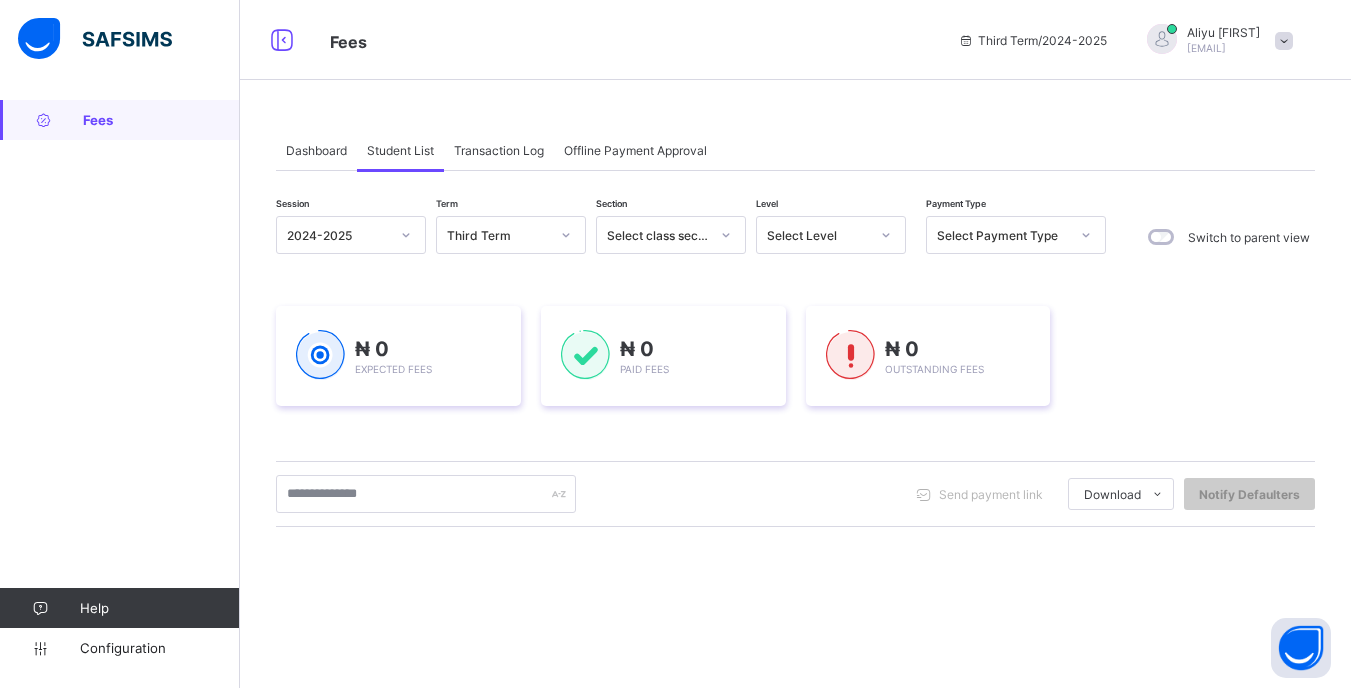 click on "Select Level" at bounding box center [818, 235] 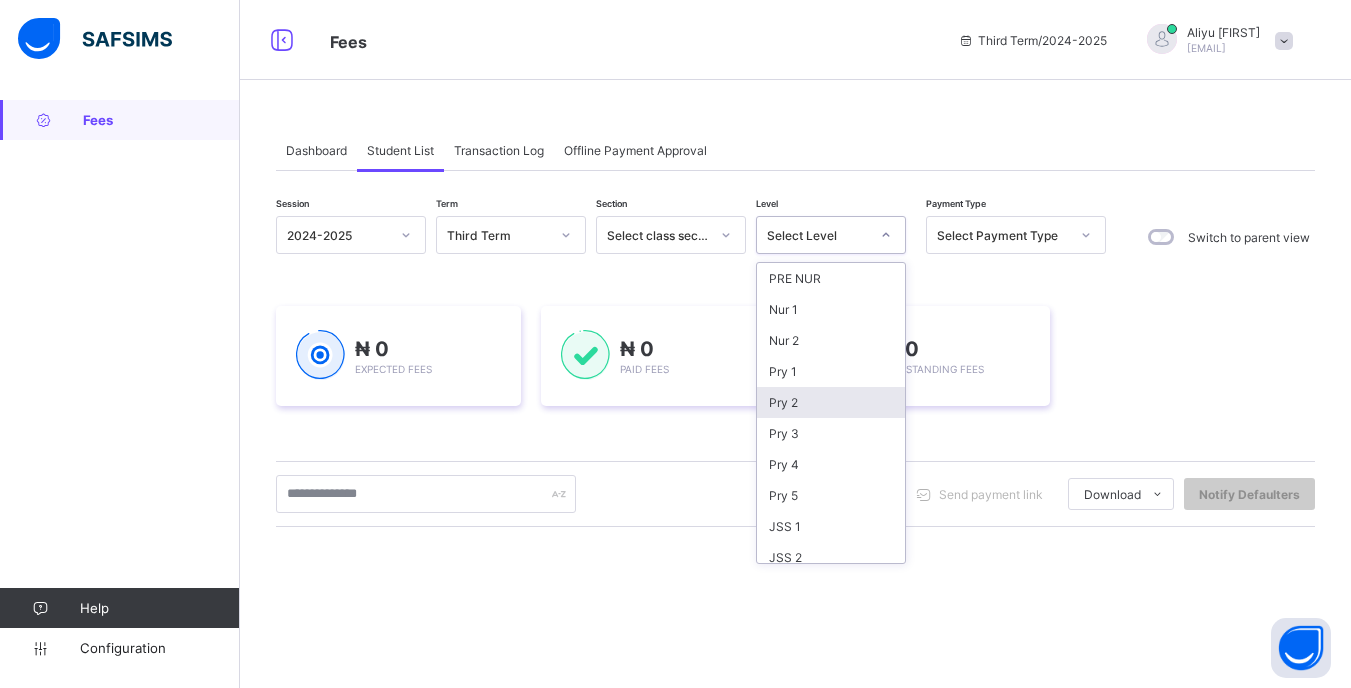 click on "Pry 2" at bounding box center (831, 402) 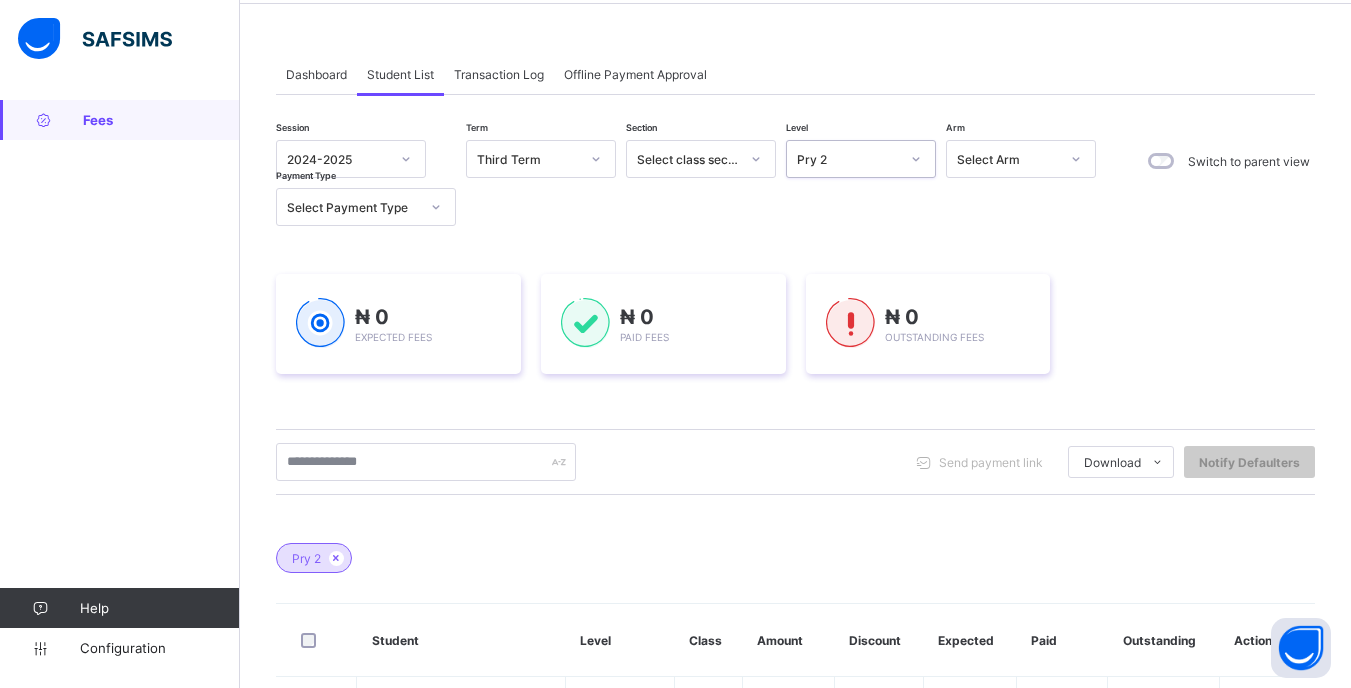 scroll, scrollTop: 200, scrollLeft: 0, axis: vertical 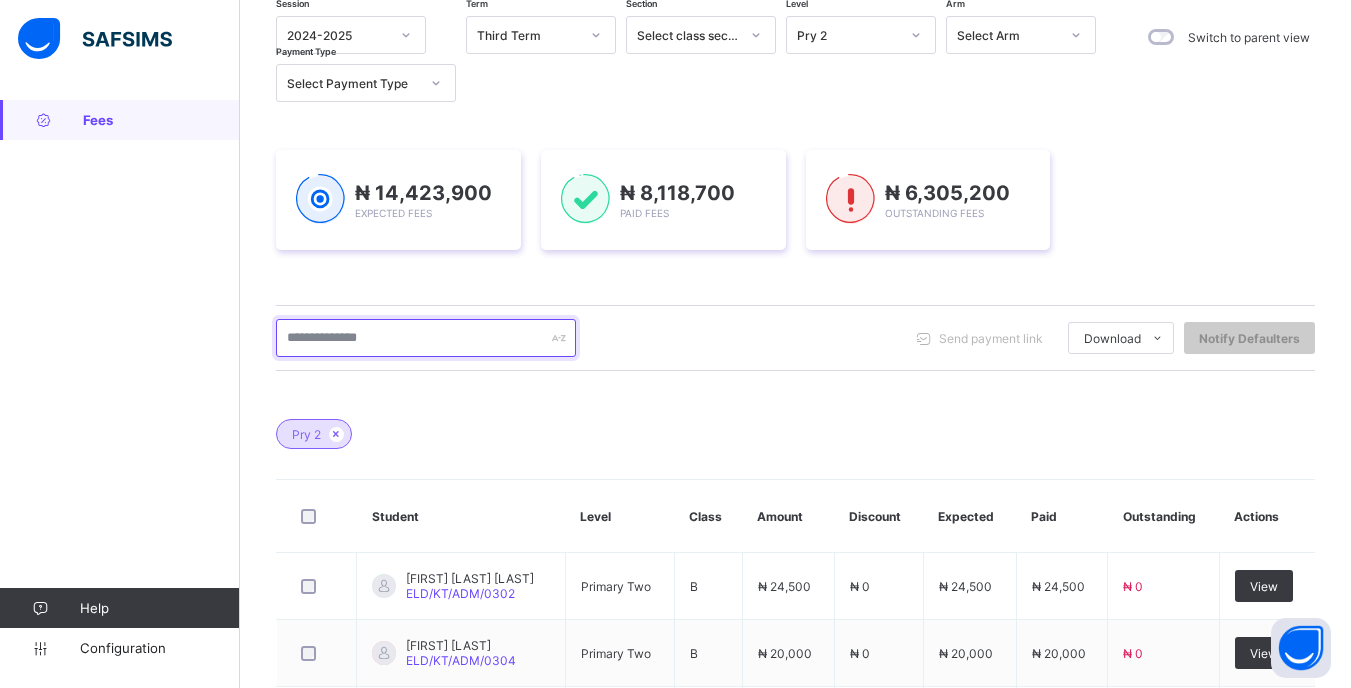 click at bounding box center (426, 338) 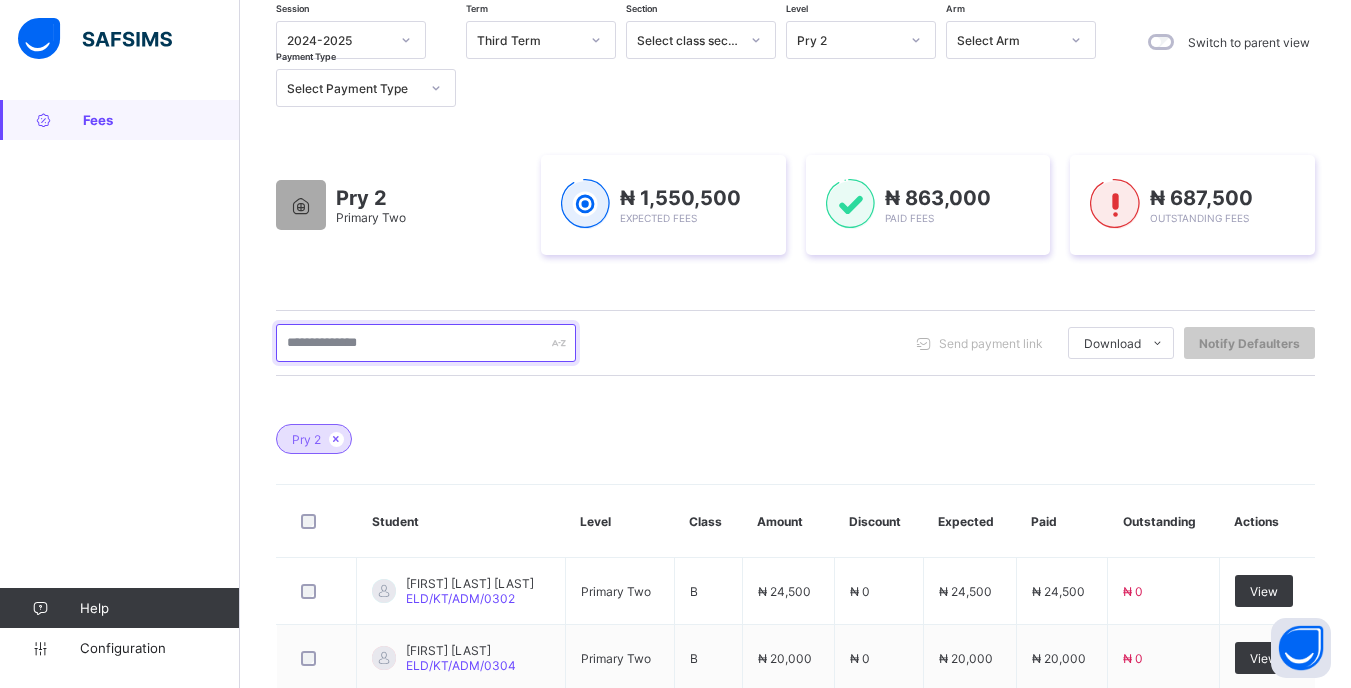 scroll, scrollTop: 200, scrollLeft: 0, axis: vertical 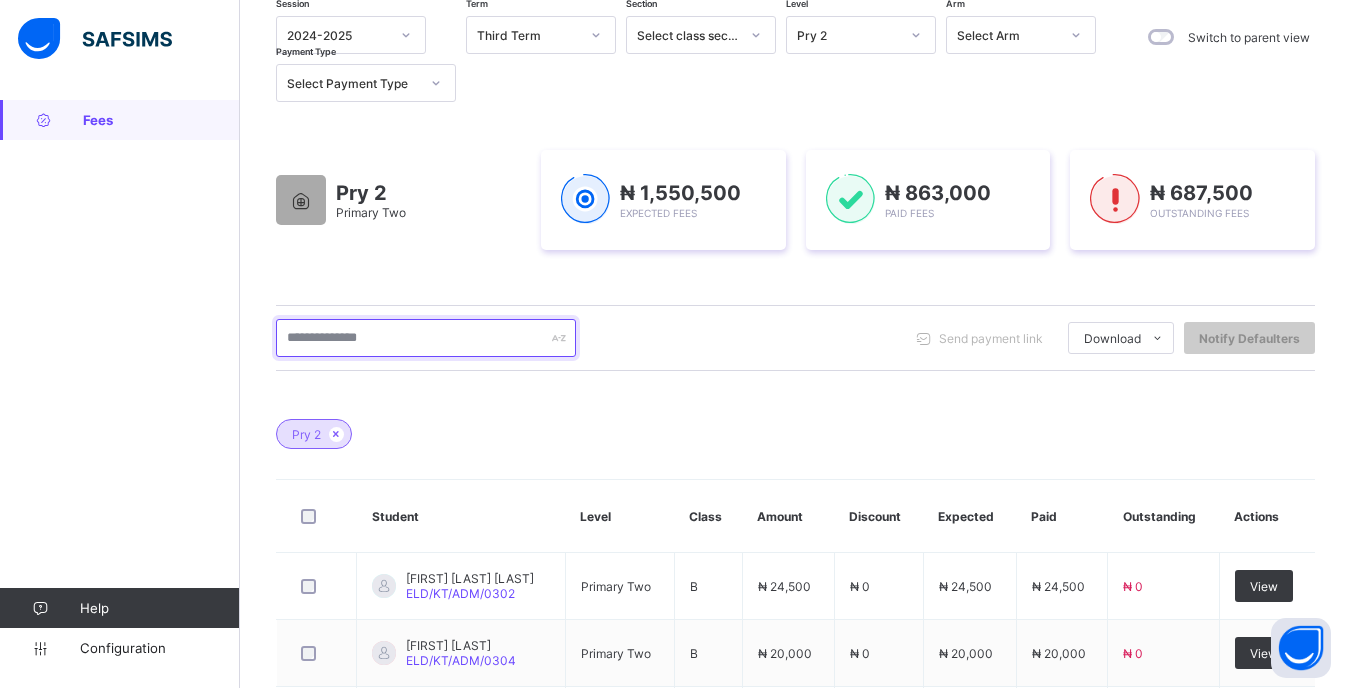 click at bounding box center [426, 338] 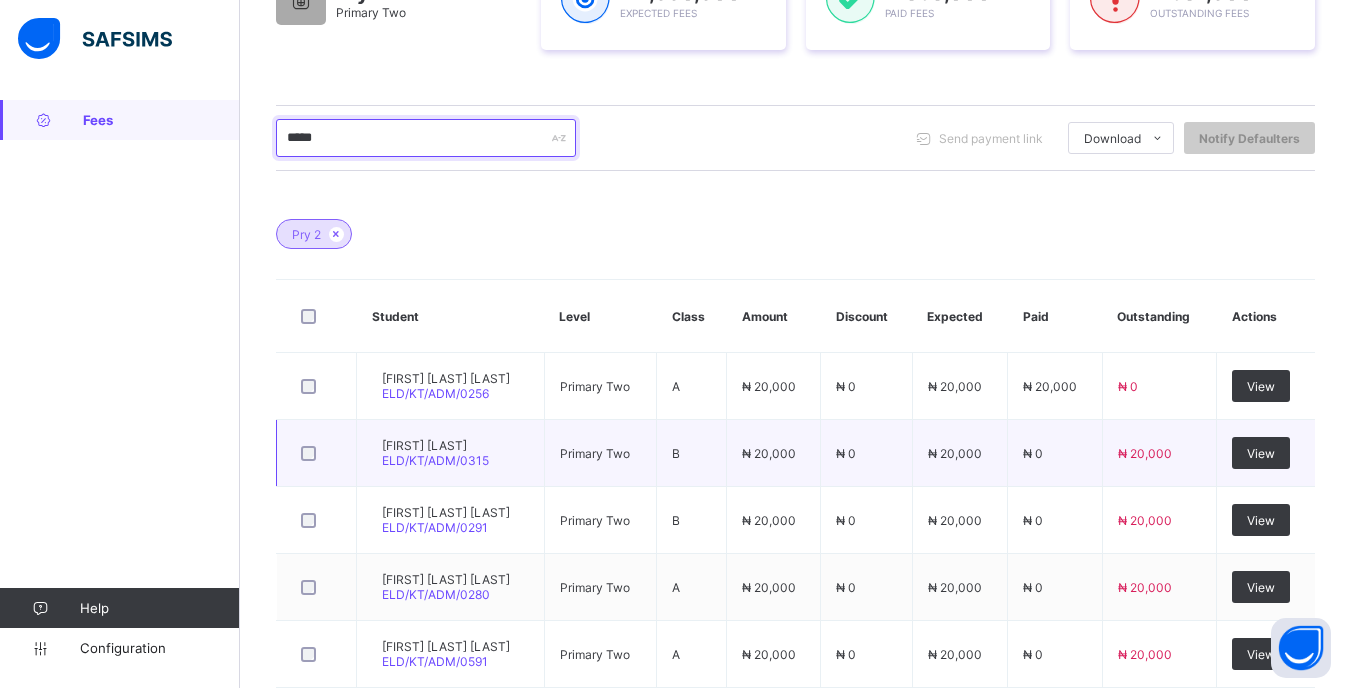 scroll, scrollTop: 587, scrollLeft: 0, axis: vertical 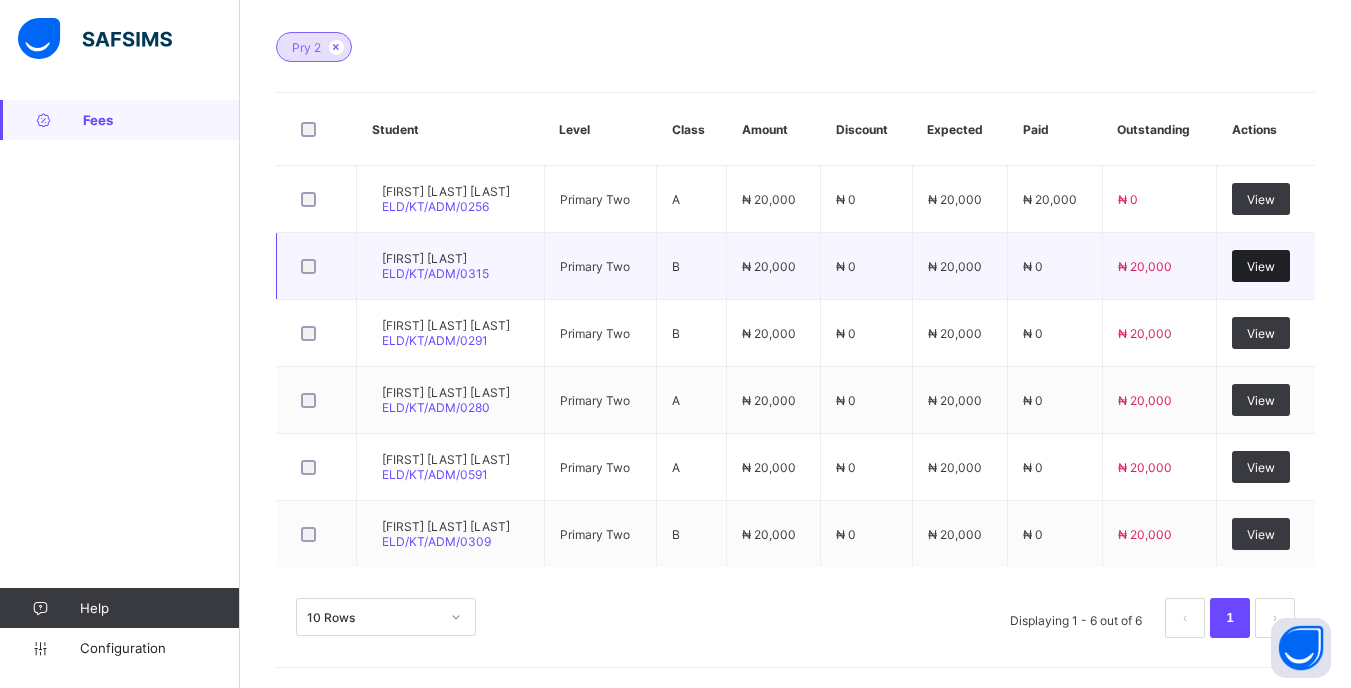 type on "*****" 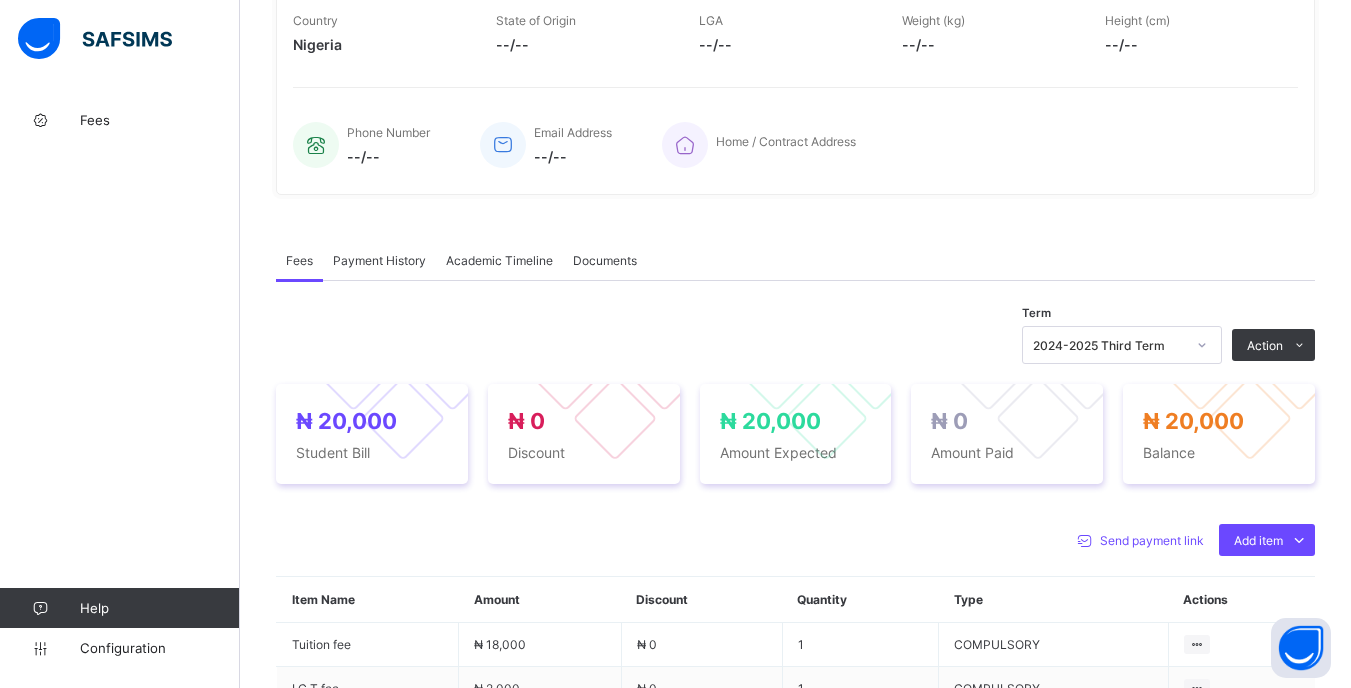 scroll, scrollTop: 500, scrollLeft: 0, axis: vertical 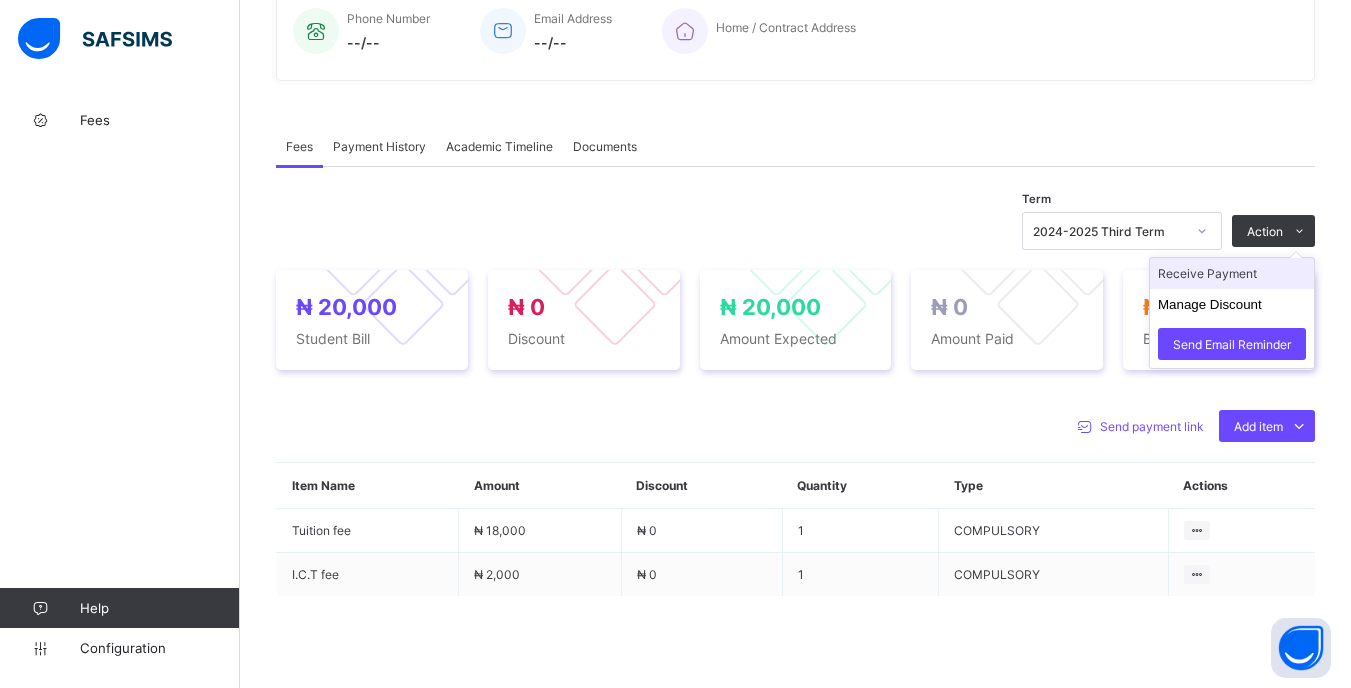 click on "Receive Payment" at bounding box center [1232, 273] 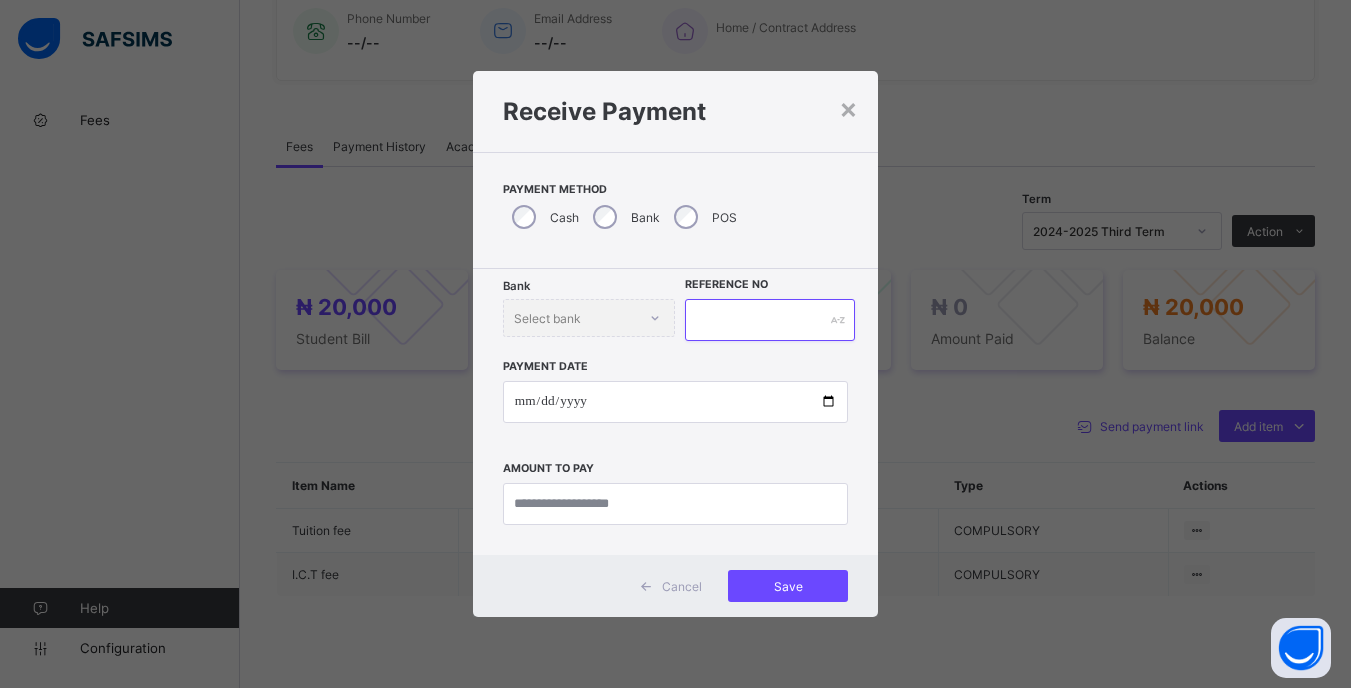 click at bounding box center (769, 320) 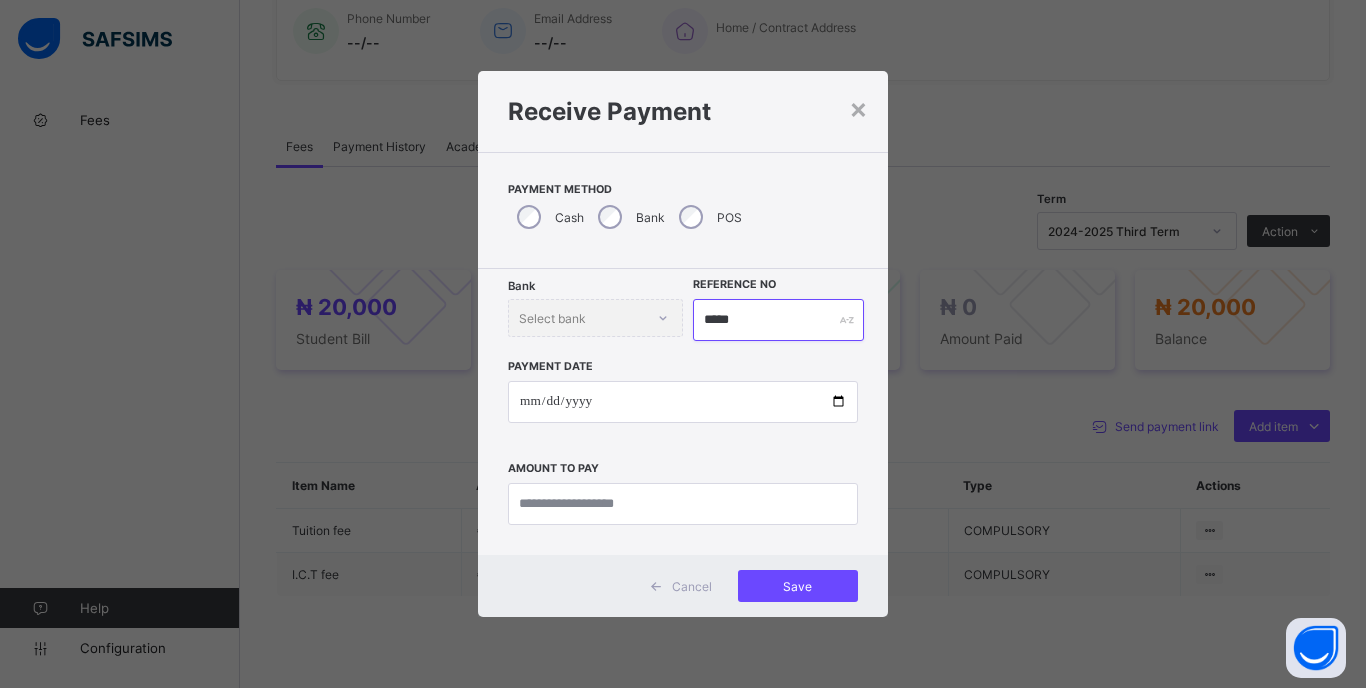 type on "*****" 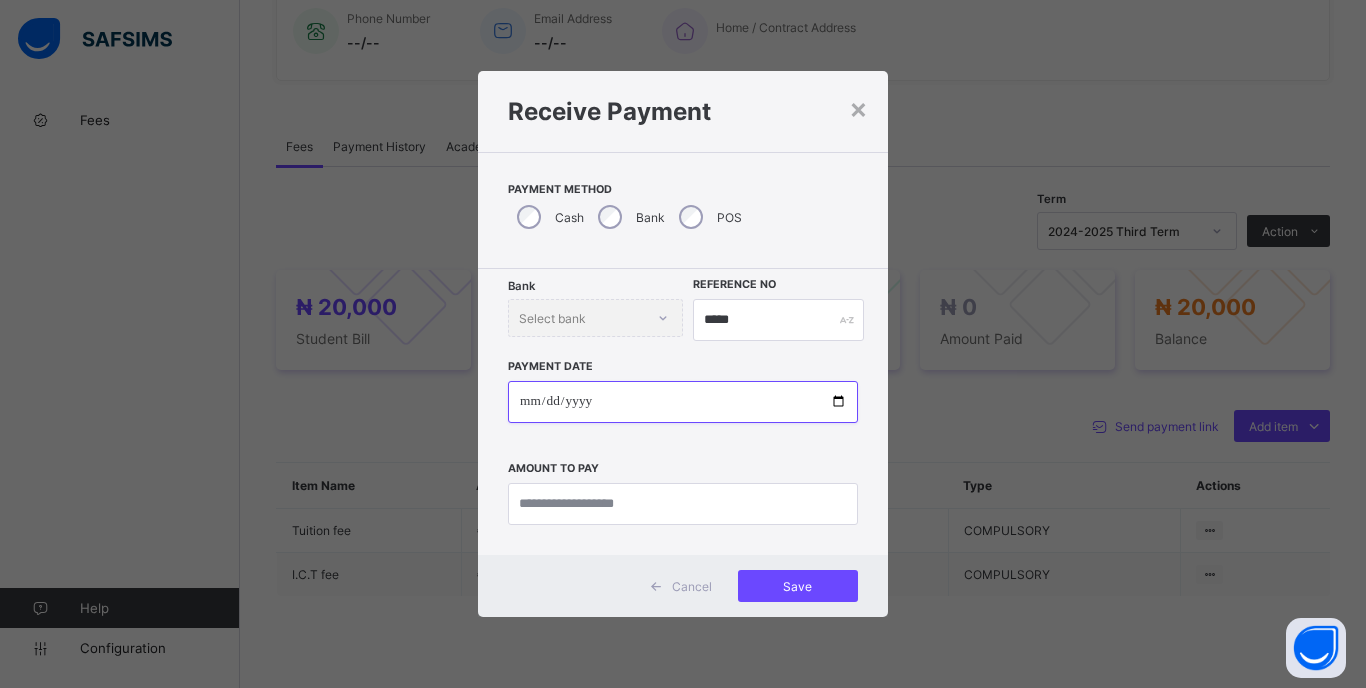 click at bounding box center (683, 402) 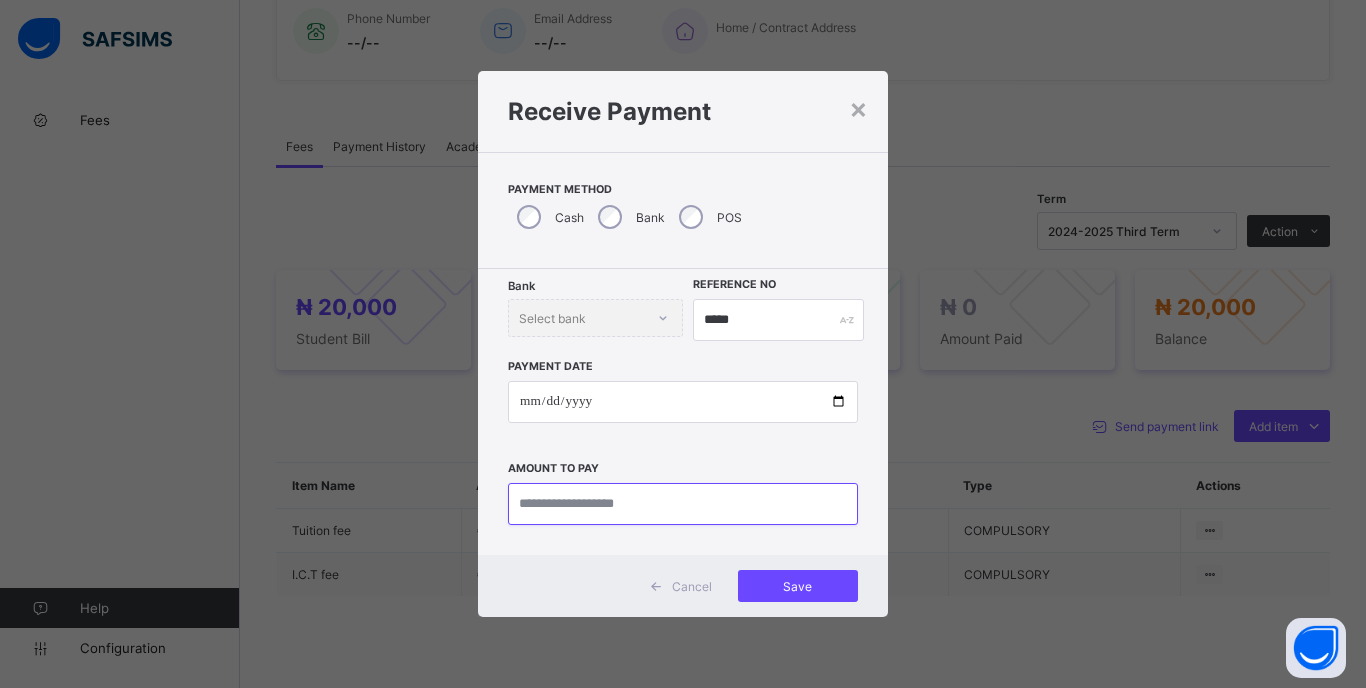 click at bounding box center (683, 504) 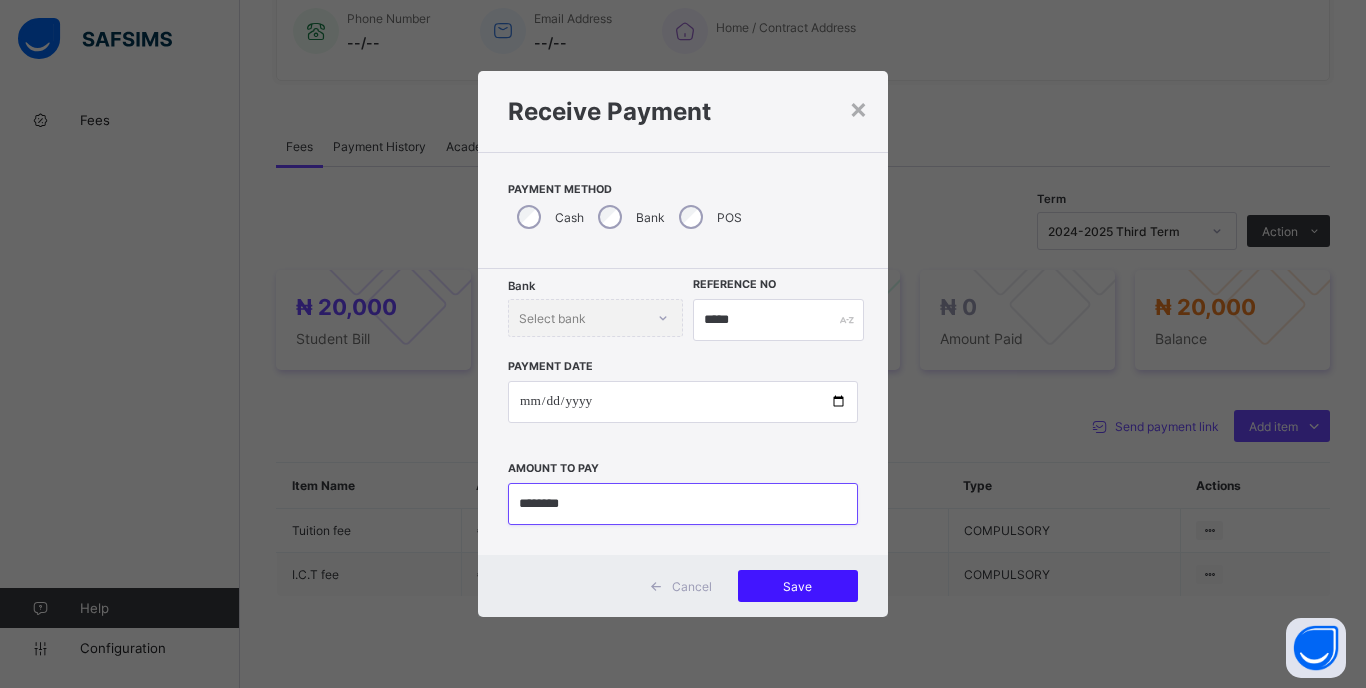 type on "********" 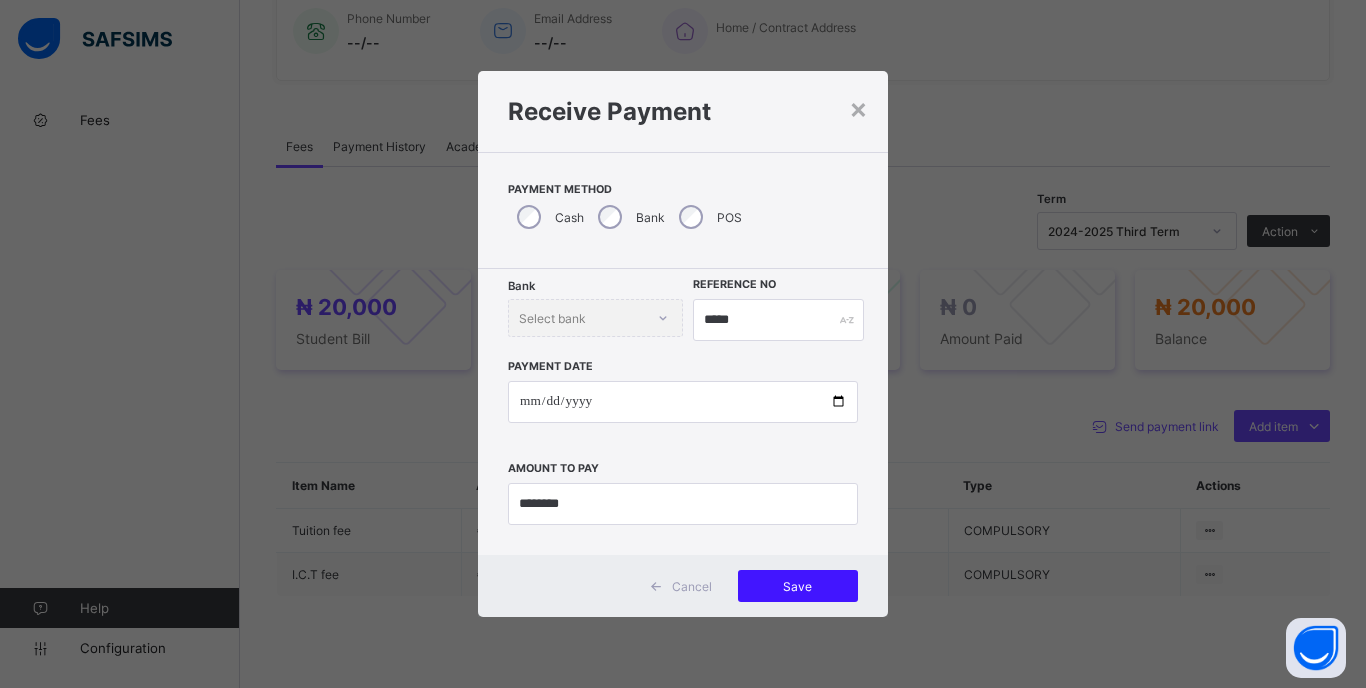 click on "Save" at bounding box center [798, 586] 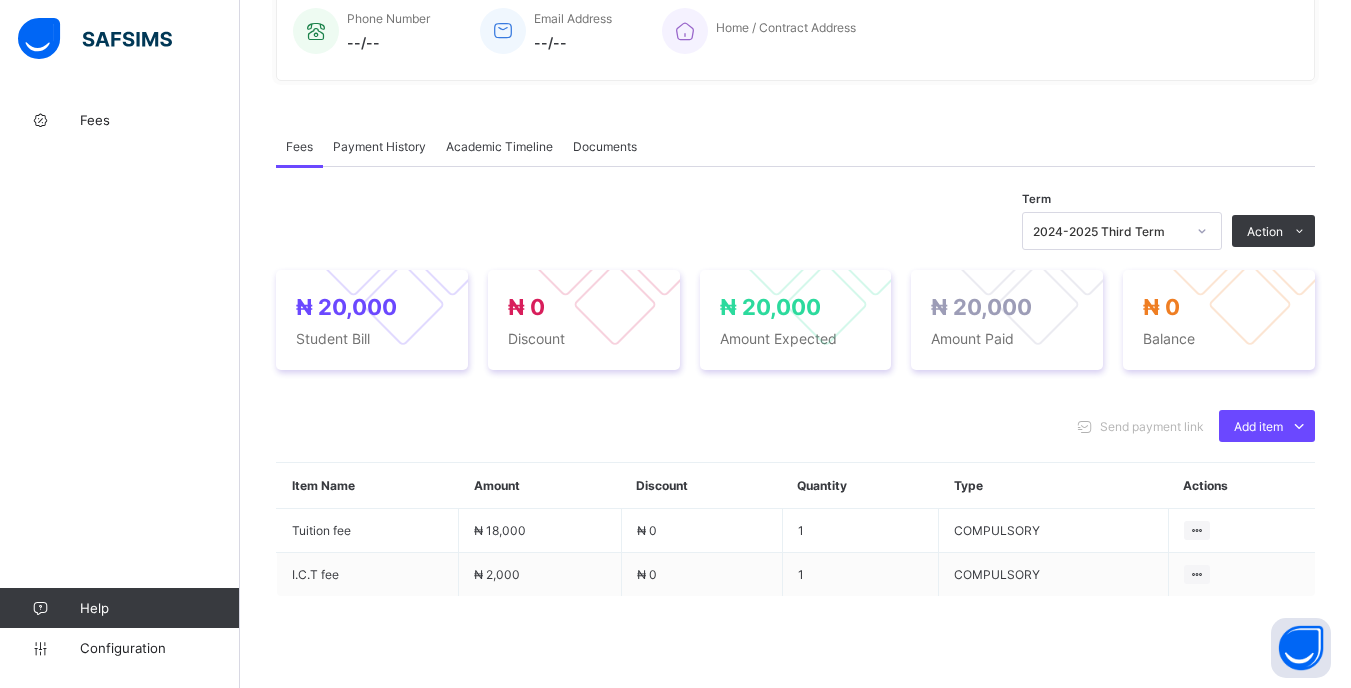 click 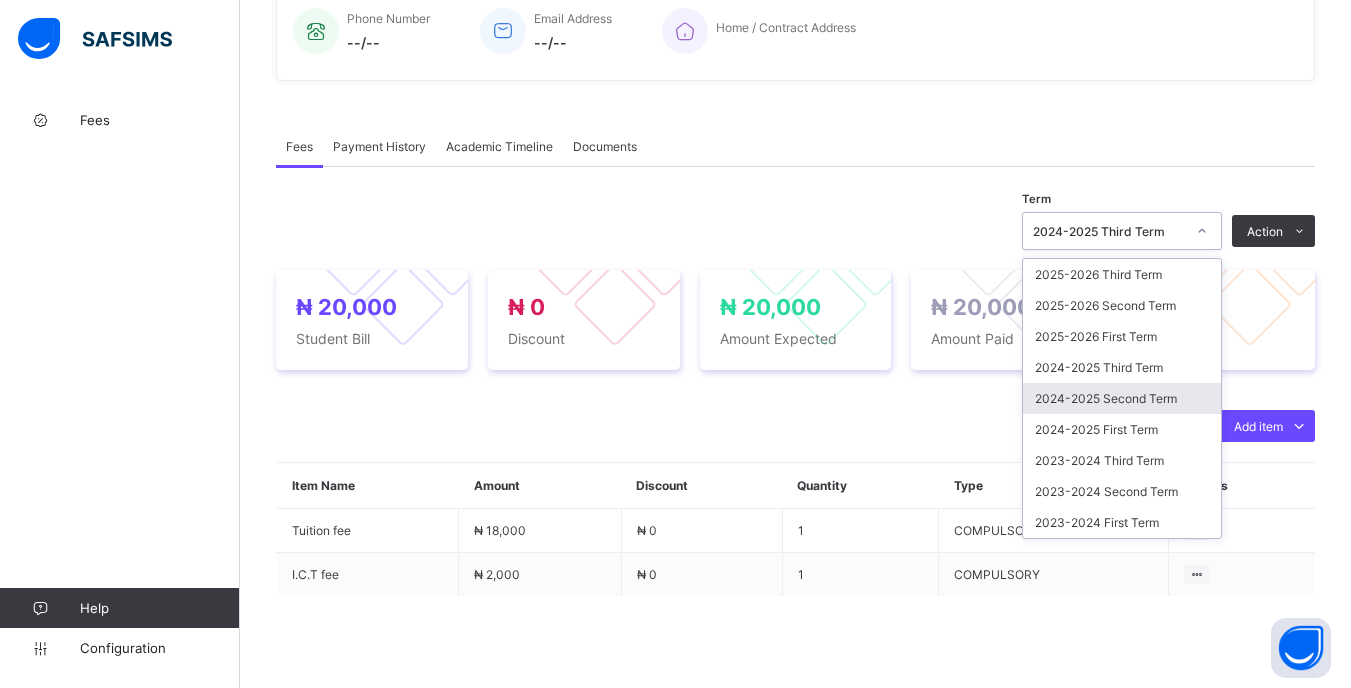 drag, startPoint x: 1174, startPoint y: 411, endPoint x: 1173, endPoint y: 397, distance: 14.035668 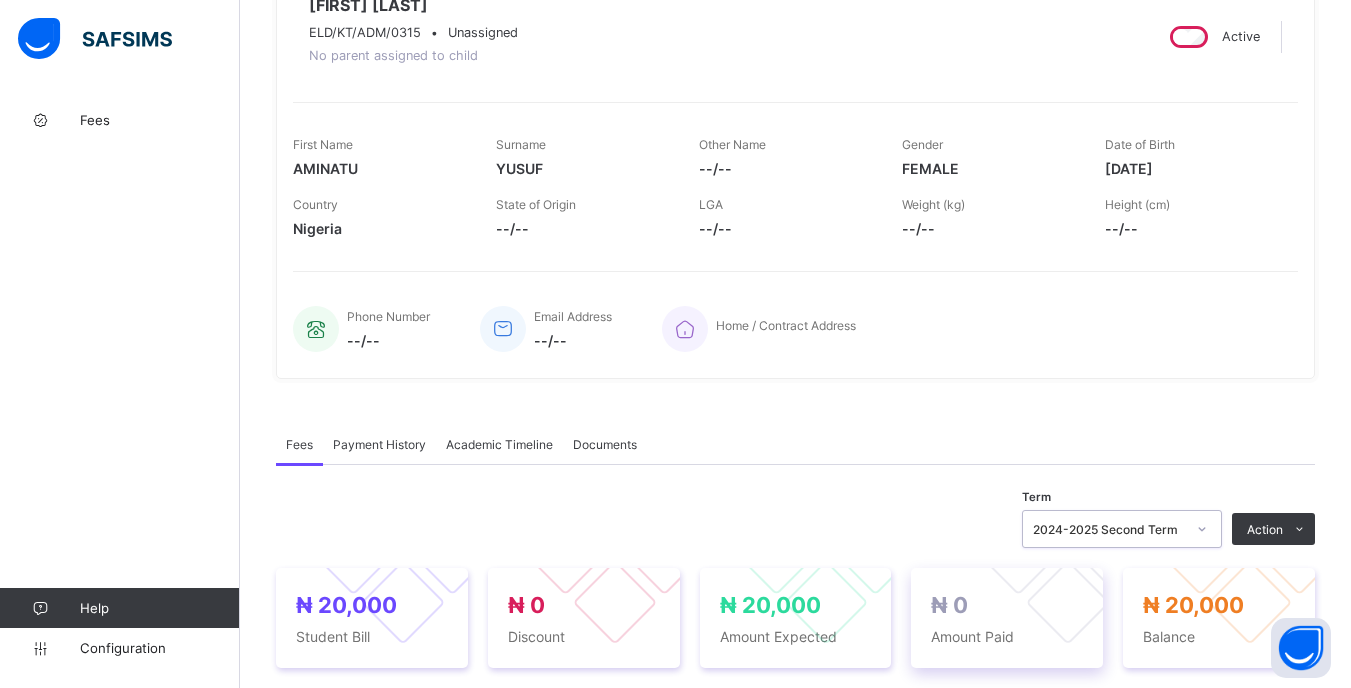 scroll, scrollTop: 400, scrollLeft: 0, axis: vertical 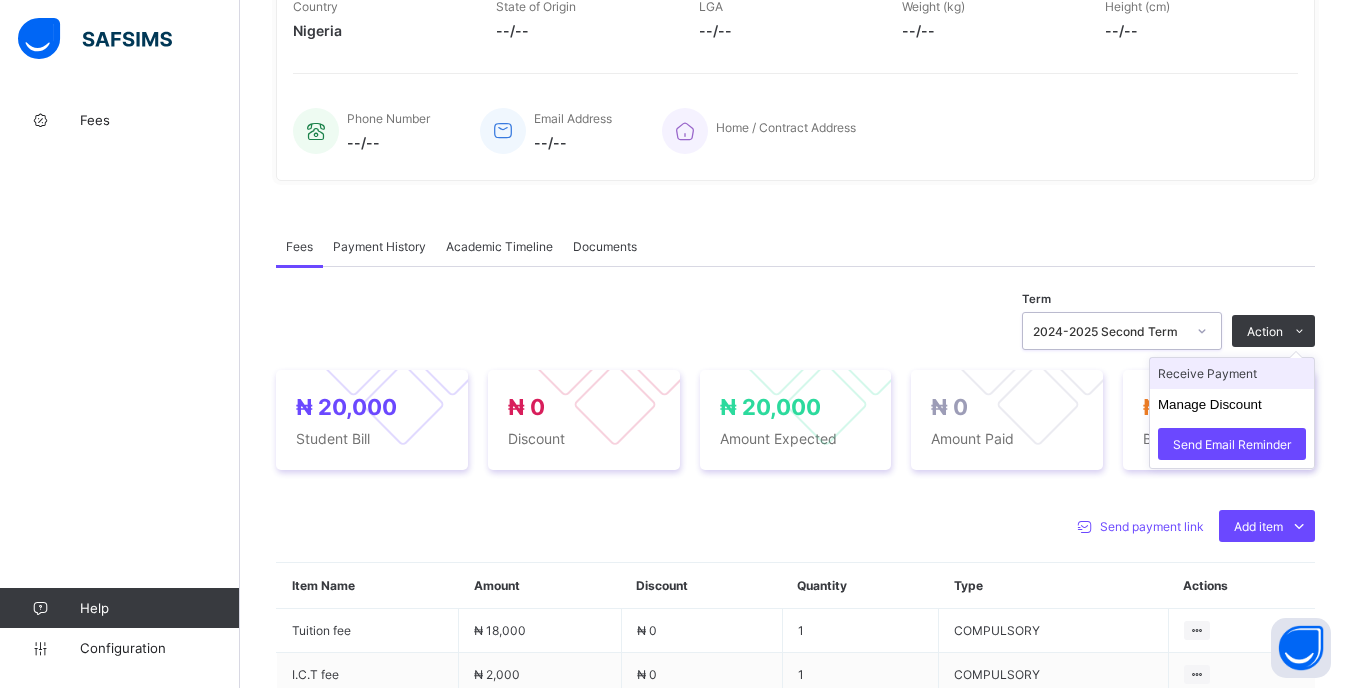 click on "Receive Payment" at bounding box center [1232, 373] 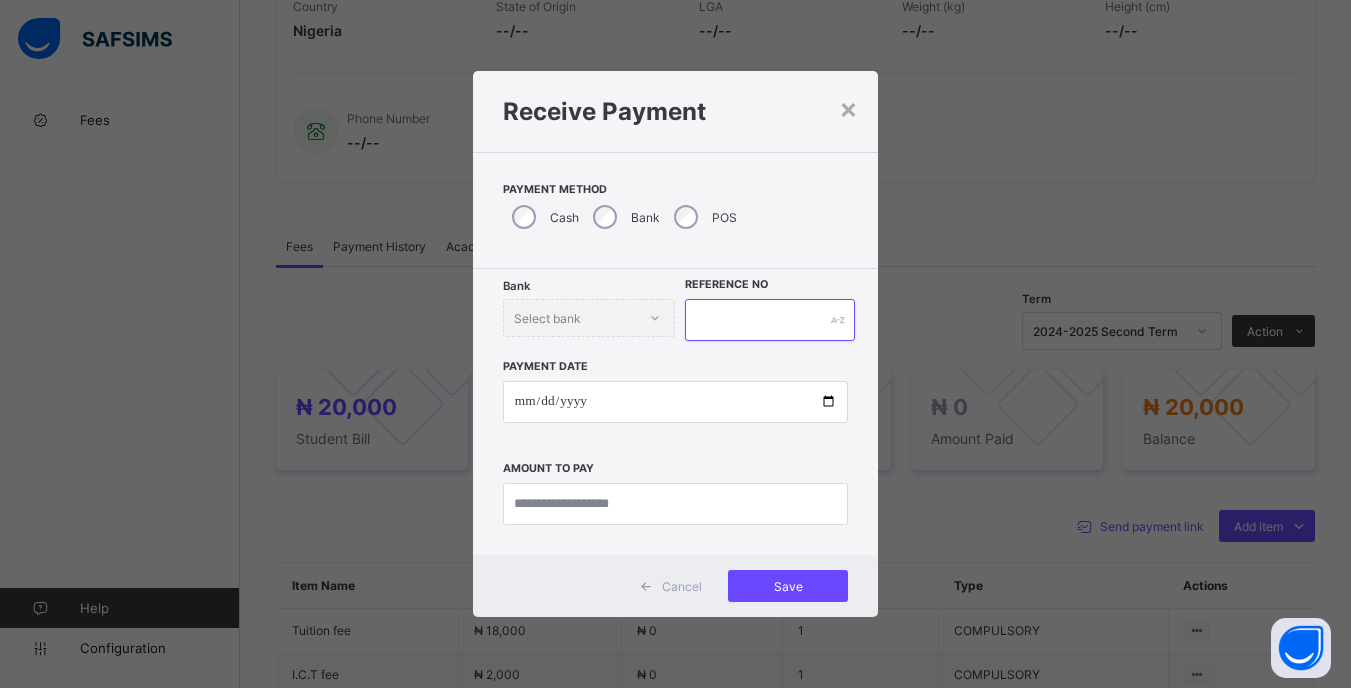 click at bounding box center (769, 320) 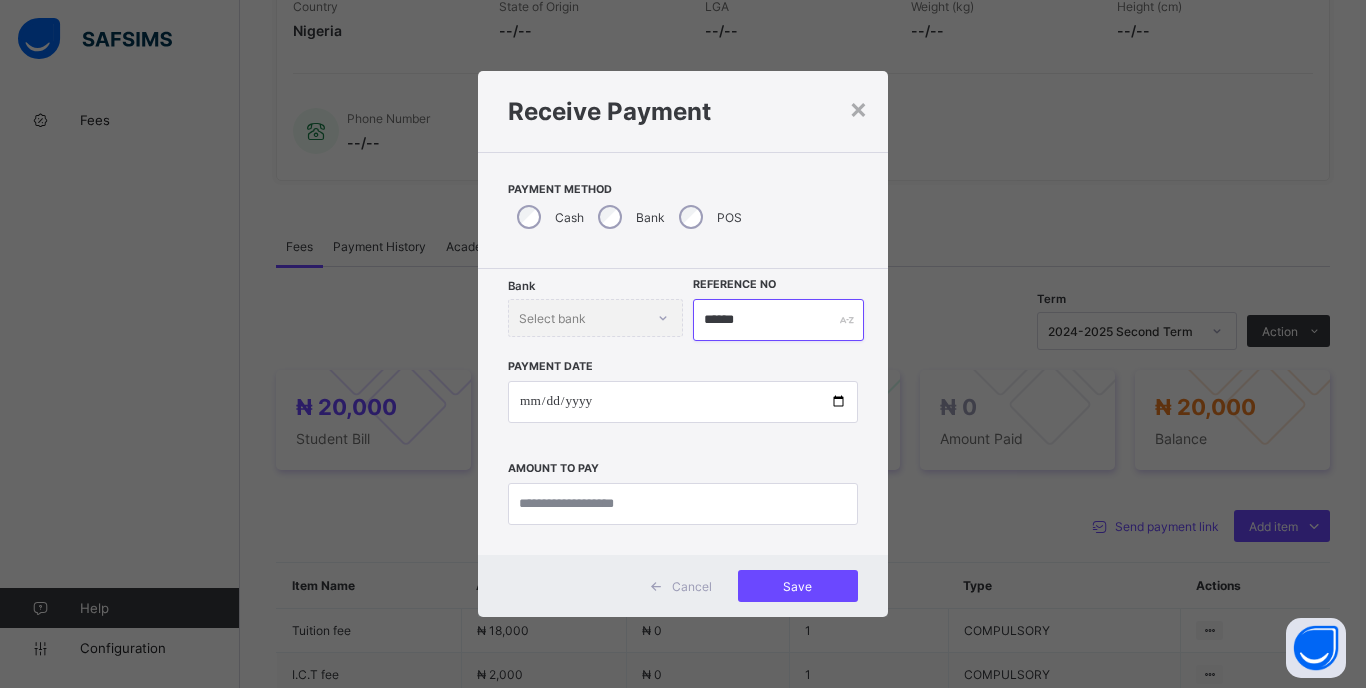 type on "******" 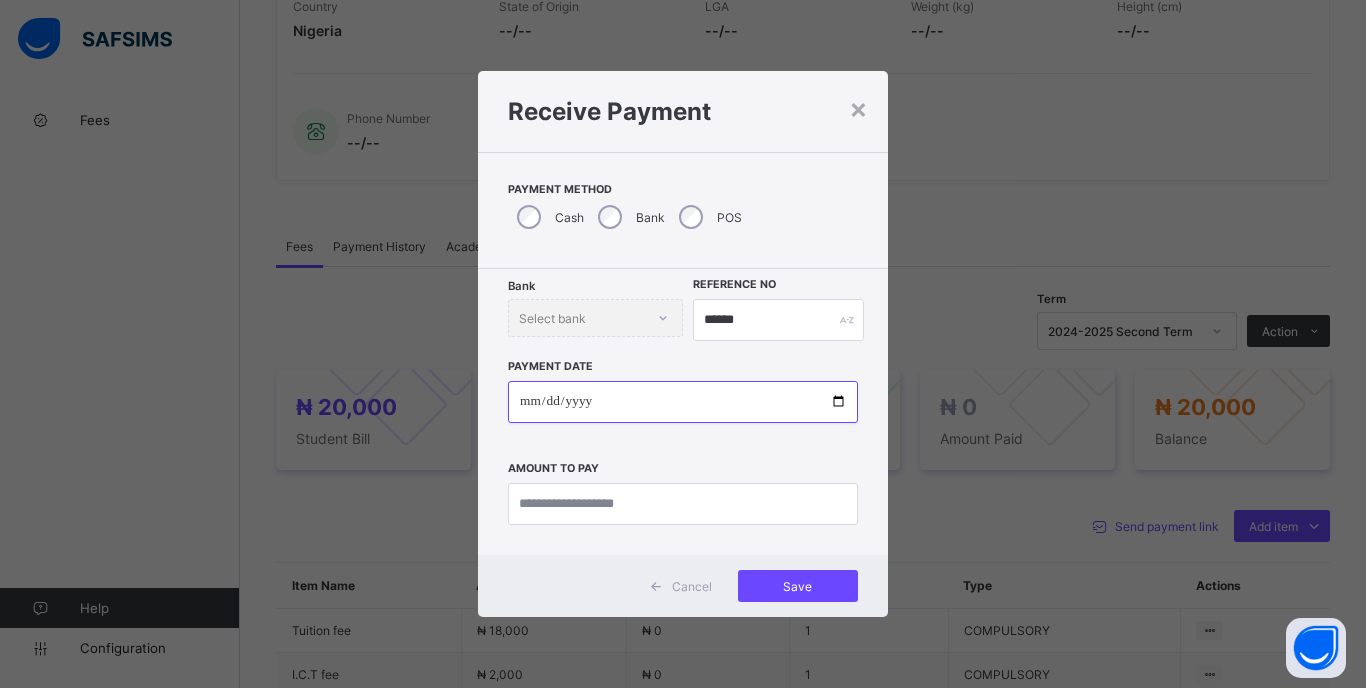 click at bounding box center (683, 402) 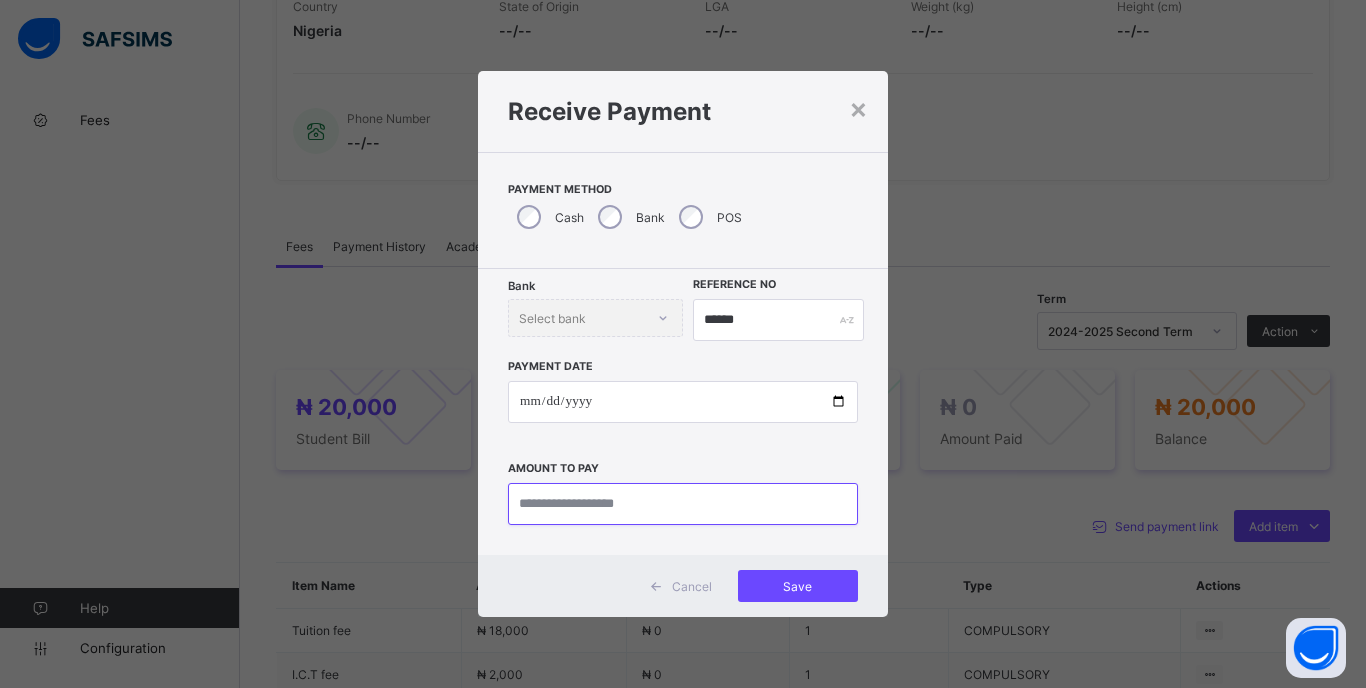 click at bounding box center (683, 504) 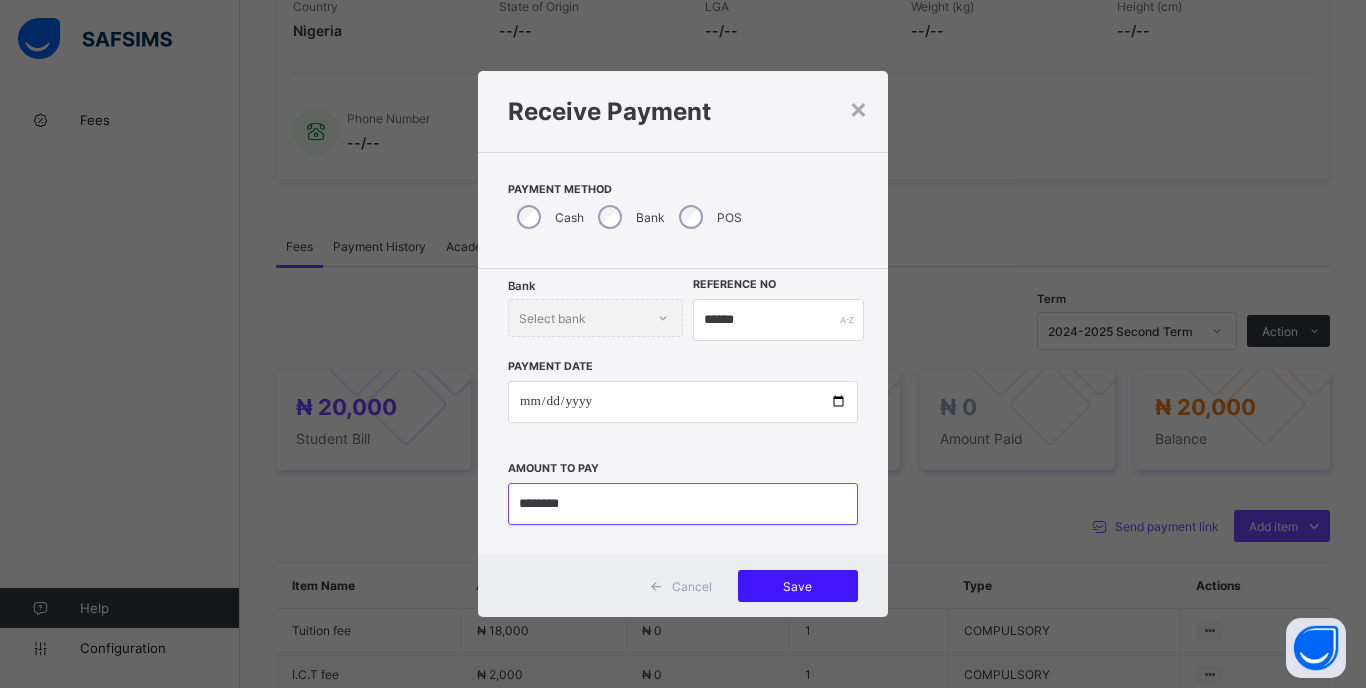 type on "********" 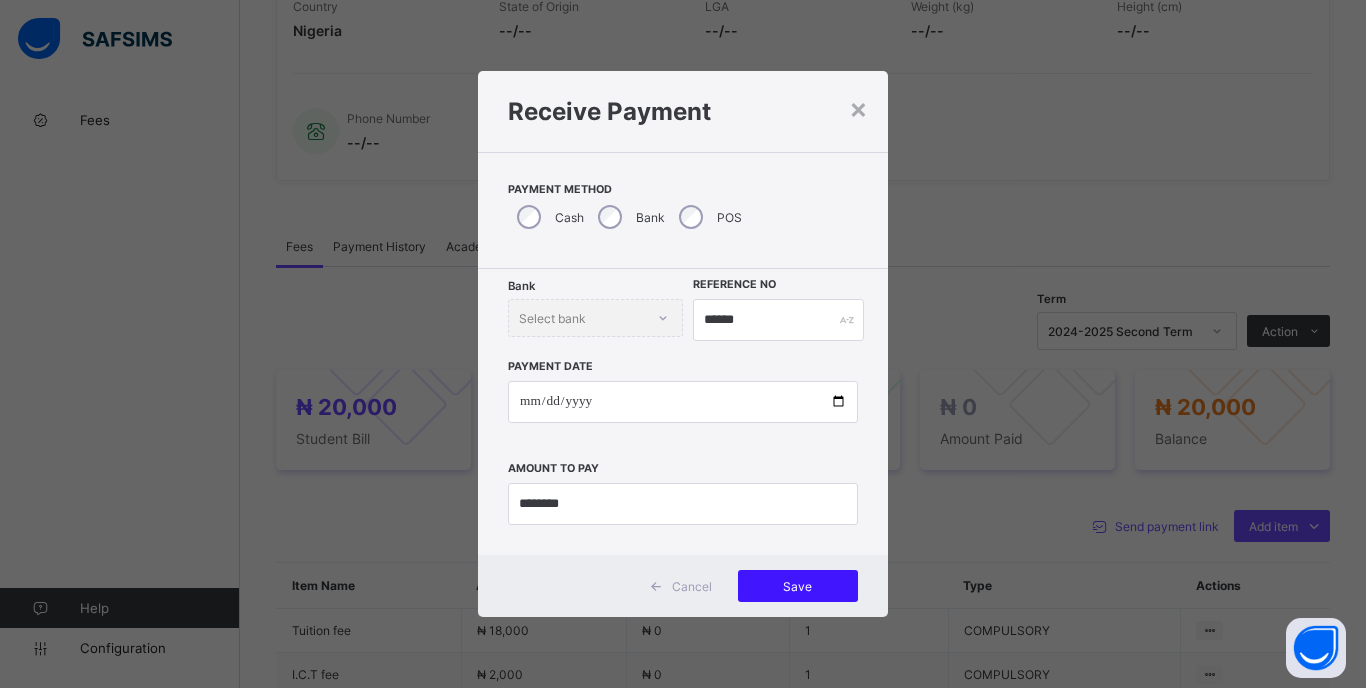 click on "Save" at bounding box center [798, 586] 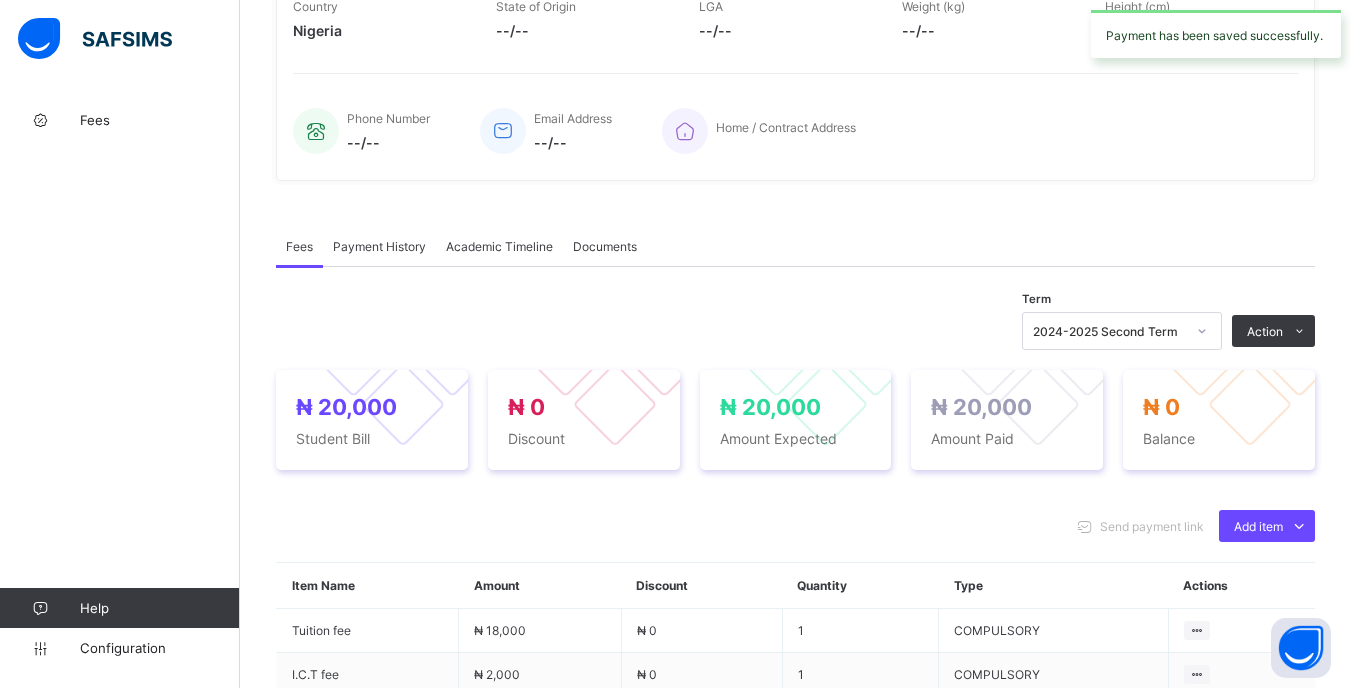 click on "2024-2025 Second Term" at bounding box center (1109, 331) 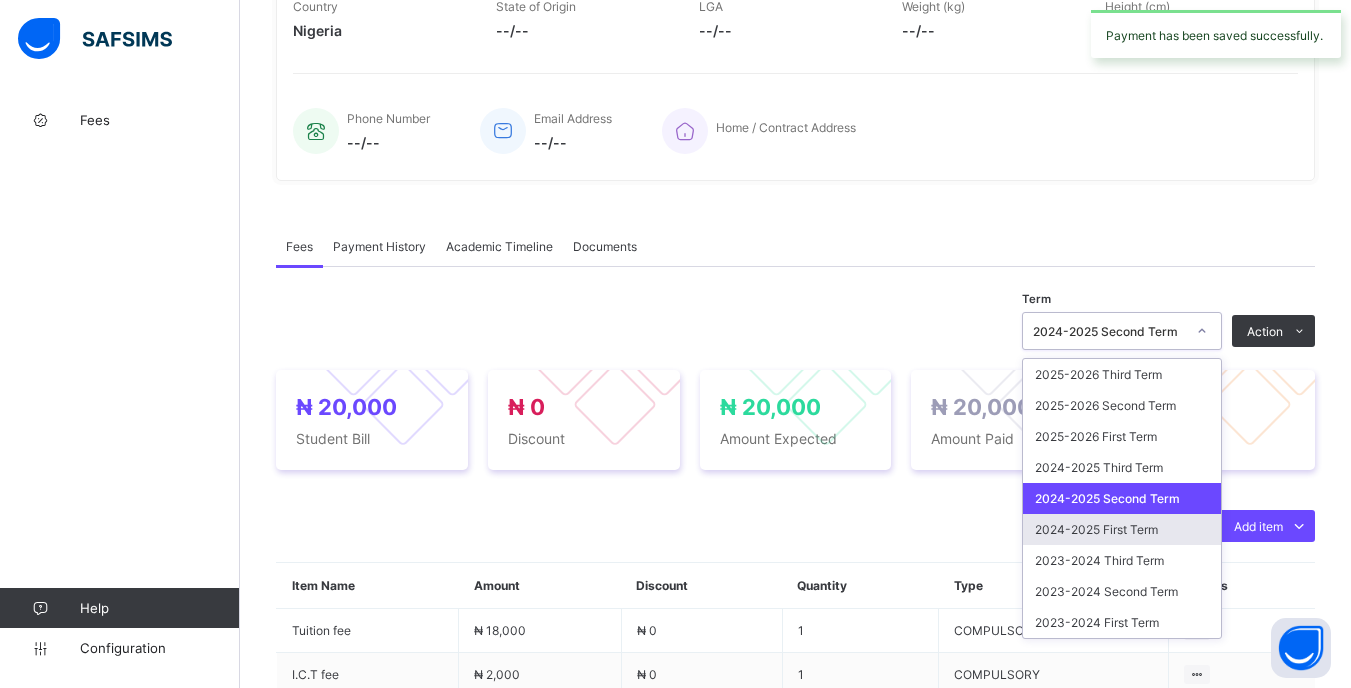 click on "2024-2025 First Term" at bounding box center [1122, 529] 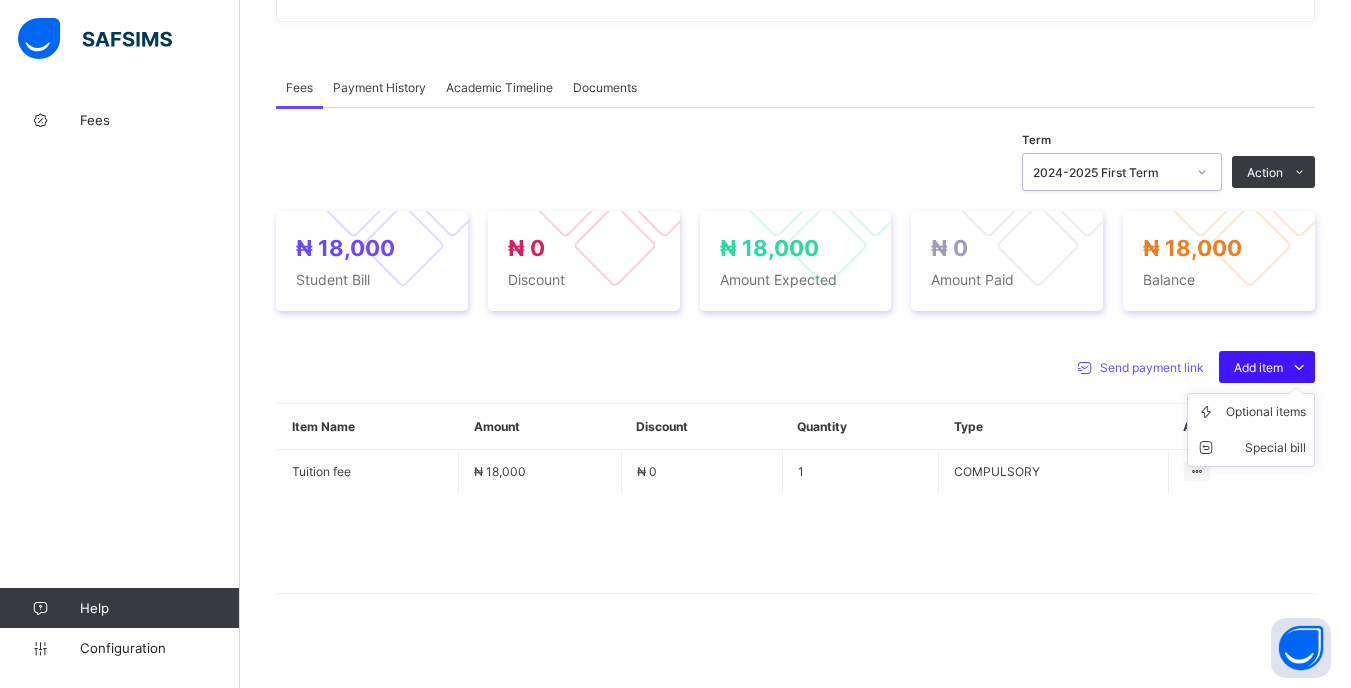 scroll, scrollTop: 583, scrollLeft: 0, axis: vertical 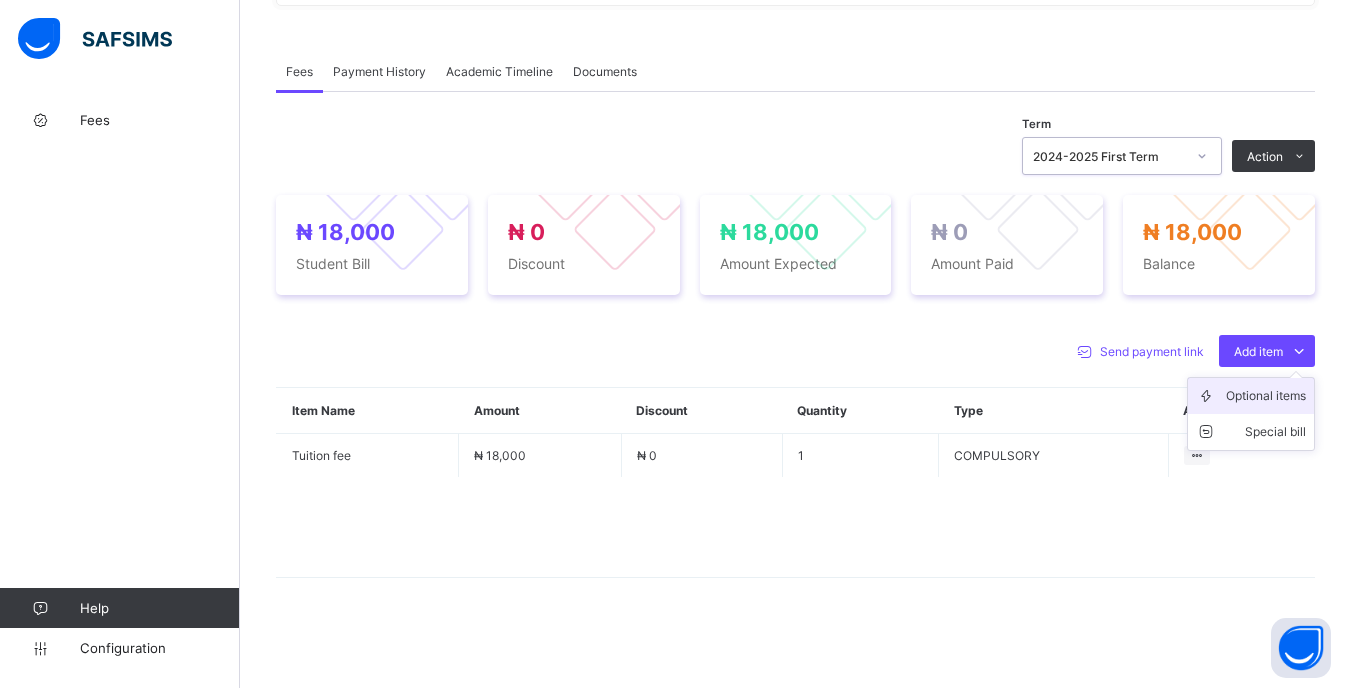 click on "Optional items" at bounding box center (1266, 396) 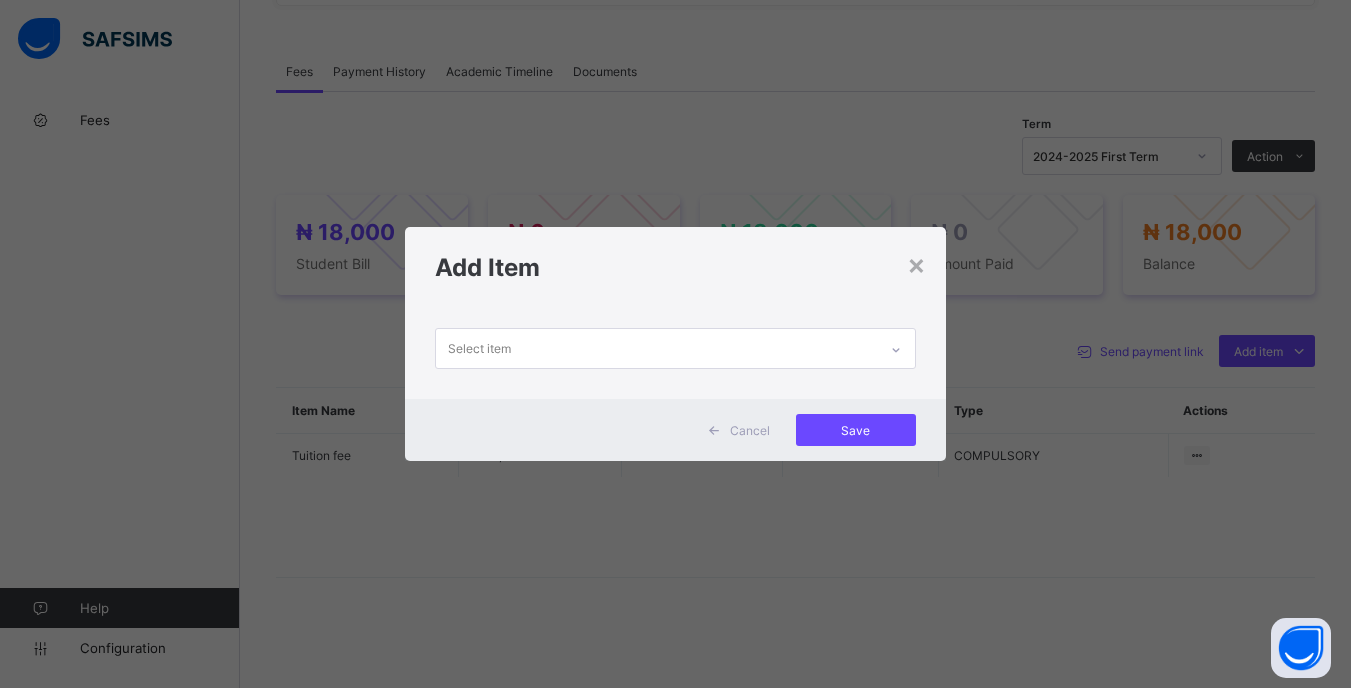 click on "Select item" at bounding box center (656, 348) 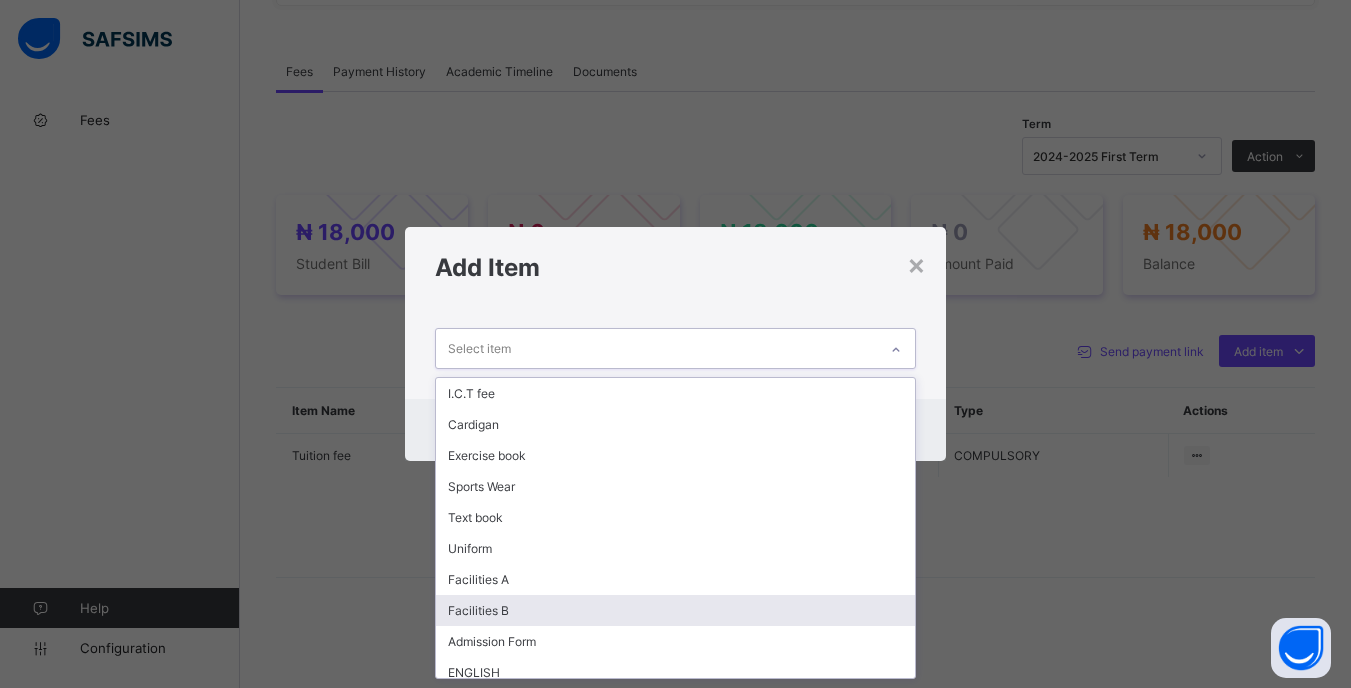 click on "Facilities B" at bounding box center [675, 610] 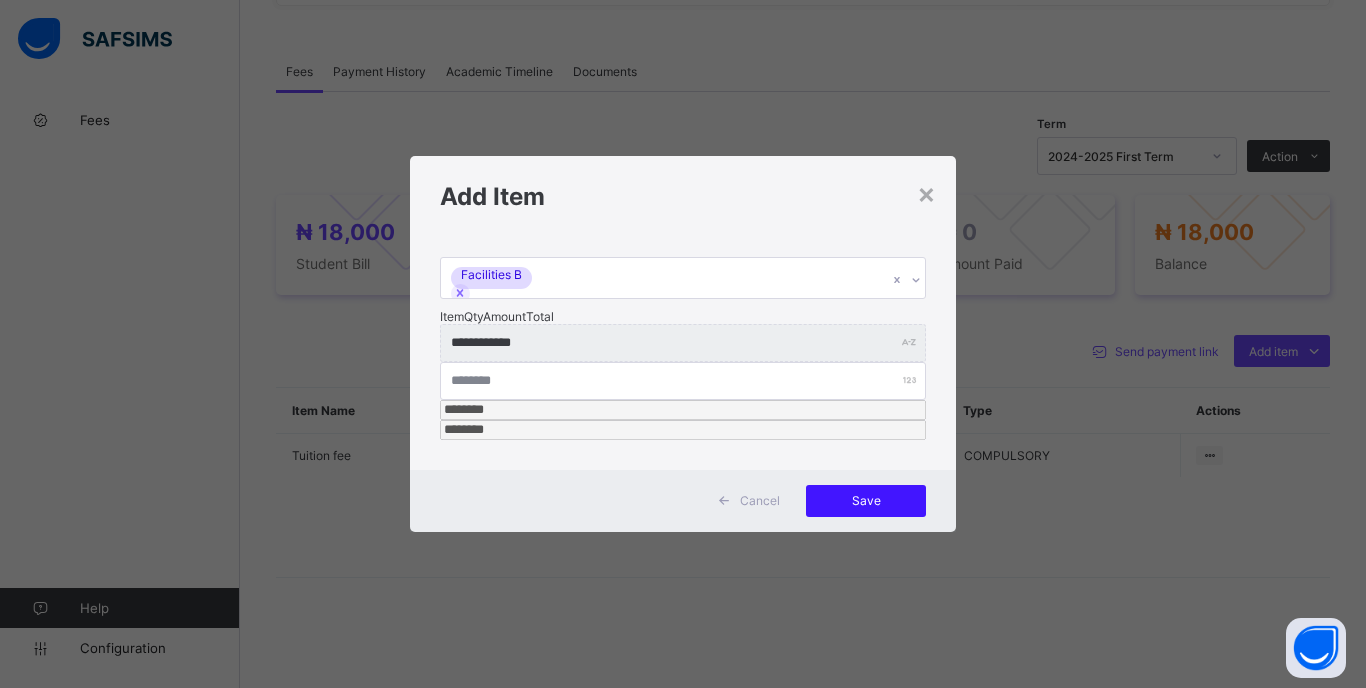 click on "Save" at bounding box center (866, 500) 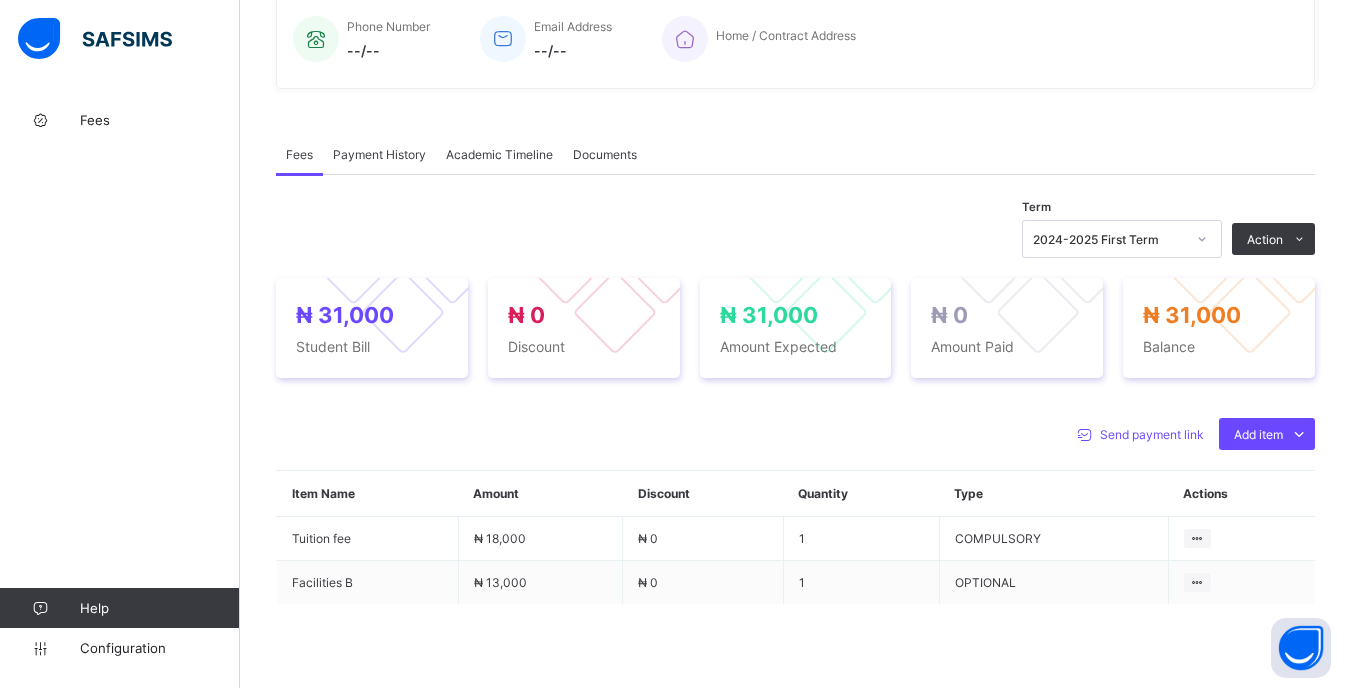 scroll, scrollTop: 500, scrollLeft: 0, axis: vertical 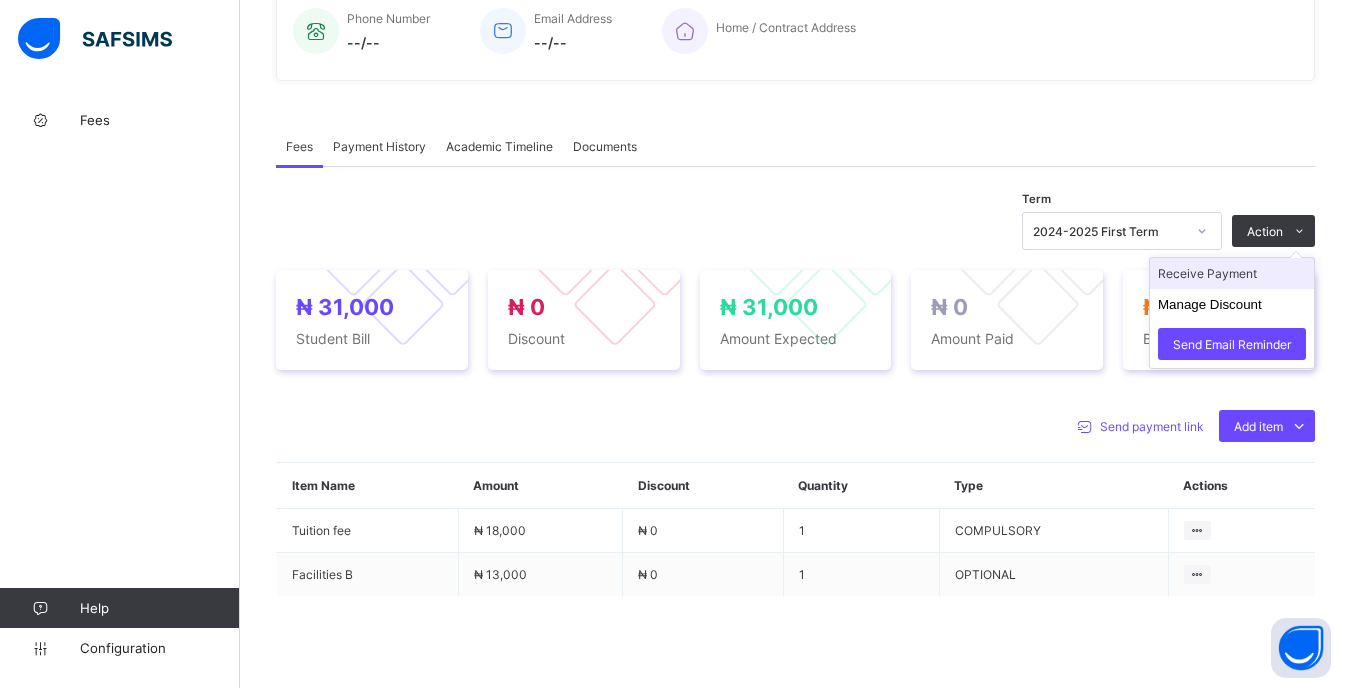 click on "Receive Payment" at bounding box center (1232, 273) 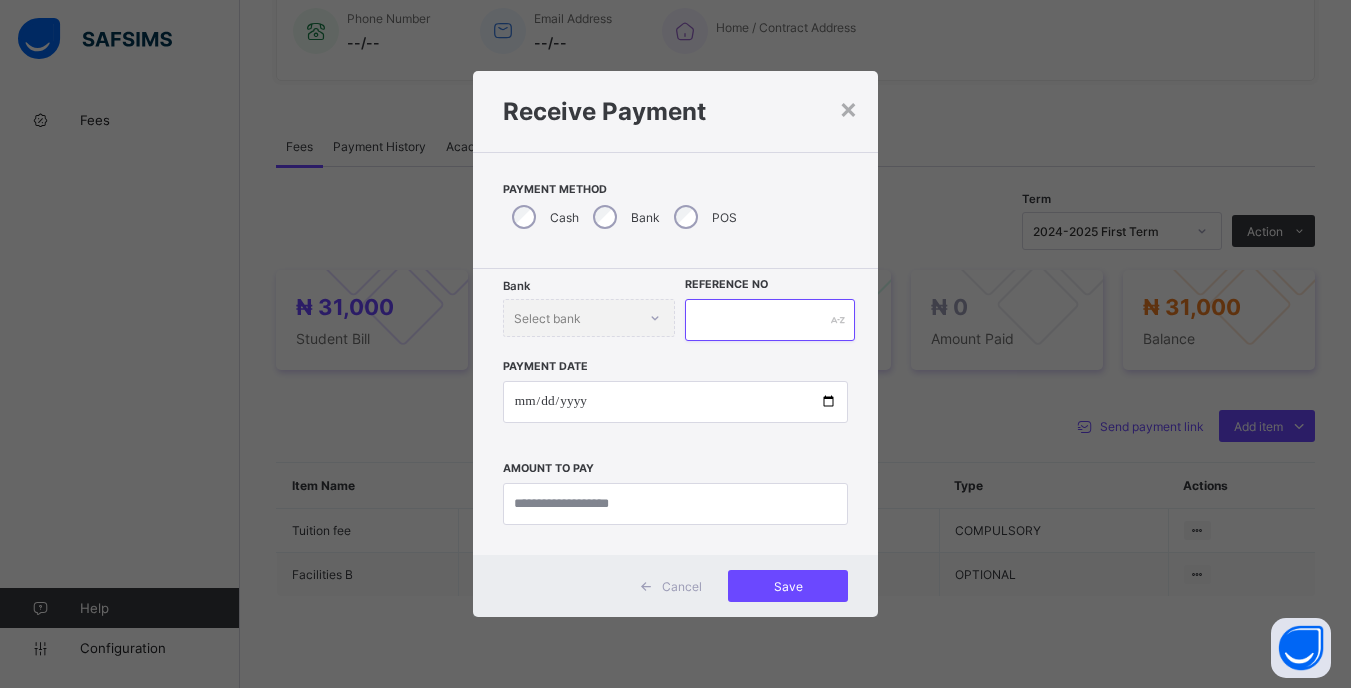 click at bounding box center [769, 320] 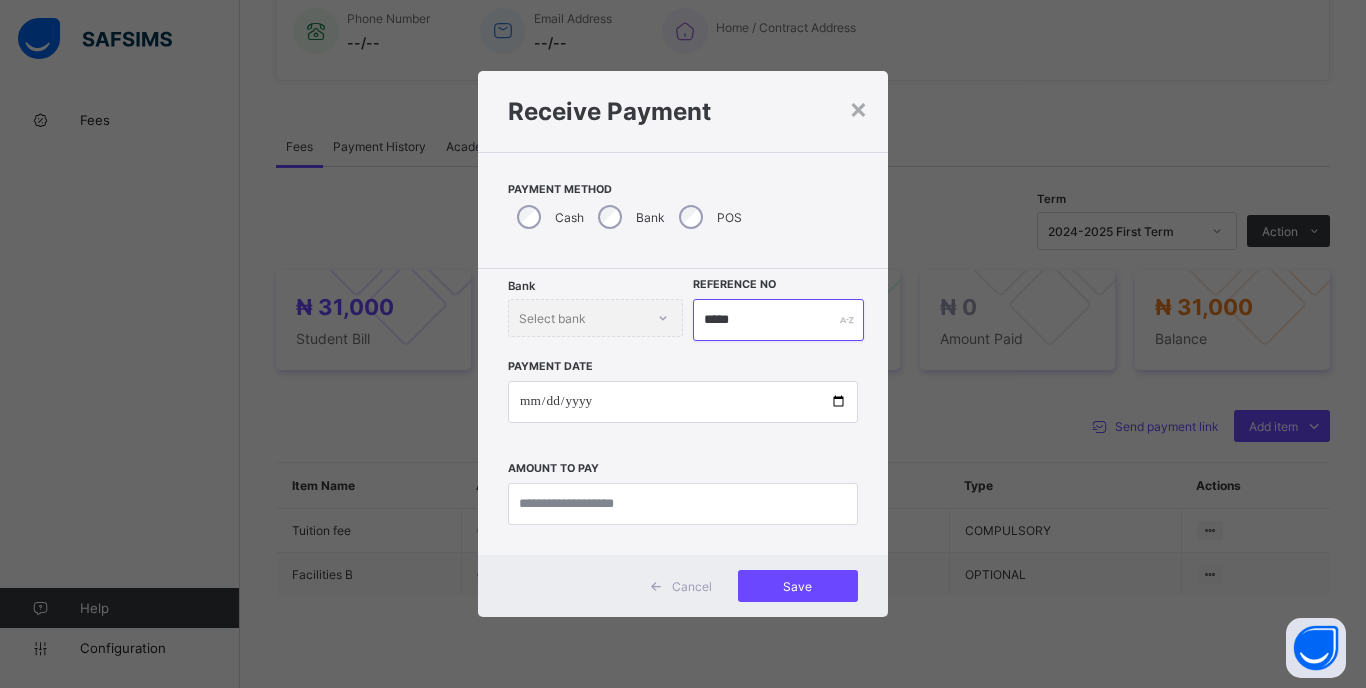 type on "*****" 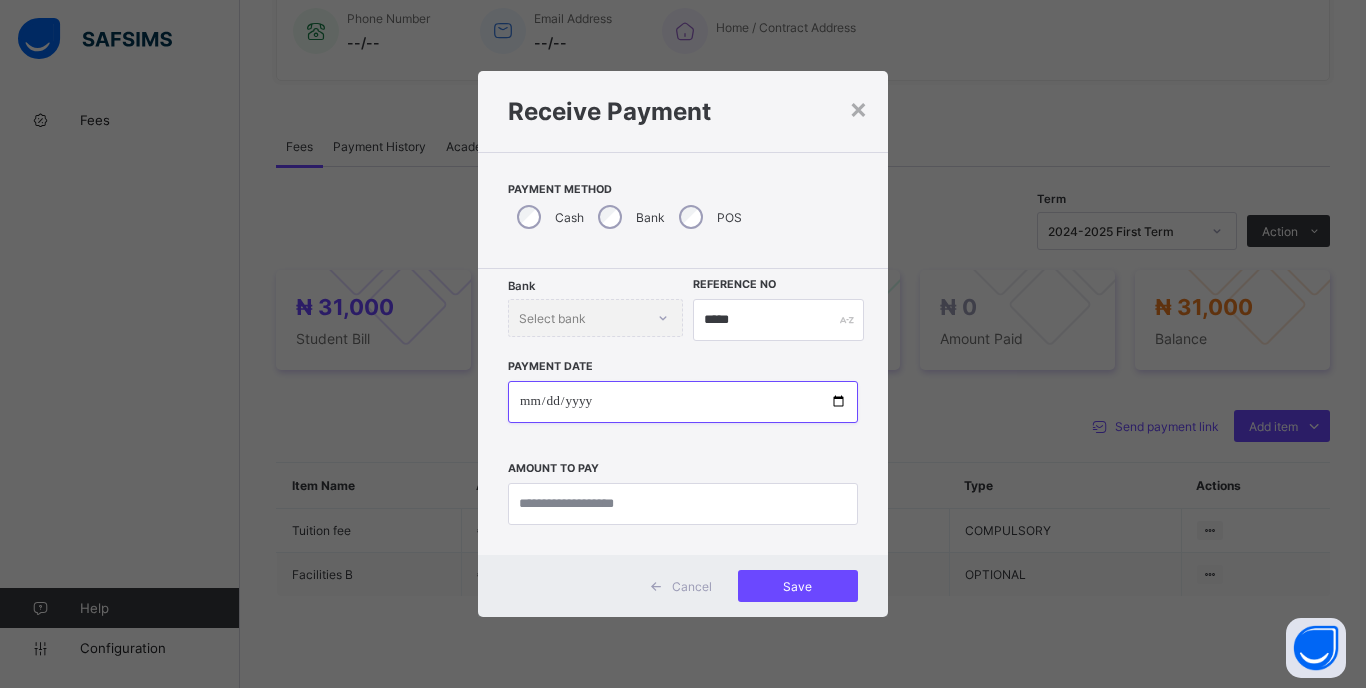 click at bounding box center (683, 402) 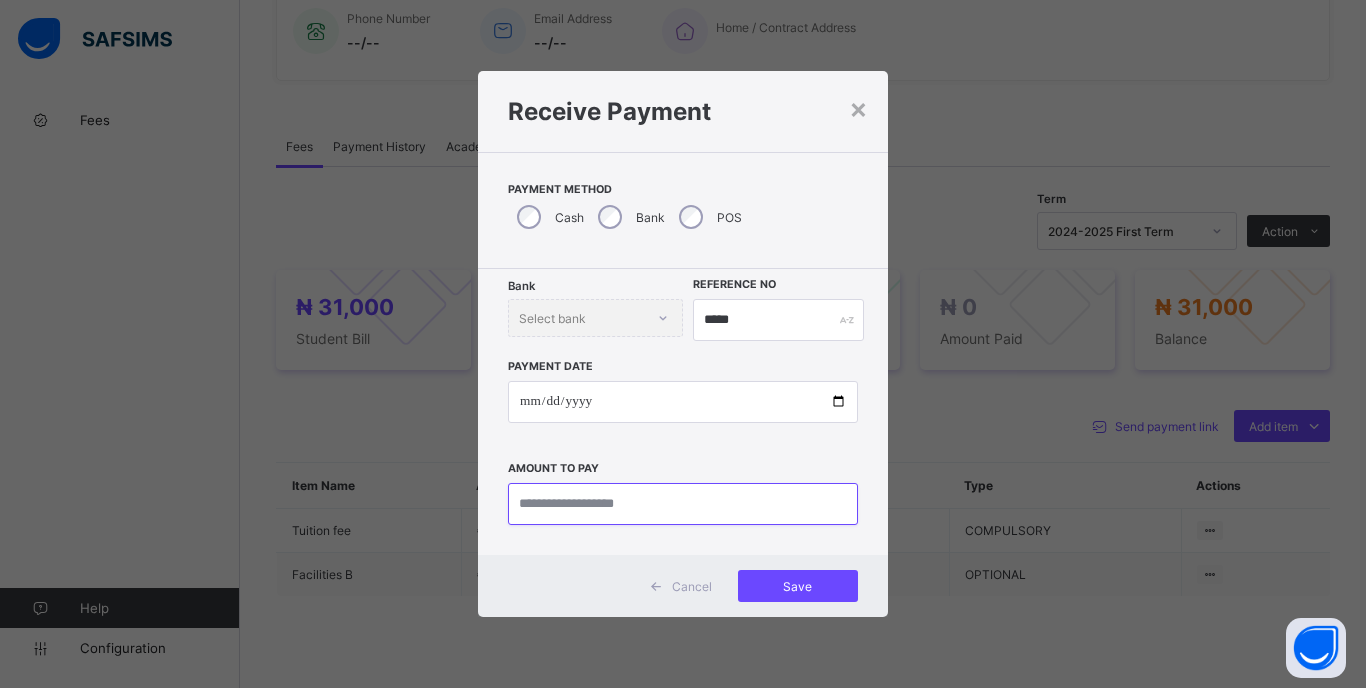 click at bounding box center (683, 504) 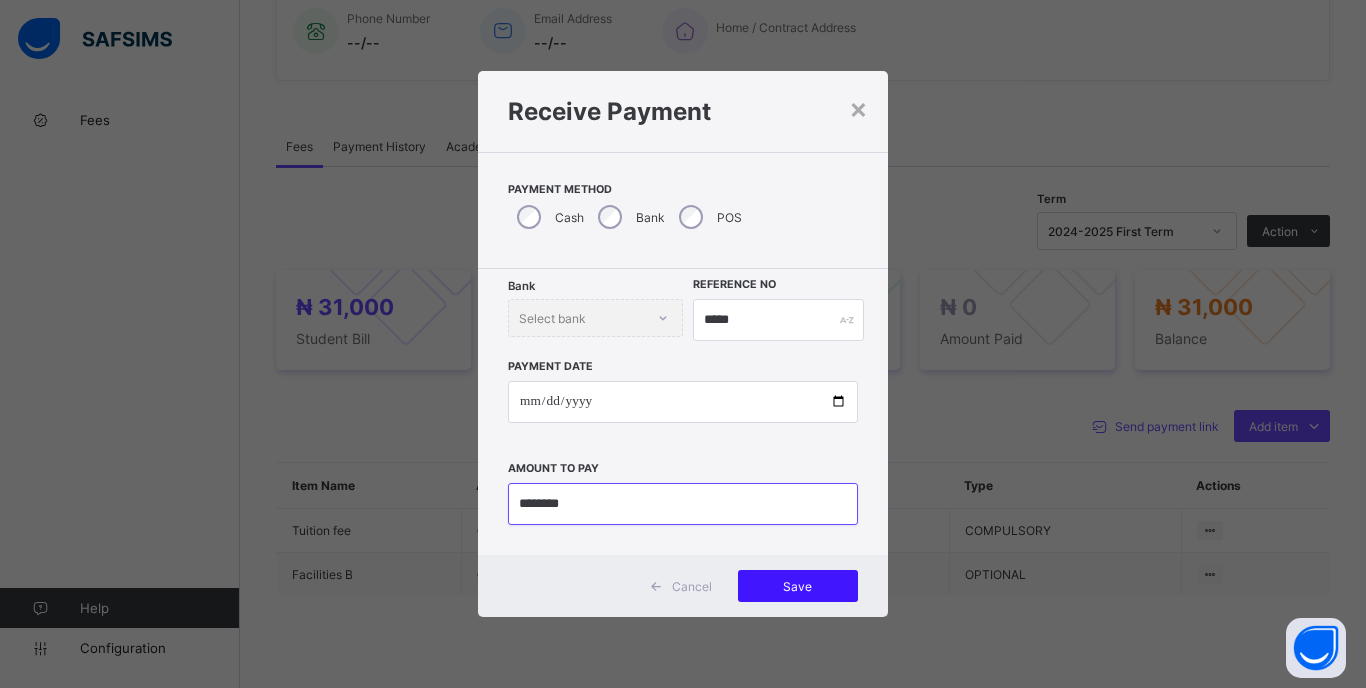 type on "********" 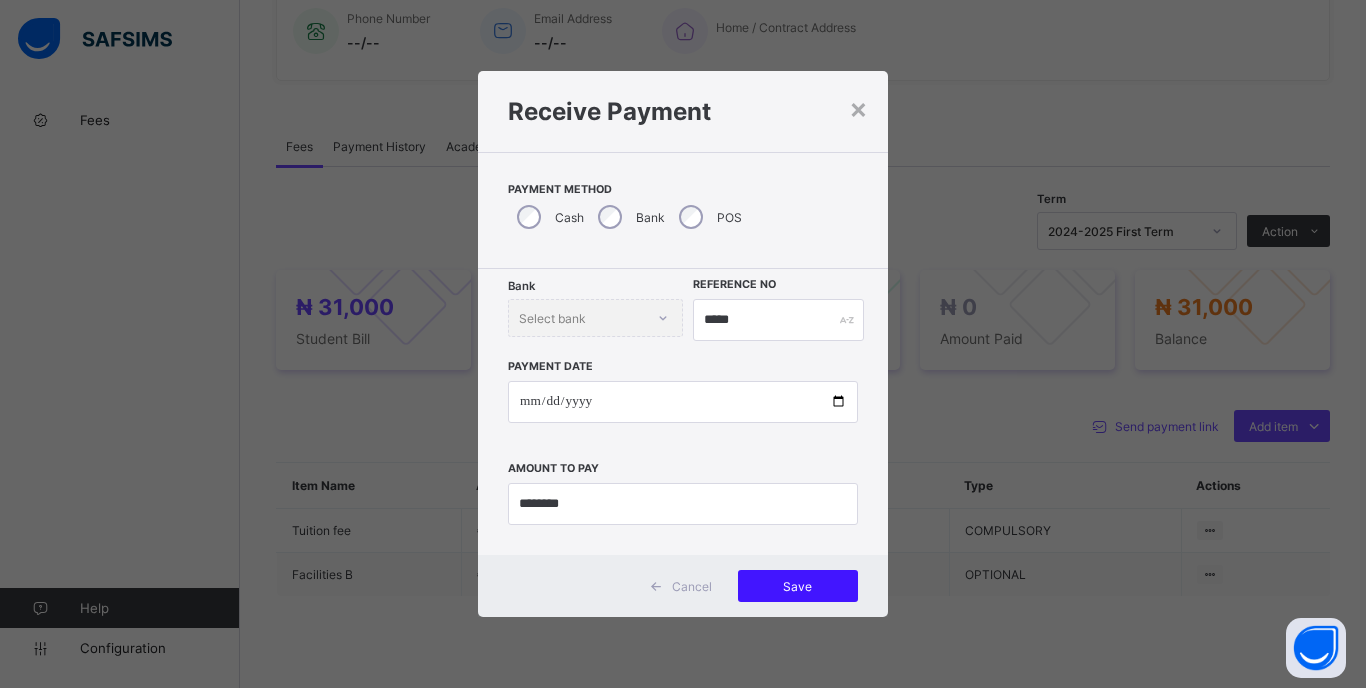 click on "Save" at bounding box center [798, 586] 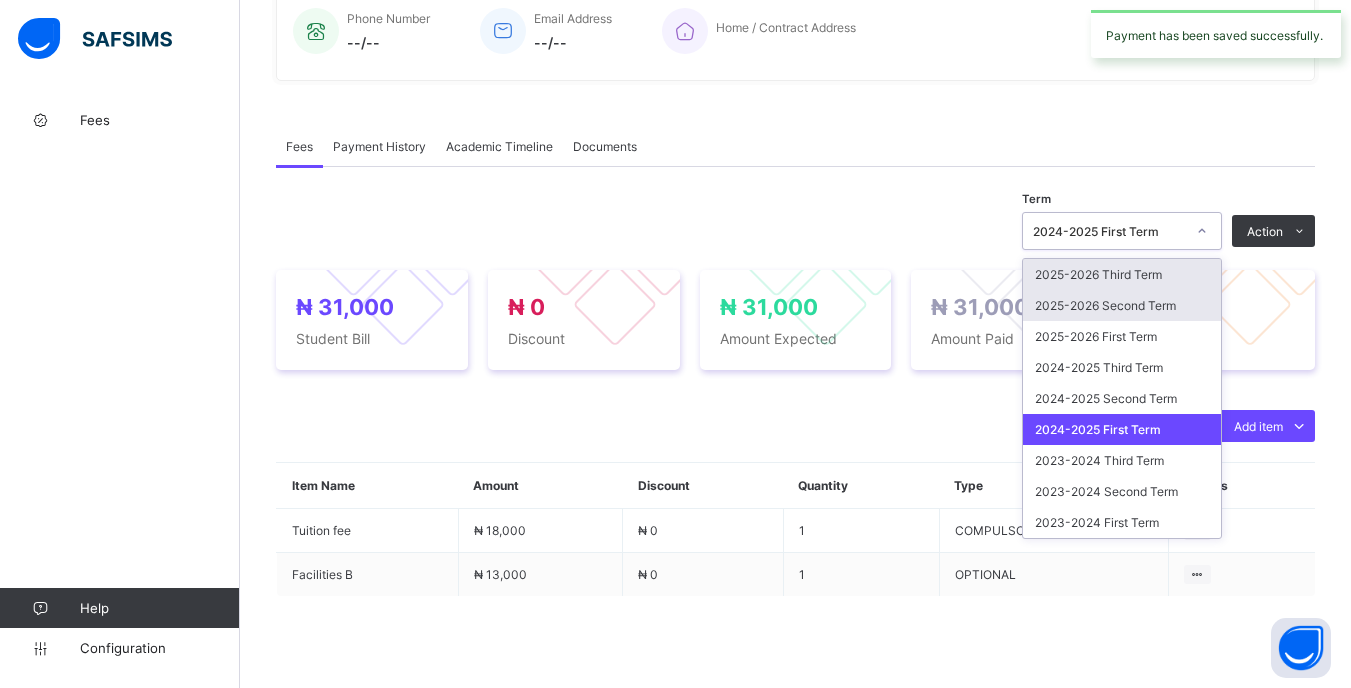 drag, startPoint x: 1199, startPoint y: 242, endPoint x: 1171, endPoint y: 305, distance: 68.942 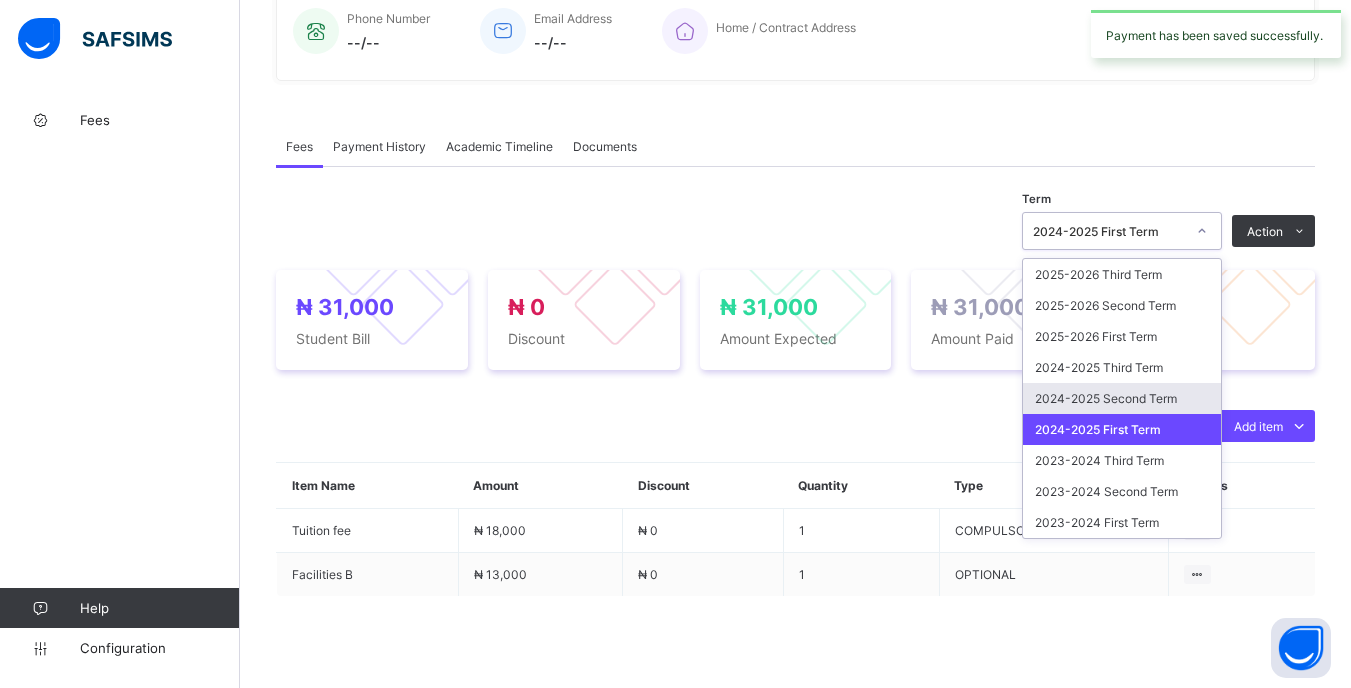 click on "2024-2025 Second Term" at bounding box center (1122, 398) 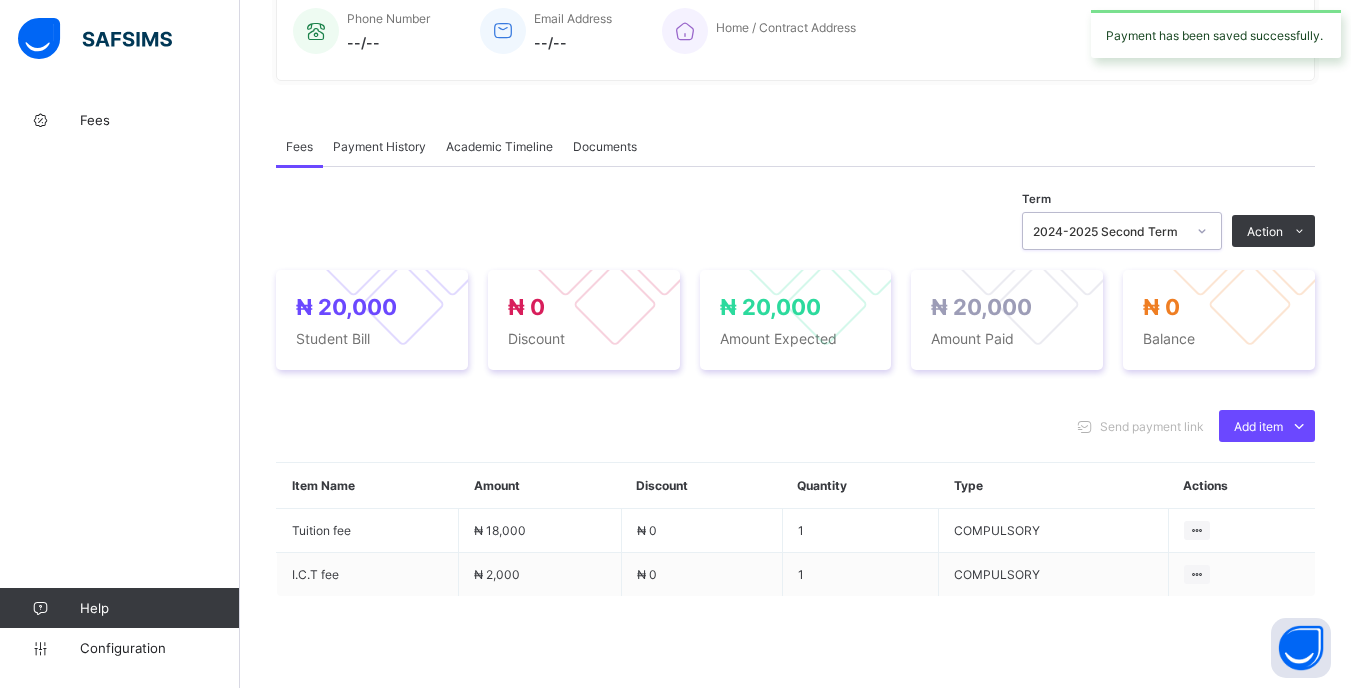 click on "2024-2025 Second Term" at bounding box center [1109, 231] 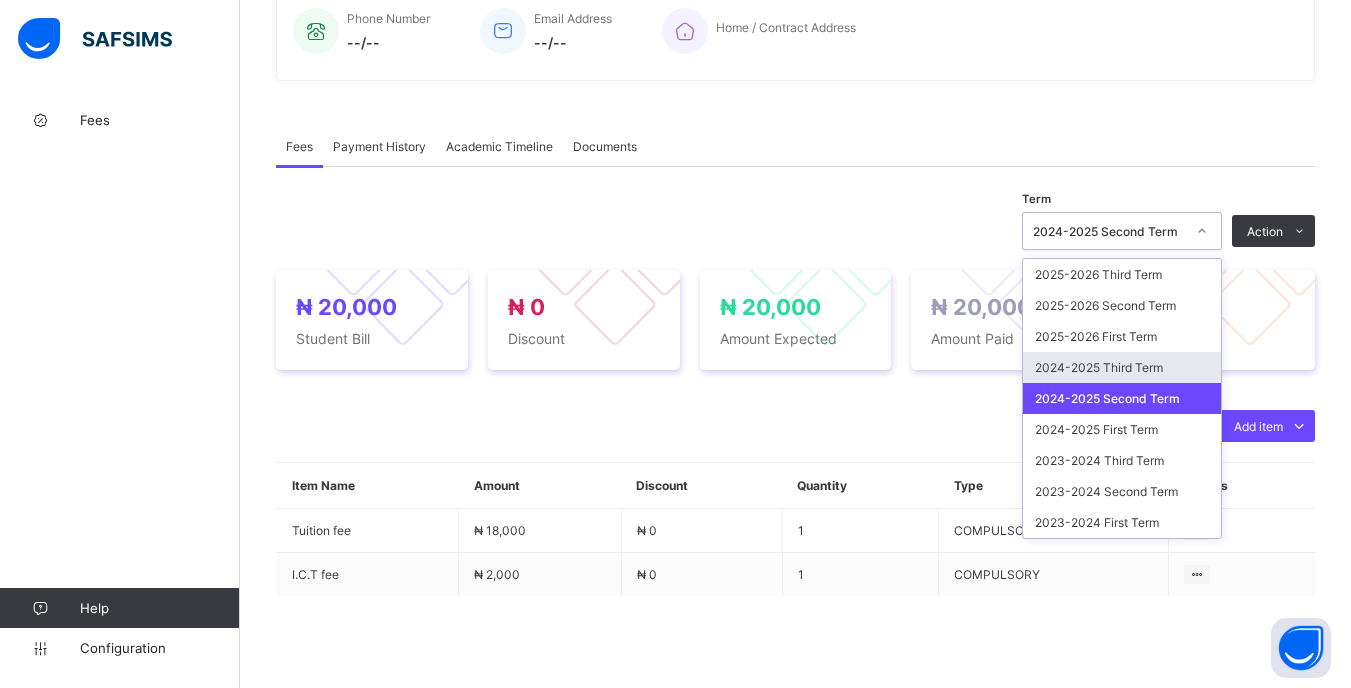 click on "2024-2025 Third Term" at bounding box center (1122, 367) 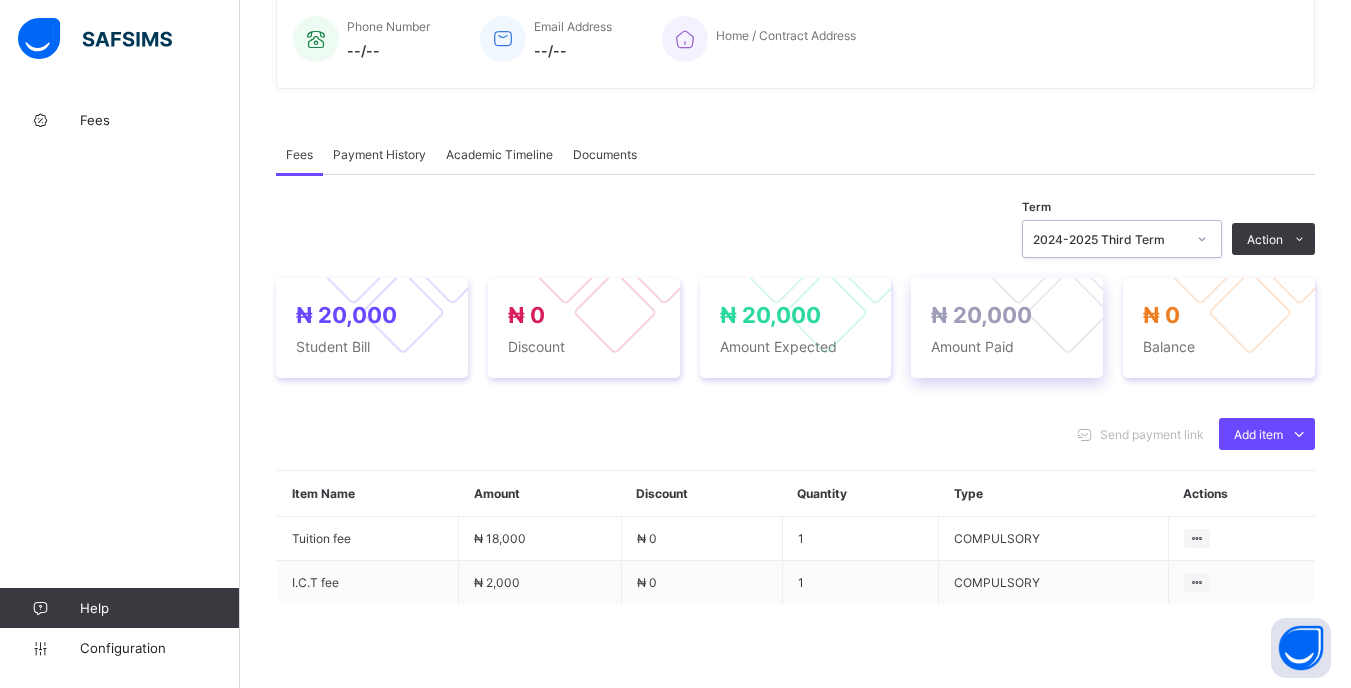 scroll, scrollTop: 500, scrollLeft: 0, axis: vertical 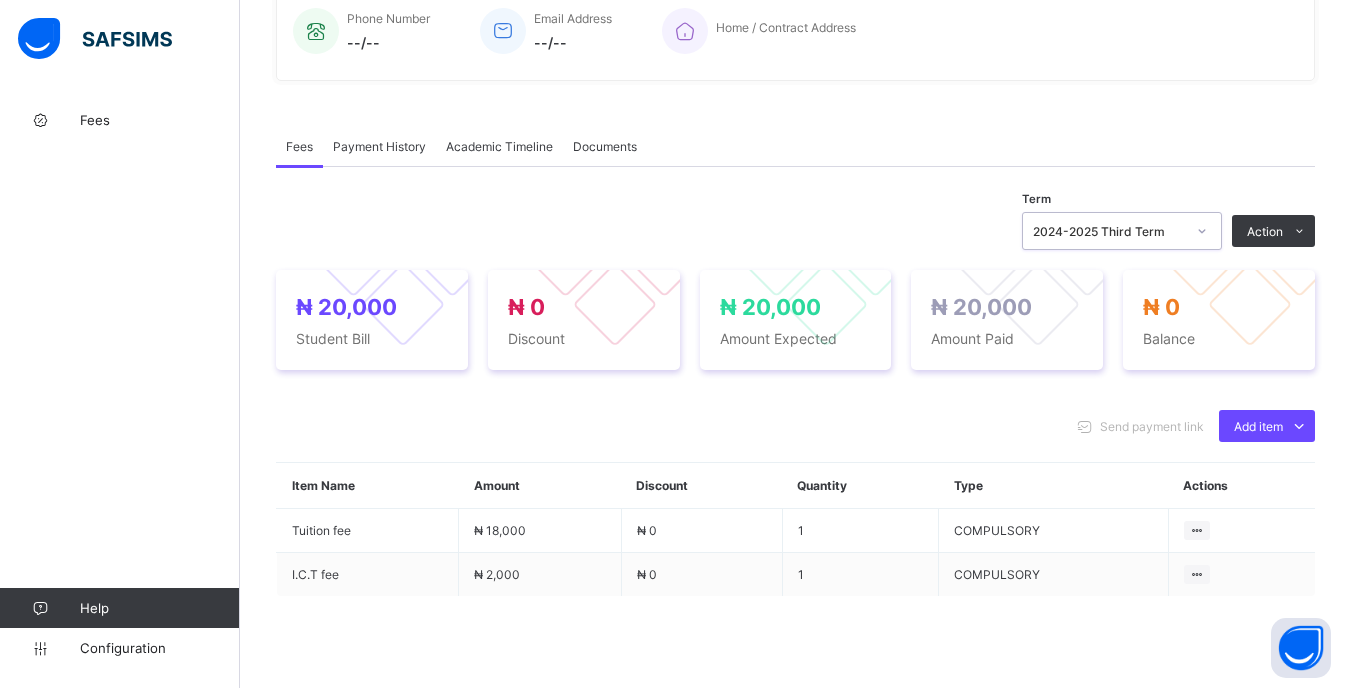 click at bounding box center [1202, 231] 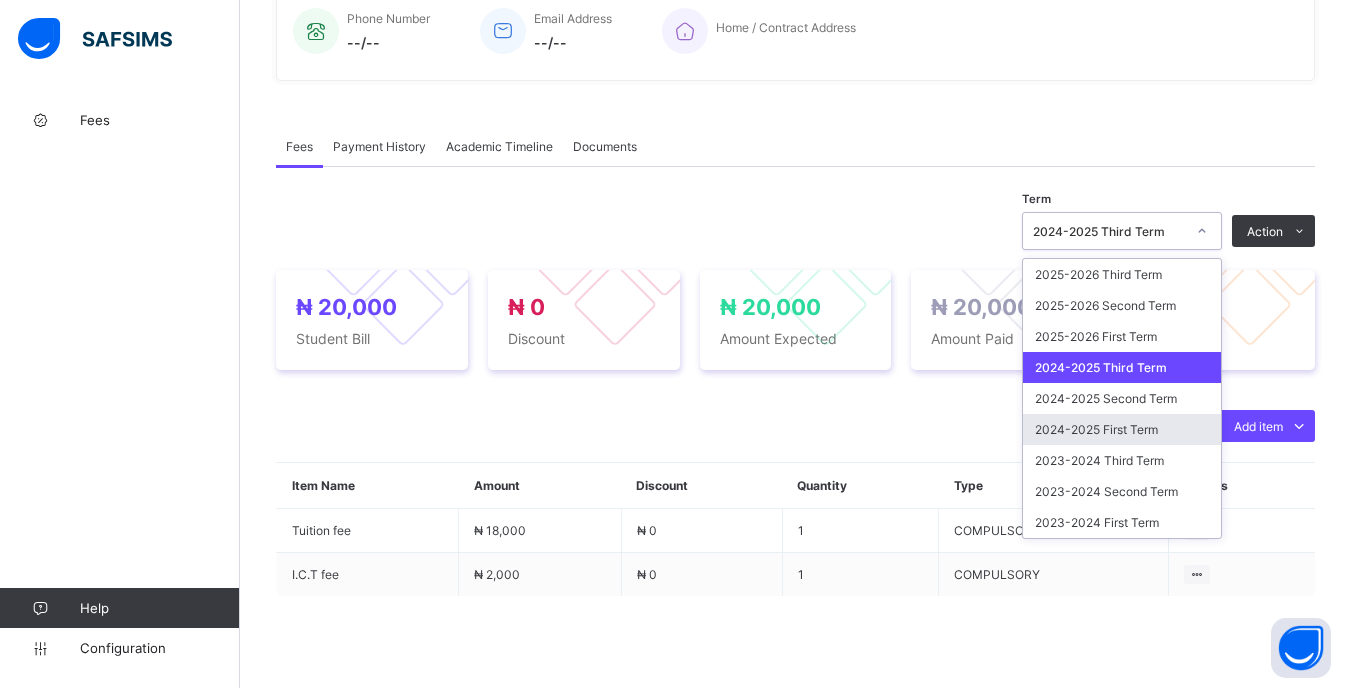 click on "2024-2025 First Term" at bounding box center [1122, 429] 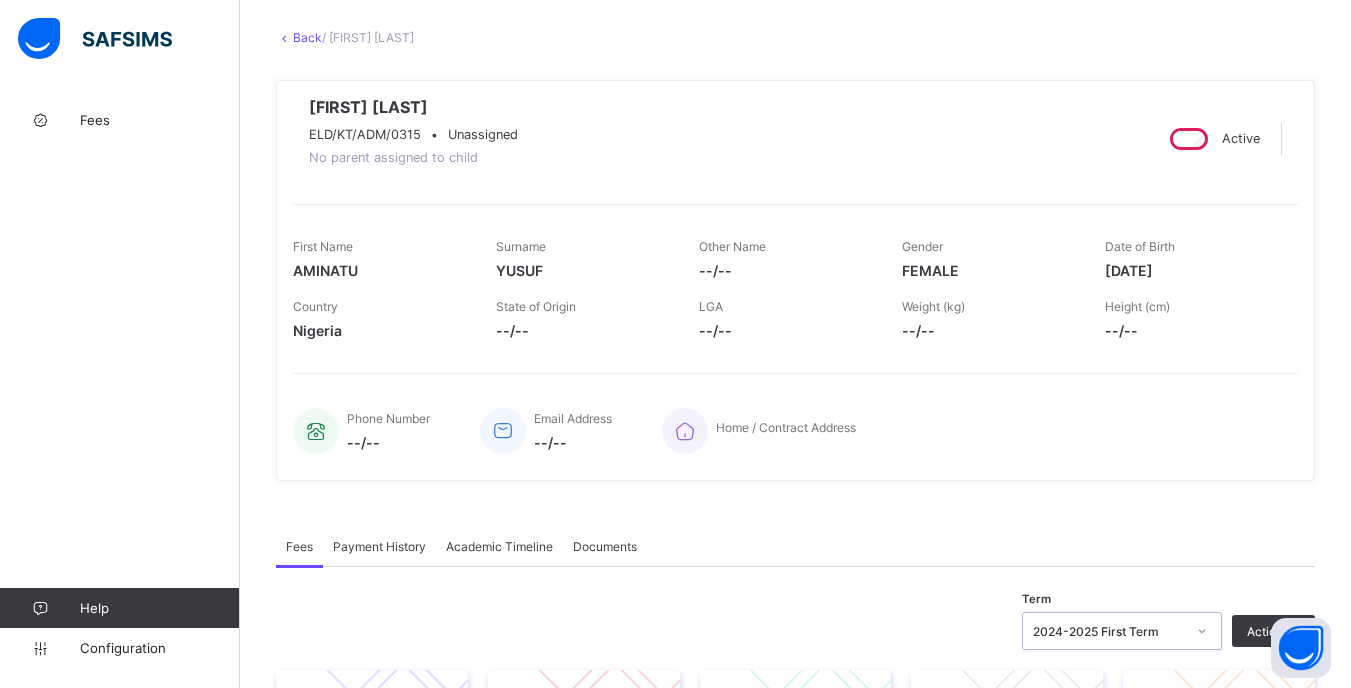 scroll, scrollTop: 0, scrollLeft: 0, axis: both 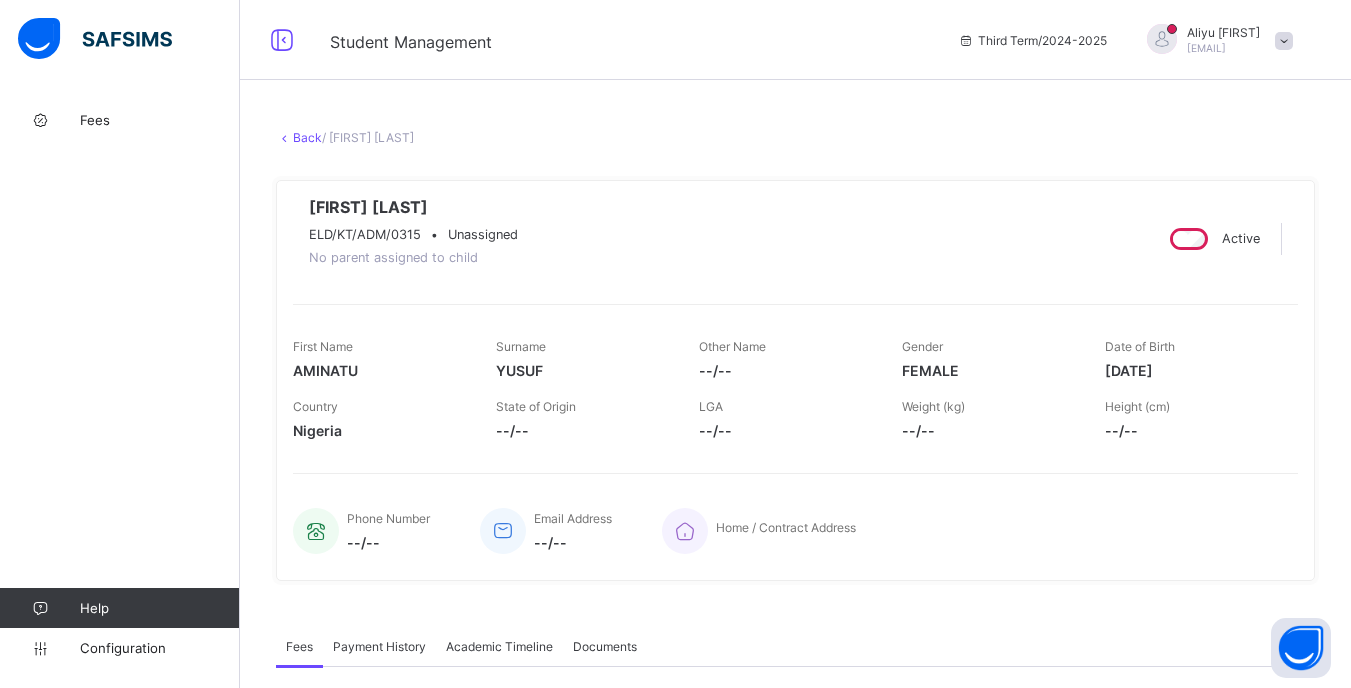 click on "Back" at bounding box center (307, 137) 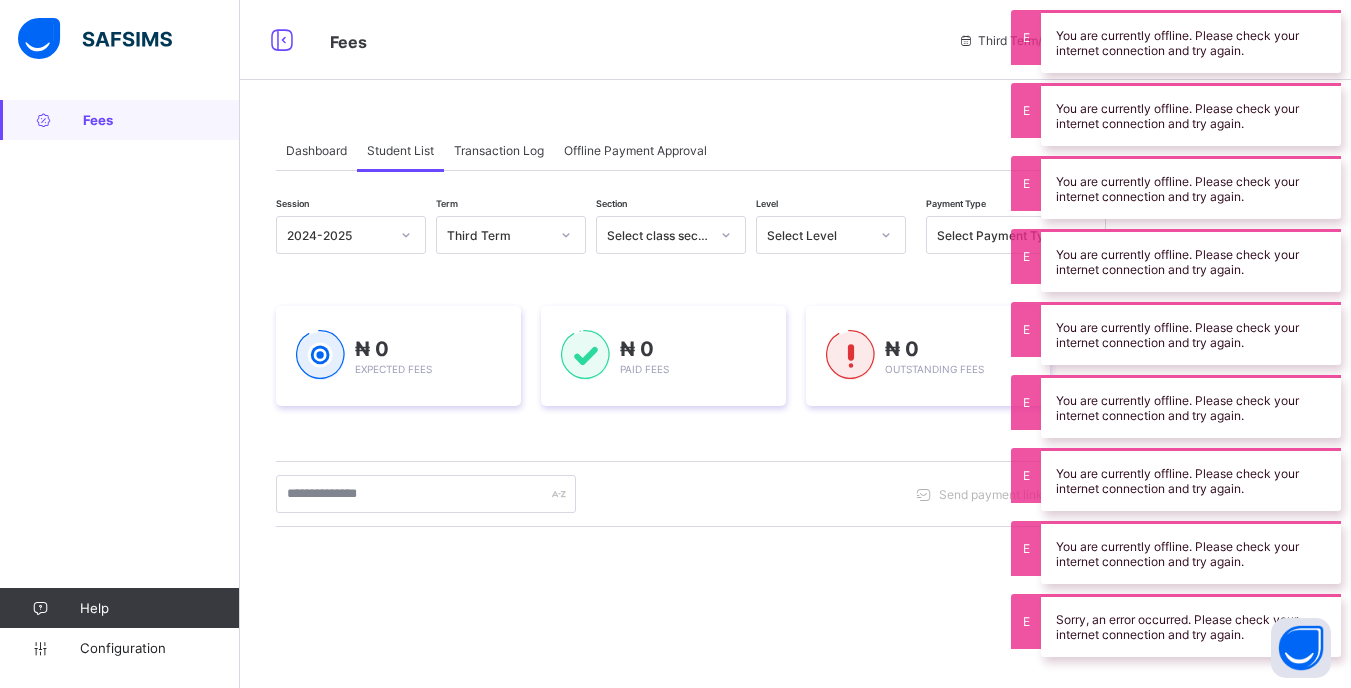 click on "Select Level" at bounding box center (818, 235) 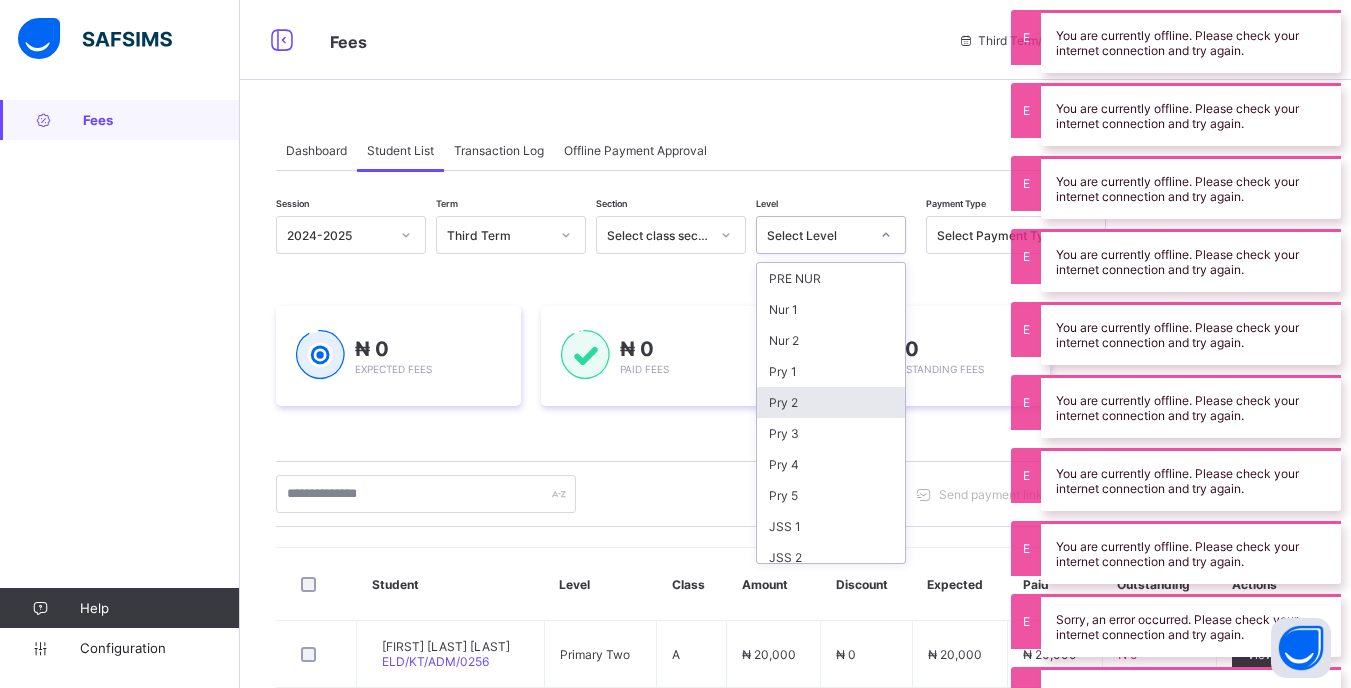 click on "Pry 2" at bounding box center [831, 402] 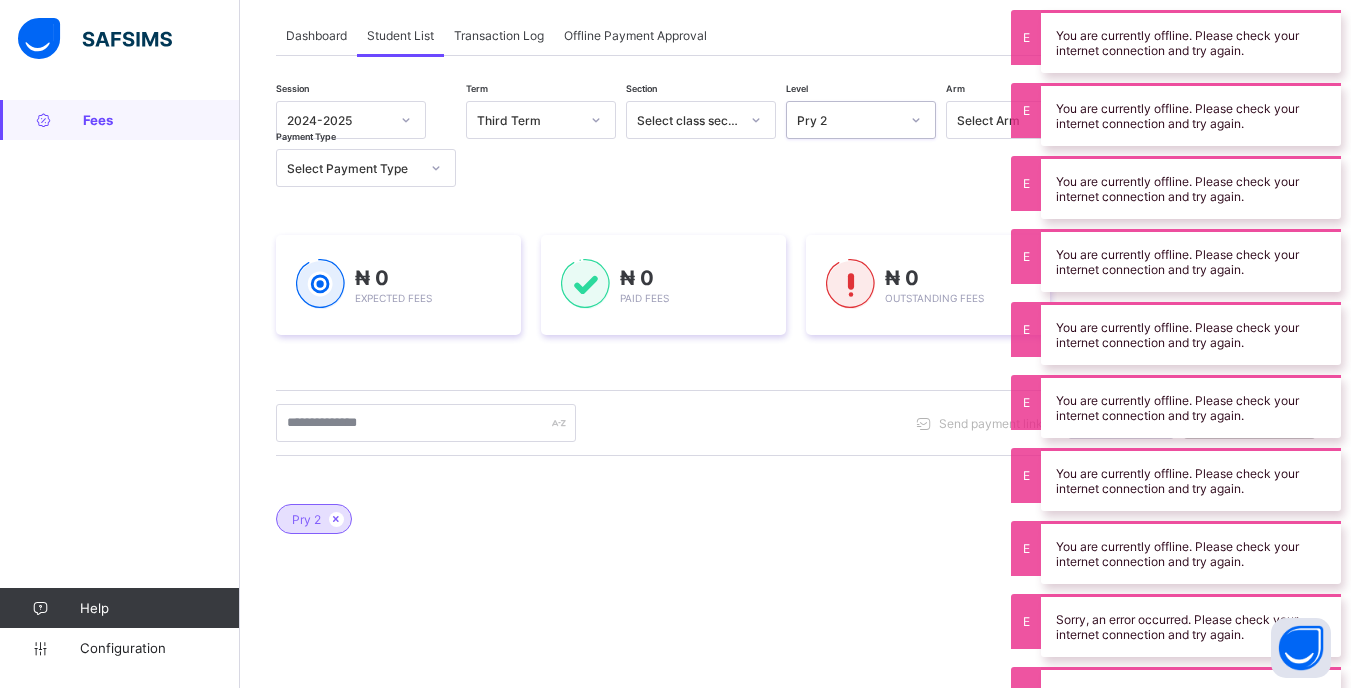 scroll, scrollTop: 300, scrollLeft: 0, axis: vertical 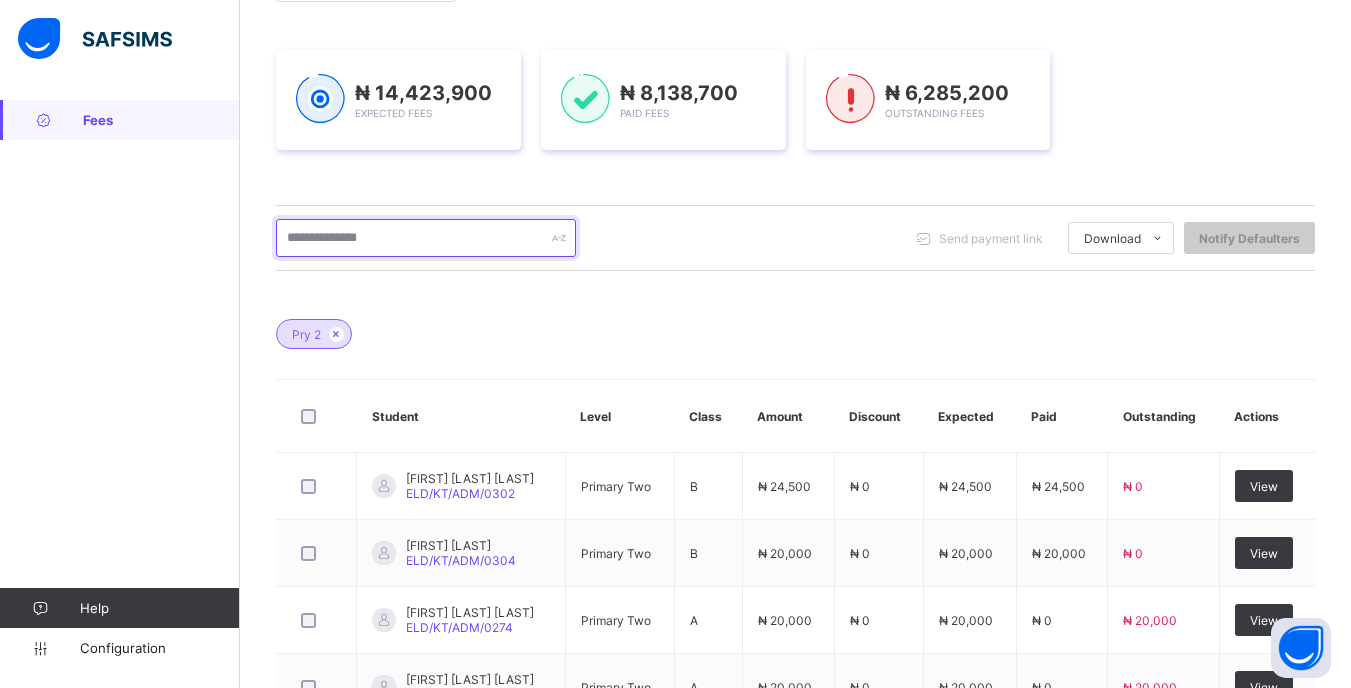 click at bounding box center [426, 238] 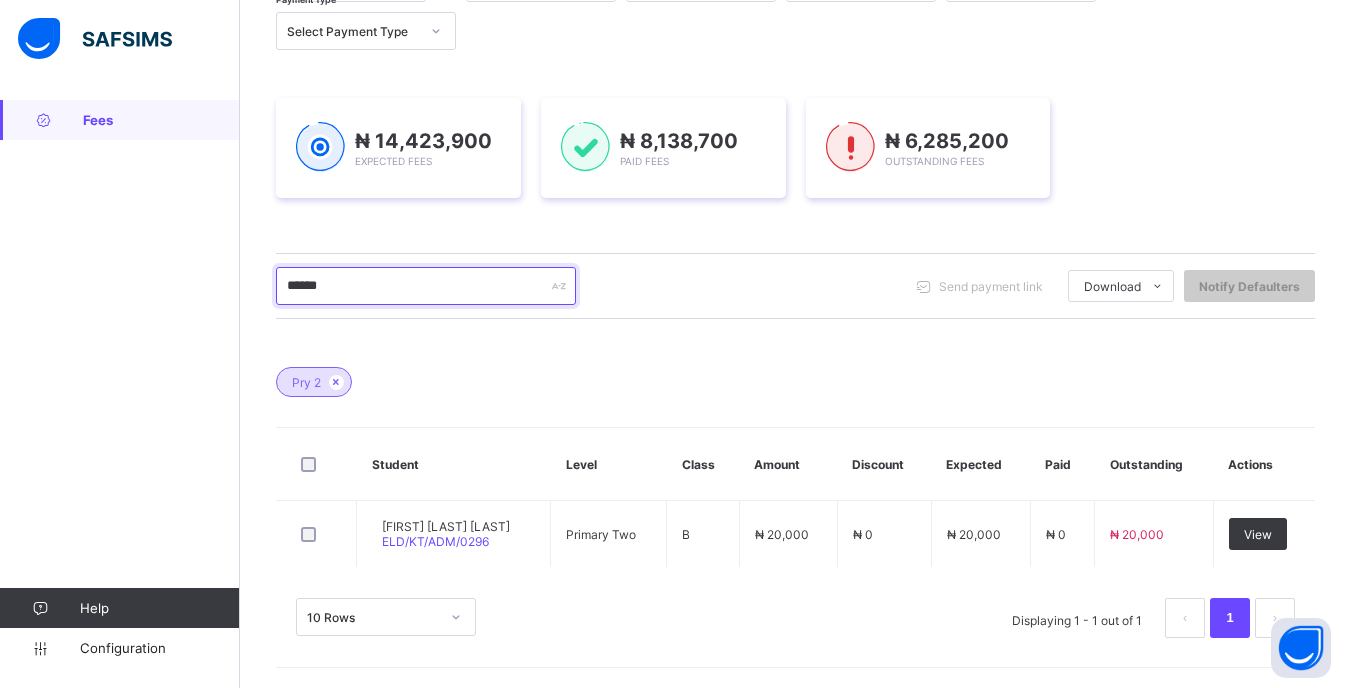 scroll, scrollTop: 252, scrollLeft: 0, axis: vertical 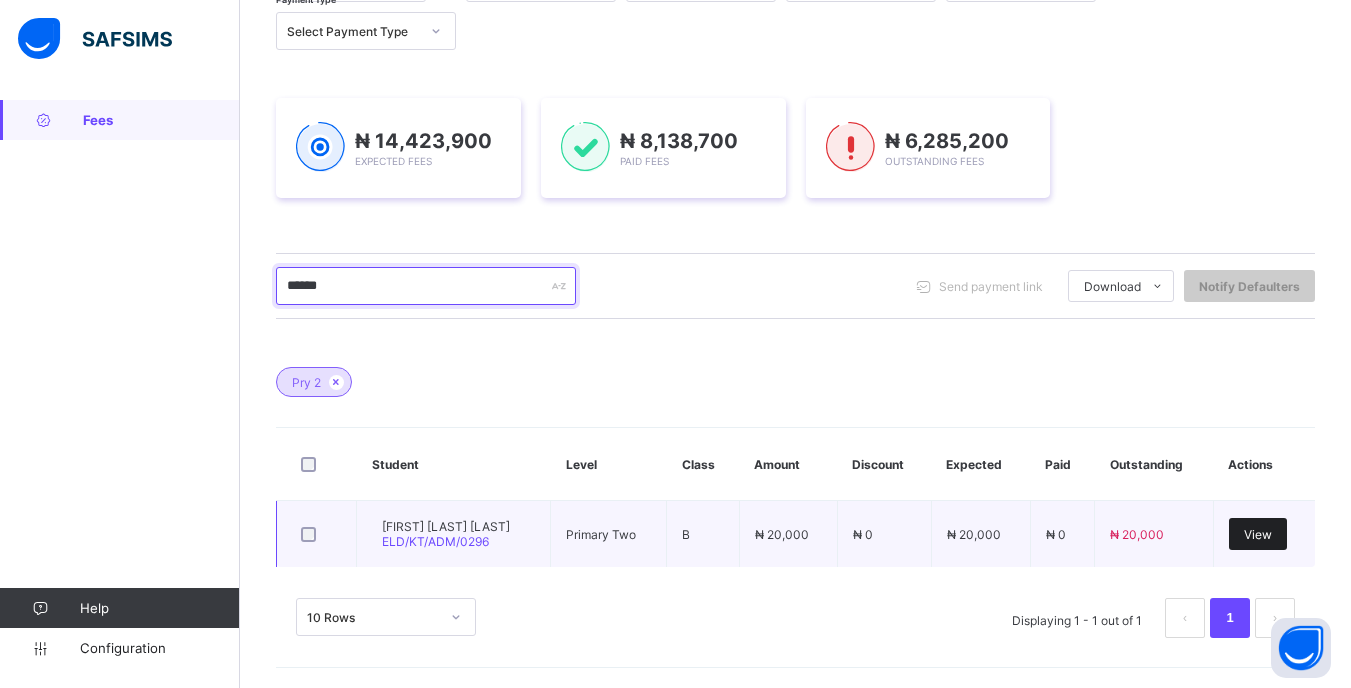 type on "******" 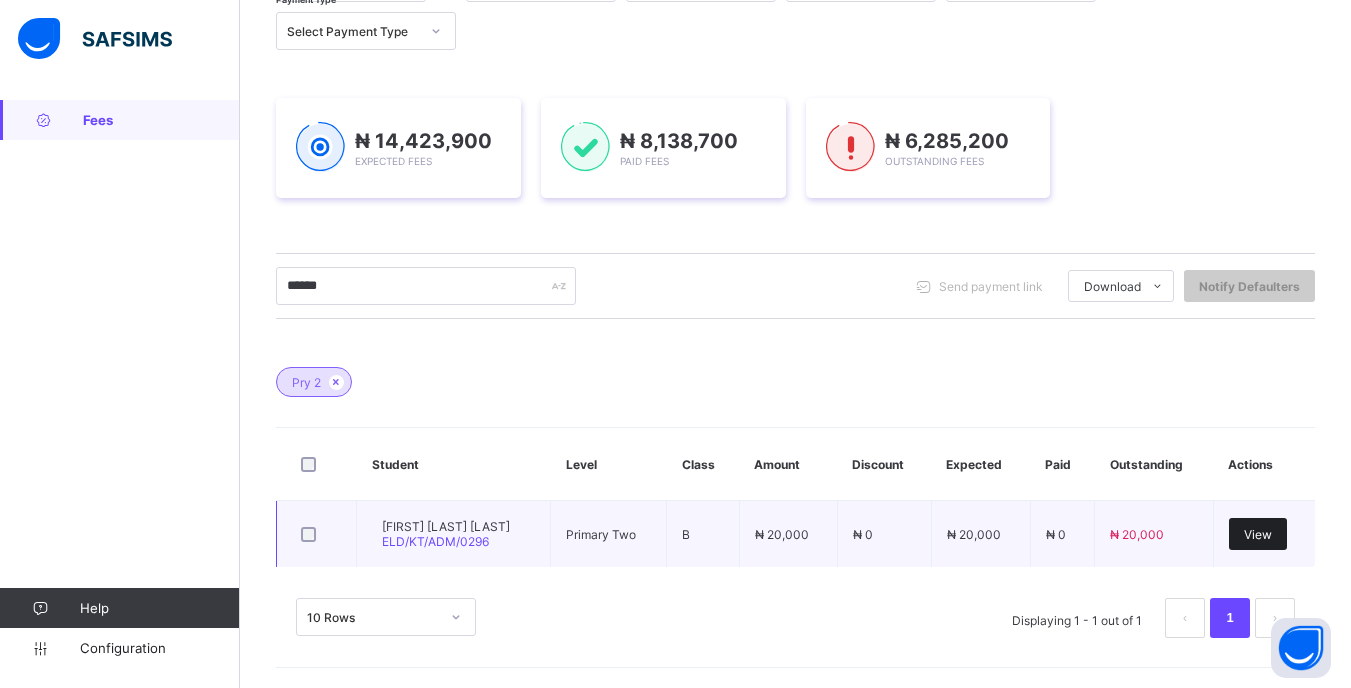 click on "View" at bounding box center (1258, 534) 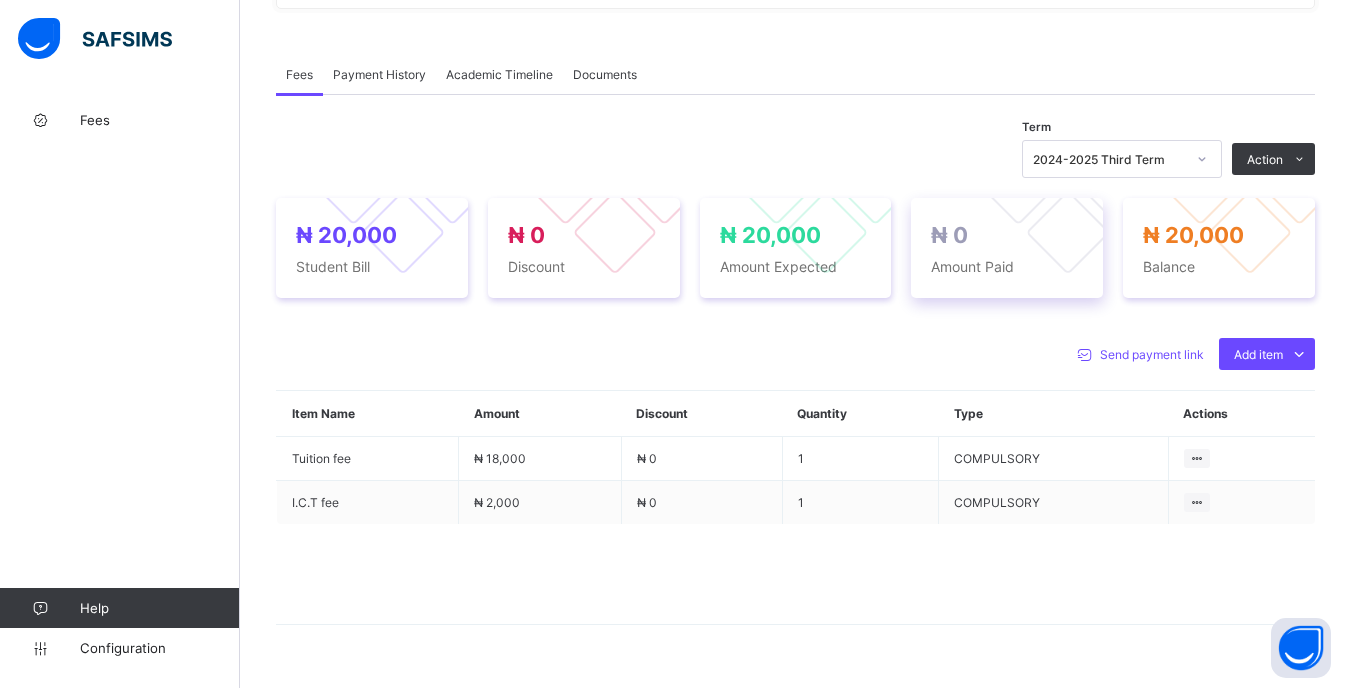 scroll, scrollTop: 600, scrollLeft: 0, axis: vertical 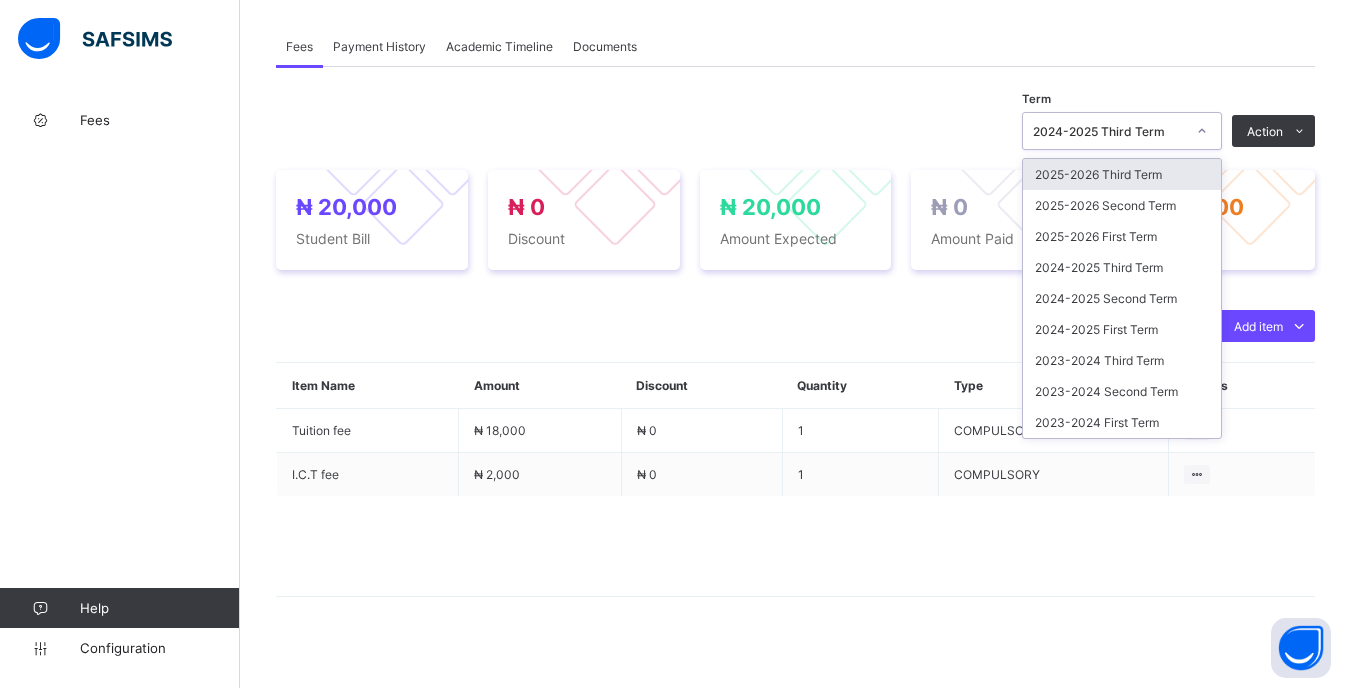 click on "2024-2025 Third Term" at bounding box center [1109, 131] 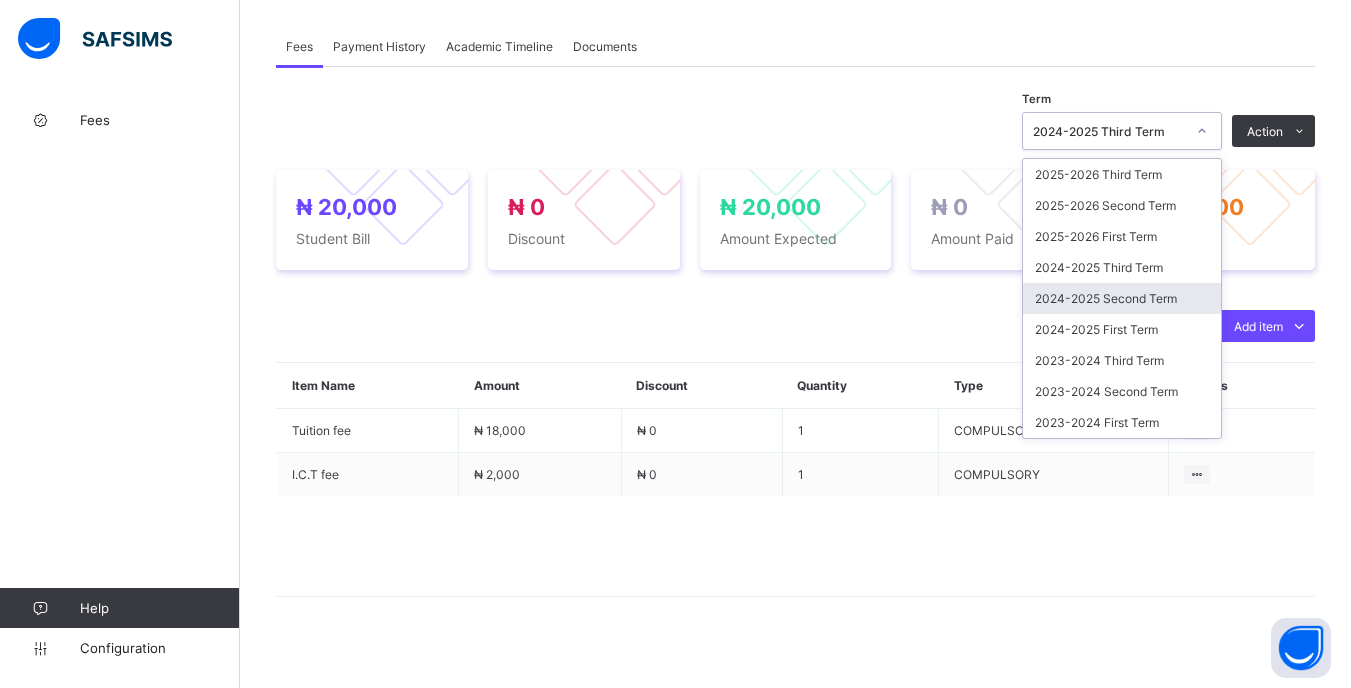 click on "2024-2025 Second Term" at bounding box center (1122, 298) 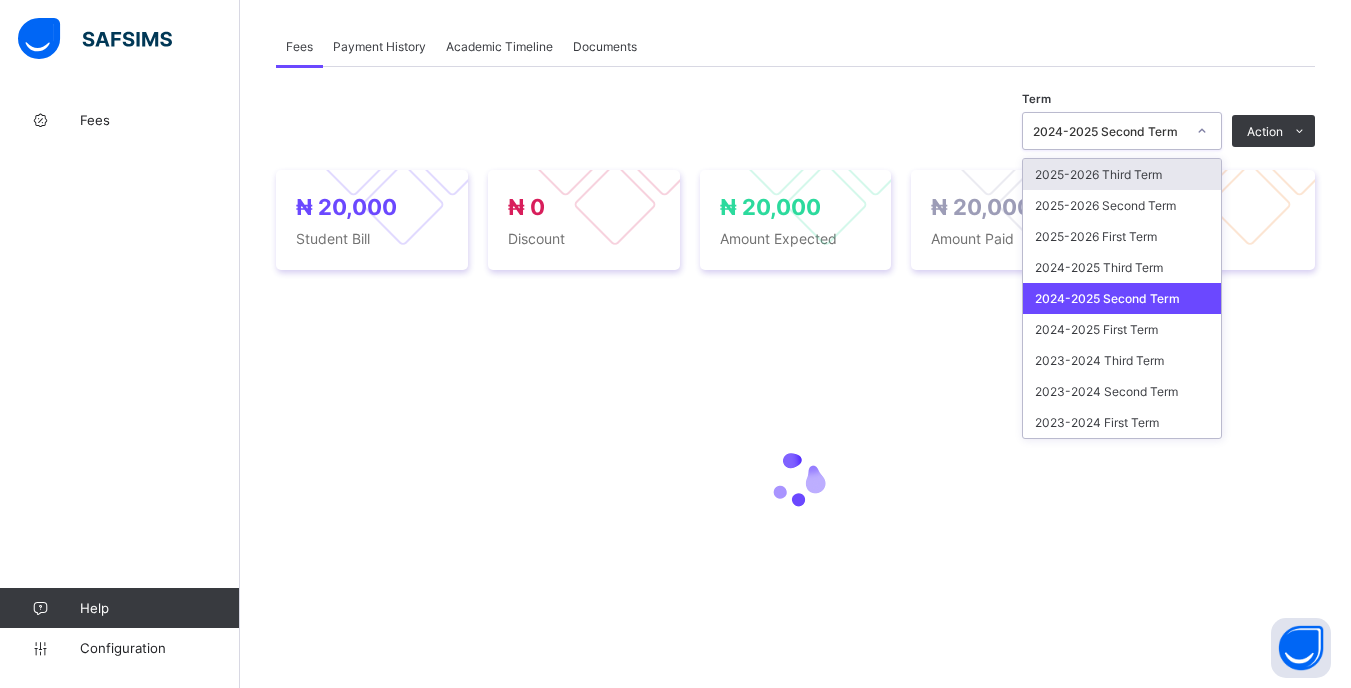 click on "2024-2025 Second Term" at bounding box center (1109, 131) 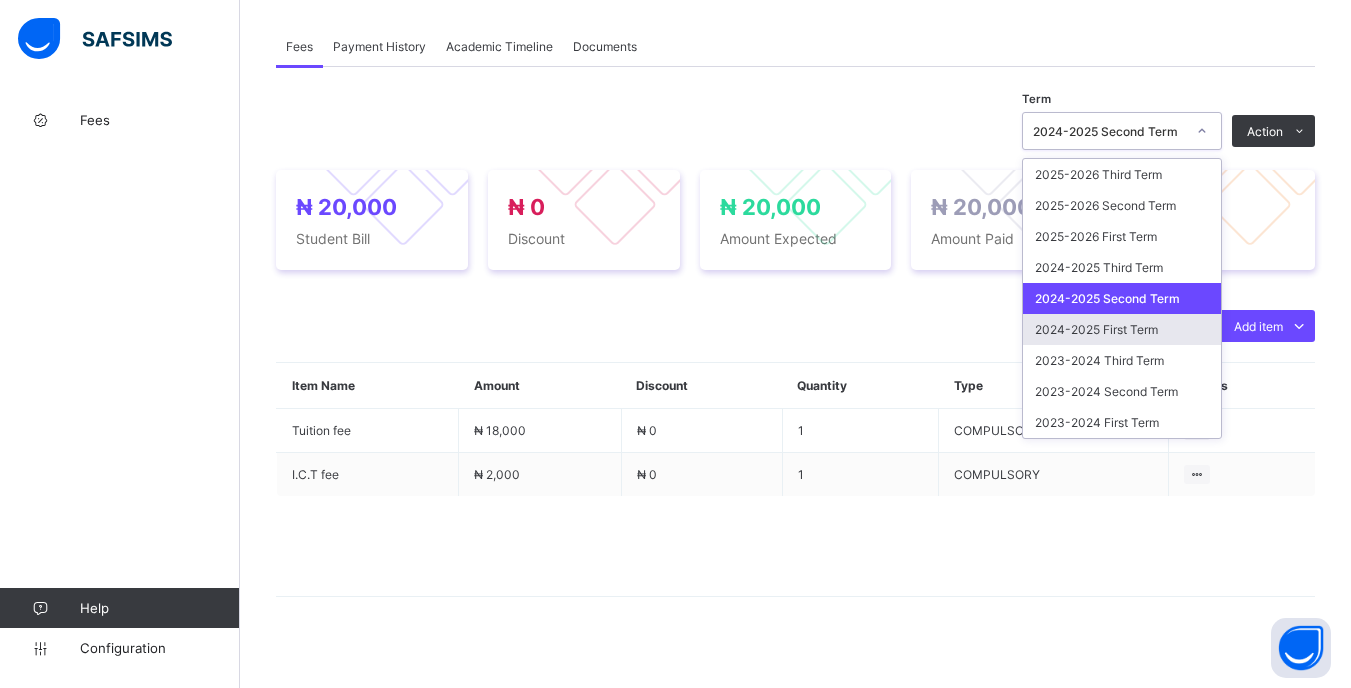 click on "2024-2025 First Term" at bounding box center (1122, 329) 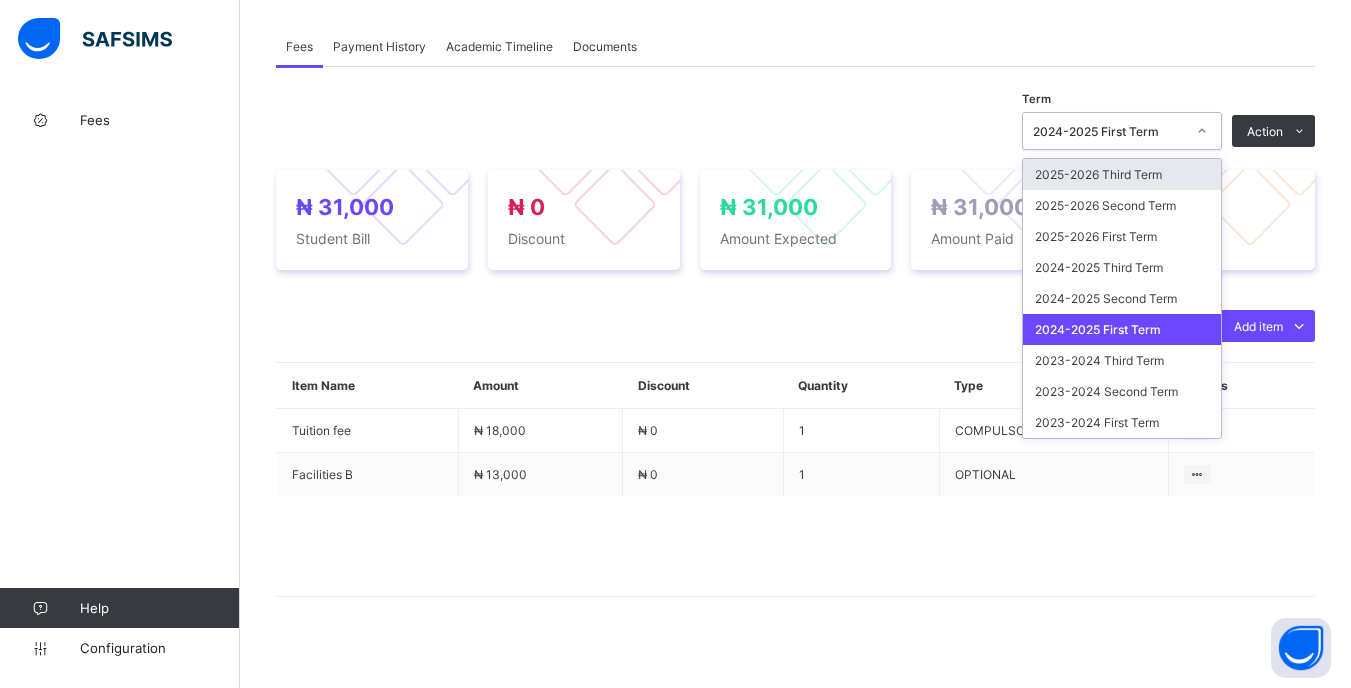 click on "2024-2025 First Term" at bounding box center [1109, 131] 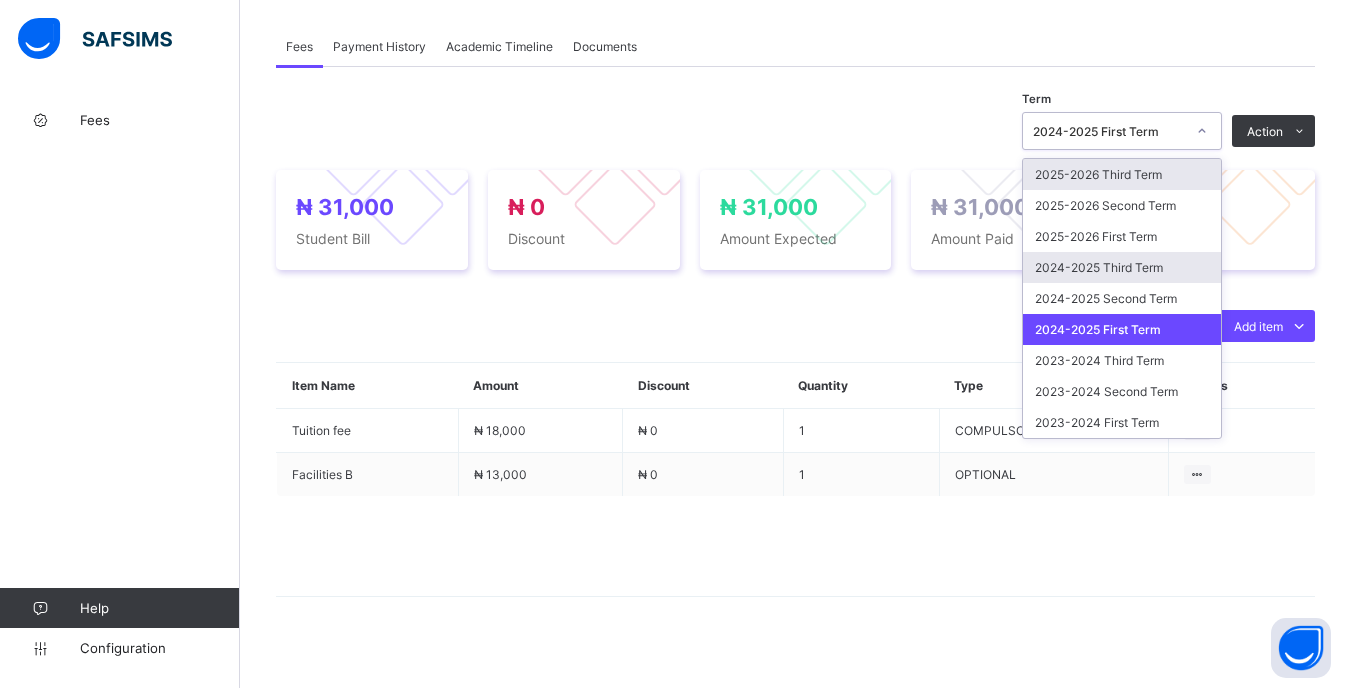 click on "2024-2025 Third Term" at bounding box center (1122, 267) 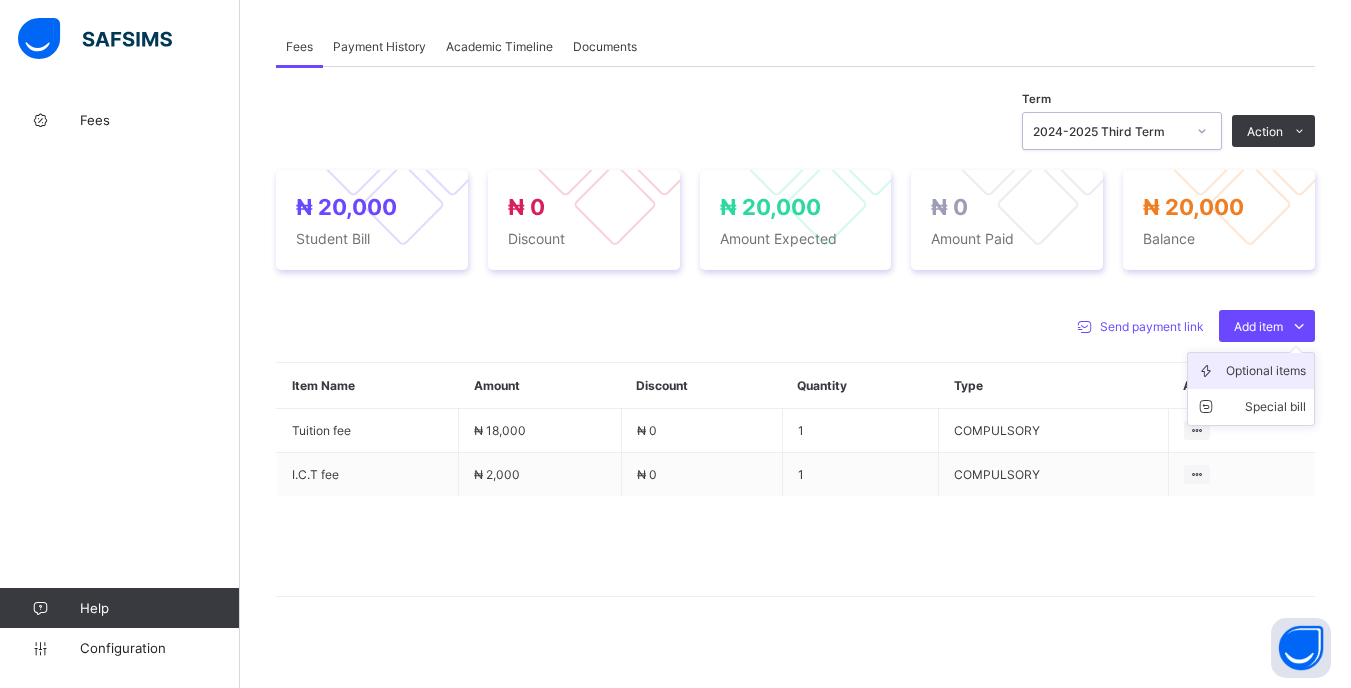 click on "Optional items" at bounding box center (1266, 371) 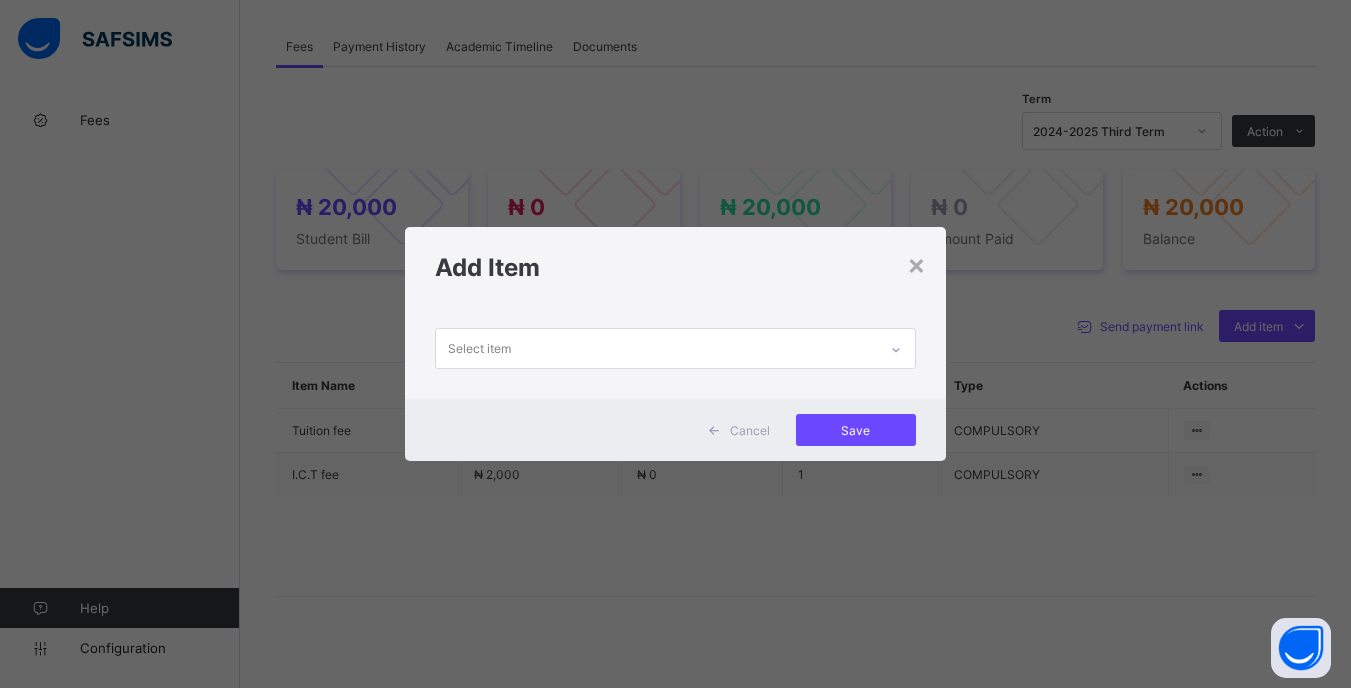 click on "Select item" at bounding box center (656, 348) 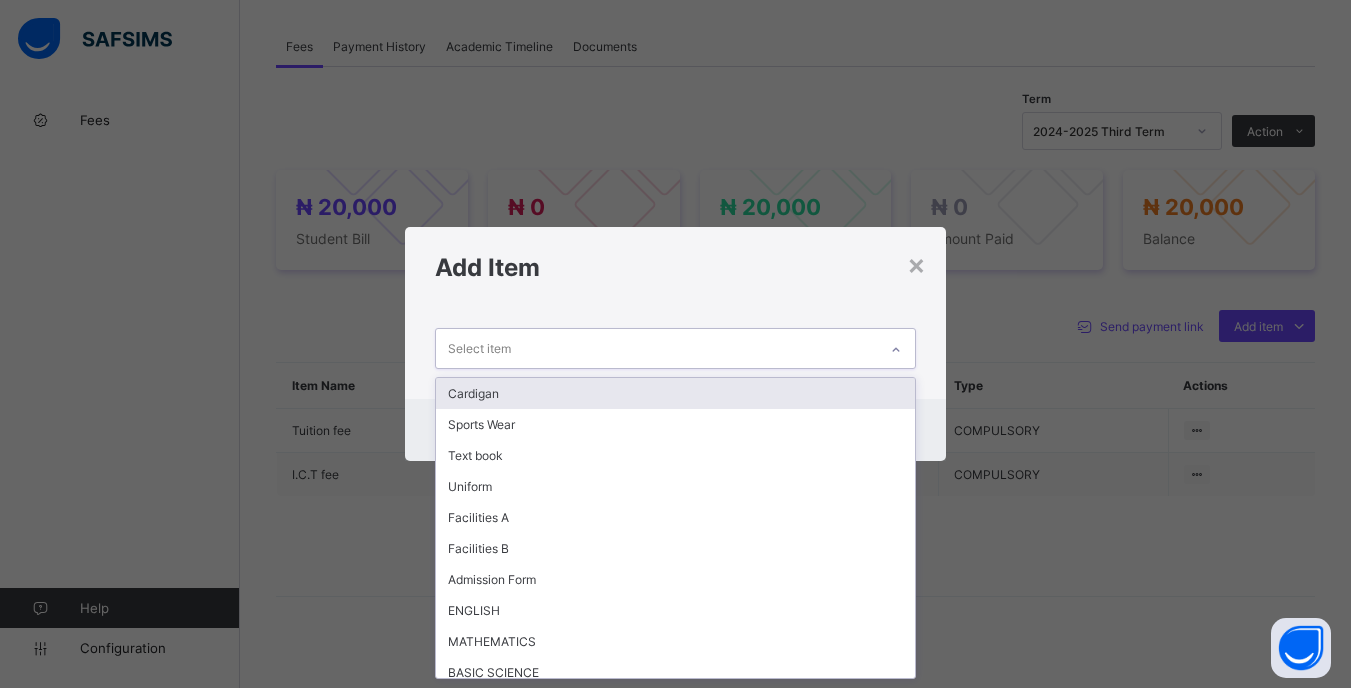 click on "Add Item" at bounding box center (675, 267) 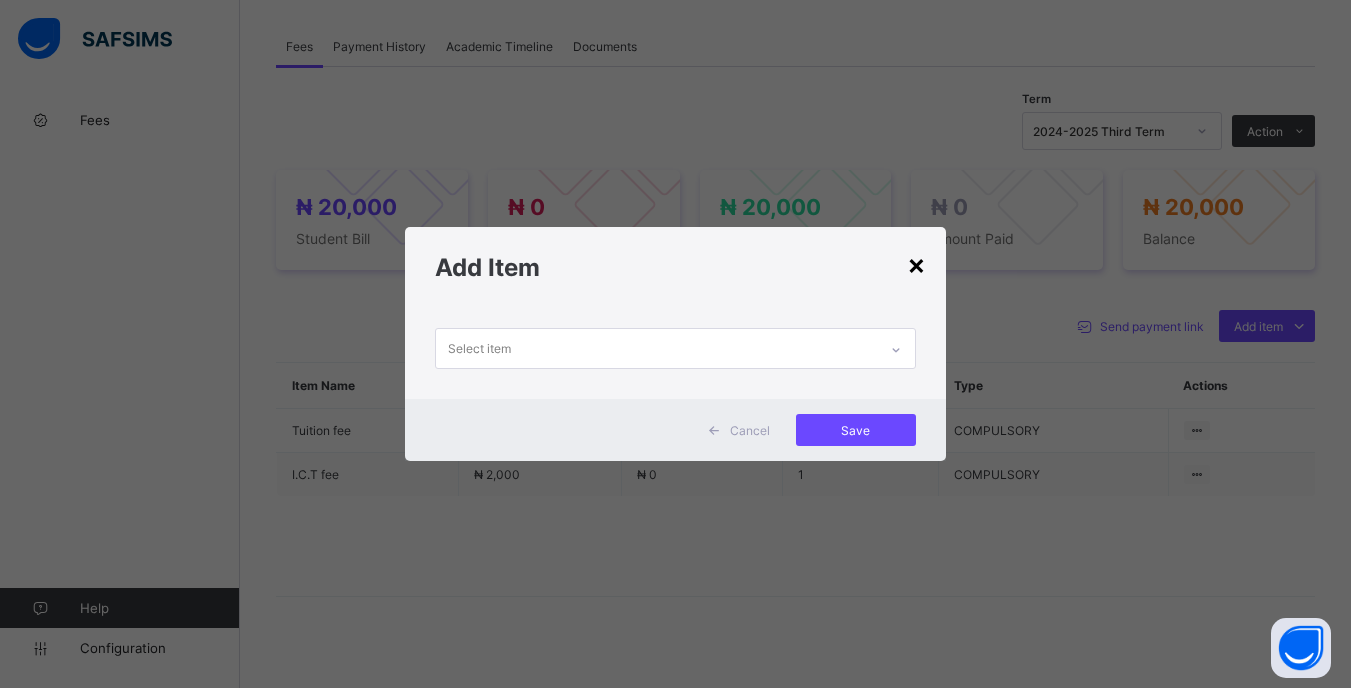 click on "×" at bounding box center (916, 264) 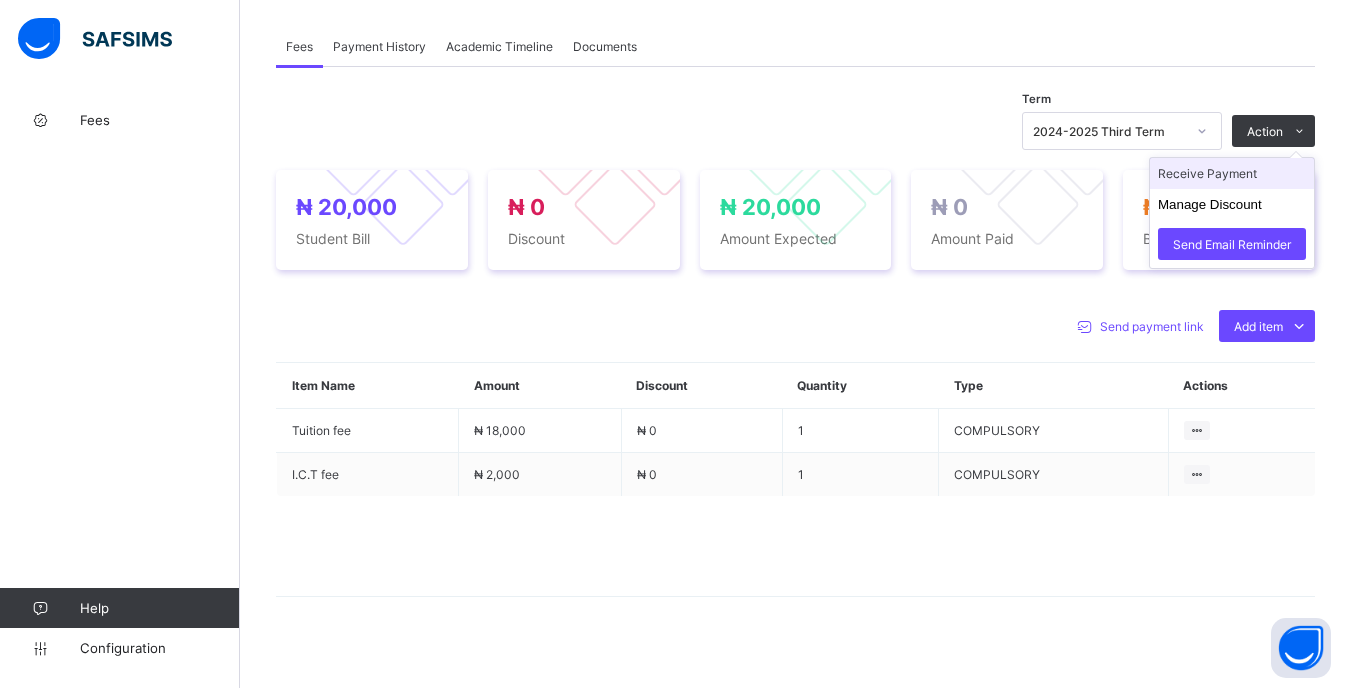 click on "Receive Payment" at bounding box center (1232, 173) 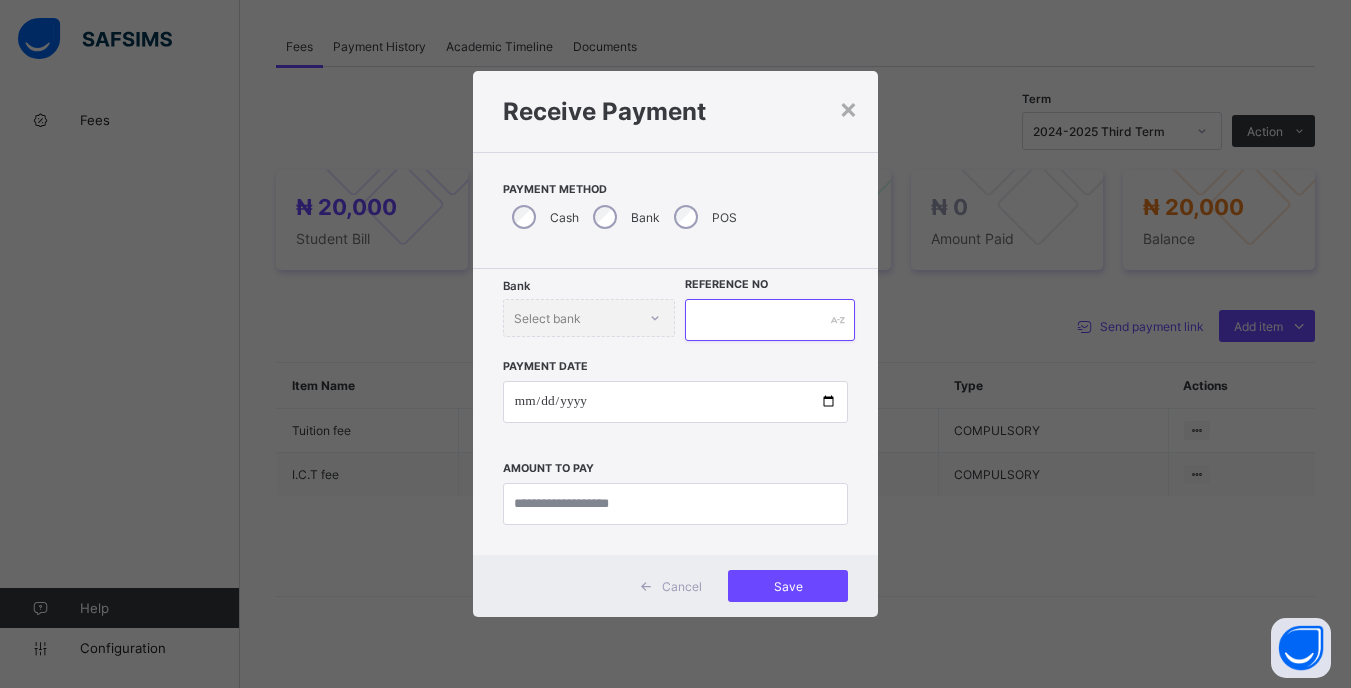 click at bounding box center (769, 320) 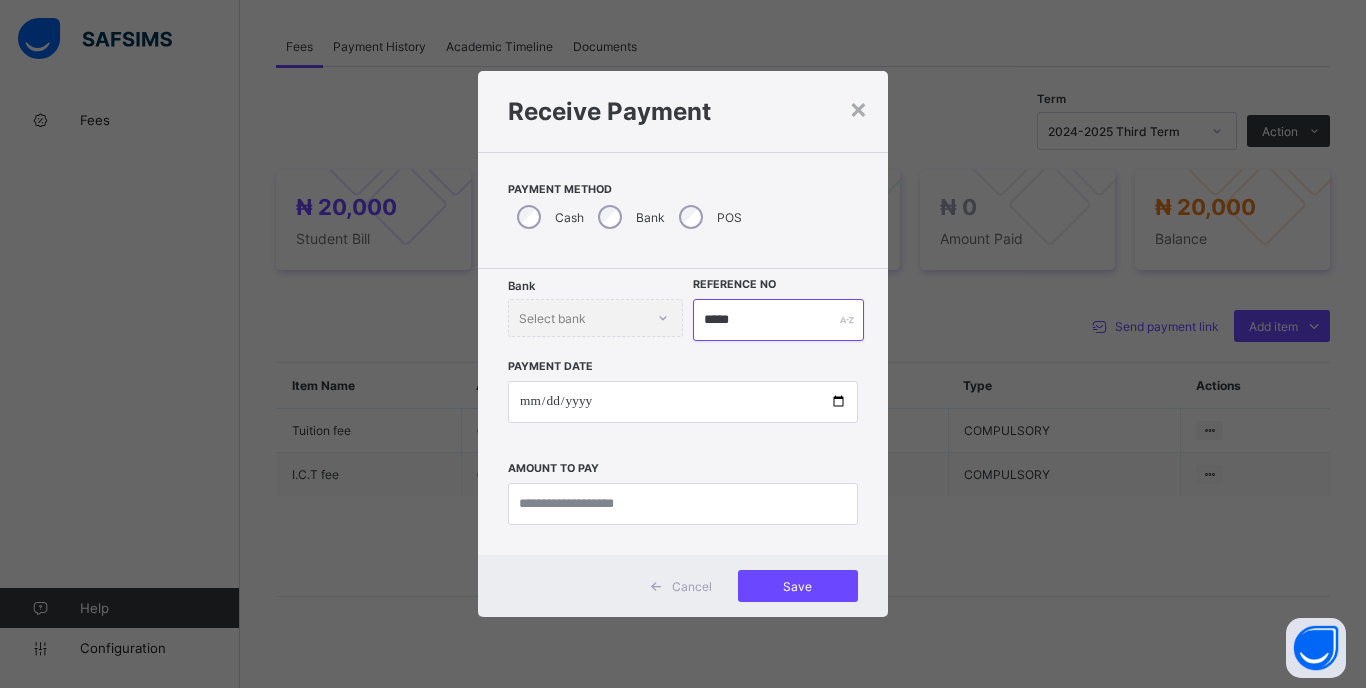 type on "*****" 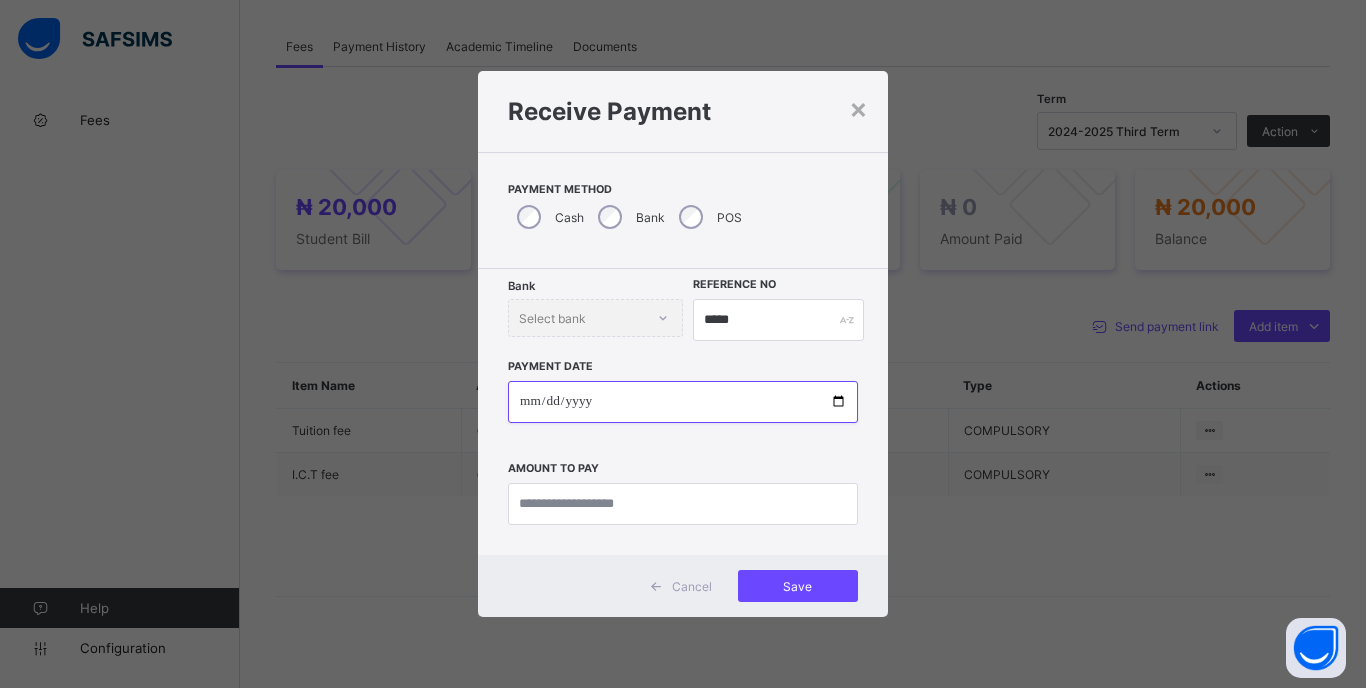 click at bounding box center [683, 402] 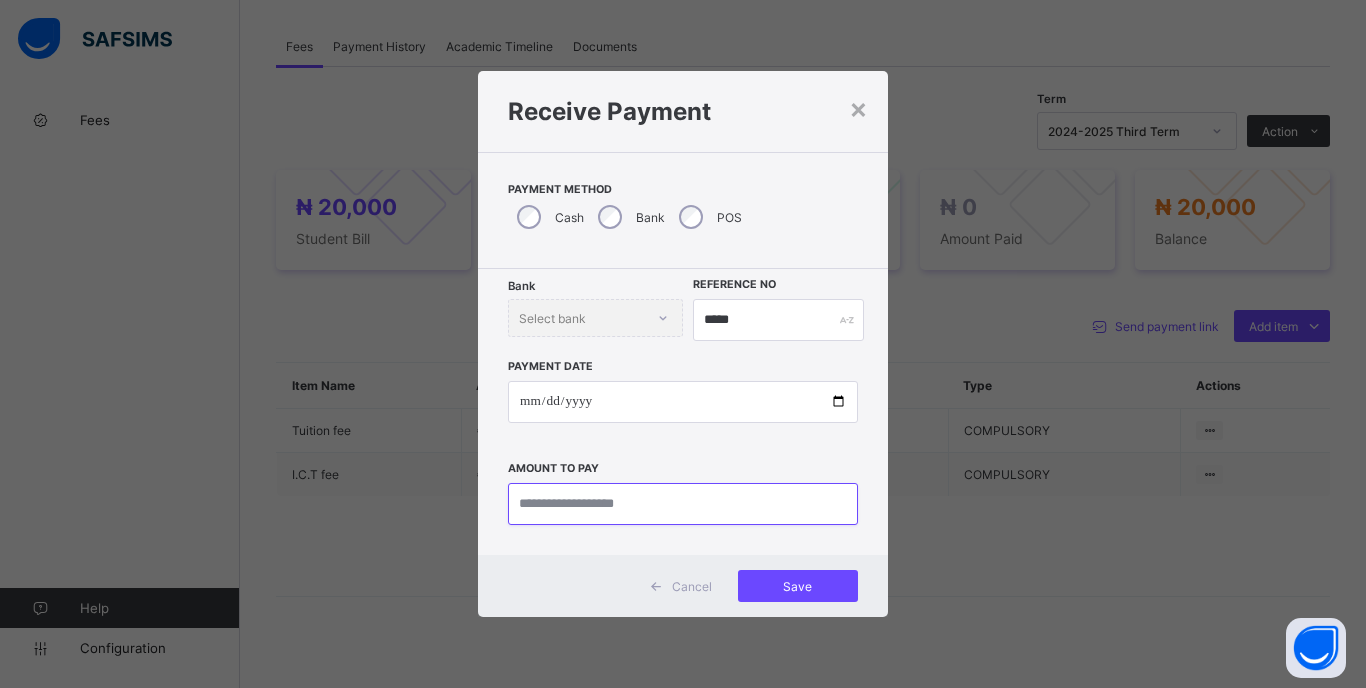click at bounding box center (683, 504) 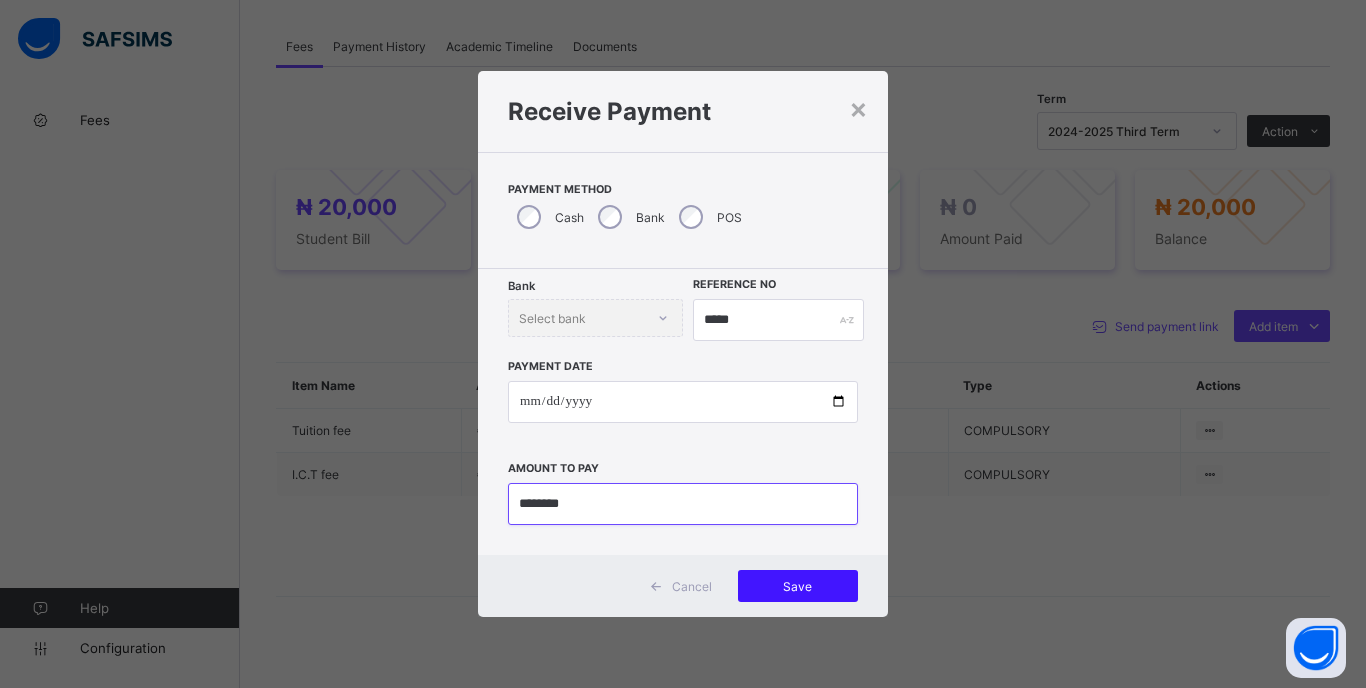 type on "********" 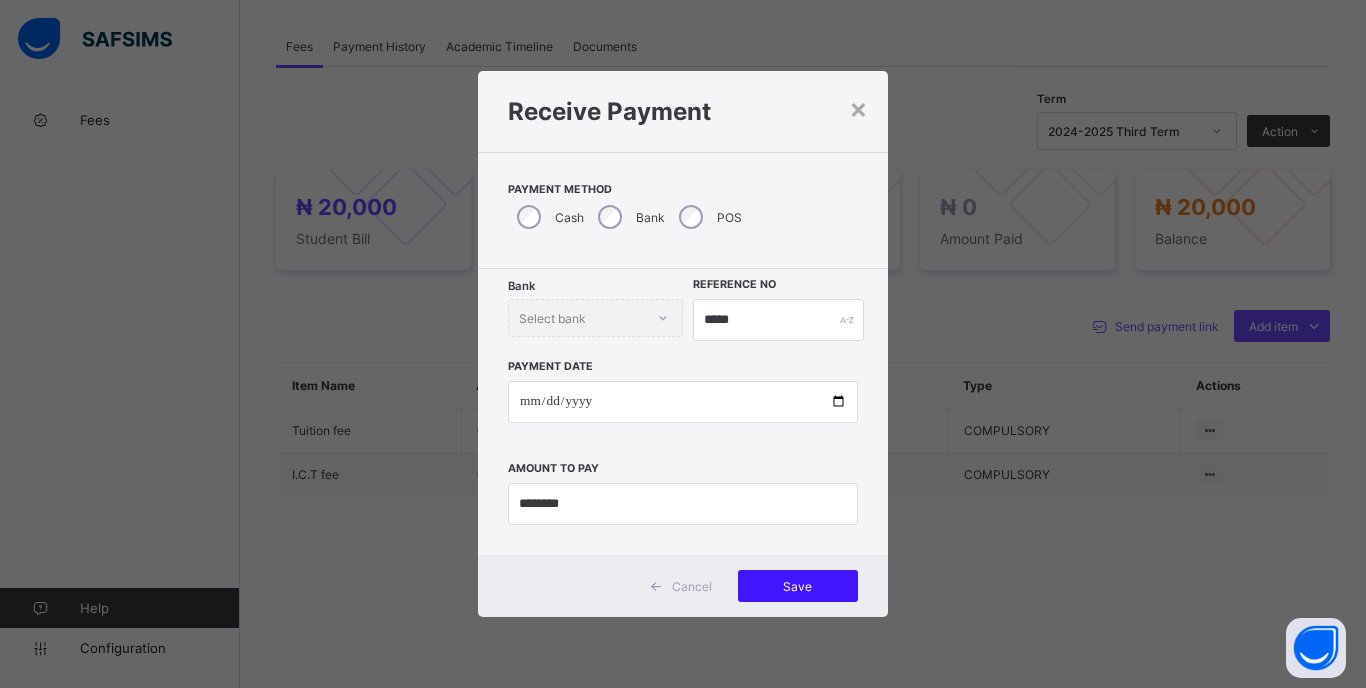 click on "Save" at bounding box center [798, 586] 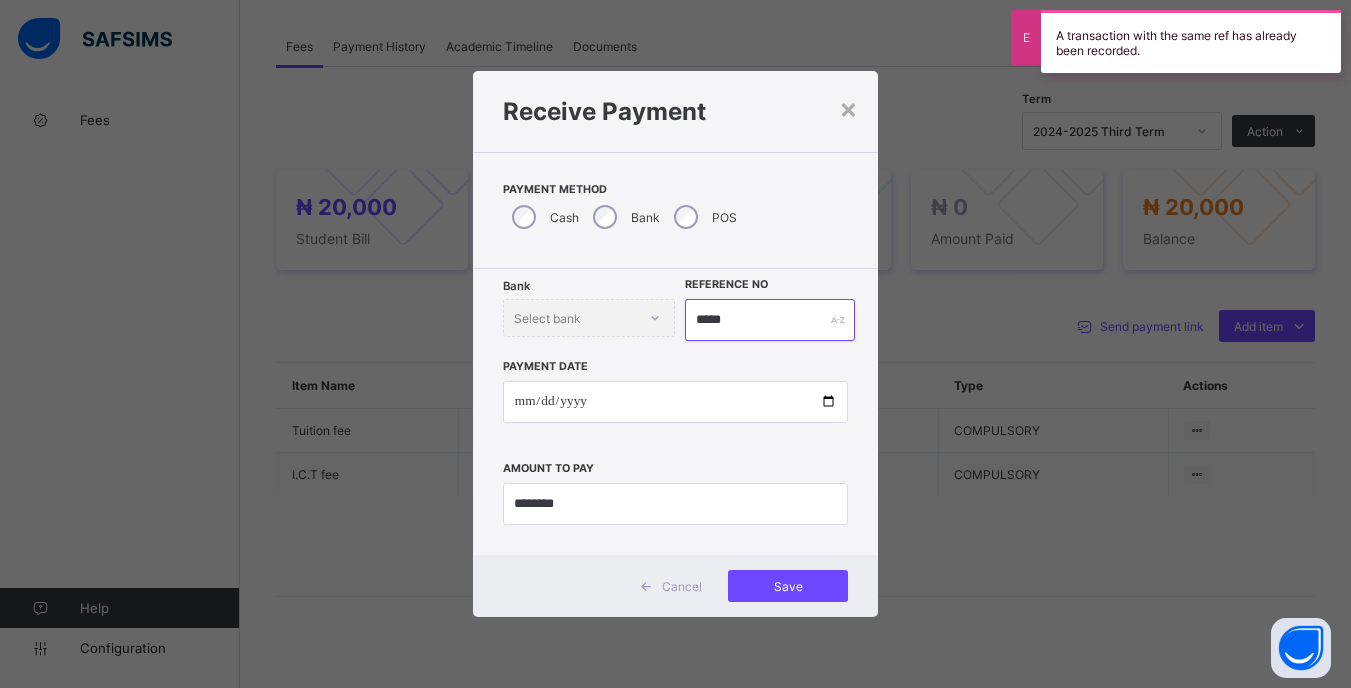 click on "*****" at bounding box center (769, 320) 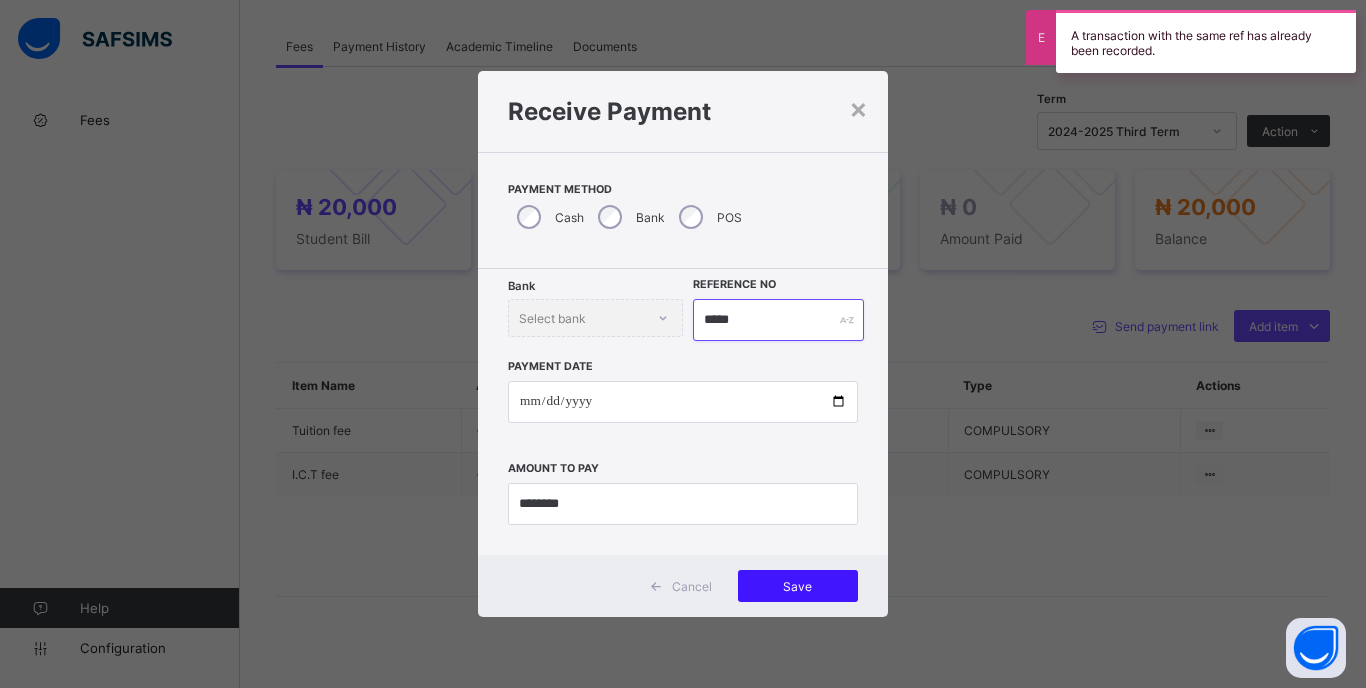 type on "*****" 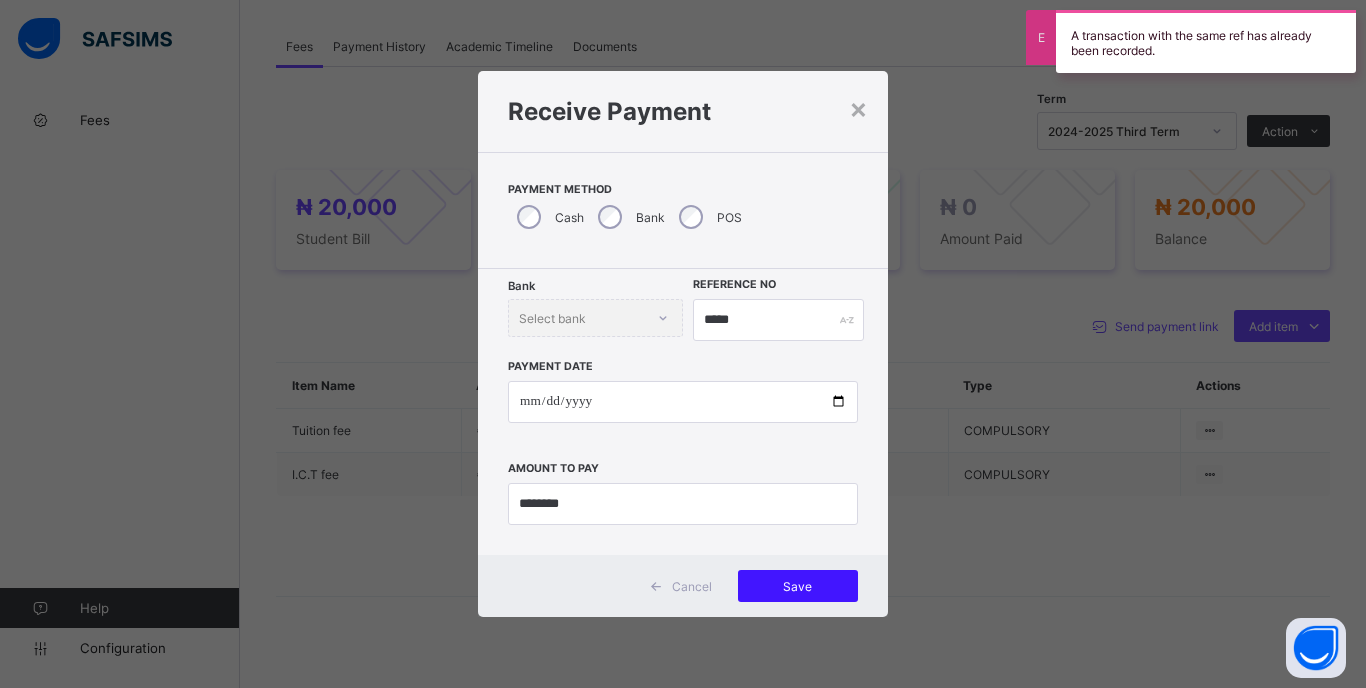 click on "Save" at bounding box center (798, 586) 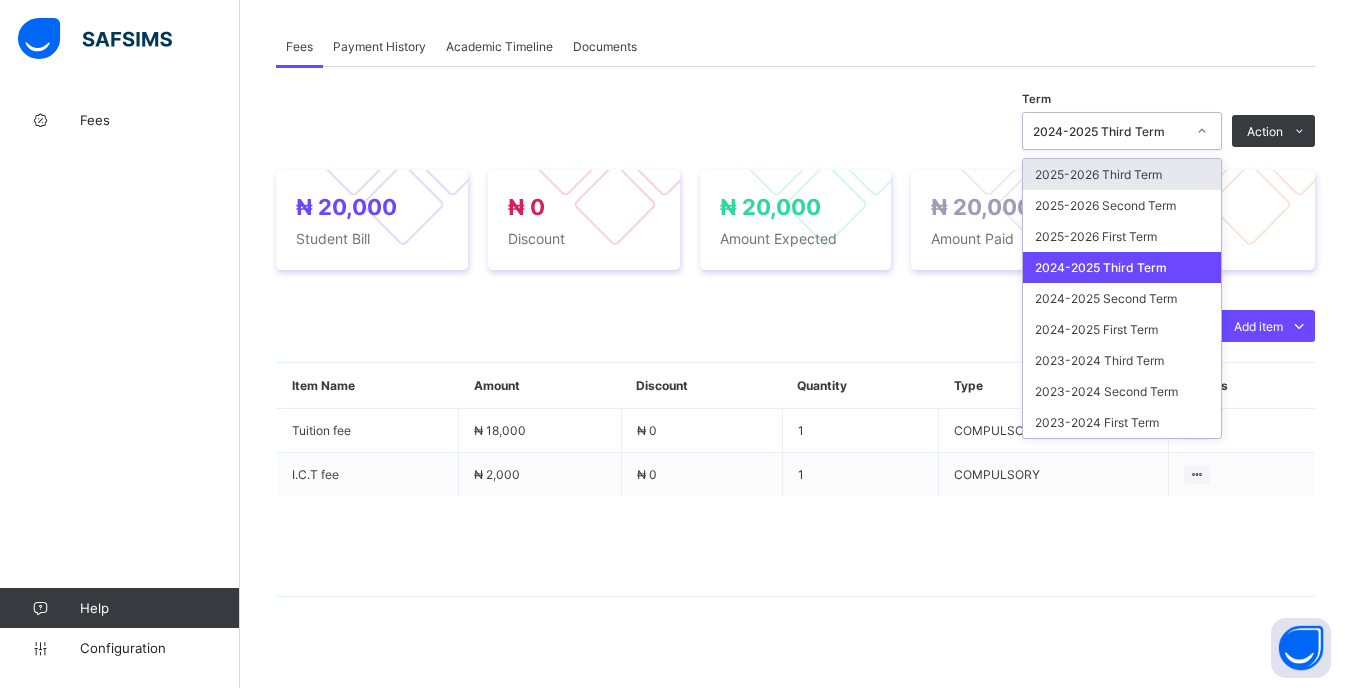 click 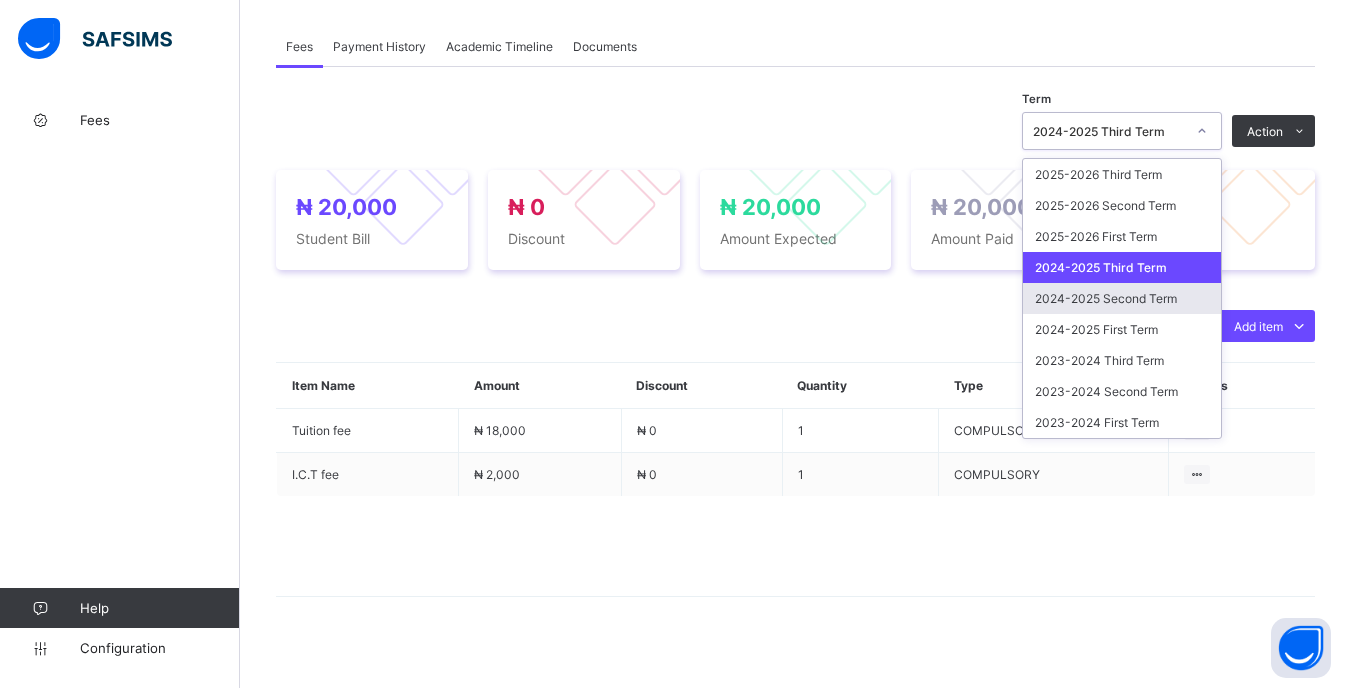 click on "2024-2025 Second Term" at bounding box center [1122, 298] 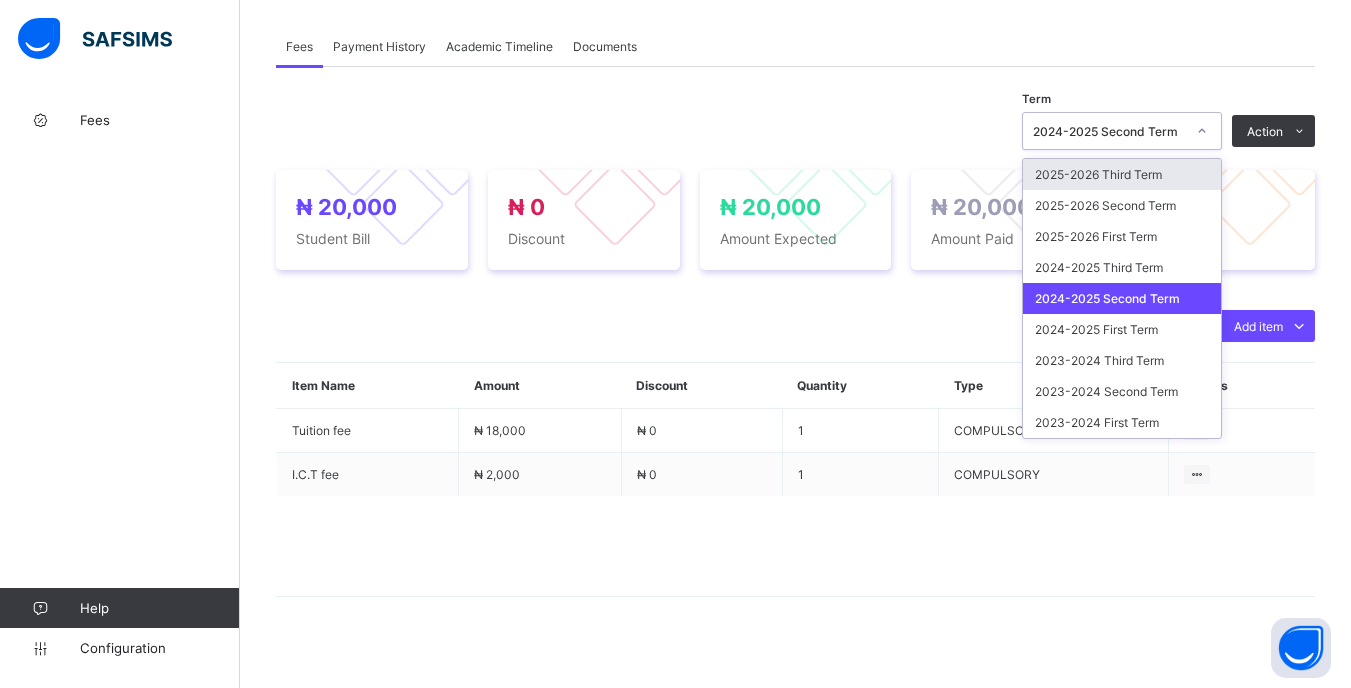 click 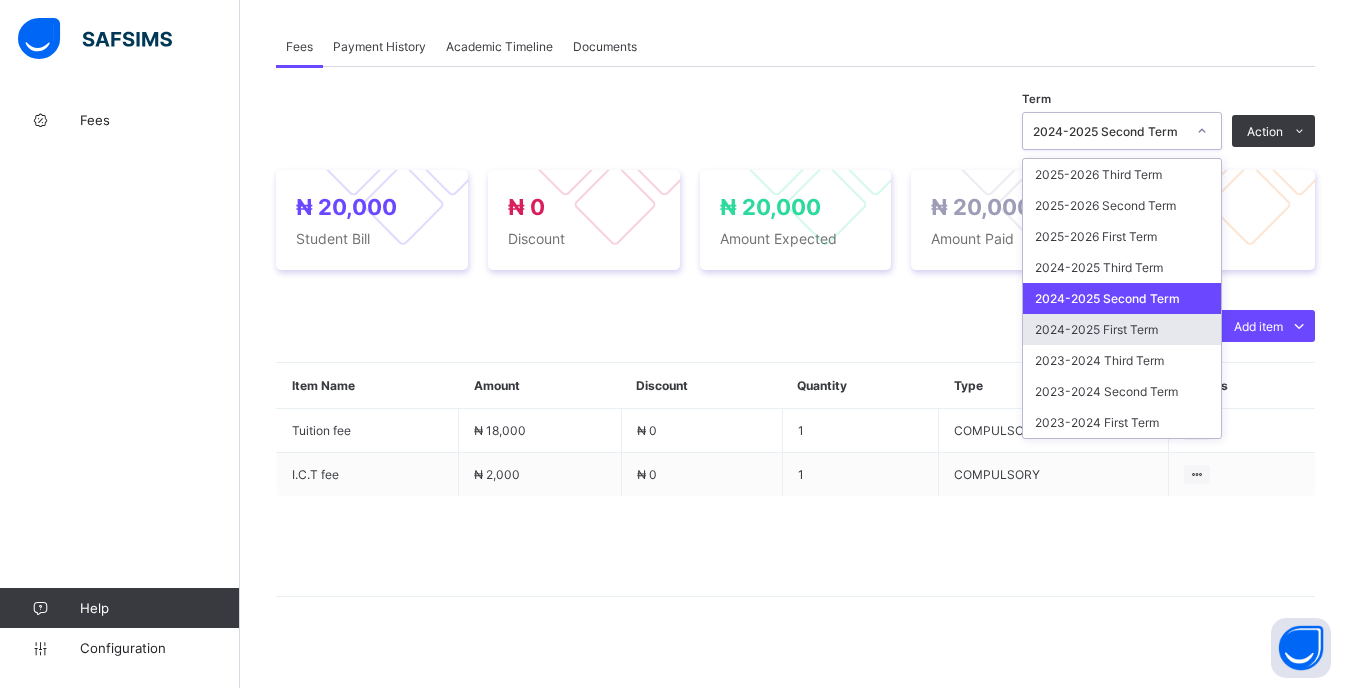 click on "2024-2025 First Term" at bounding box center (1122, 329) 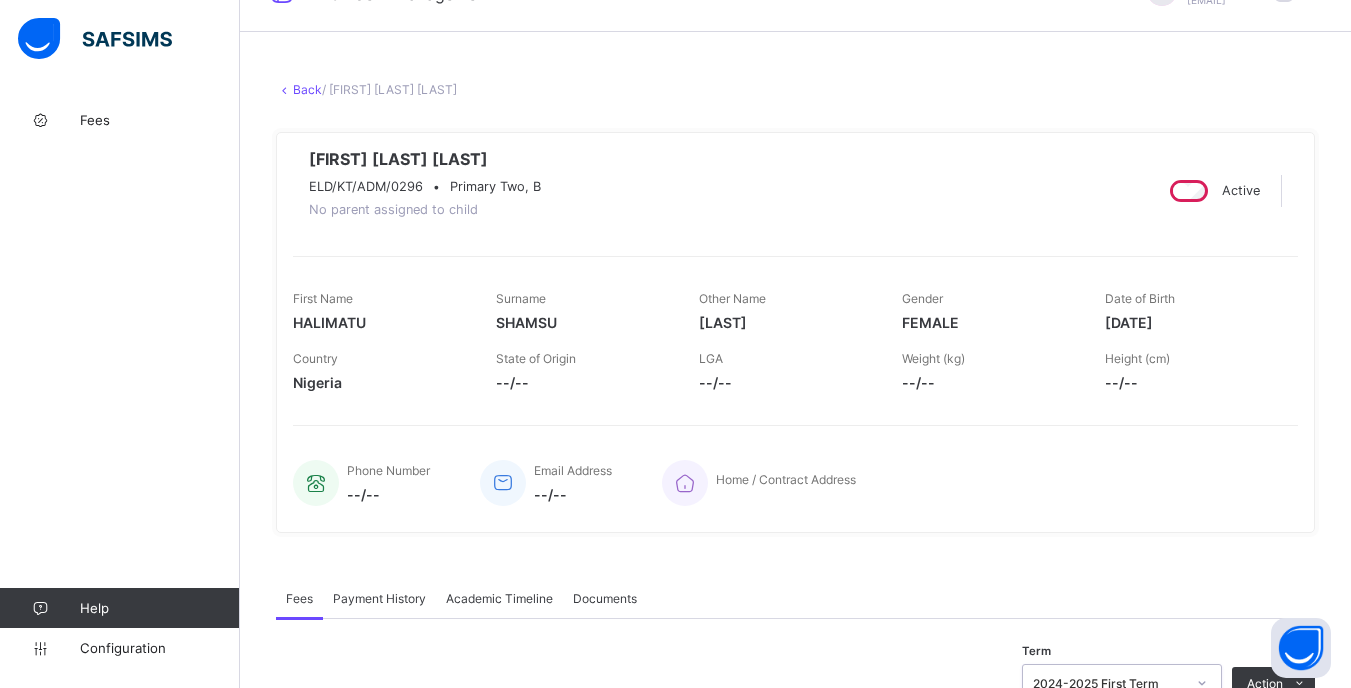 scroll, scrollTop: 0, scrollLeft: 0, axis: both 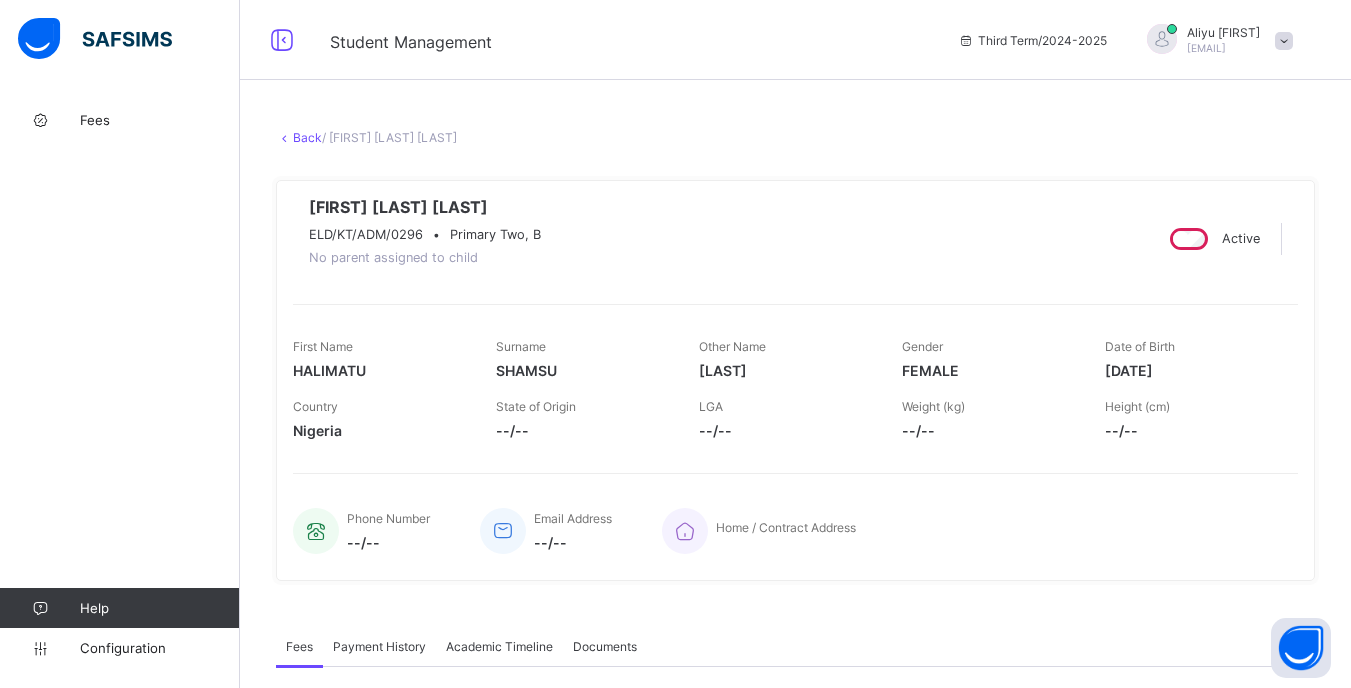 click on "Back" at bounding box center [307, 137] 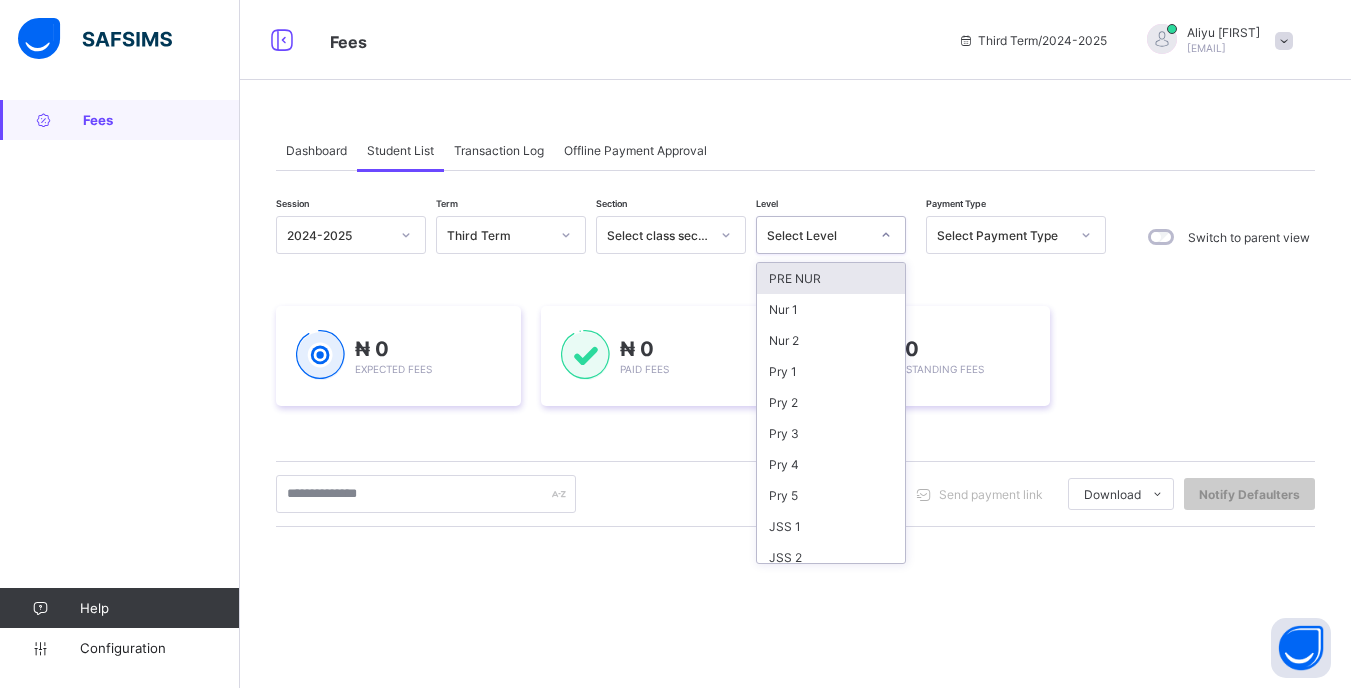 click on "Select Level" at bounding box center [818, 235] 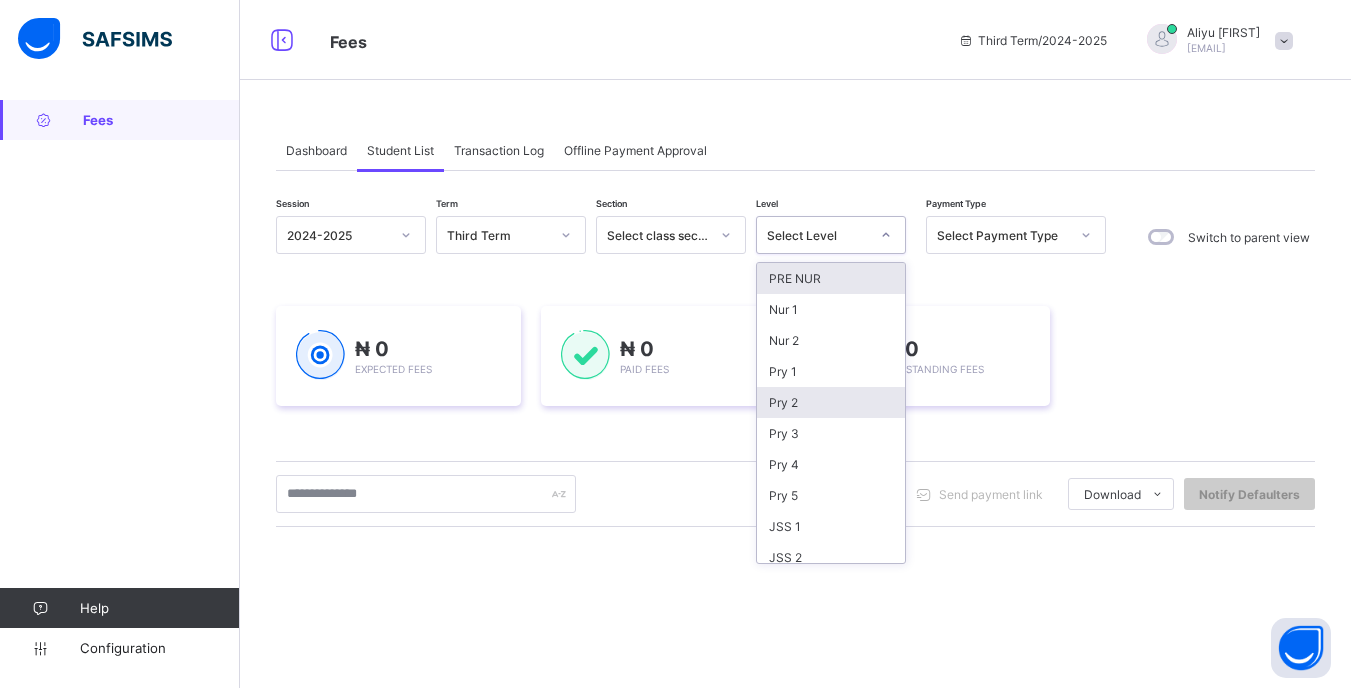 click on "Pry 2" at bounding box center (831, 402) 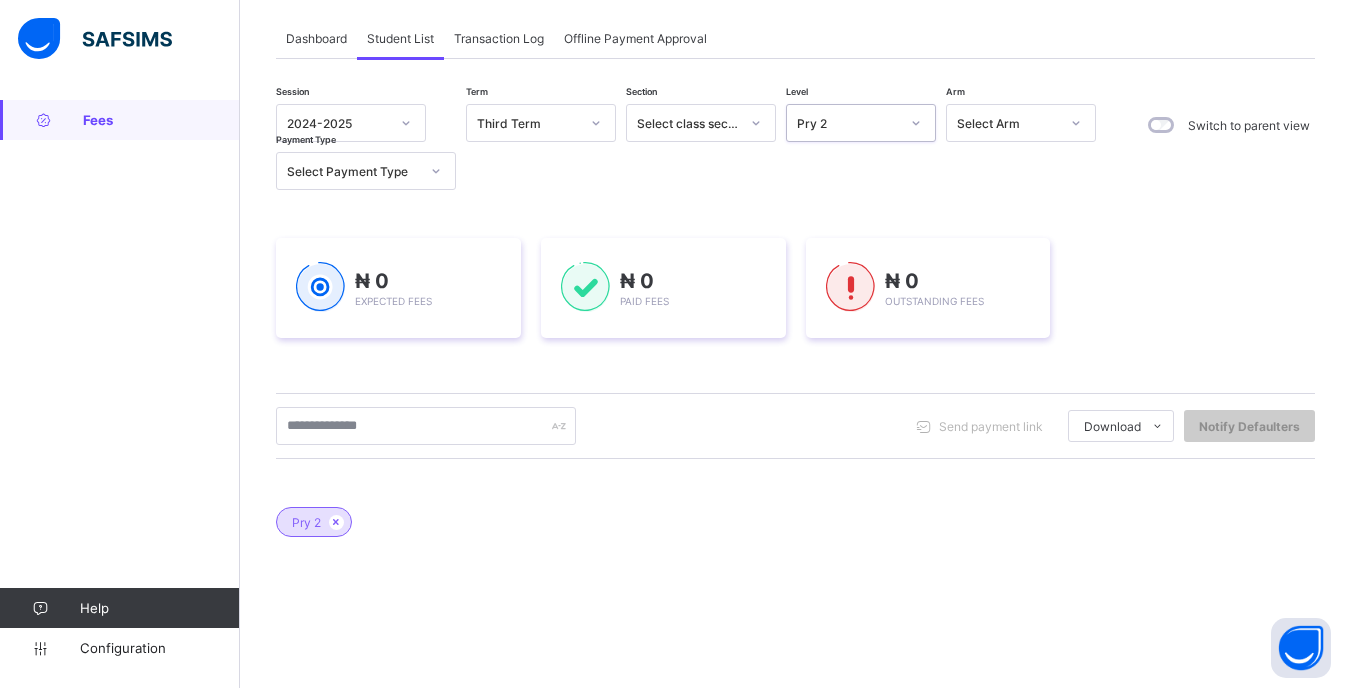 scroll, scrollTop: 200, scrollLeft: 0, axis: vertical 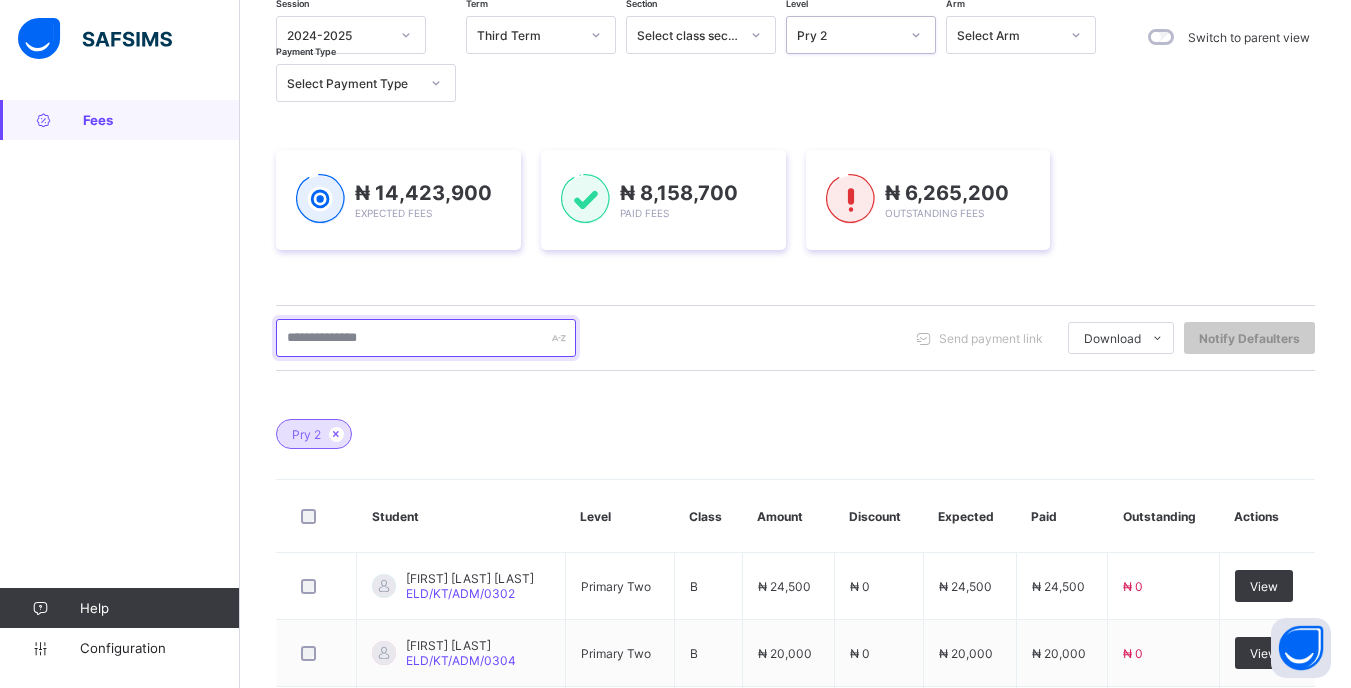 click at bounding box center (426, 338) 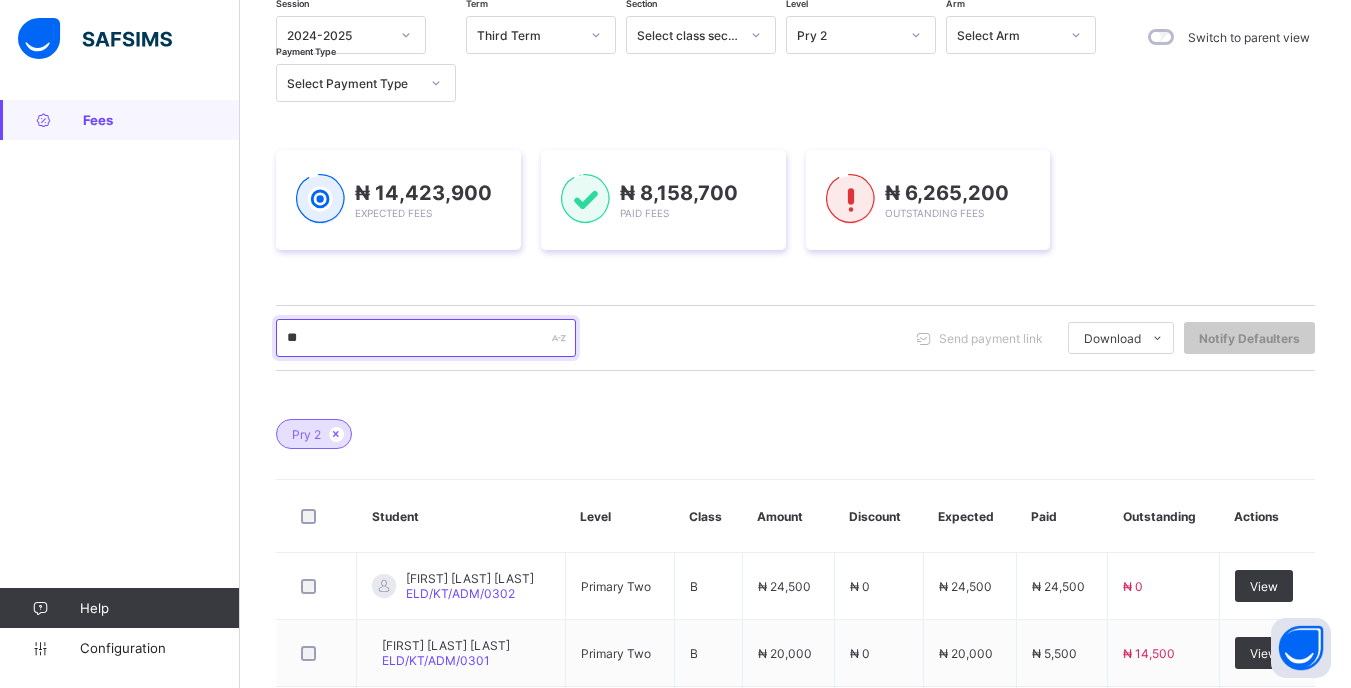type on "*" 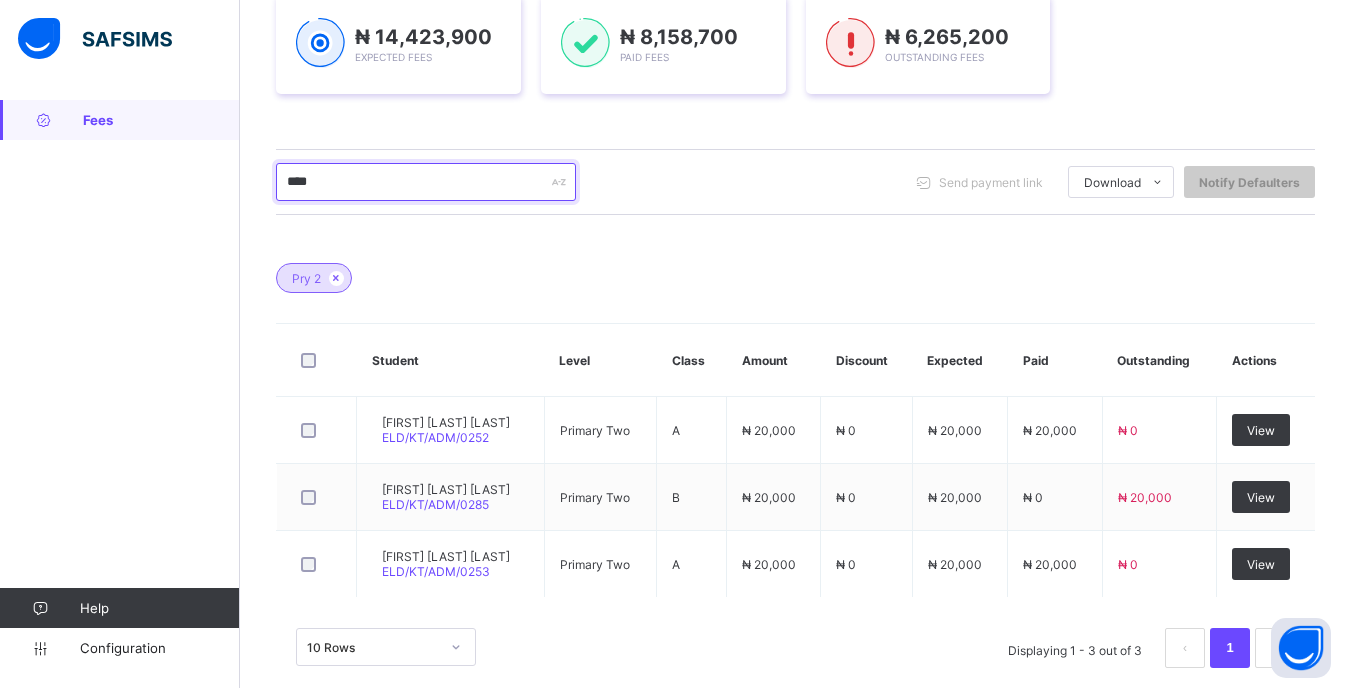 scroll, scrollTop: 386, scrollLeft: 0, axis: vertical 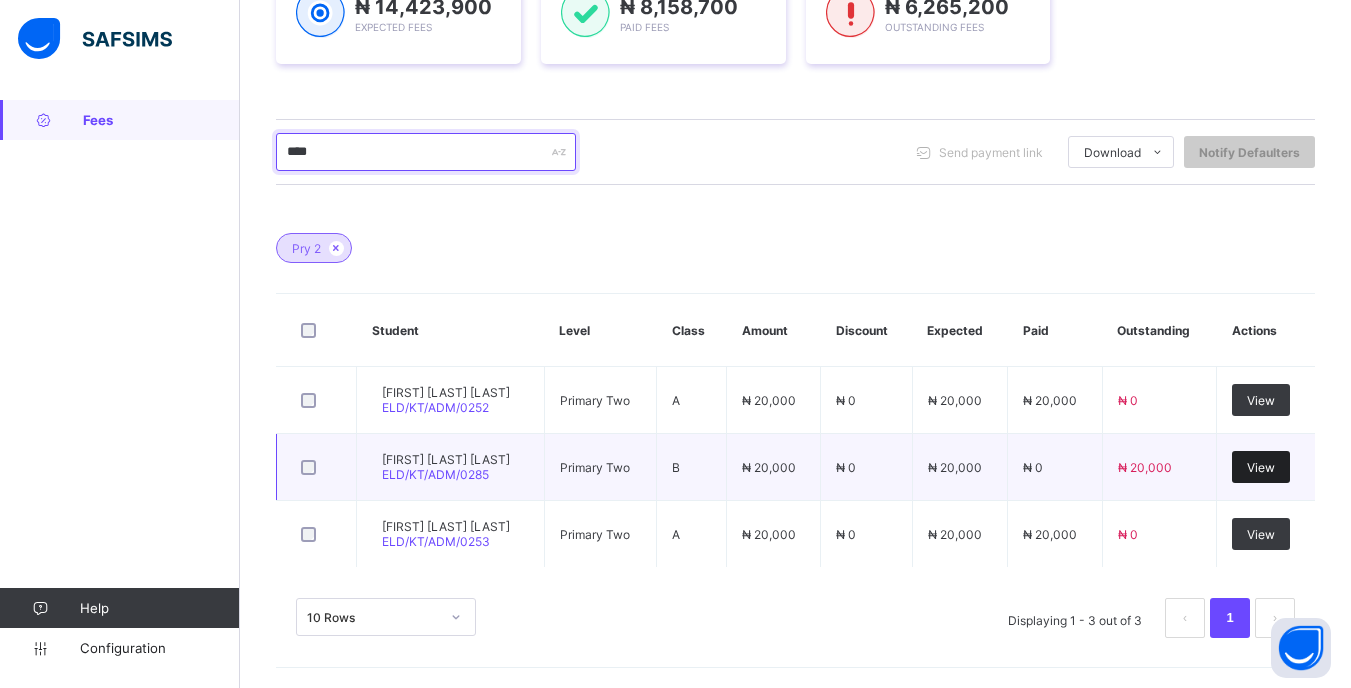 type on "****" 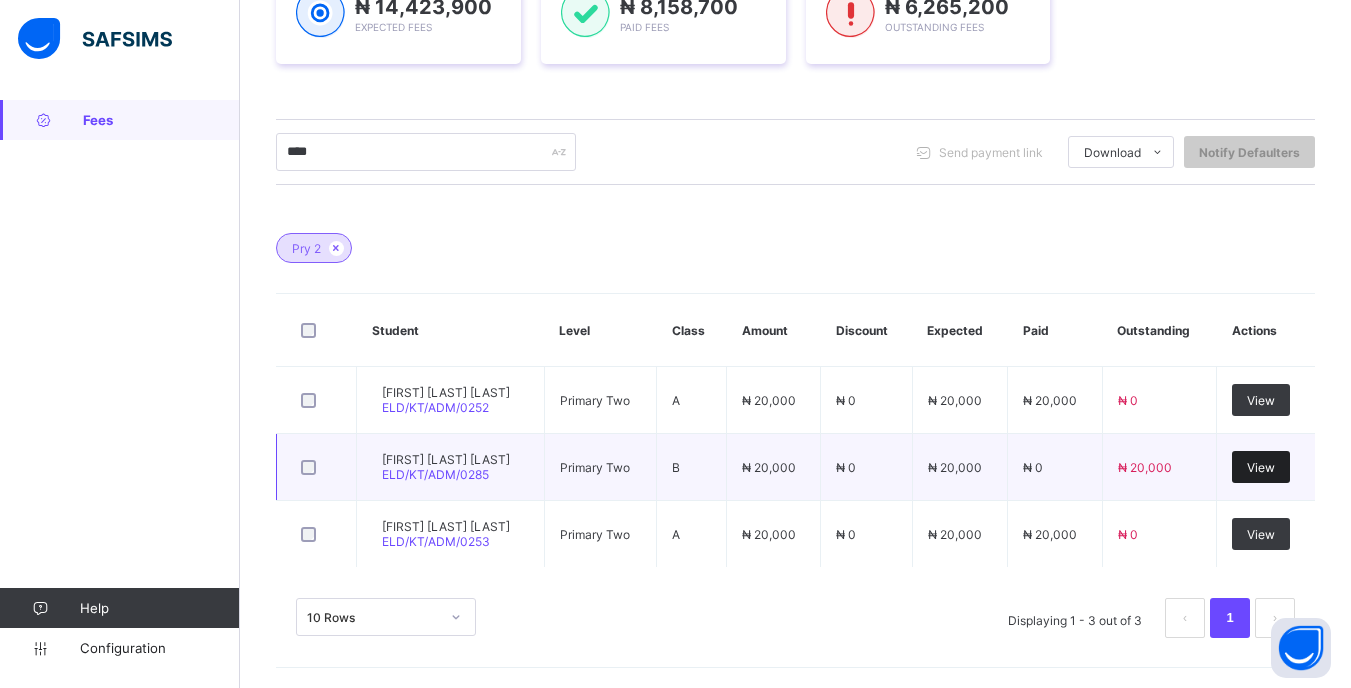click on "View" at bounding box center (1261, 467) 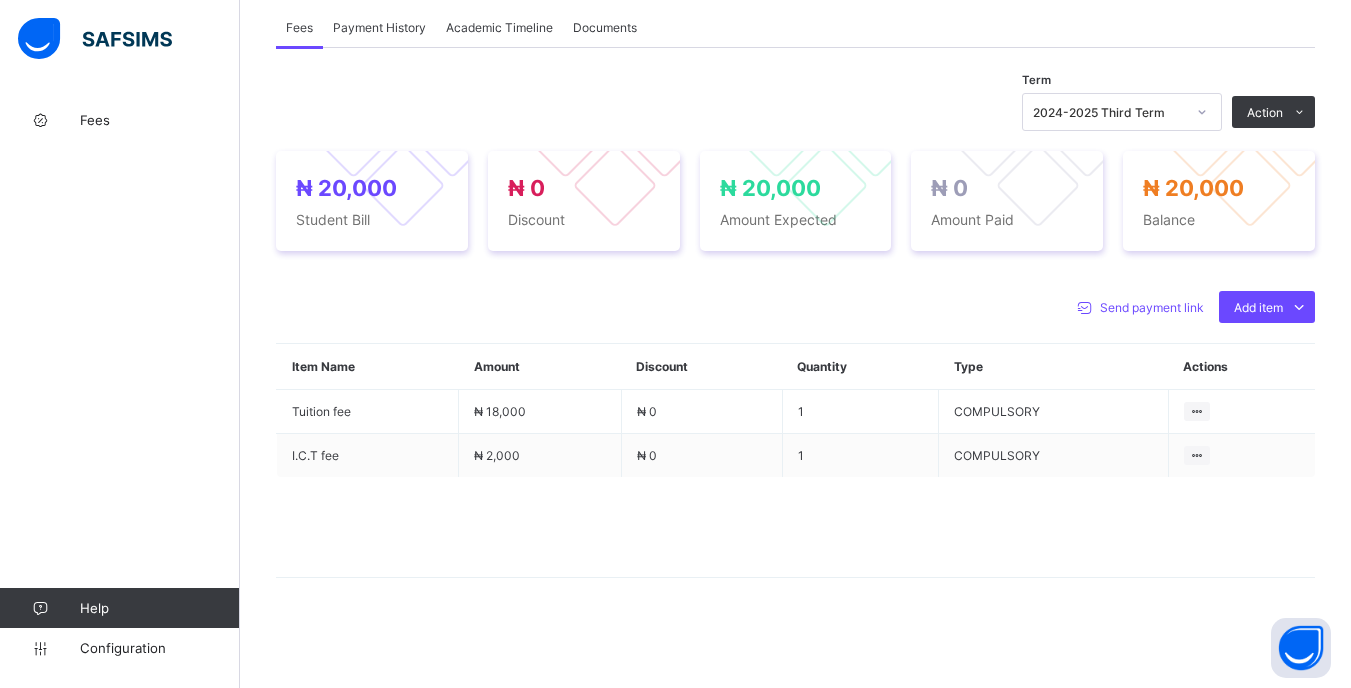 scroll, scrollTop: 627, scrollLeft: 0, axis: vertical 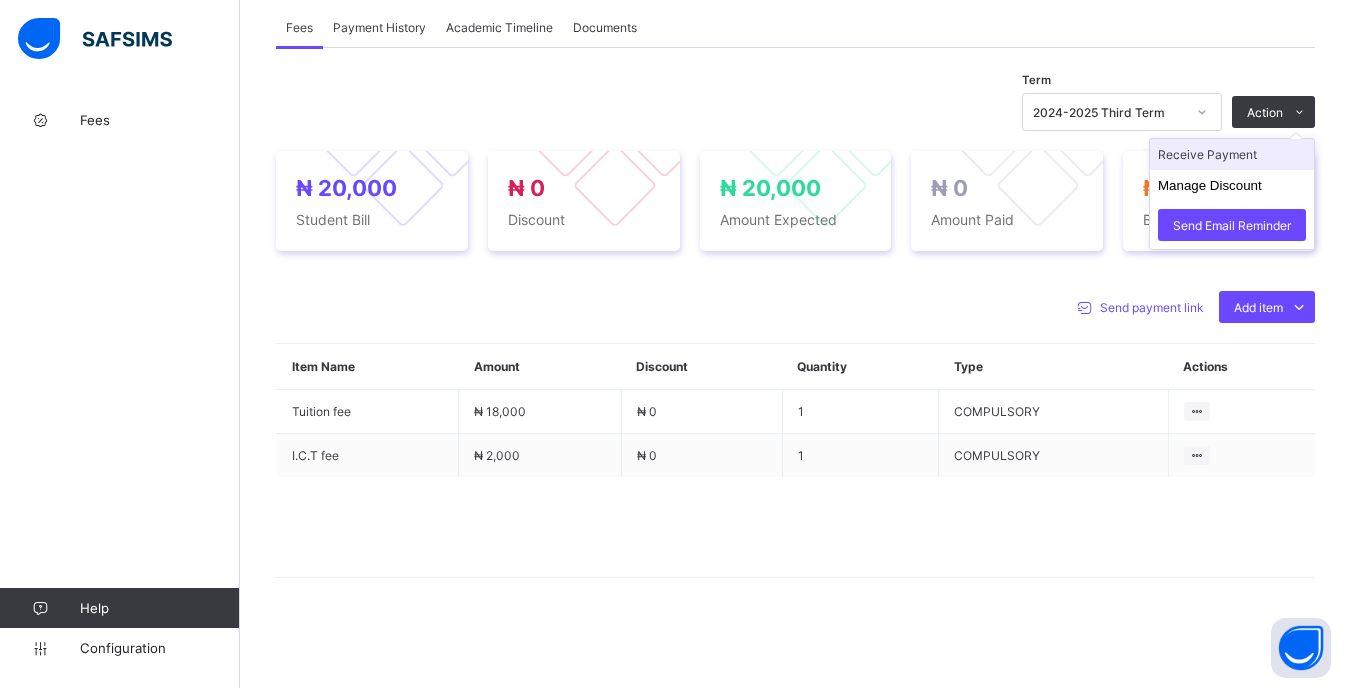 click on "Receive Payment" at bounding box center (1232, 154) 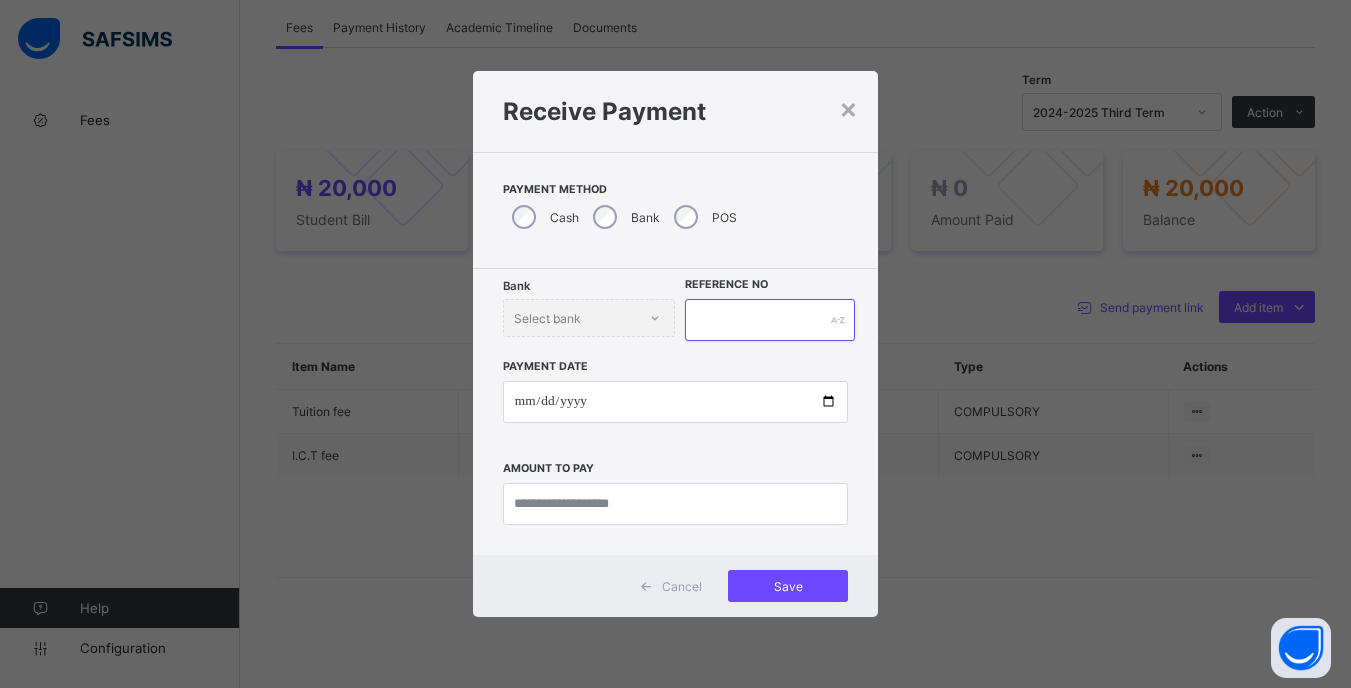 click at bounding box center [769, 320] 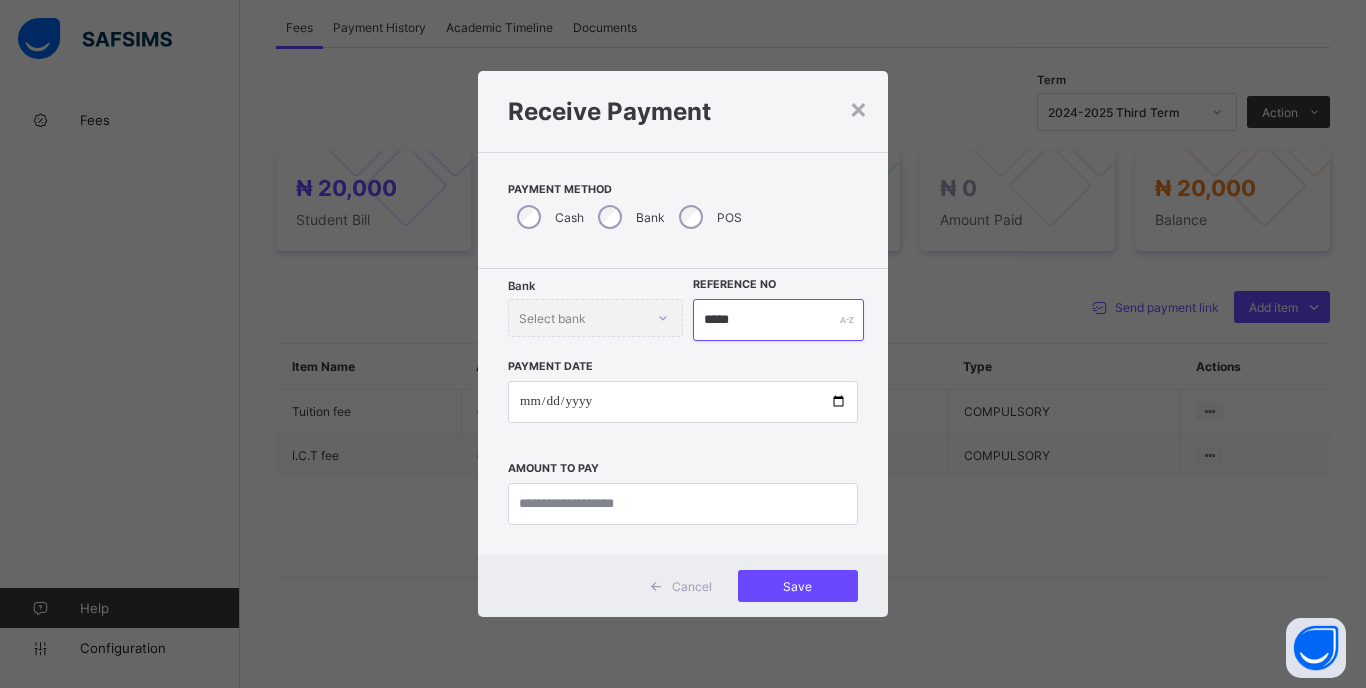 type on "*****" 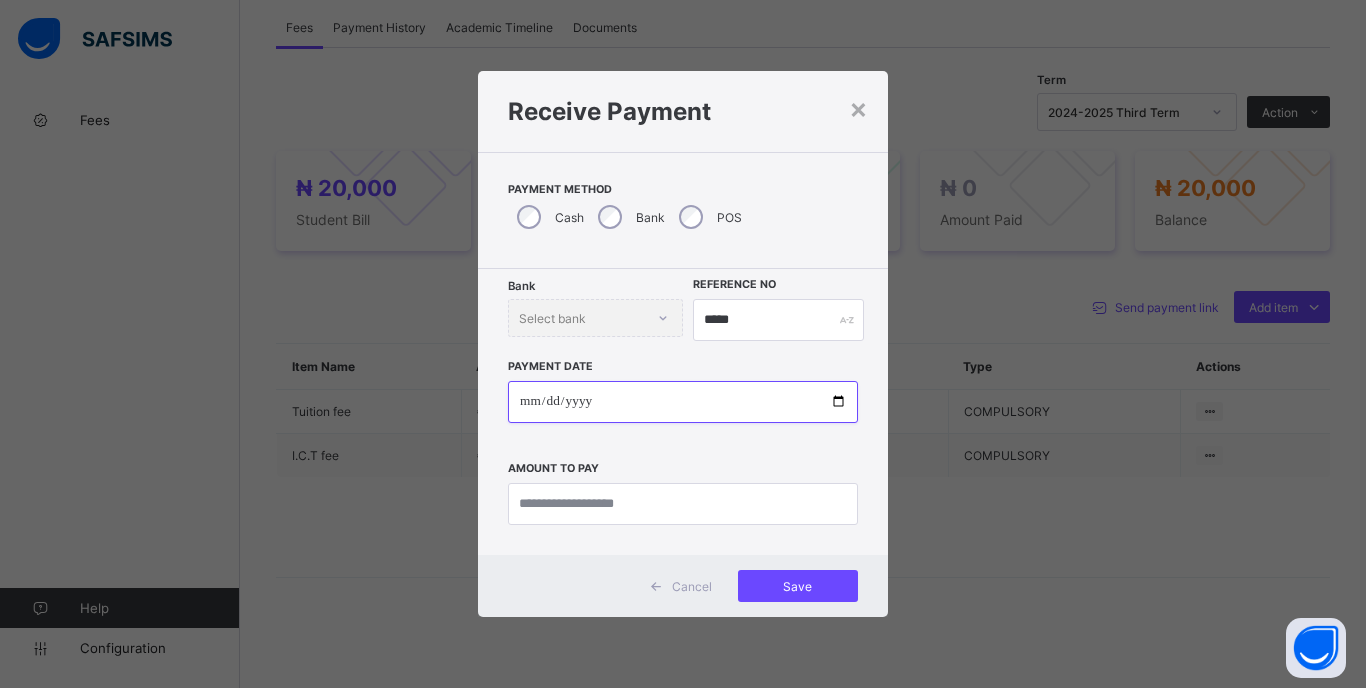 click at bounding box center [683, 402] 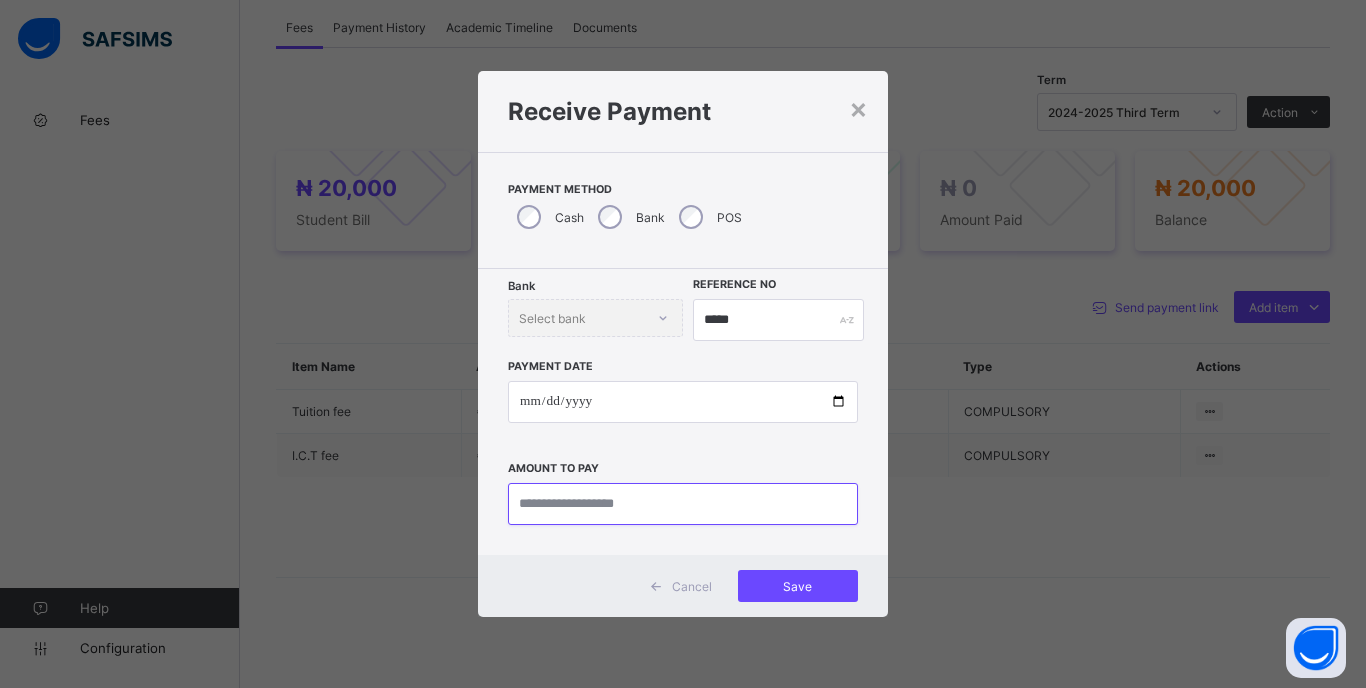 click at bounding box center (683, 504) 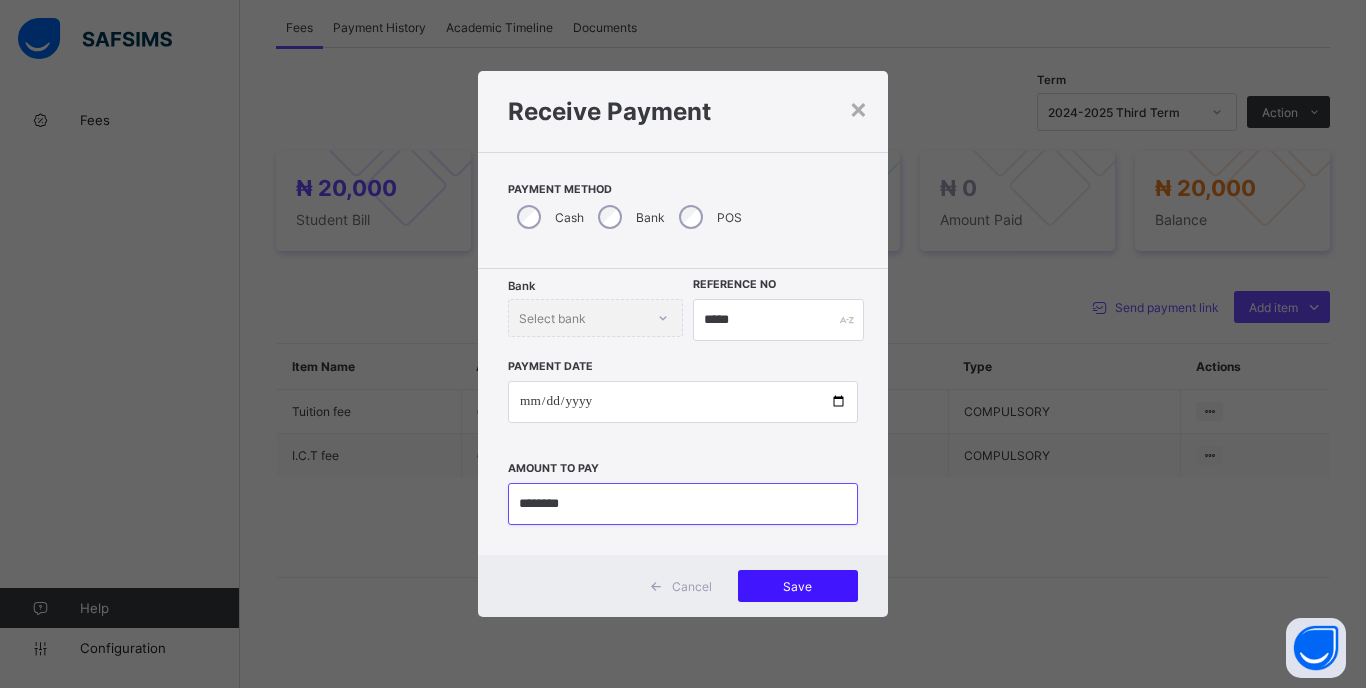 type on "********" 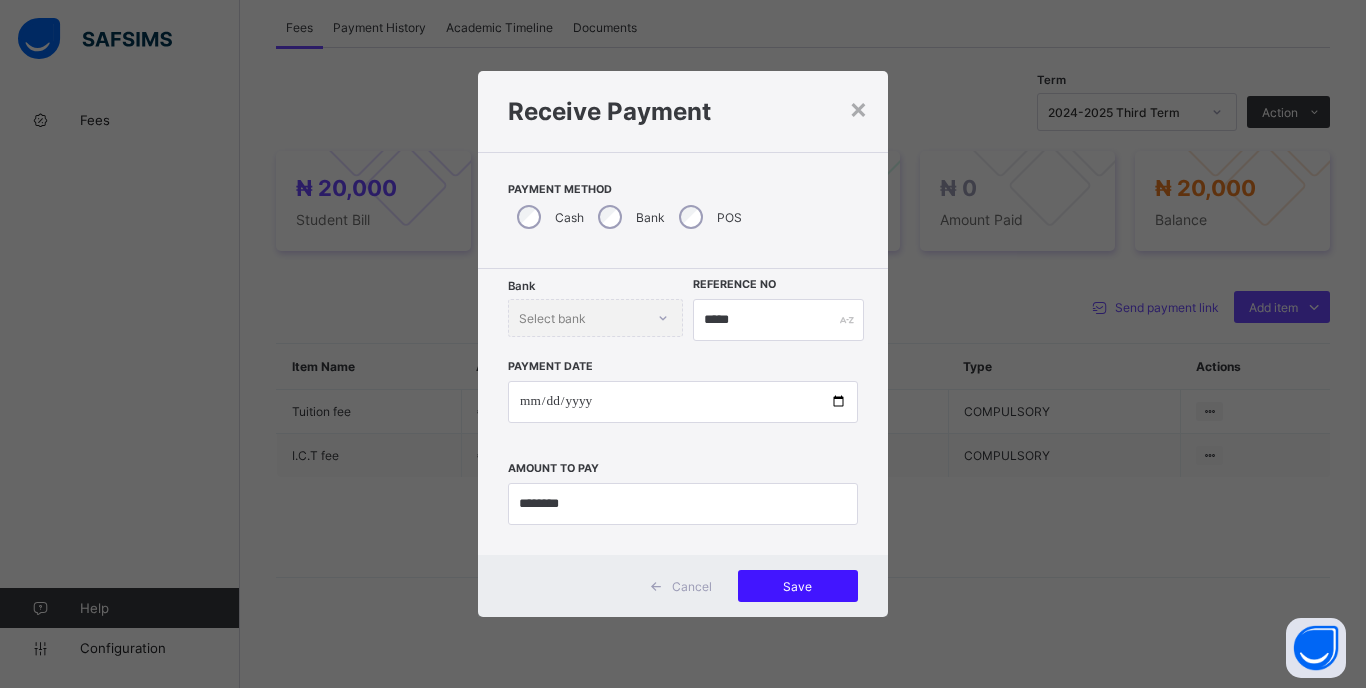 click on "Save" at bounding box center [798, 586] 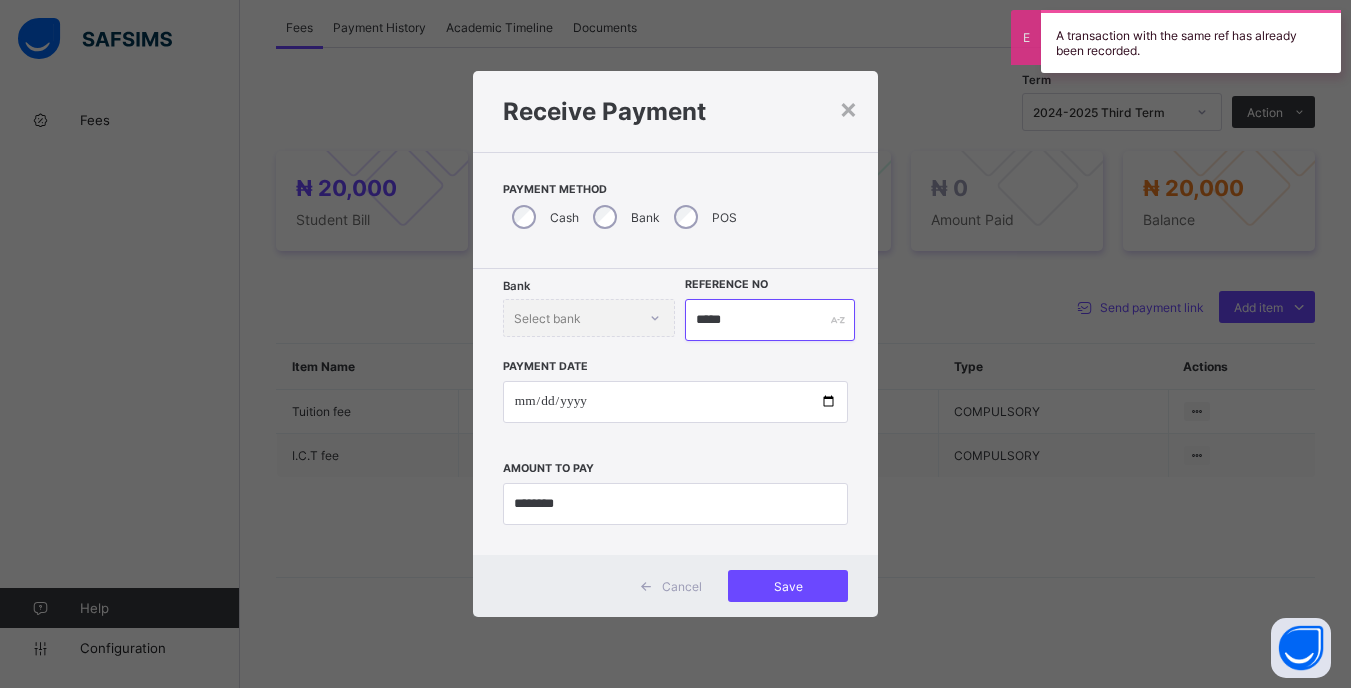 click on "*****" at bounding box center [769, 320] 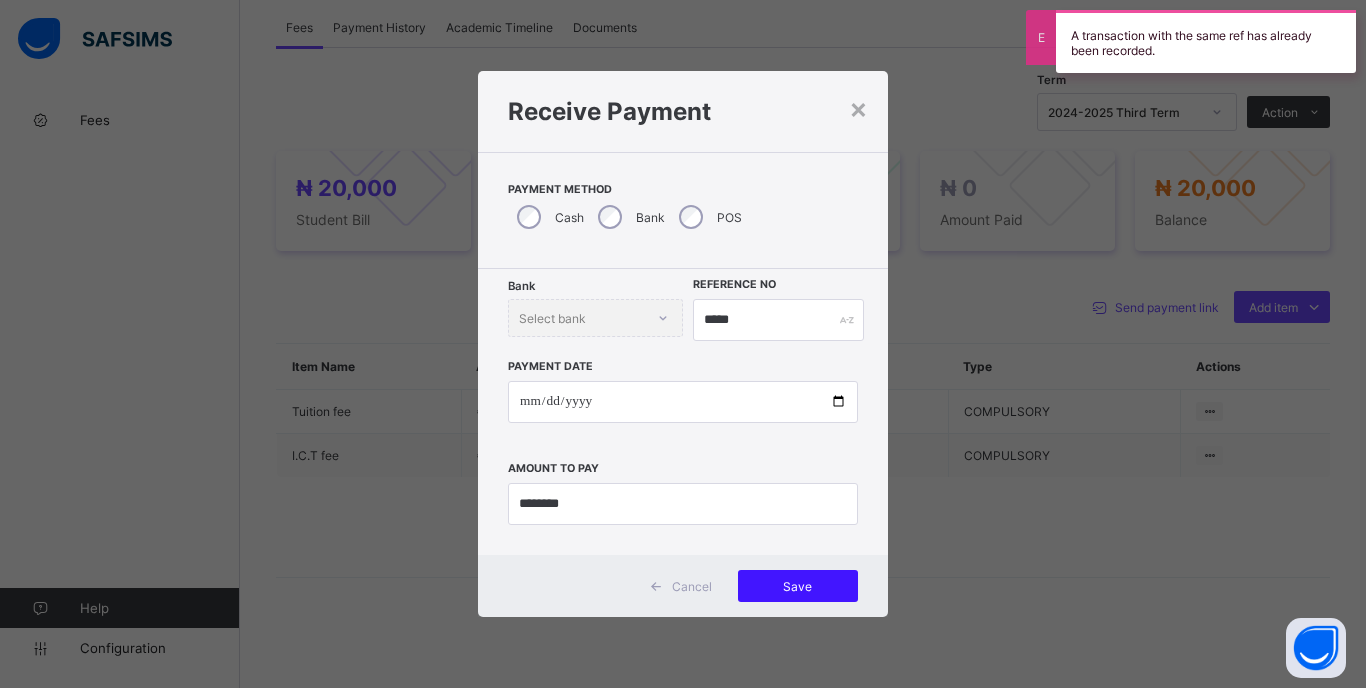 click on "Save" at bounding box center [798, 586] 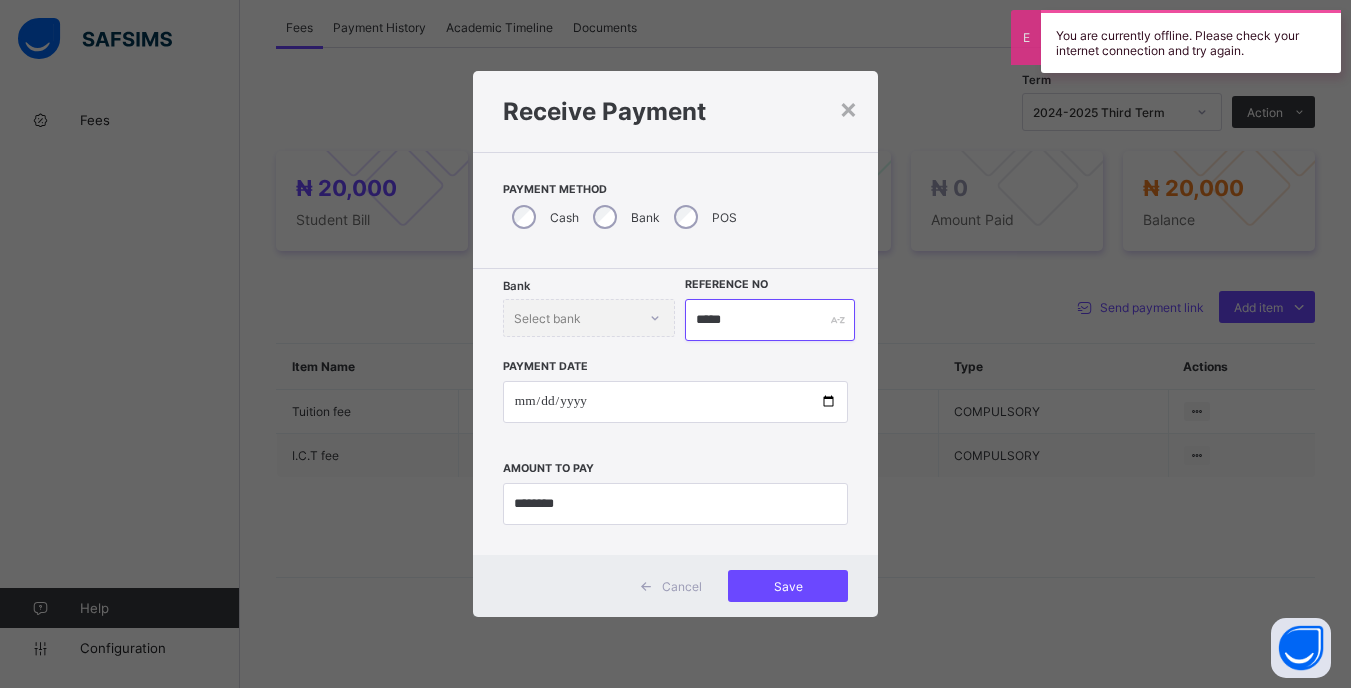 click on "*****" at bounding box center [769, 320] 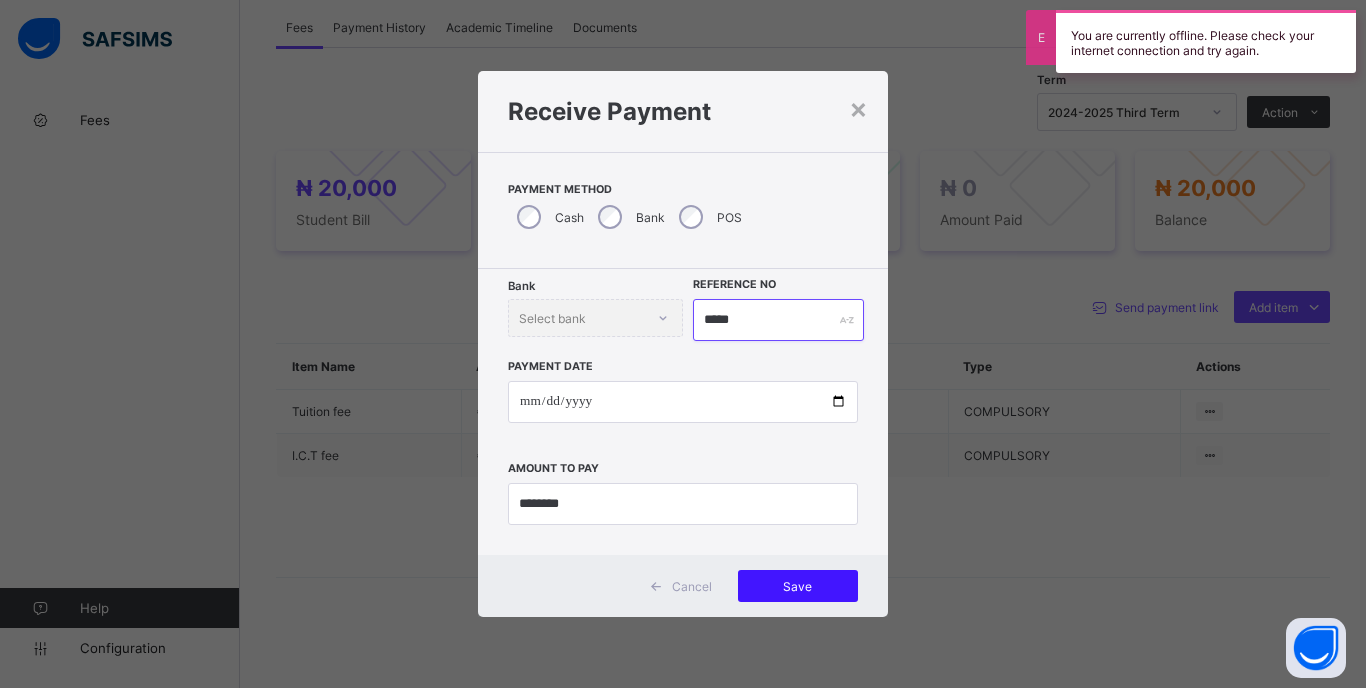 type on "*****" 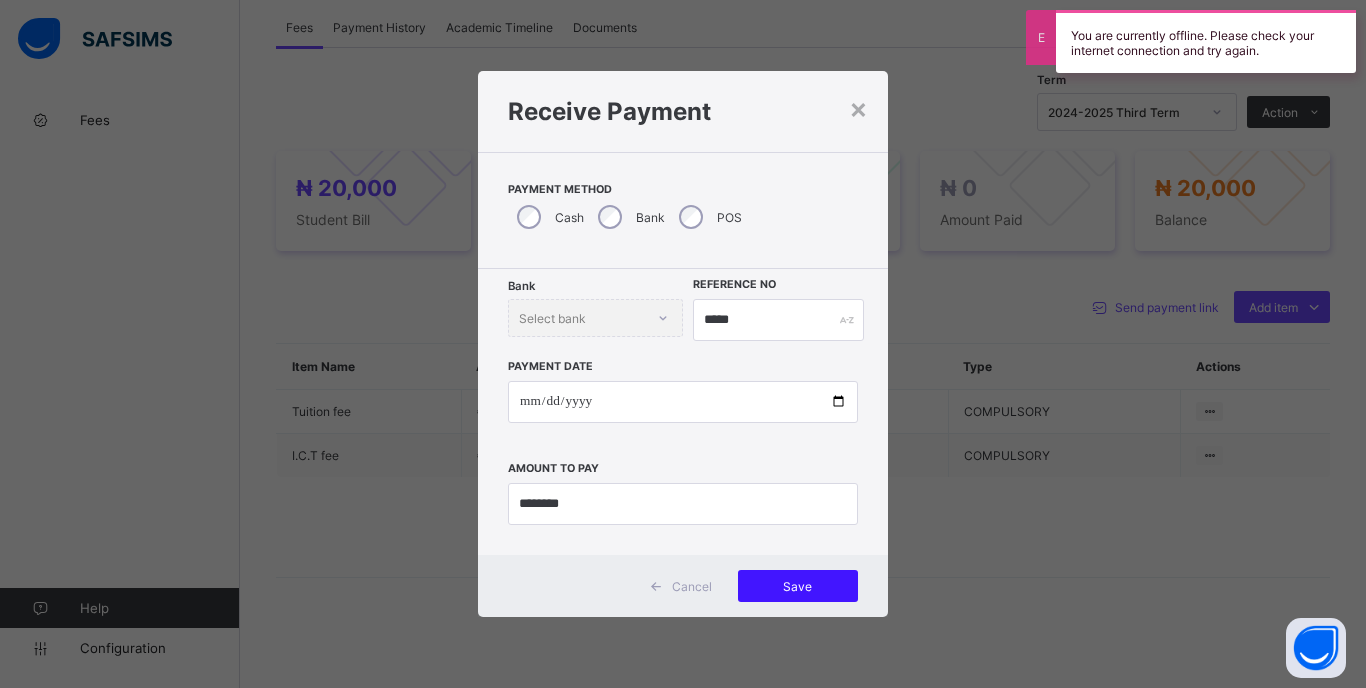 click on "Save" at bounding box center (798, 586) 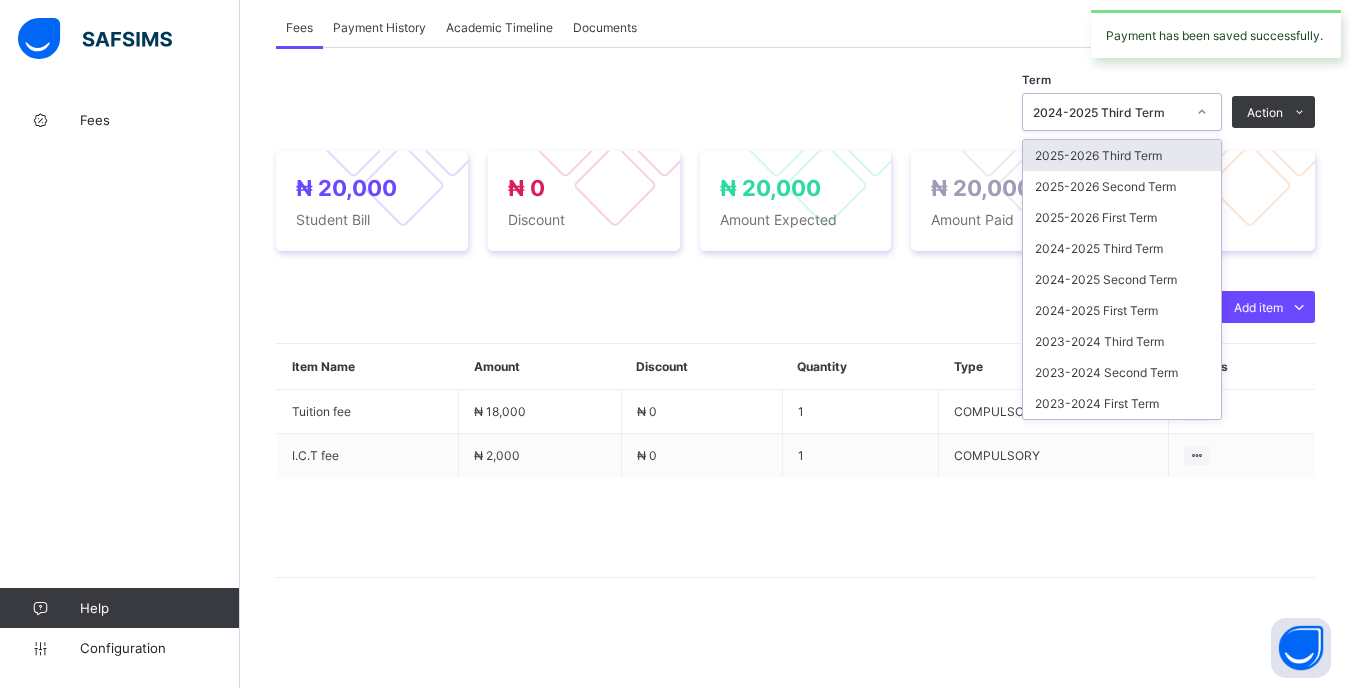 click on "2024-2025 Third Term" at bounding box center [1109, 112] 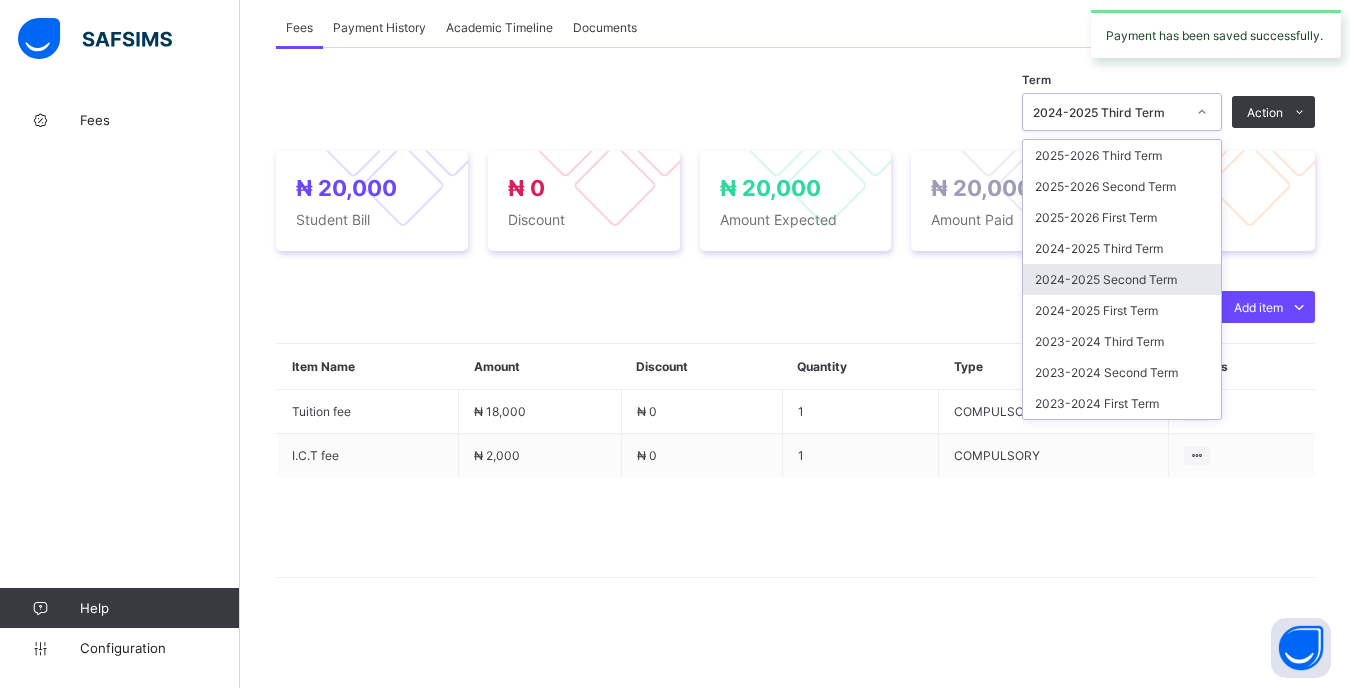click on "2024-2025 Second Term" at bounding box center (1122, 279) 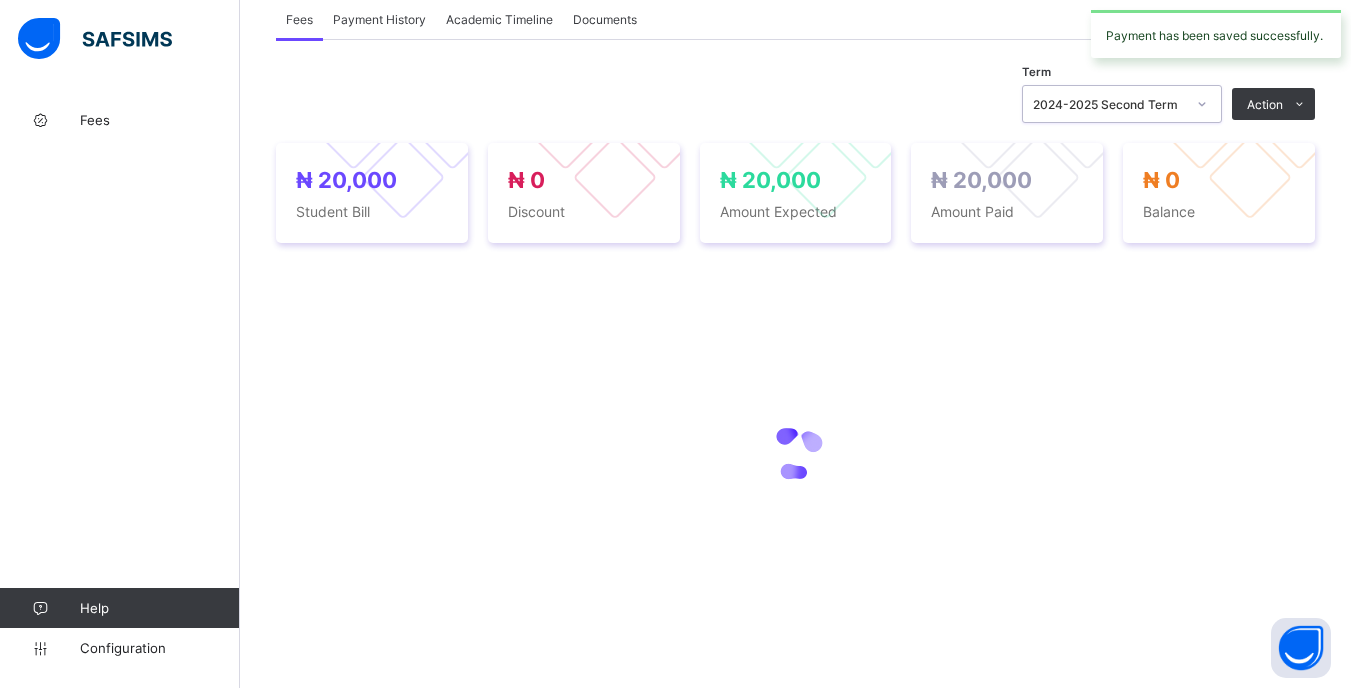click on "2024-2025 Second Term" at bounding box center (1109, 104) 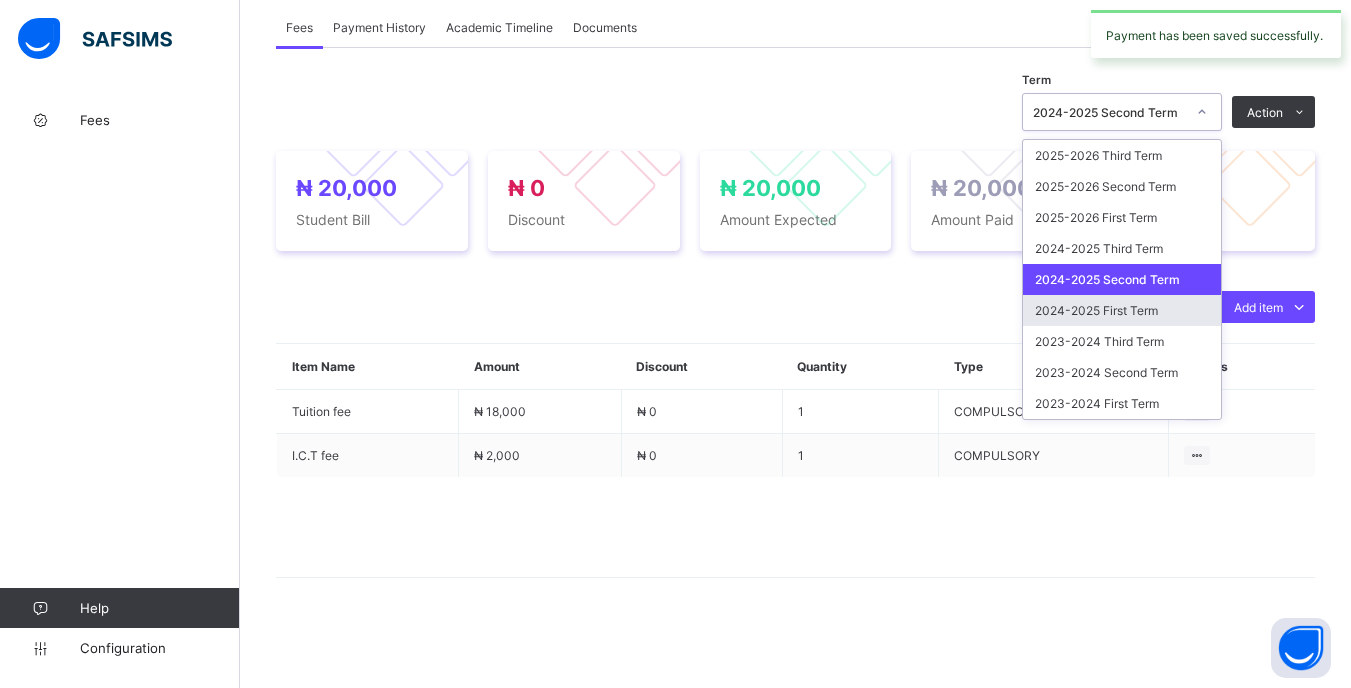 click on "2024-2025 First Term" at bounding box center [1122, 310] 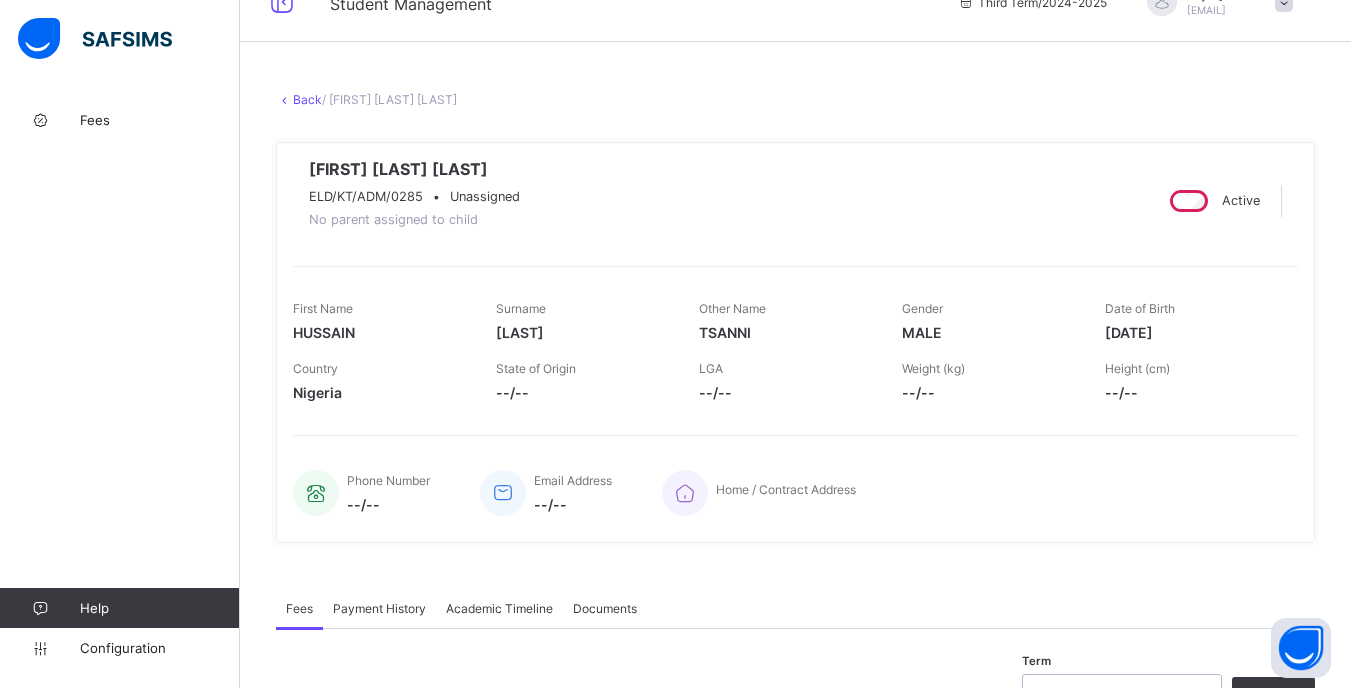 scroll, scrollTop: 0, scrollLeft: 0, axis: both 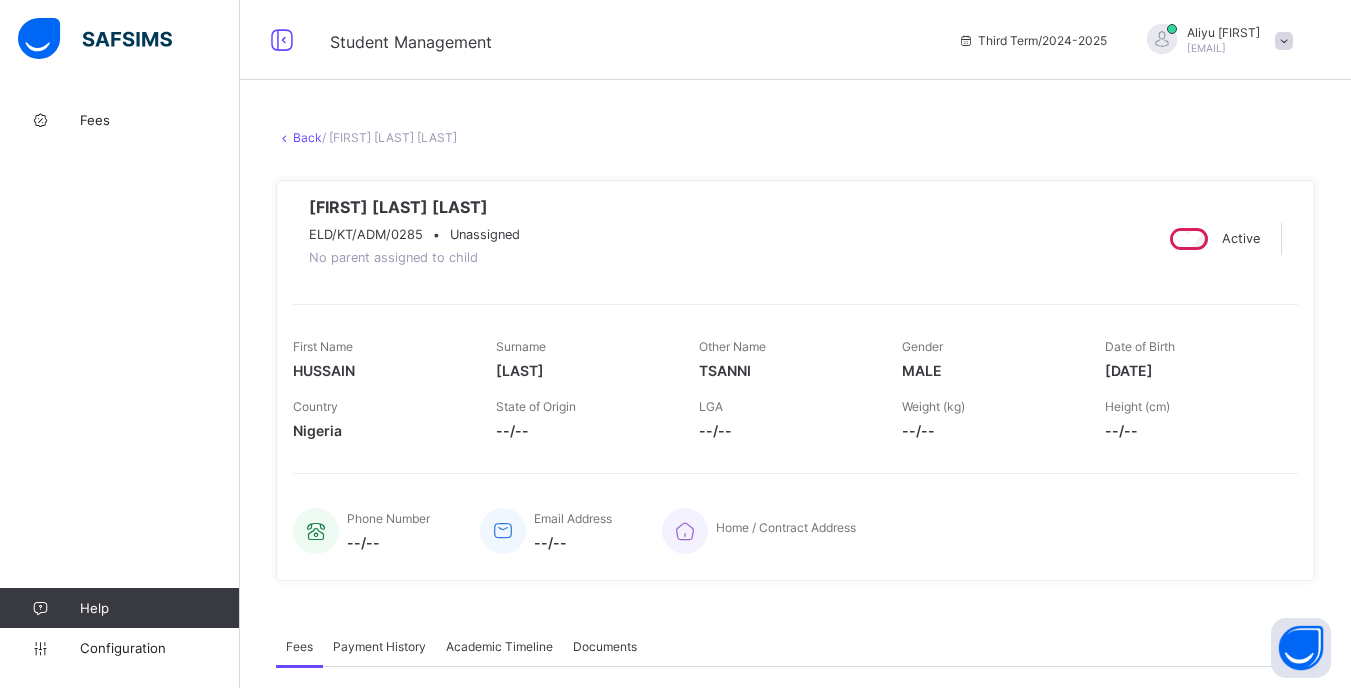 click on "Back" at bounding box center [307, 137] 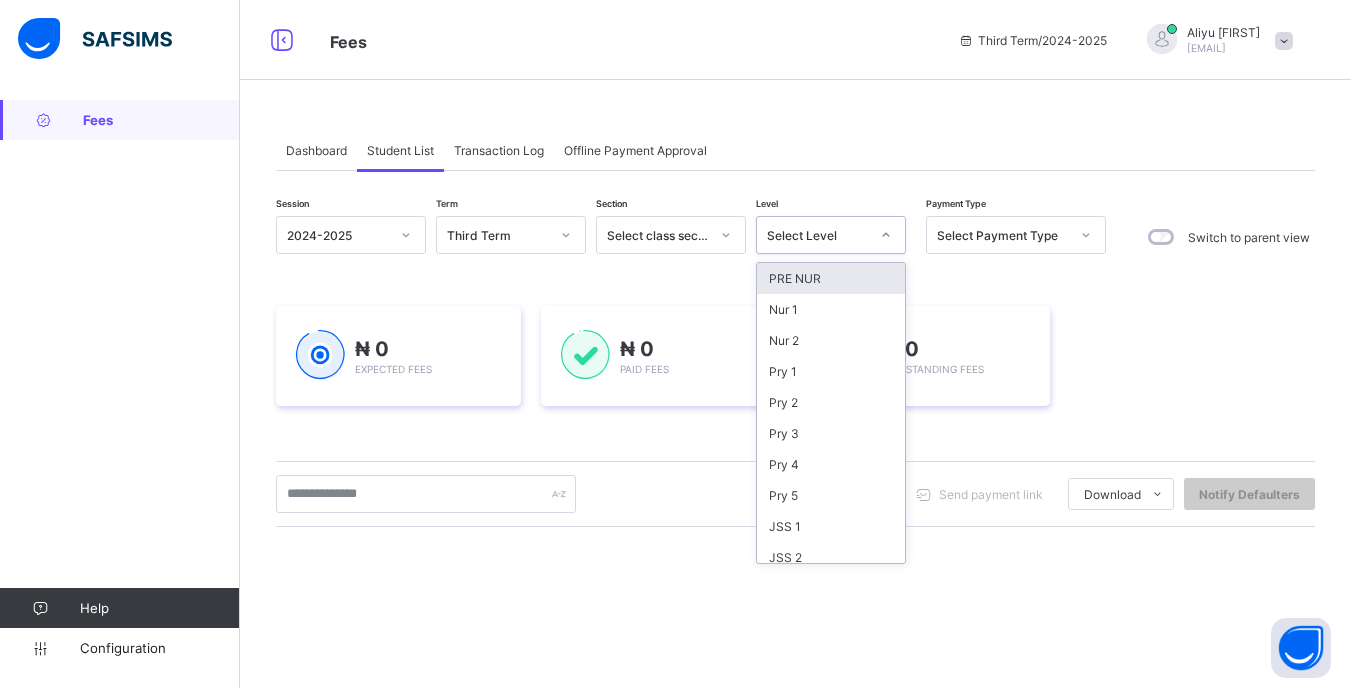 click at bounding box center [886, 235] 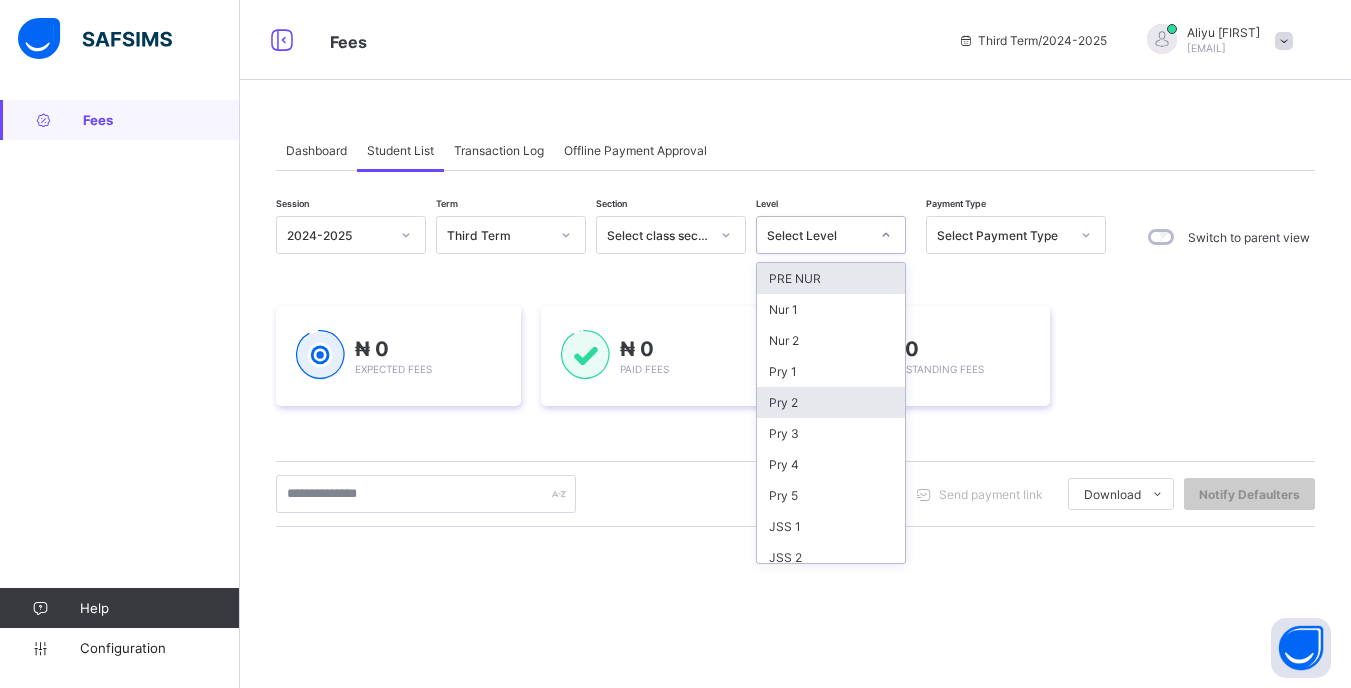 click on "Pry 2" at bounding box center [831, 402] 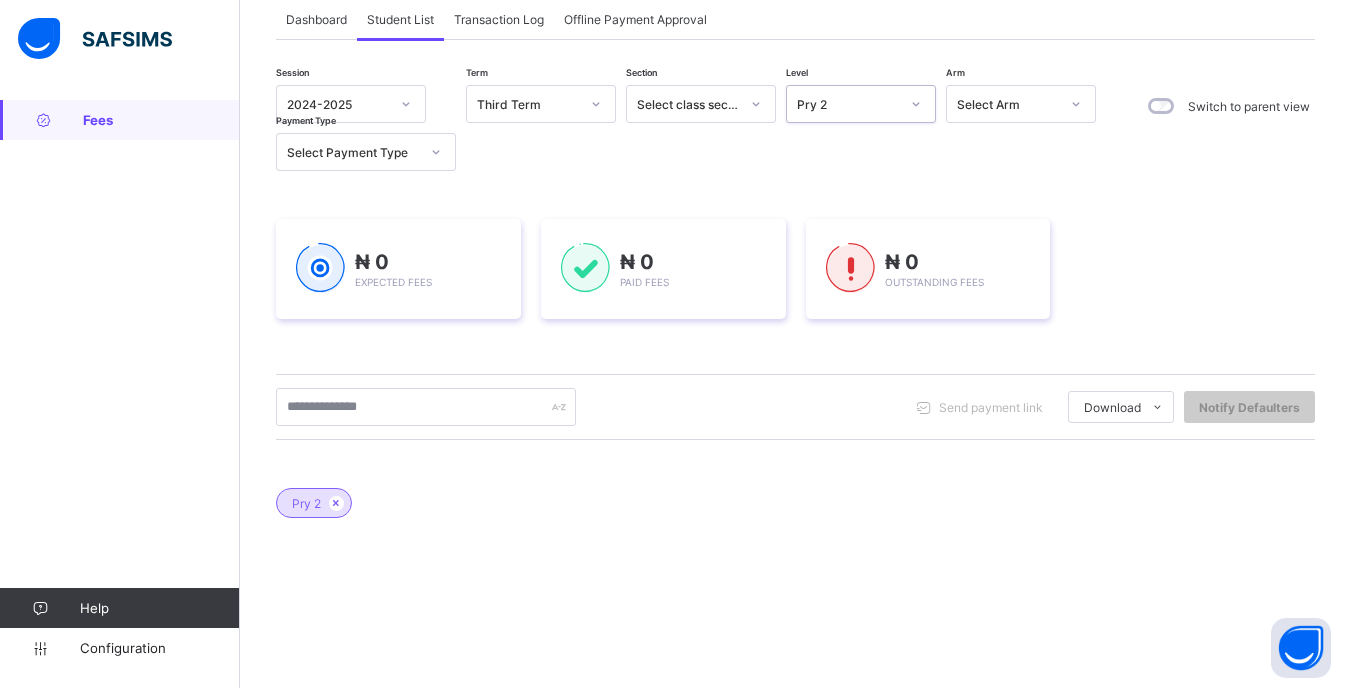 scroll, scrollTop: 381, scrollLeft: 0, axis: vertical 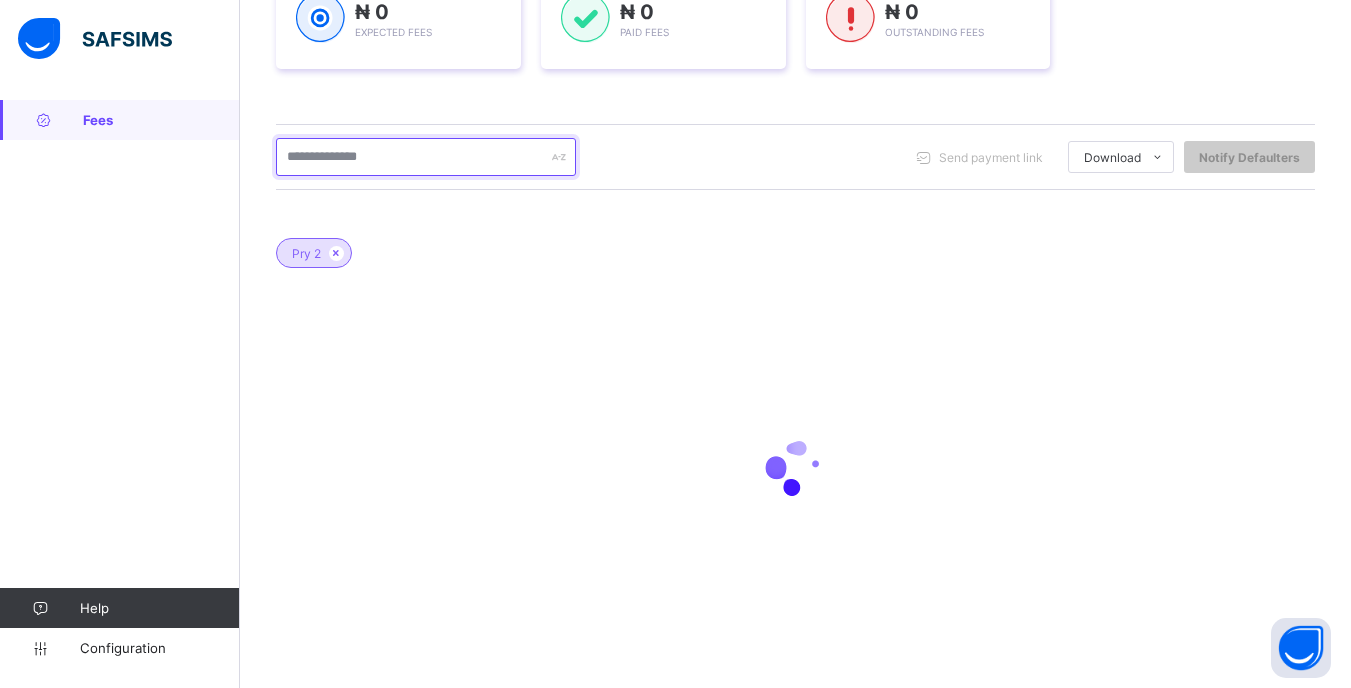 click at bounding box center (426, 157) 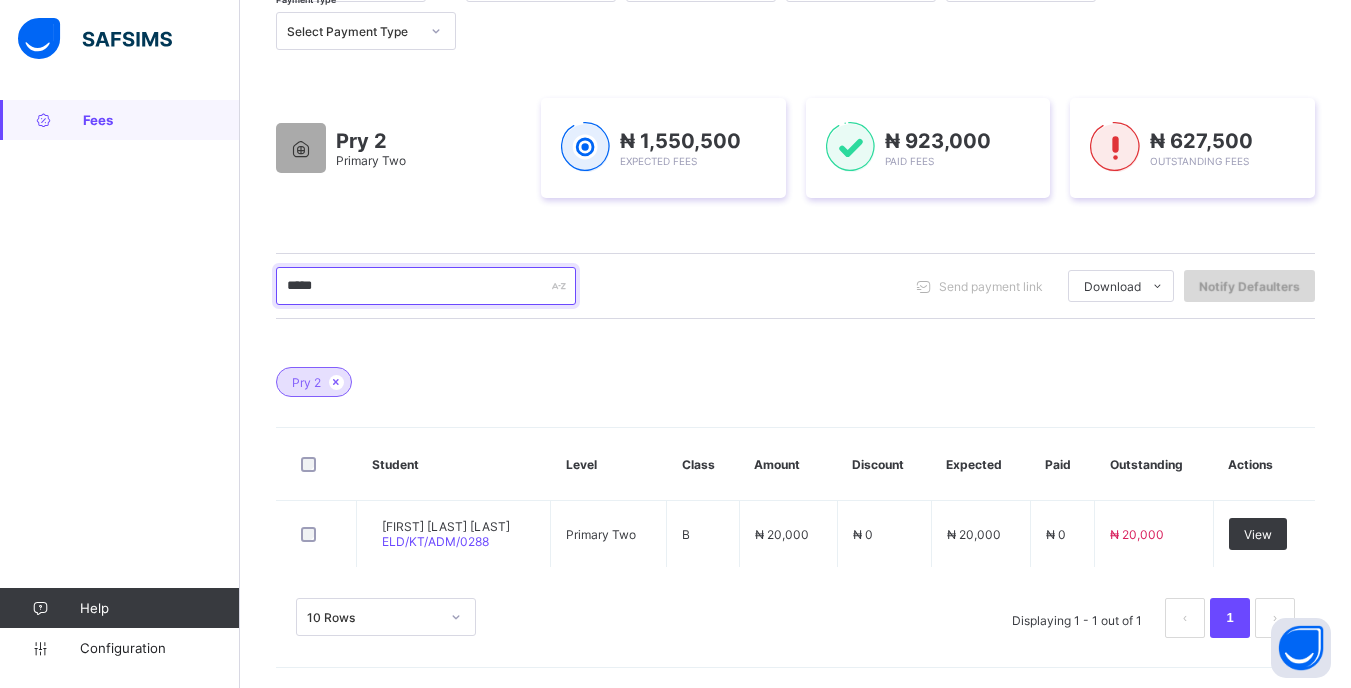 scroll, scrollTop: 252, scrollLeft: 0, axis: vertical 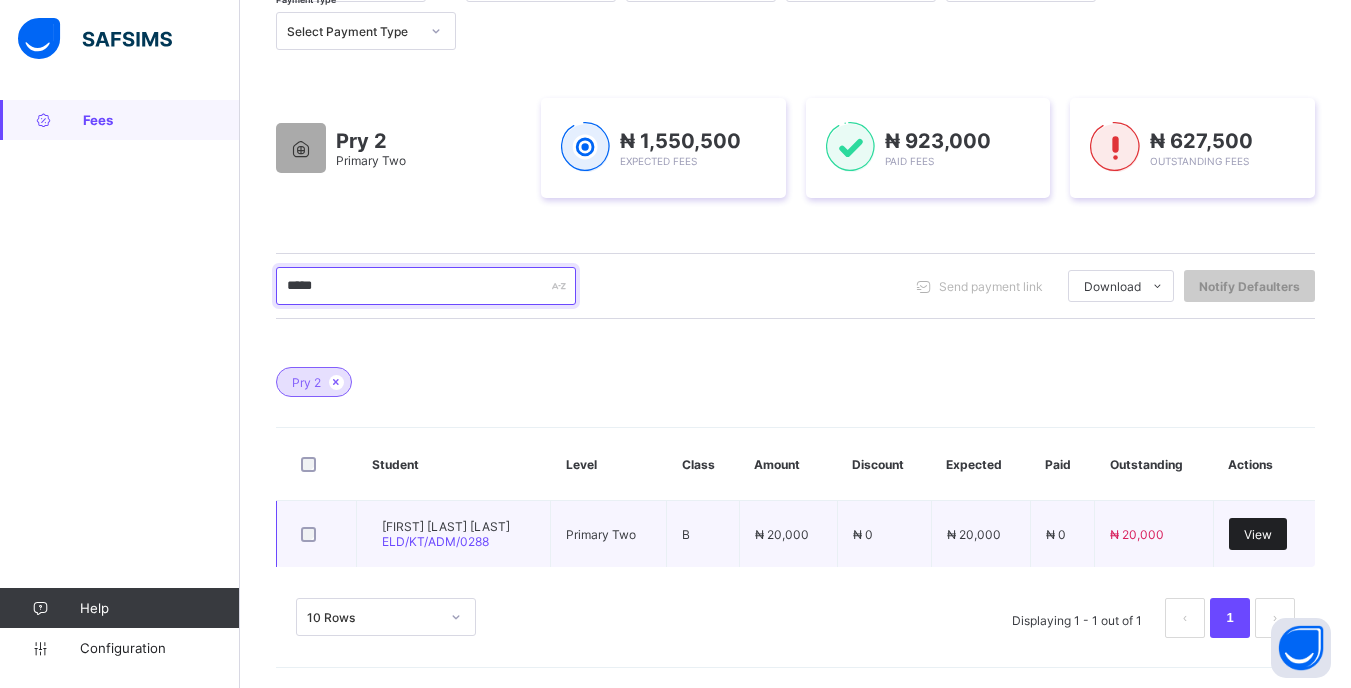 type on "*****" 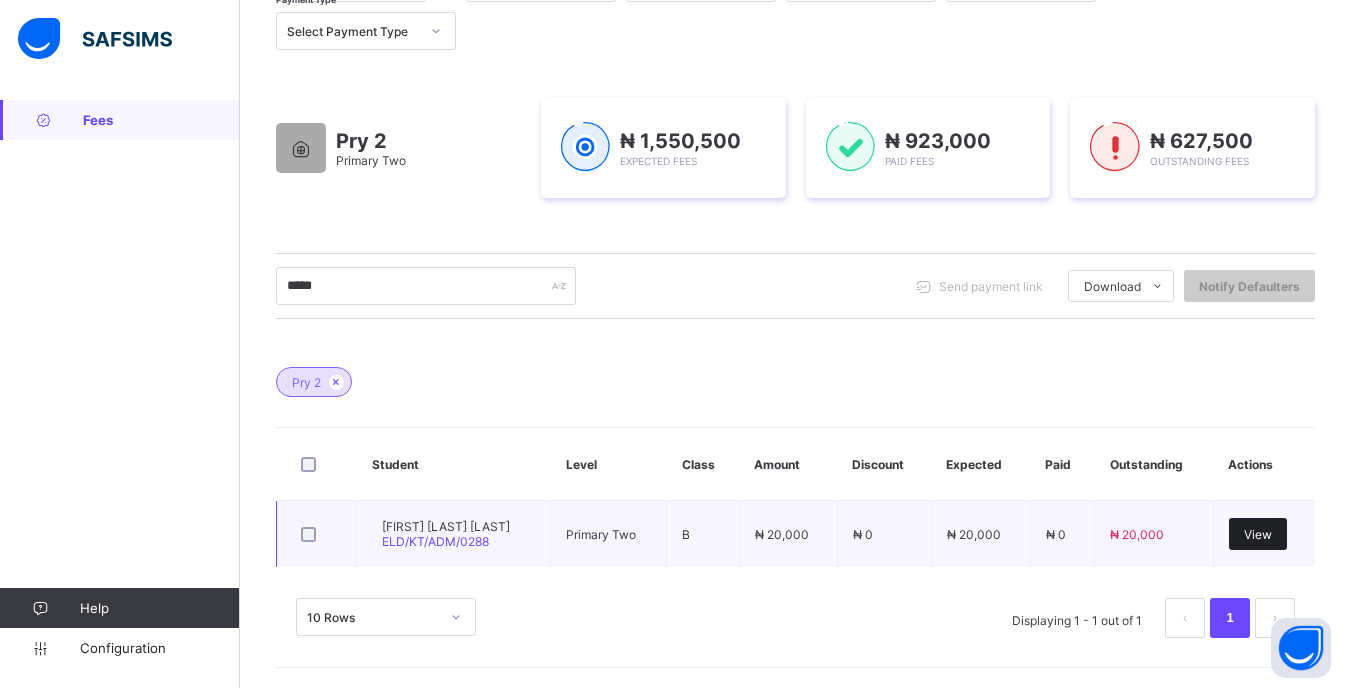 click on "View" at bounding box center (1258, 534) 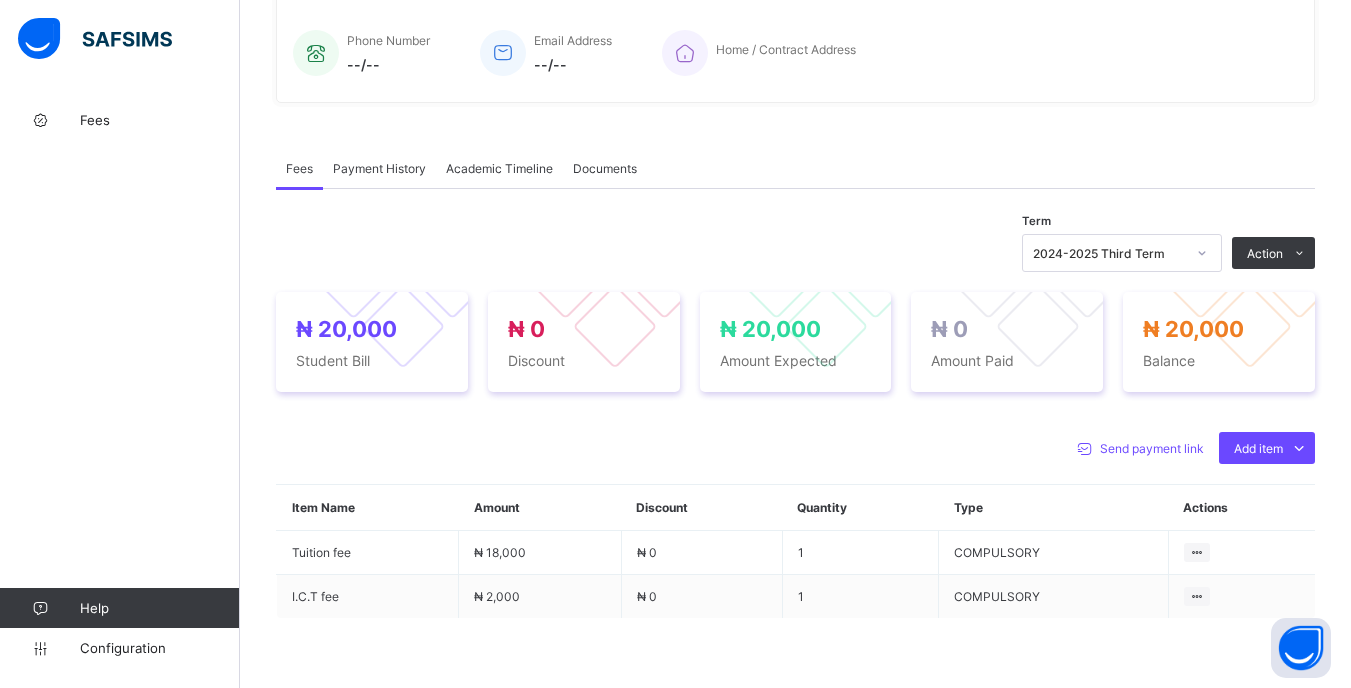 scroll, scrollTop: 500, scrollLeft: 0, axis: vertical 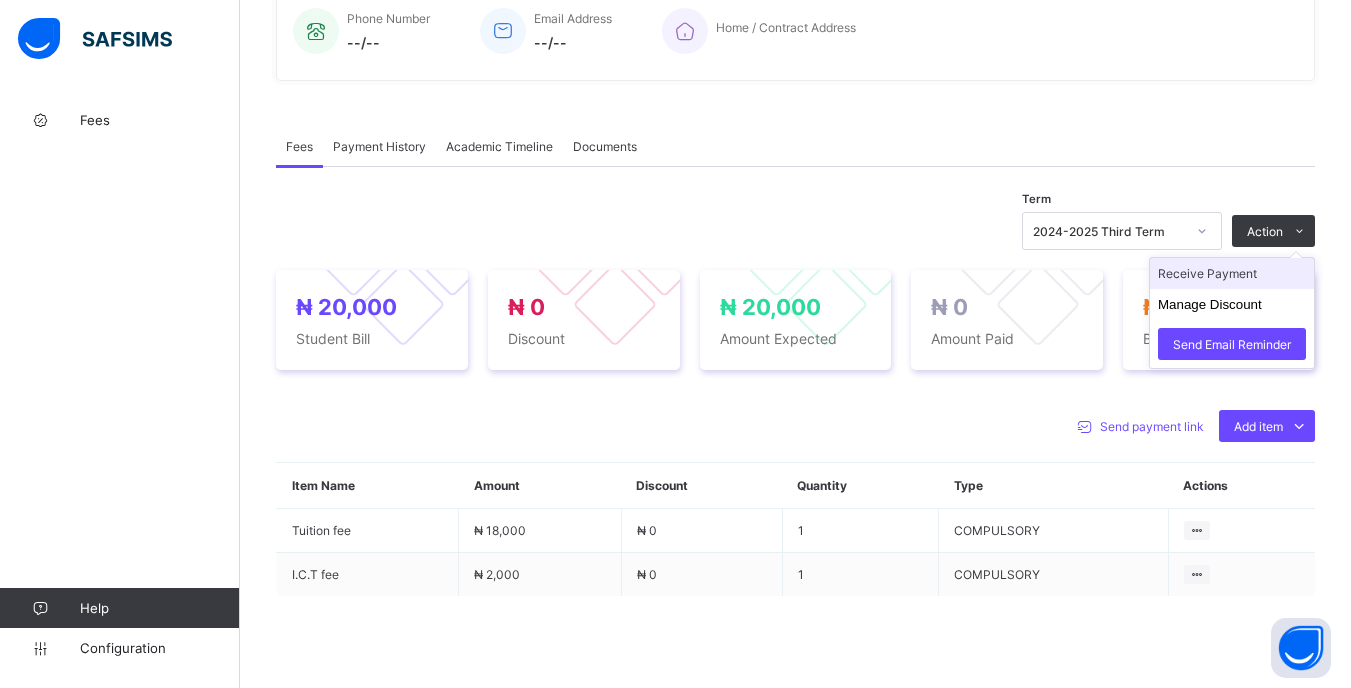 click on "Receive Payment" at bounding box center [1232, 273] 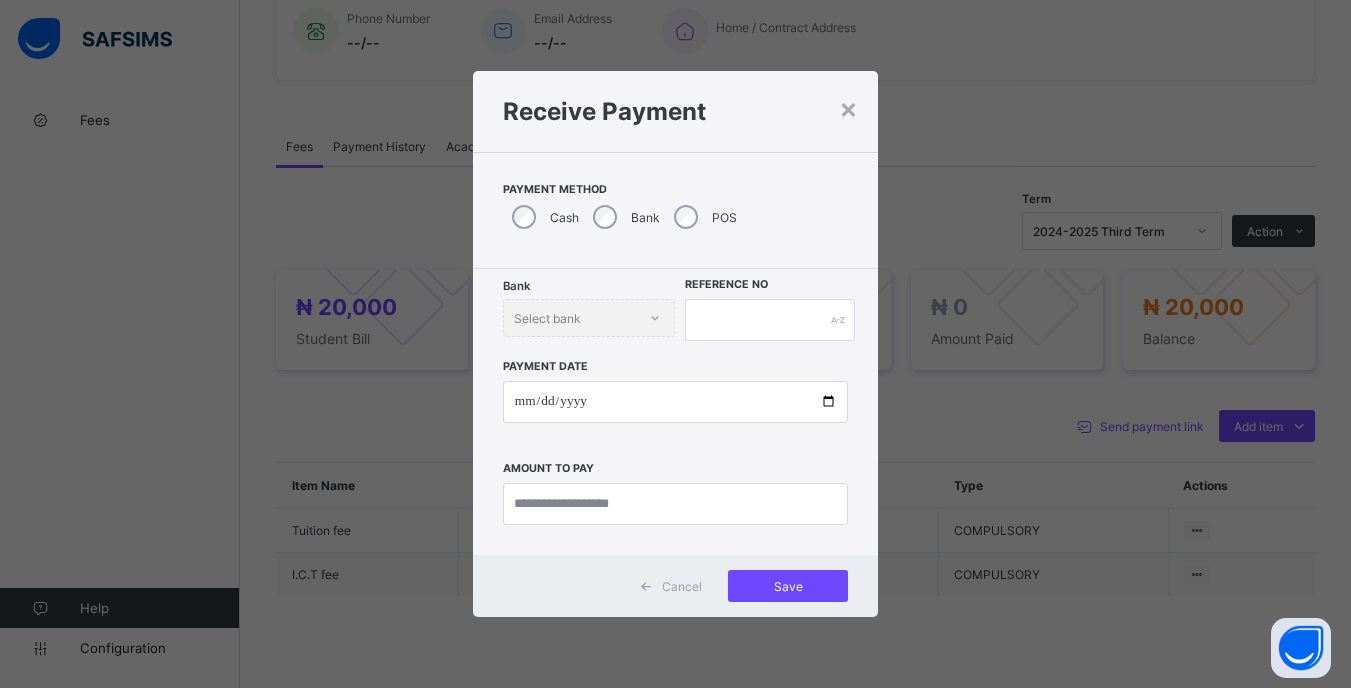 click on "Bank Select bank" at bounding box center [589, 318] 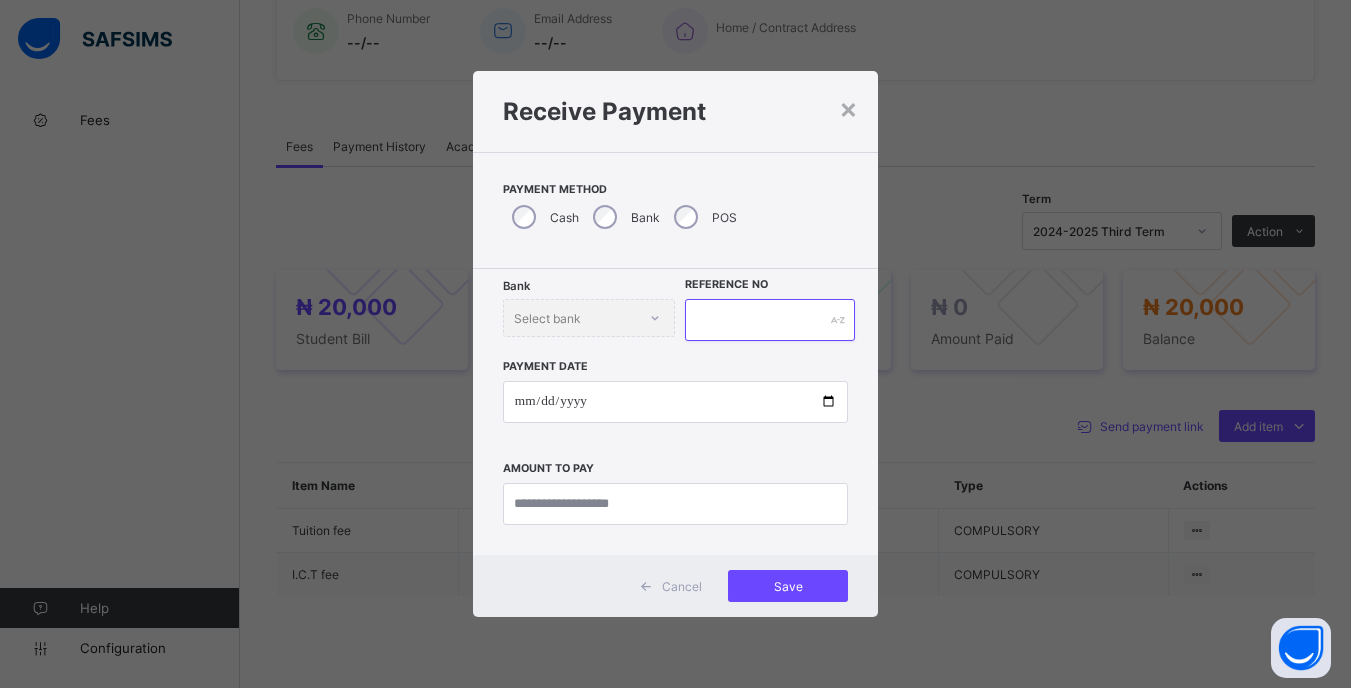 click at bounding box center (769, 320) 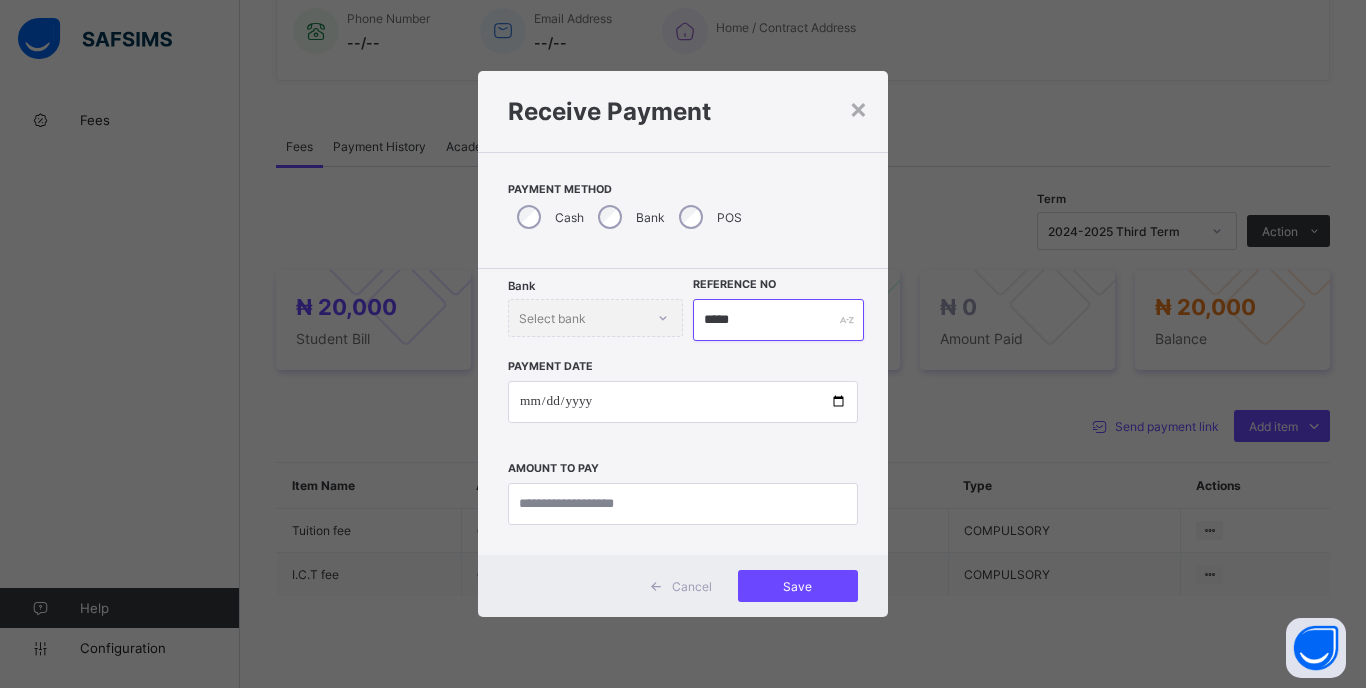 type on "*****" 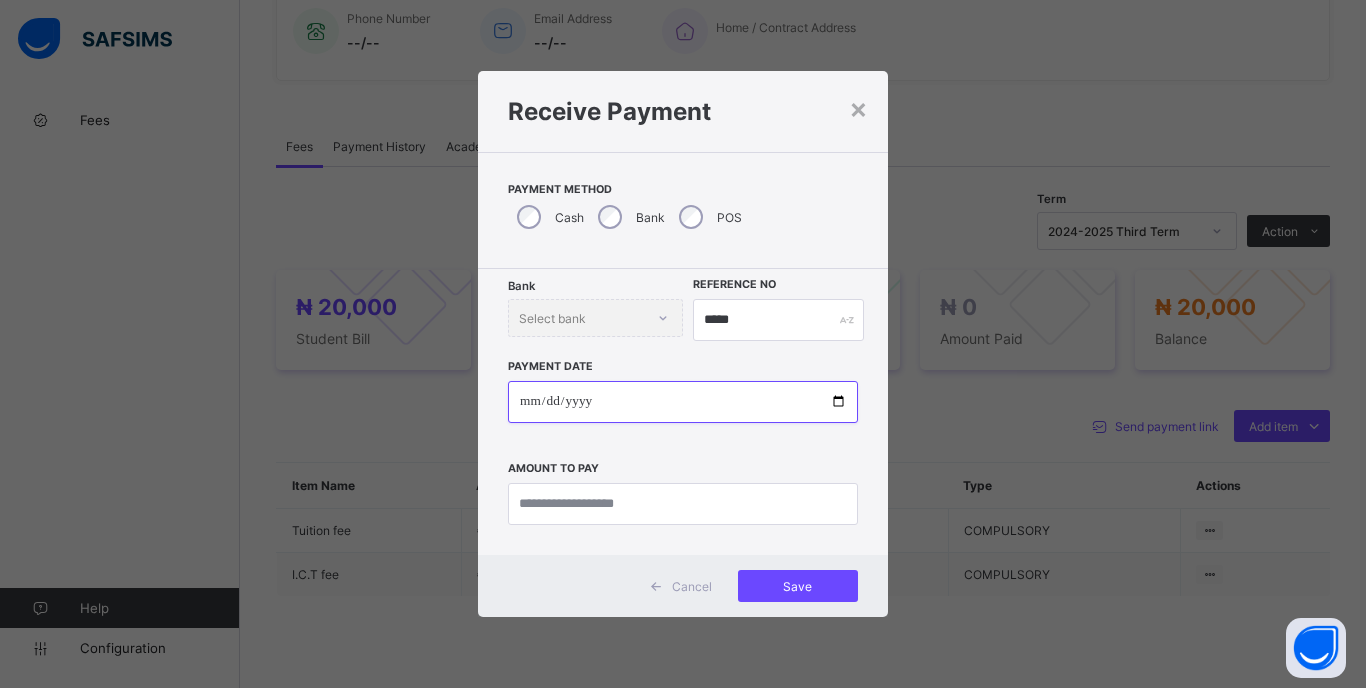 click at bounding box center (683, 402) 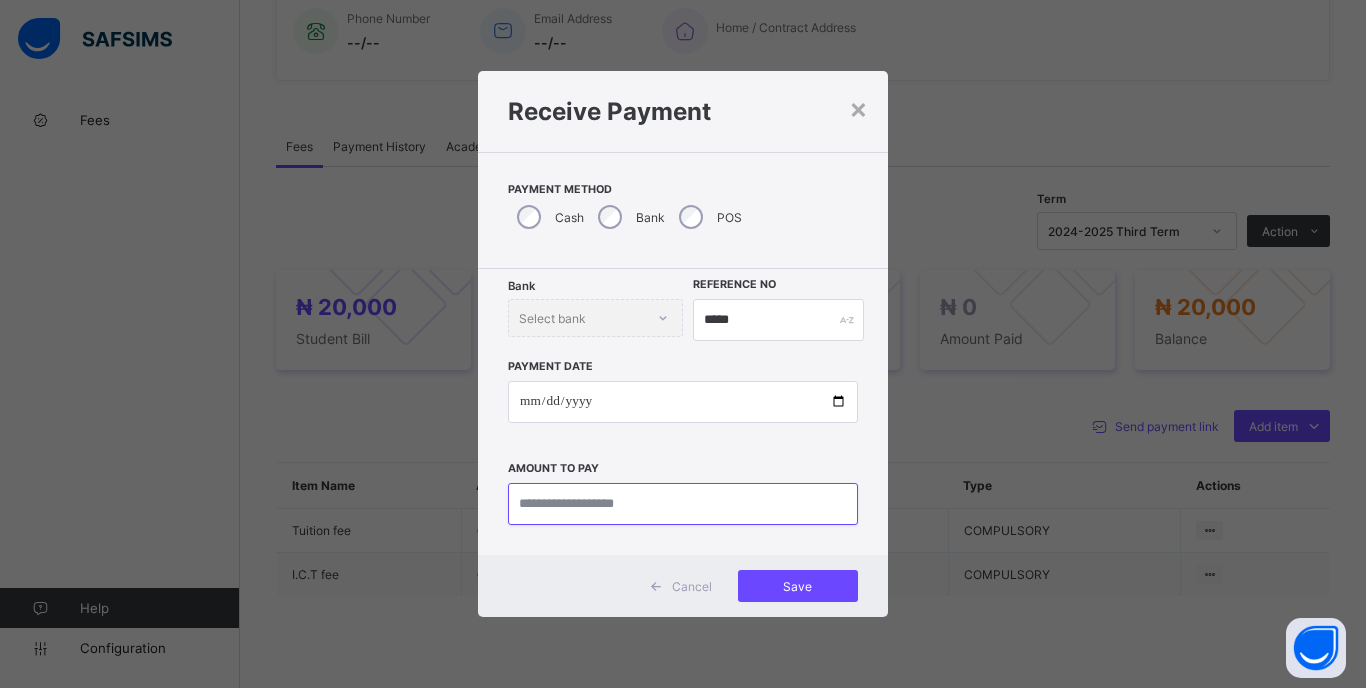 click at bounding box center [683, 504] 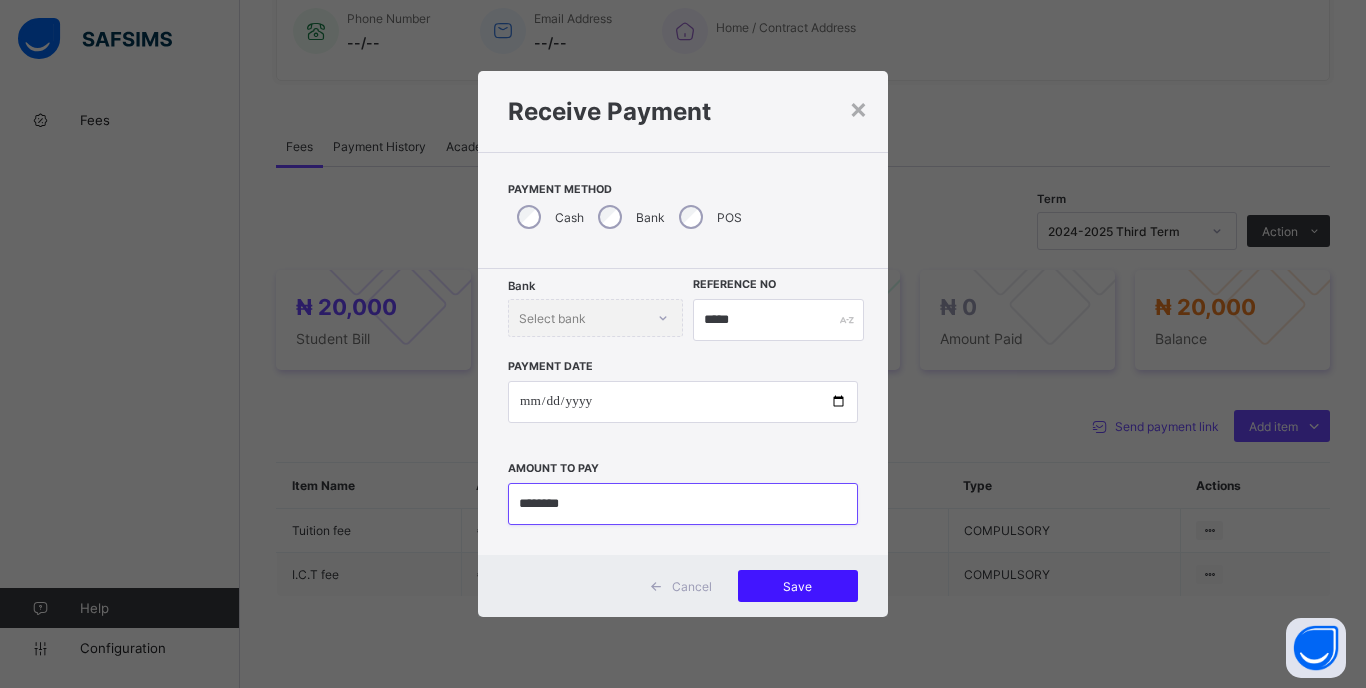 type on "********" 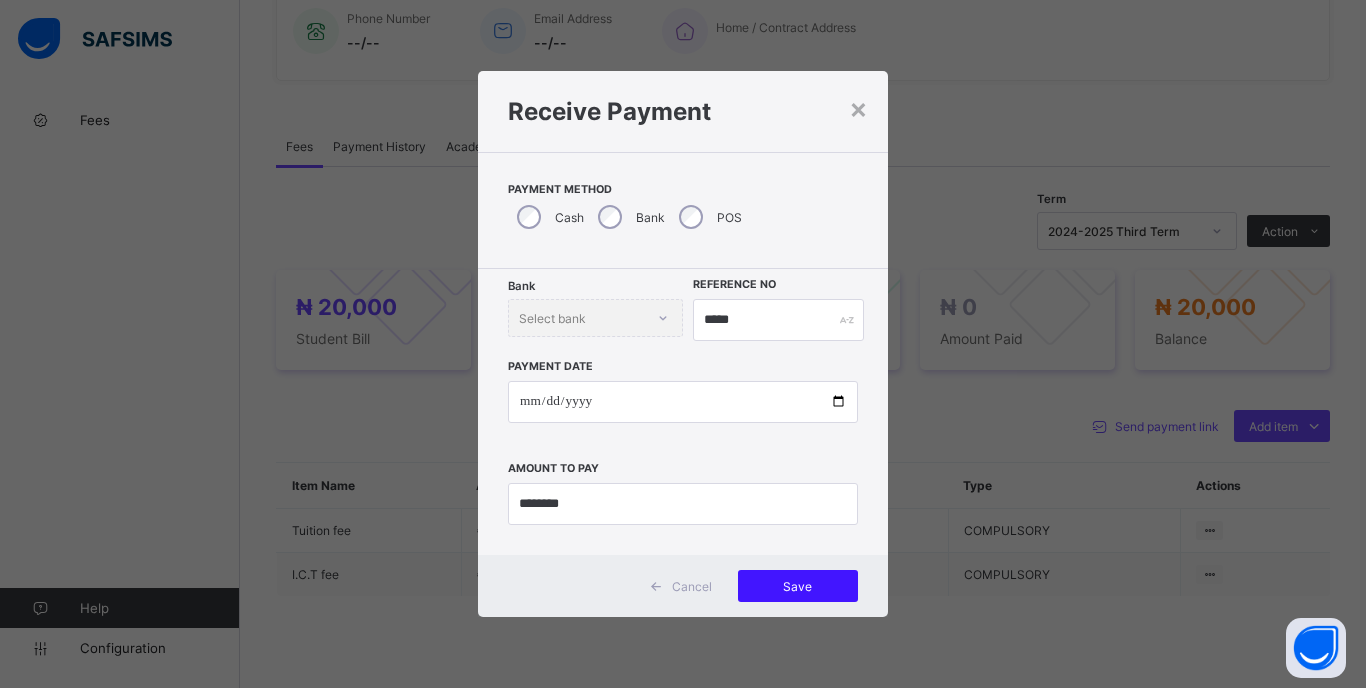 click on "Save" at bounding box center (798, 586) 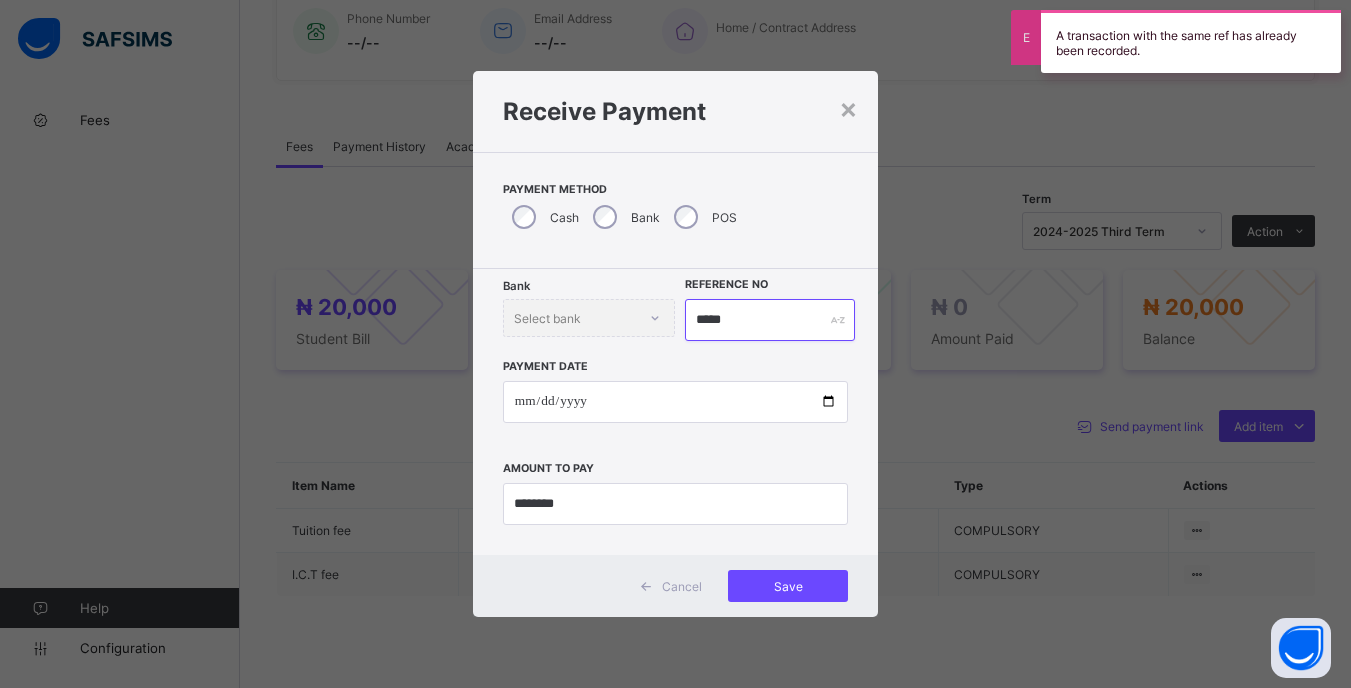 click on "*****" at bounding box center (769, 320) 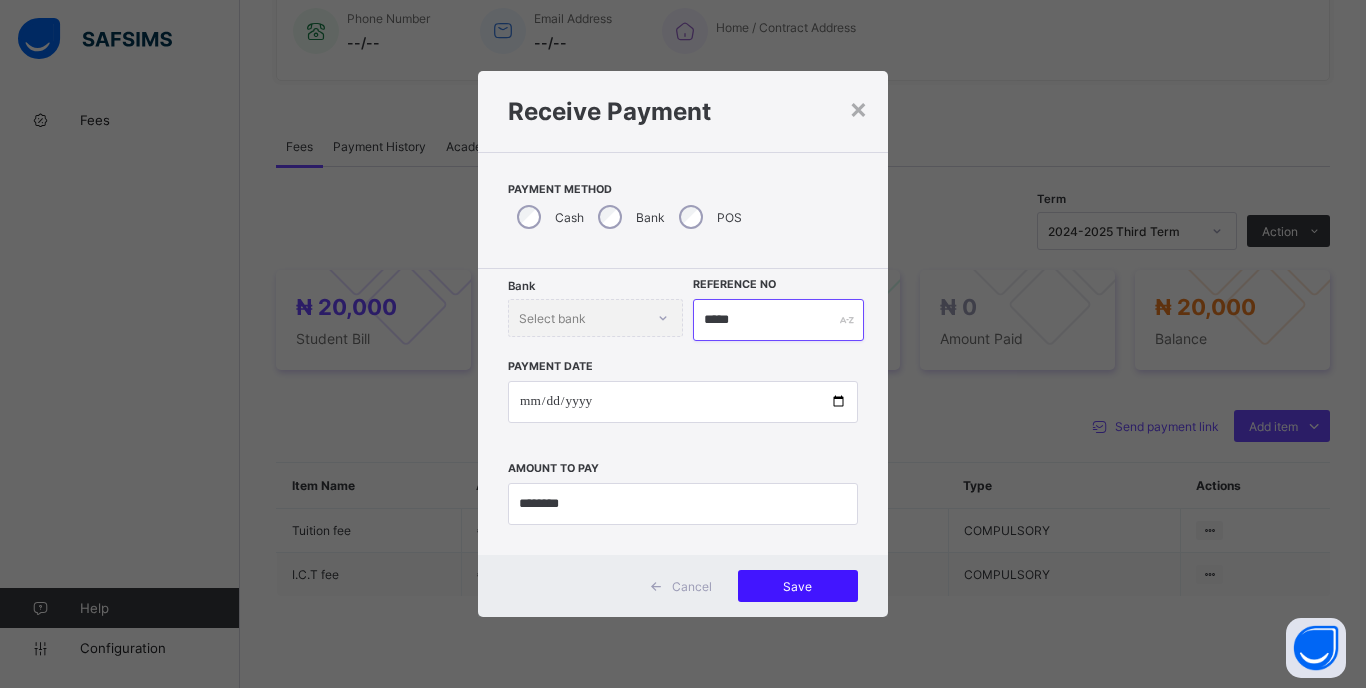 type on "*****" 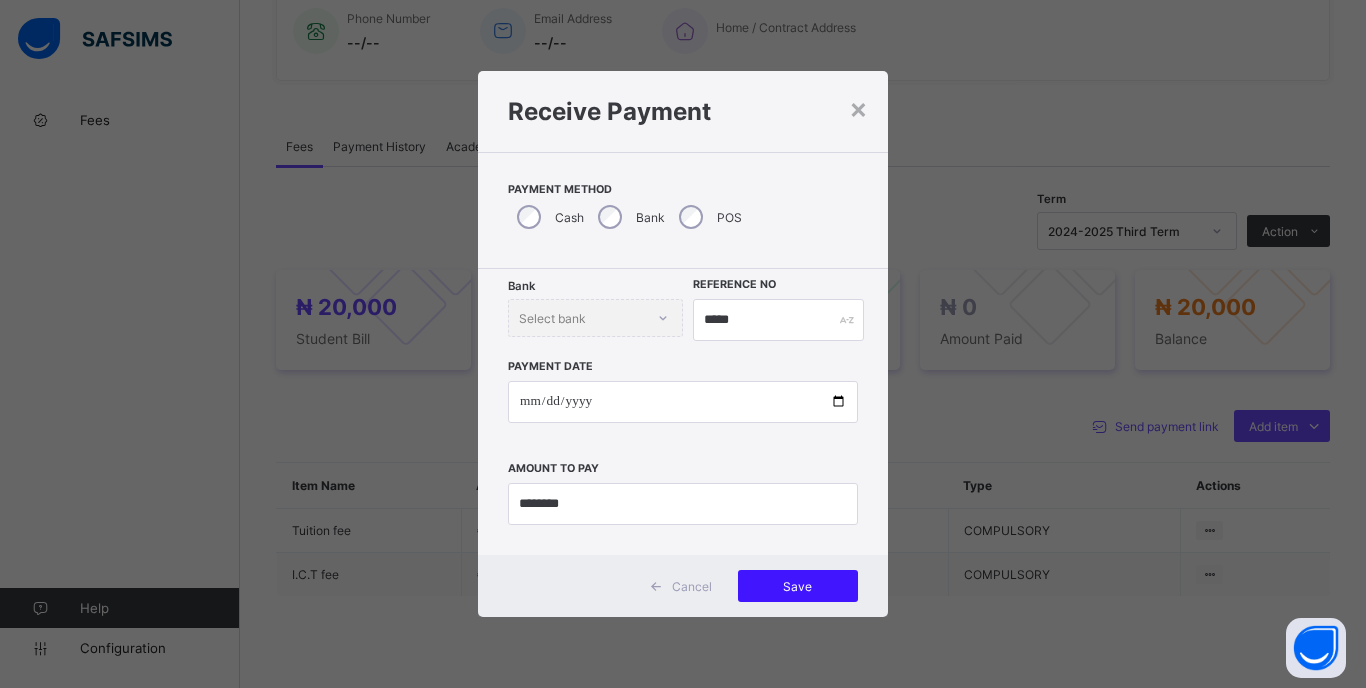 click on "Save" at bounding box center (798, 586) 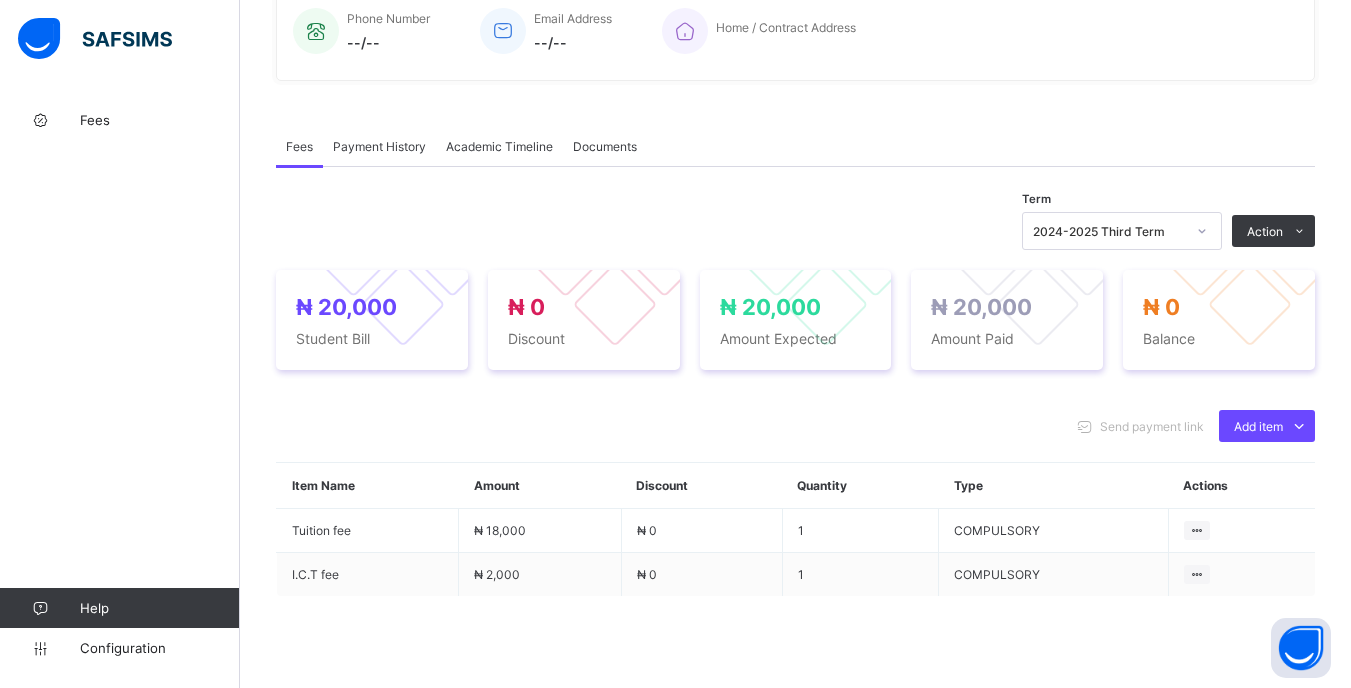 click on "2024-2025 Third Term" at bounding box center (1109, 231) 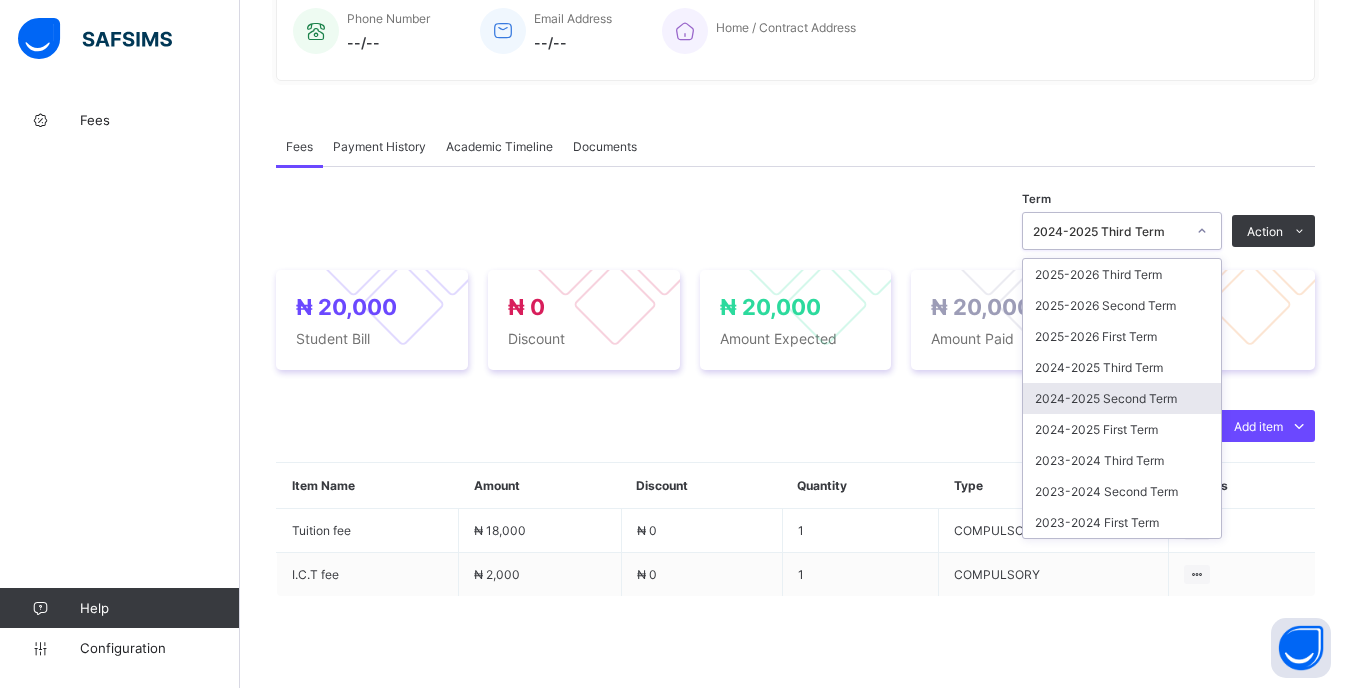 click on "2024-2025 Second Term" at bounding box center [1122, 398] 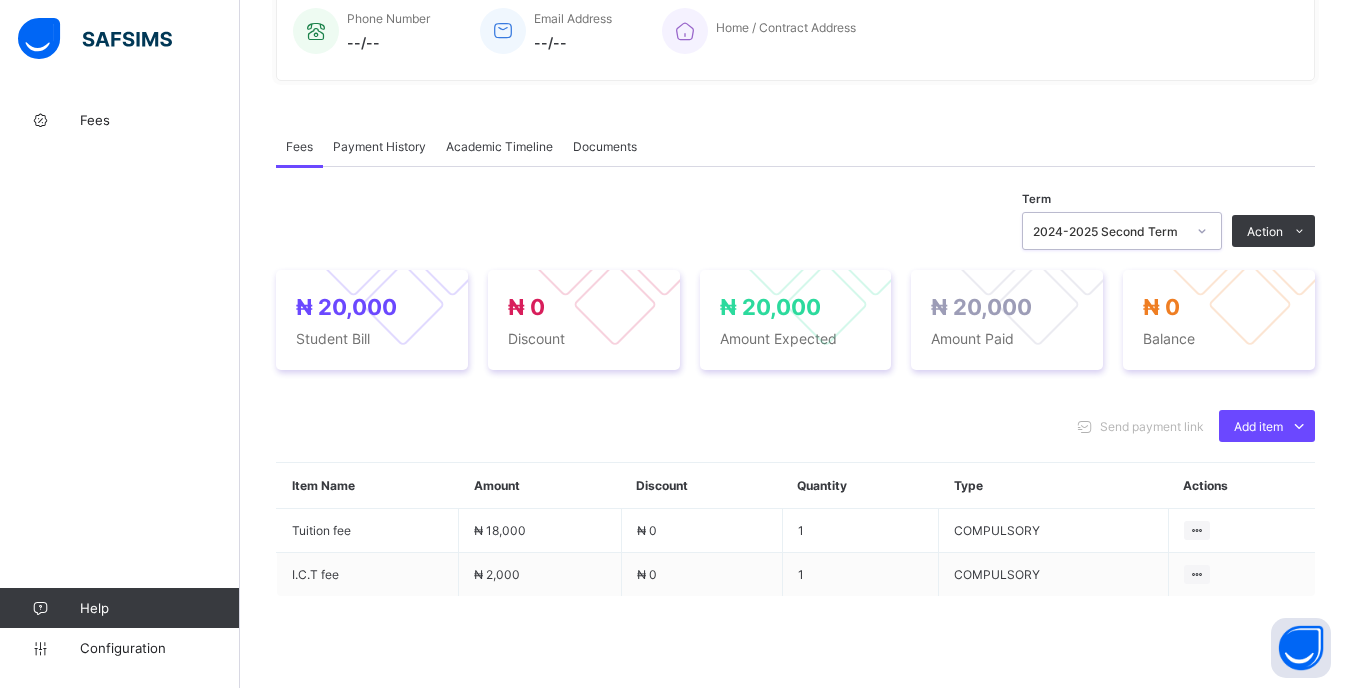 click on "2024-2025 Second Term" at bounding box center (1103, 231) 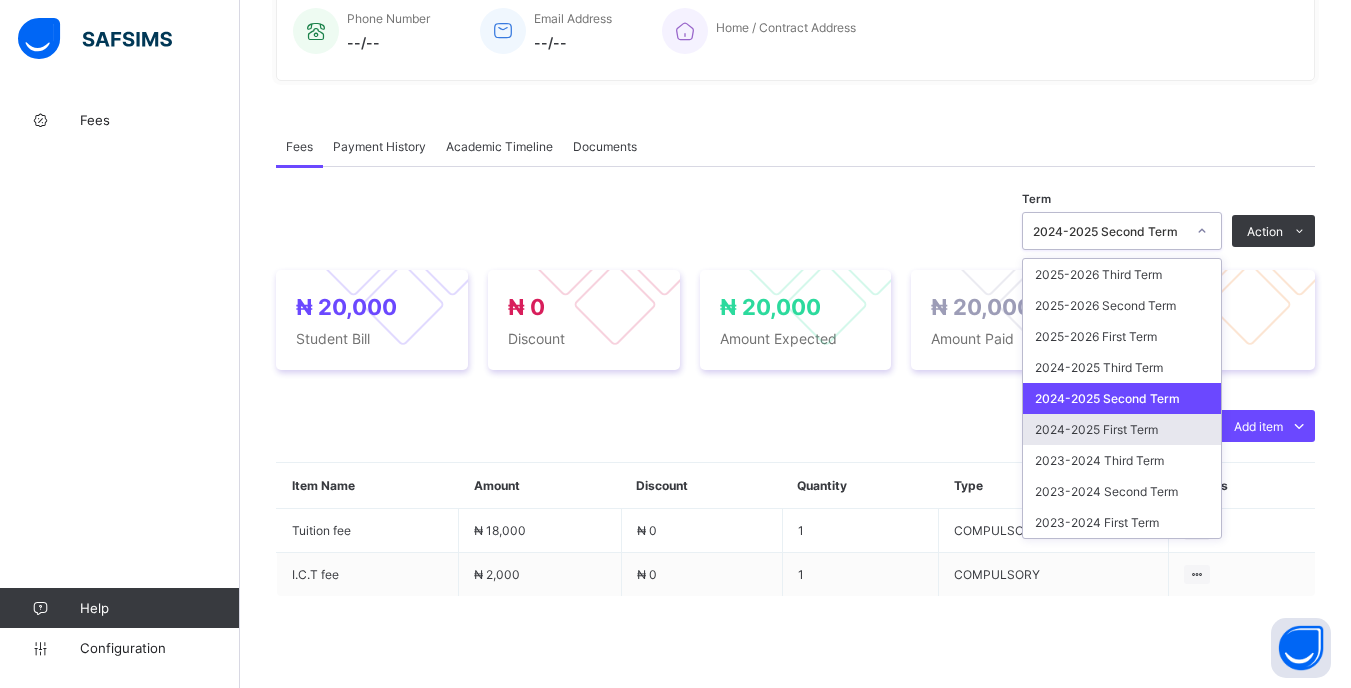 click on "2024-2025 First Term" at bounding box center [1122, 429] 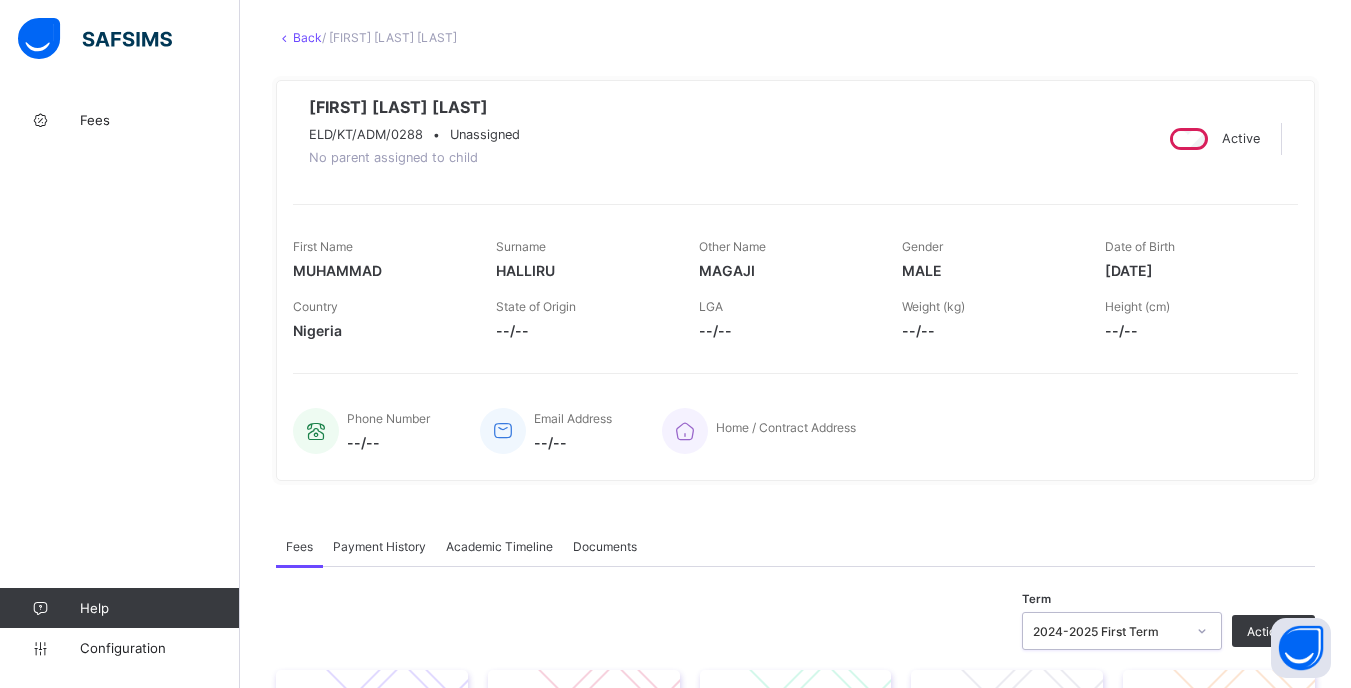 scroll, scrollTop: 0, scrollLeft: 0, axis: both 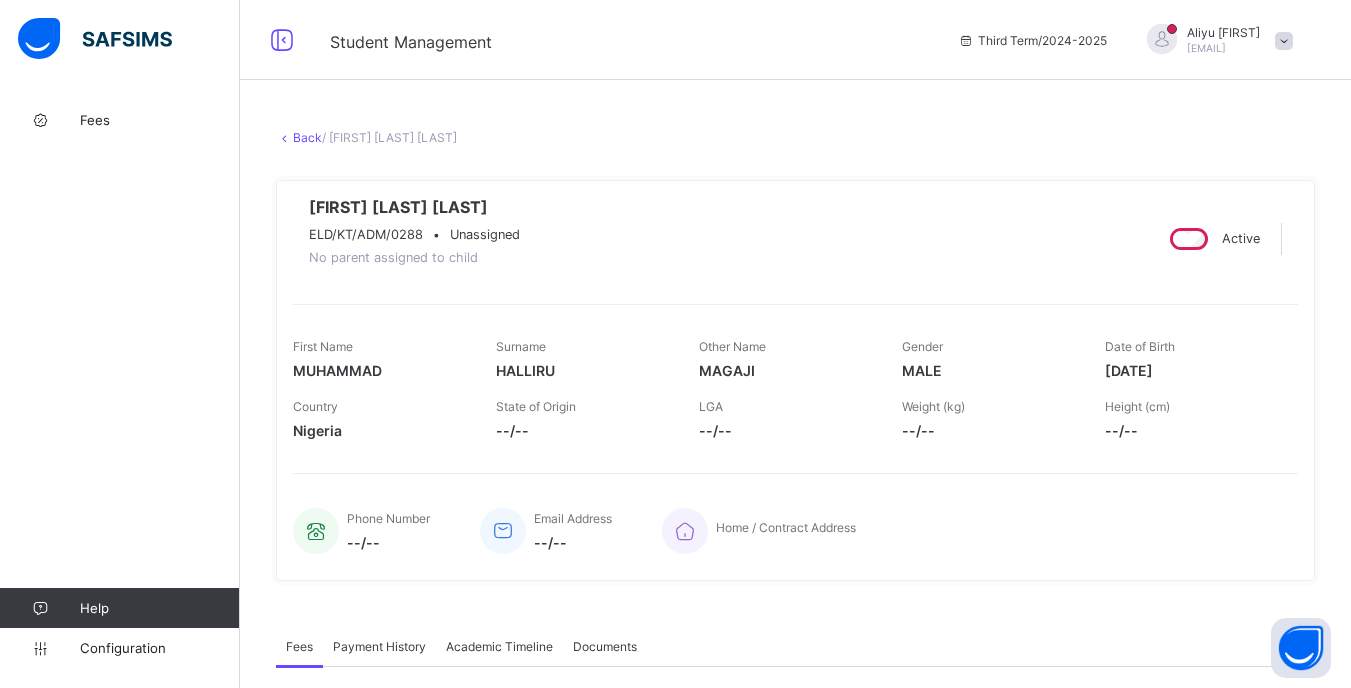 click on "Back" at bounding box center (307, 137) 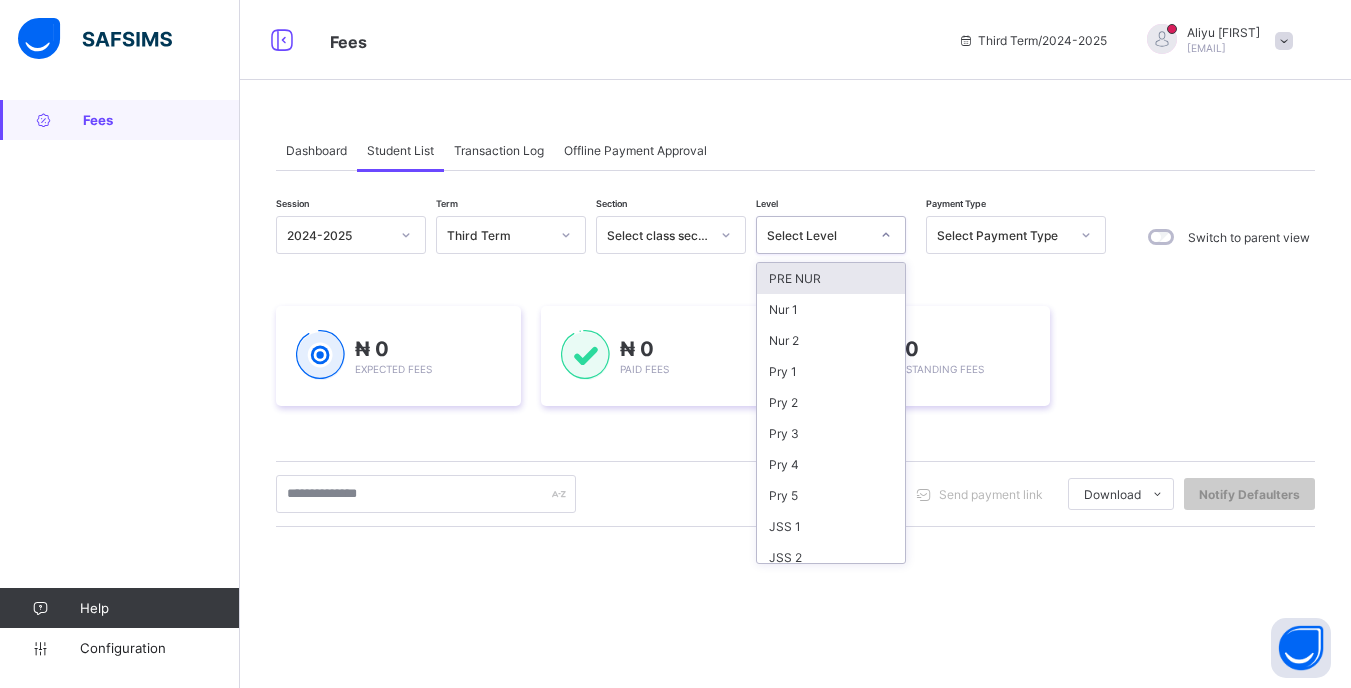 click at bounding box center [886, 235] 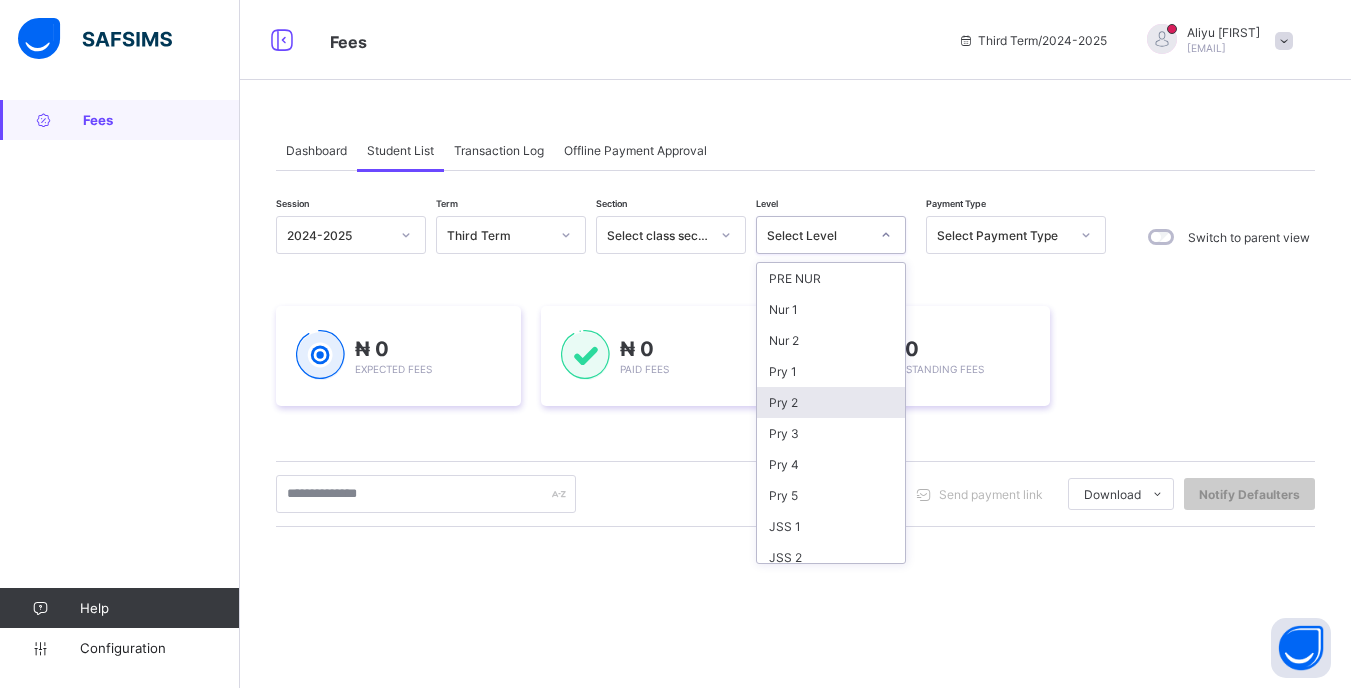 click on "Pry 2" at bounding box center [831, 402] 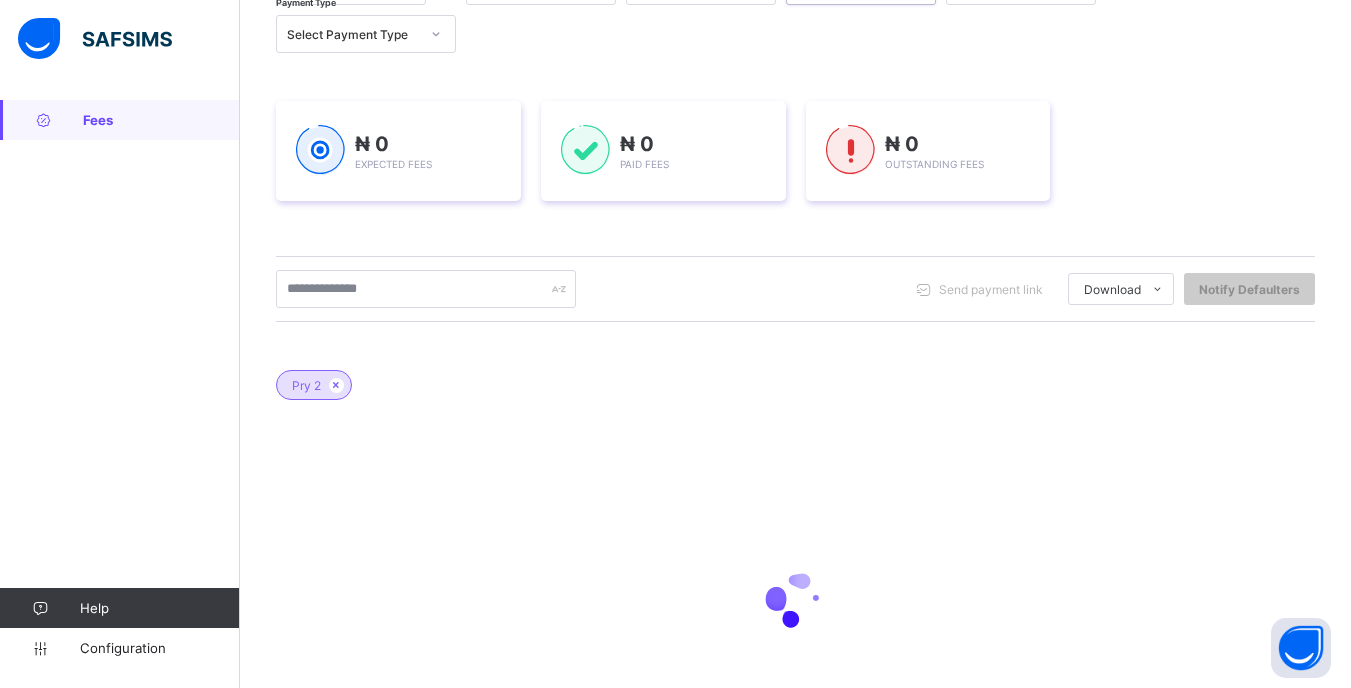 scroll, scrollTop: 300, scrollLeft: 0, axis: vertical 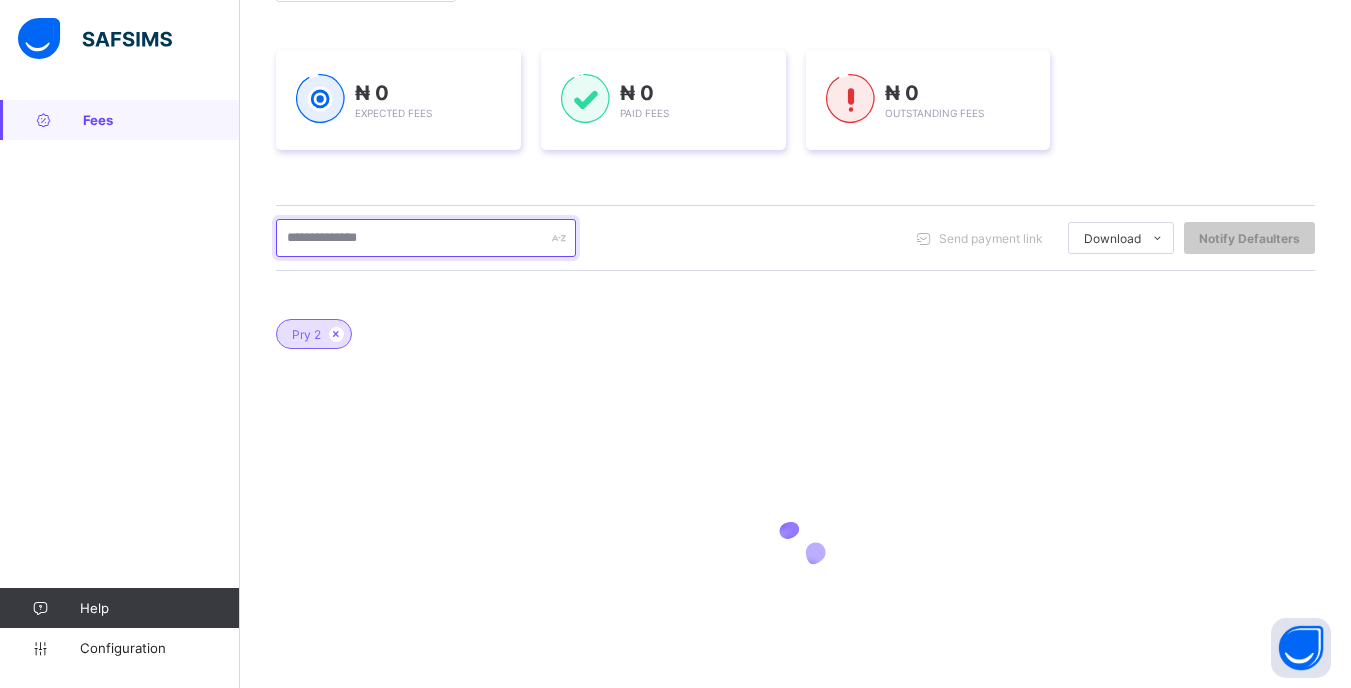 click at bounding box center (426, 238) 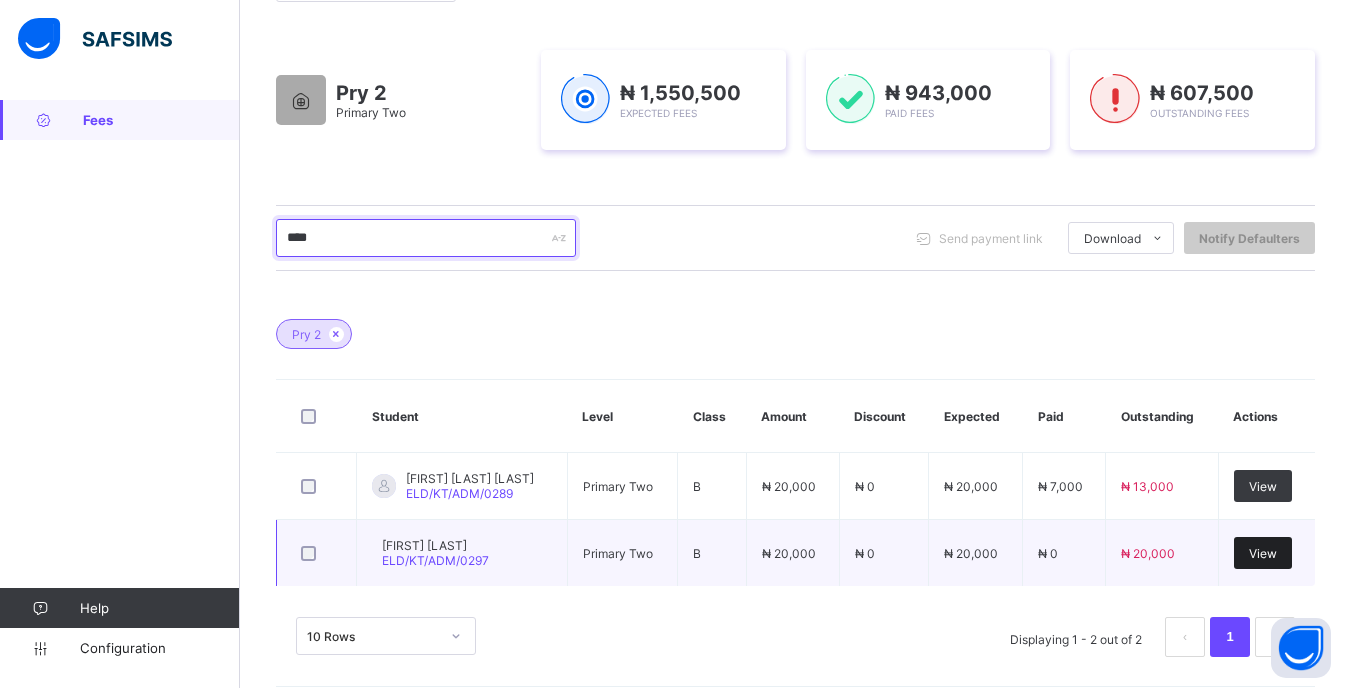 type on "****" 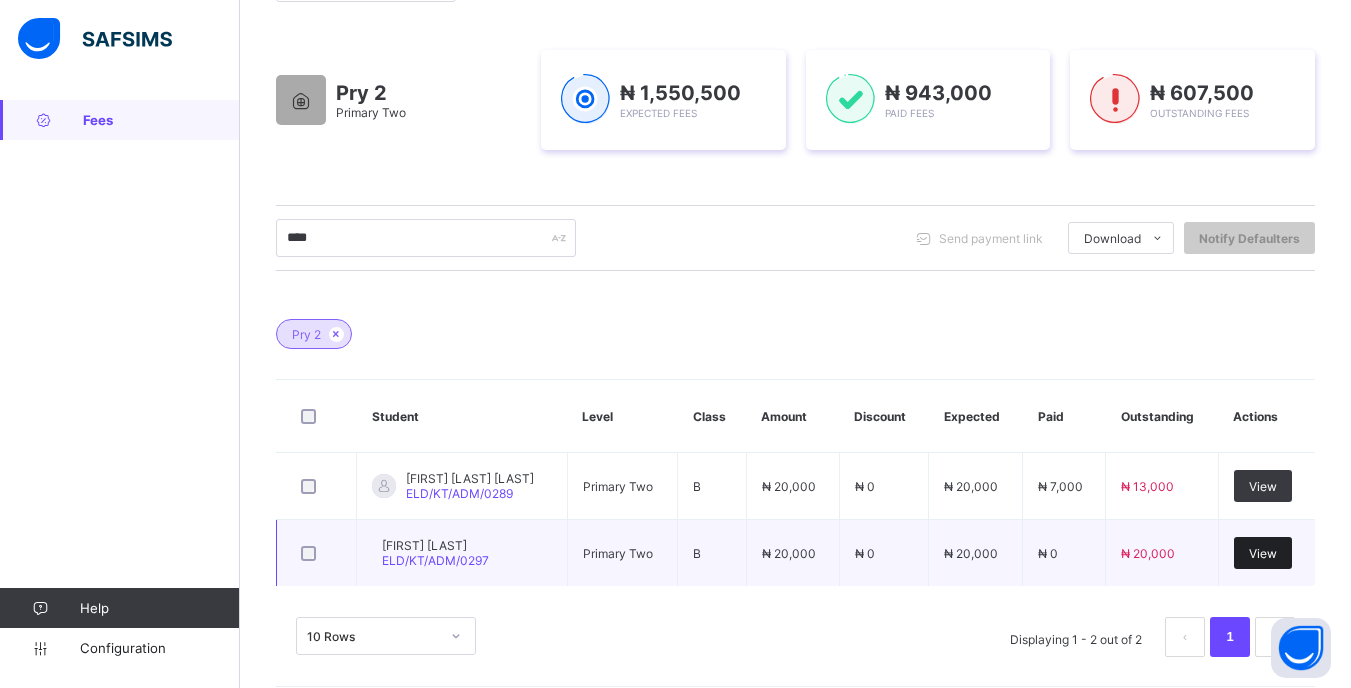 click on "View" at bounding box center (1263, 553) 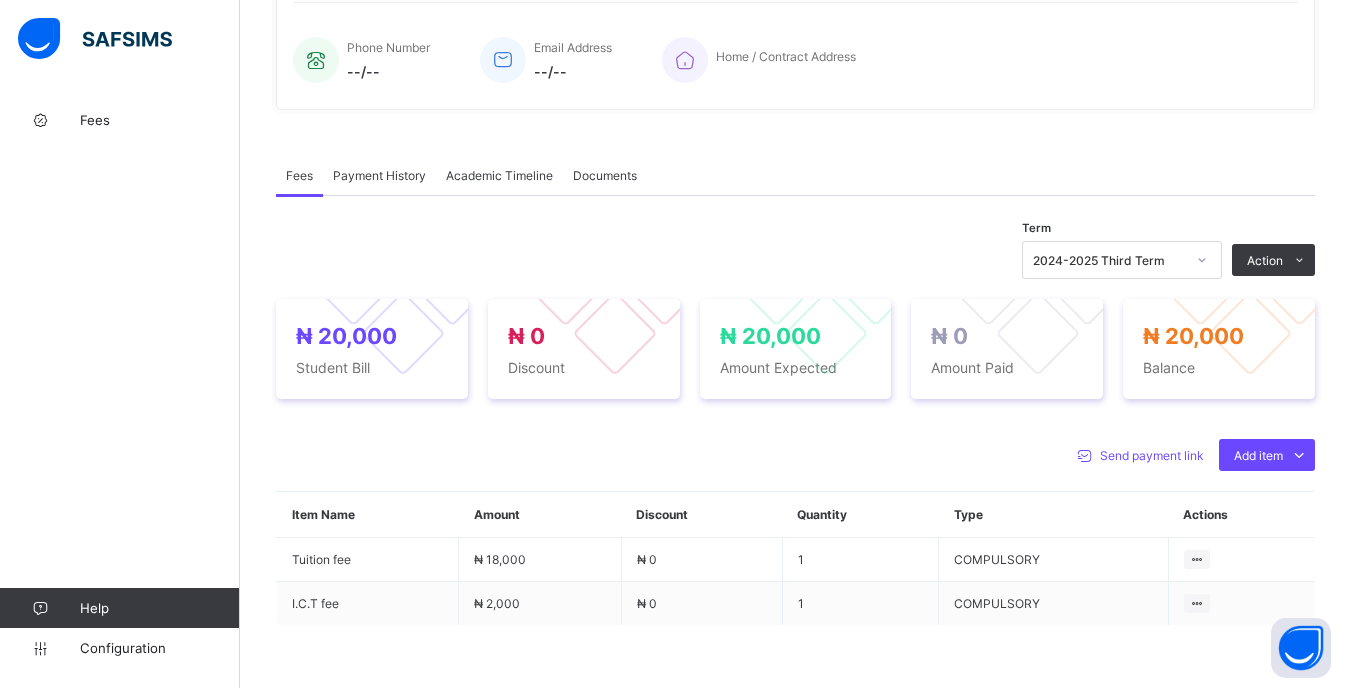 scroll, scrollTop: 500, scrollLeft: 0, axis: vertical 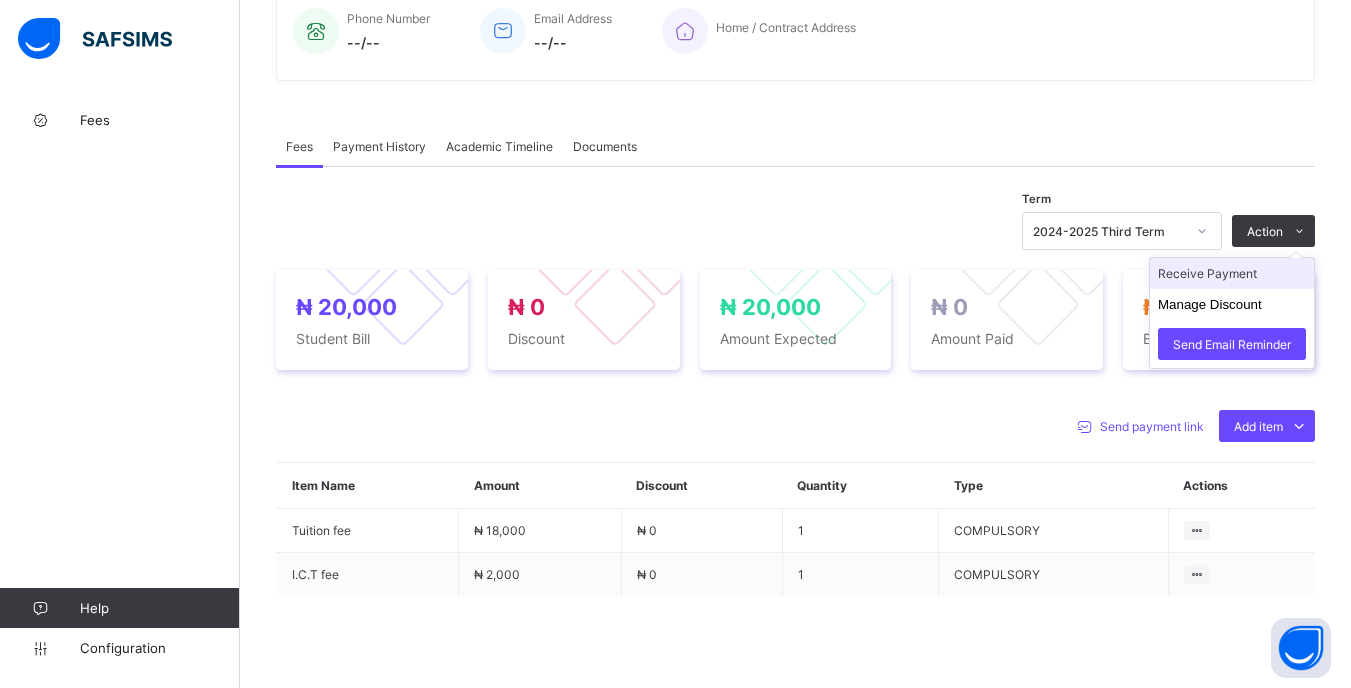 click on "Receive Payment" at bounding box center (1232, 273) 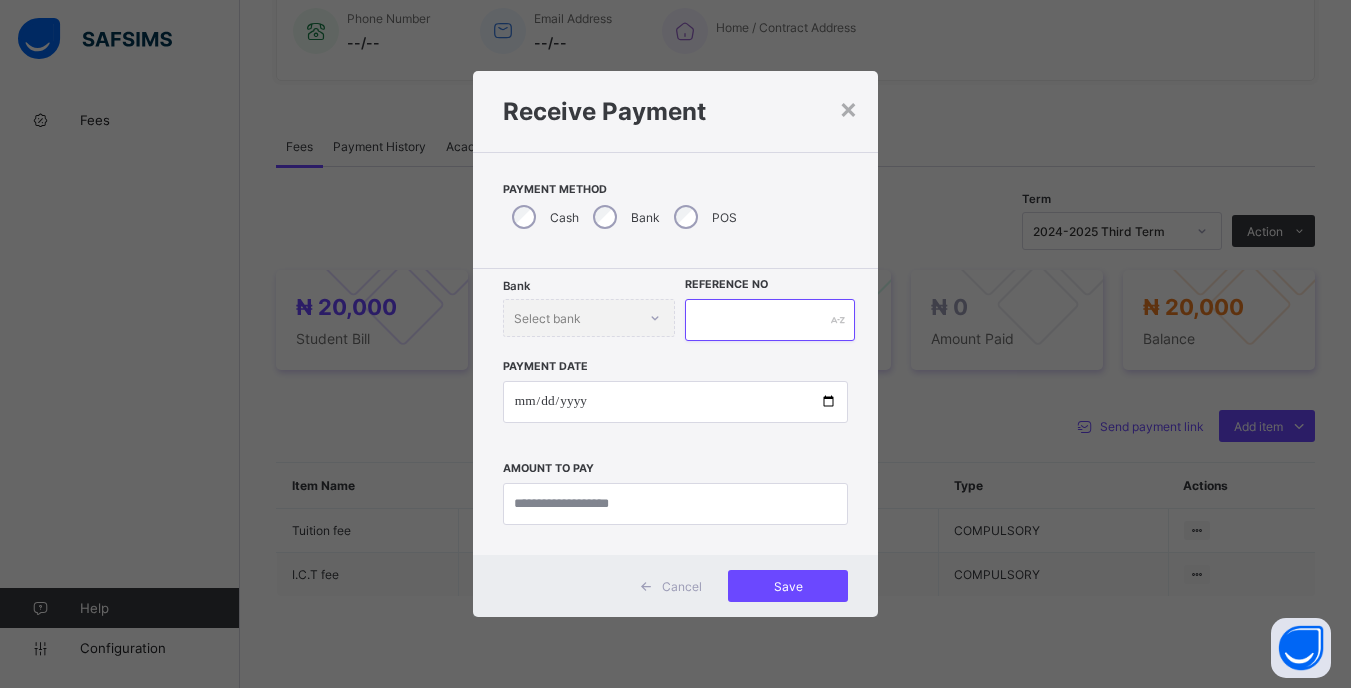 click at bounding box center [769, 320] 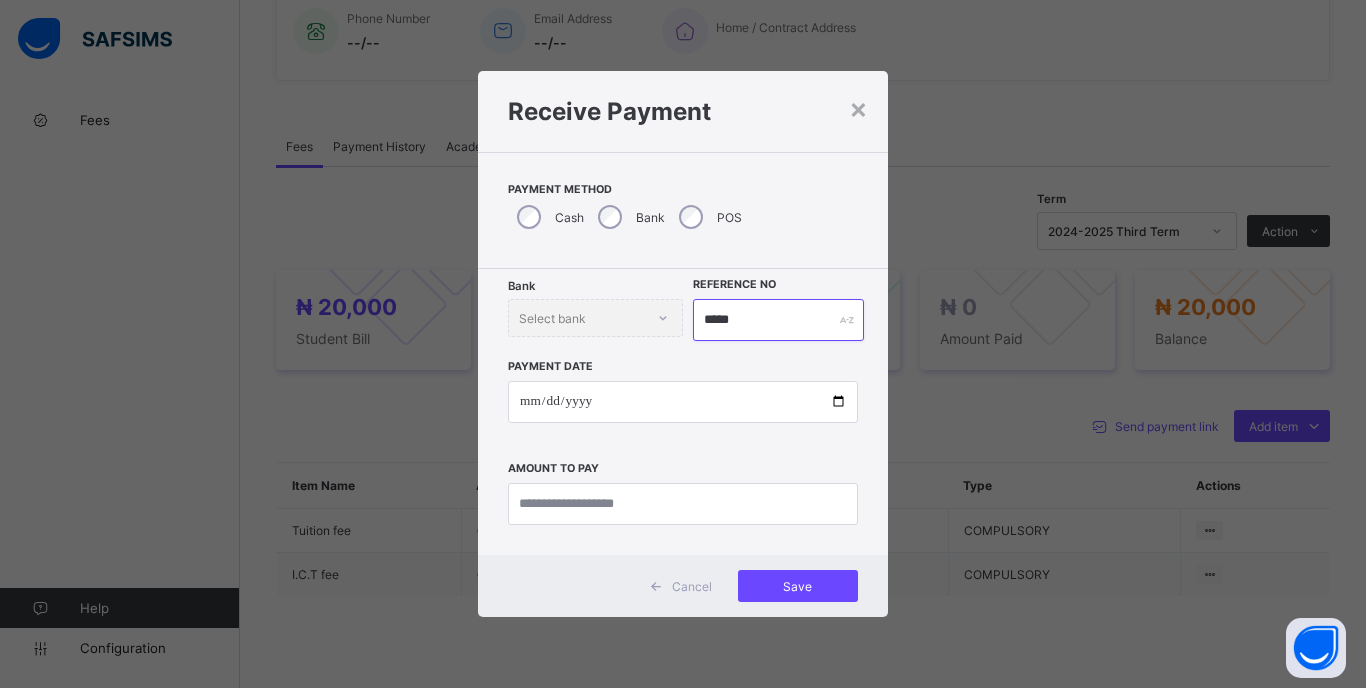 type on "*****" 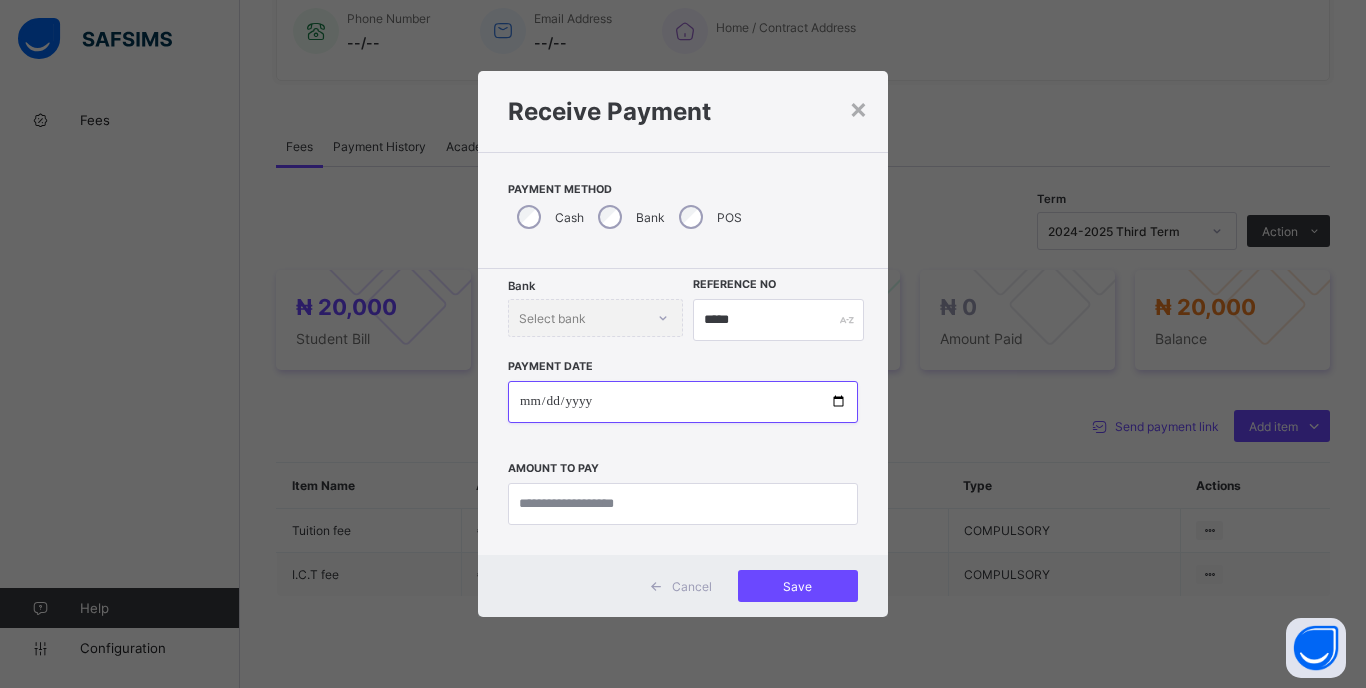 click at bounding box center (683, 402) 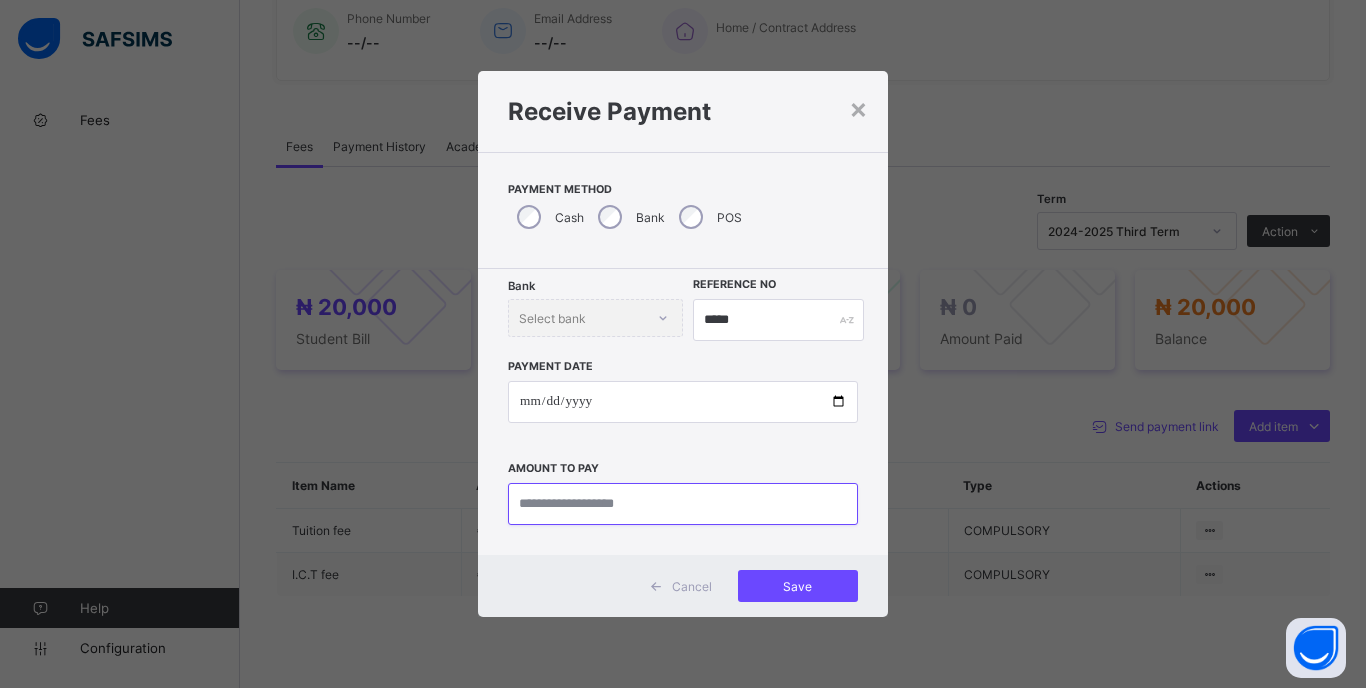 click at bounding box center (683, 504) 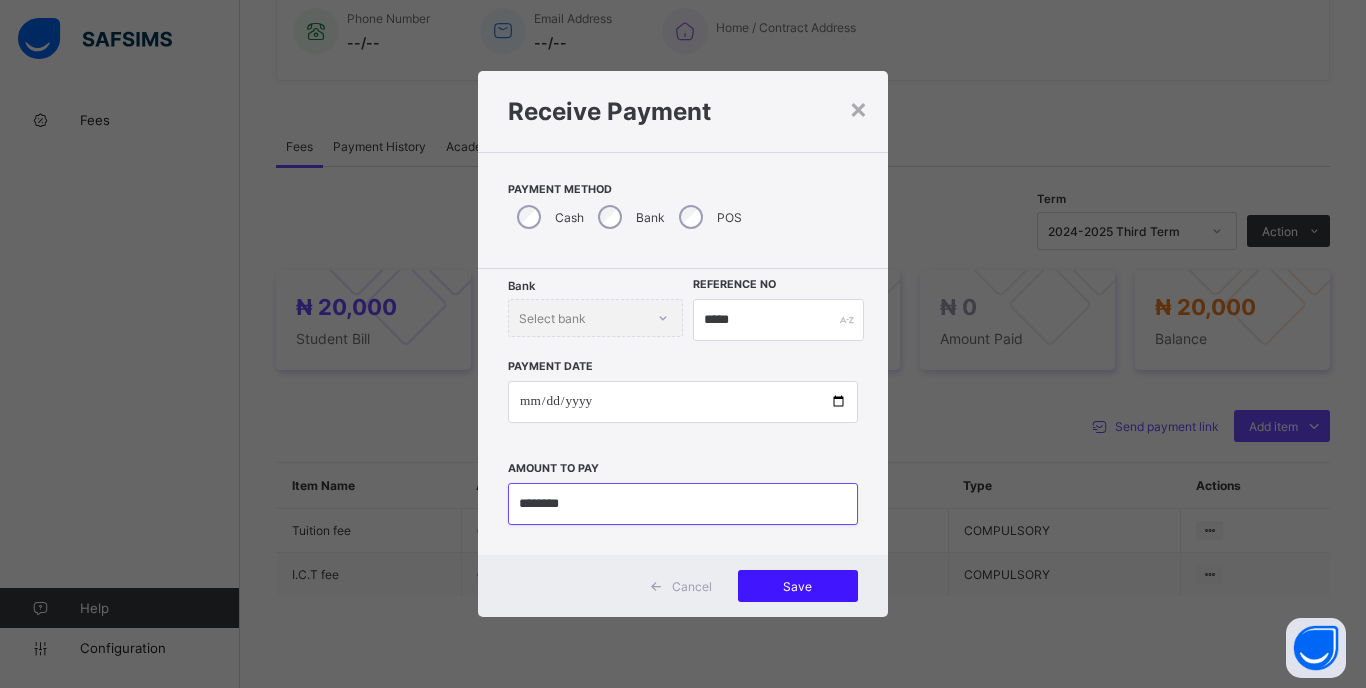 type on "********" 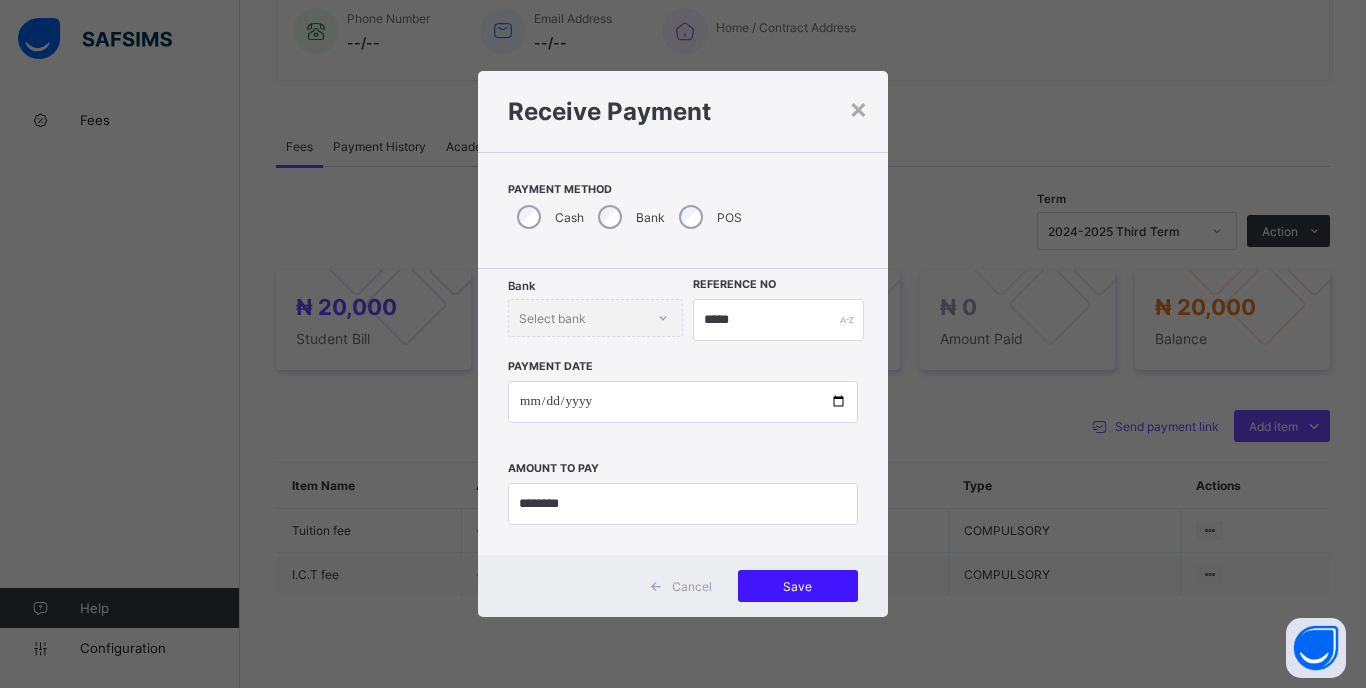 click on "Save" at bounding box center (798, 586) 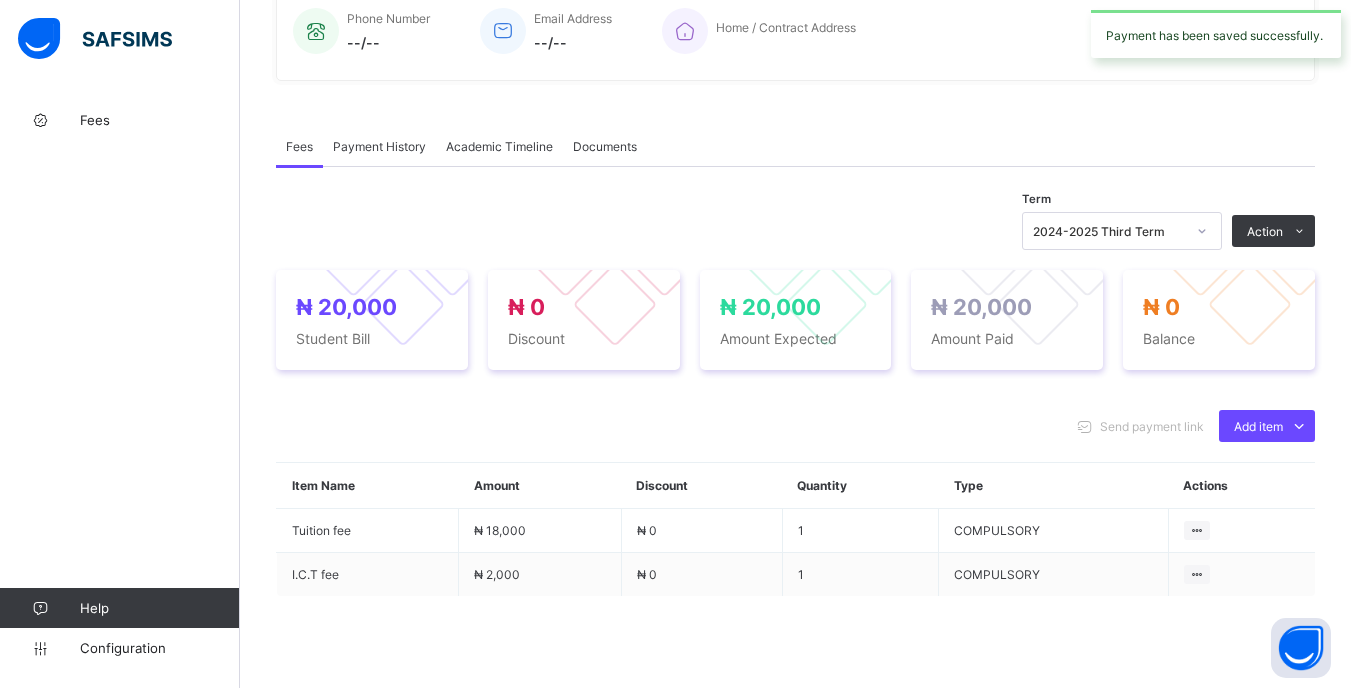 click at bounding box center [1202, 231] 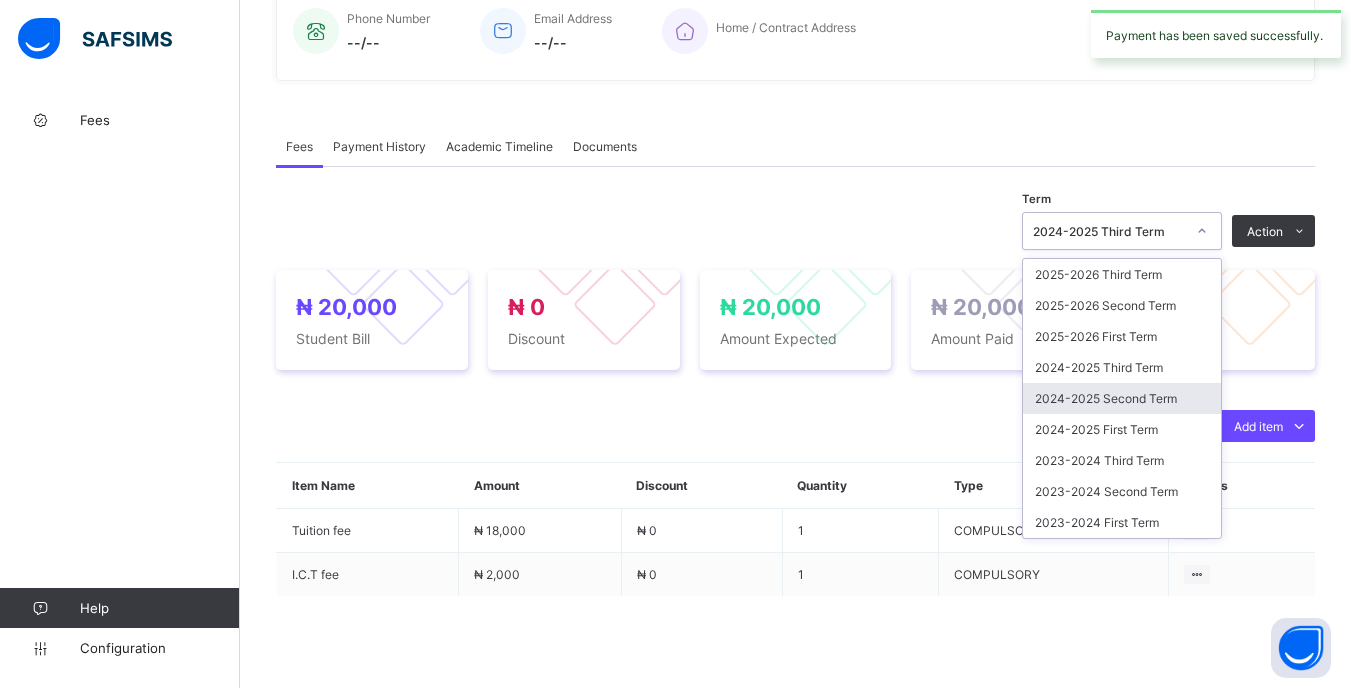 click on "2024-2025 Second Term" at bounding box center [1122, 398] 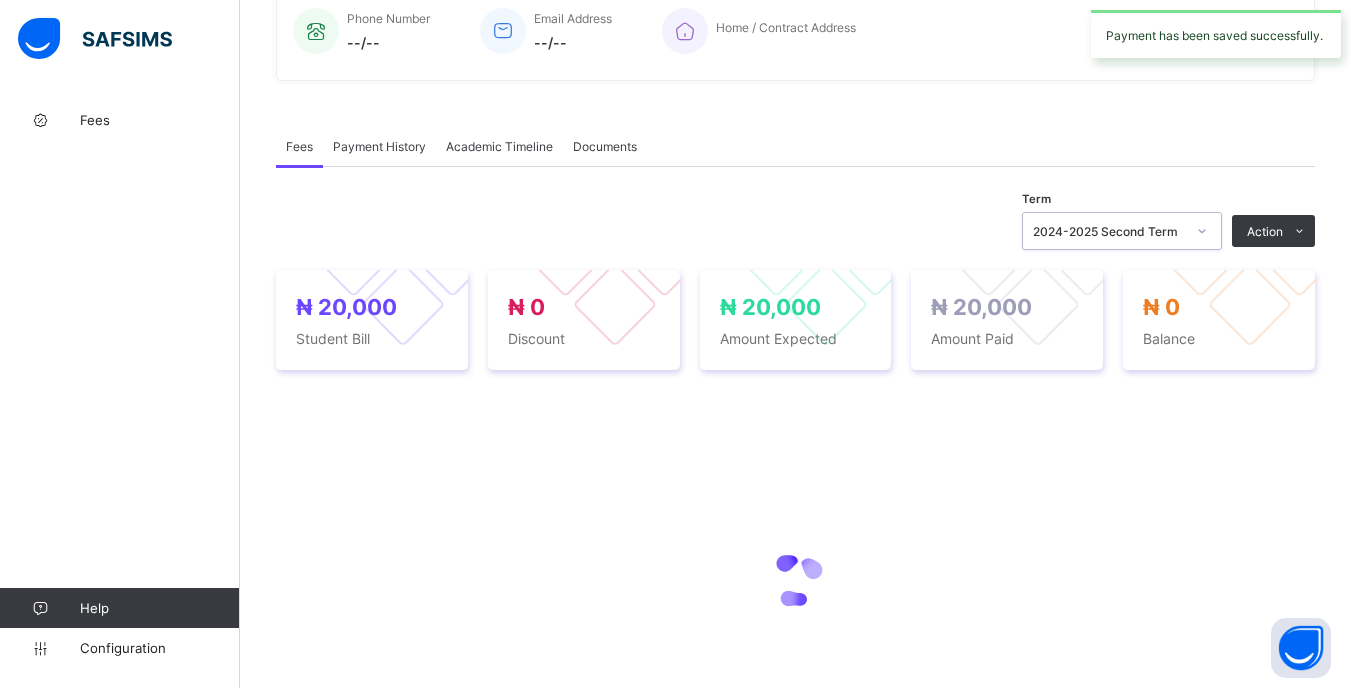 click on "2024-2025 Second Term" at bounding box center [1103, 231] 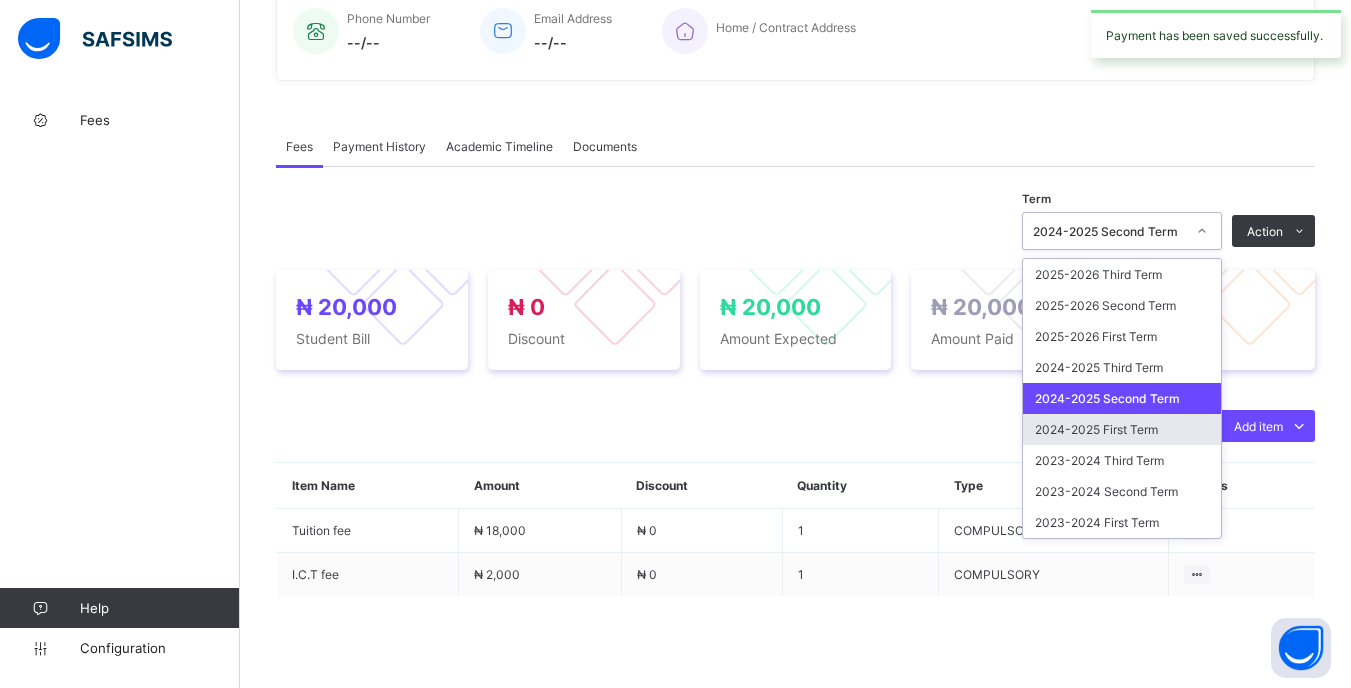 click on "2024-2025 First Term" at bounding box center (1122, 429) 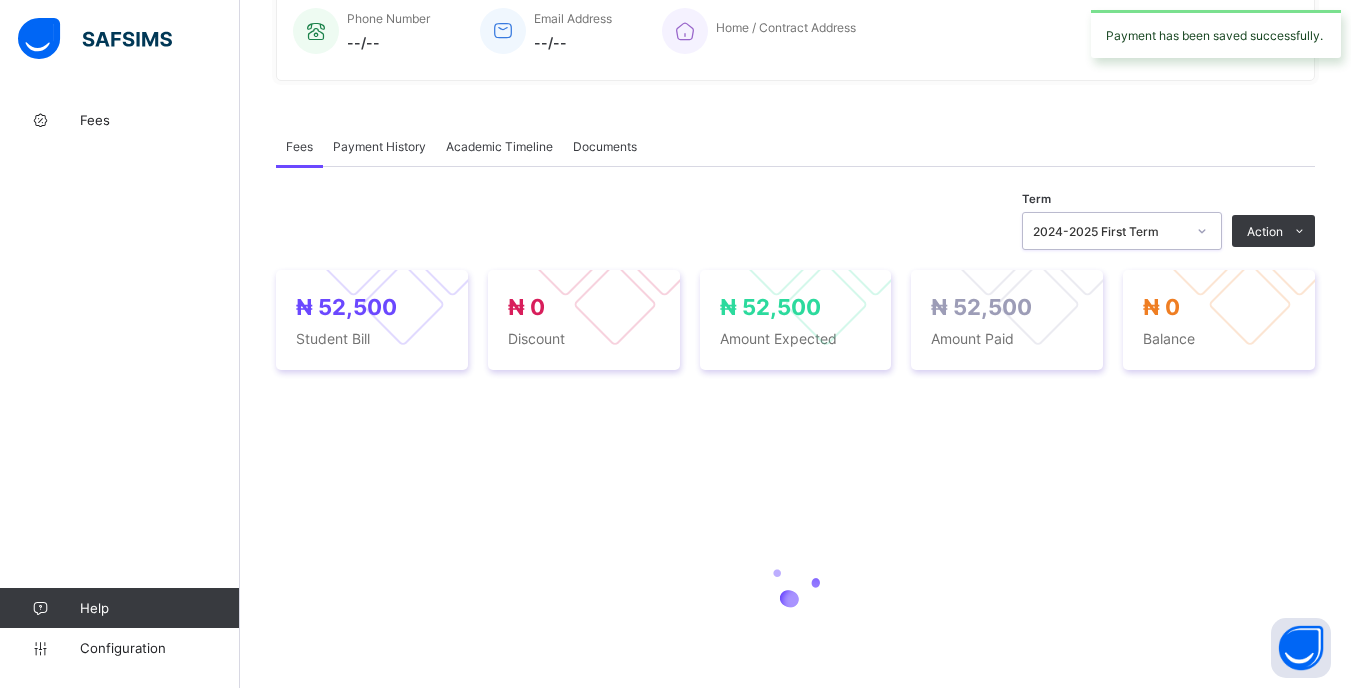 scroll, scrollTop: 0, scrollLeft: 0, axis: both 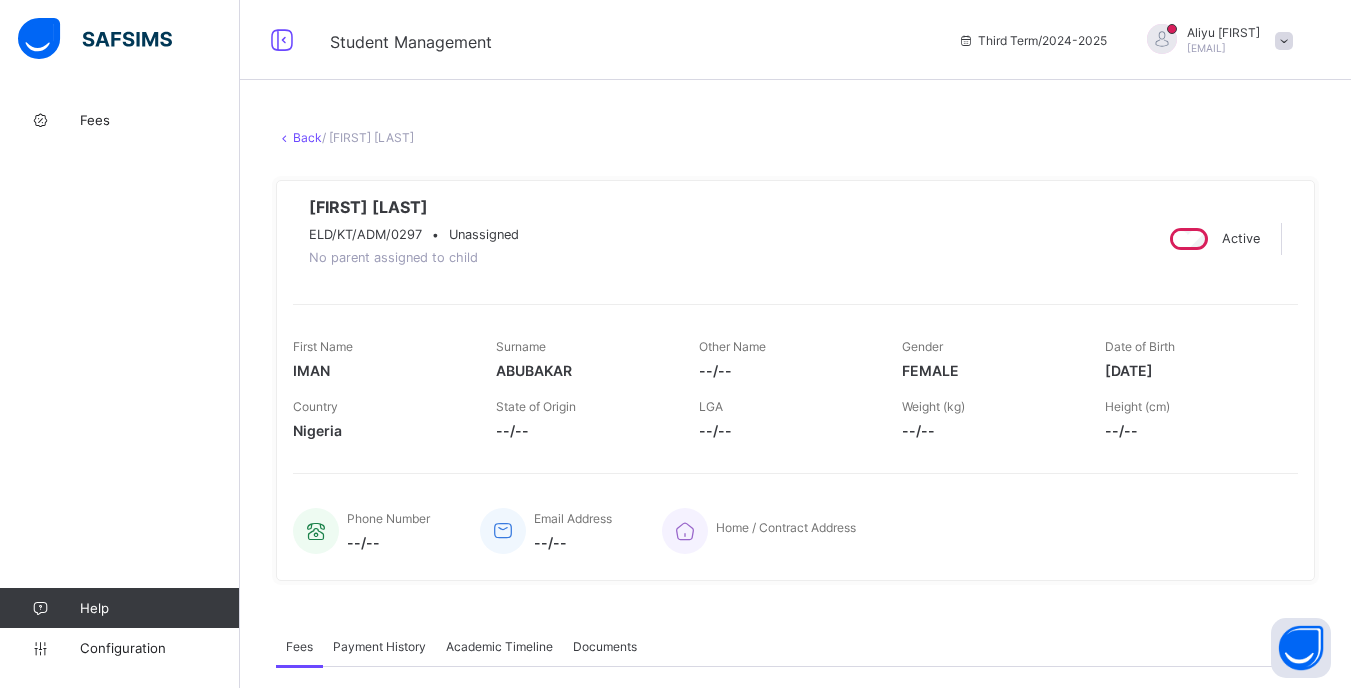 click on "Back" at bounding box center [307, 137] 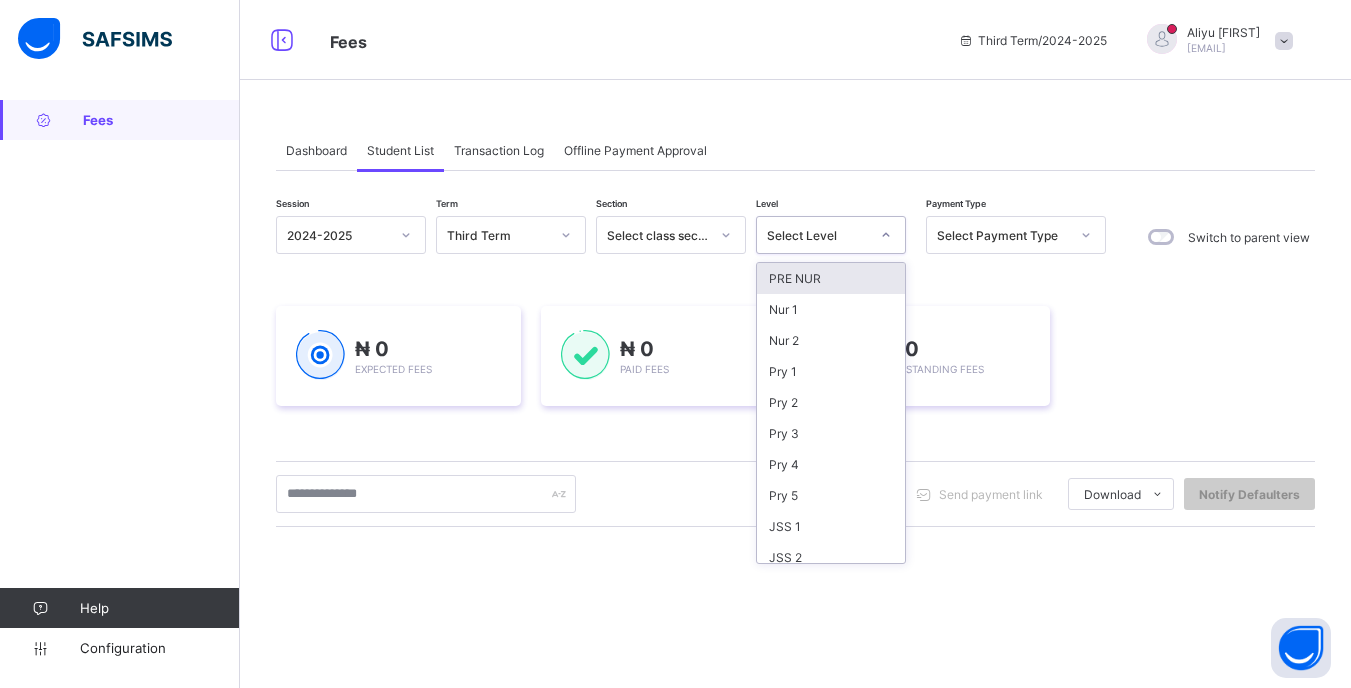 click at bounding box center (886, 235) 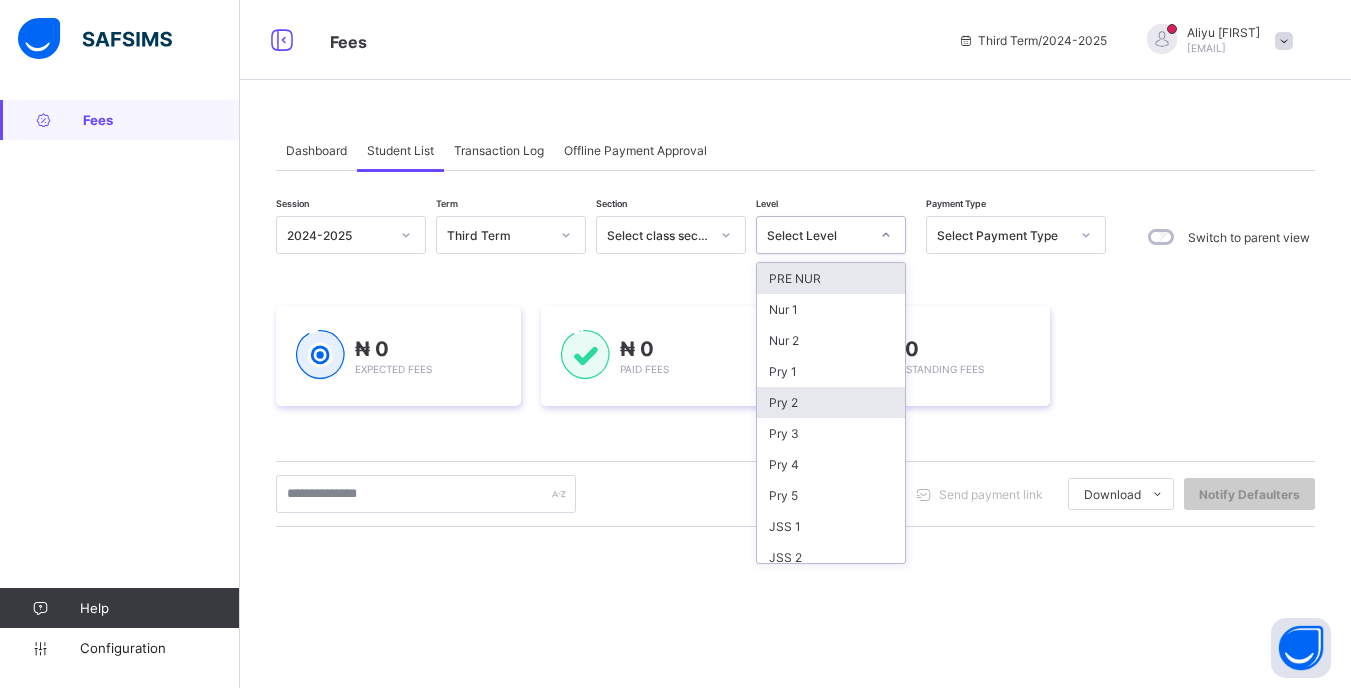 click on "Pry 2" at bounding box center [831, 402] 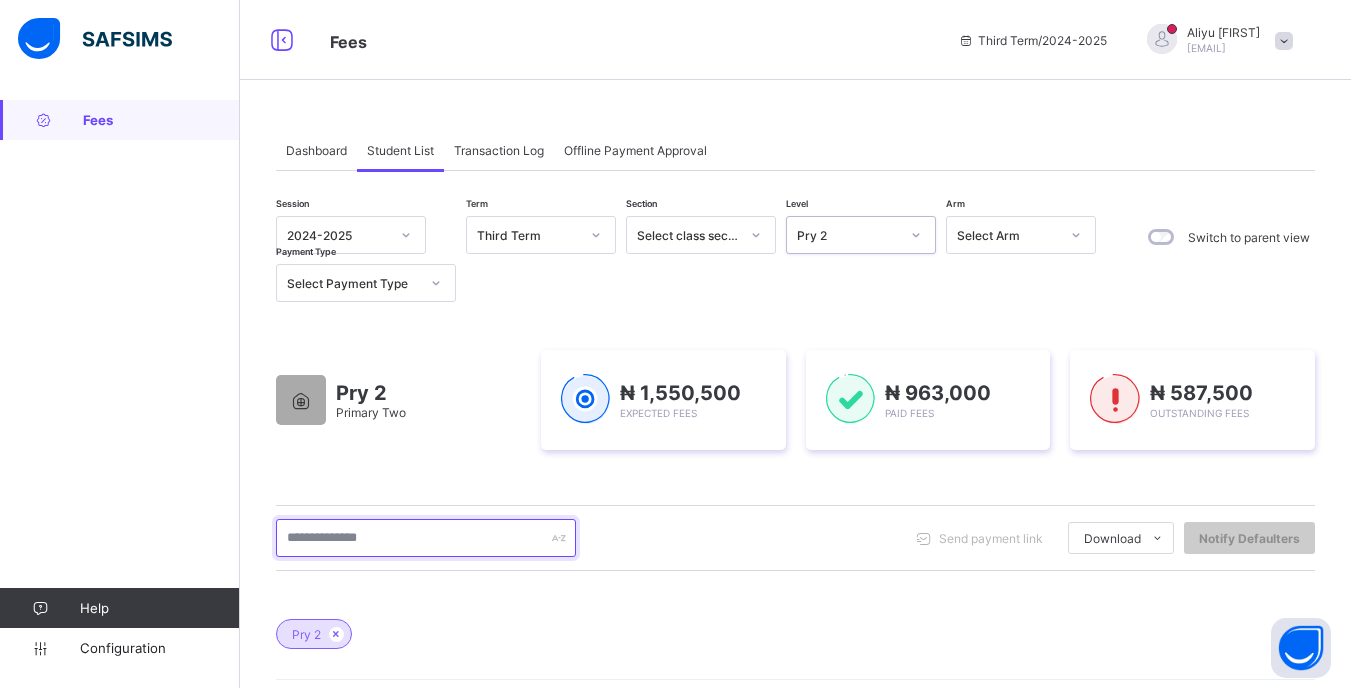 click at bounding box center (426, 538) 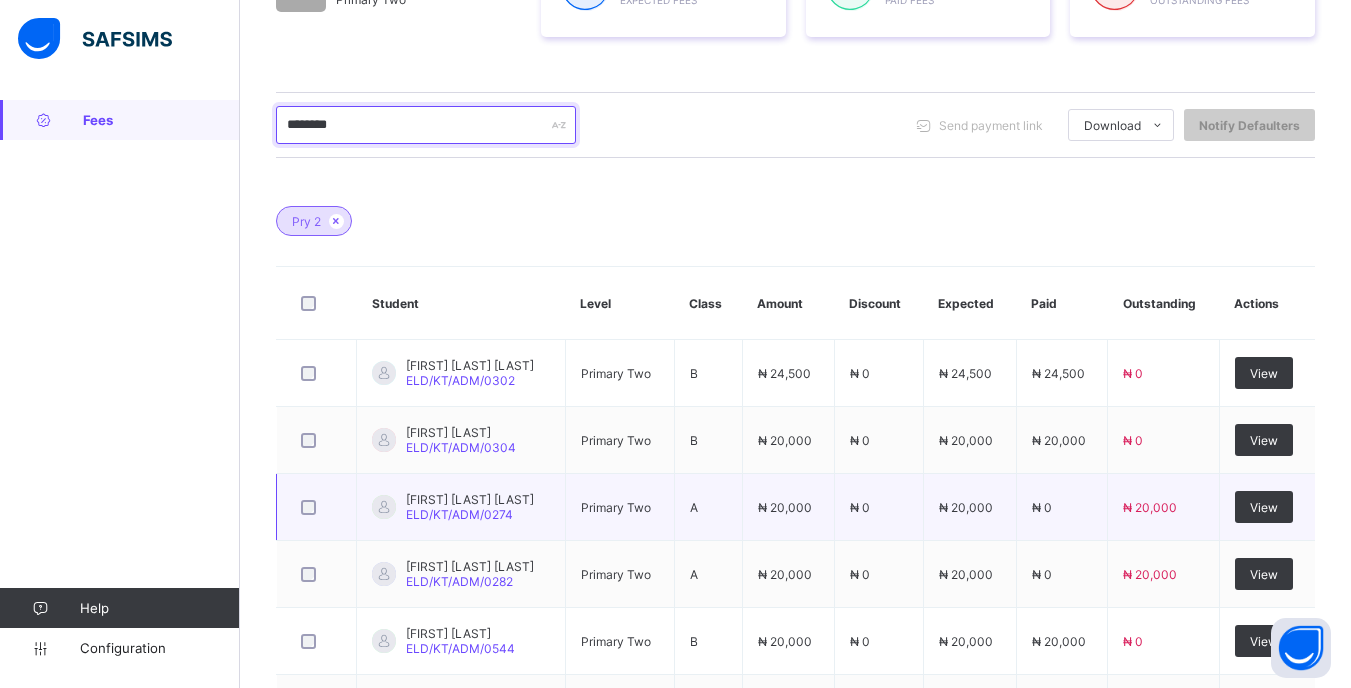 scroll, scrollTop: 355, scrollLeft: 0, axis: vertical 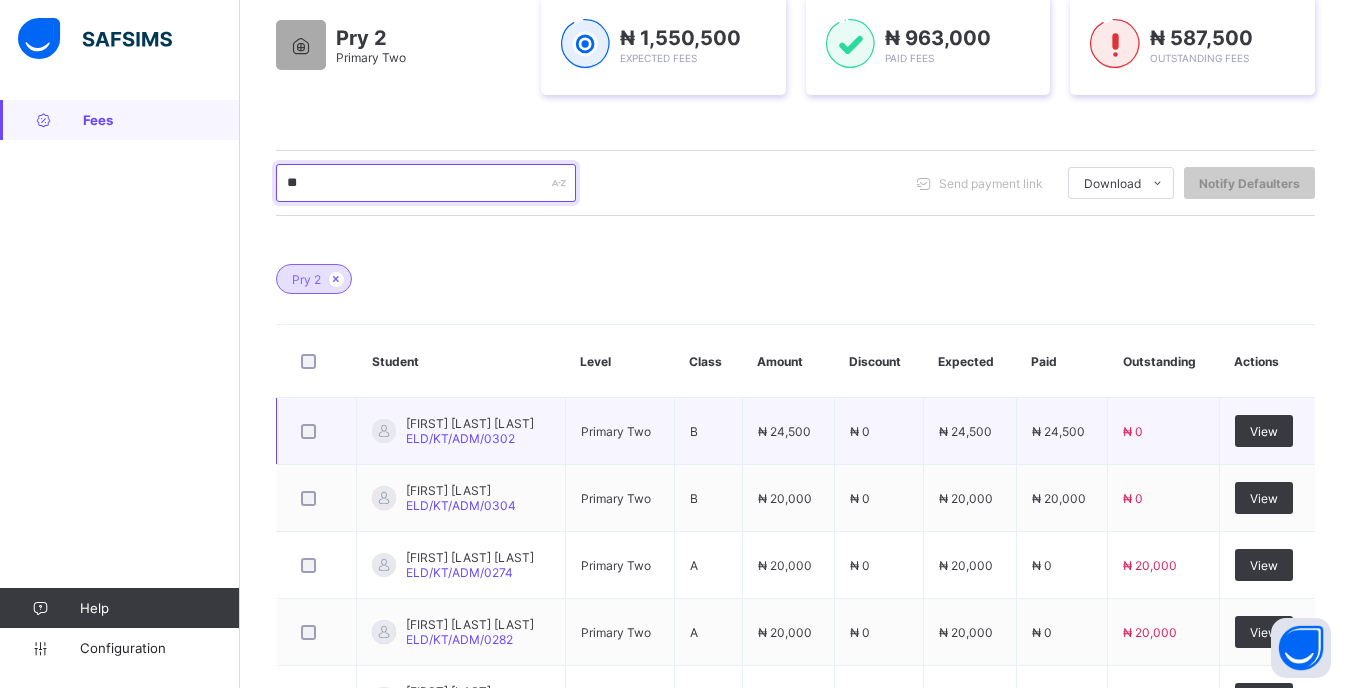 type on "*" 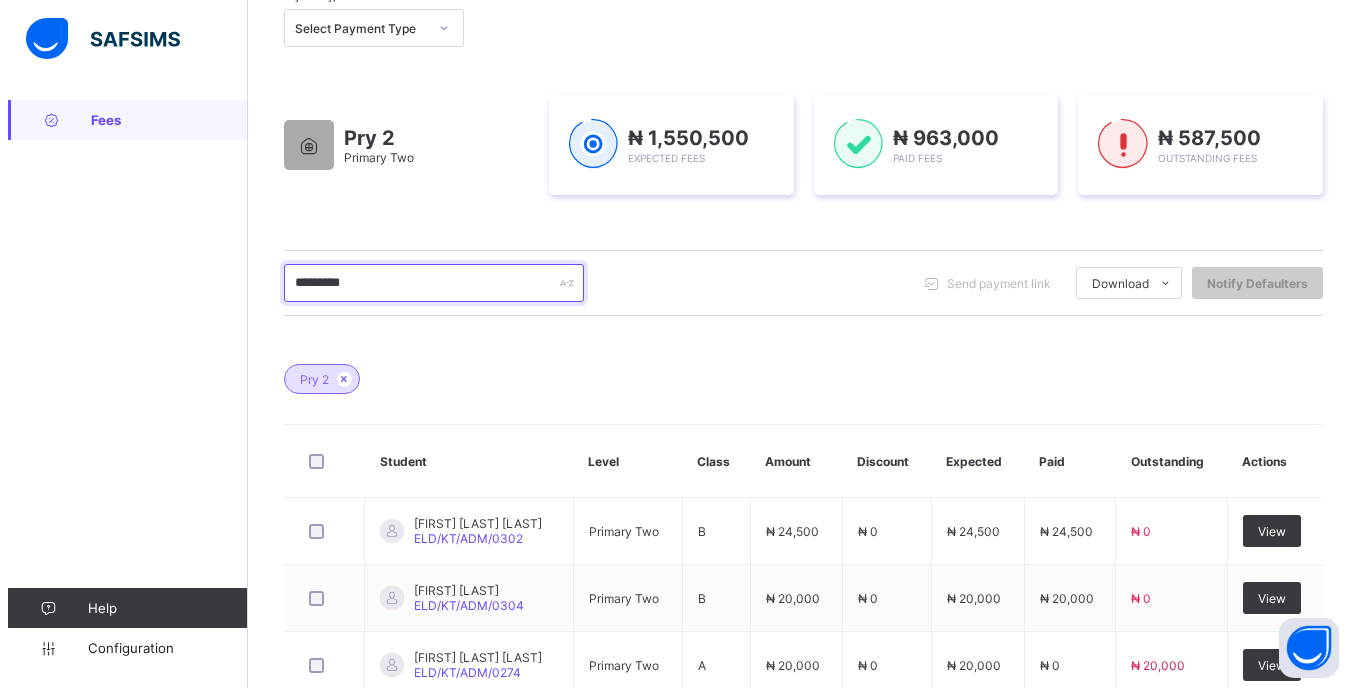 scroll, scrollTop: 0, scrollLeft: 0, axis: both 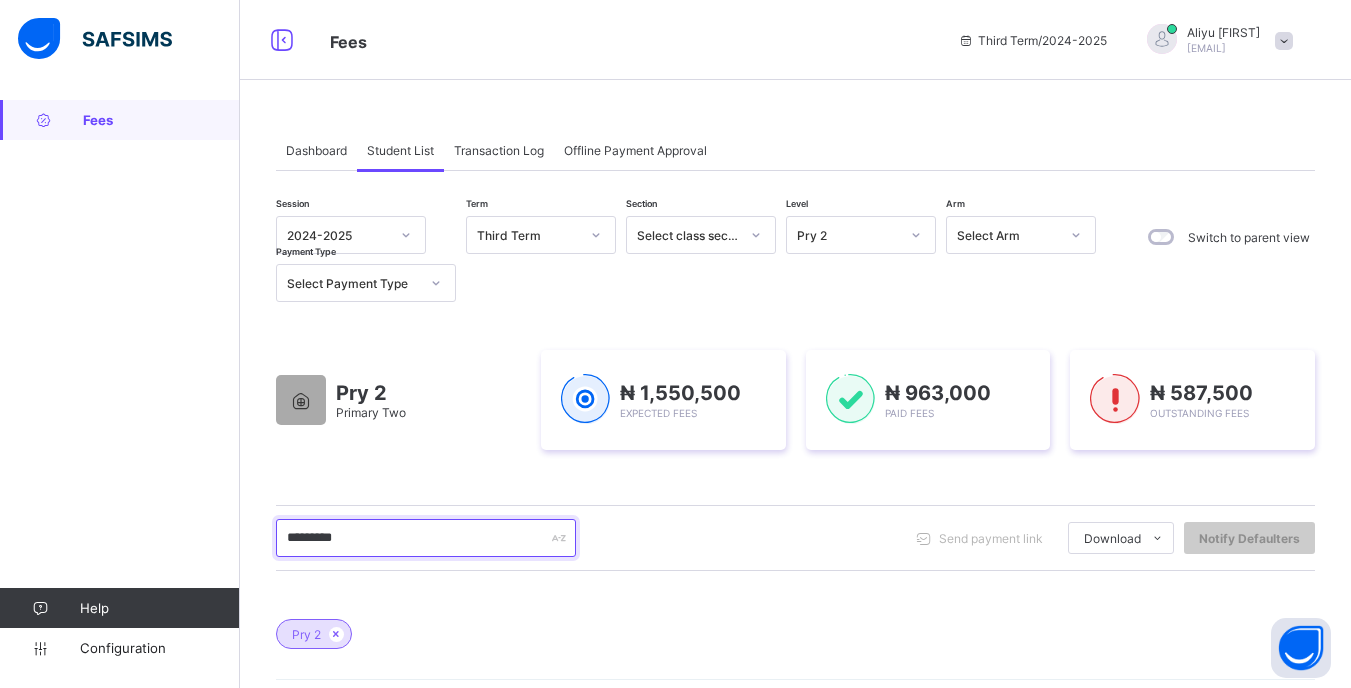 type on "*********" 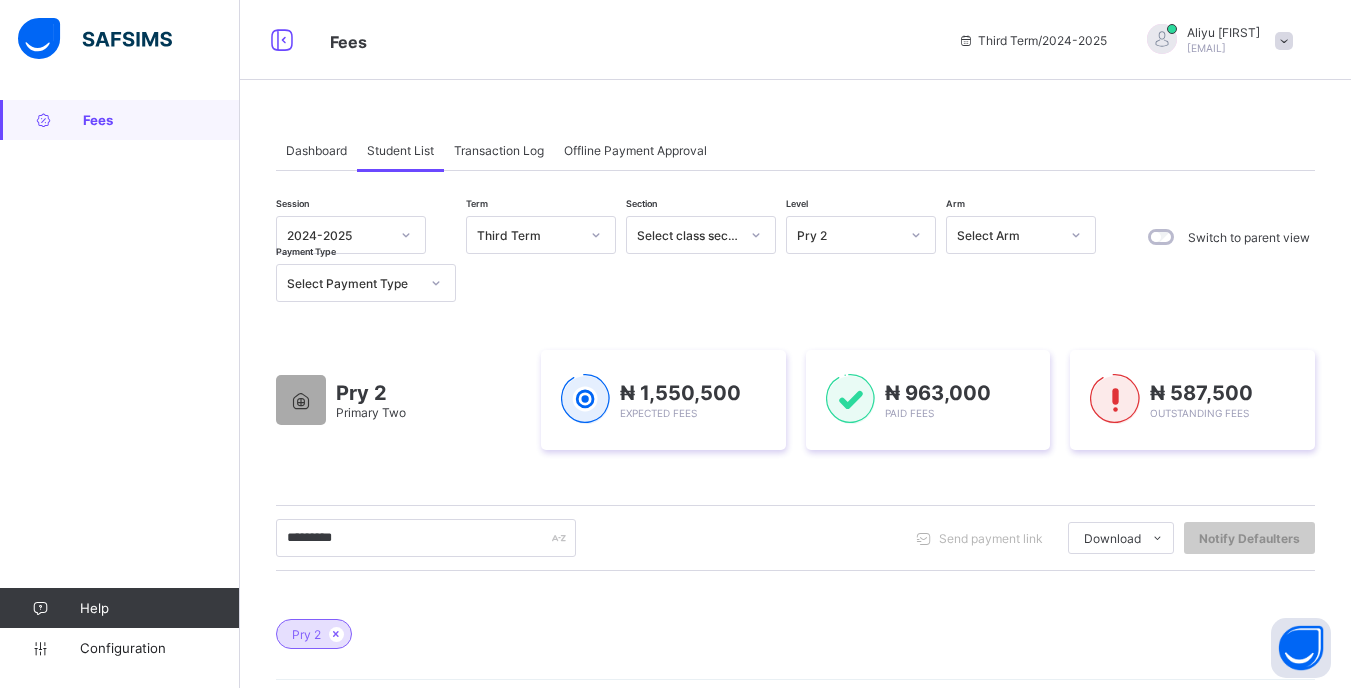click at bounding box center (1284, 41) 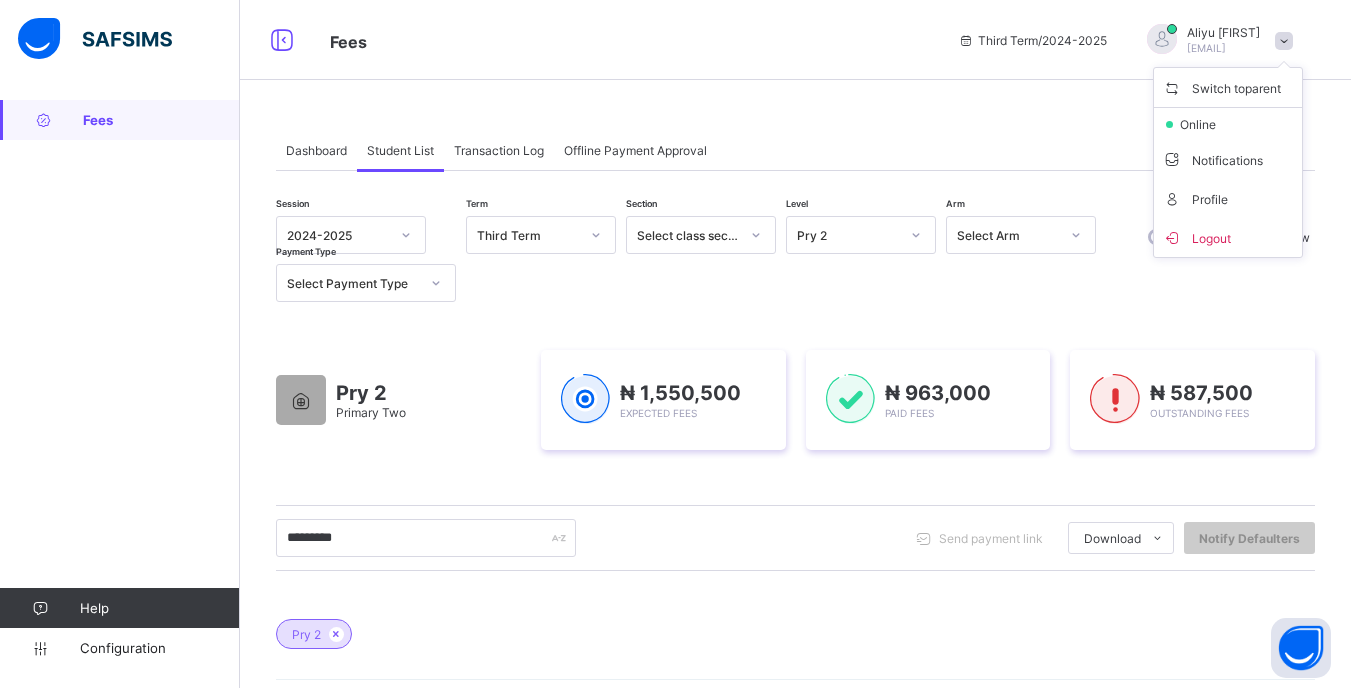 click on "Logout" at bounding box center (1228, 237) 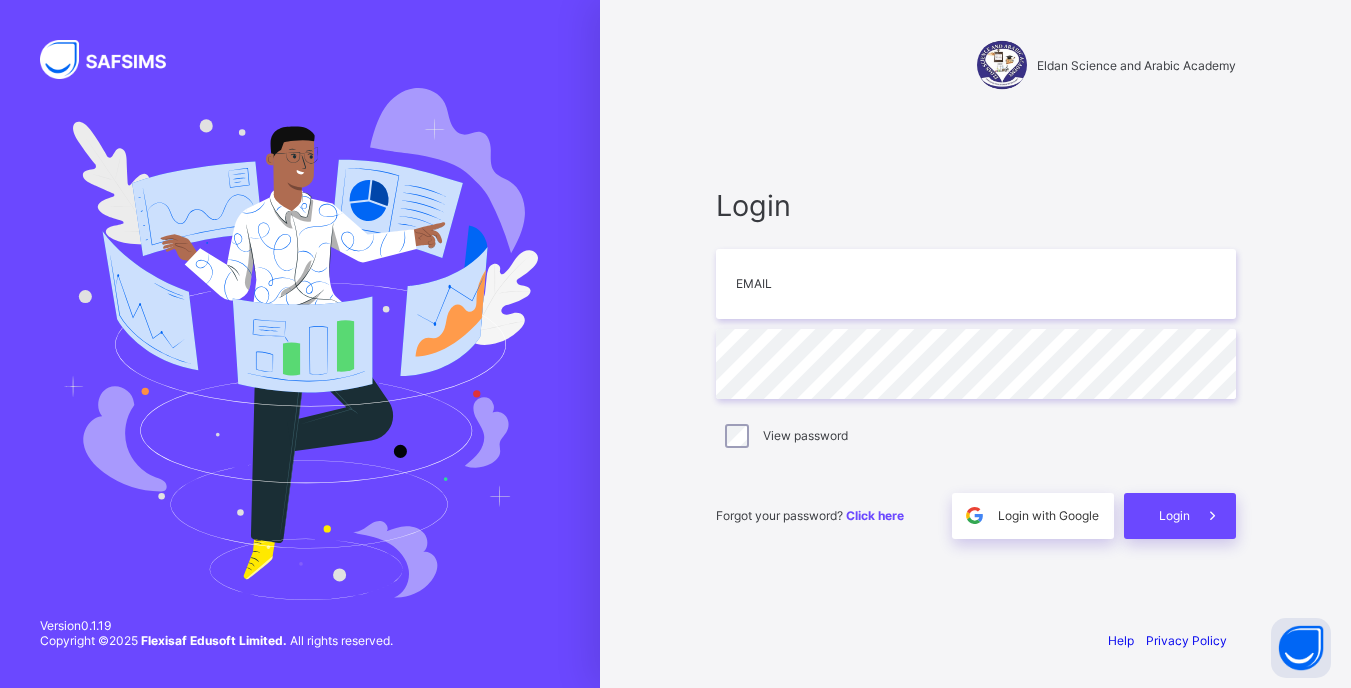 type on "**********" 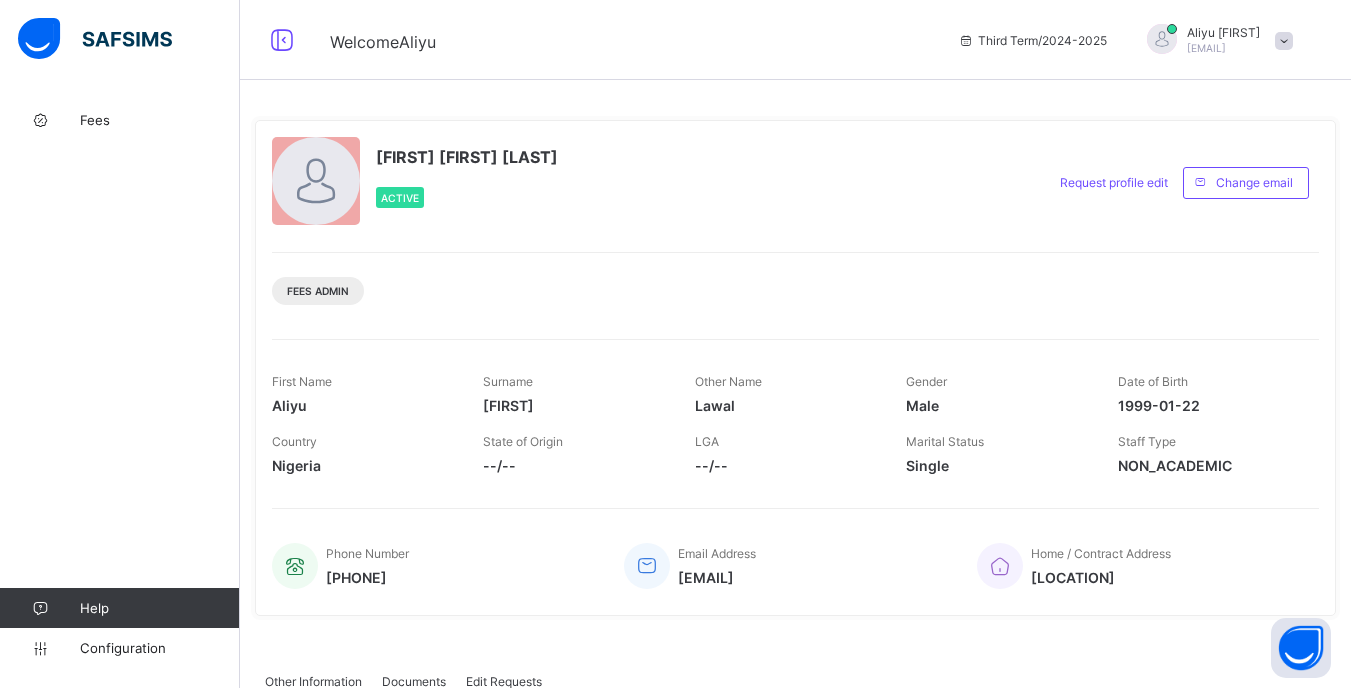 scroll, scrollTop: 0, scrollLeft: 0, axis: both 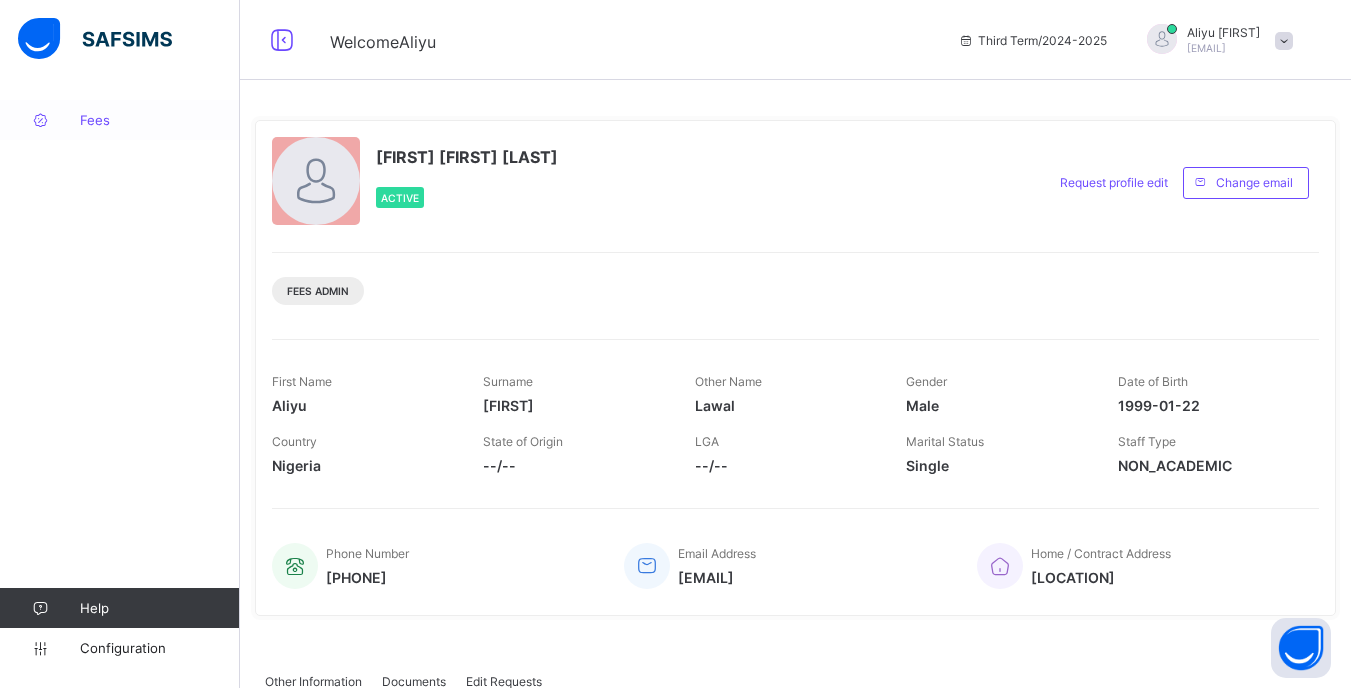 click on "Fees" at bounding box center (160, 120) 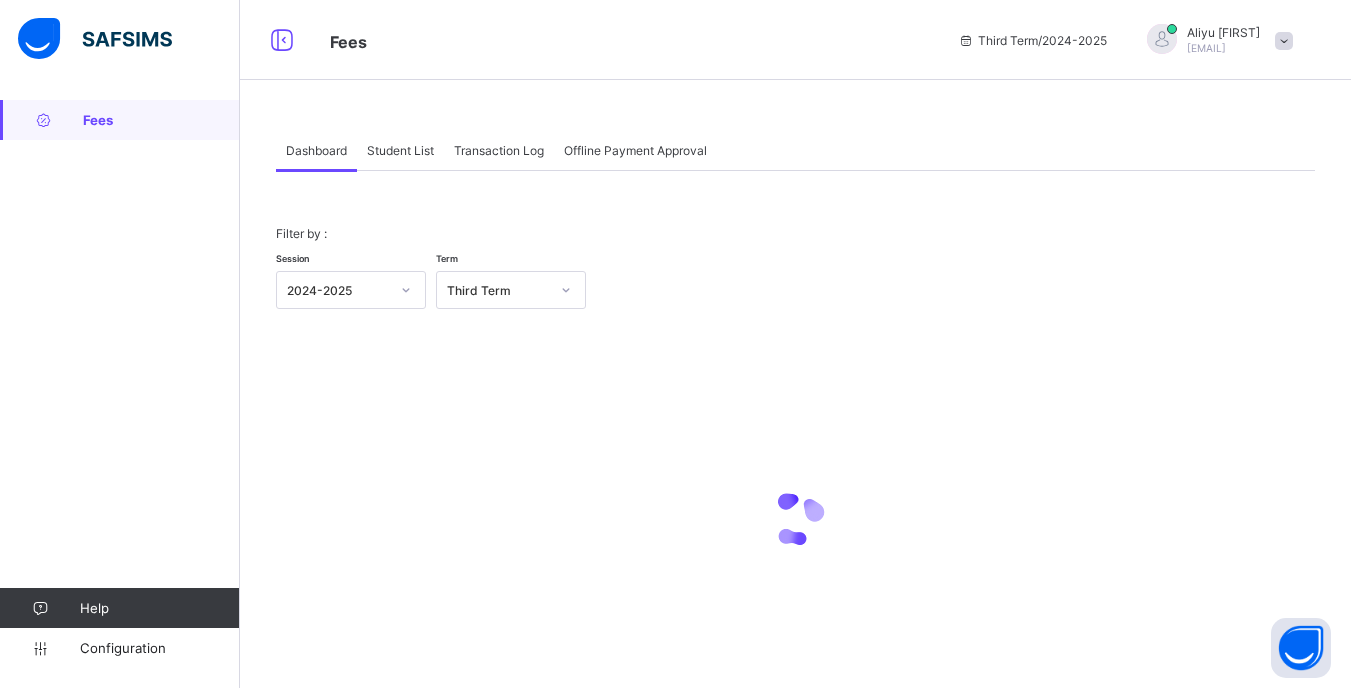 click on "Student List" at bounding box center (400, 150) 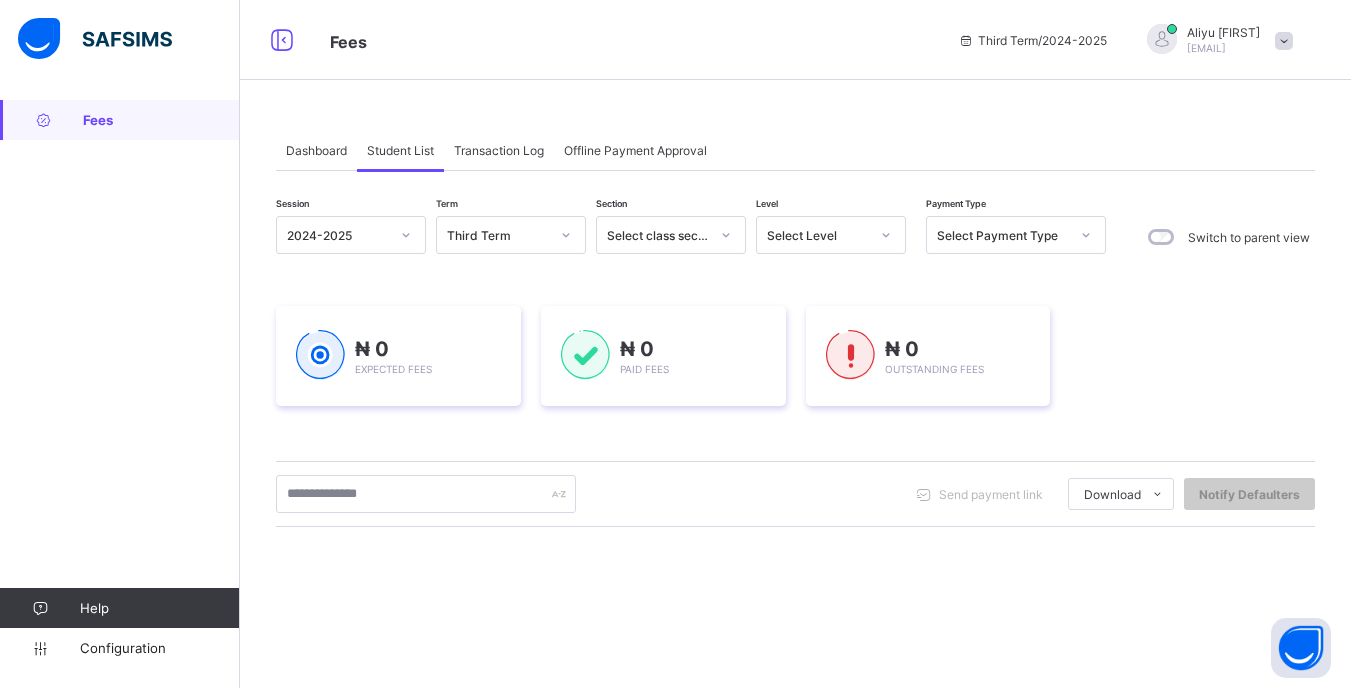 click 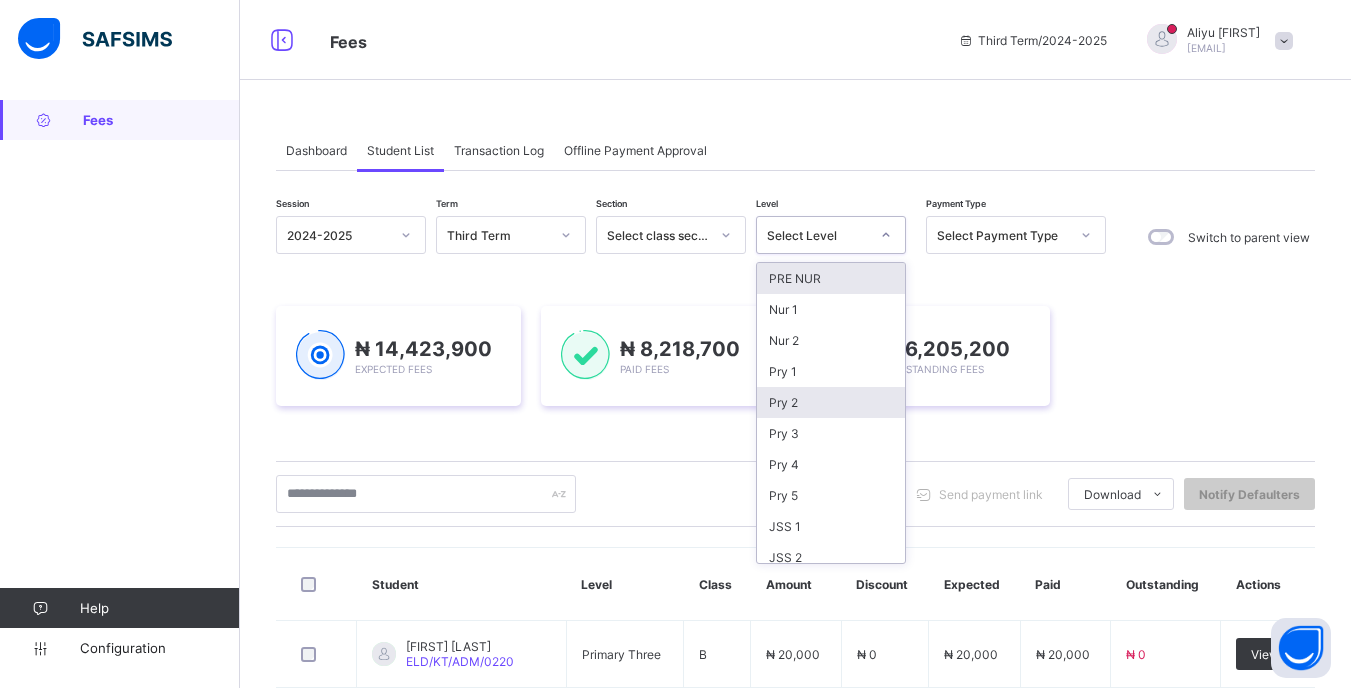 click on "Pry 2" at bounding box center [831, 402] 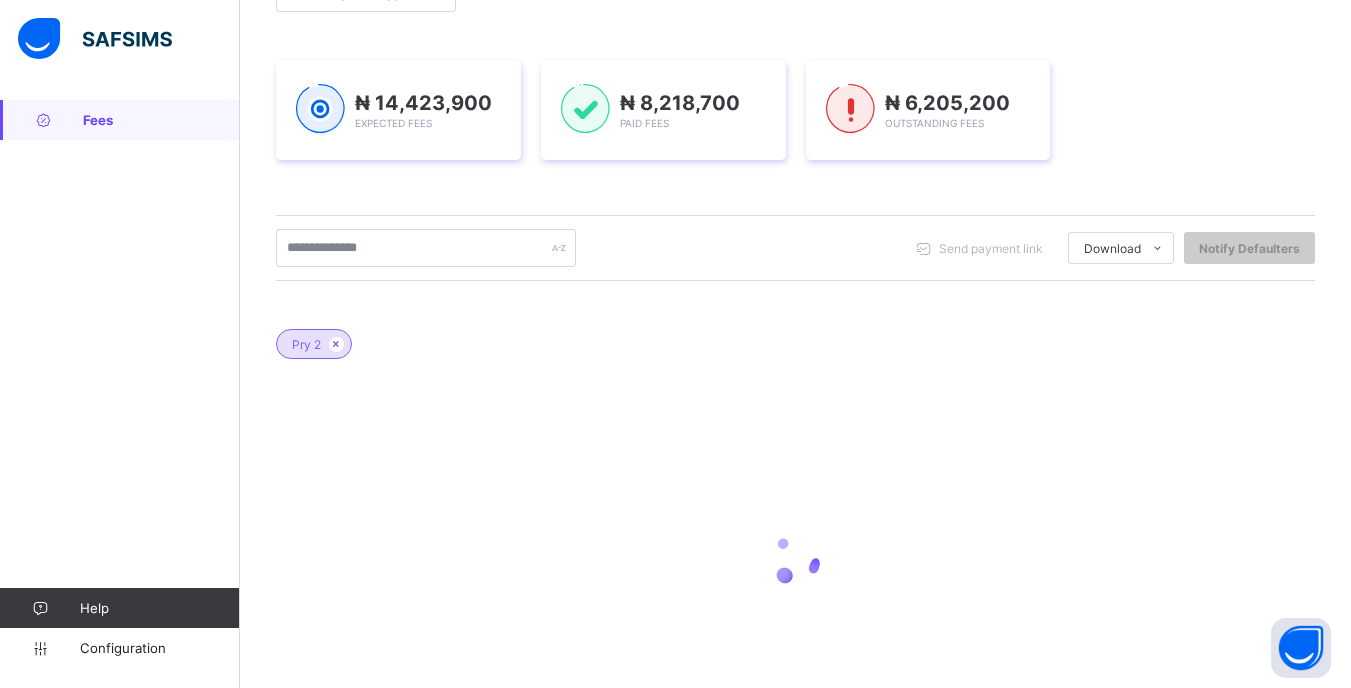 scroll, scrollTop: 300, scrollLeft: 0, axis: vertical 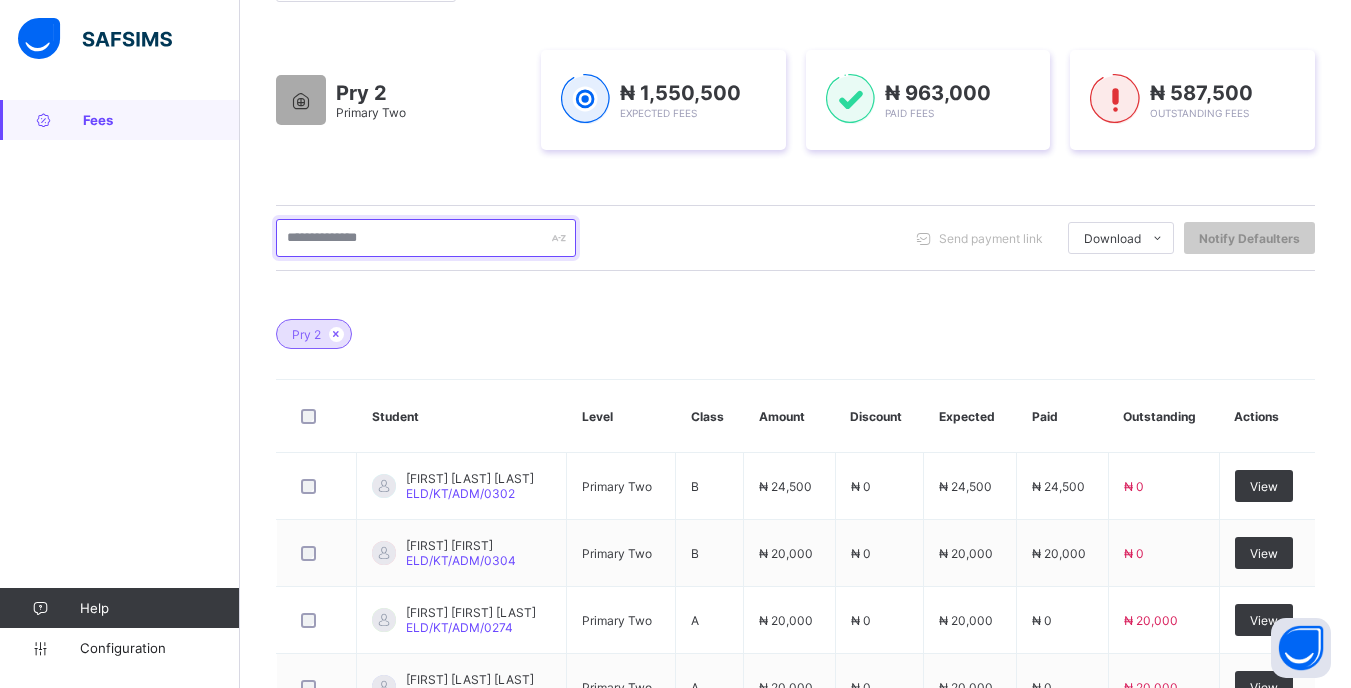 click at bounding box center [426, 238] 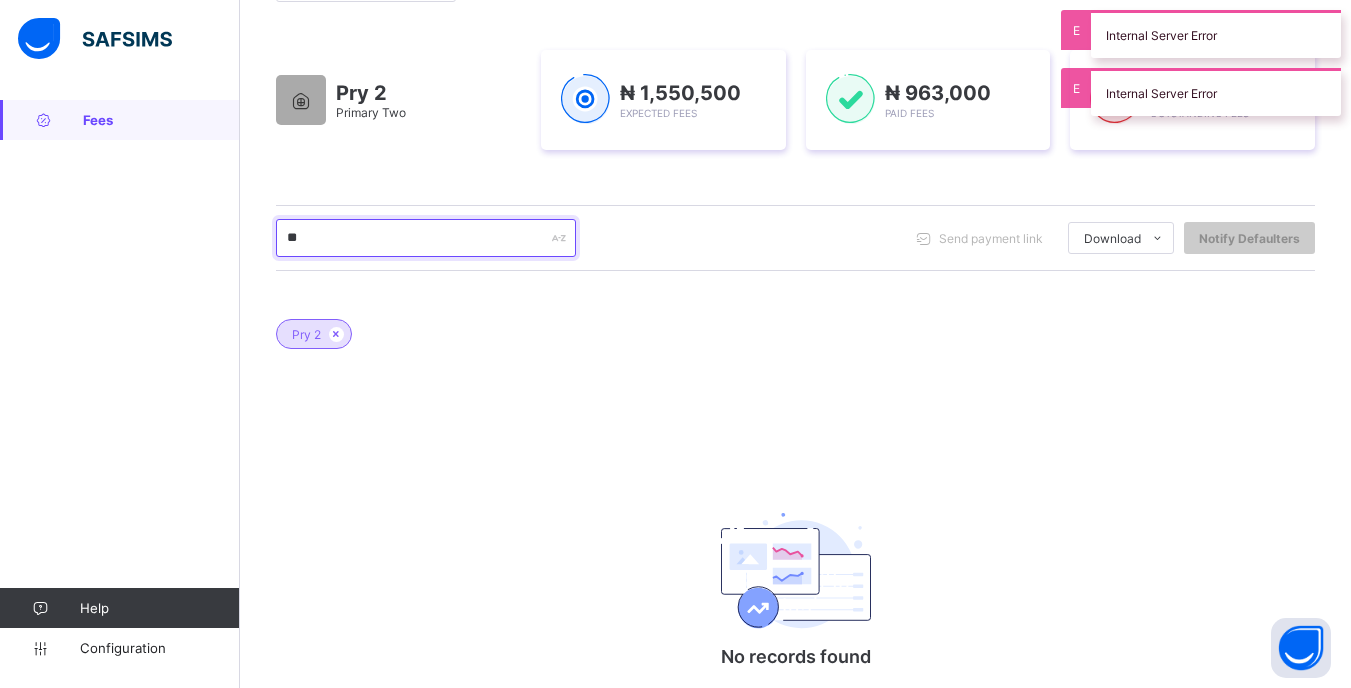 type on "*" 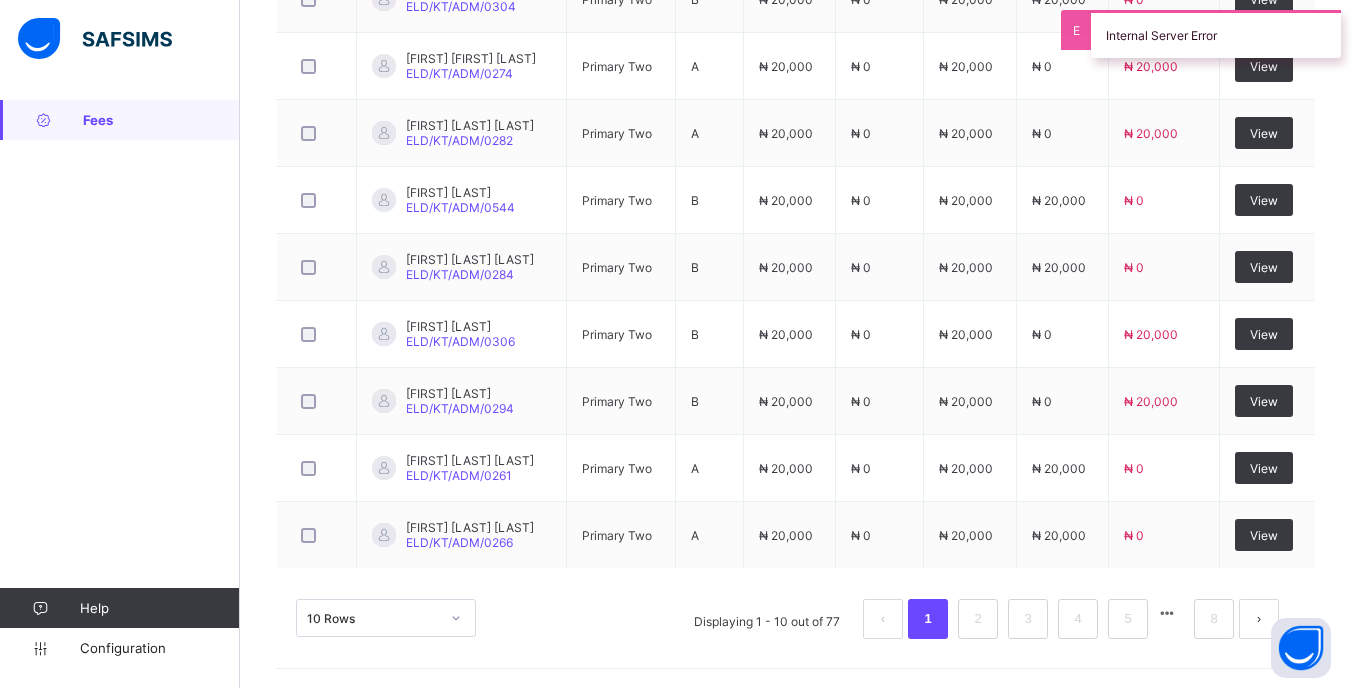 scroll, scrollTop: 855, scrollLeft: 0, axis: vertical 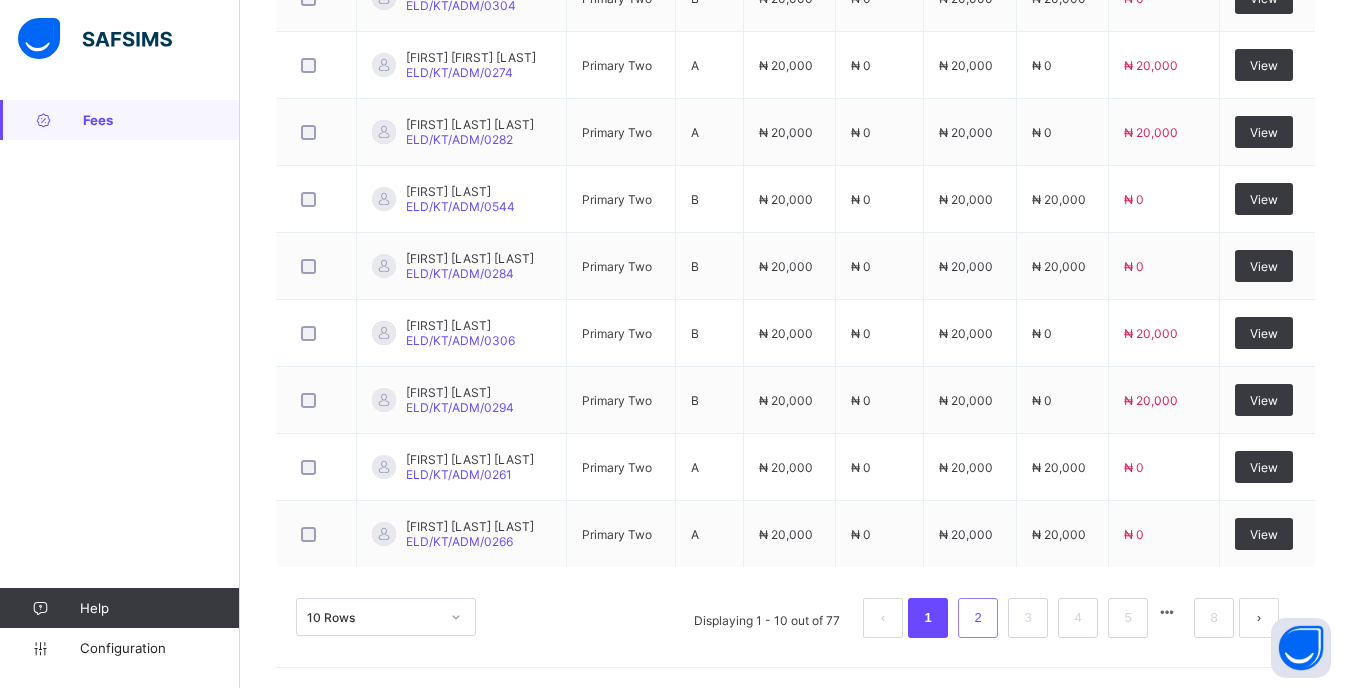 type on "*******" 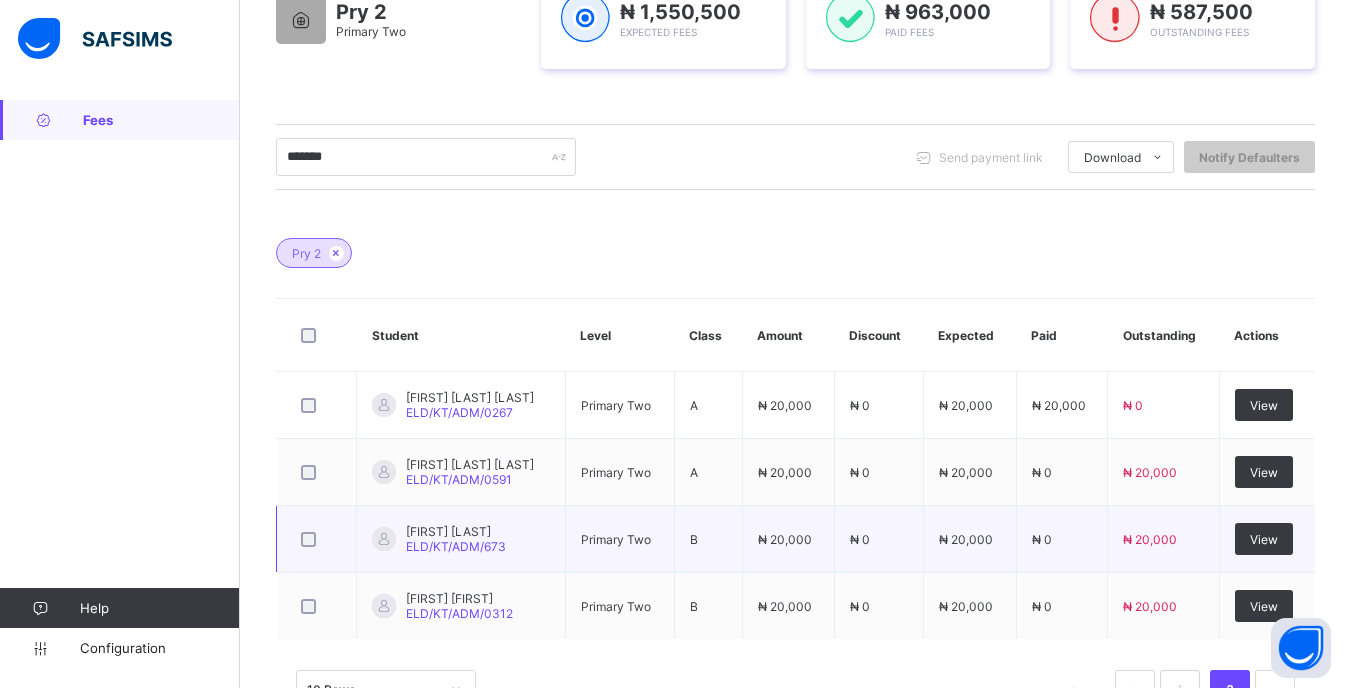 scroll, scrollTop: 453, scrollLeft: 0, axis: vertical 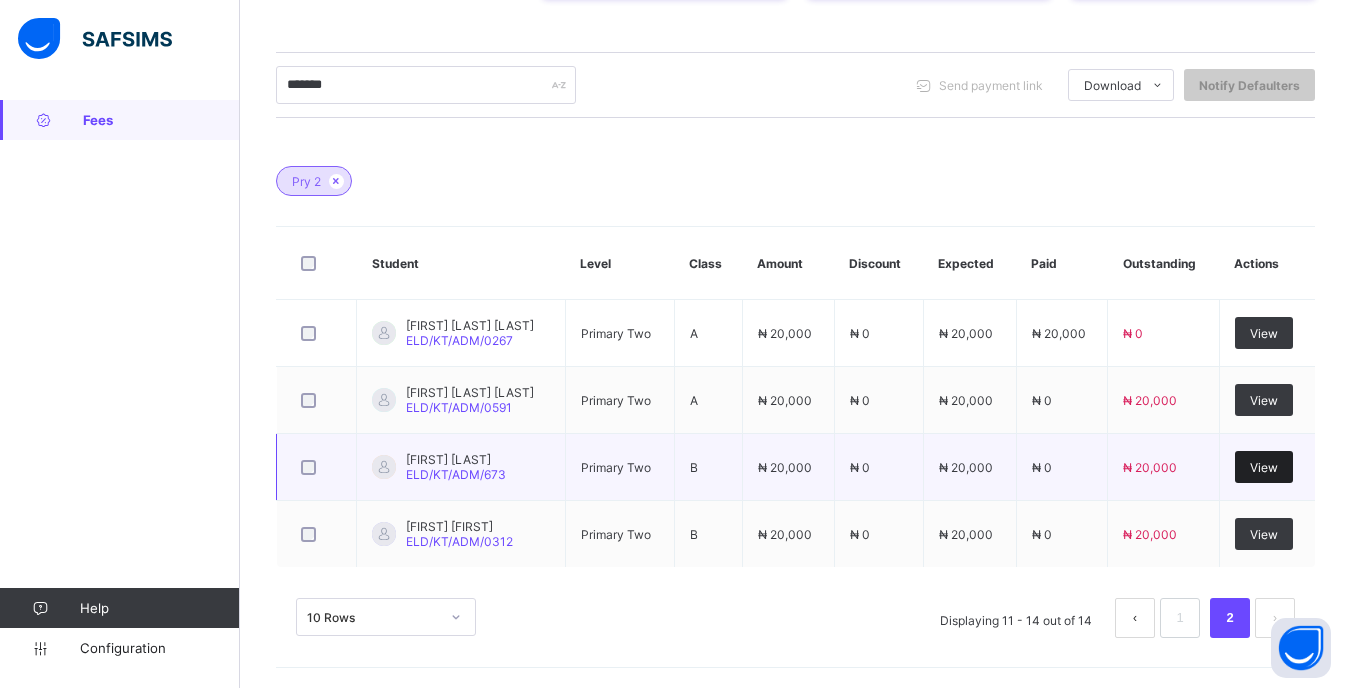 click on "View" at bounding box center (1264, 467) 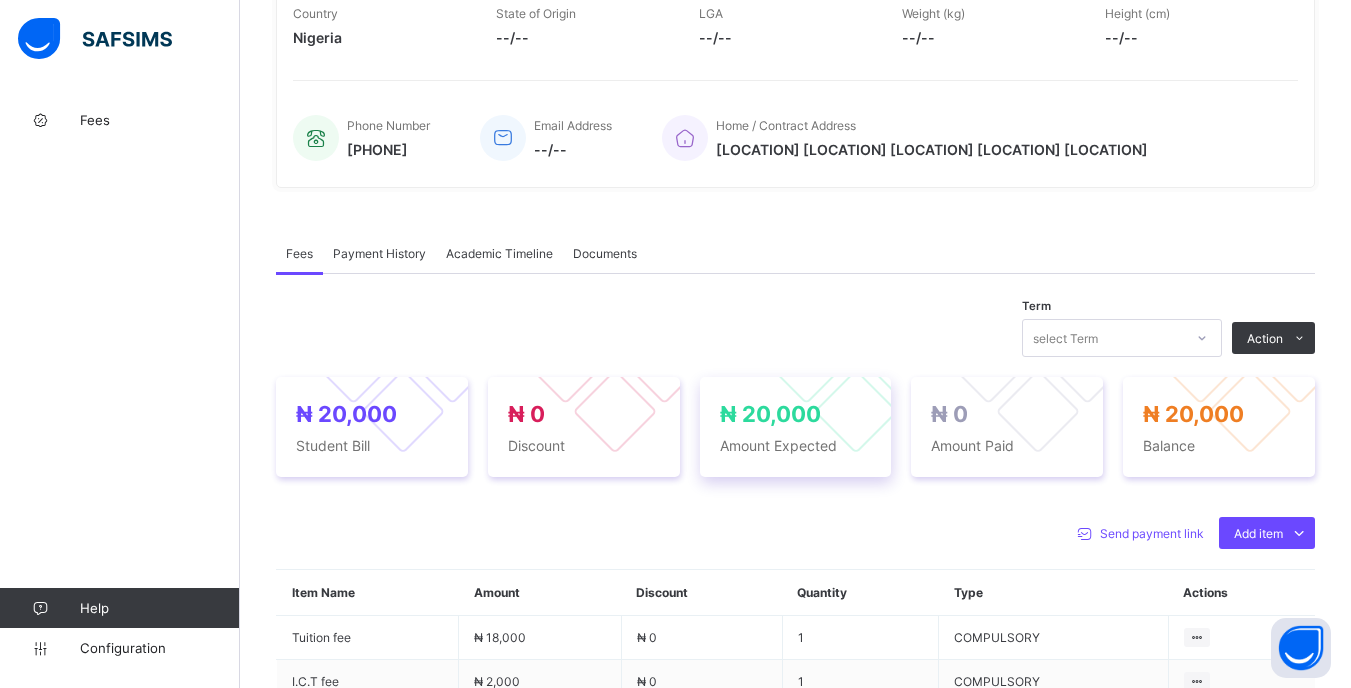 scroll, scrollTop: 453, scrollLeft: 0, axis: vertical 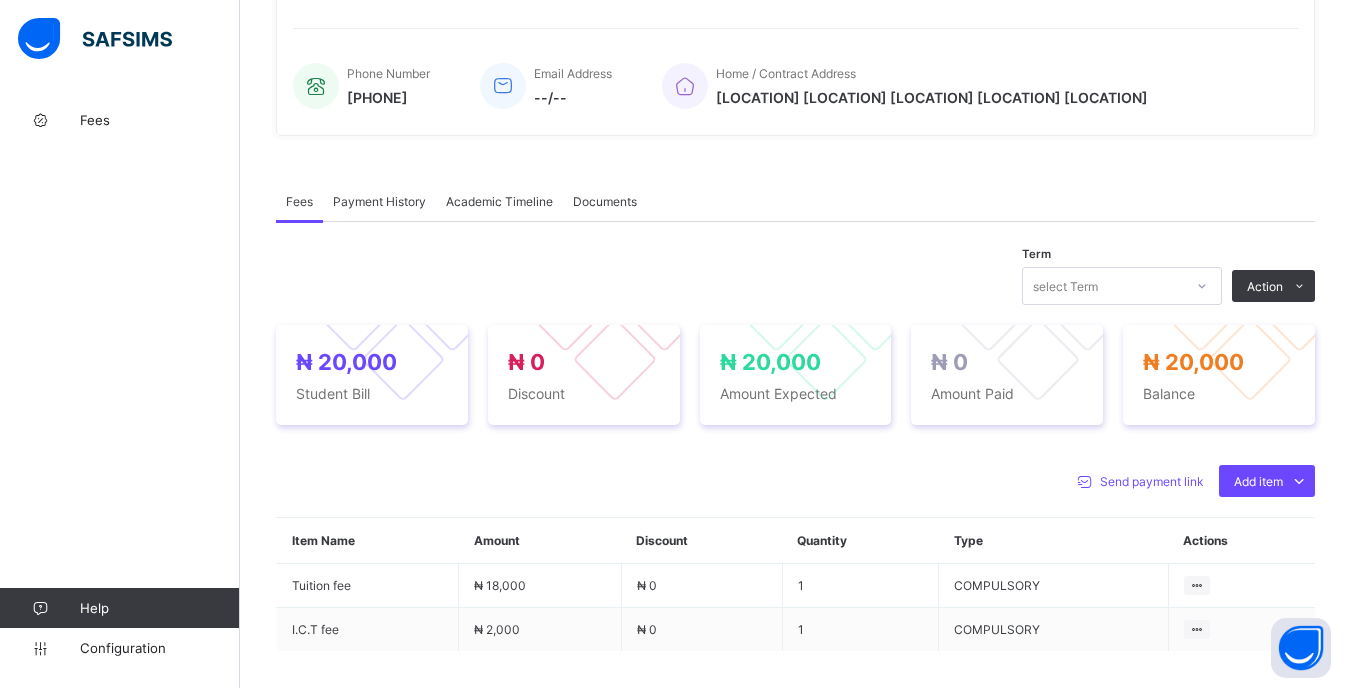 click at bounding box center [1202, 286] 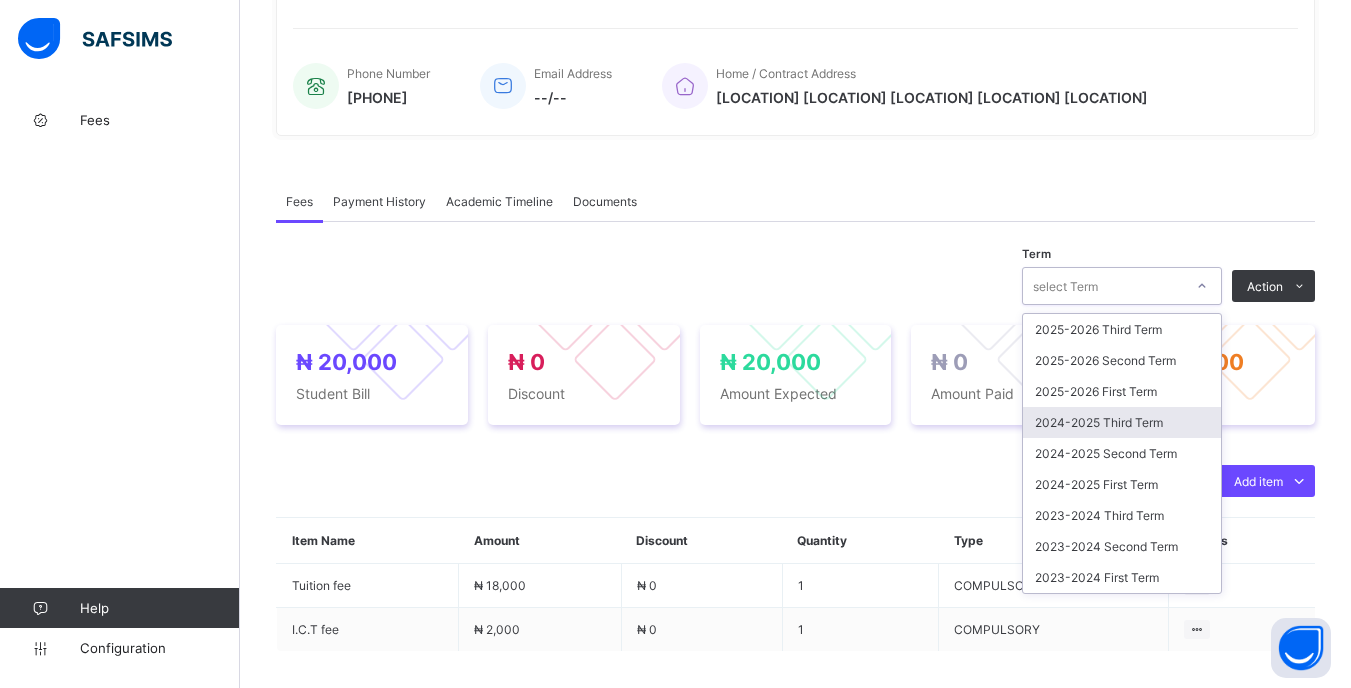 click on "2024-2025 Third Term" at bounding box center (1122, 422) 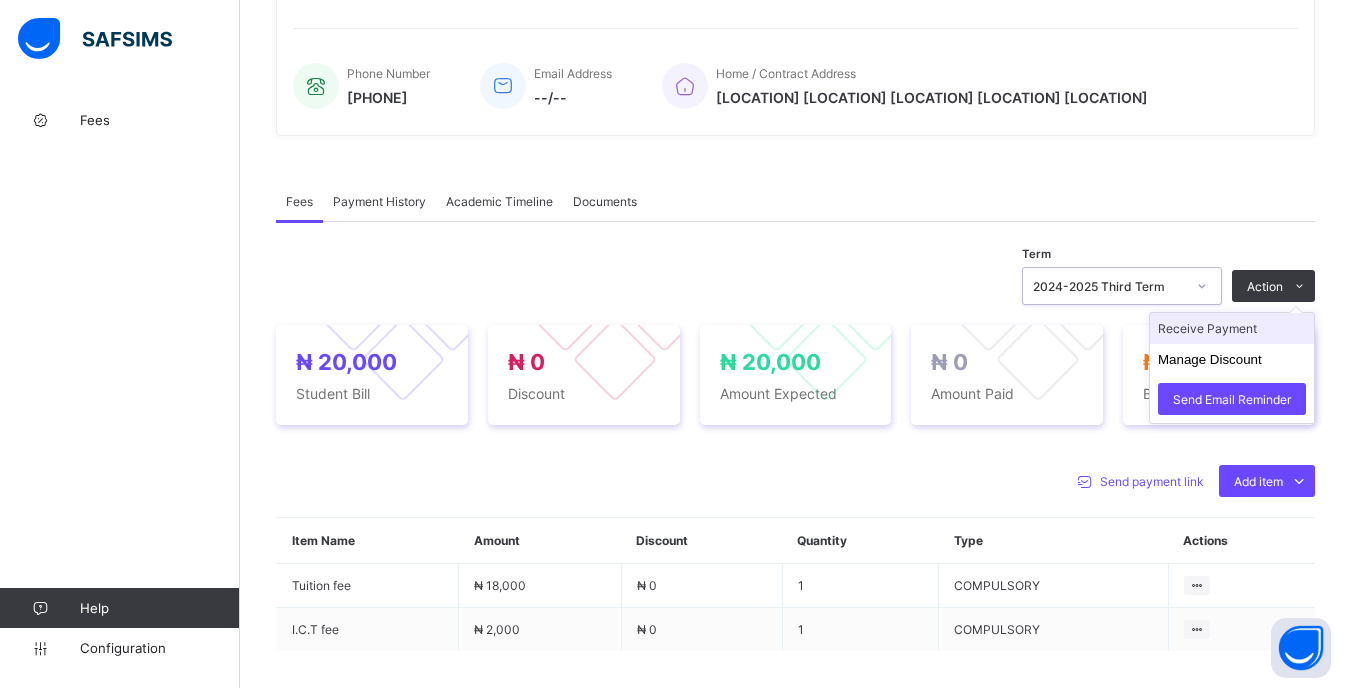 click on "Receive Payment" at bounding box center [1232, 328] 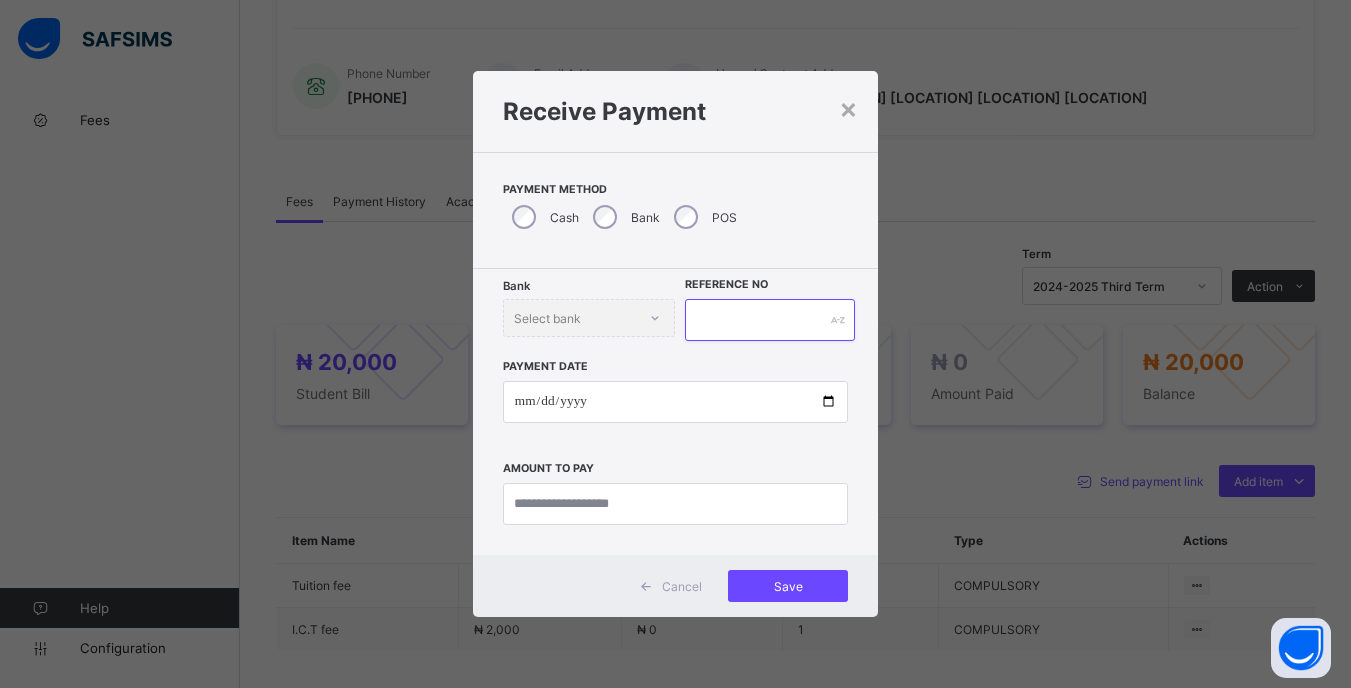 click at bounding box center [769, 320] 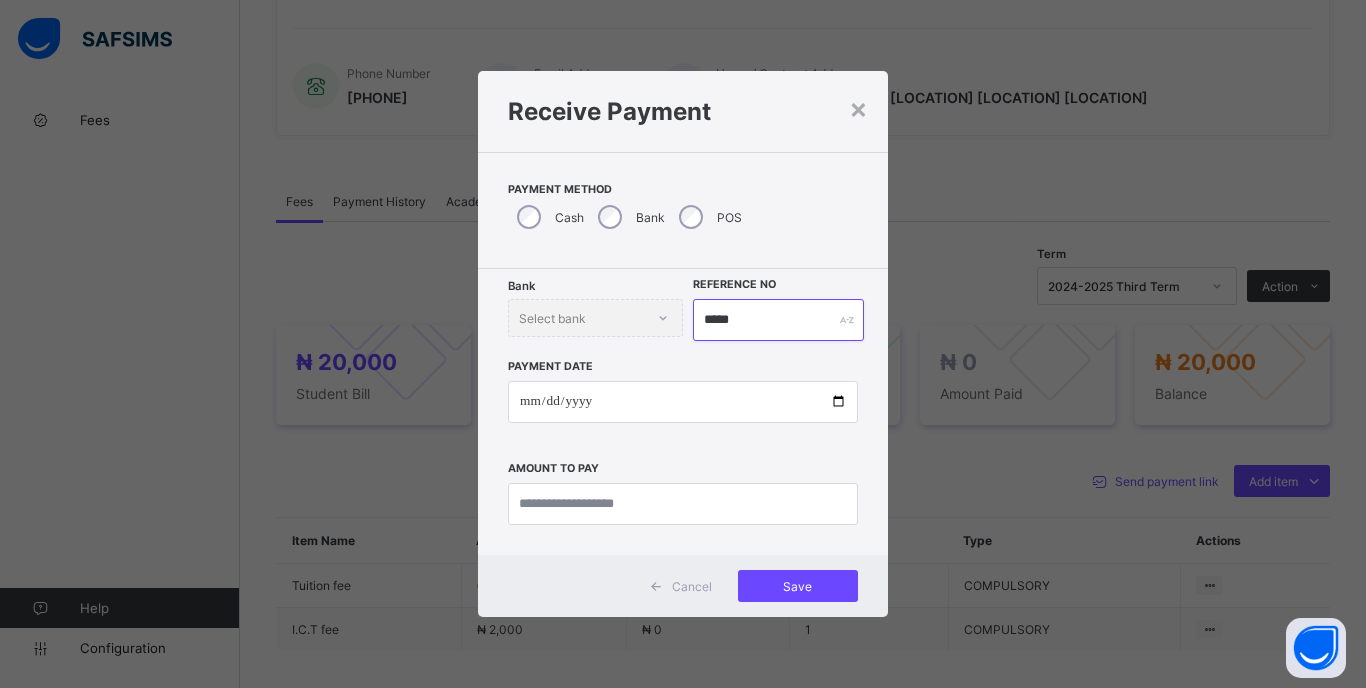 type on "*****" 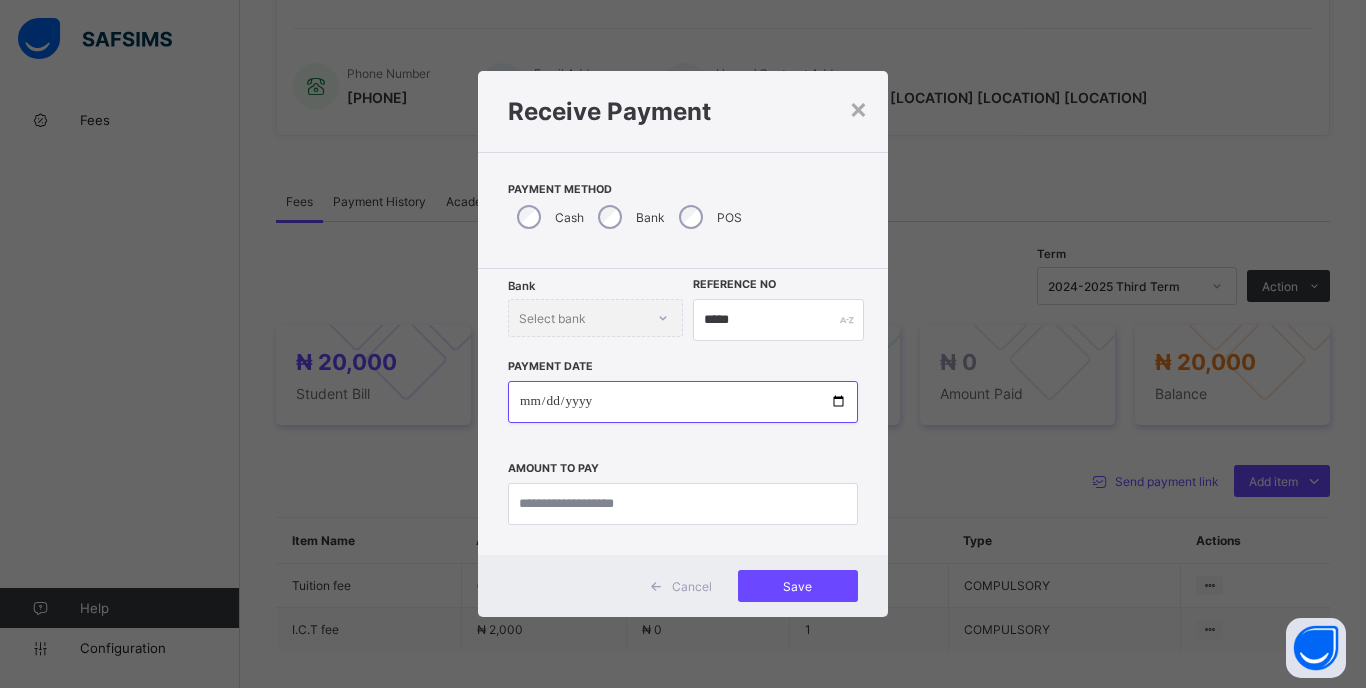 click at bounding box center [683, 402] 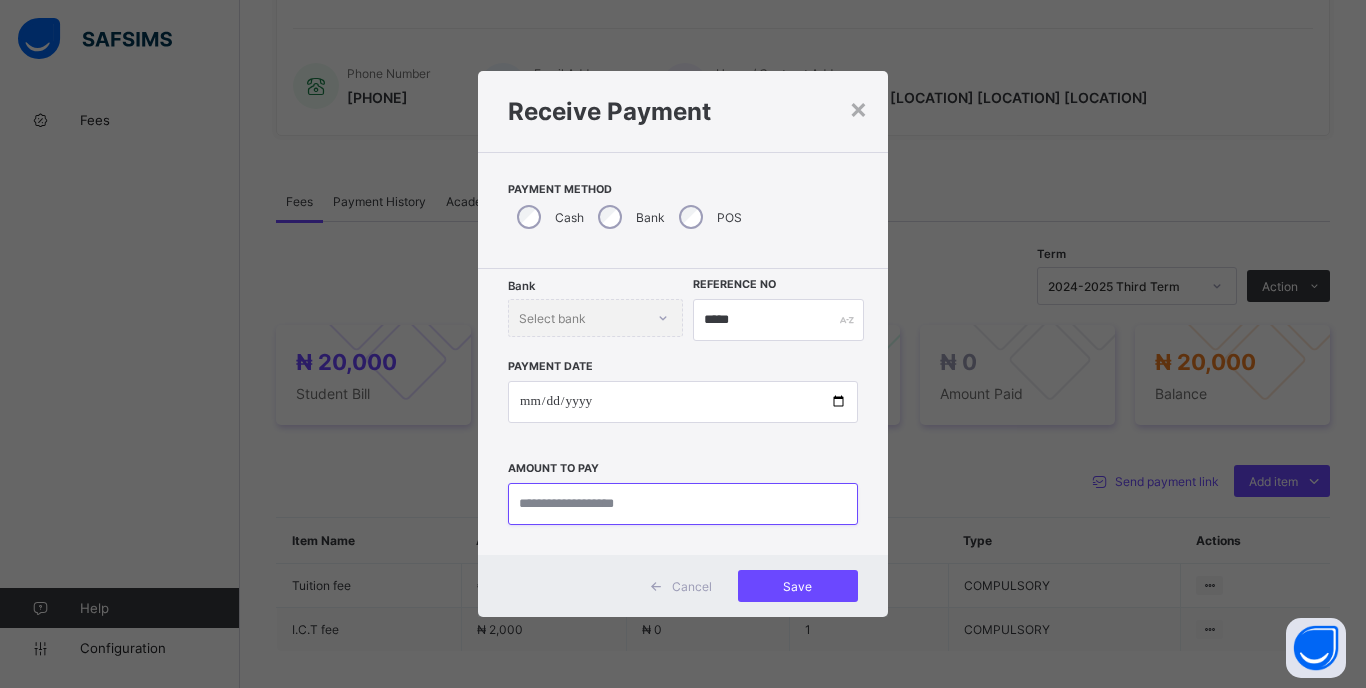 click at bounding box center [683, 504] 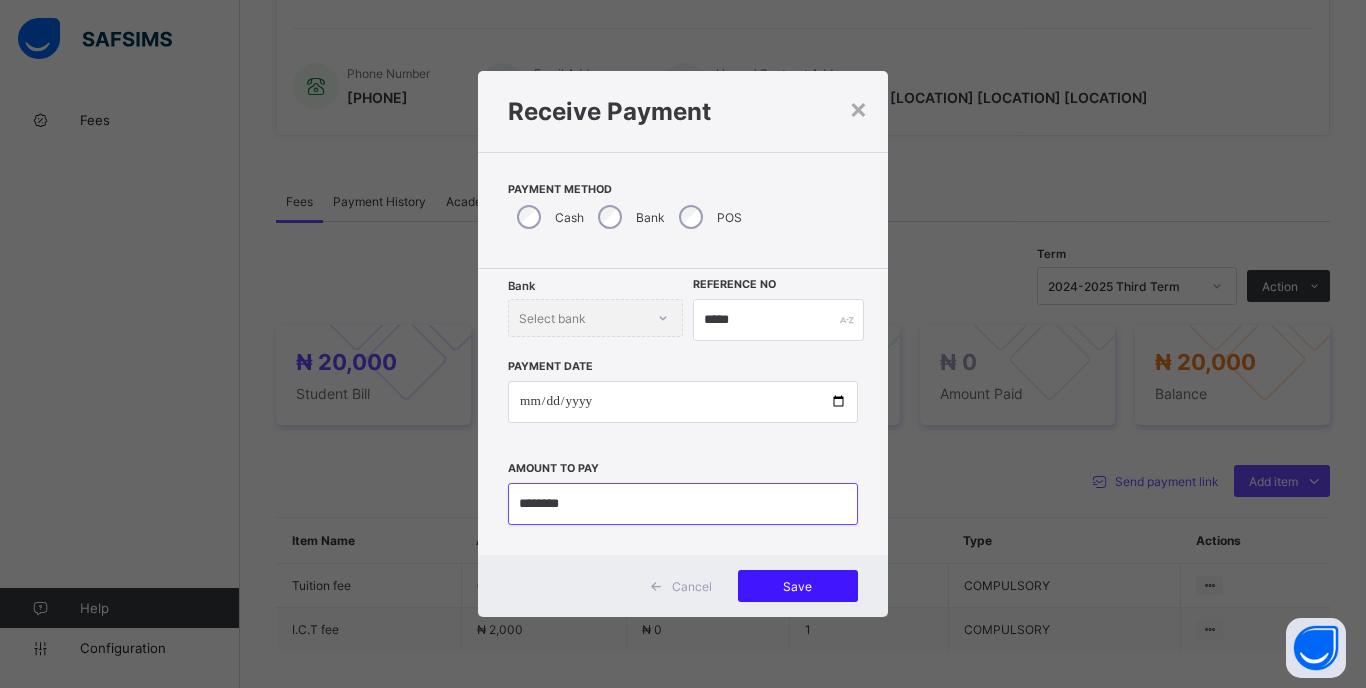 type on "********" 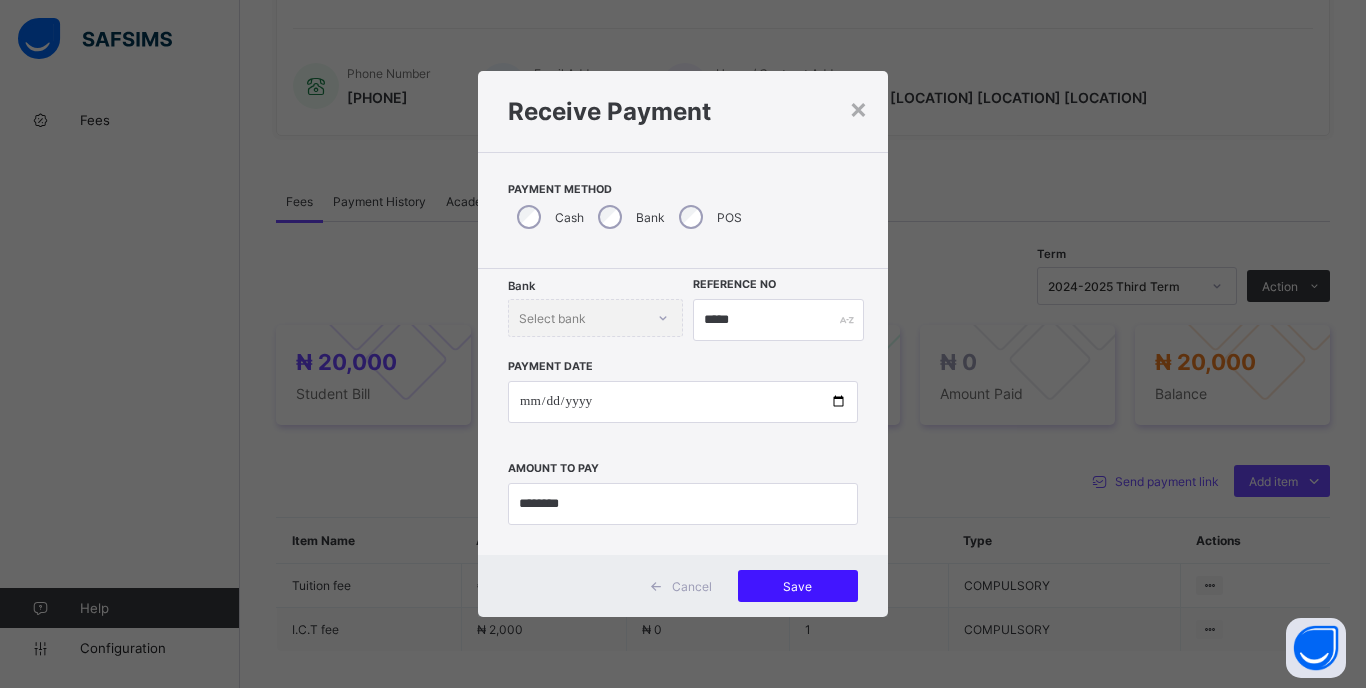 click on "Save" at bounding box center (798, 586) 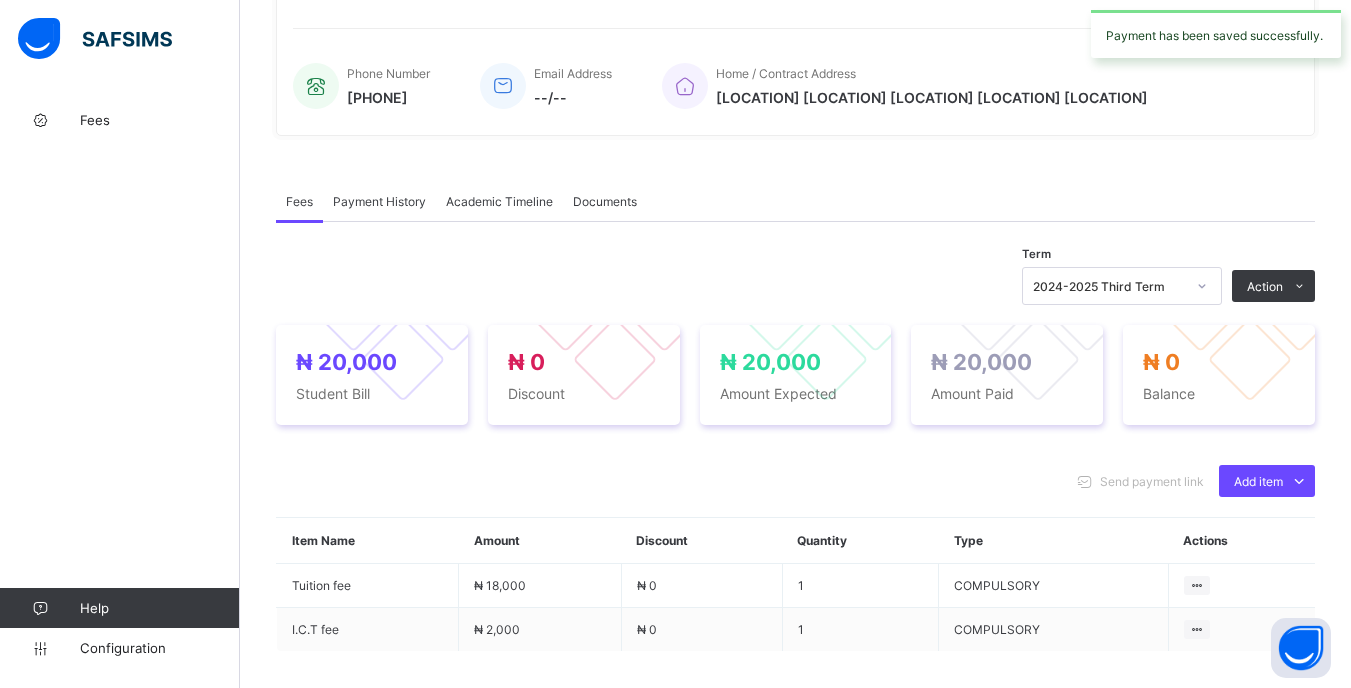 click at bounding box center (1202, 286) 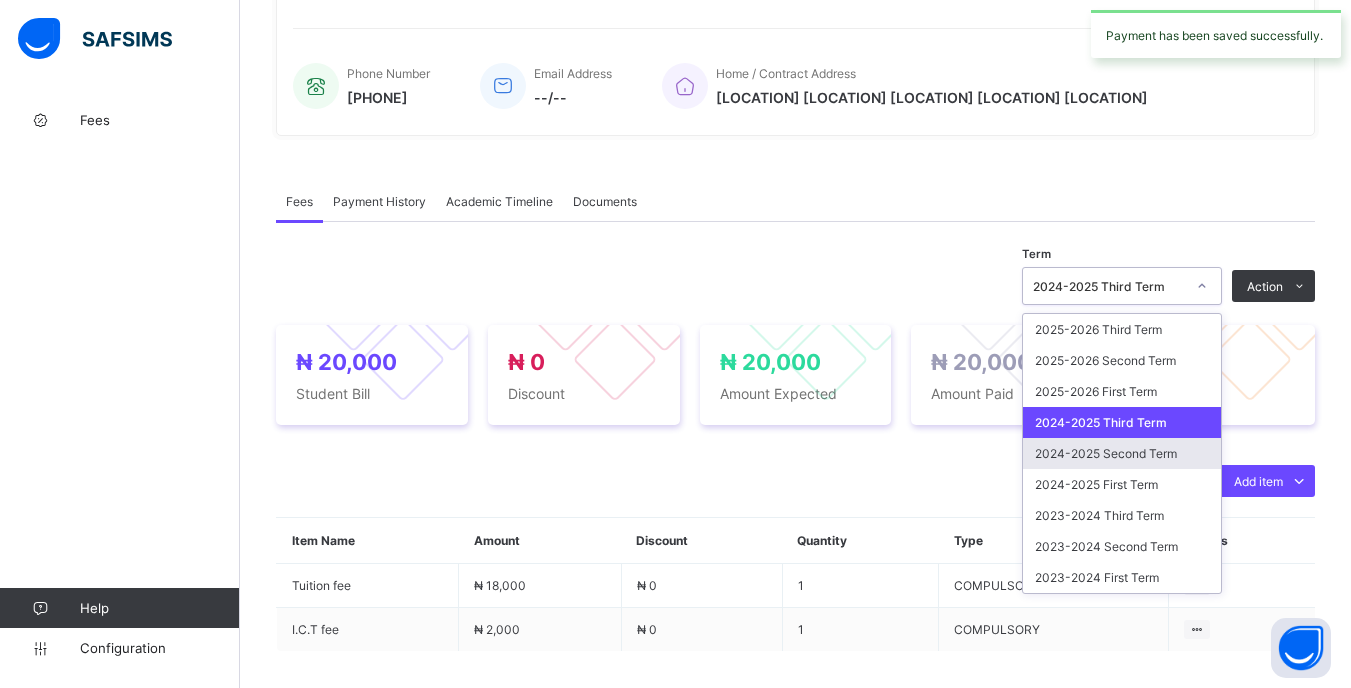 click on "2024-2025 Second Term" at bounding box center (1122, 453) 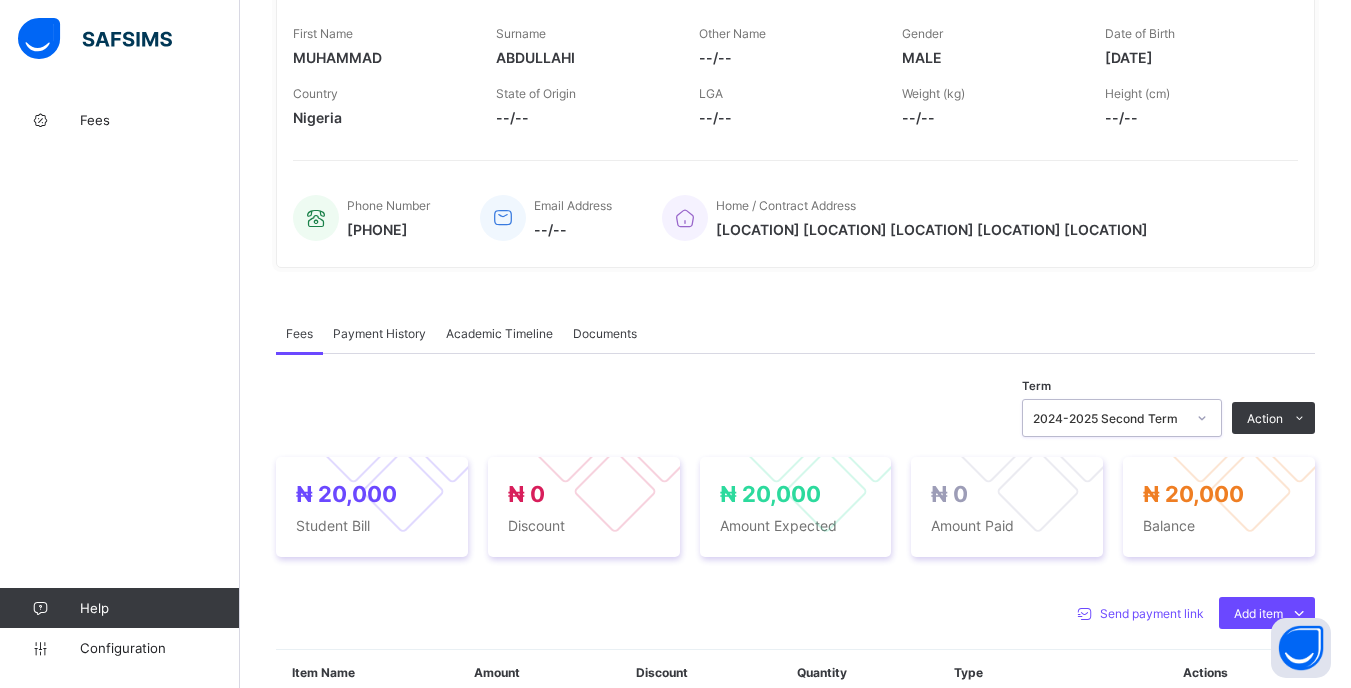 scroll, scrollTop: 500, scrollLeft: 0, axis: vertical 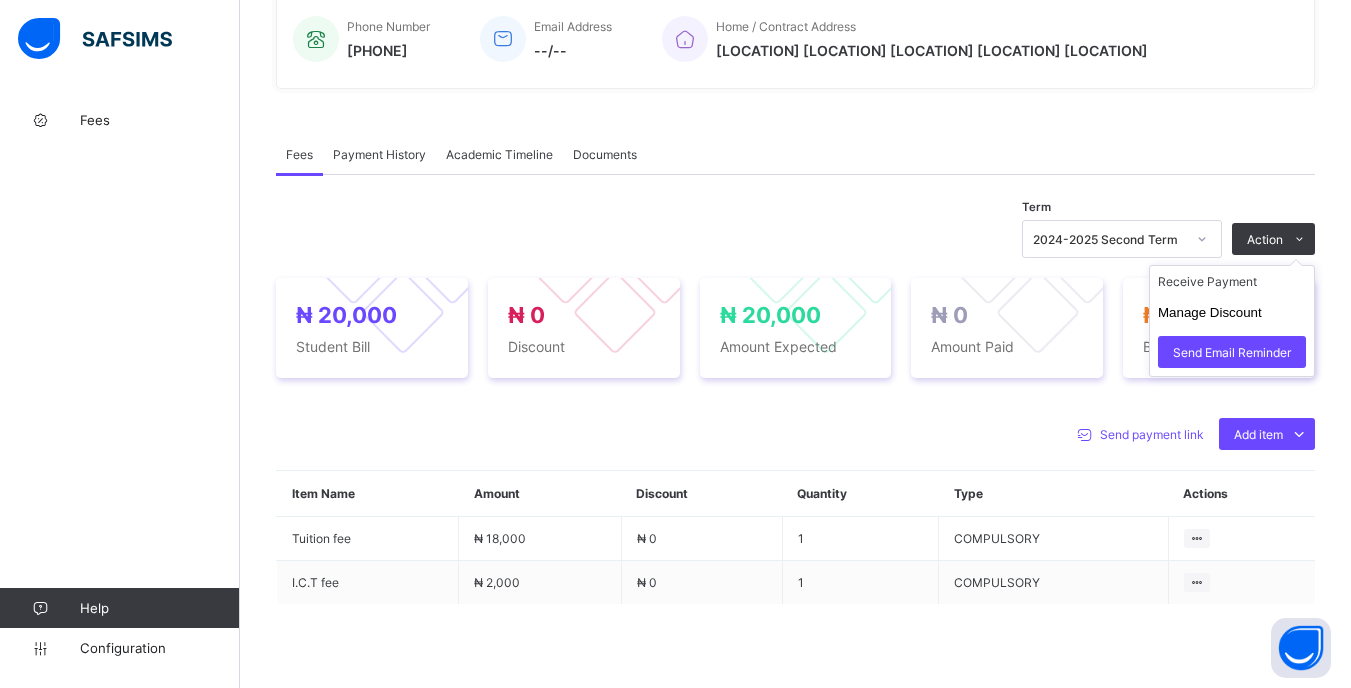 click on "Receive Payment Manage Discount Send Email Reminder" at bounding box center [1232, 321] 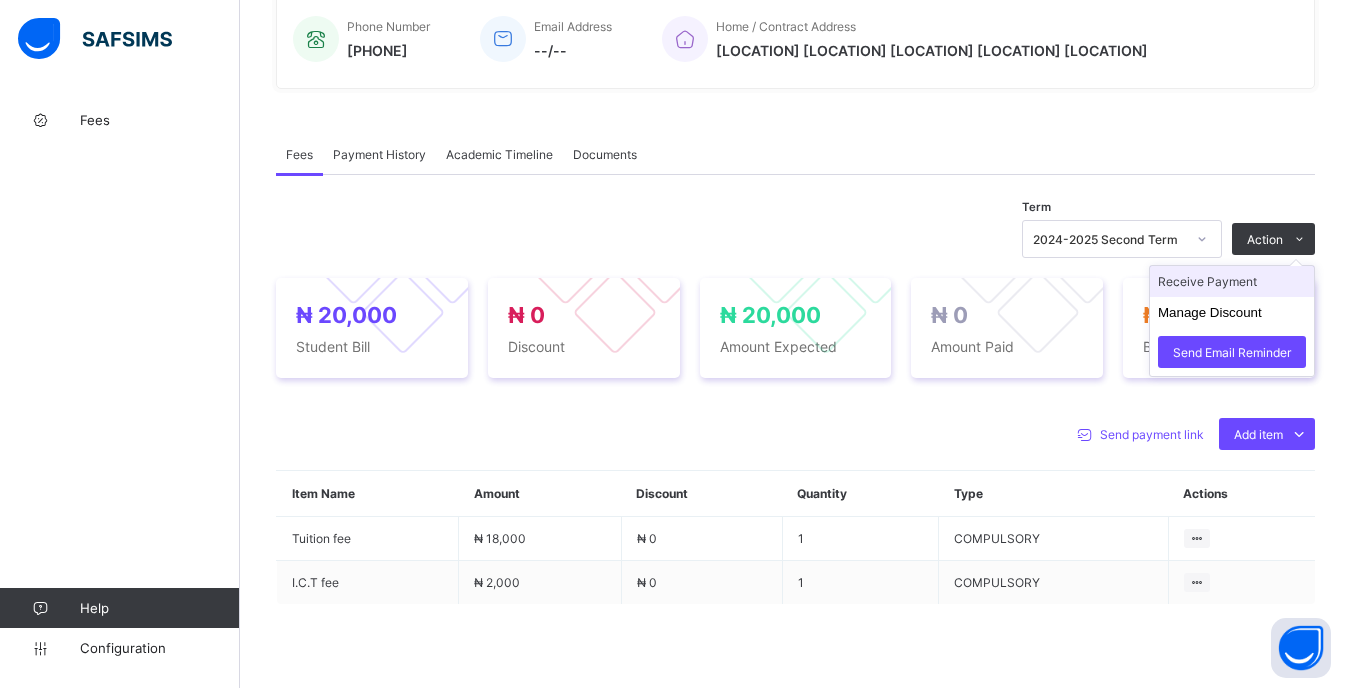 click on "Receive Payment" at bounding box center (1232, 281) 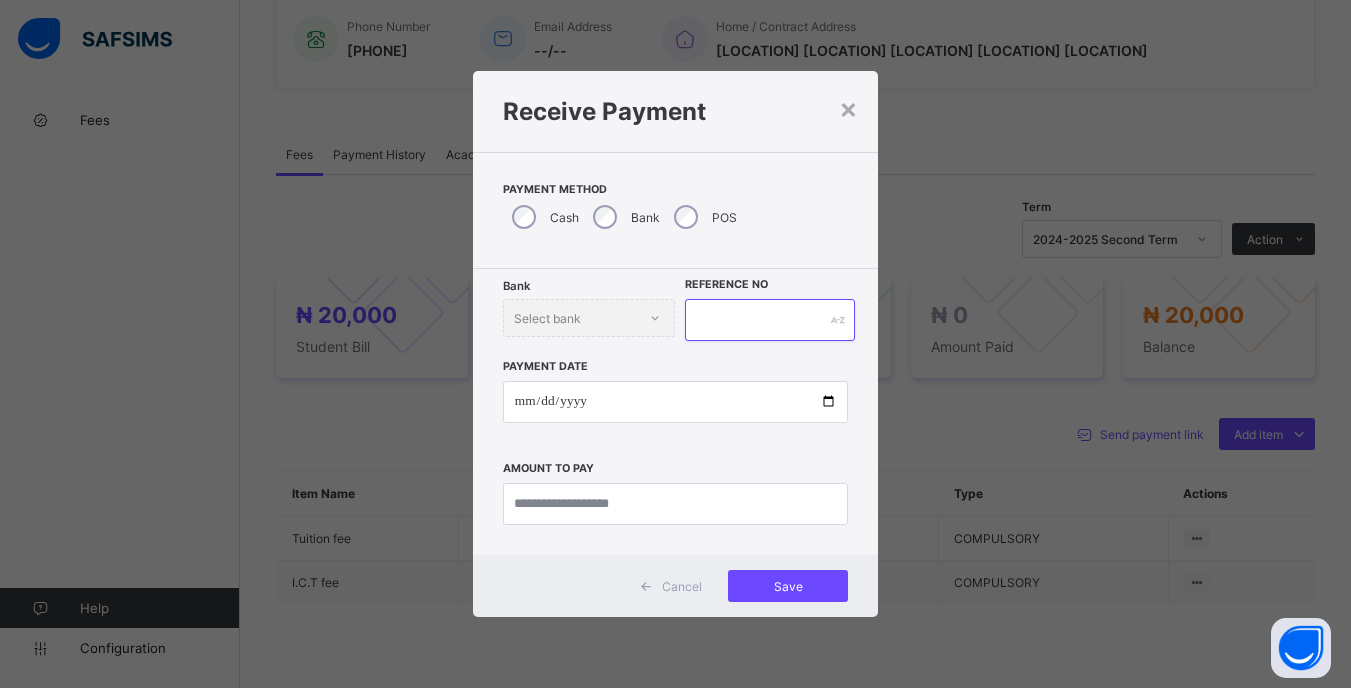 click at bounding box center (769, 320) 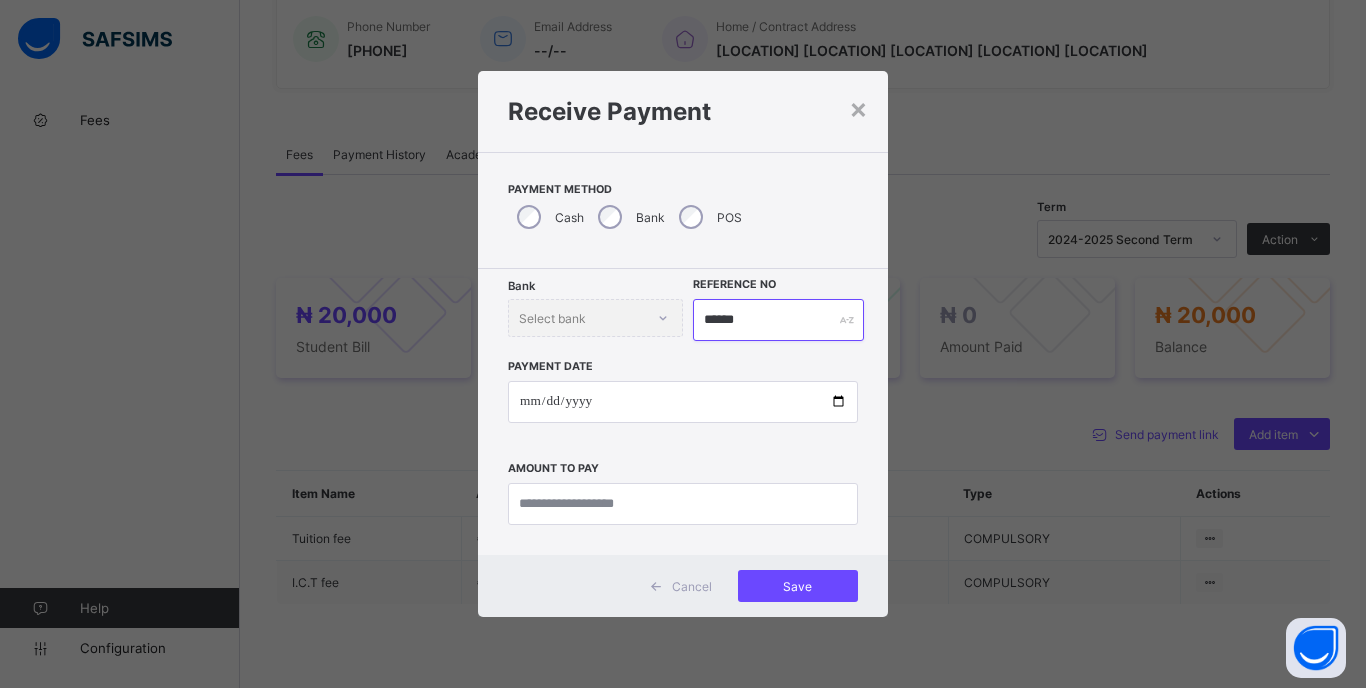 type on "******" 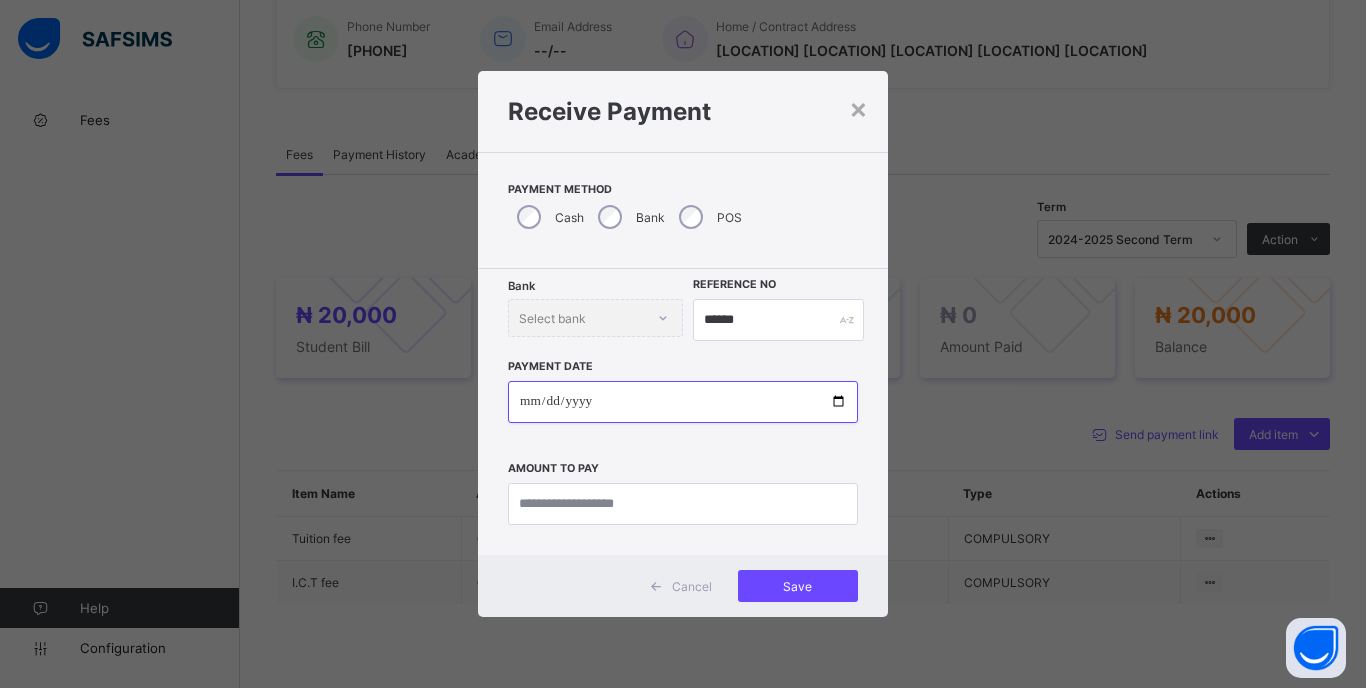 click at bounding box center [683, 402] 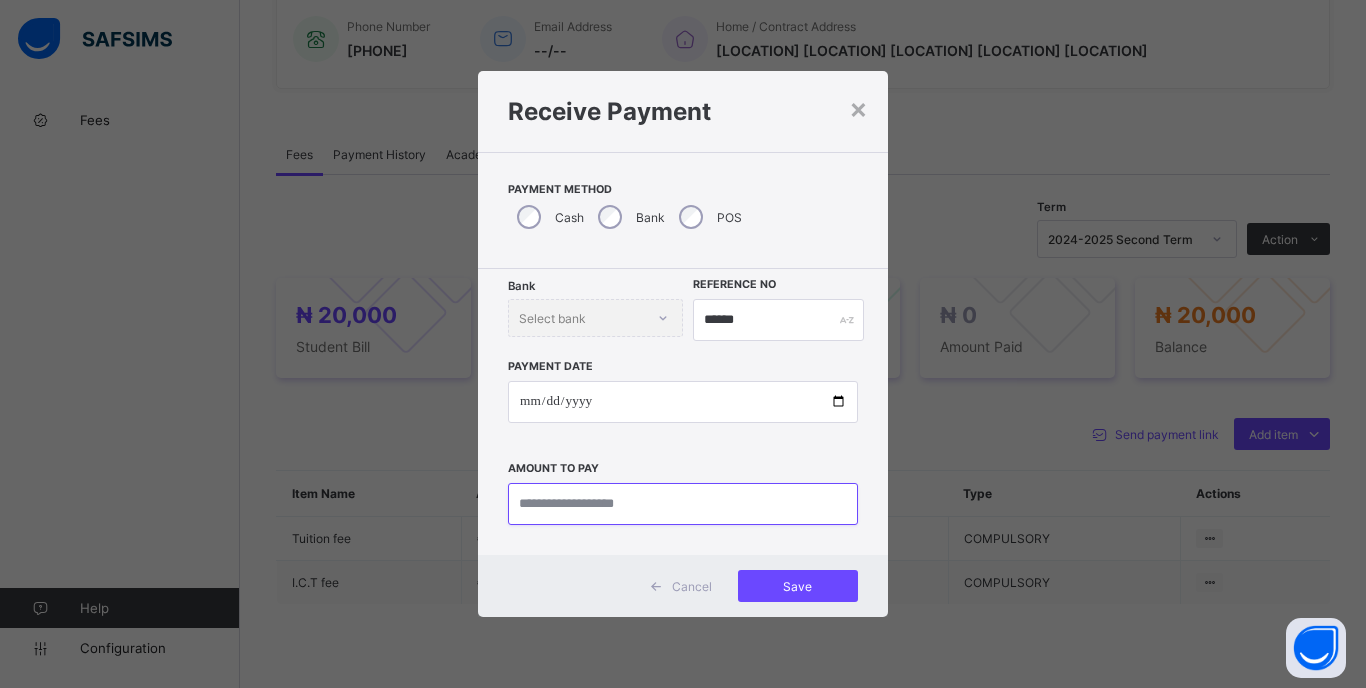 click at bounding box center [683, 504] 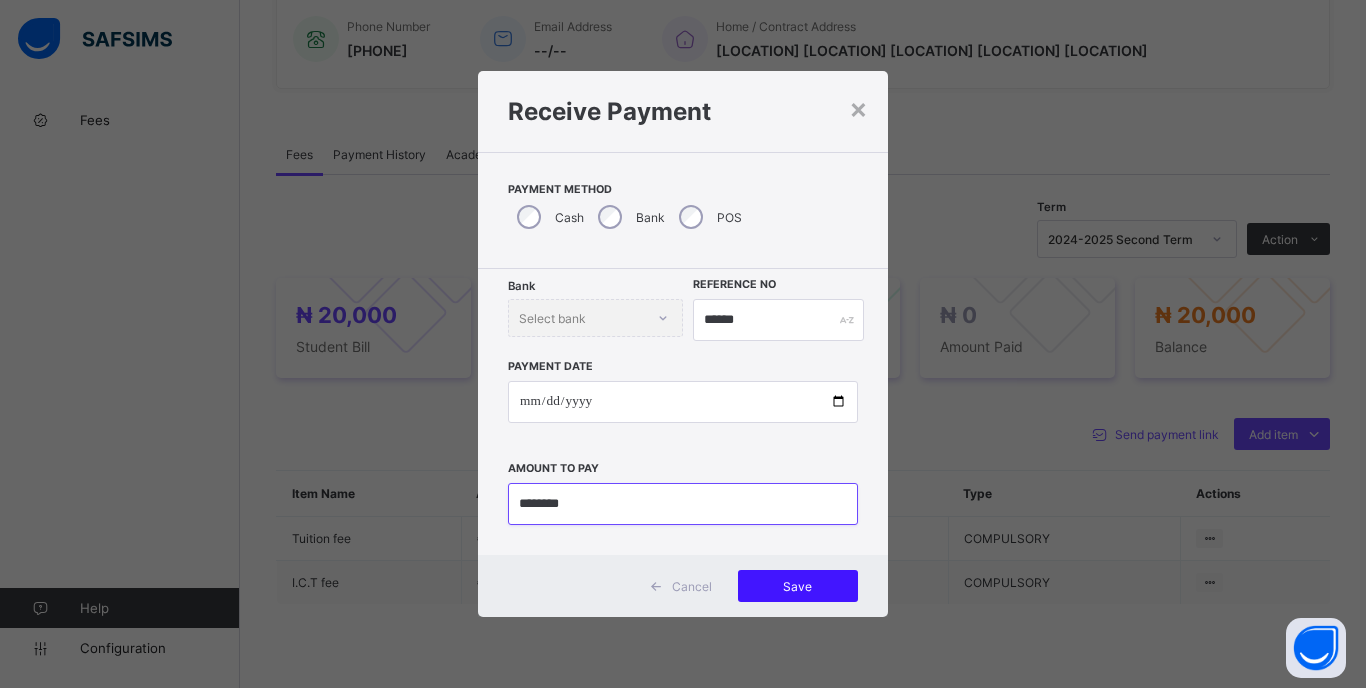 type on "********" 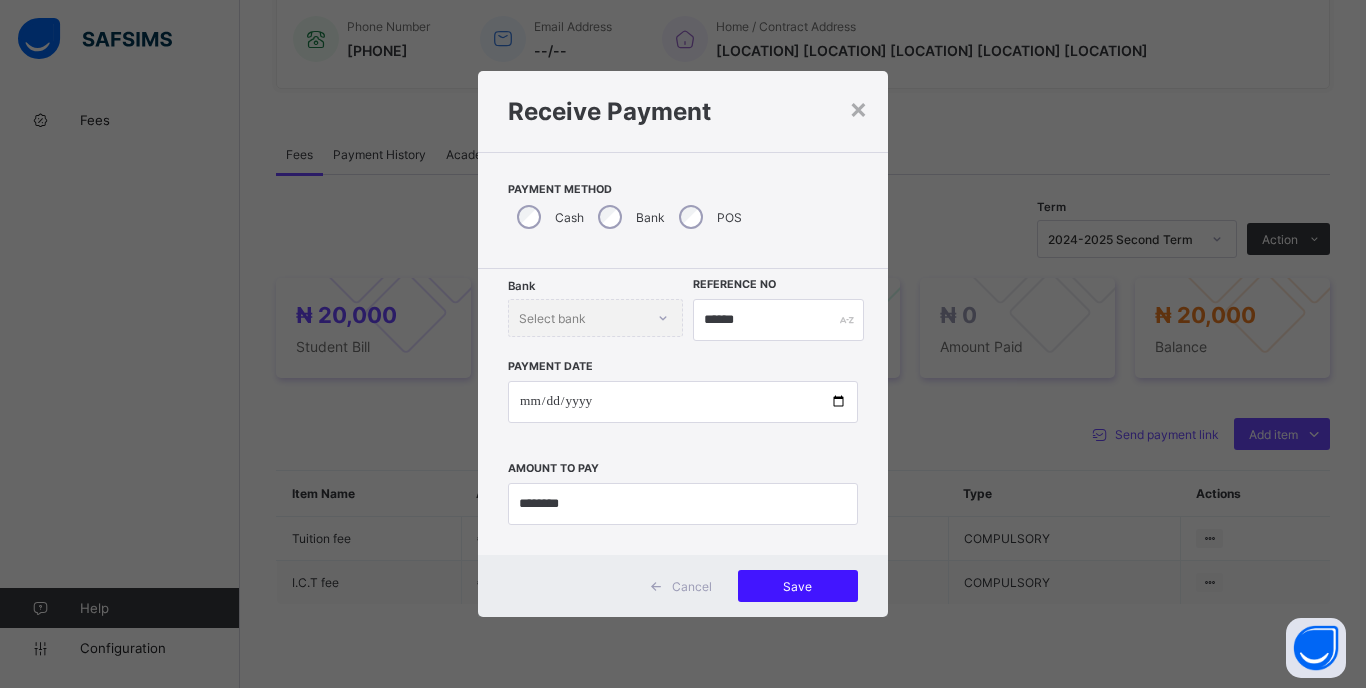 click on "Save" at bounding box center (798, 586) 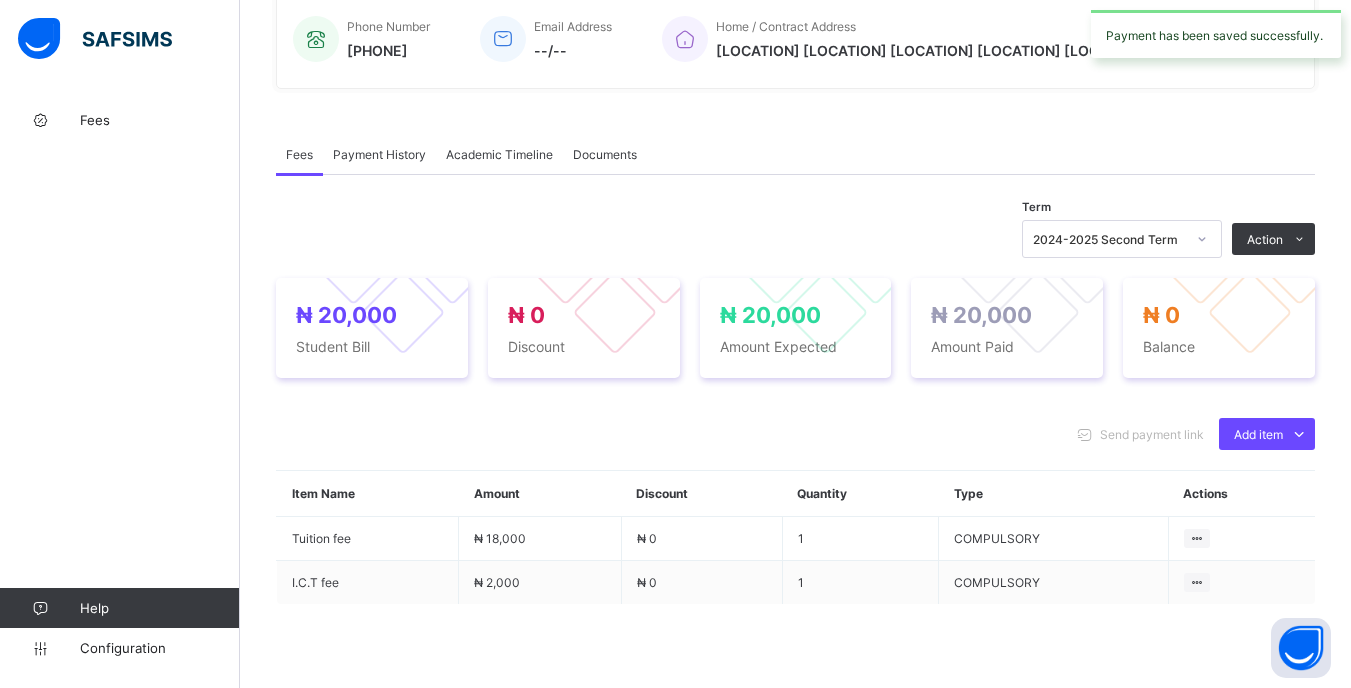 click 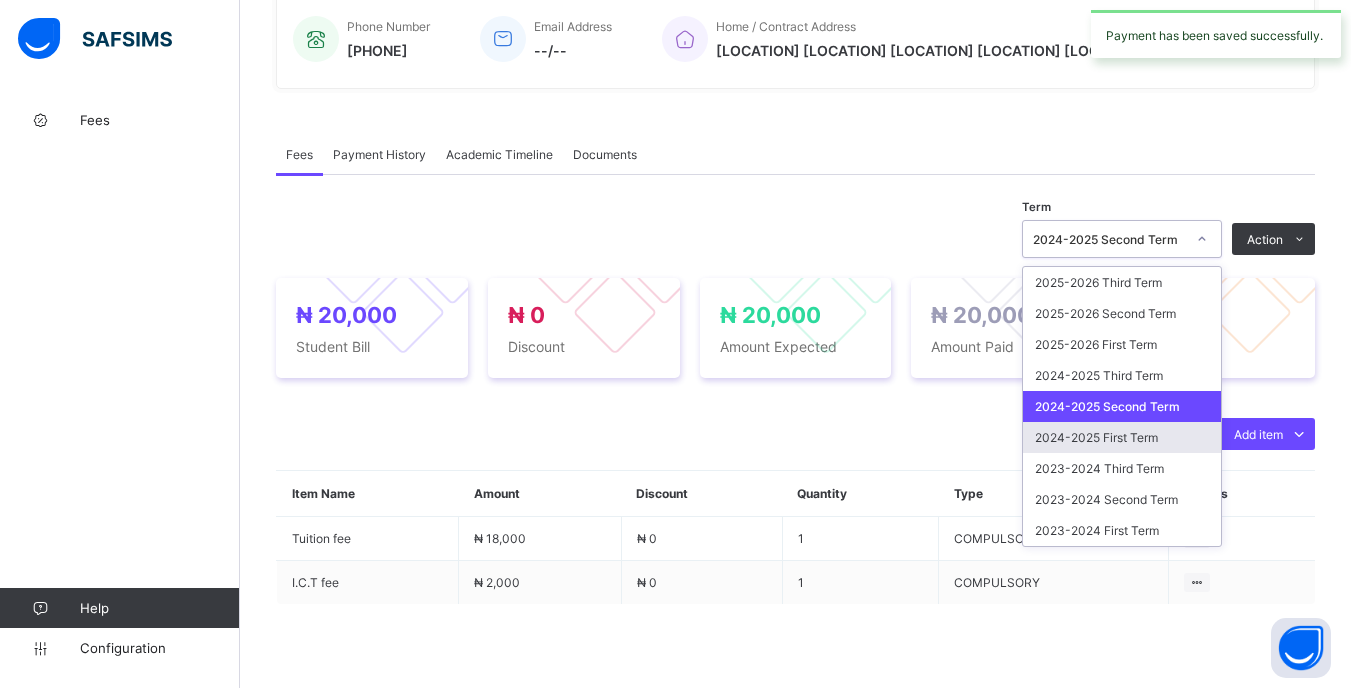 click on "2024-2025 First Term" at bounding box center [1122, 437] 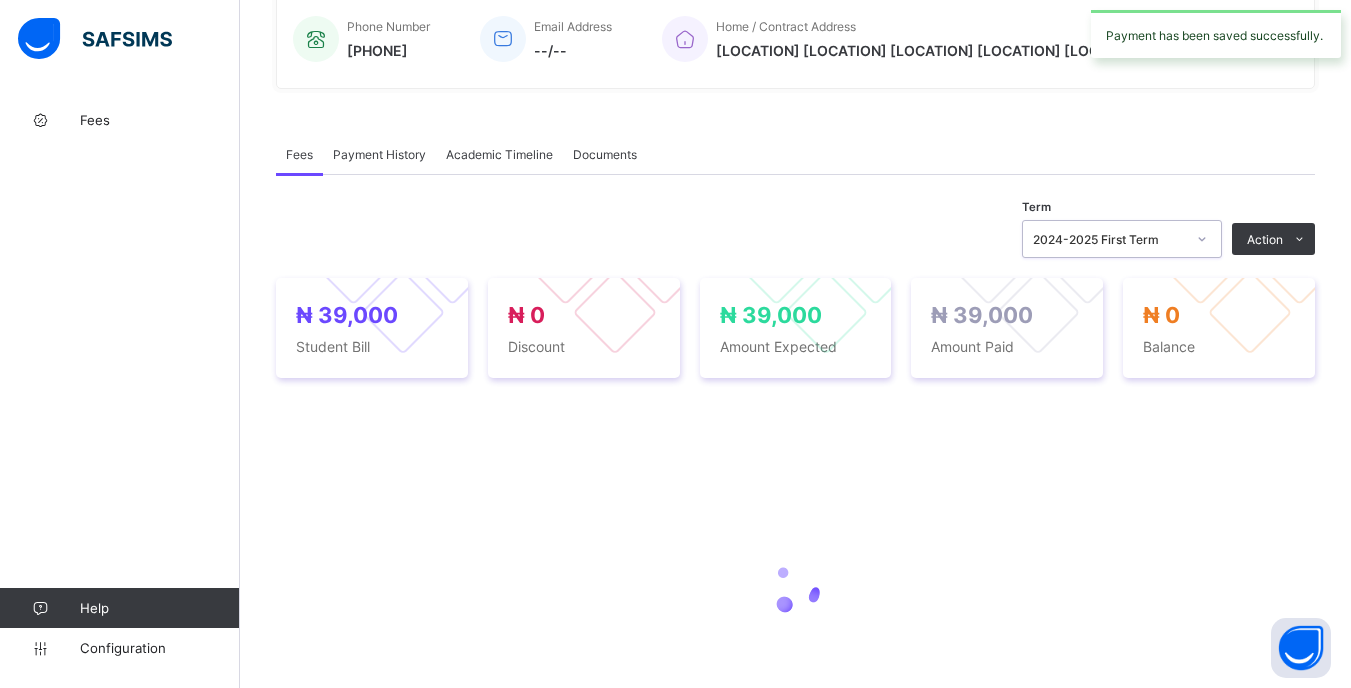 click on "2024-2025 First Term" at bounding box center [1109, 239] 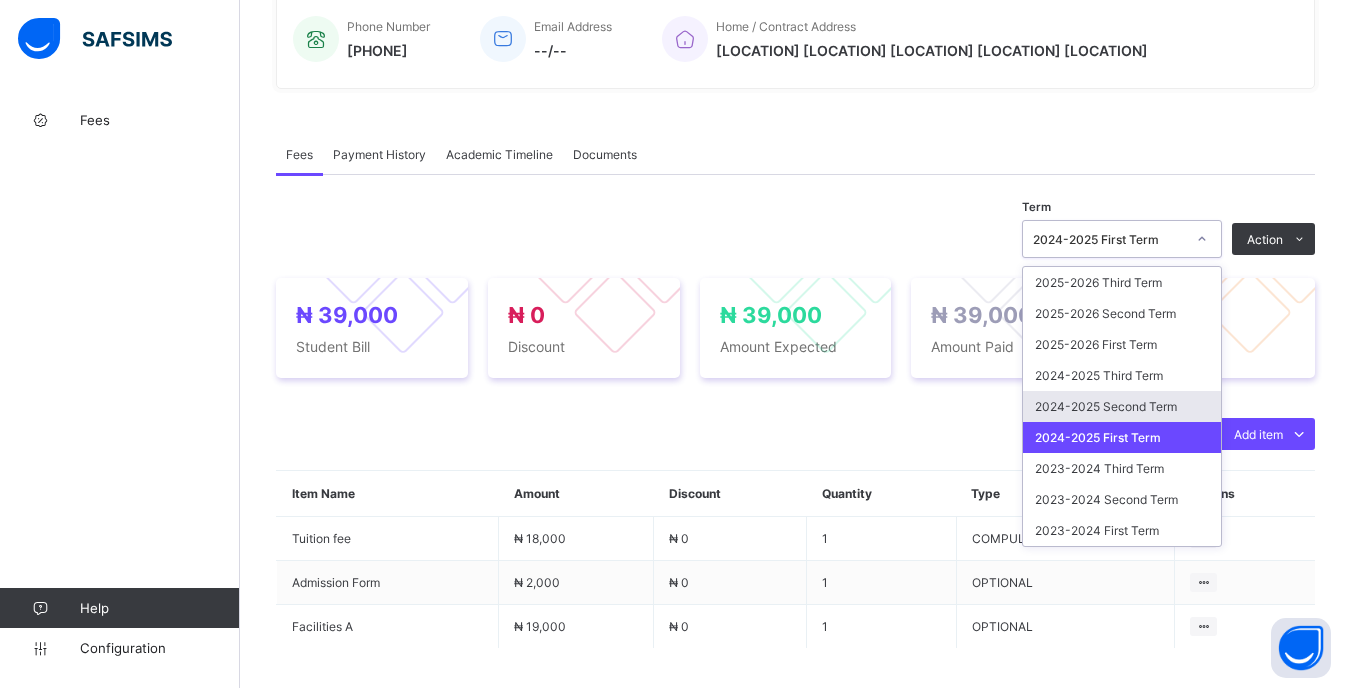 click on "2024-2025 Second Term" at bounding box center (1122, 406) 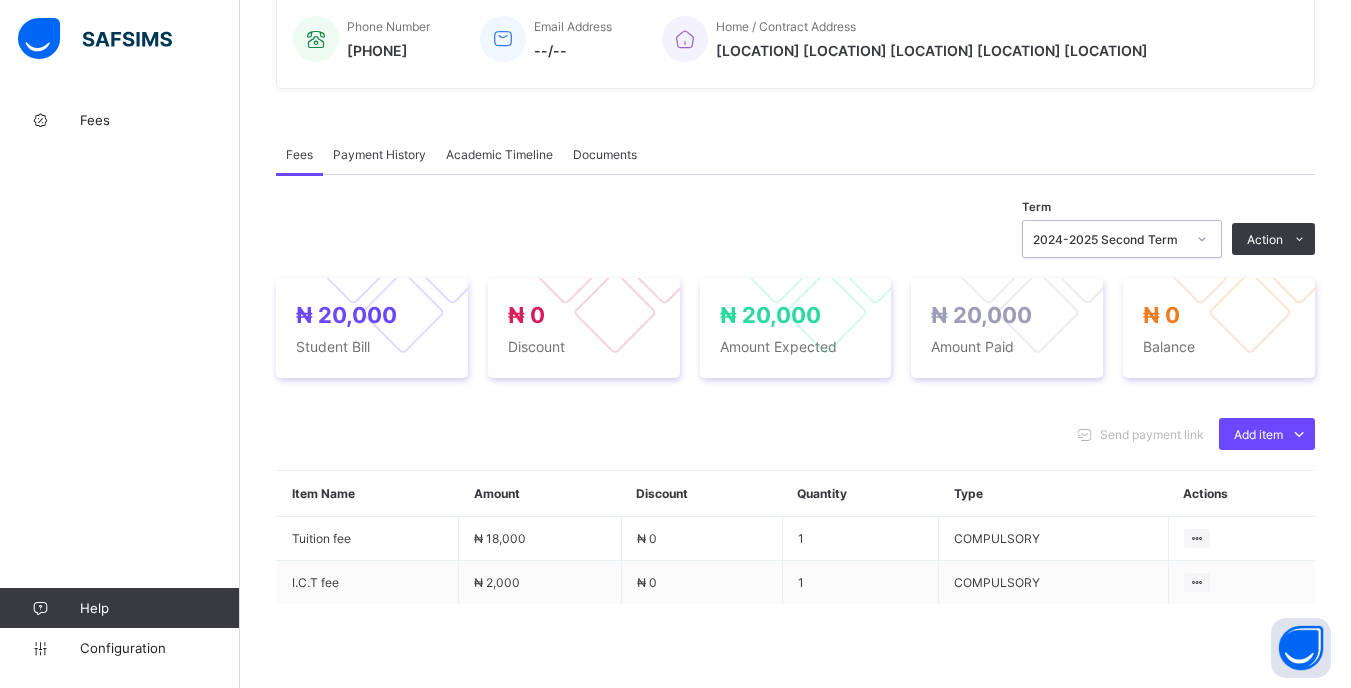 click on "Term option 2024-2025 Second Term, selected. 0 results available. Select is focused ,type to refine list, press Down to open the menu, 2024-2025 Second Term Action Receive Payment Manage Discount Send Email Reminder ₦ 20,000 Student Bill ₦ 0 Discount ₦ 20,000 Amount Expected ₦ 20,000 Amount Paid ₦ 0 Balance Send payment link Add item Optional items Special bill Item Name Amount Discount Quantity Type Actions Tuition fee ₦ 18,000 ₦ 0 1 COMPULSORY I.C.T fee ₦ 2,000 ₦ 0 1 COMPULSORY × Add Item Select item Cancel Save × Special bill Add items from previous terms or outstanding payments Item Name Price [₦] Qty Select item * Add item Total ₦ 0 Comments Cancel Add to invoice × Edit Discount Fee Item Fee Amount Discount Options Fixed Percentage Discount Amount * Discount Comment Cancel Delete Discount Save Changes × Delete Item This action would delete undefined from the invoice. Are you sure you want to carry on? Cancel Yes, Delete Item × *" at bounding box center [795, 482] 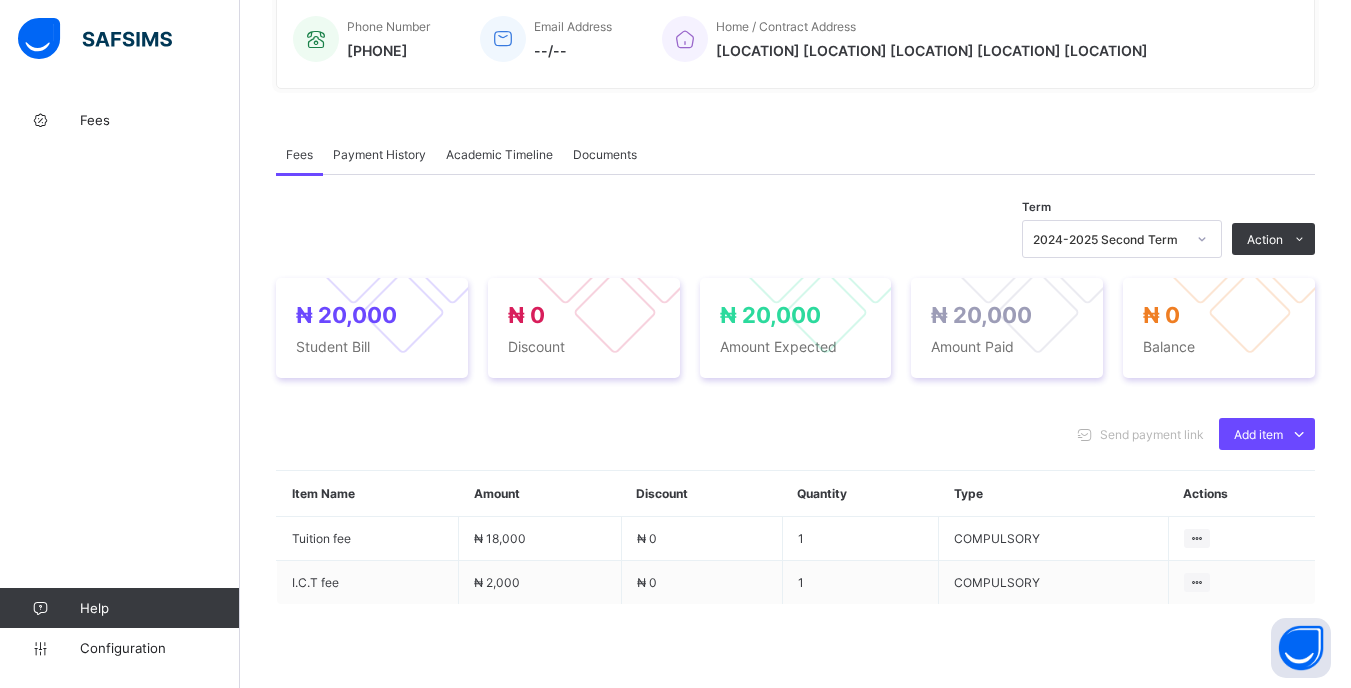 click on "2024-2025 Second Term" at bounding box center [1109, 239] 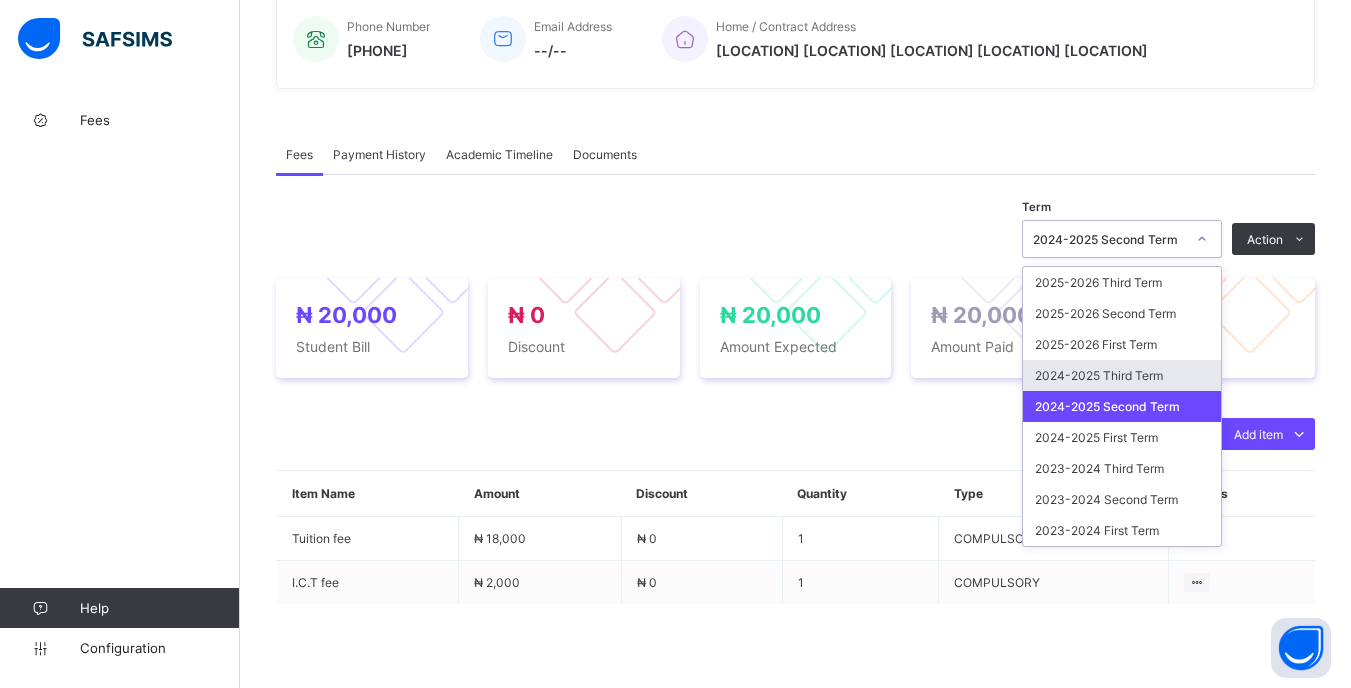 click on "2024-2025 Third Term" at bounding box center [1122, 375] 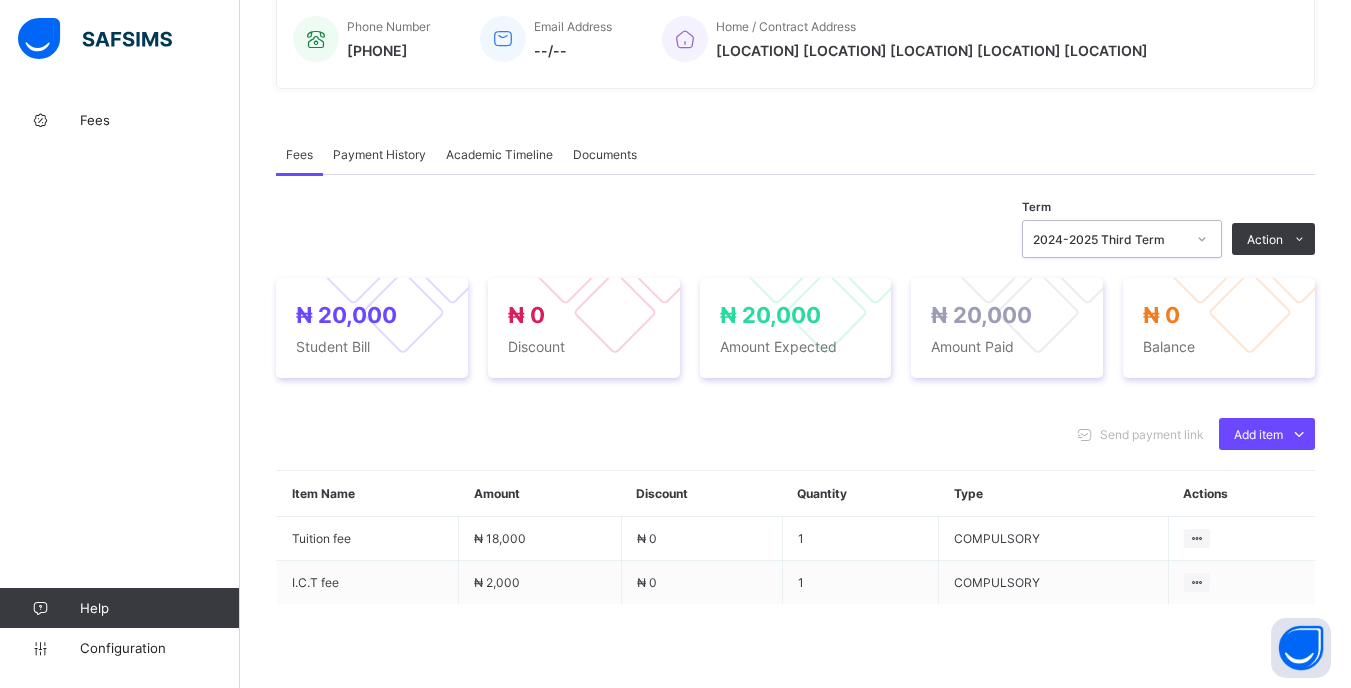 click on "2024-2025 Third Term" at bounding box center [1109, 239] 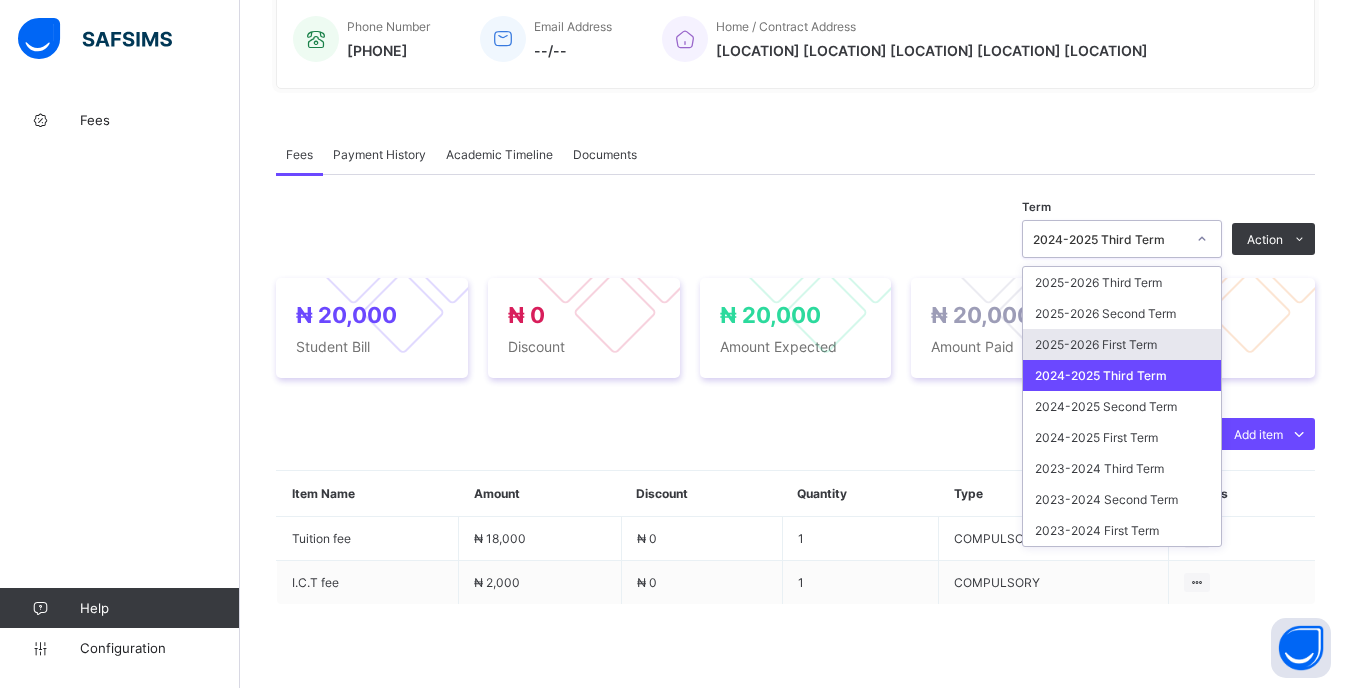 click on "2025-2026 First Term" at bounding box center [1122, 344] 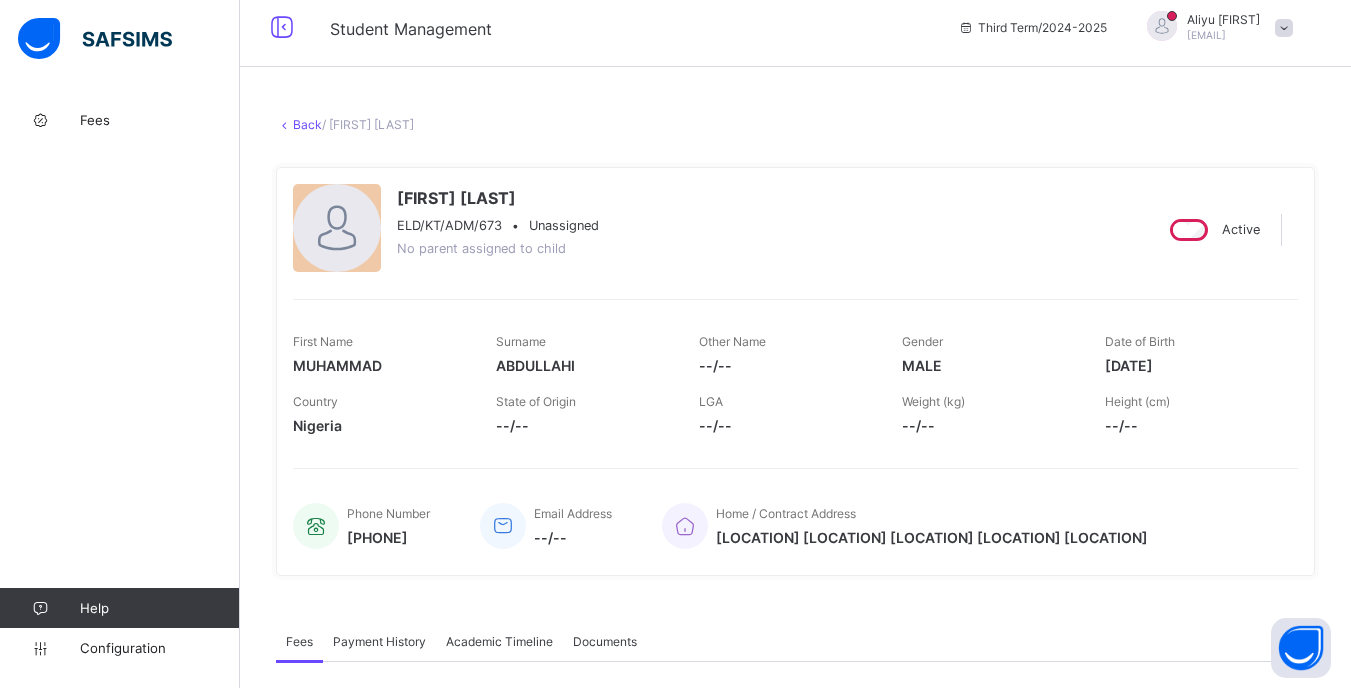 scroll, scrollTop: 0, scrollLeft: 0, axis: both 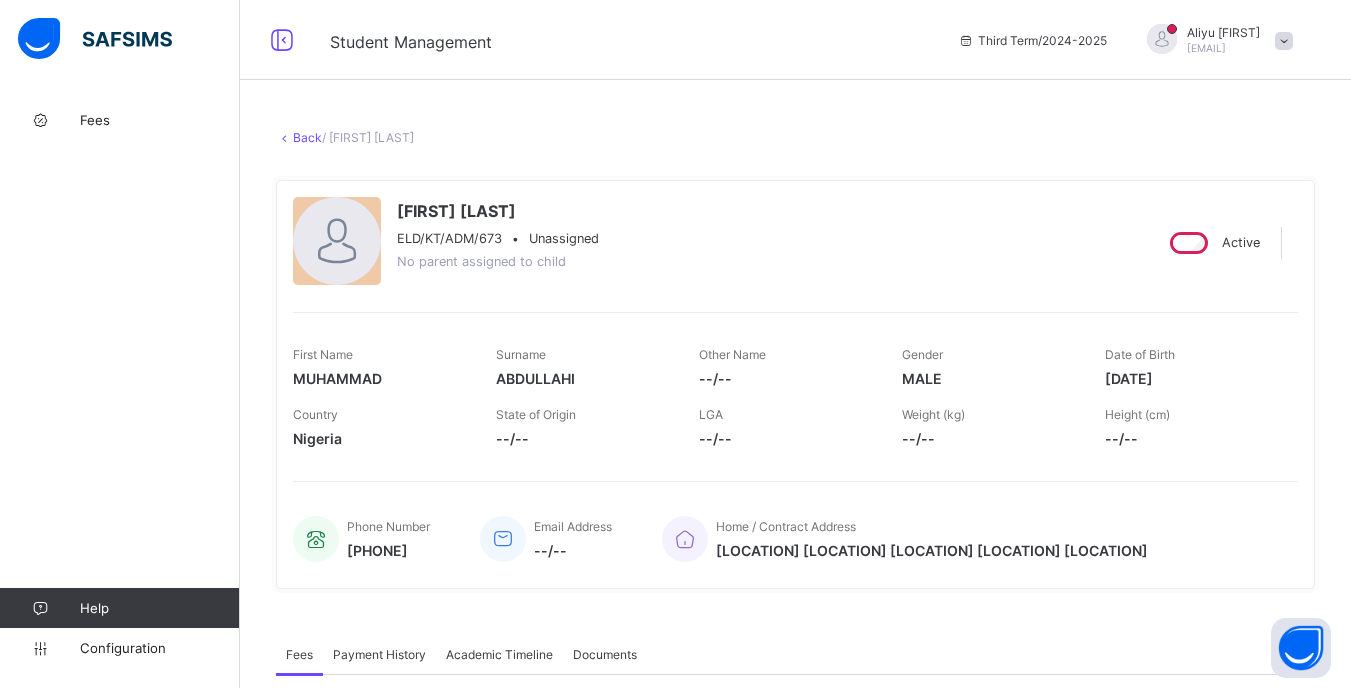 click on "Back" at bounding box center (307, 137) 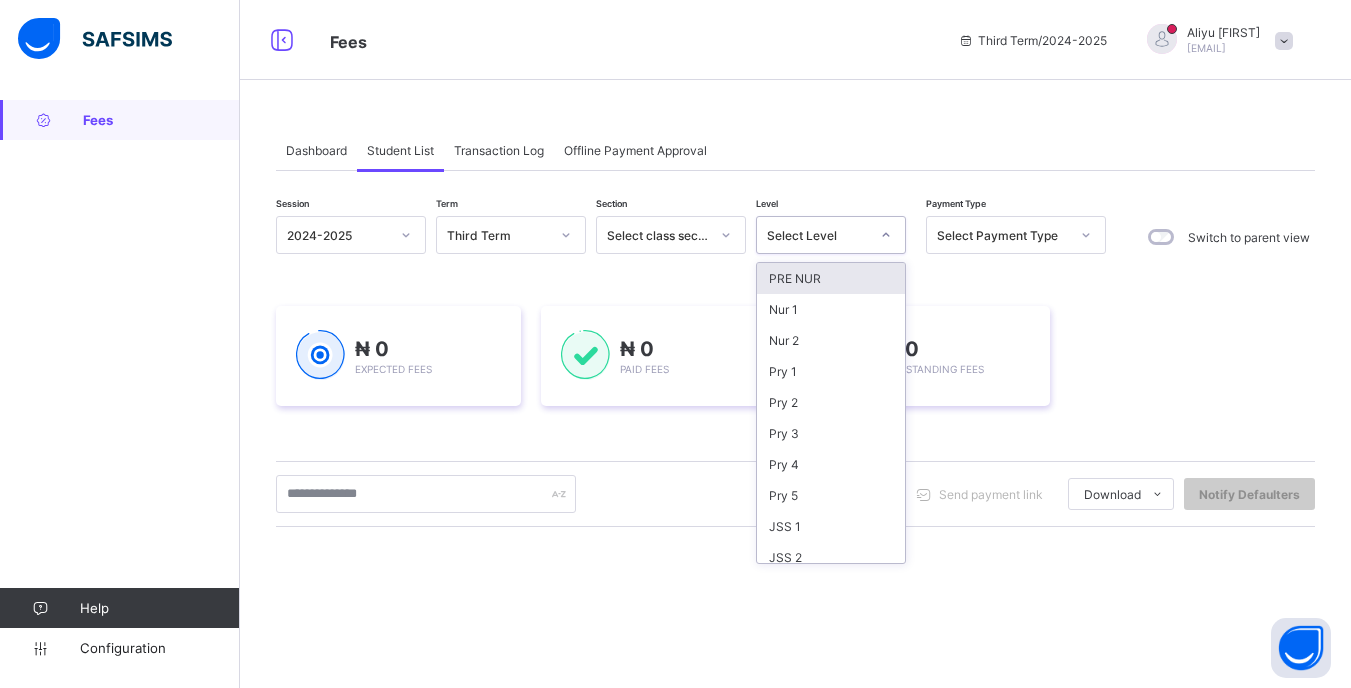 click 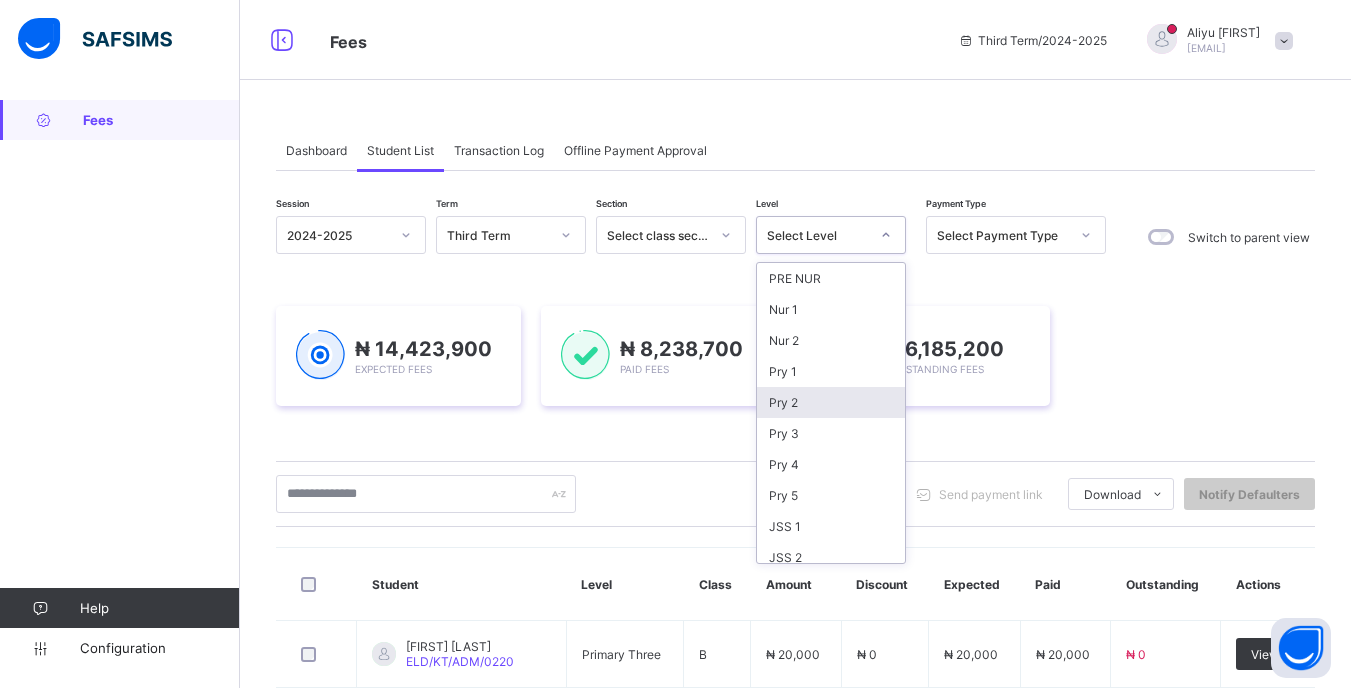 click on "Pry 2" at bounding box center [831, 402] 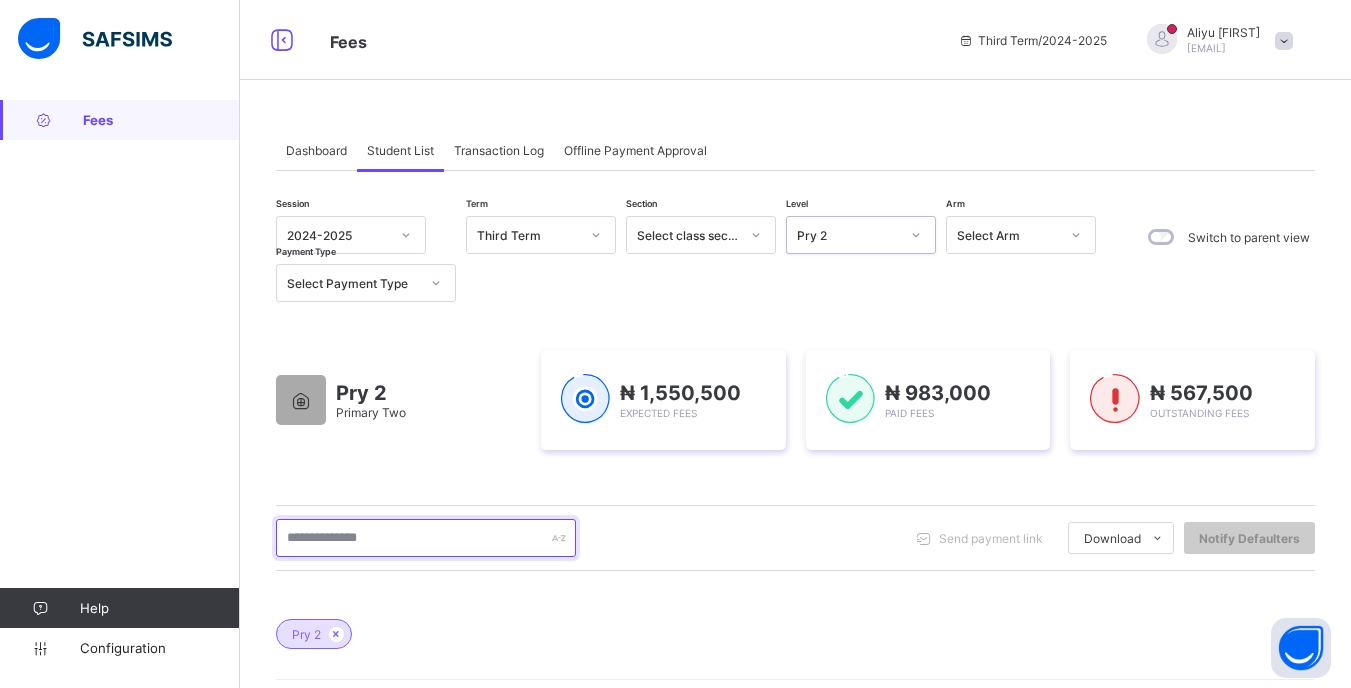 click at bounding box center (426, 538) 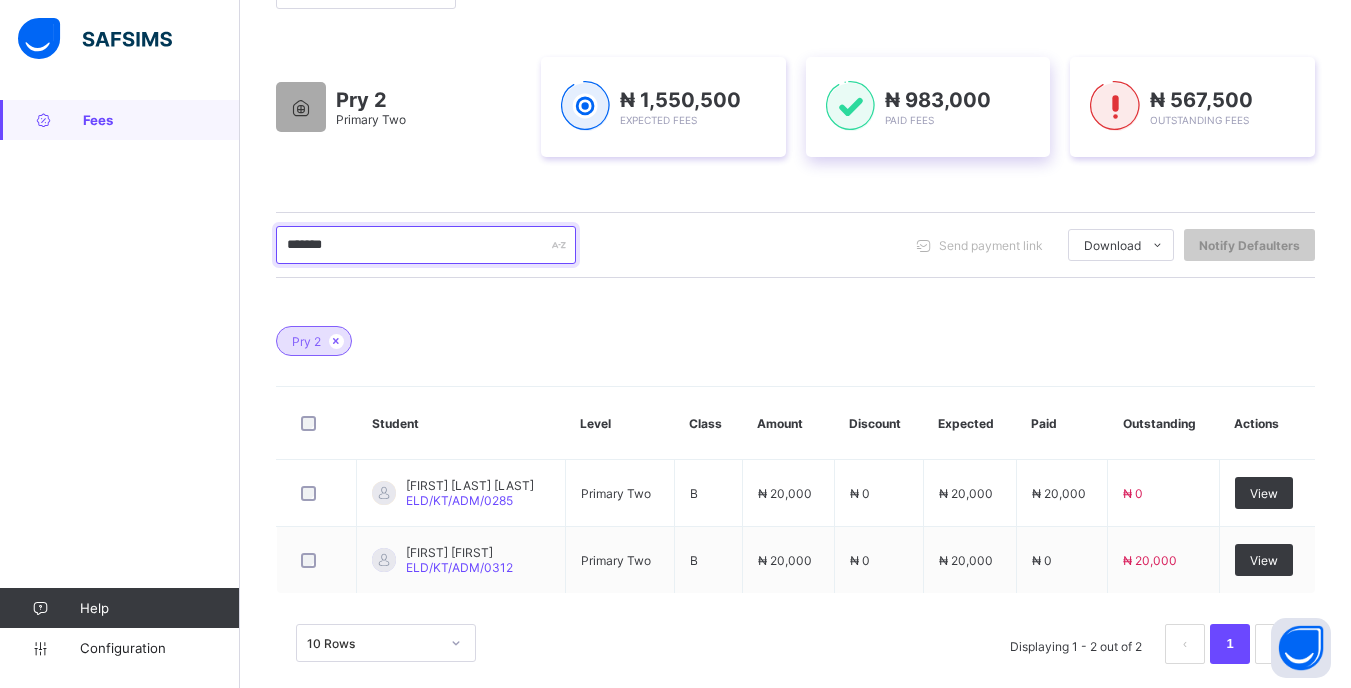 scroll, scrollTop: 319, scrollLeft: 0, axis: vertical 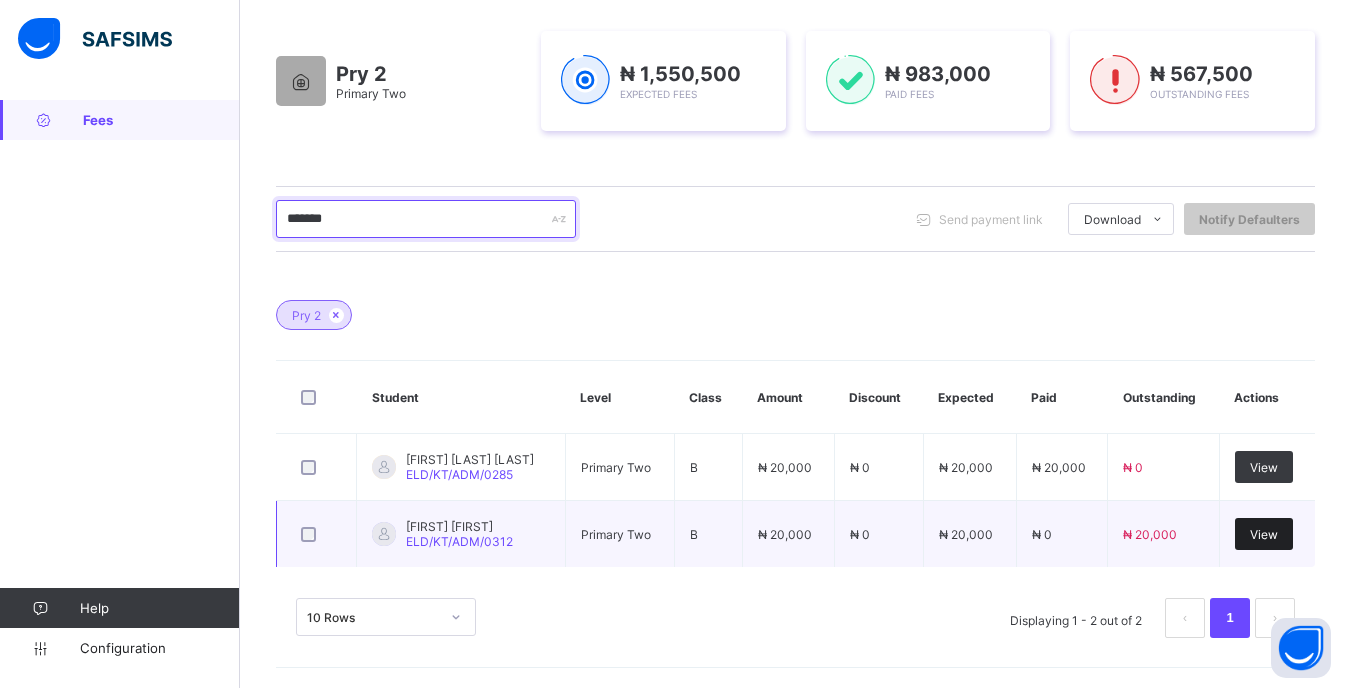 type on "*******" 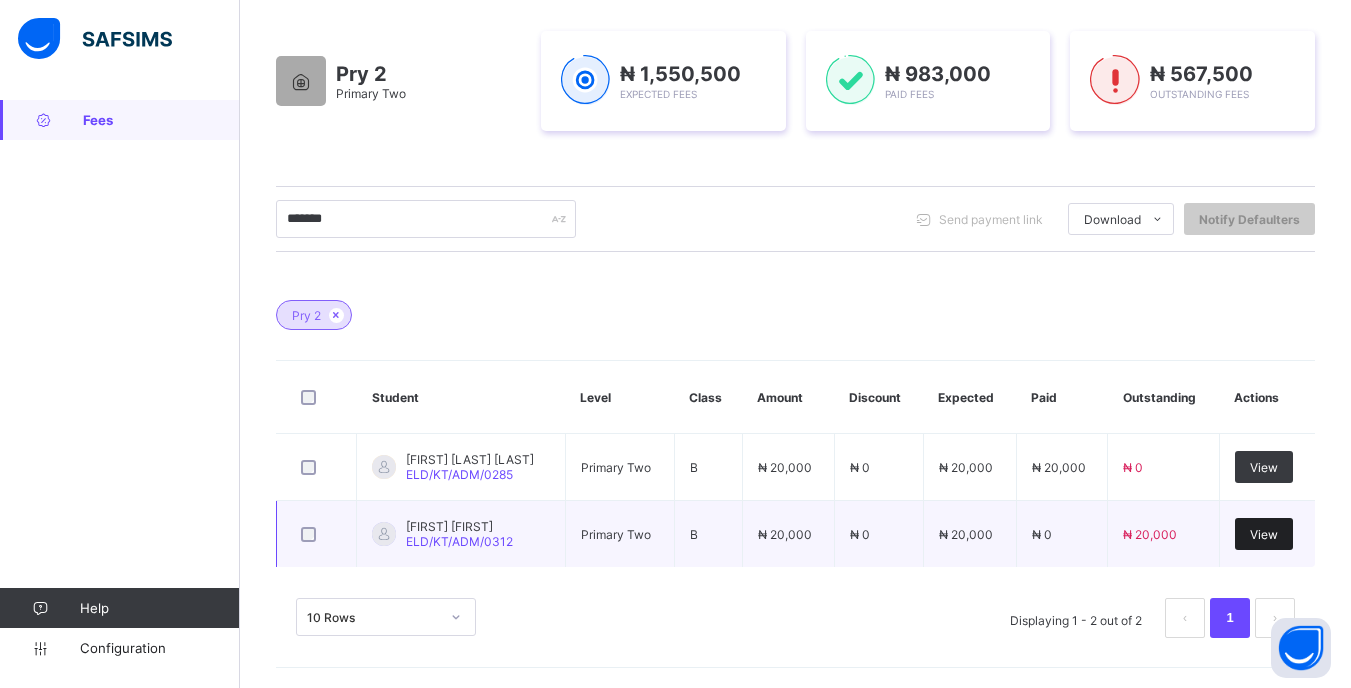 click on "View" at bounding box center (1264, 534) 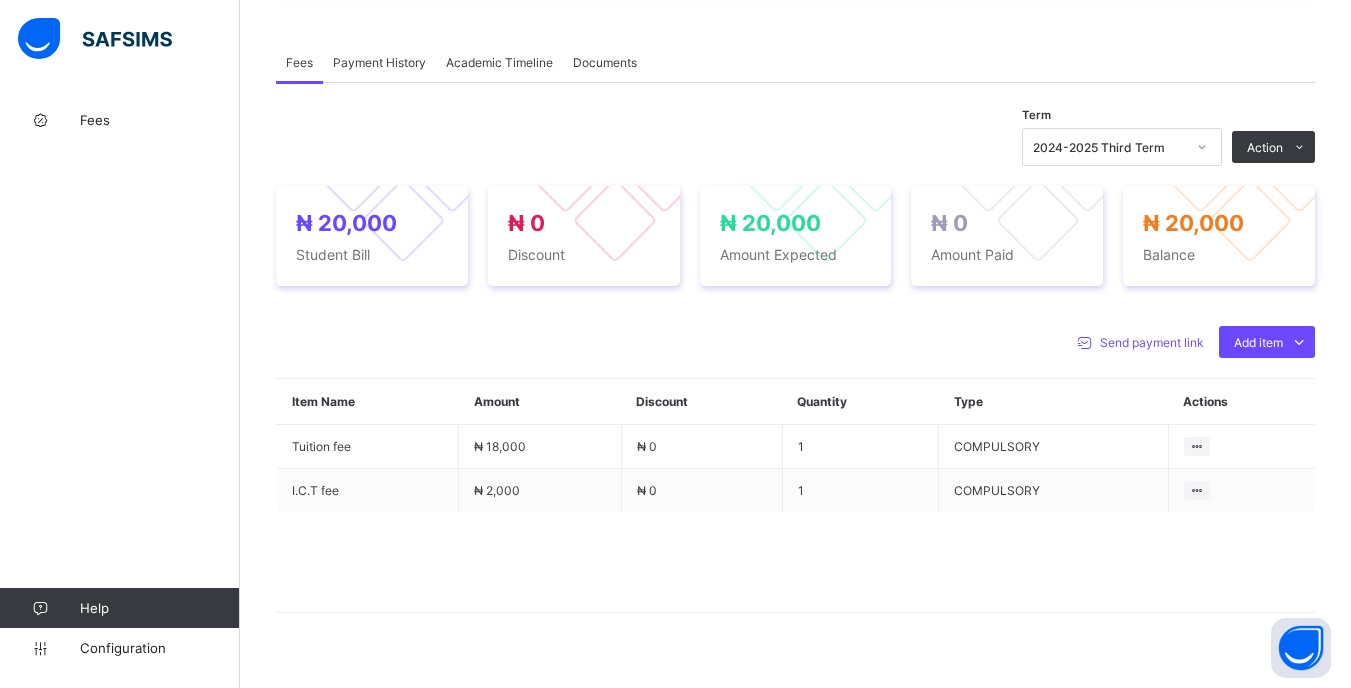 scroll, scrollTop: 600, scrollLeft: 0, axis: vertical 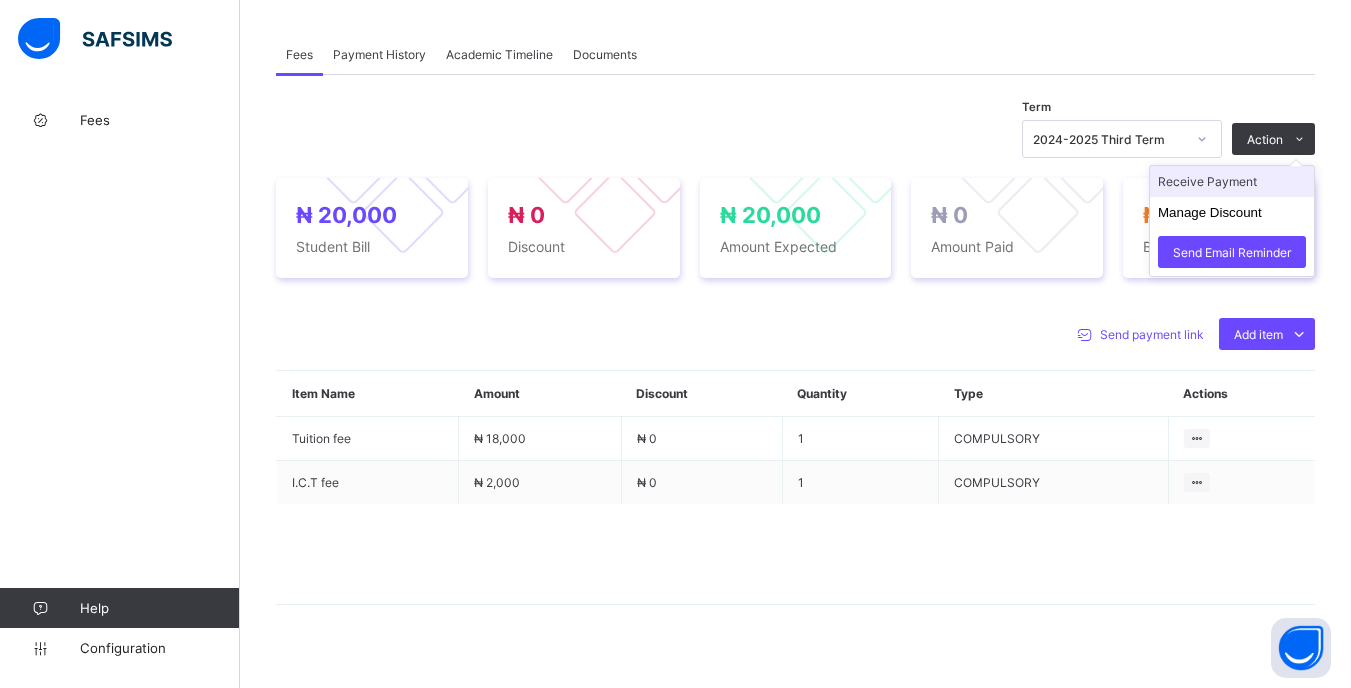 click on "Receive Payment" at bounding box center [1232, 181] 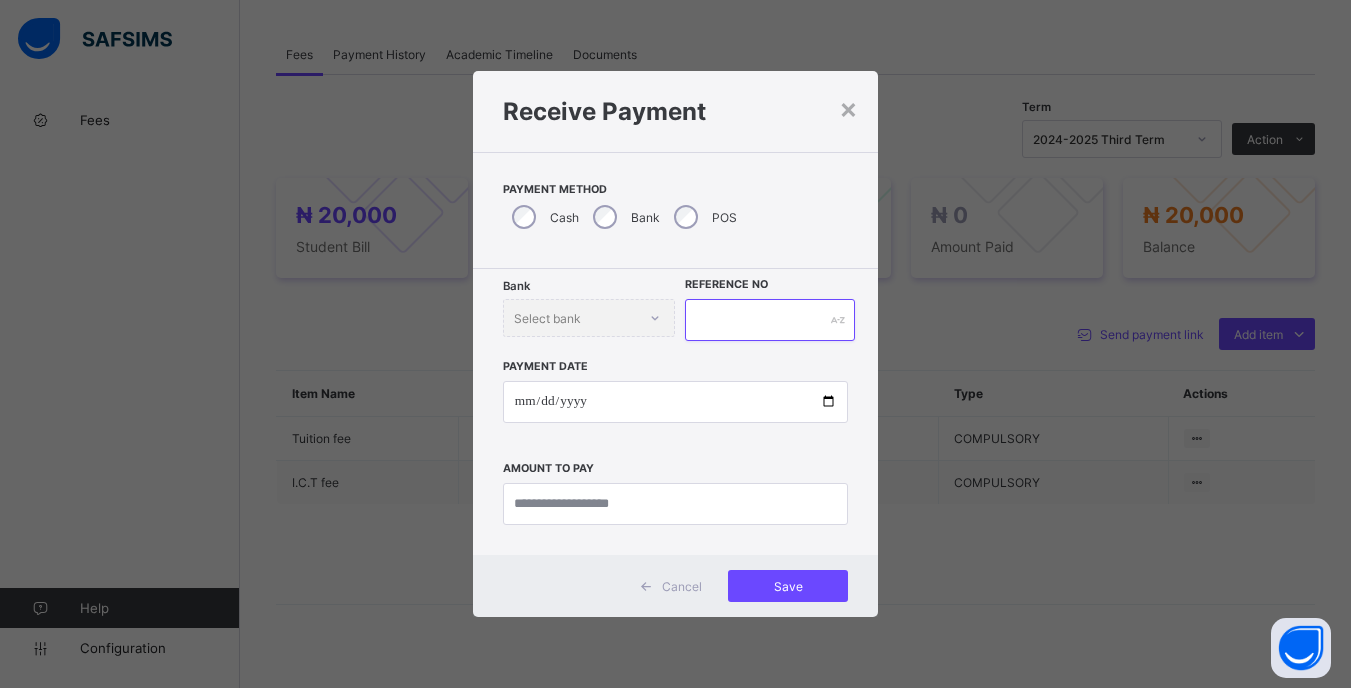 click at bounding box center (769, 320) 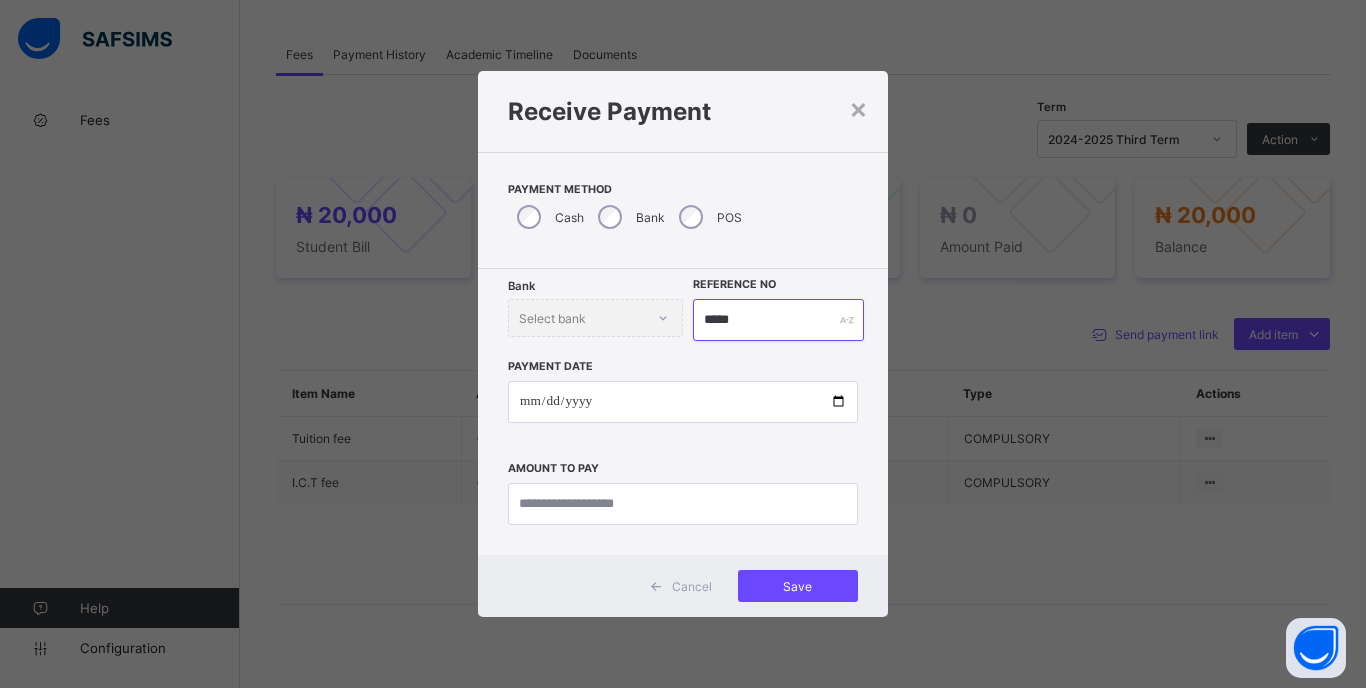 type on "*****" 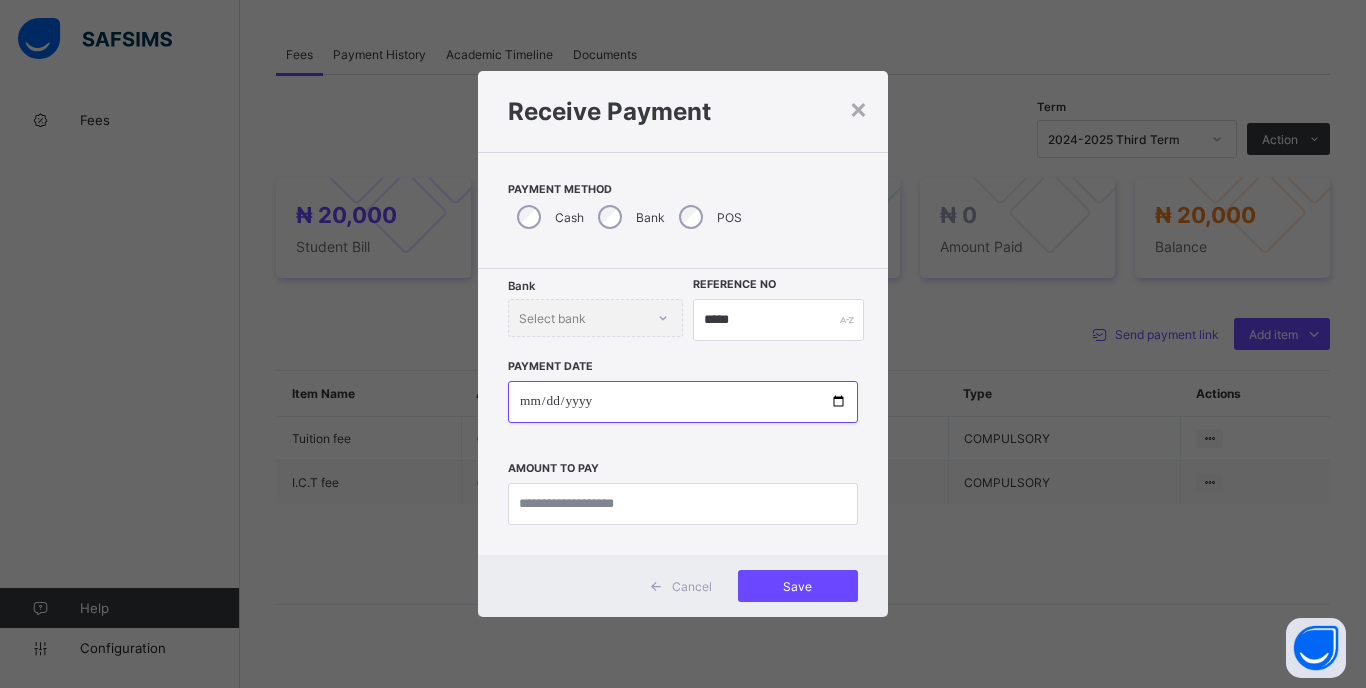 click at bounding box center (683, 402) 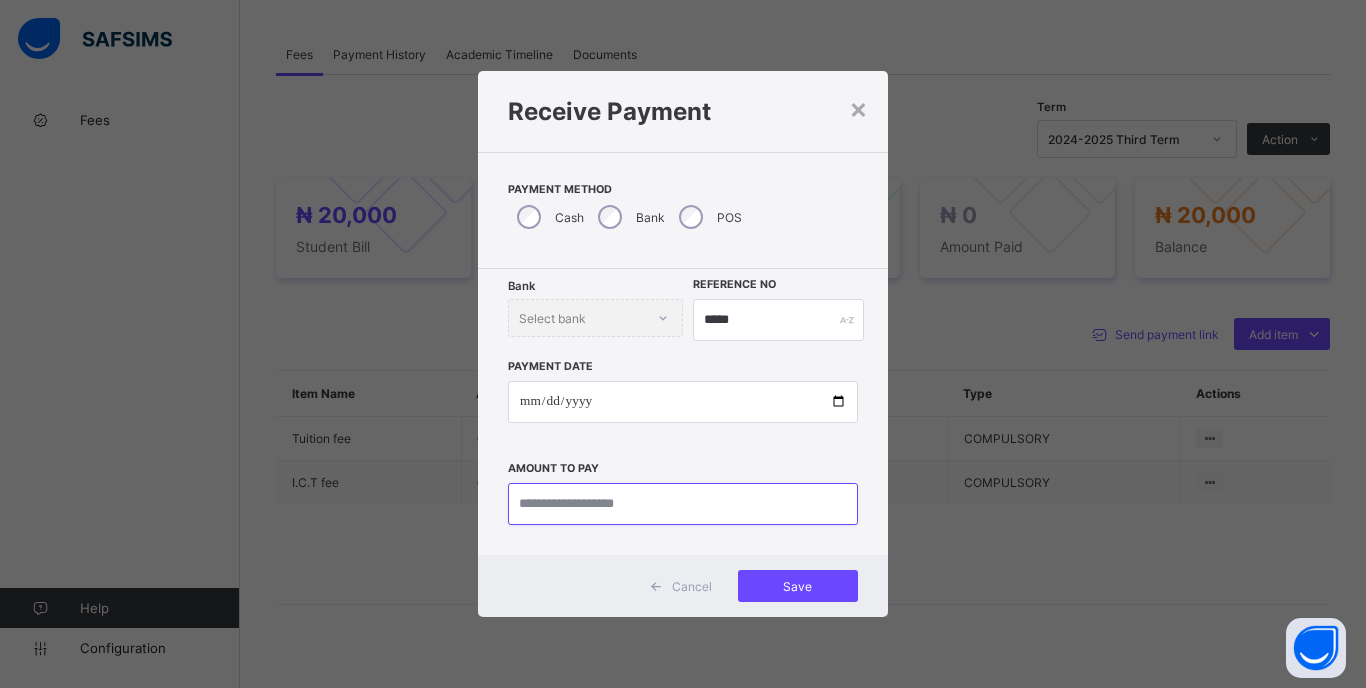 click at bounding box center (683, 504) 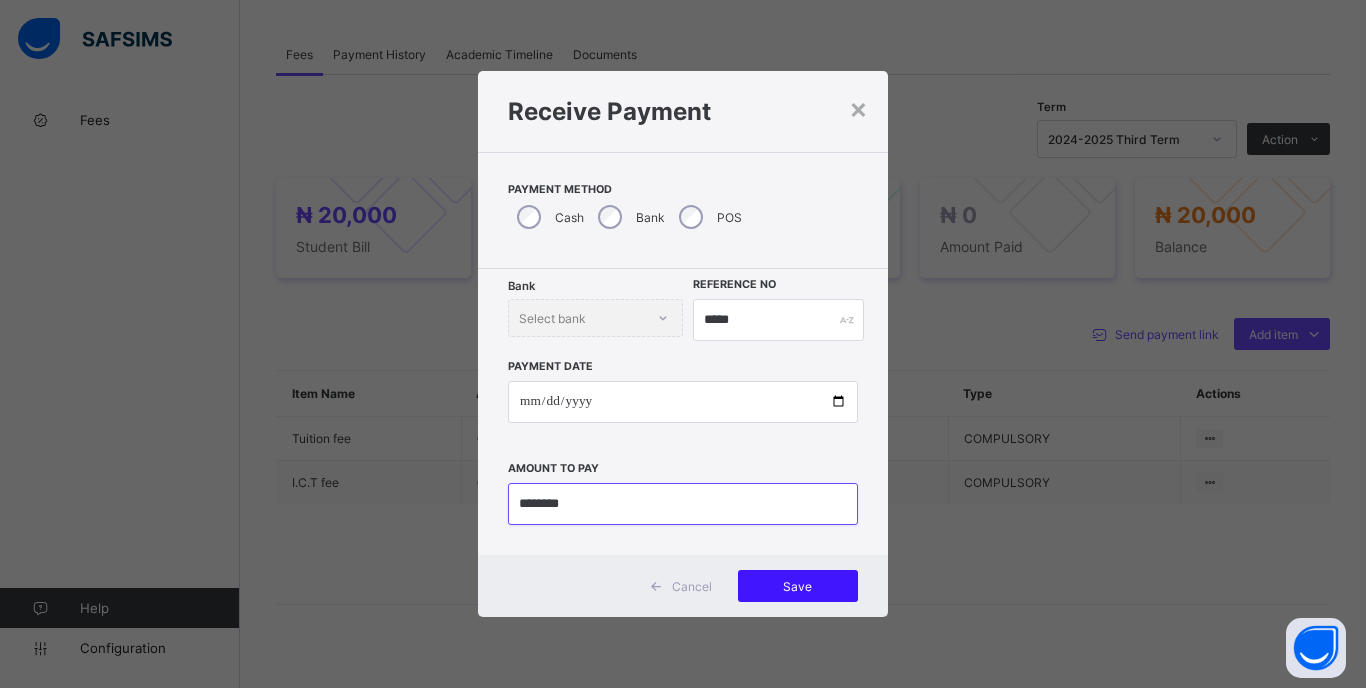 type on "********" 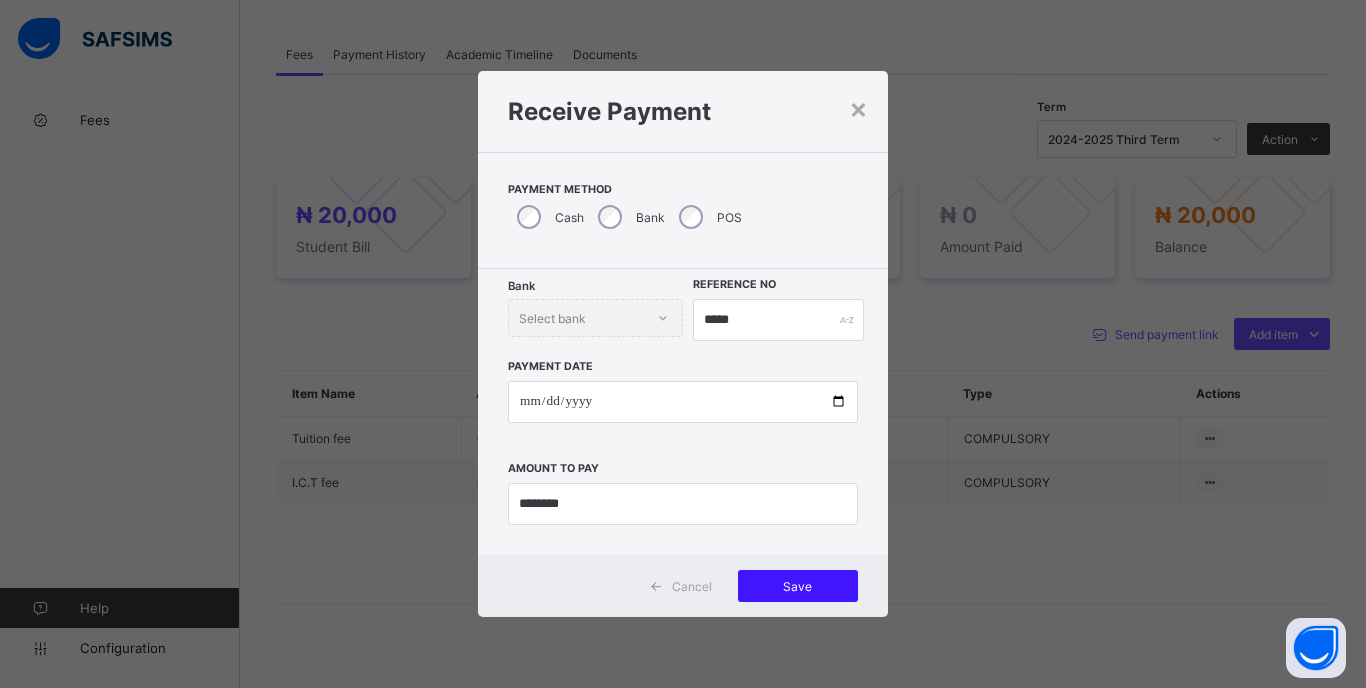 click on "Save" at bounding box center (798, 586) 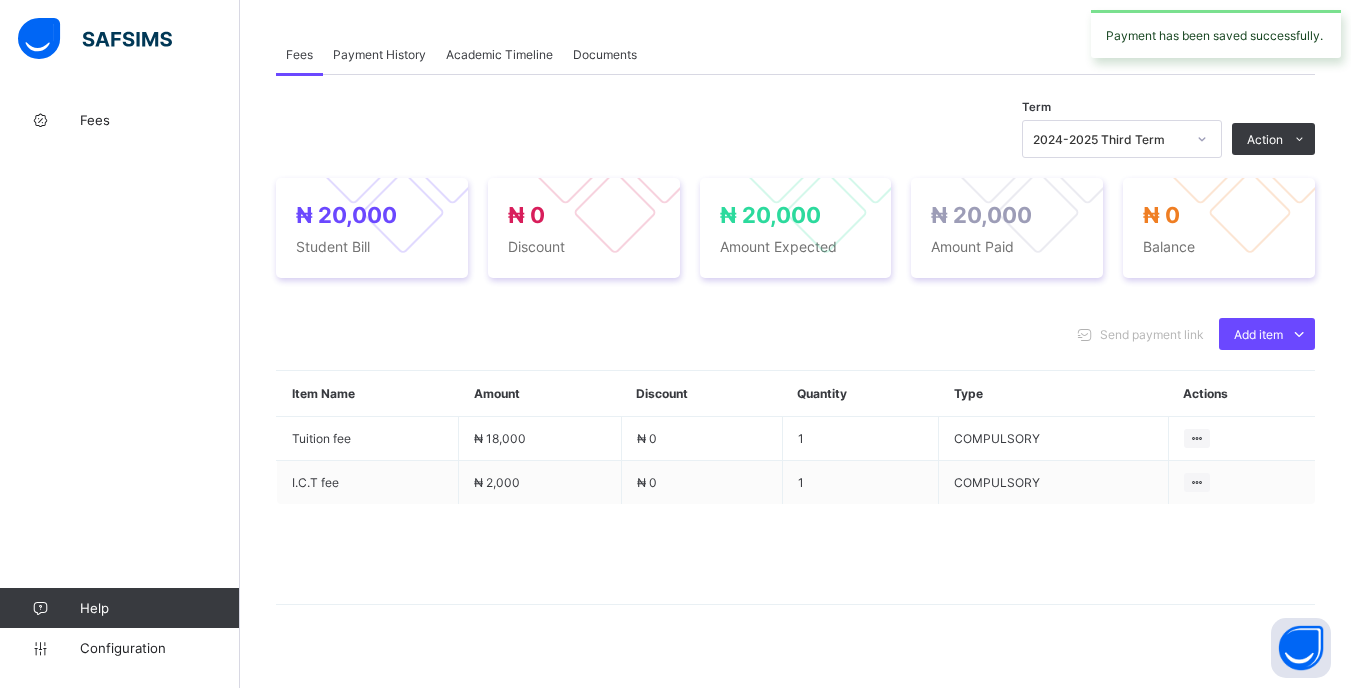 click 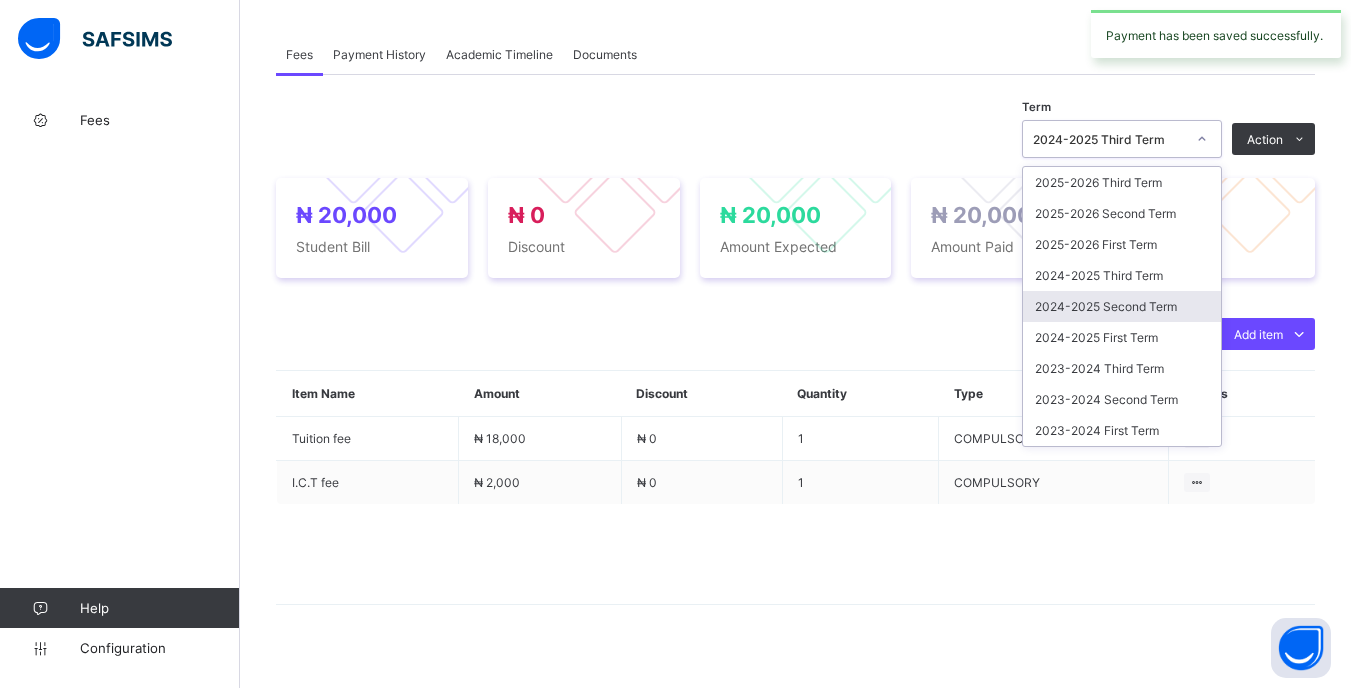click on "2024-2025 Second Term" at bounding box center (1122, 306) 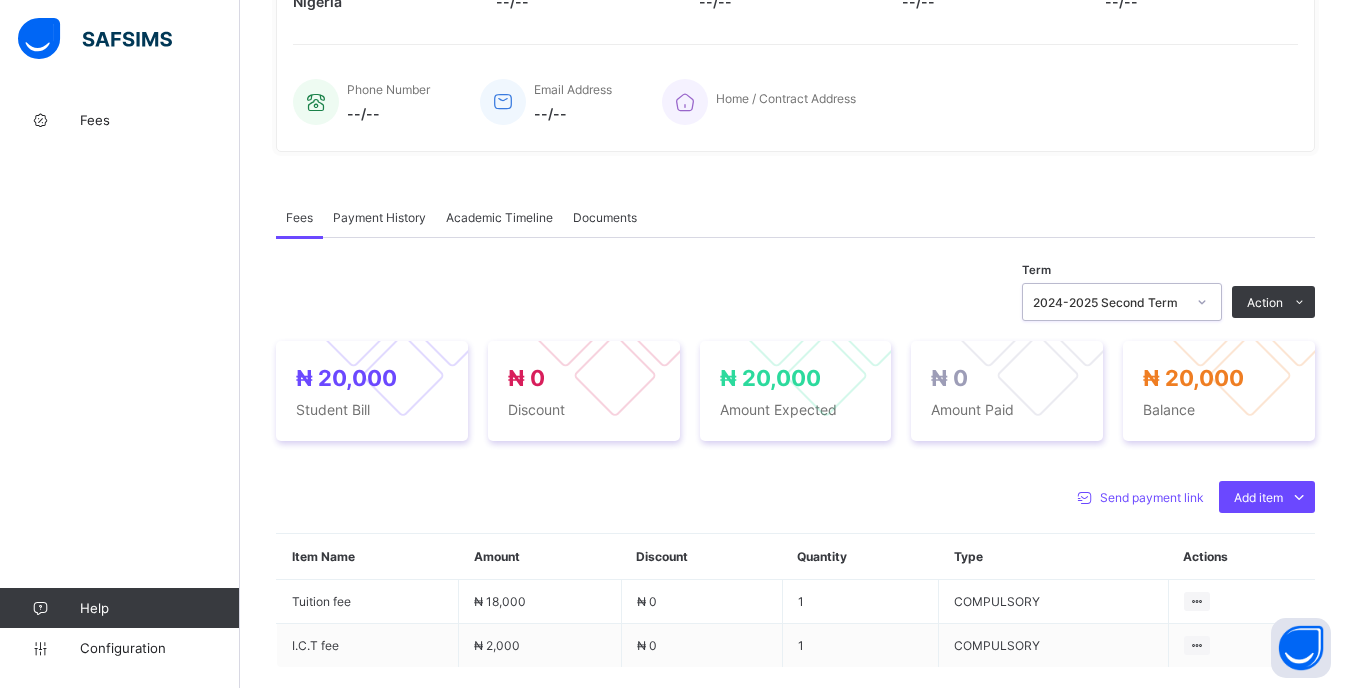 scroll, scrollTop: 500, scrollLeft: 0, axis: vertical 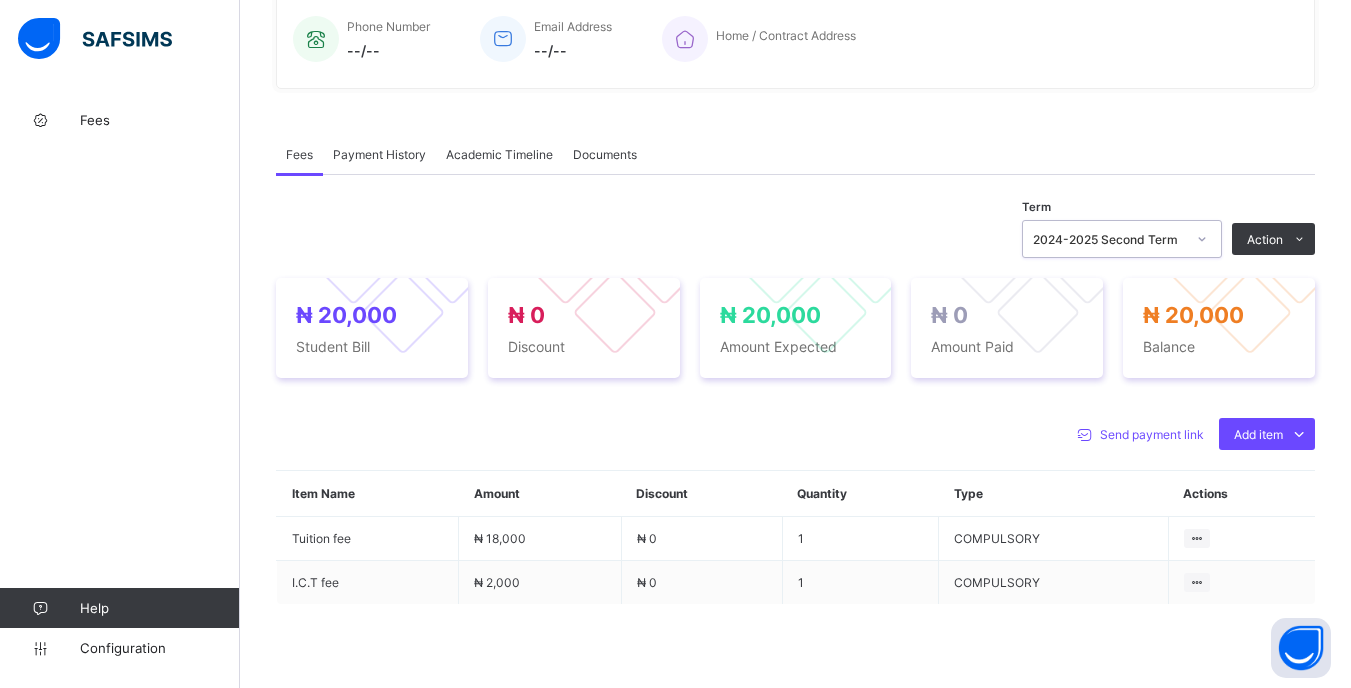 click on "Receive Payment" at bounding box center (0, 0) 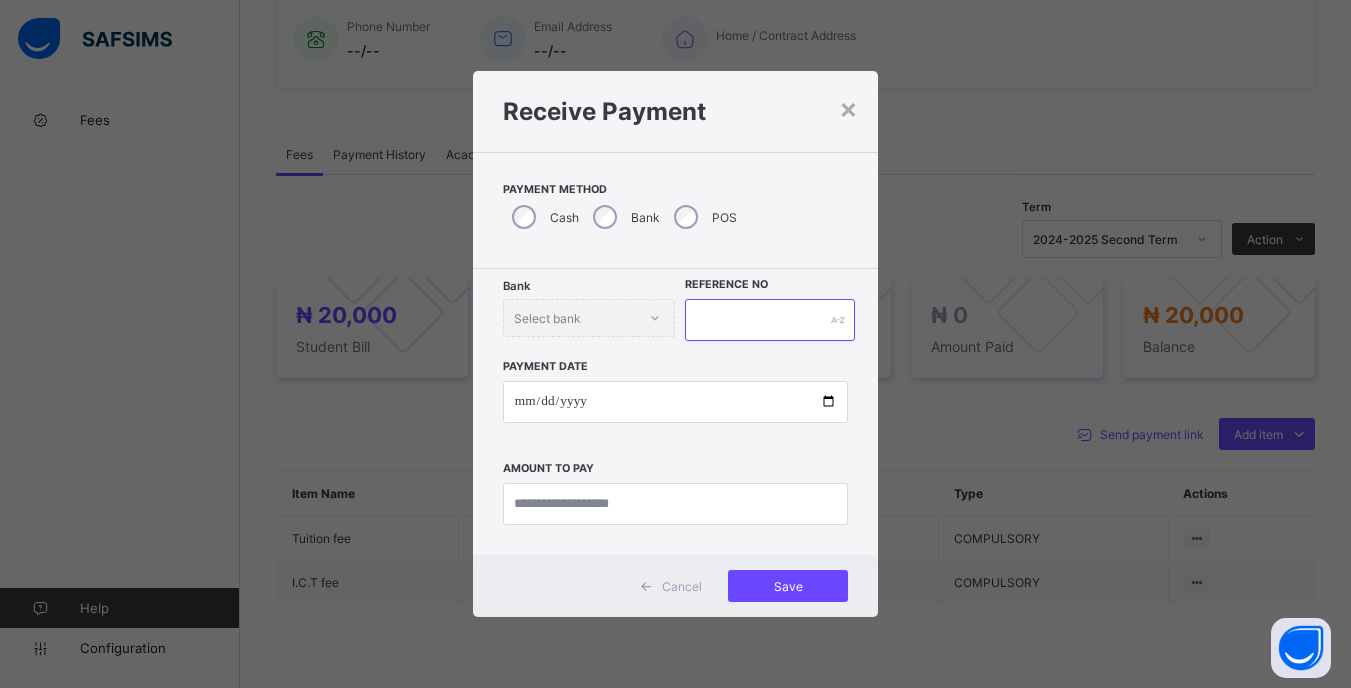 click at bounding box center [769, 320] 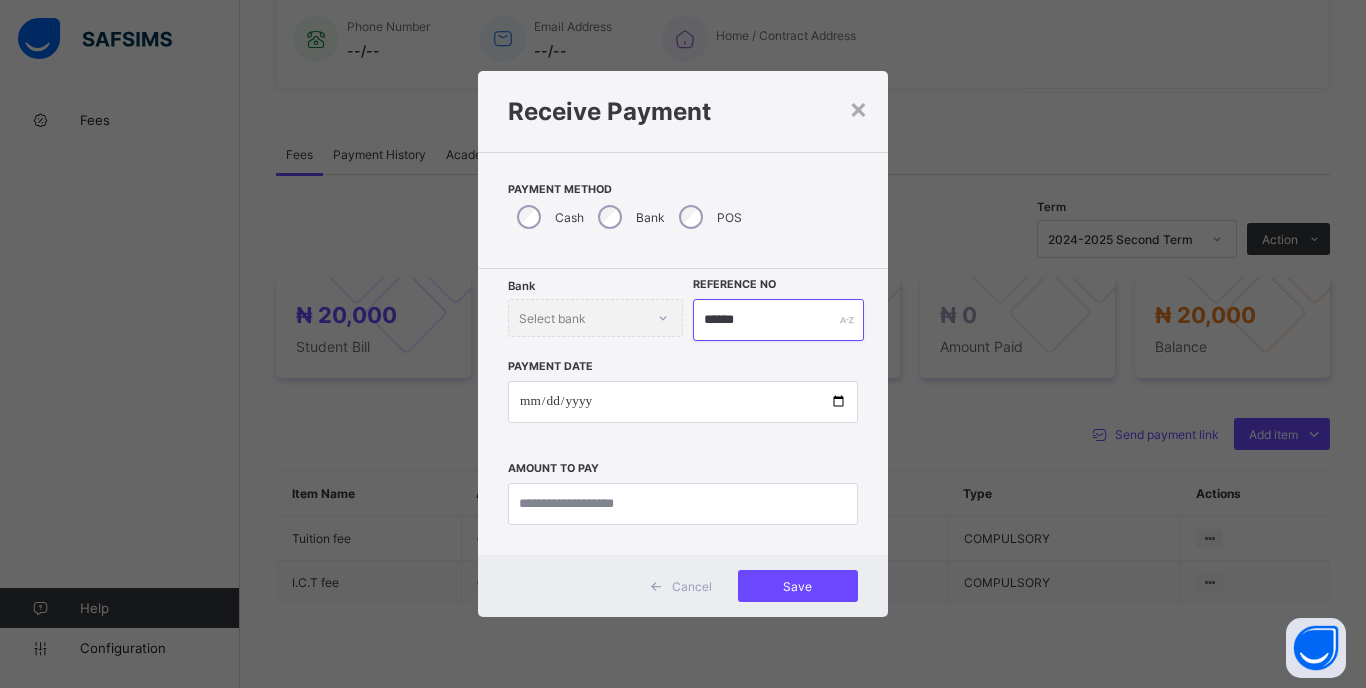 type on "******" 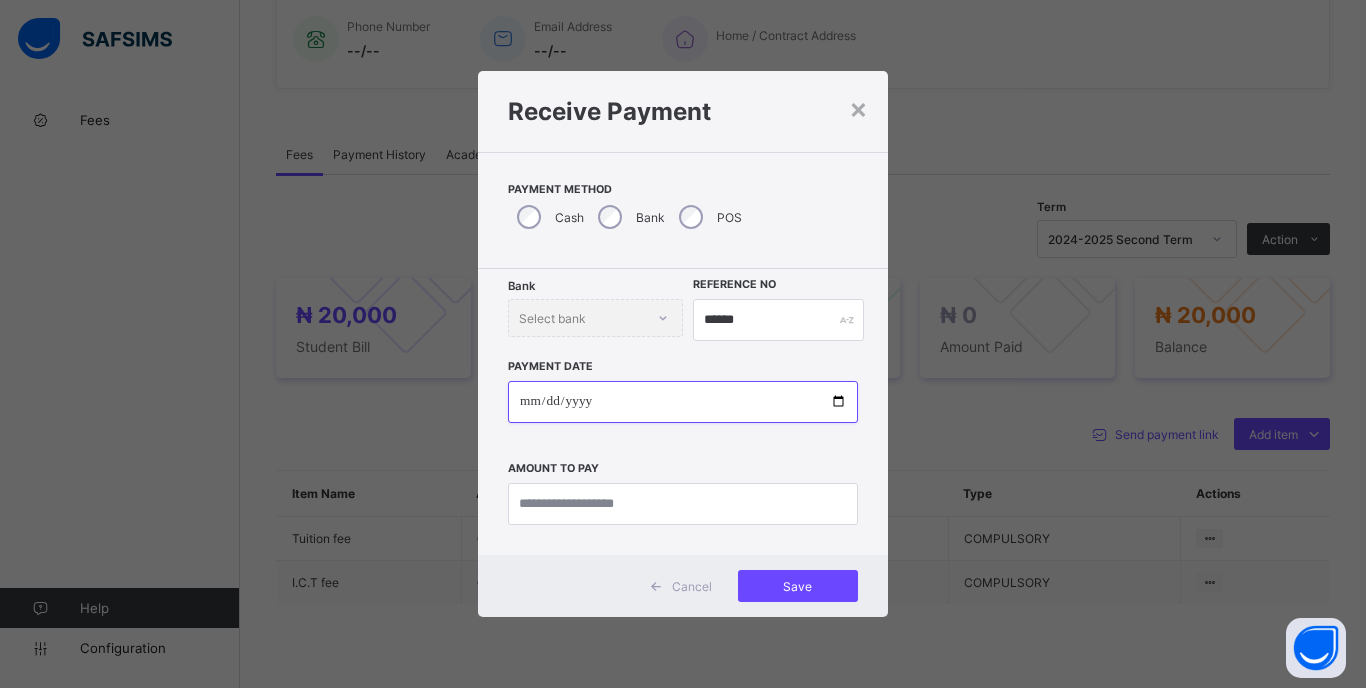 click at bounding box center [683, 402] 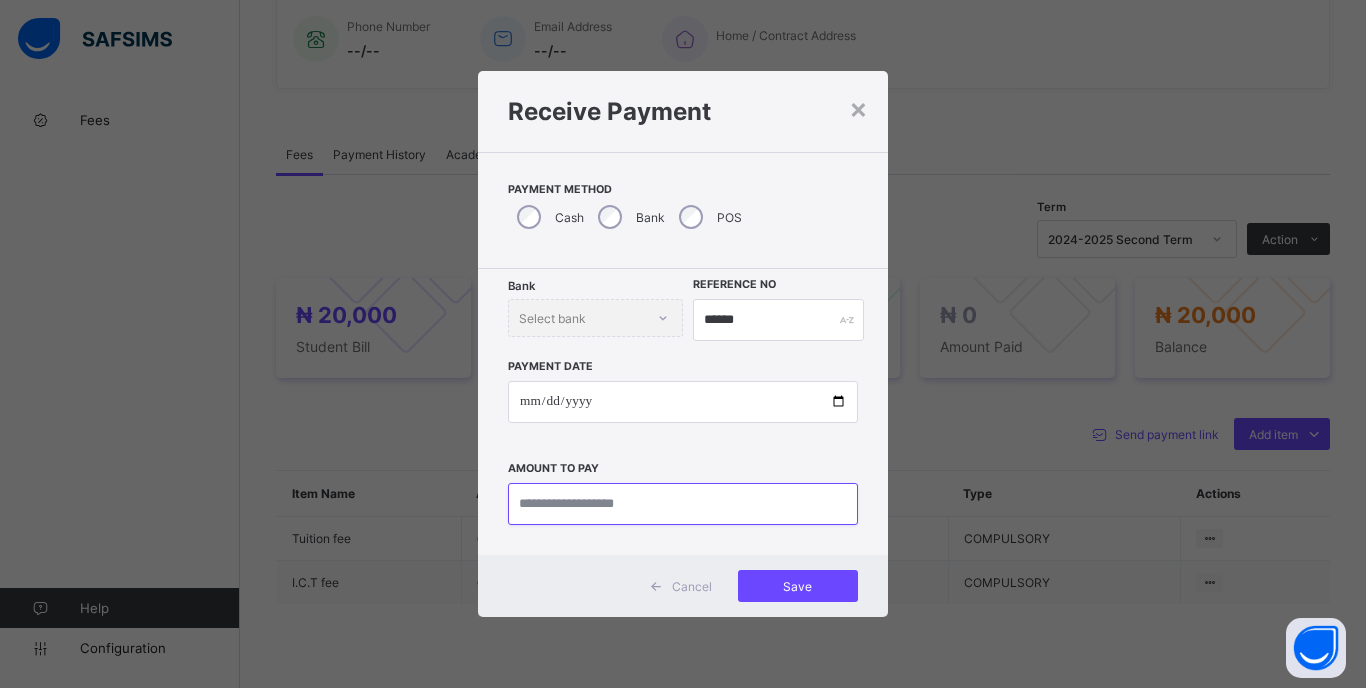 click at bounding box center [683, 504] 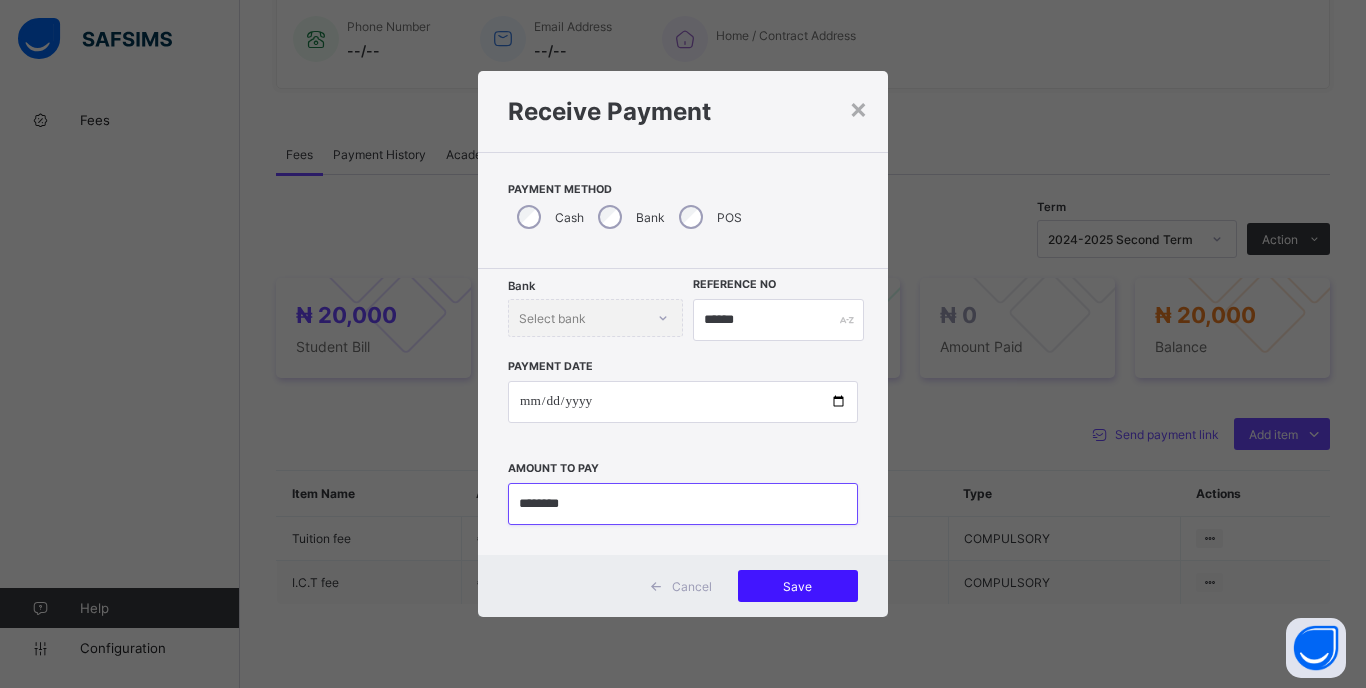 type on "********" 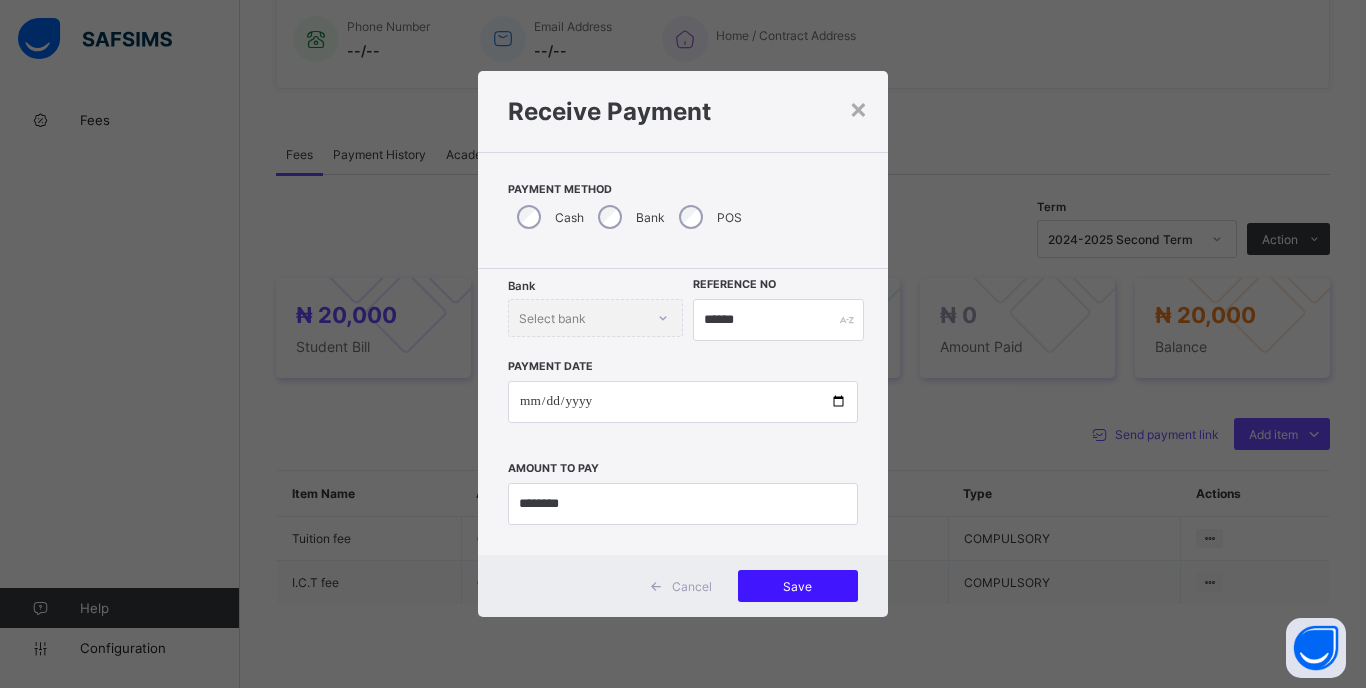 click on "Save" at bounding box center (798, 586) 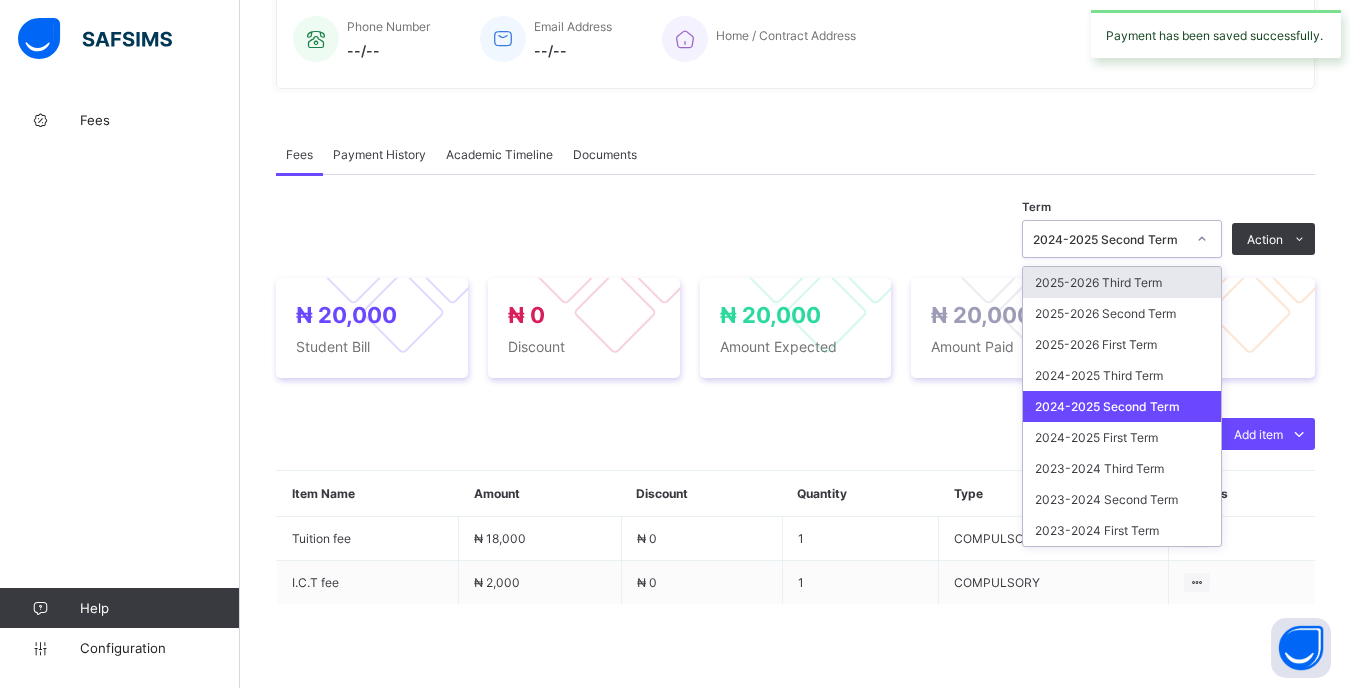 click at bounding box center (1202, 239) 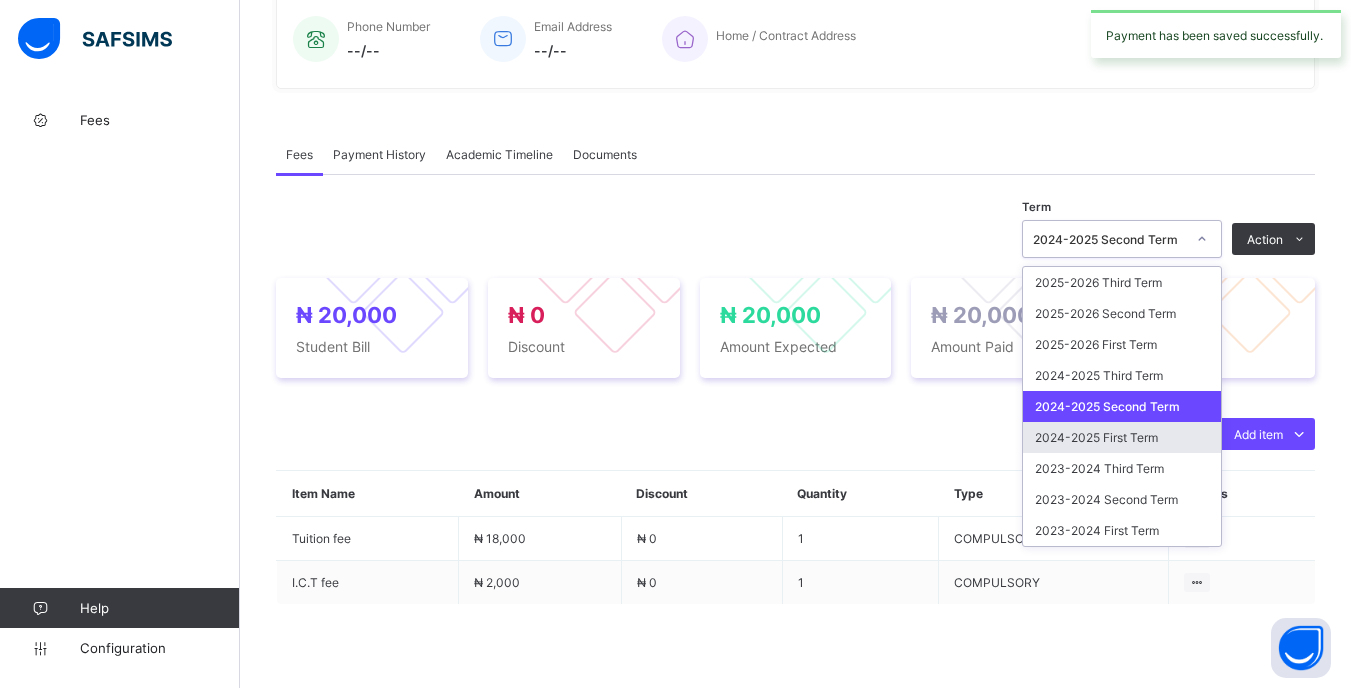 click on "2024-2025 First Term" at bounding box center [1122, 437] 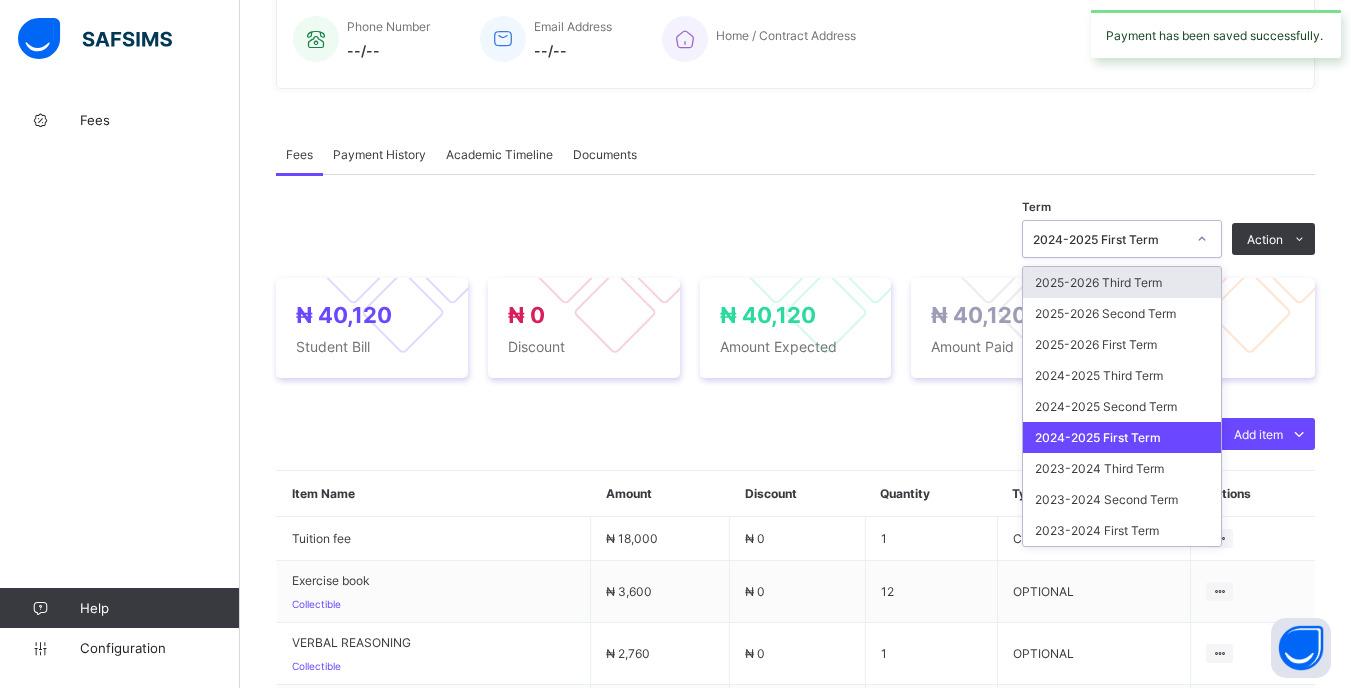 click on "2024-2025 First Term" at bounding box center [1103, 239] 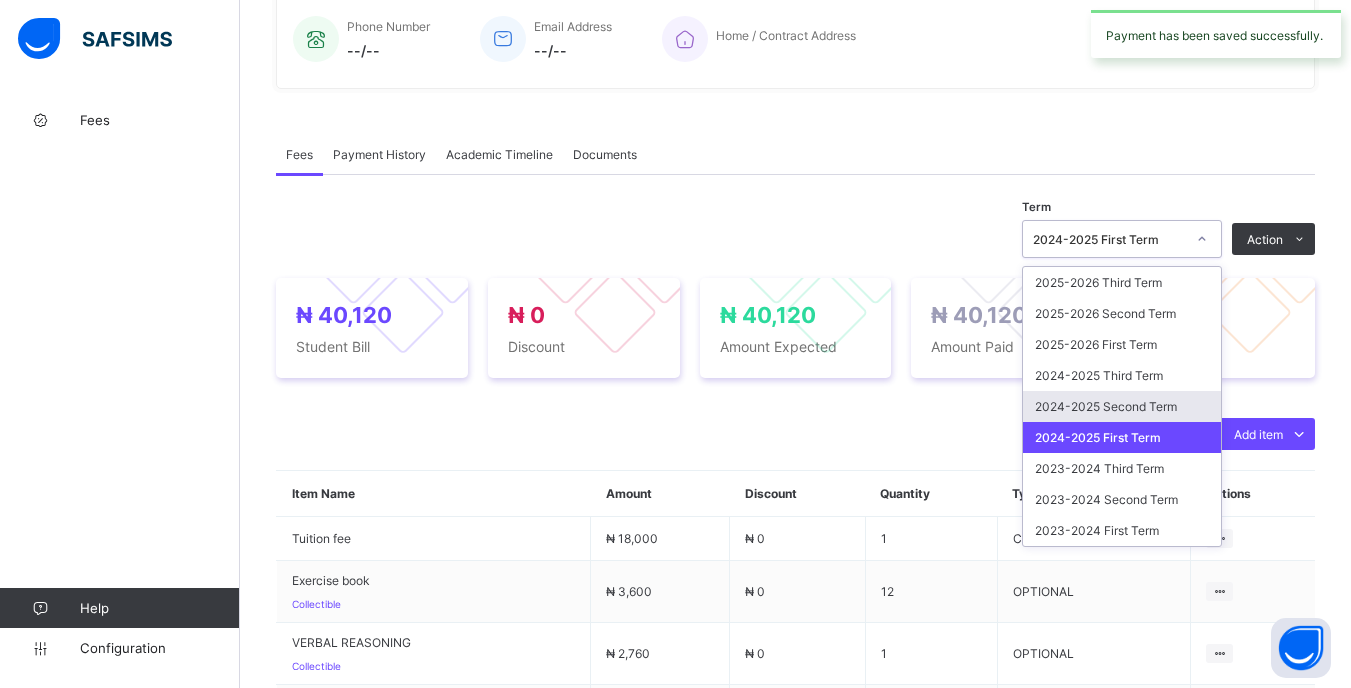click on "2024-2025 Second Term" at bounding box center [1122, 406] 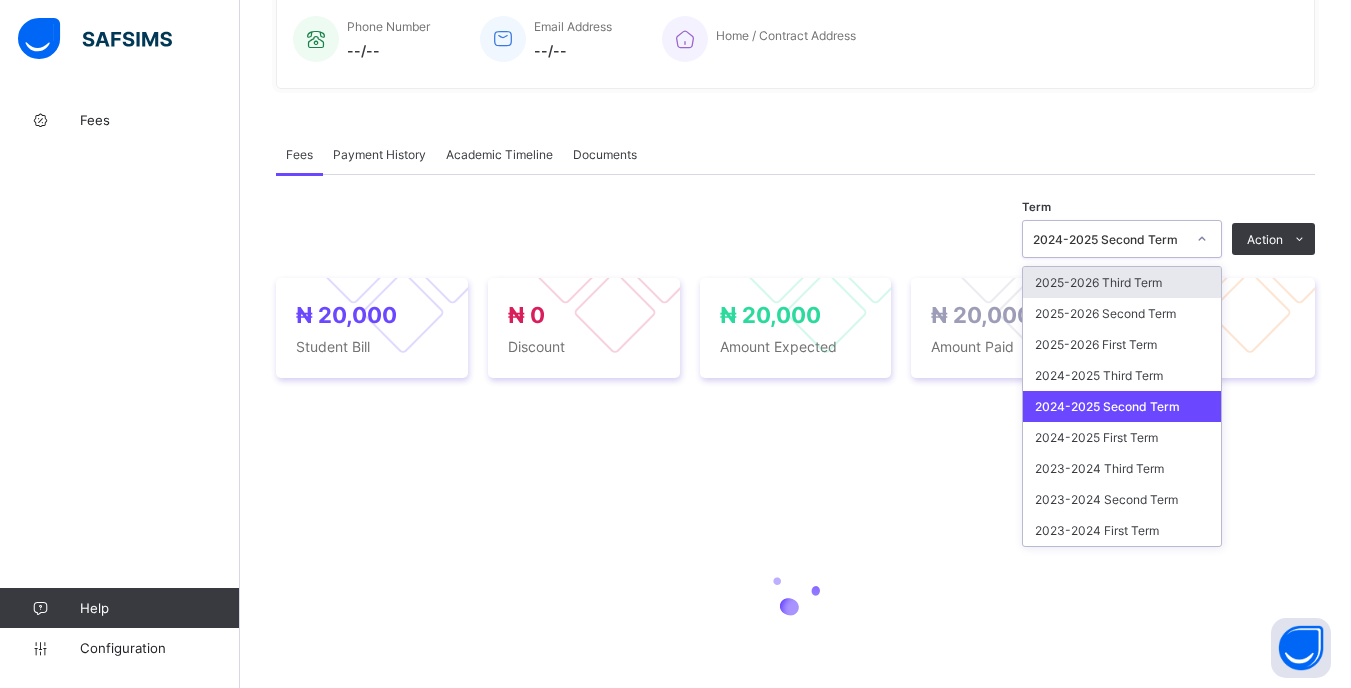 click on "2024-2025 Second Term" at bounding box center [1103, 239] 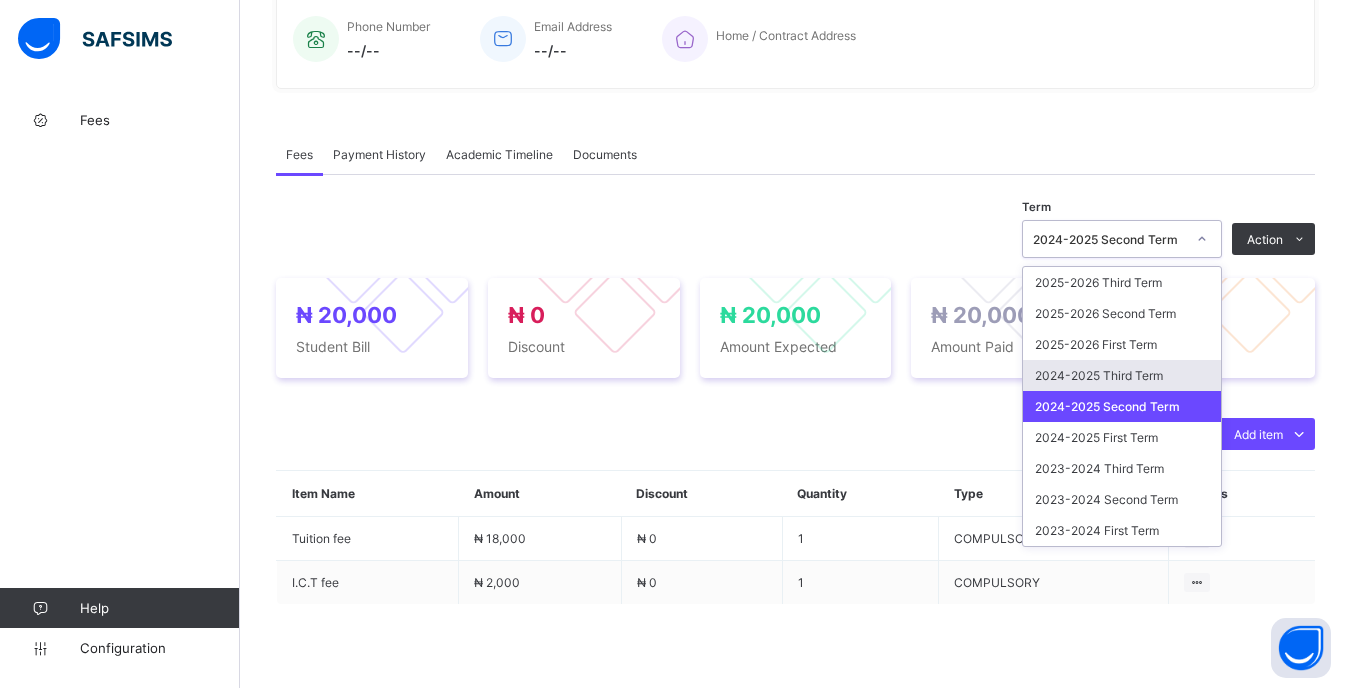 click on "2024-2025 Third Term" at bounding box center [1122, 375] 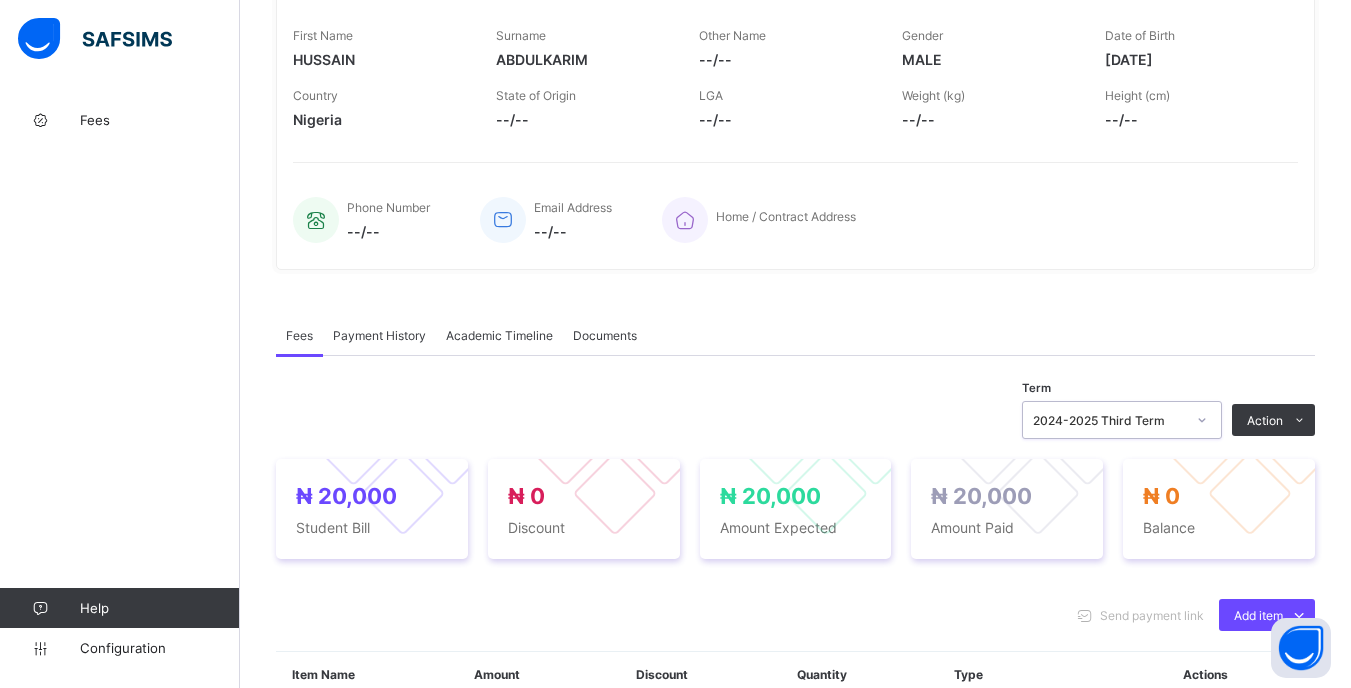scroll, scrollTop: 0, scrollLeft: 0, axis: both 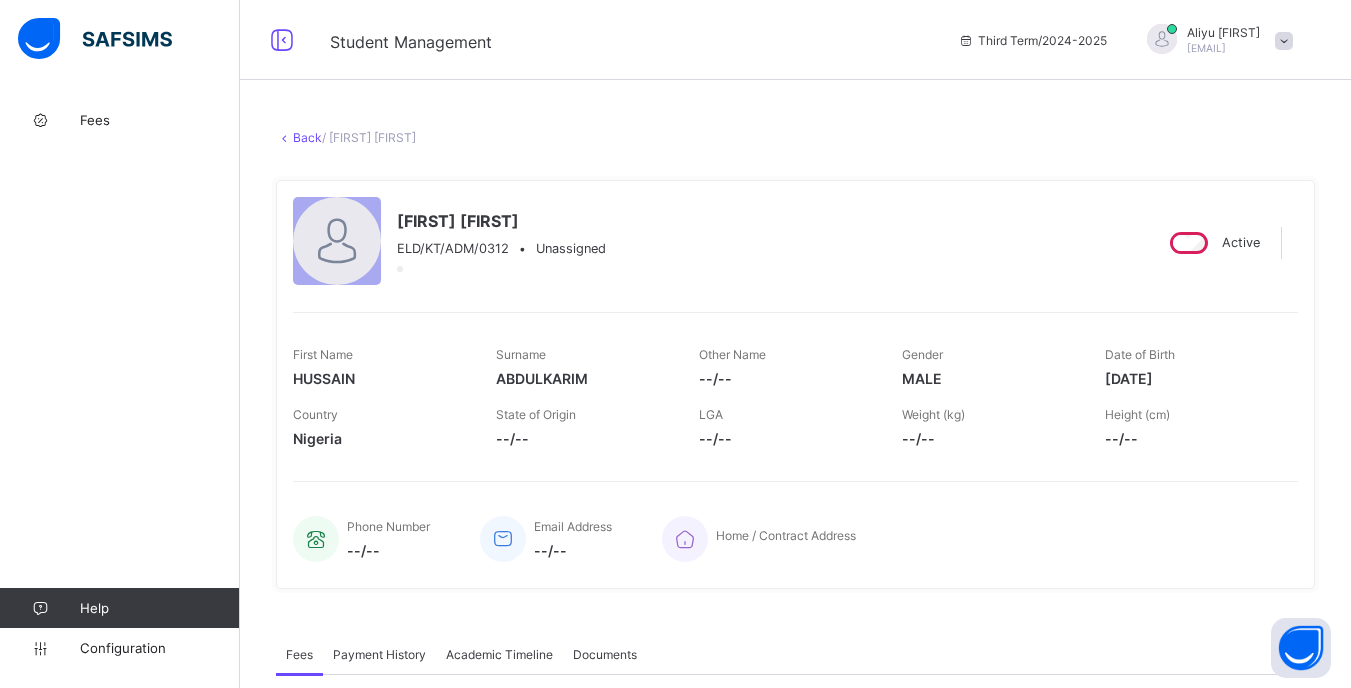 click on "Back" at bounding box center [307, 137] 